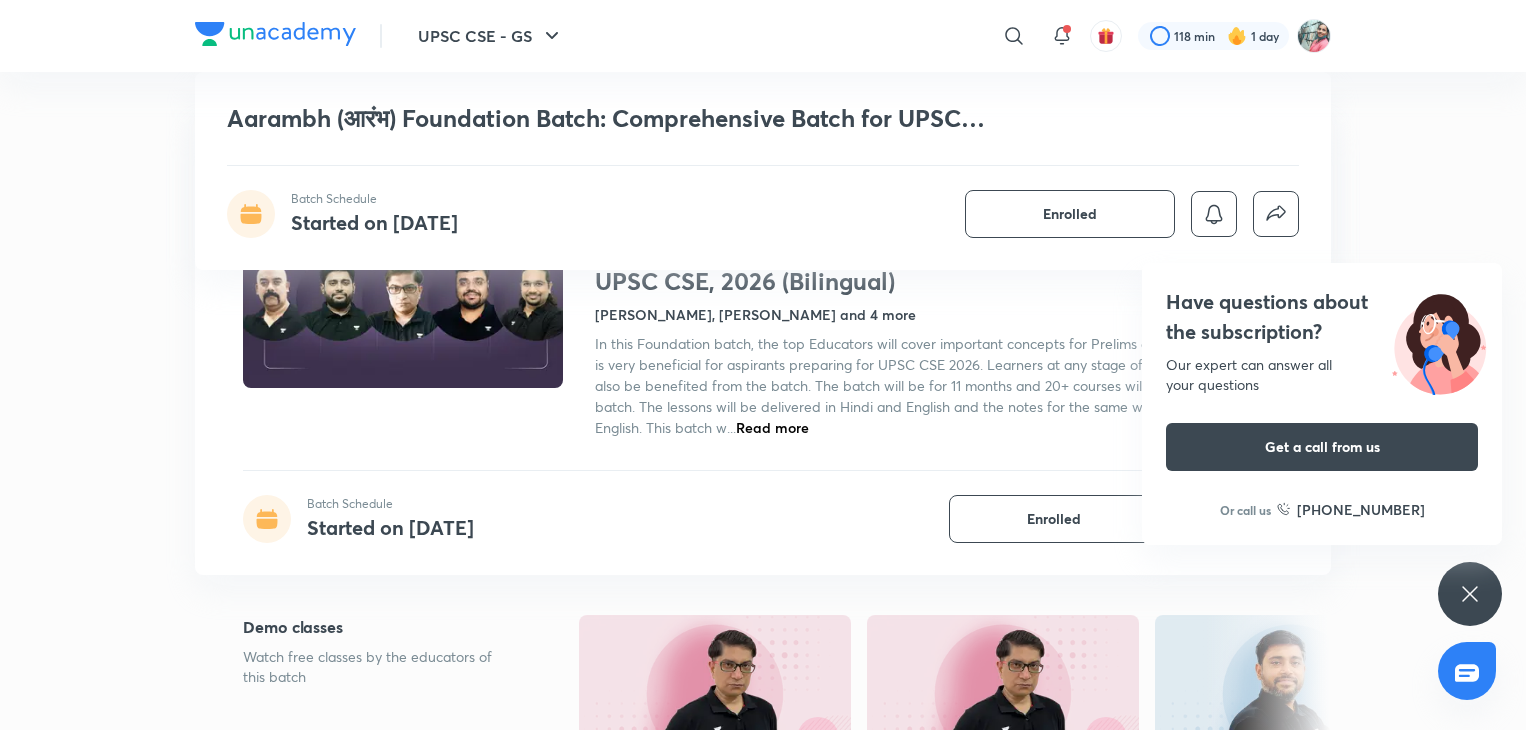 scroll, scrollTop: 628, scrollLeft: 0, axis: vertical 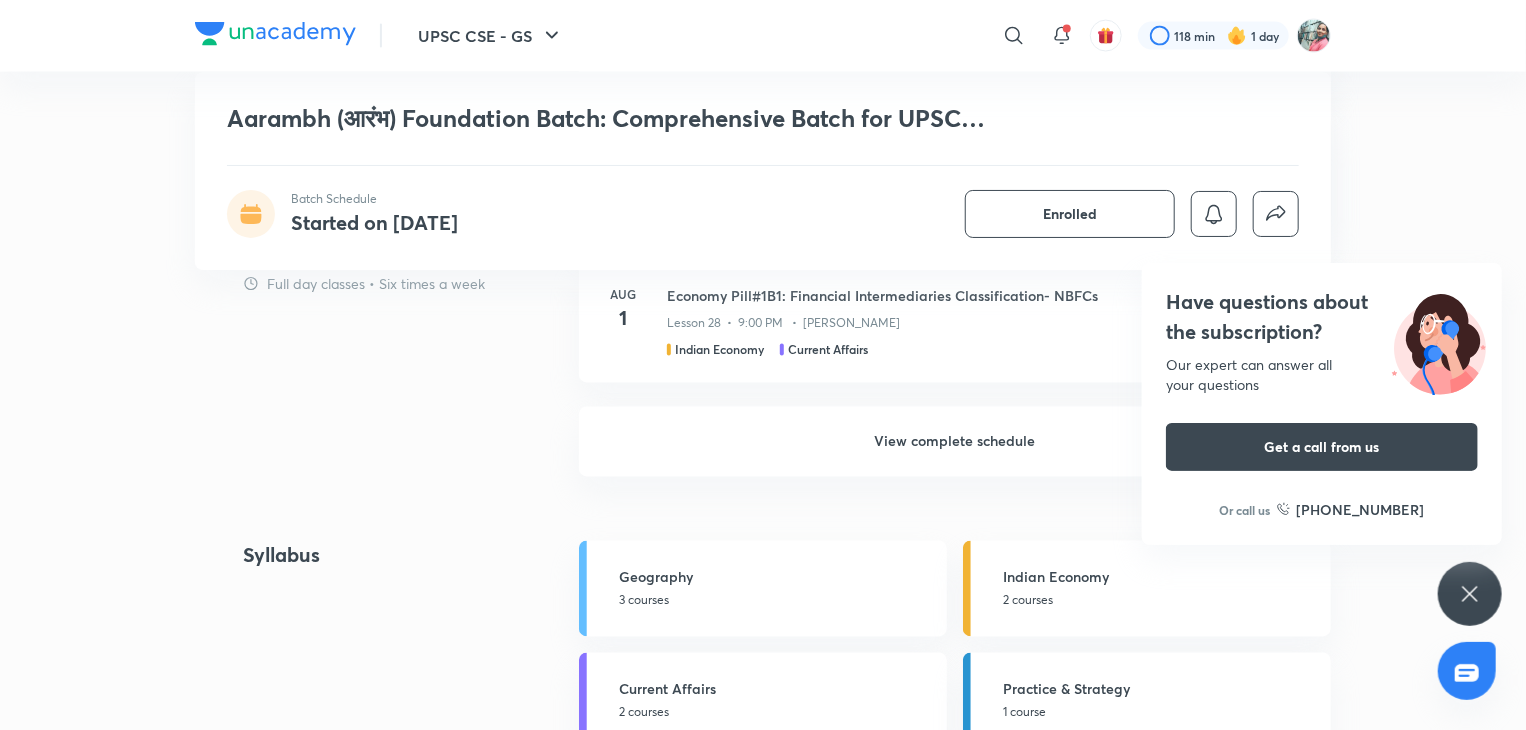 click on "View complete schedule" at bounding box center [955, 442] 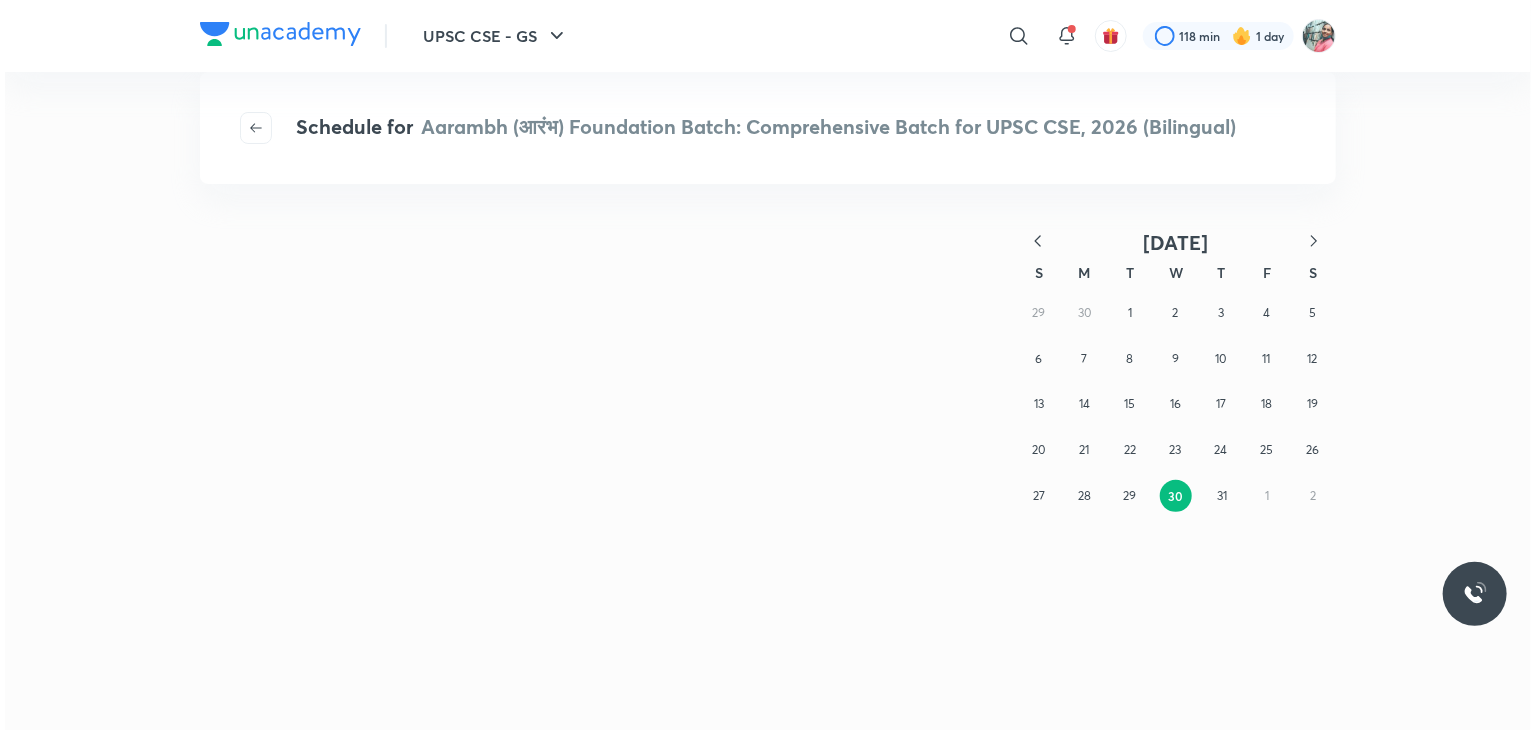 scroll, scrollTop: 0, scrollLeft: 0, axis: both 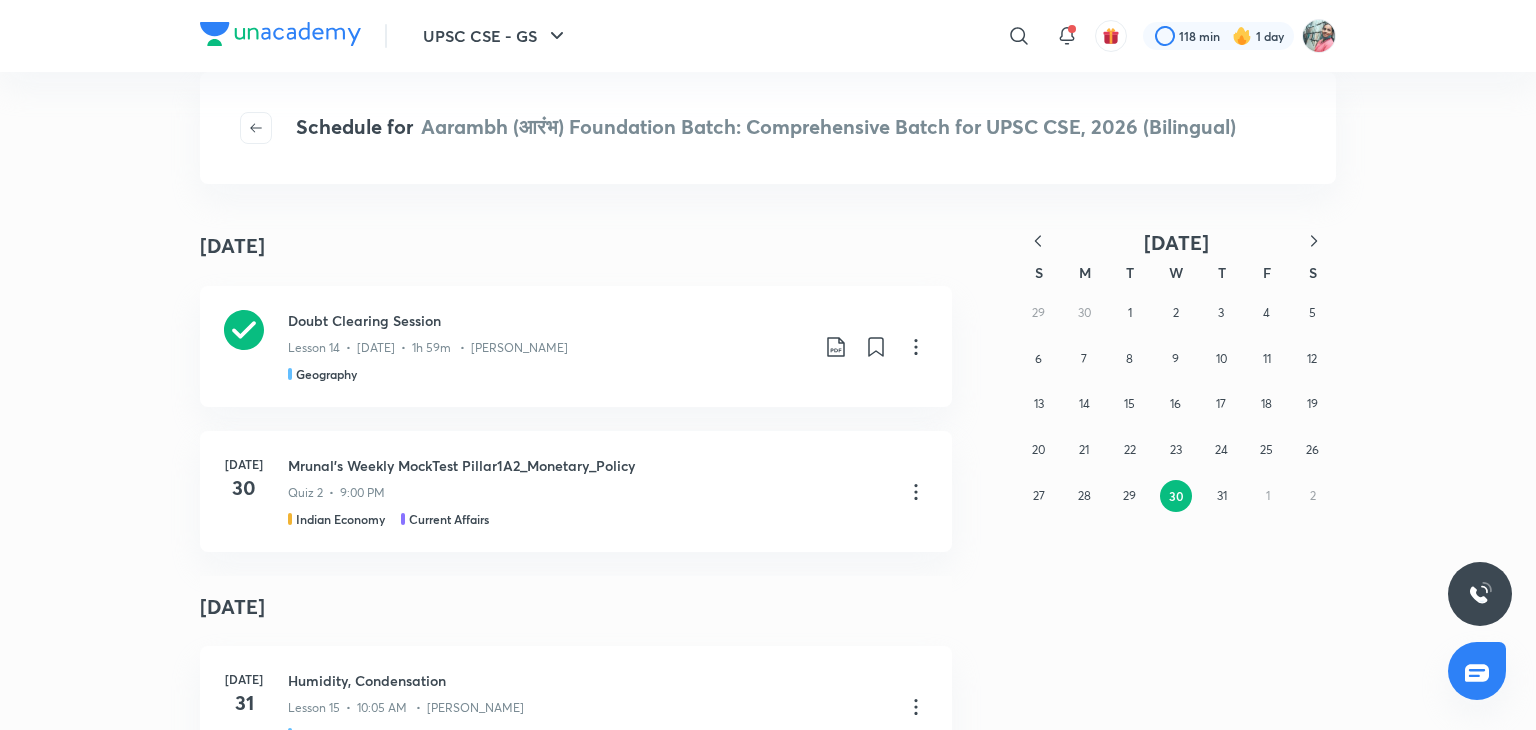 click 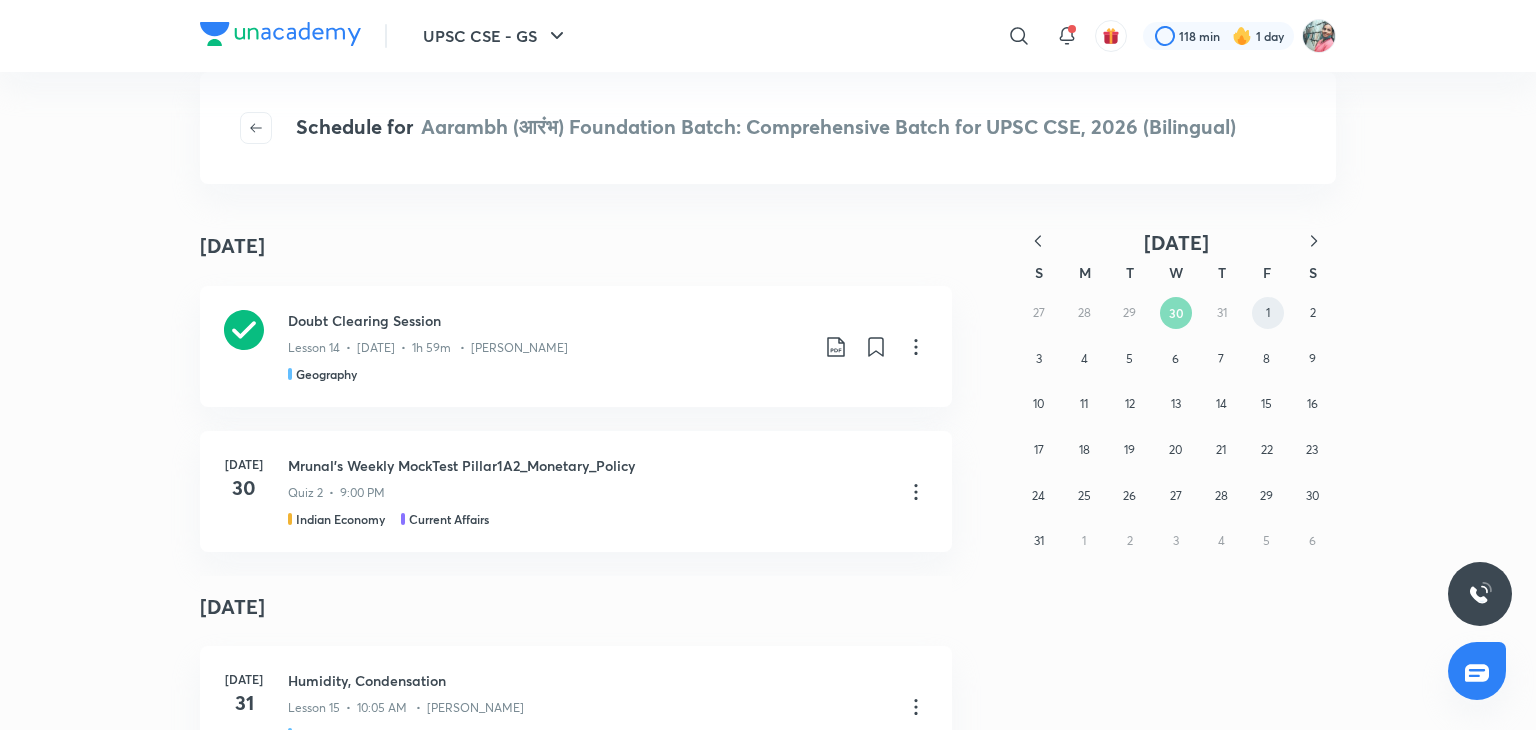 click on "1" at bounding box center [1268, 312] 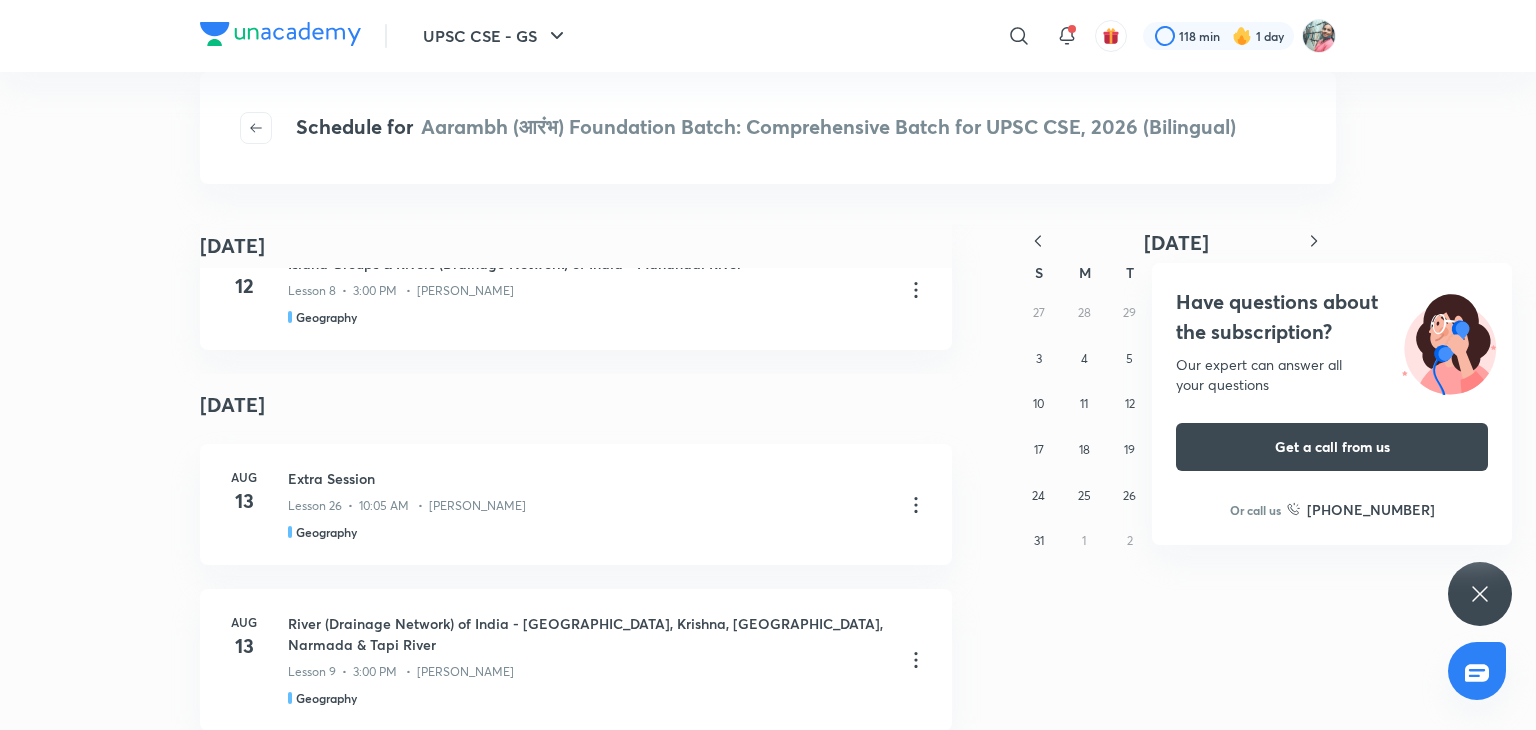 scroll, scrollTop: 13799, scrollLeft: 0, axis: vertical 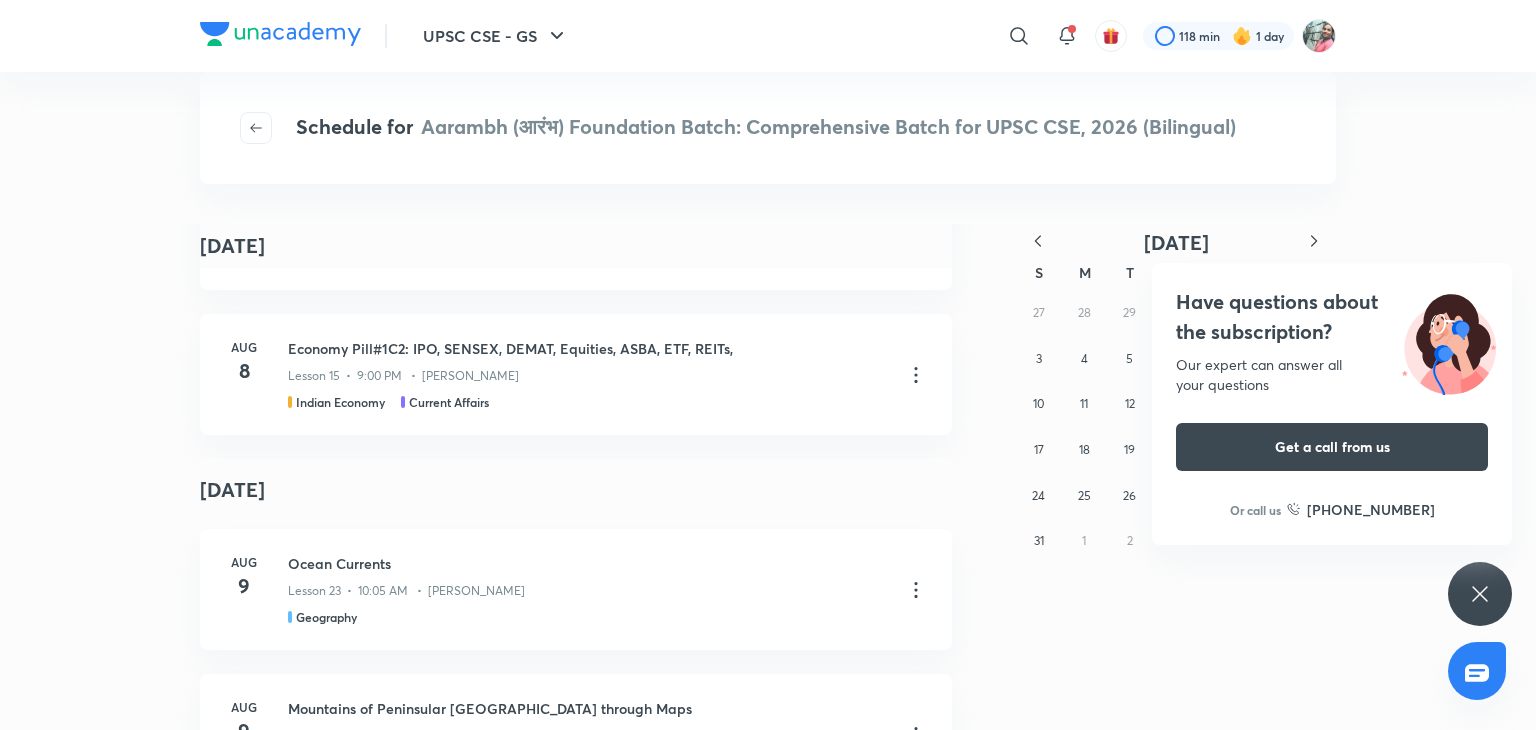 click on "Have questions about the subscription? Our expert can answer all your questions Get a call from us Or call us [PHONE_NUMBER]" at bounding box center (1480, 594) 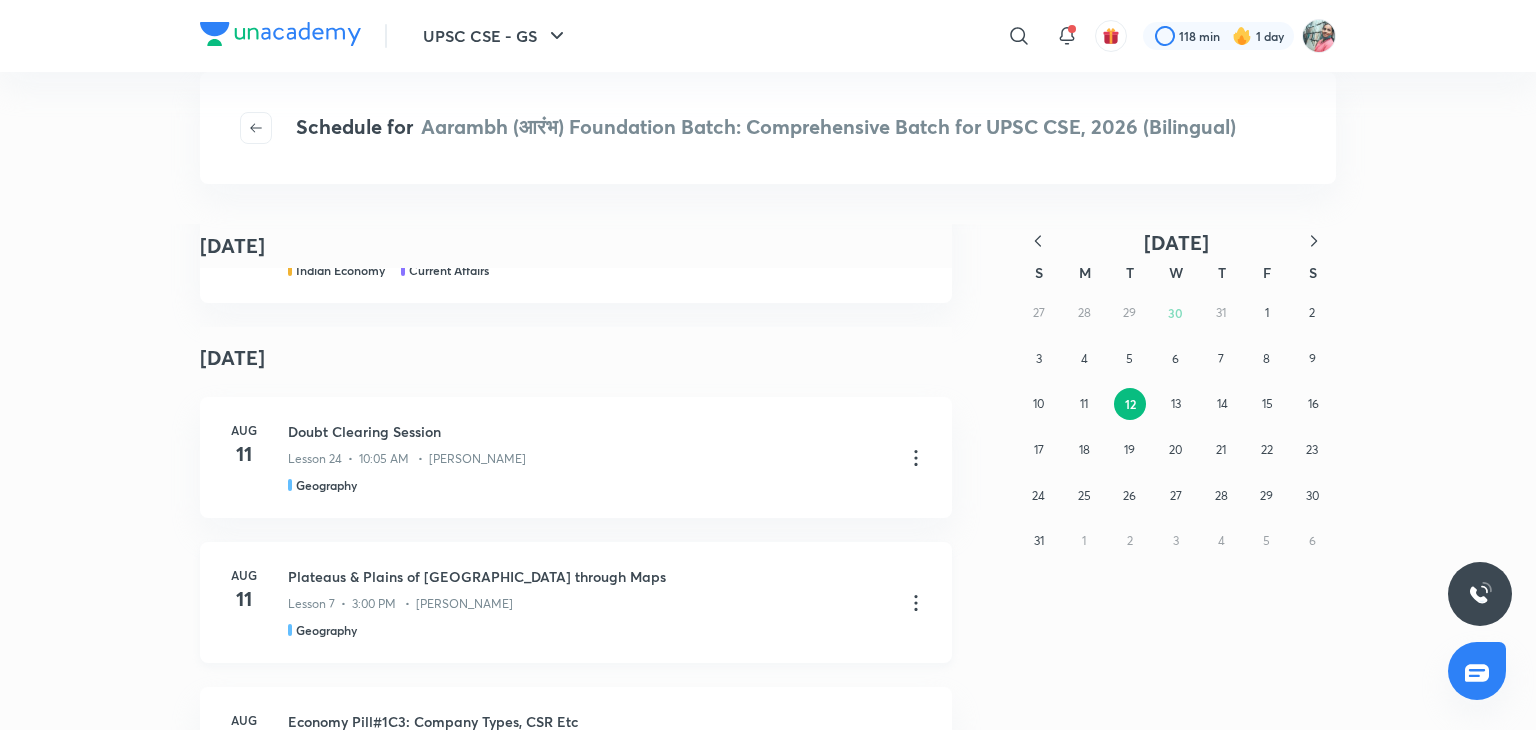 scroll, scrollTop: 18132, scrollLeft: 0, axis: vertical 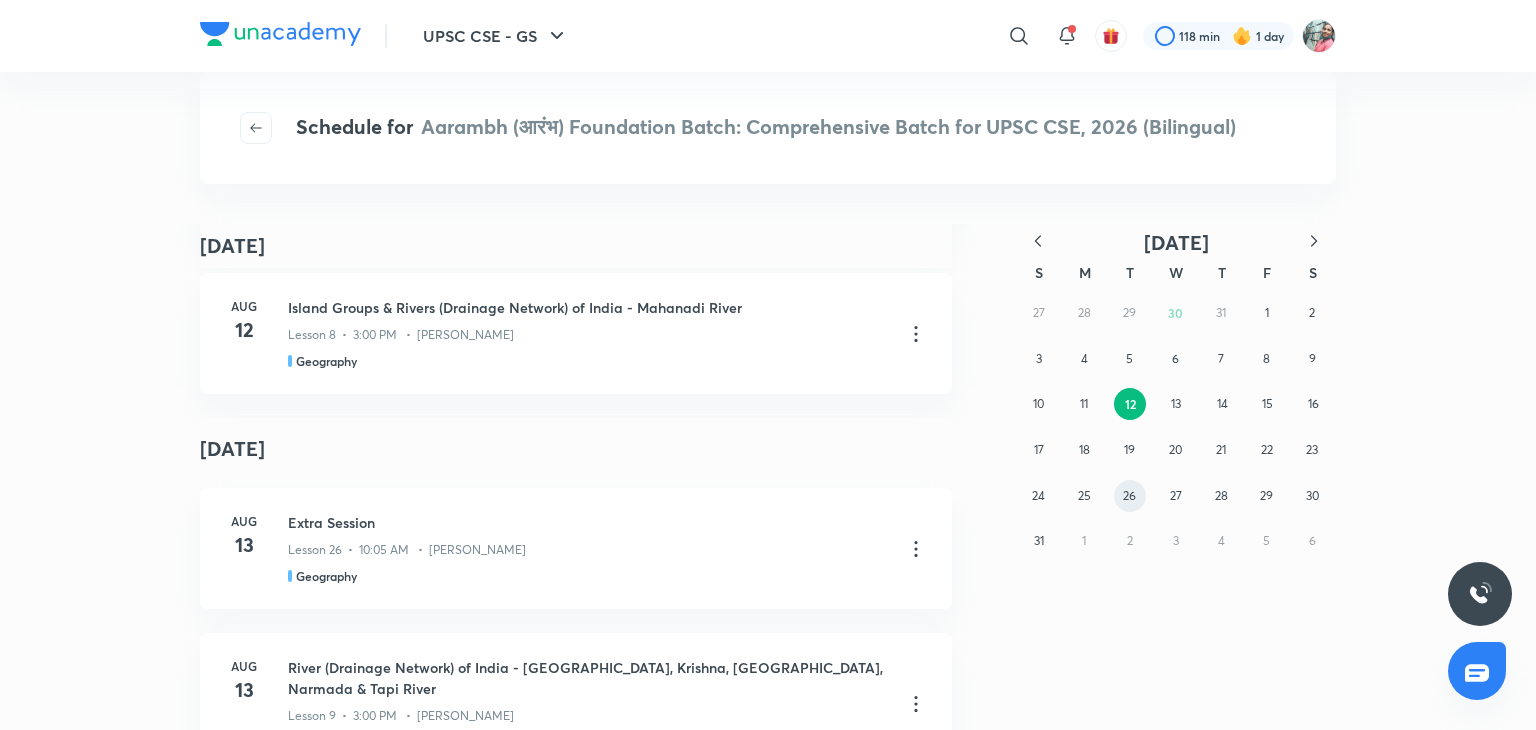 click on "26" at bounding box center [1129, 495] 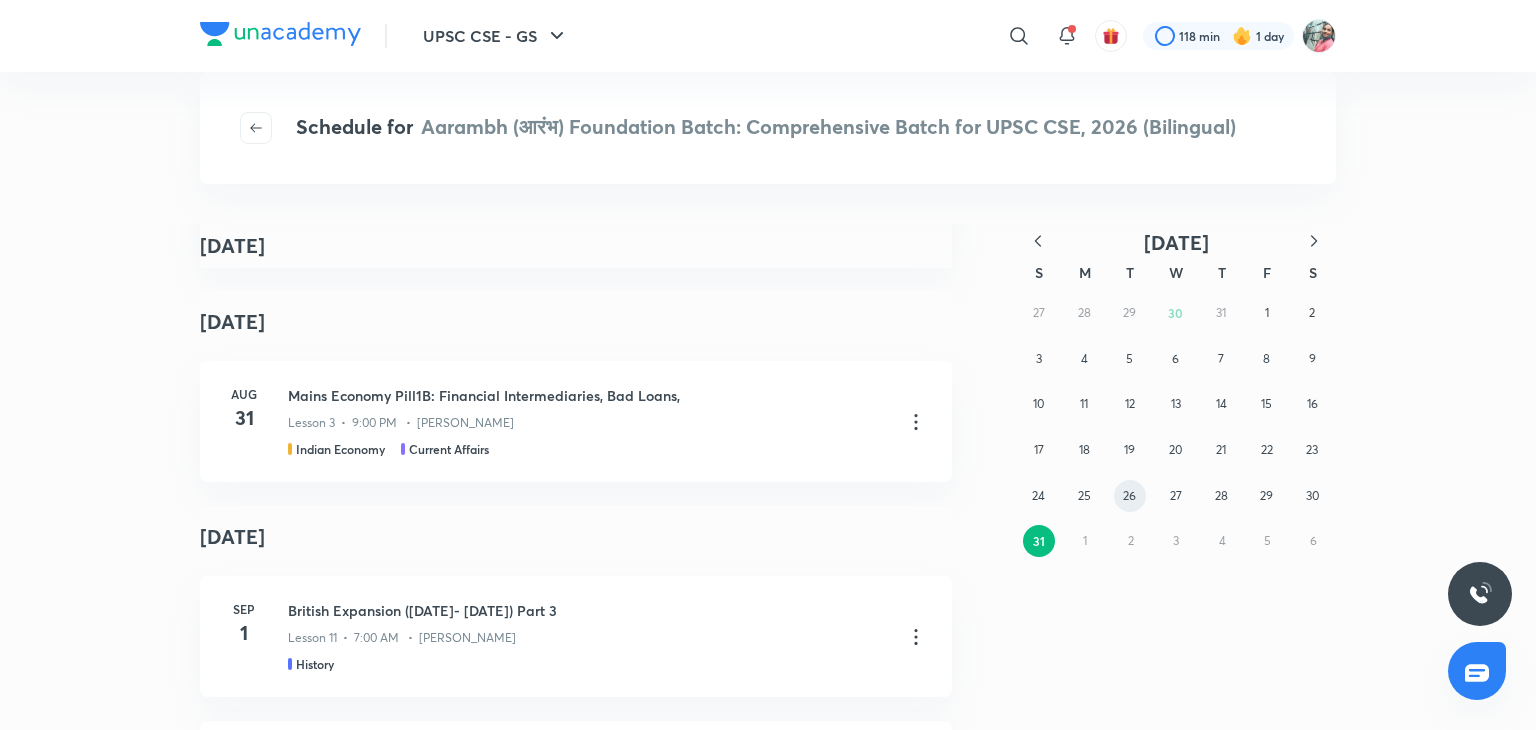 scroll, scrollTop: 2208, scrollLeft: 0, axis: vertical 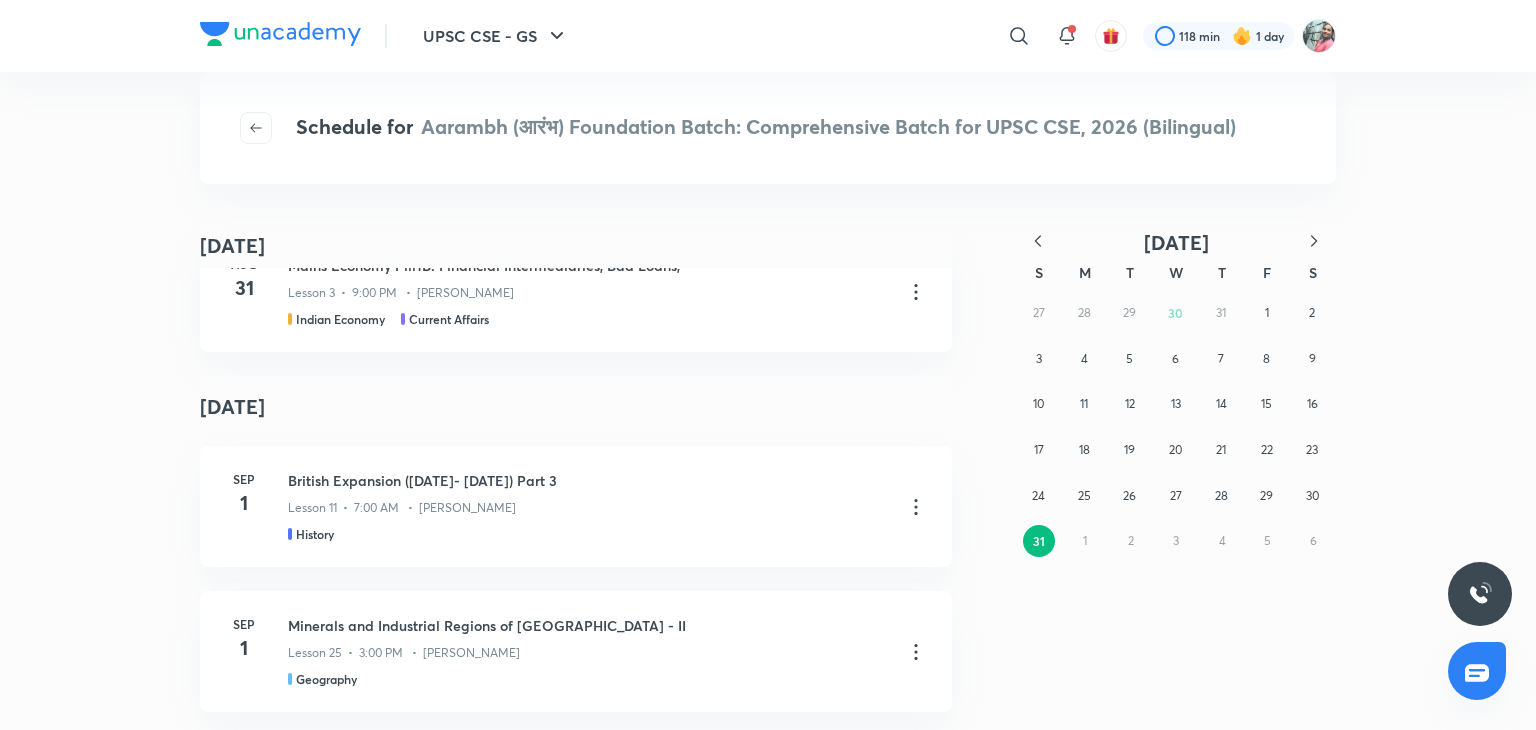 click 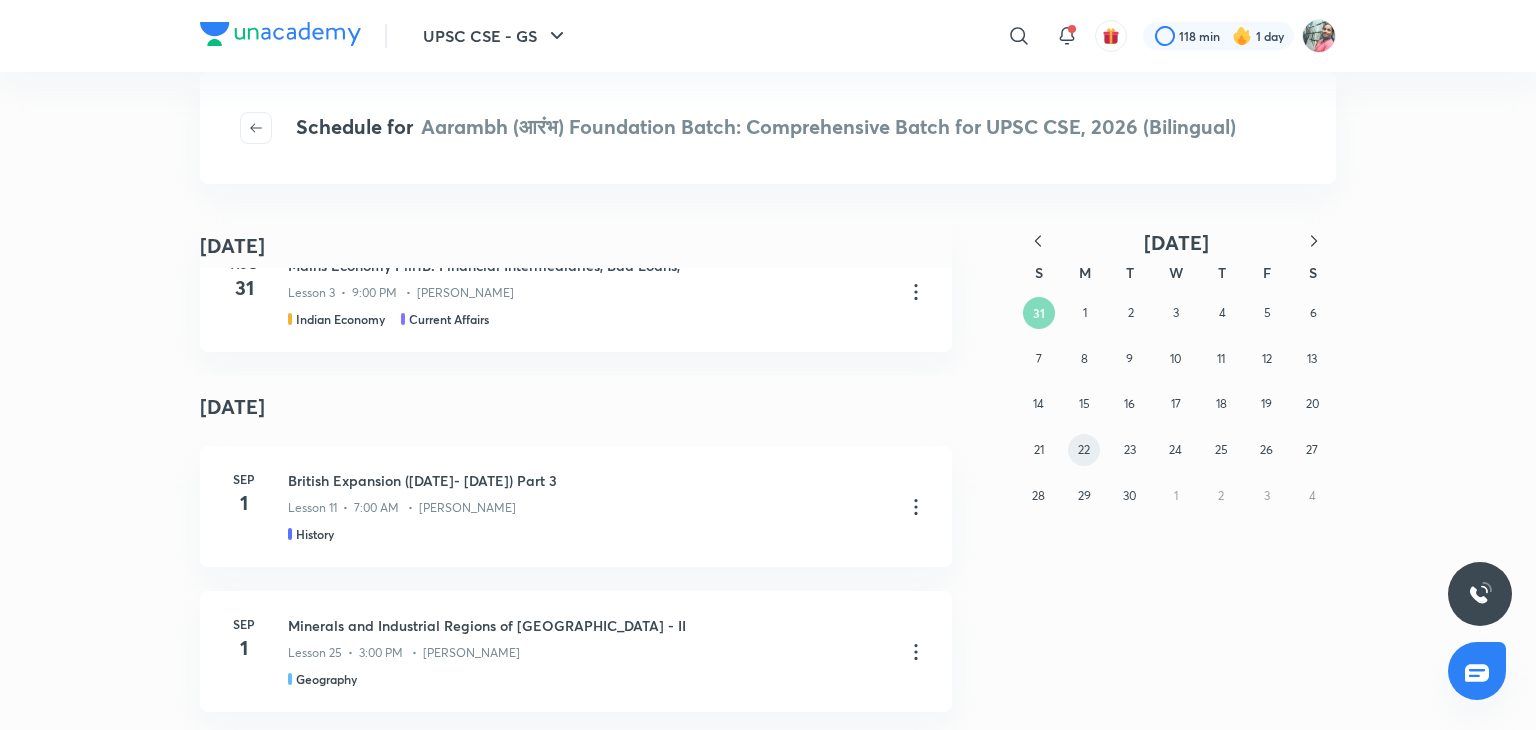 click on "22" at bounding box center (1084, 449) 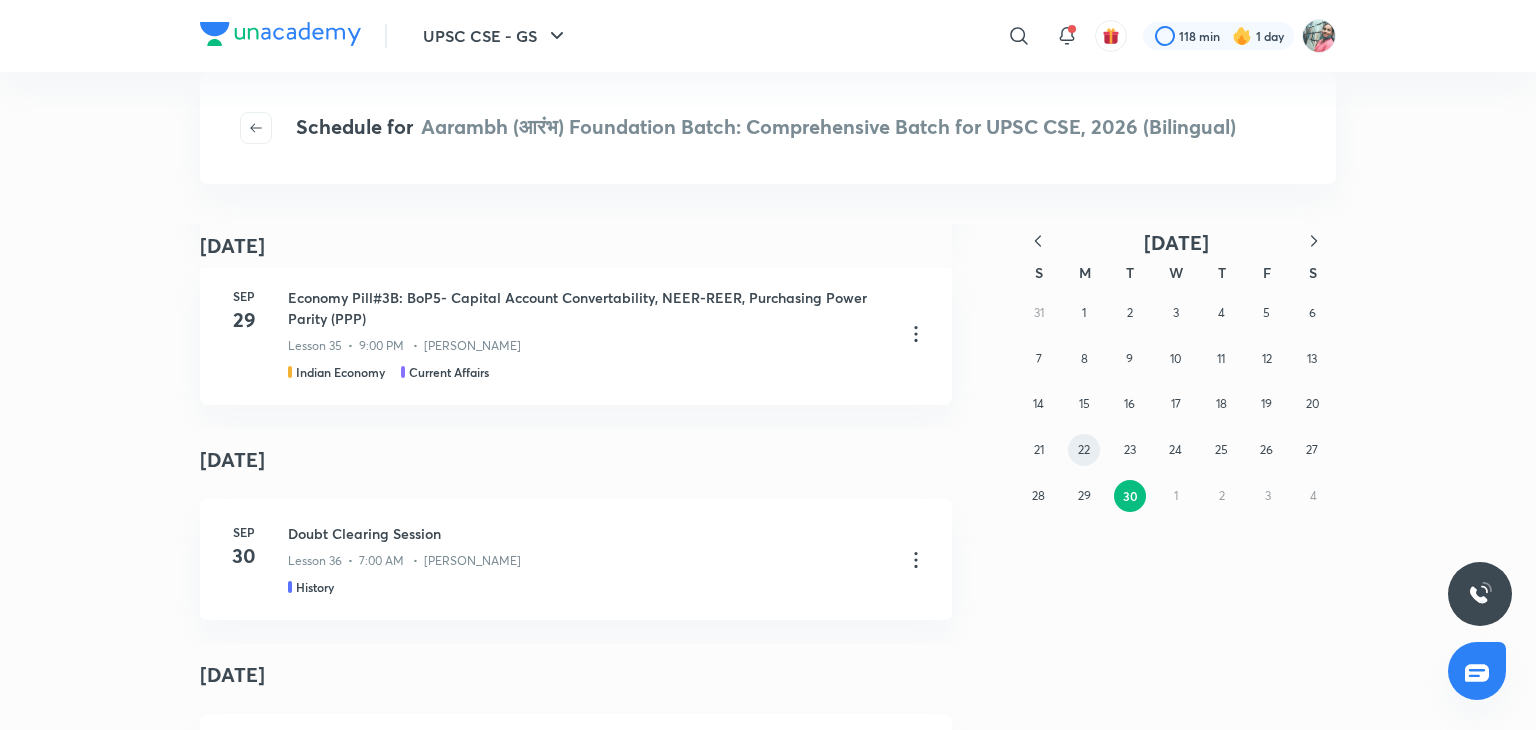 scroll, scrollTop: 2397, scrollLeft: 0, axis: vertical 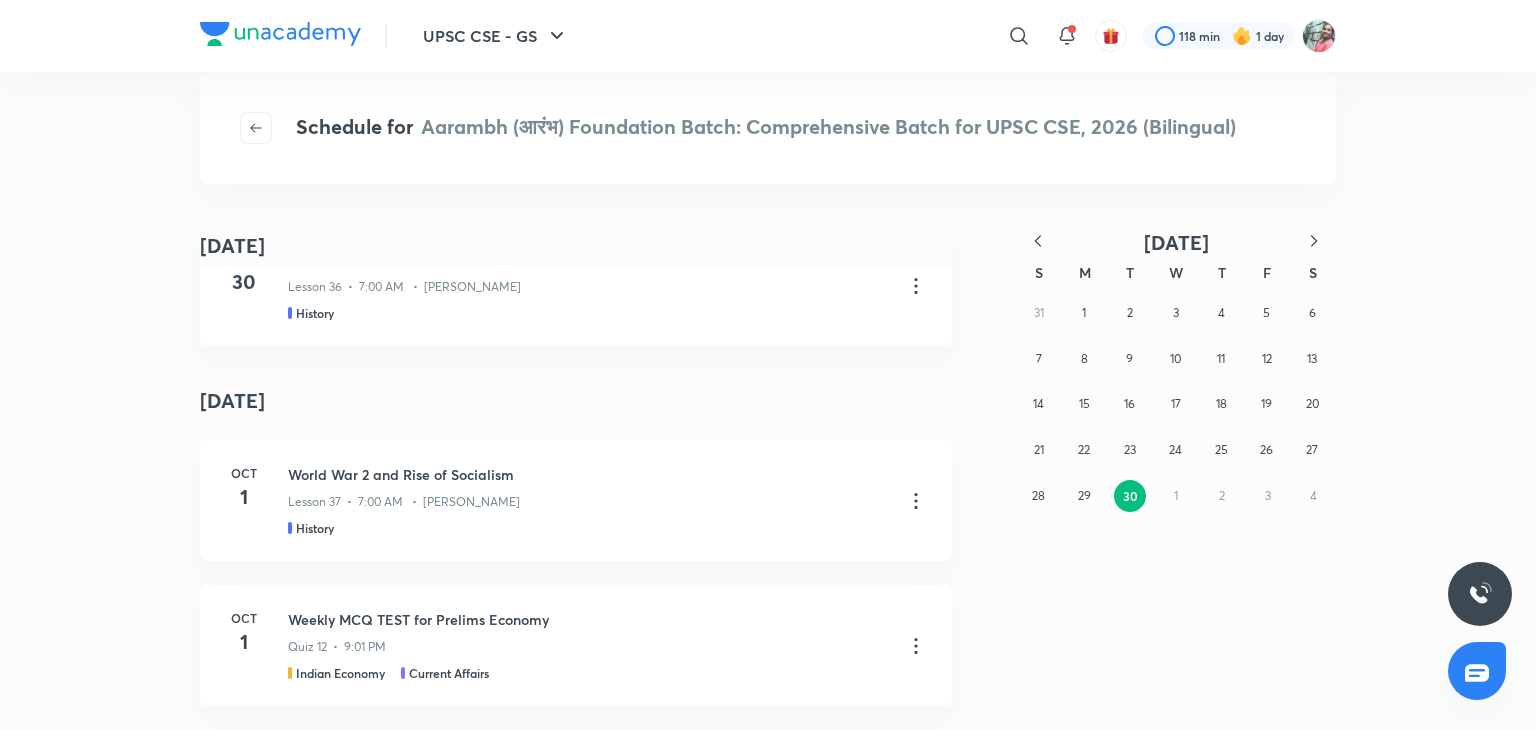 click 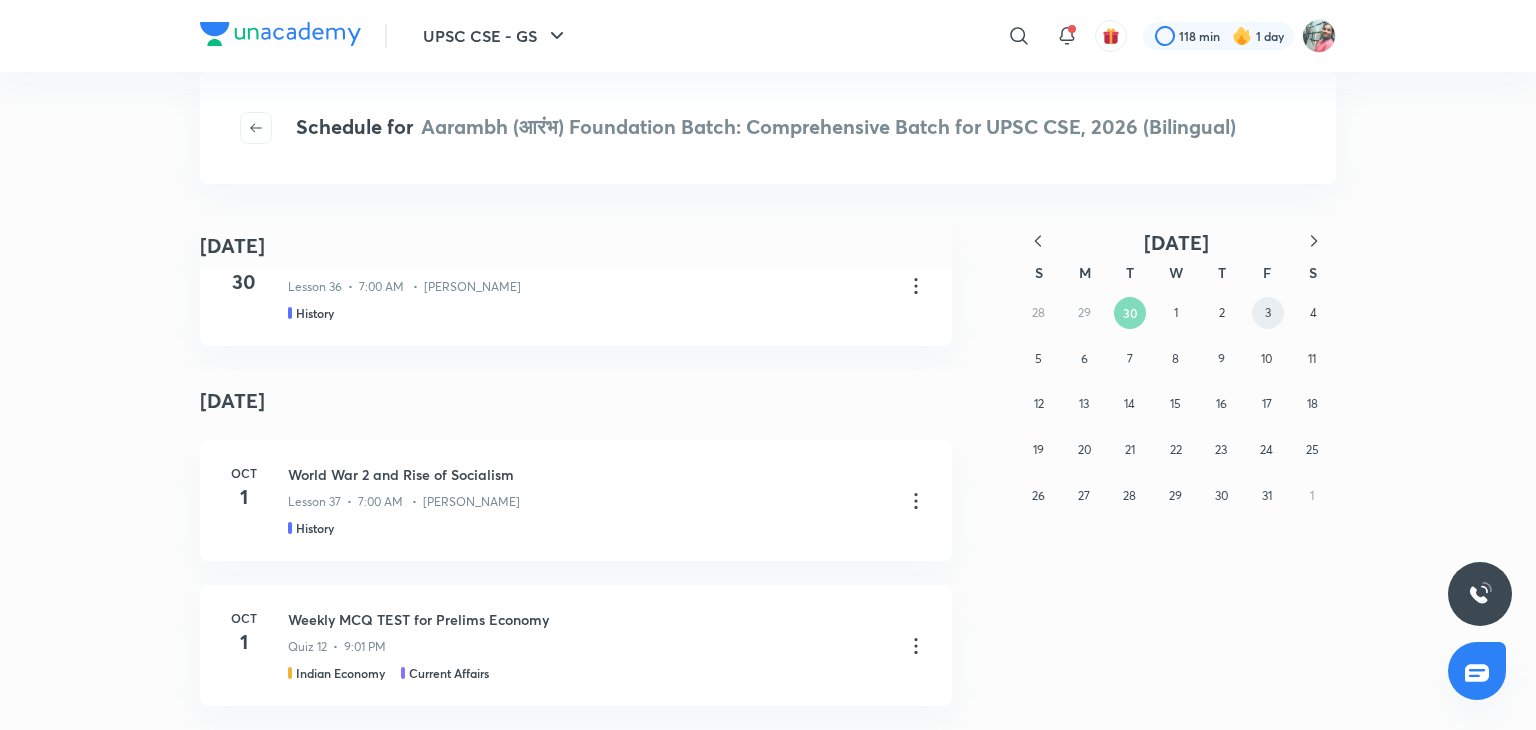 click on "3" at bounding box center (1268, 313) 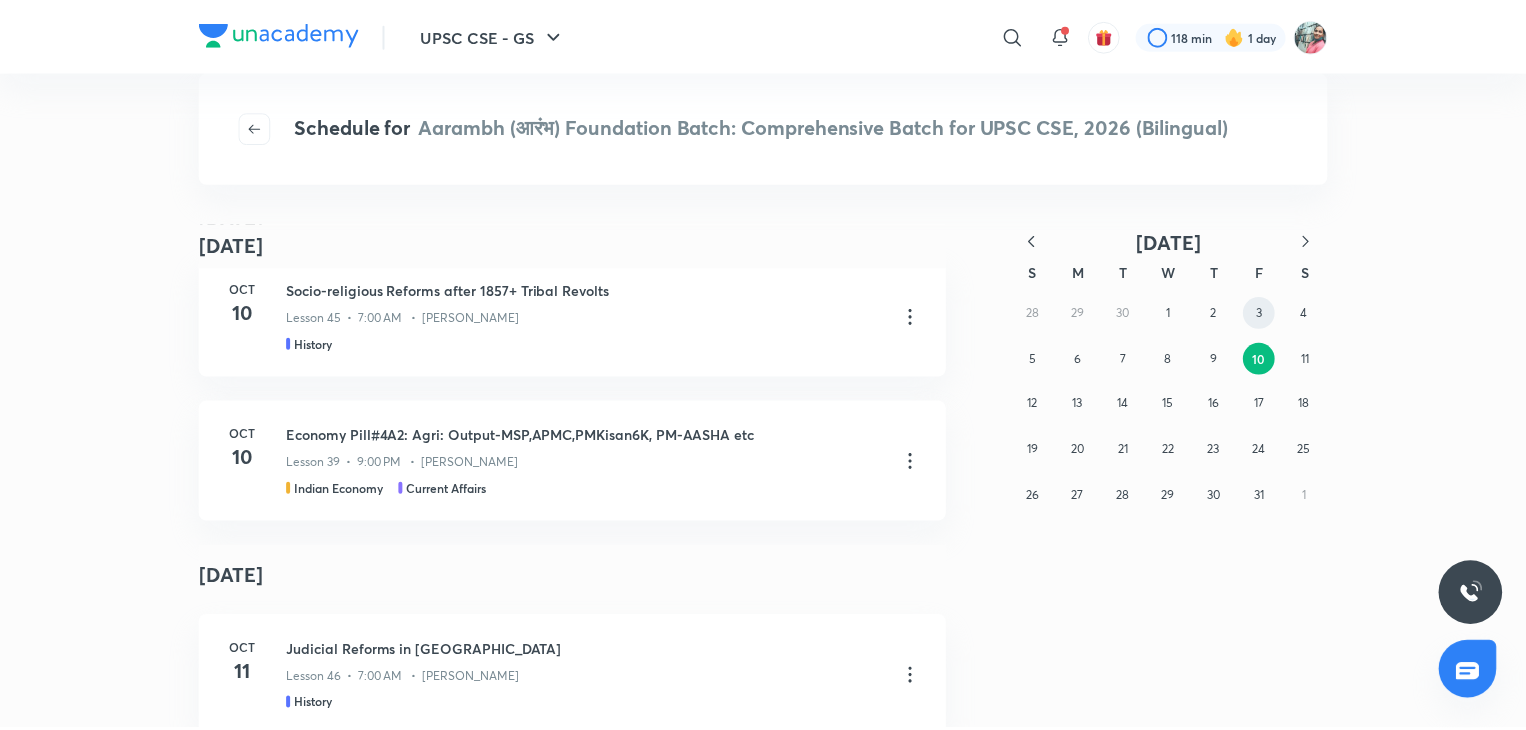 scroll, scrollTop: 2306, scrollLeft: 0, axis: vertical 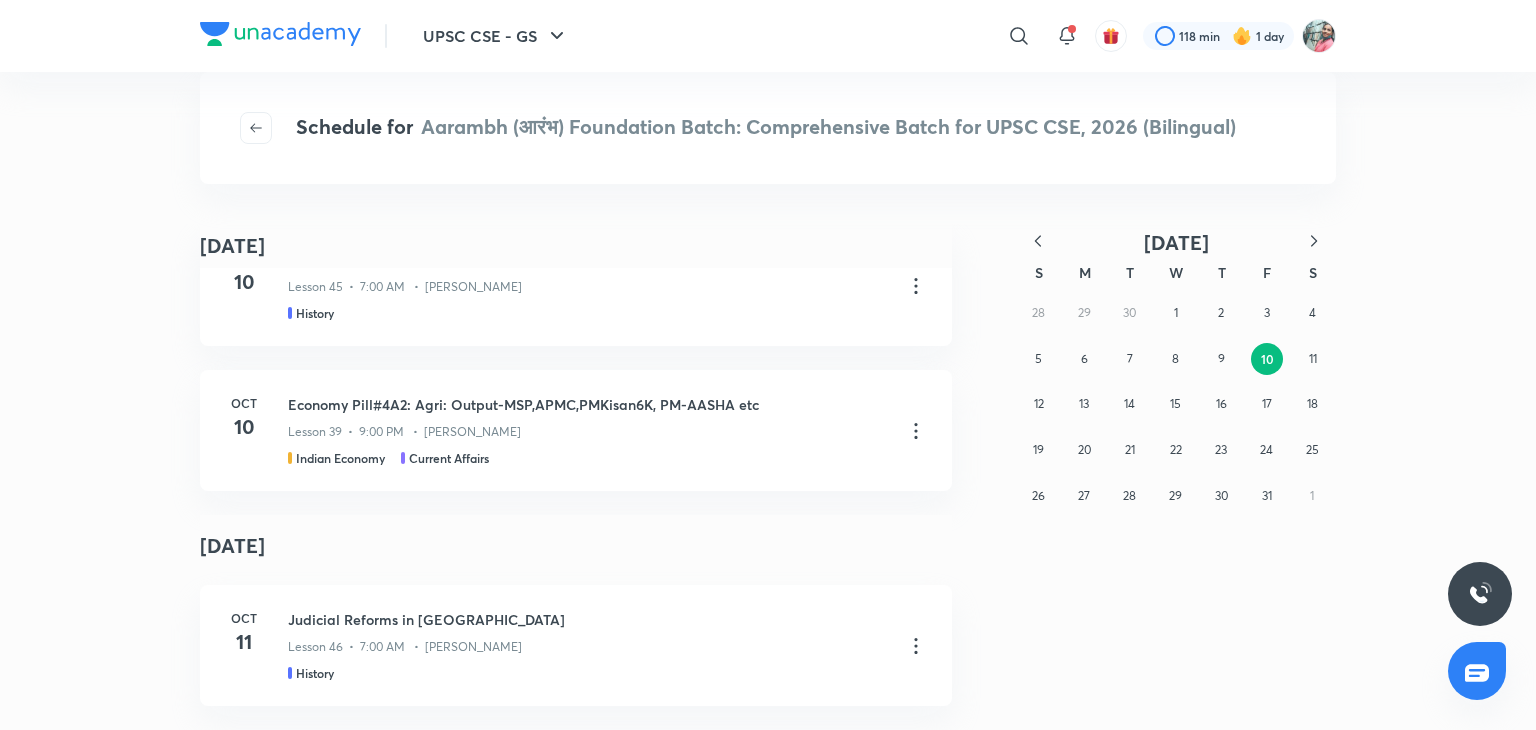 click 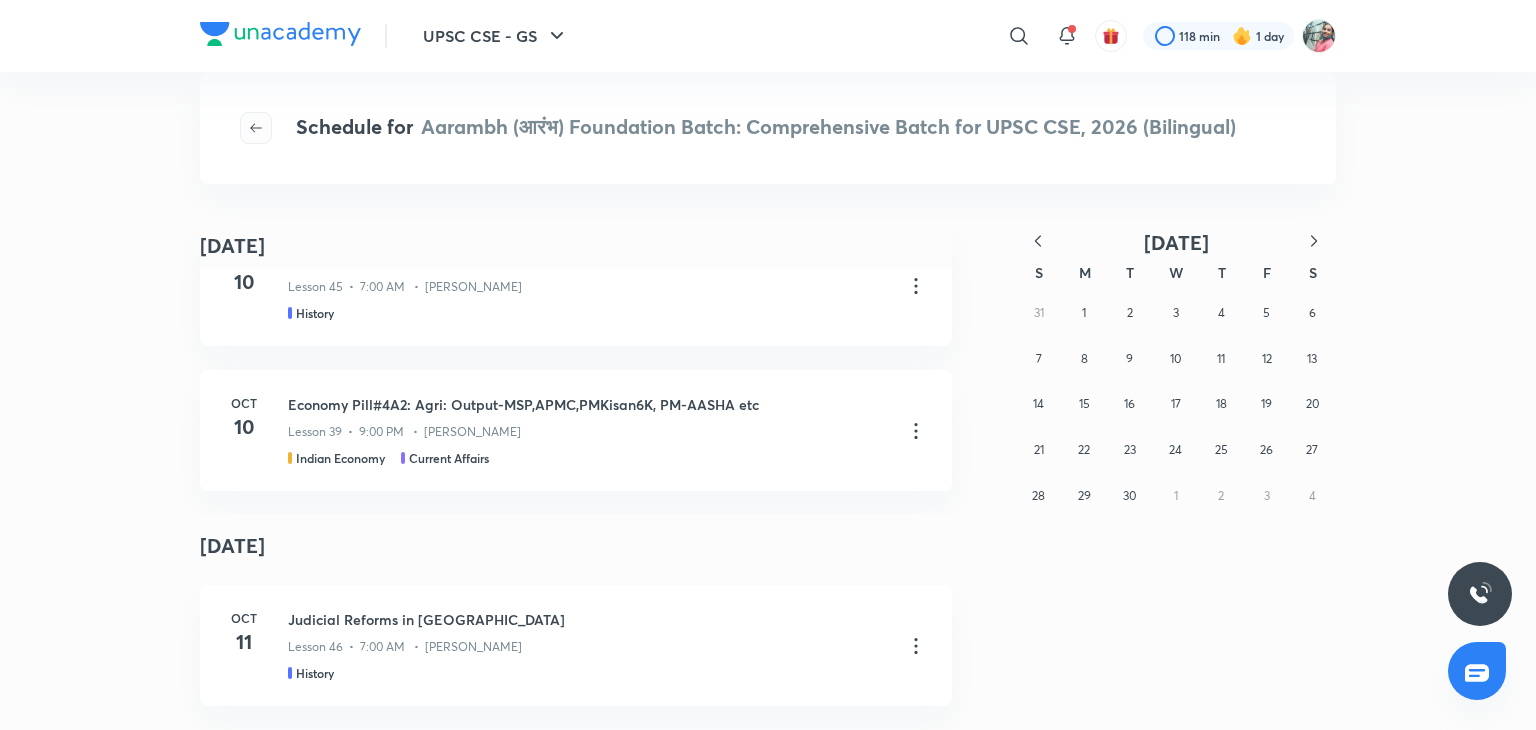 click 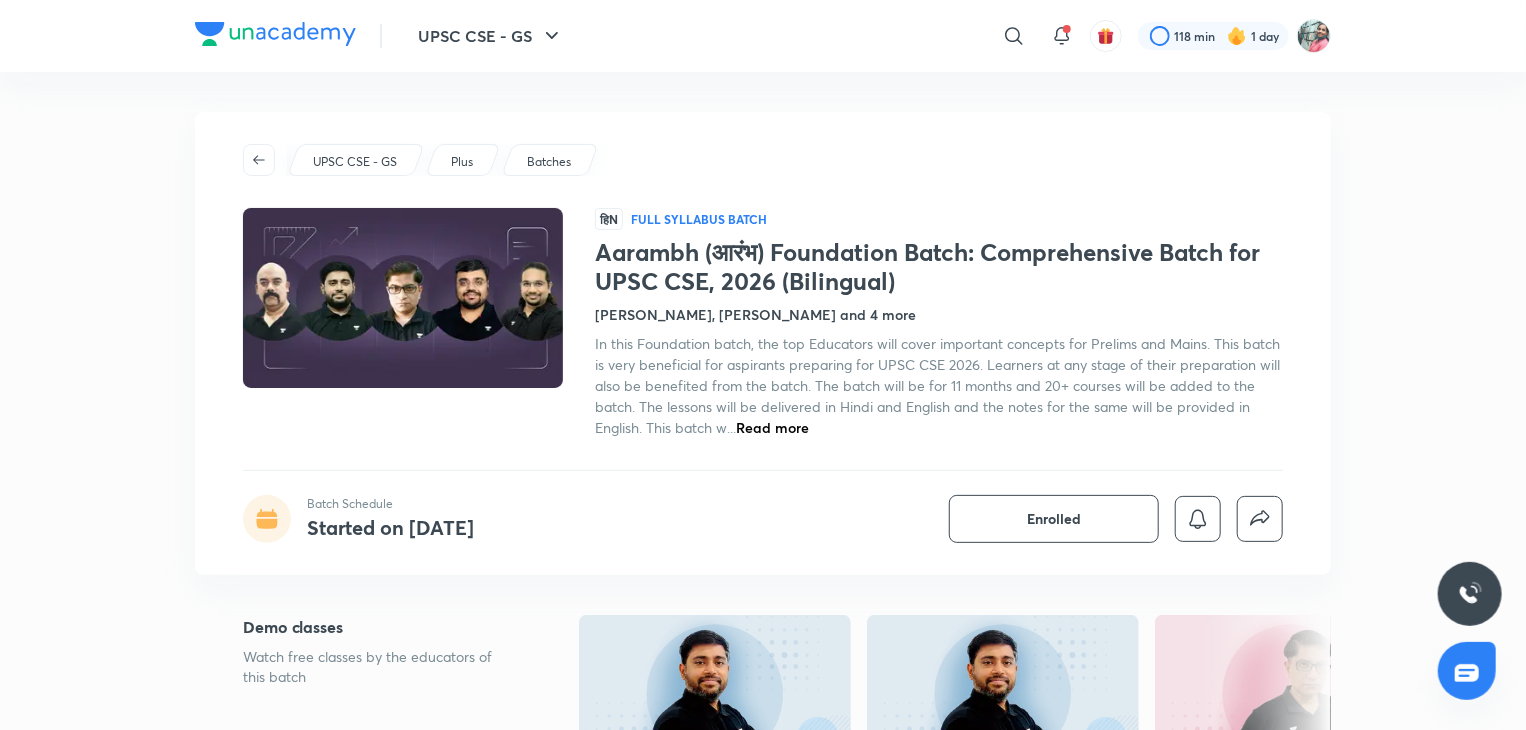 click on "UPSC CSE - GS Plus Batches हिN Full Syllabus Batch Aarambh (आरंभ) Foundation Batch: Comprehensive Batch for UPSC CSE, 2026 (Bilingual)  Sudarshan Gurjar, Mrunal Patel and 4 more In this Foundation batch, the top Educators will cover important concepts for Prelims and Mains. This batch is very beneficial for aspirants preparing for UPSC CSE 2026. Learners at any stage of their preparation will also be benefited from the batch. The batch will be for 11 months and 20+ courses will be added to the batch. The lessons will be delivered in Hindi and English and the notes for the same will be provided in English. This batch w...  Read more Batch Schedule Started on Jul 9 Enrolled" at bounding box center [763, 343] 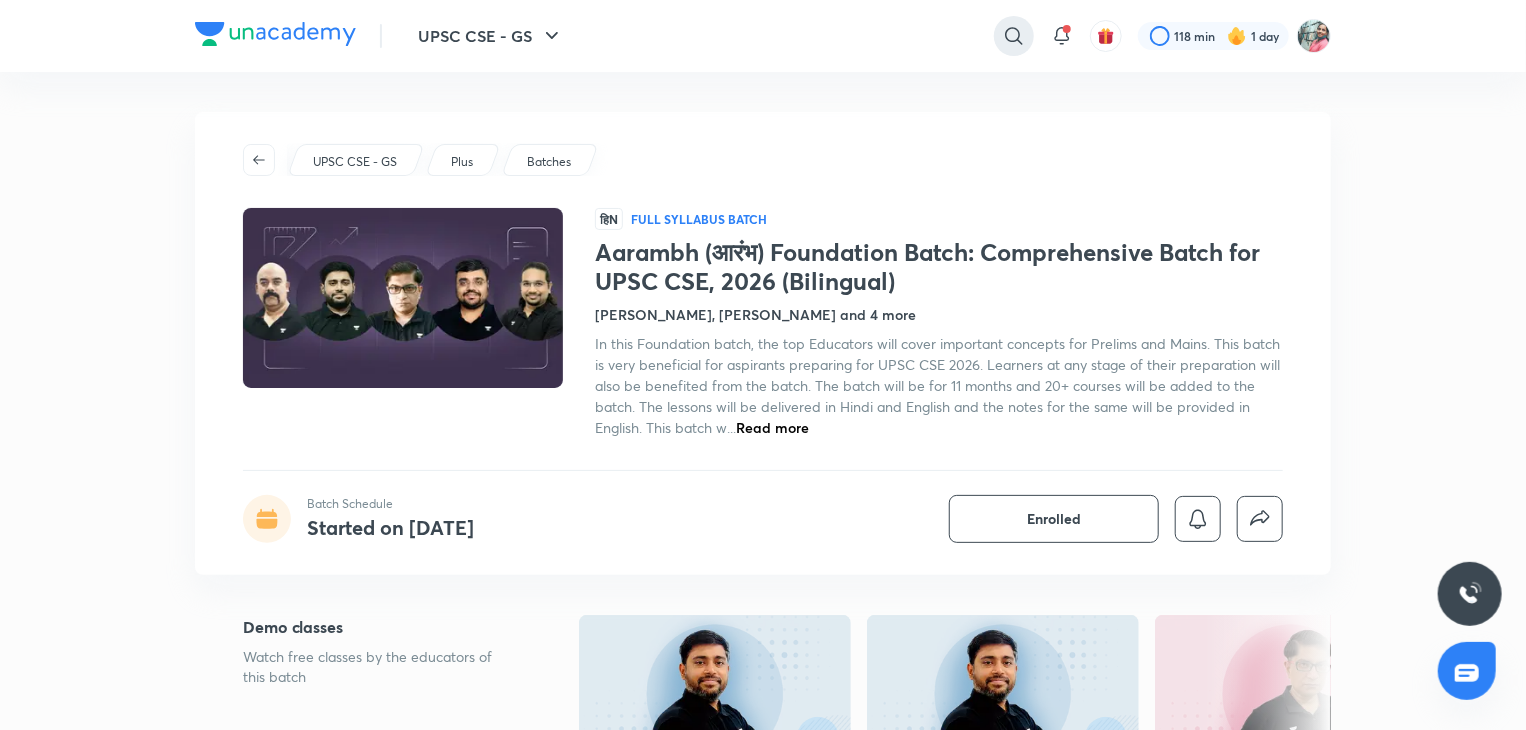 click 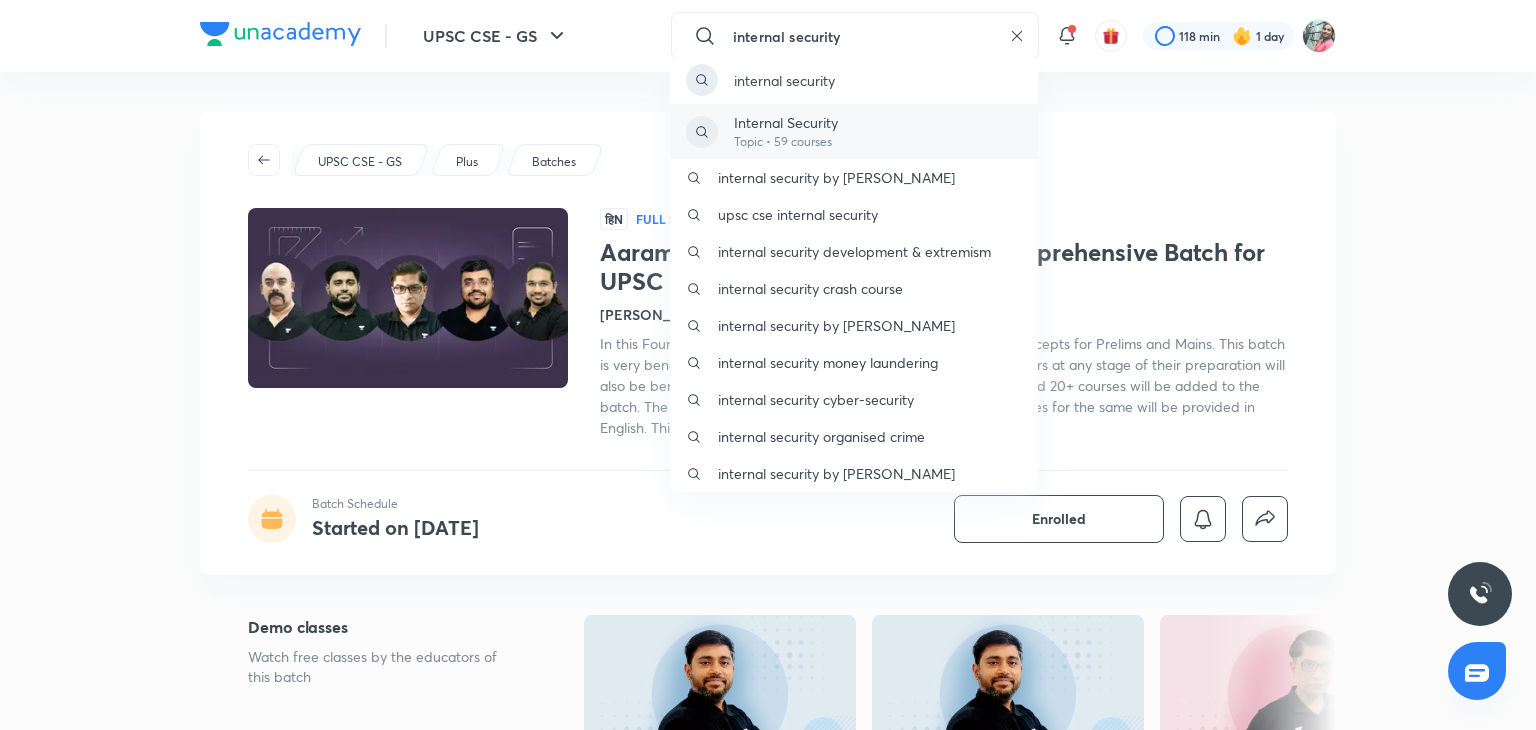 type on "internal security" 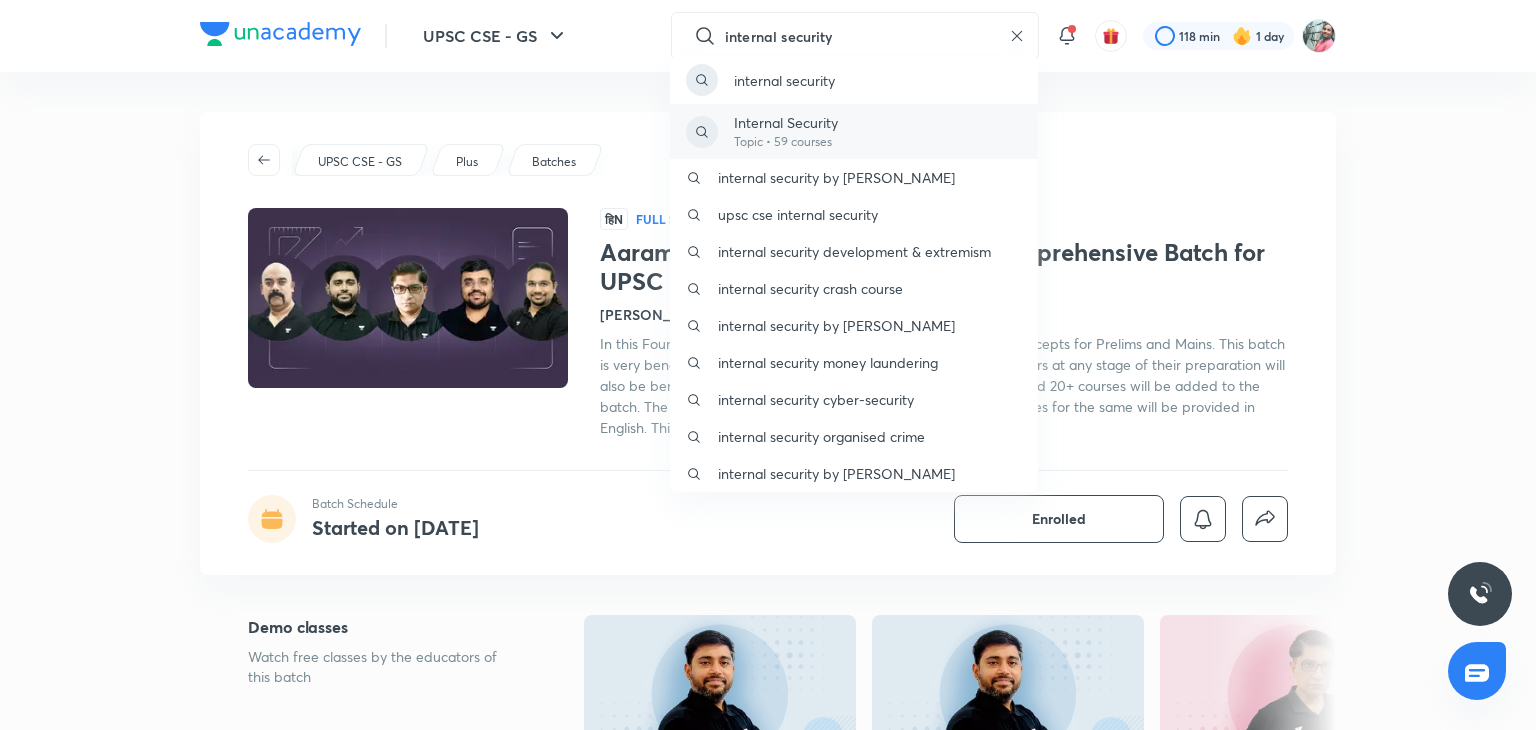 click on "Topic • 59 courses" at bounding box center (786, 142) 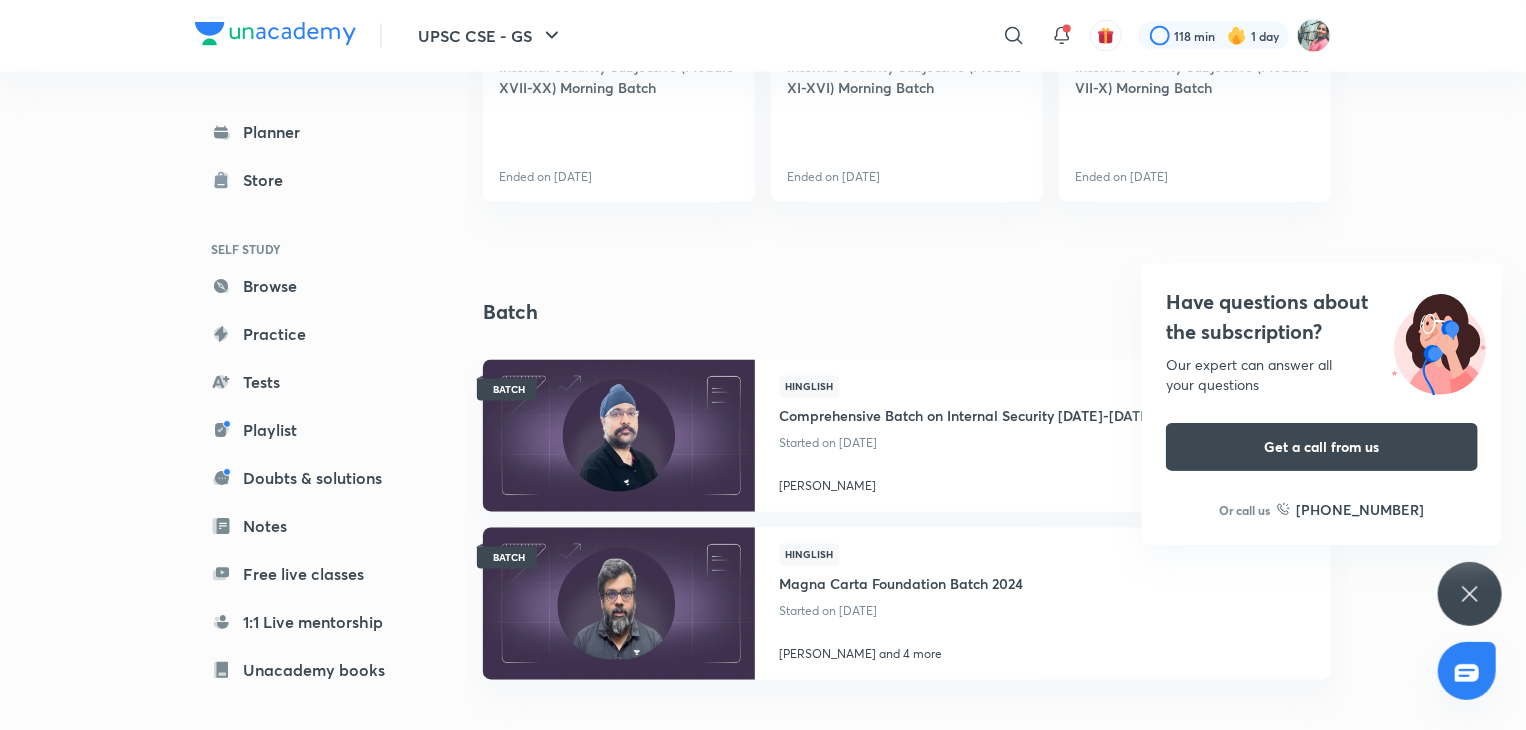 scroll, scrollTop: 1680, scrollLeft: 0, axis: vertical 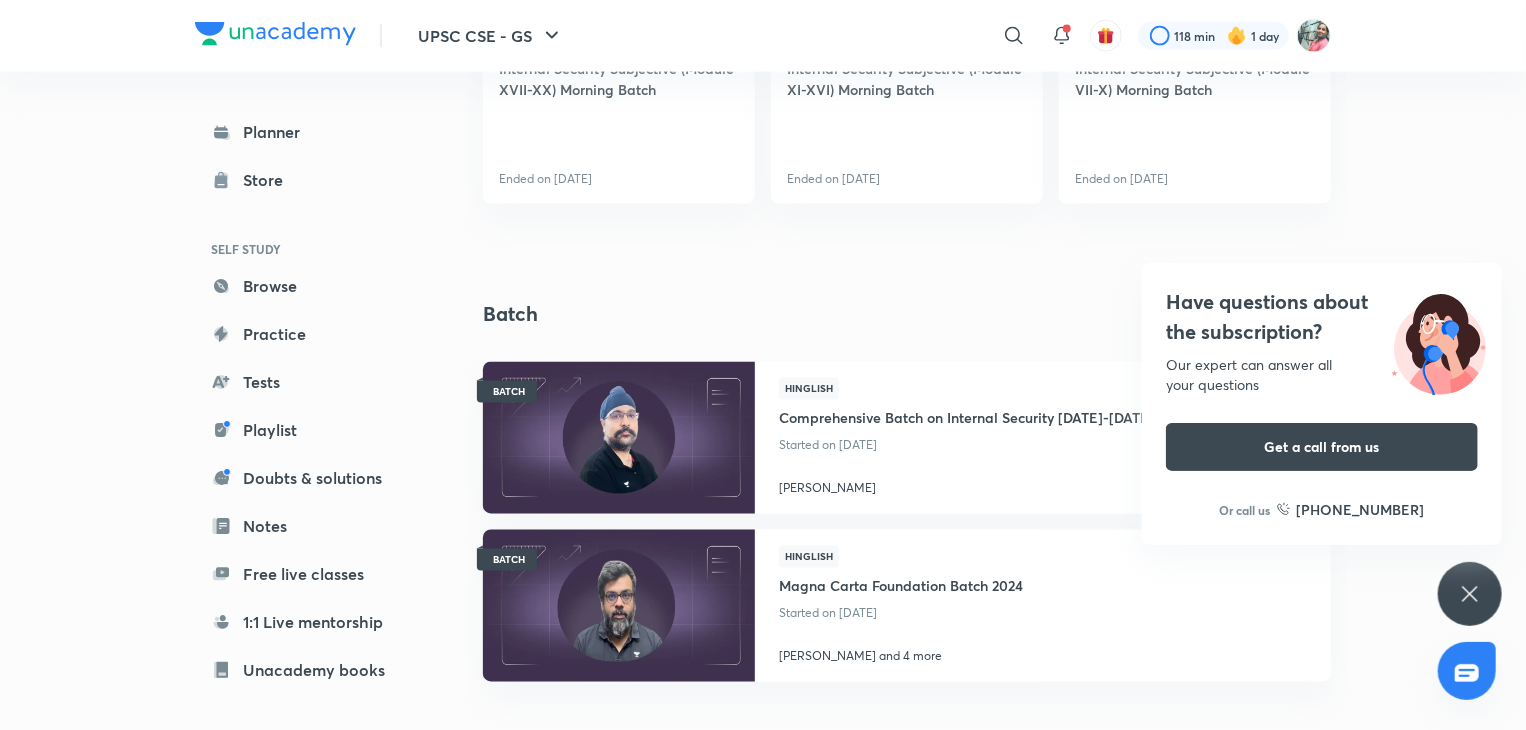 click 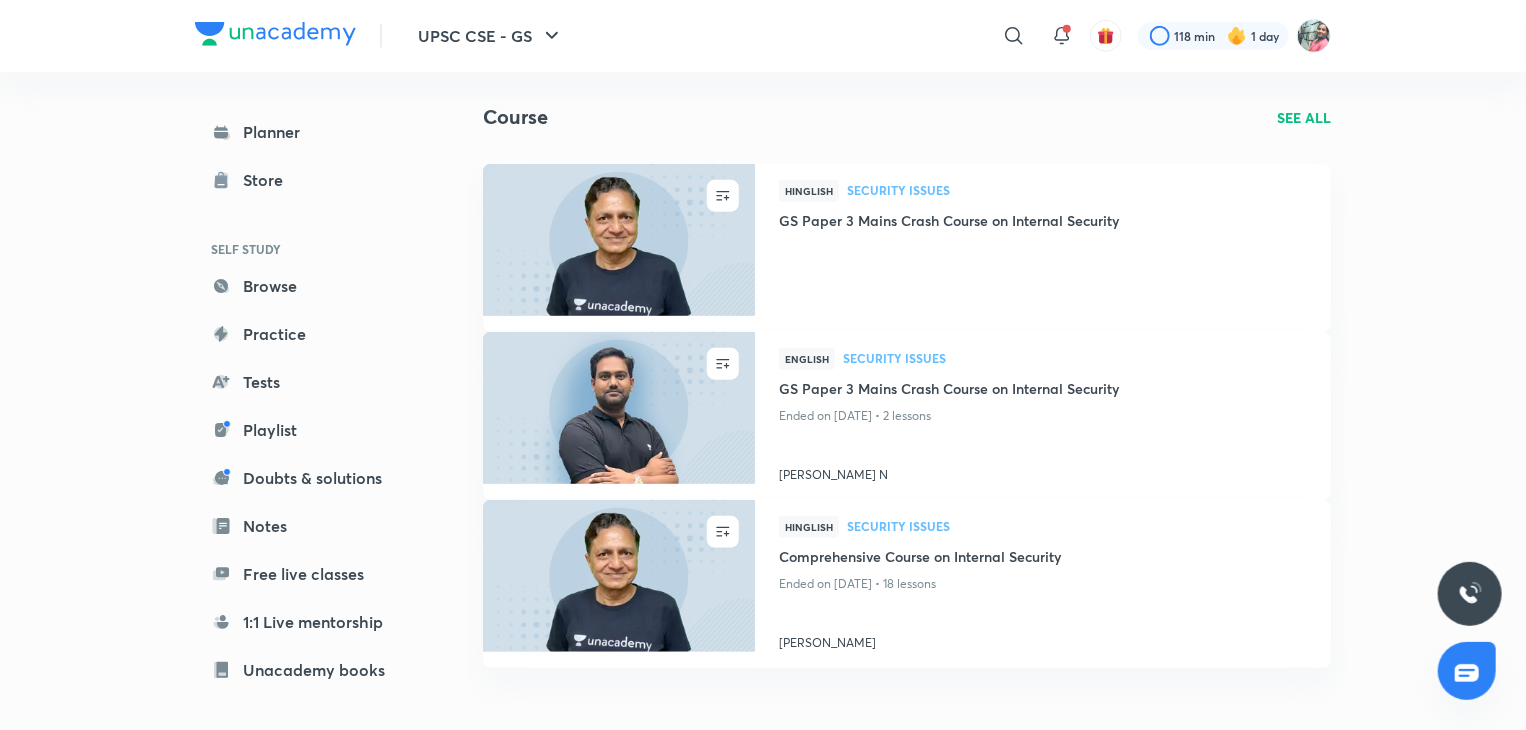 scroll, scrollTop: 904, scrollLeft: 0, axis: vertical 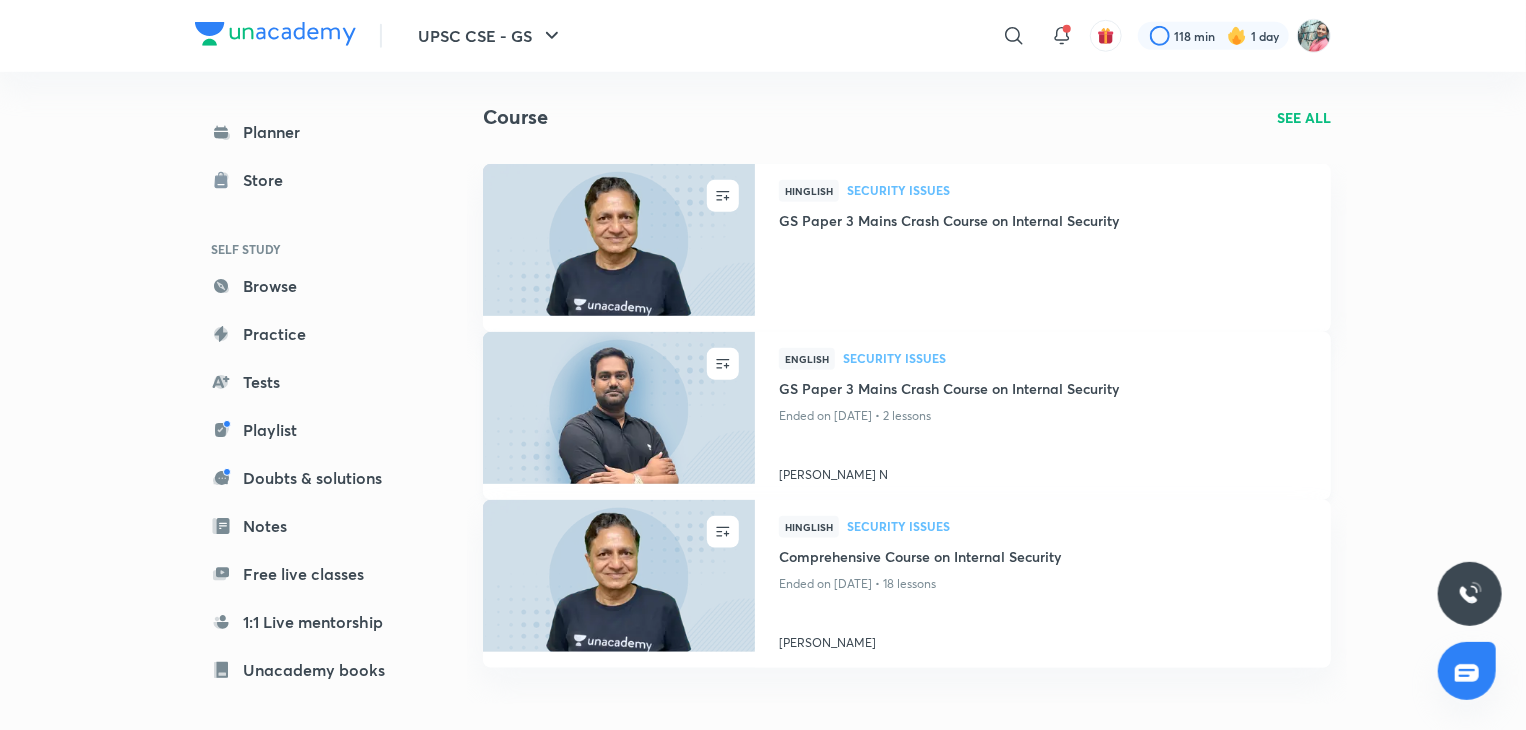 click on "GS Paper 3 Mains Crash Course on Internal Security" at bounding box center [1043, 390] 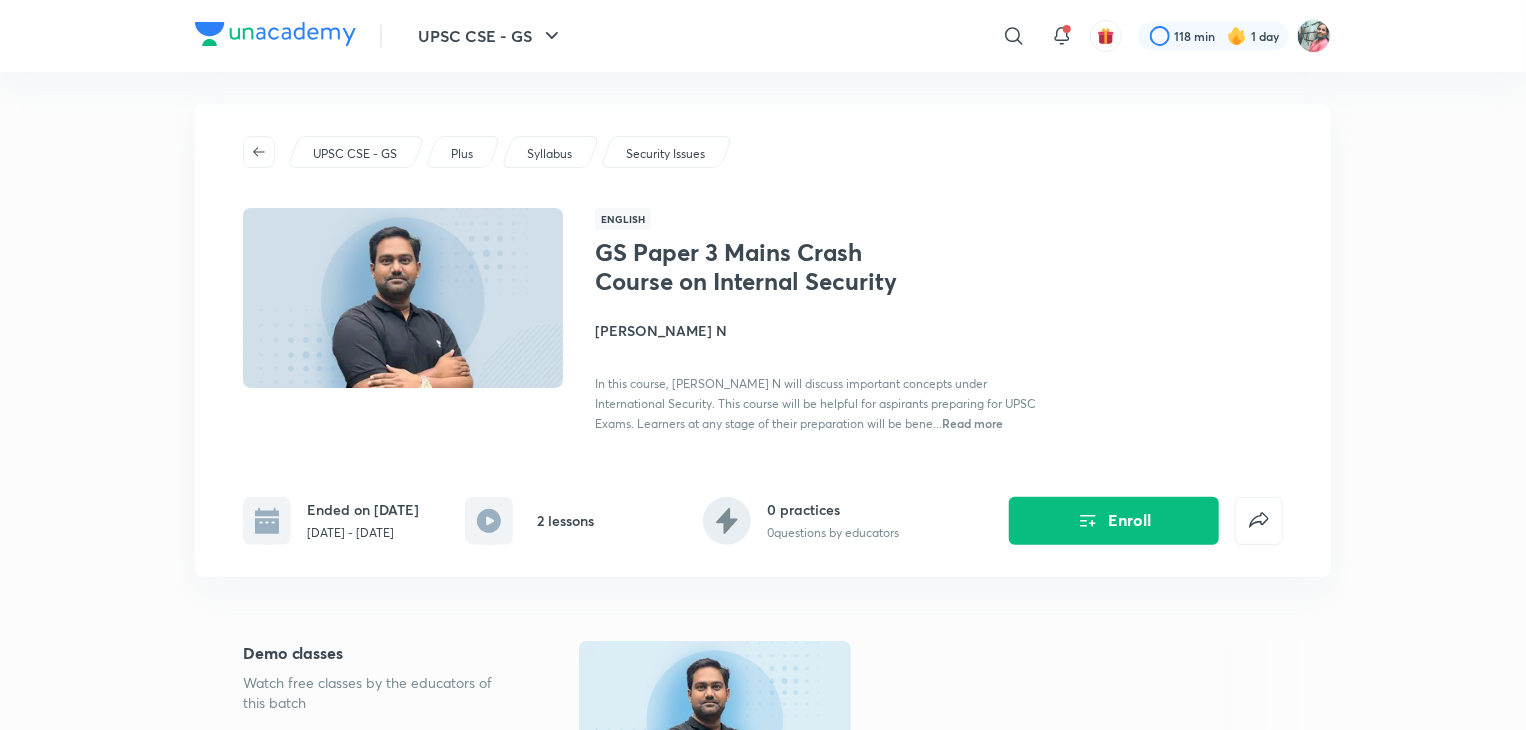 scroll, scrollTop: 0, scrollLeft: 0, axis: both 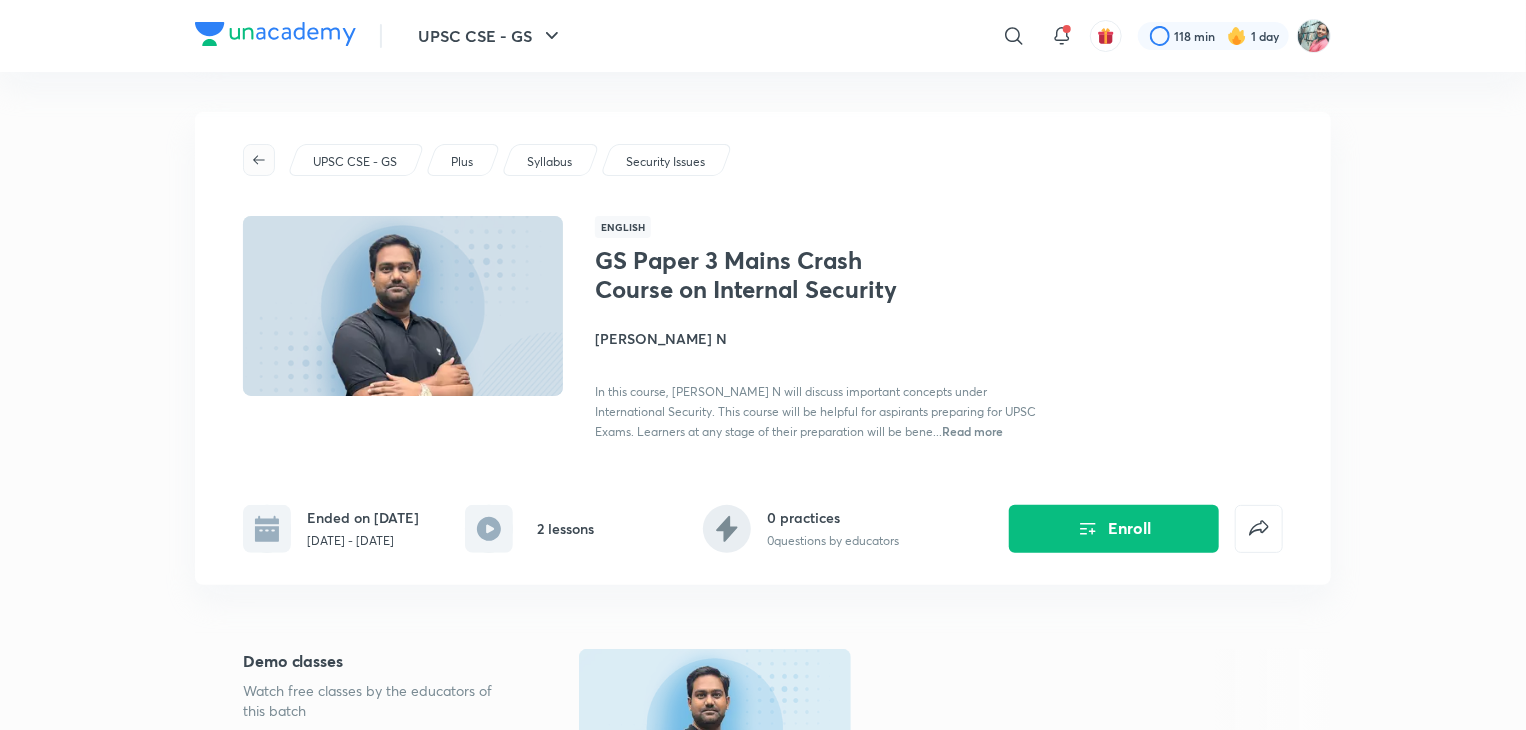 click 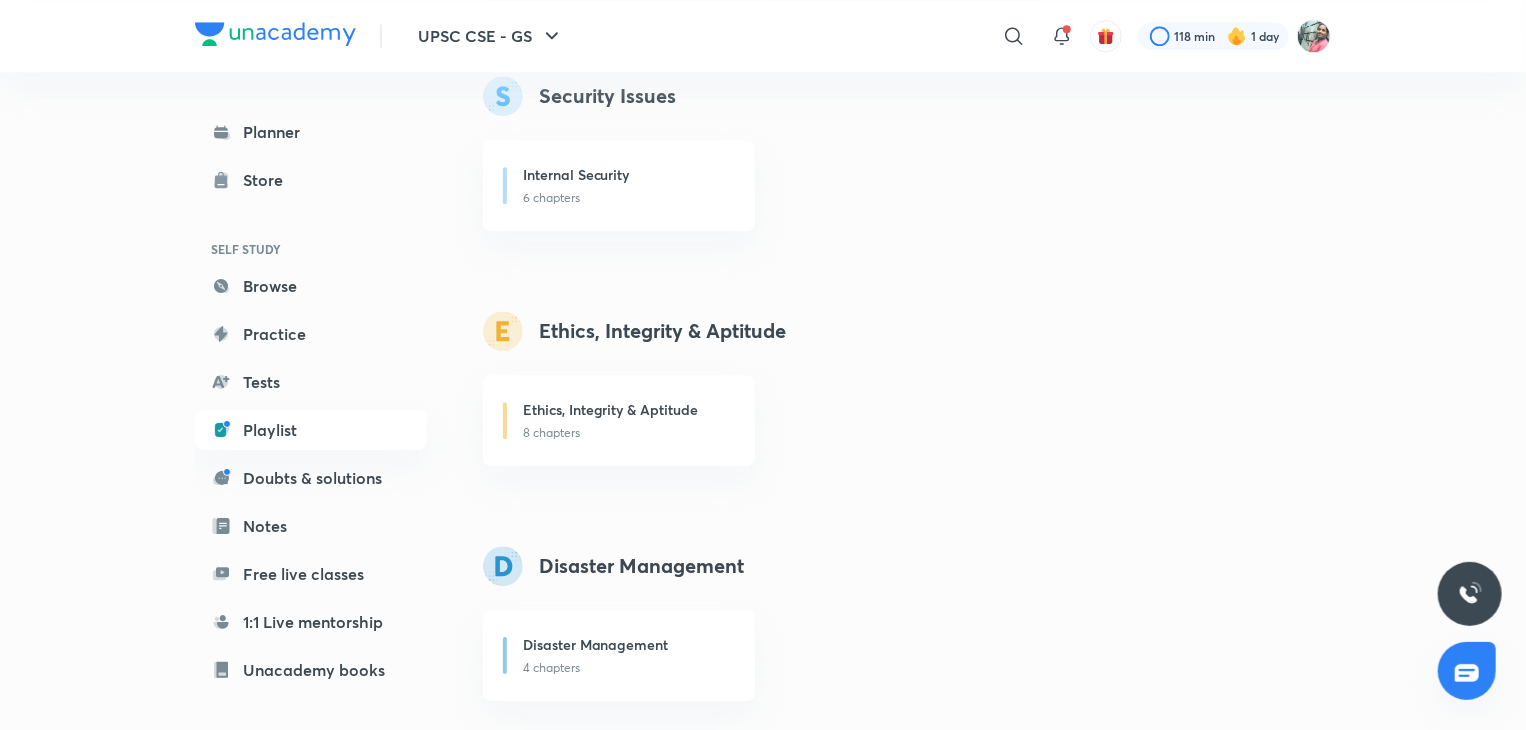 scroll, scrollTop: 2716, scrollLeft: 0, axis: vertical 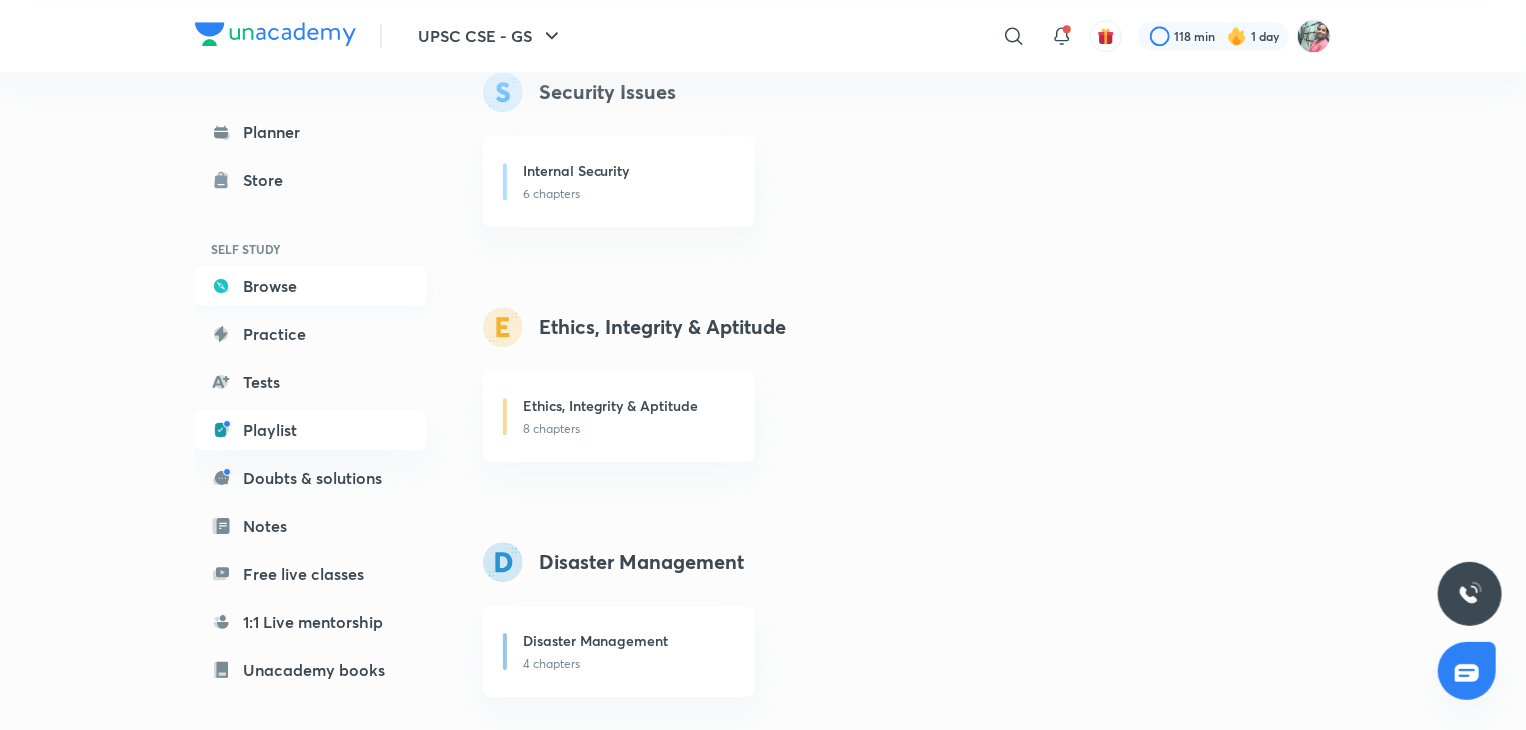 click on "Browse" at bounding box center (311, 286) 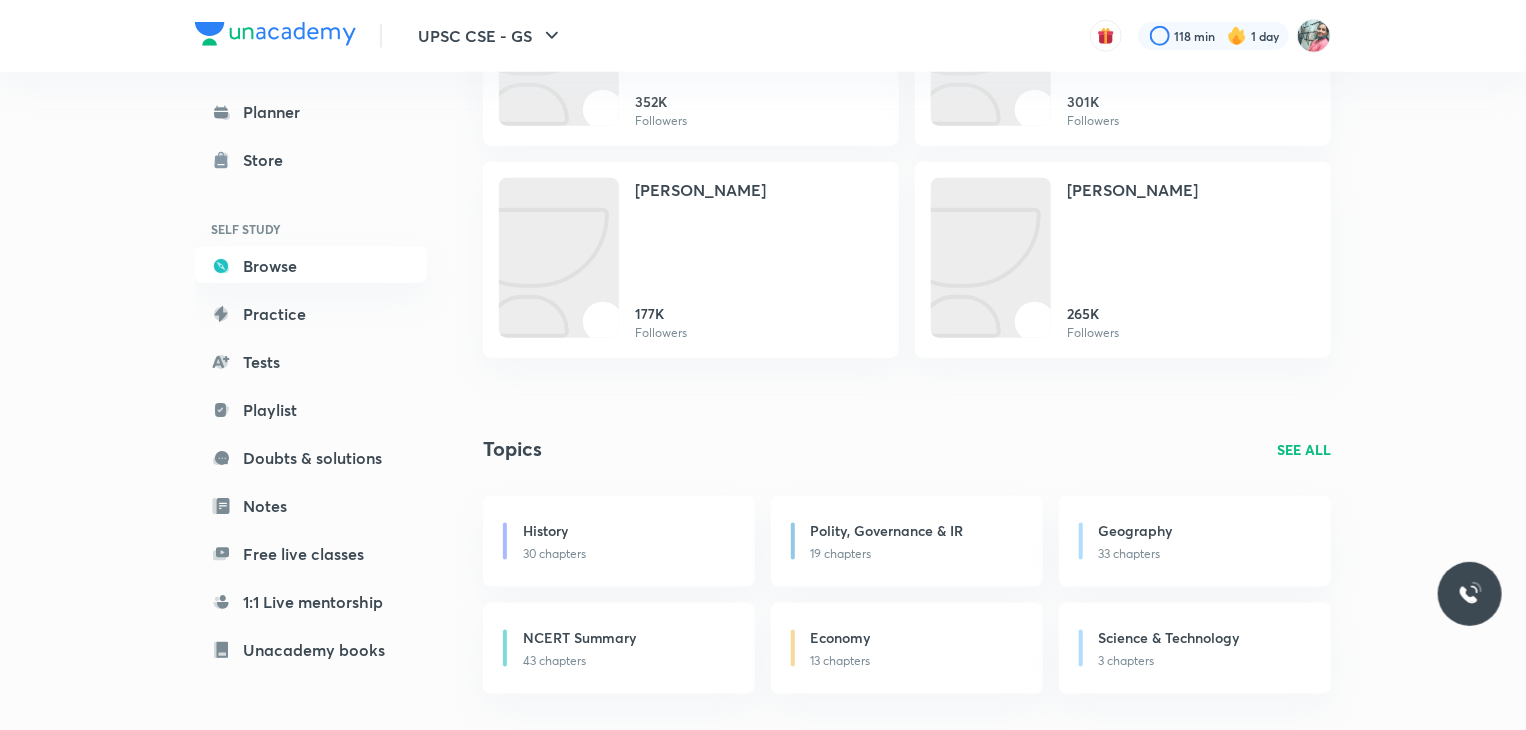 scroll, scrollTop: 0, scrollLeft: 0, axis: both 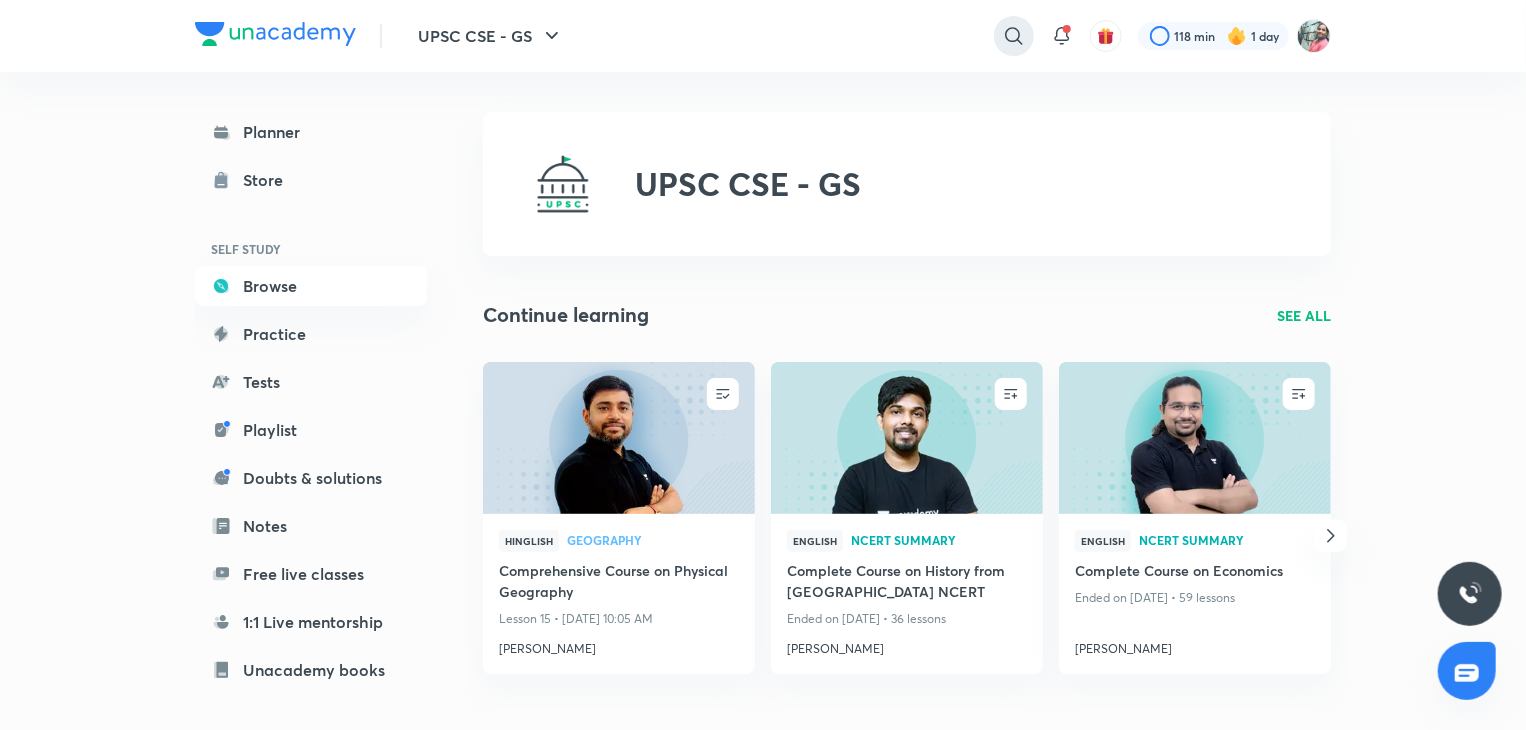 click 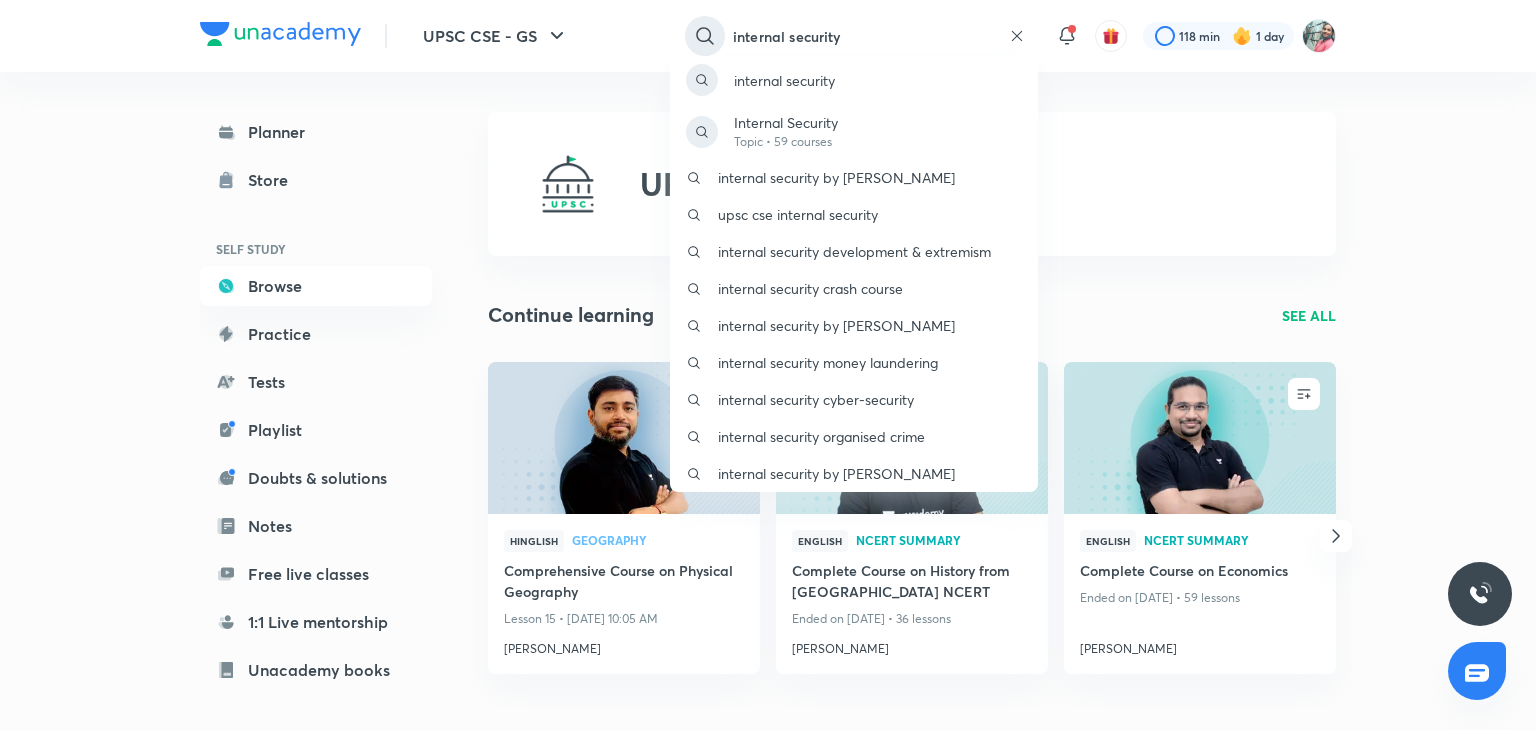 type on "internal security" 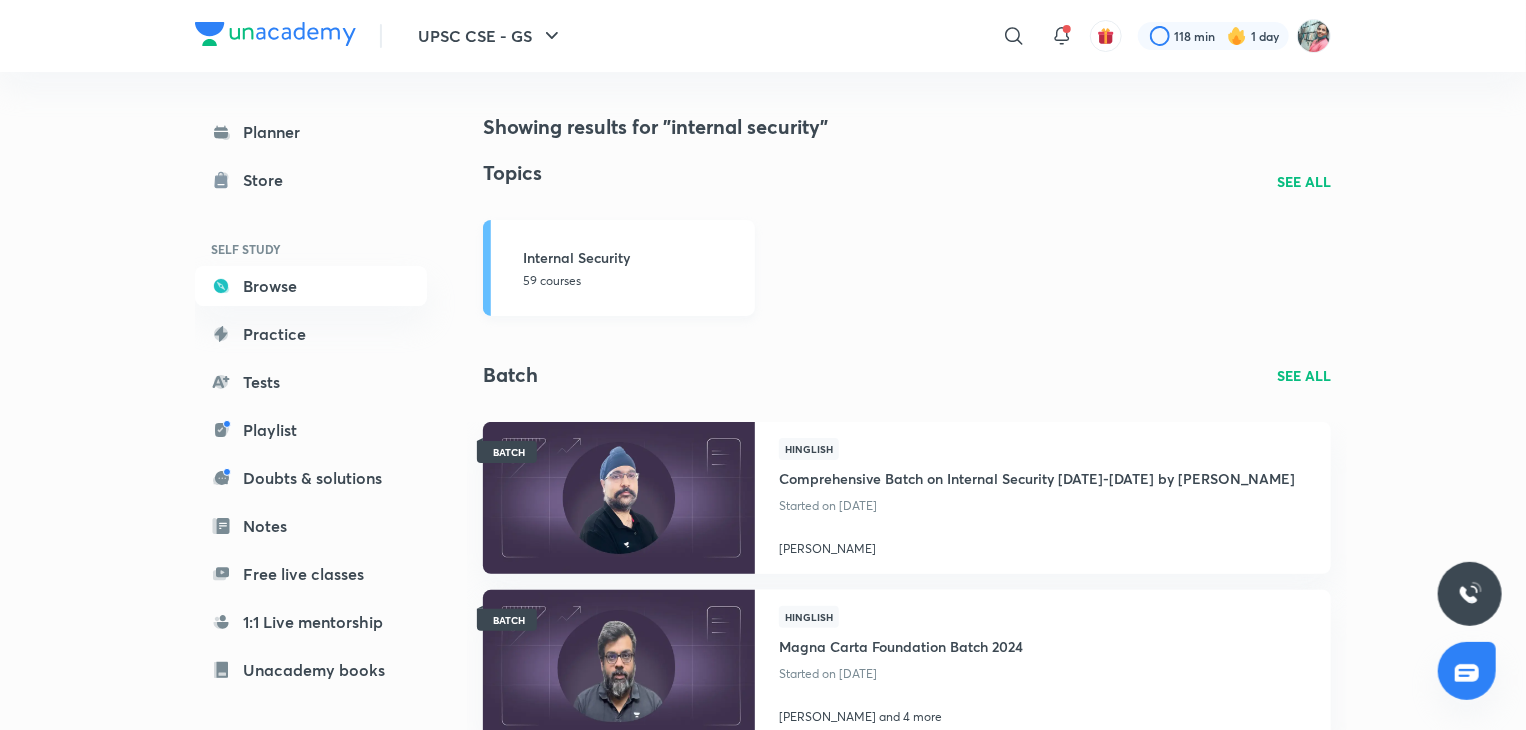 click on "59 courses" at bounding box center [633, 281] 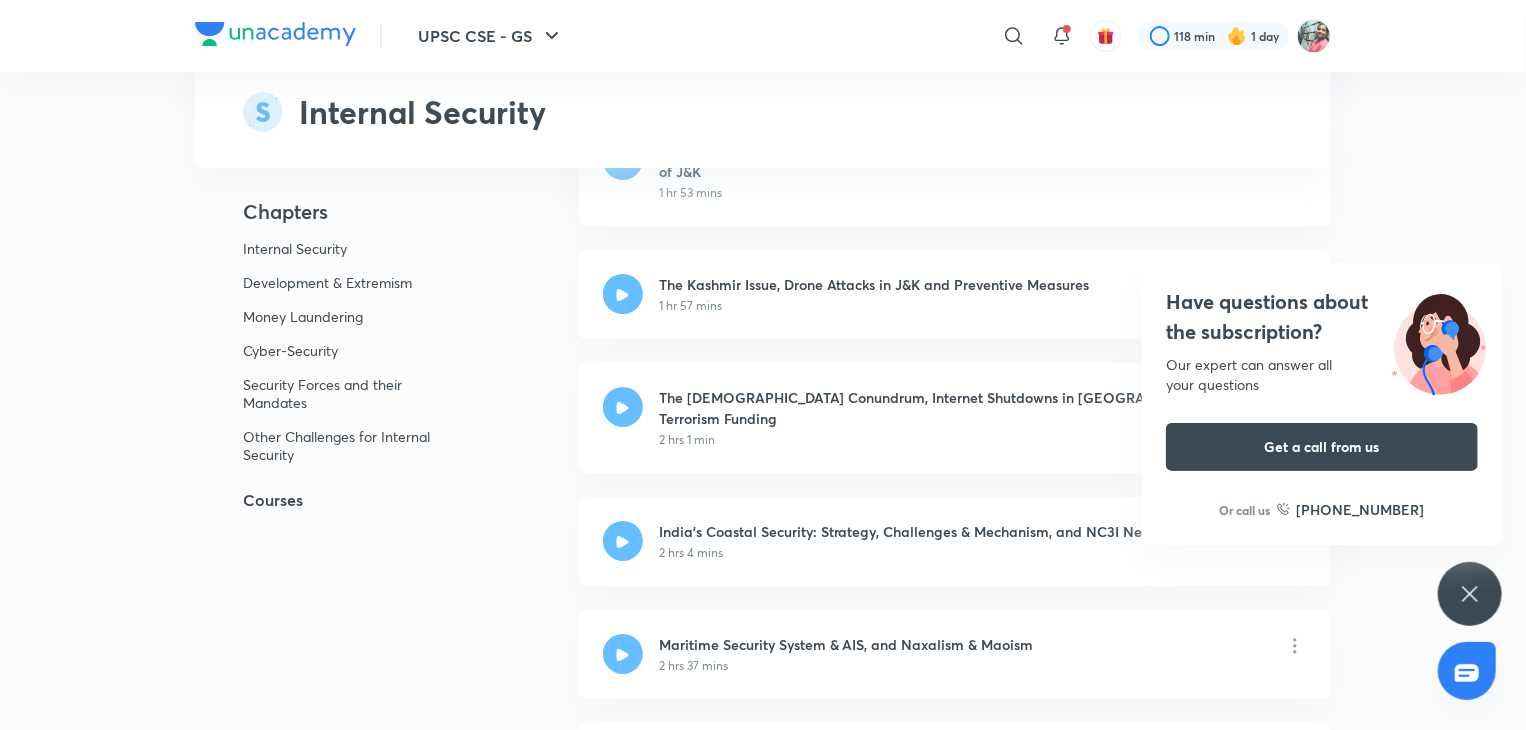 scroll, scrollTop: 3491, scrollLeft: 0, axis: vertical 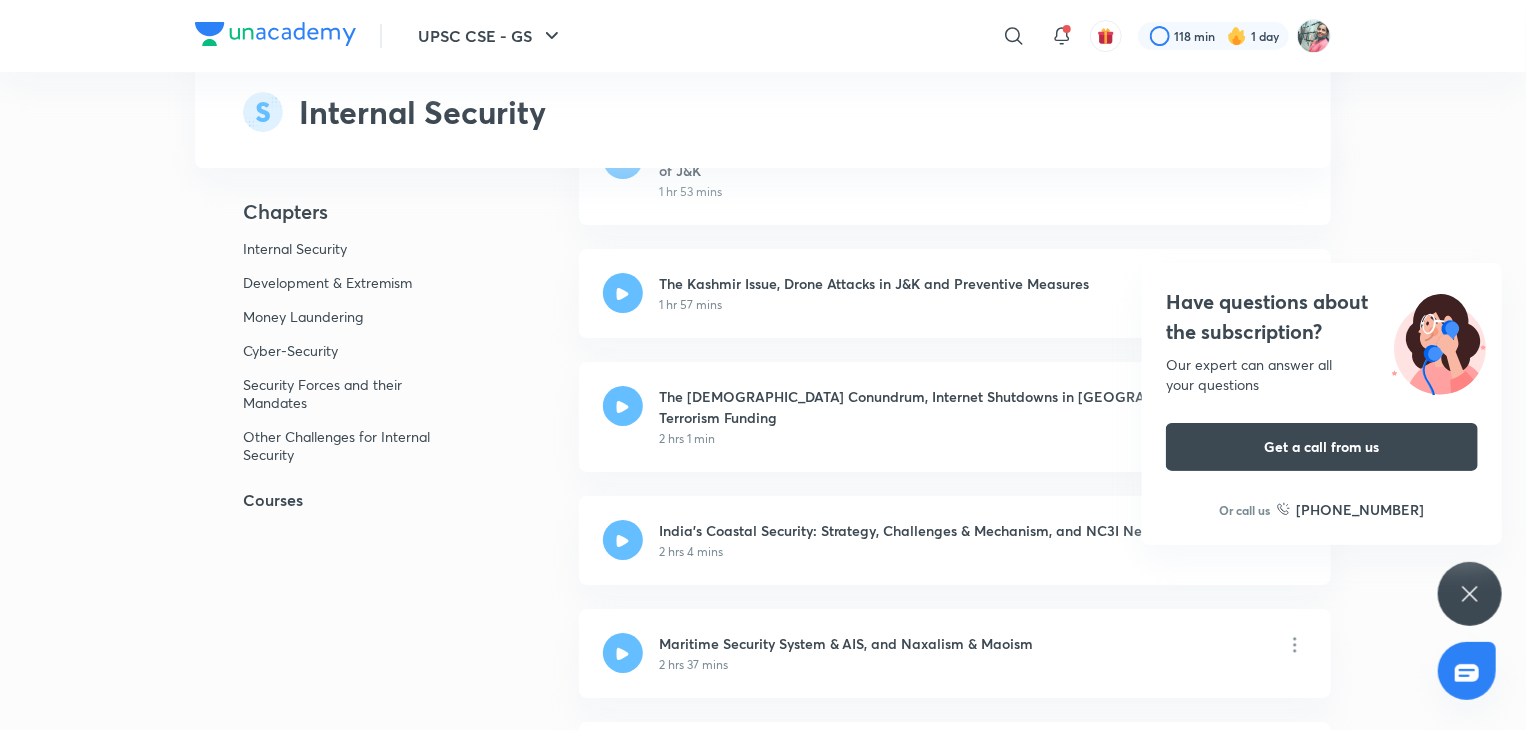 click 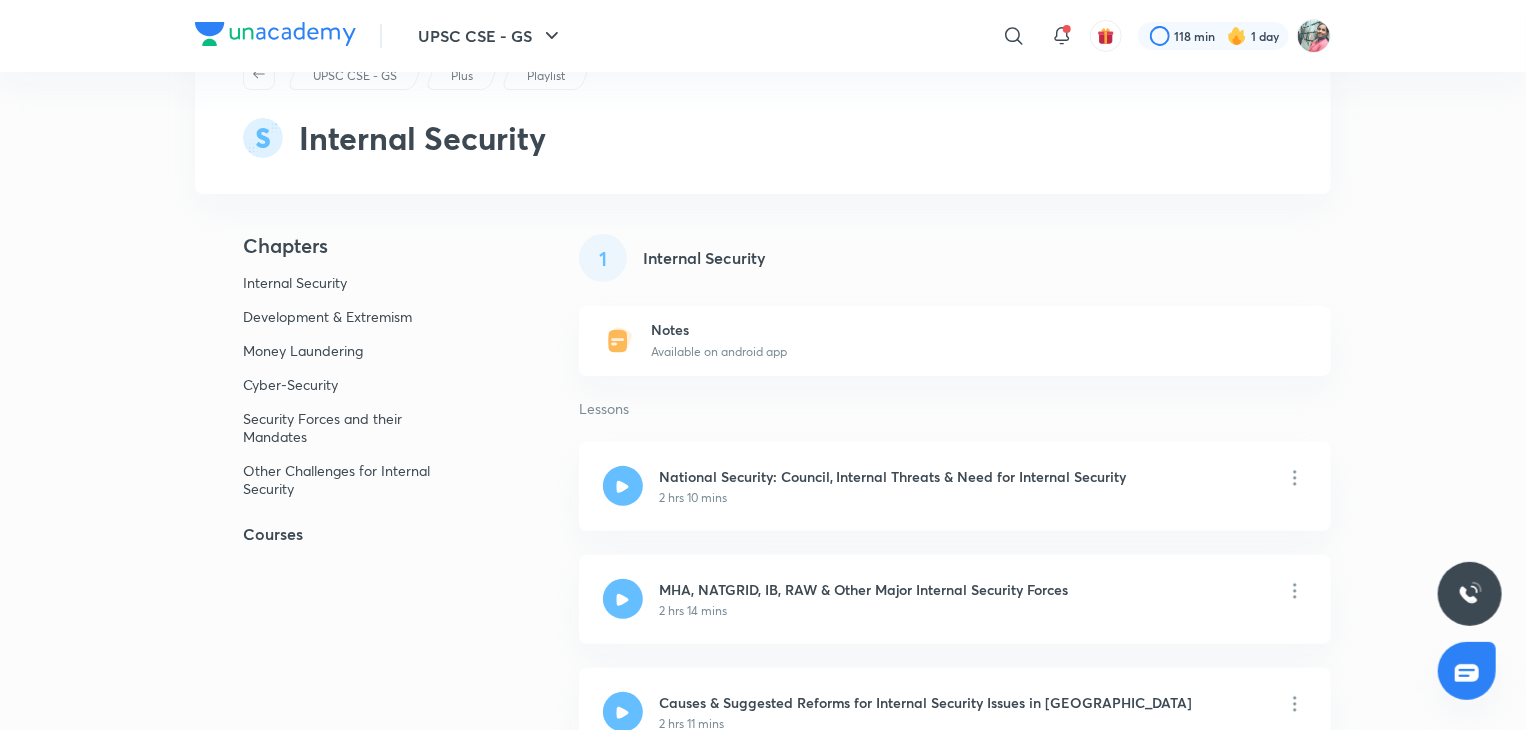scroll, scrollTop: 0, scrollLeft: 0, axis: both 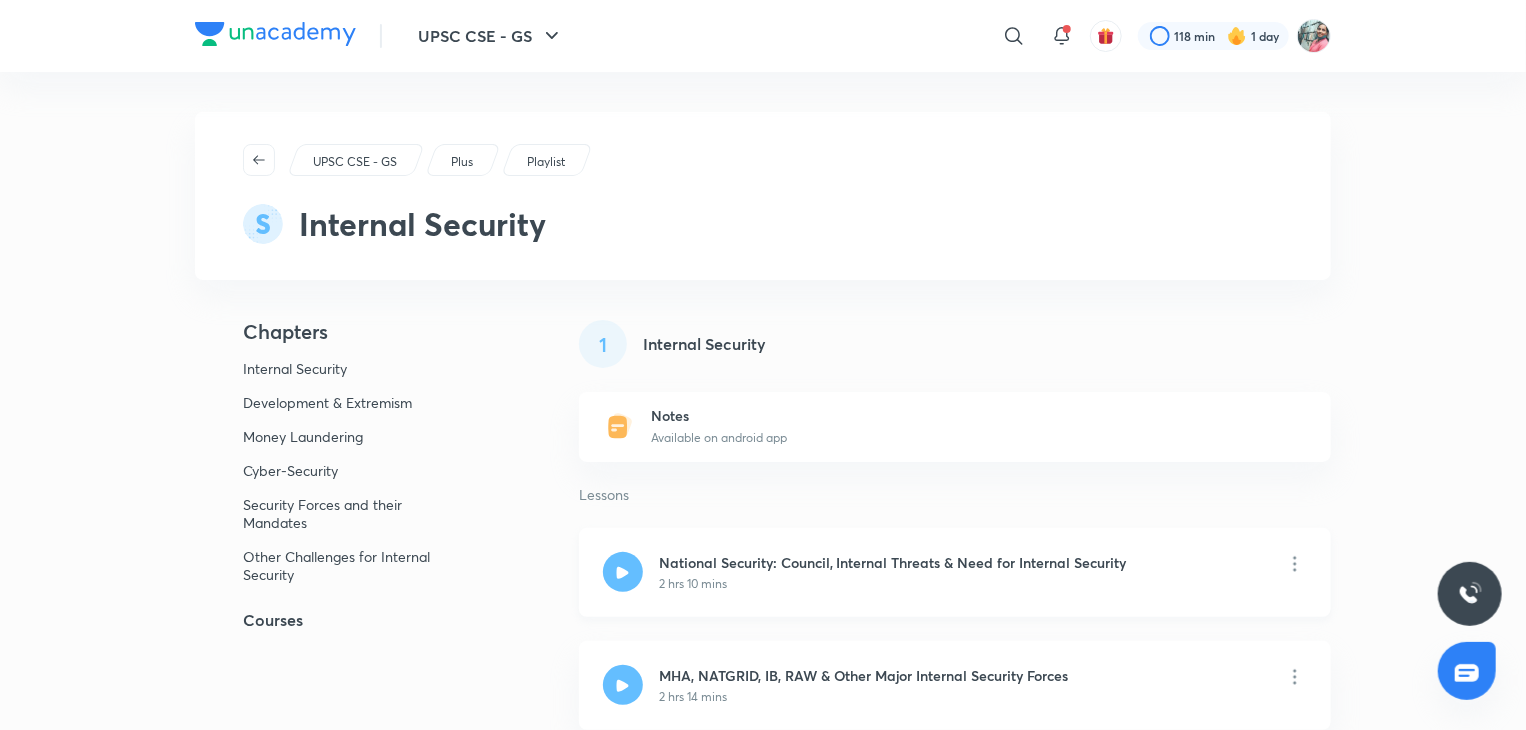 click on "2 hrs 10 mins" at bounding box center [693, 584] 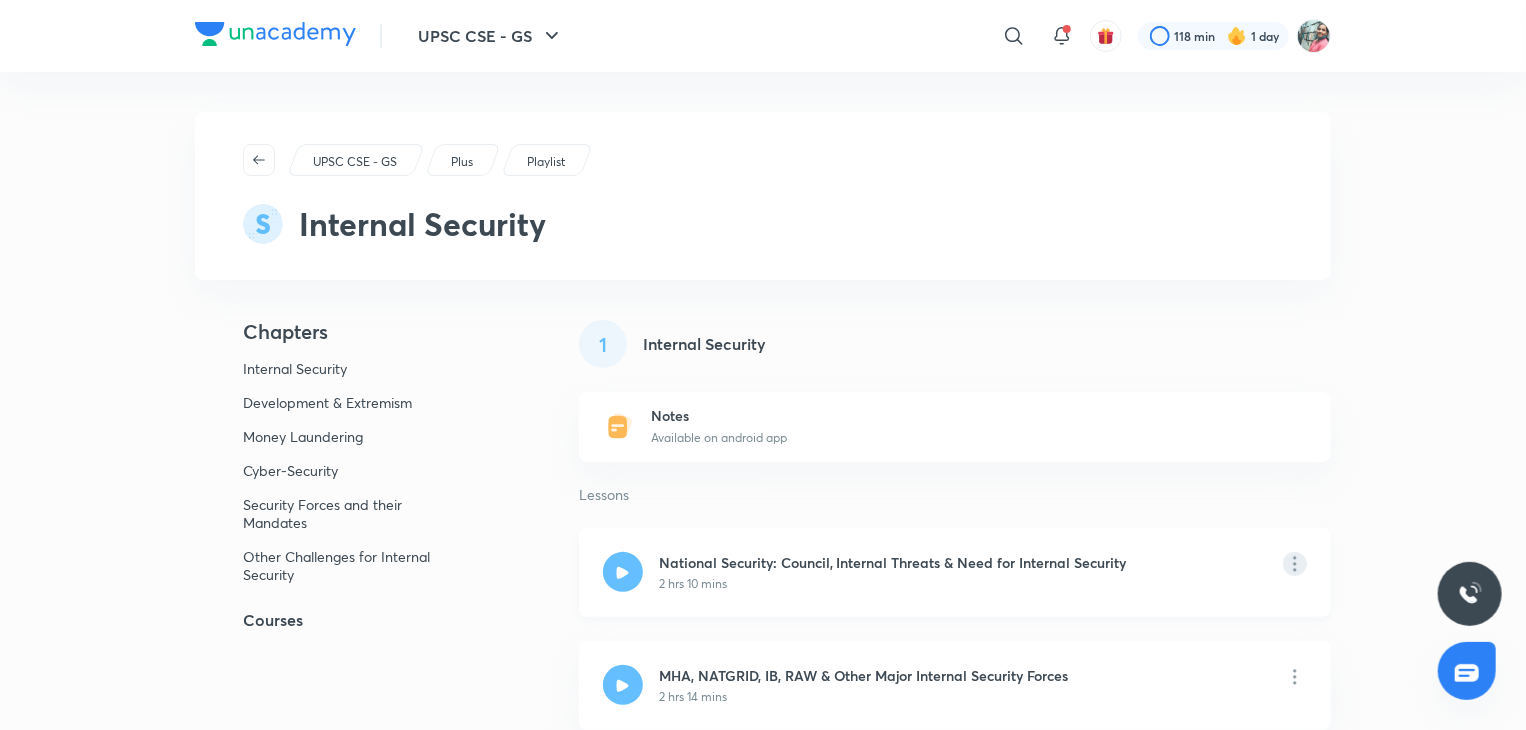 click 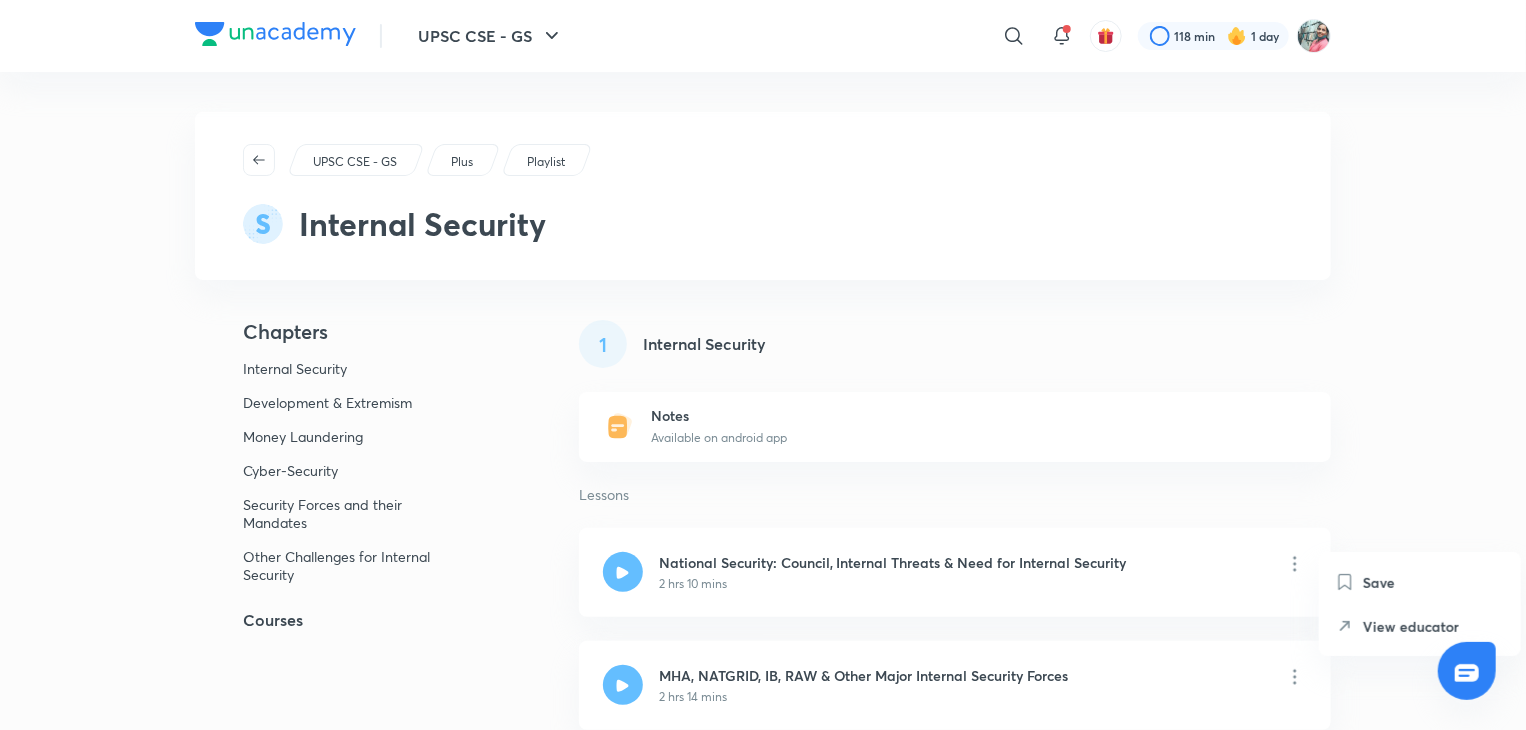 click on "View educator" at bounding box center (1420, 626) 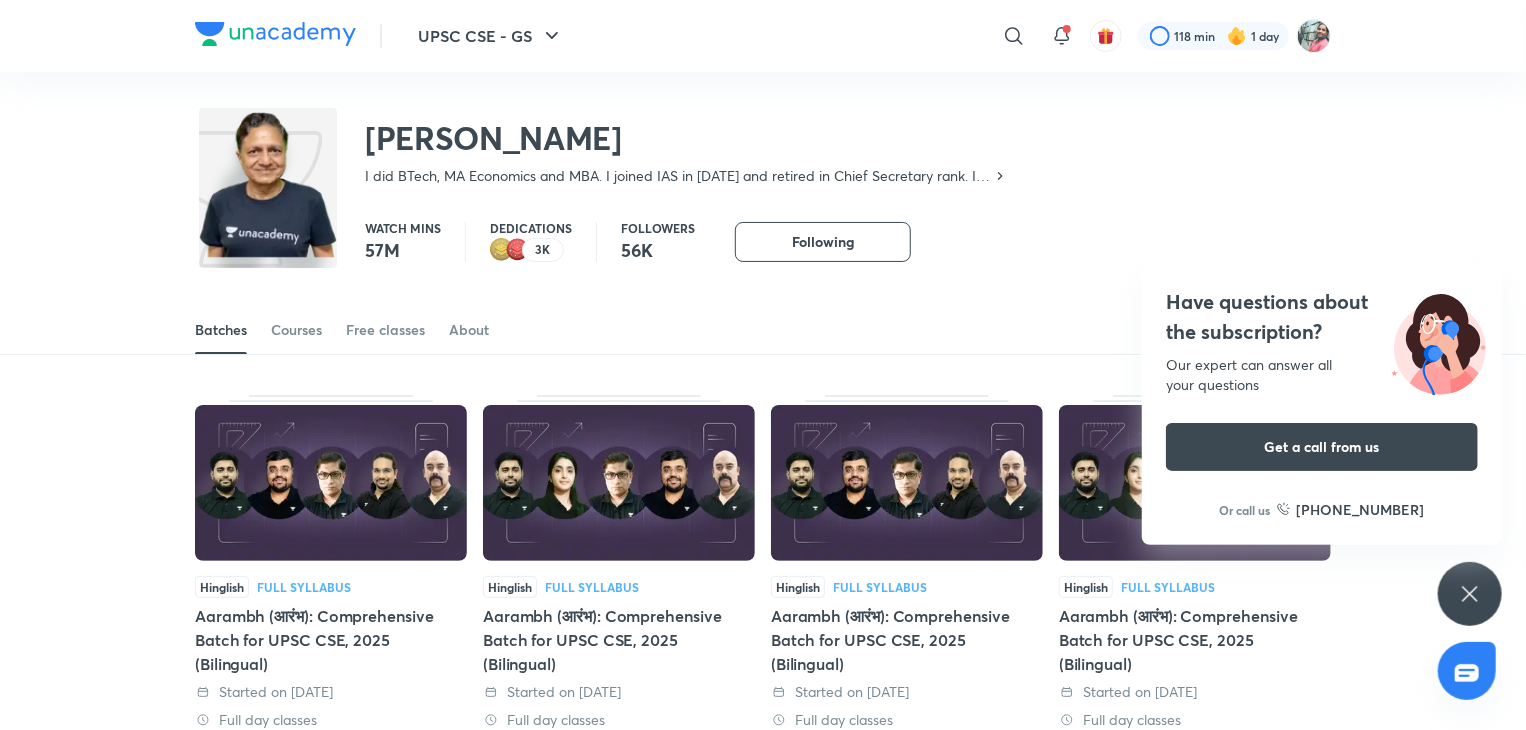 click 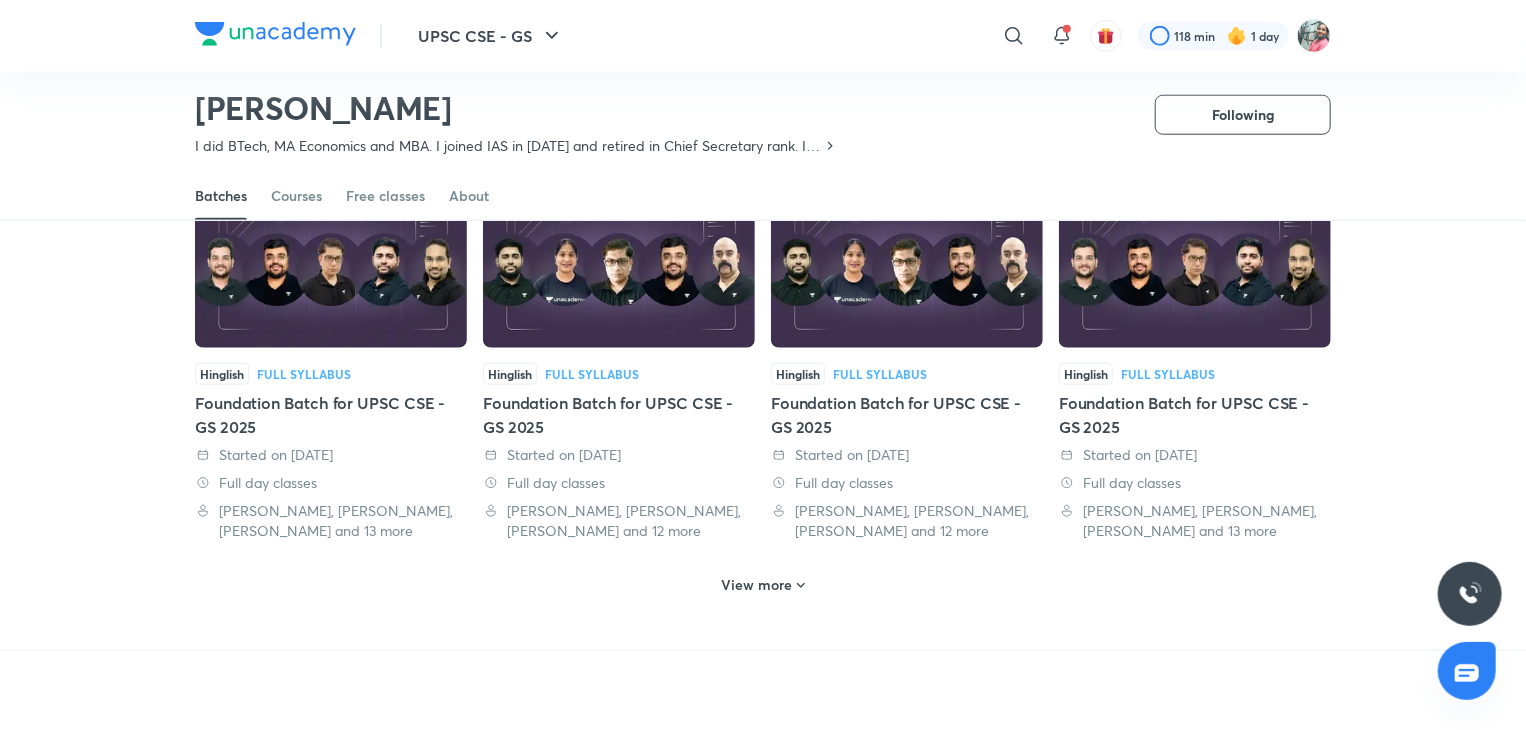 scroll, scrollTop: 953, scrollLeft: 0, axis: vertical 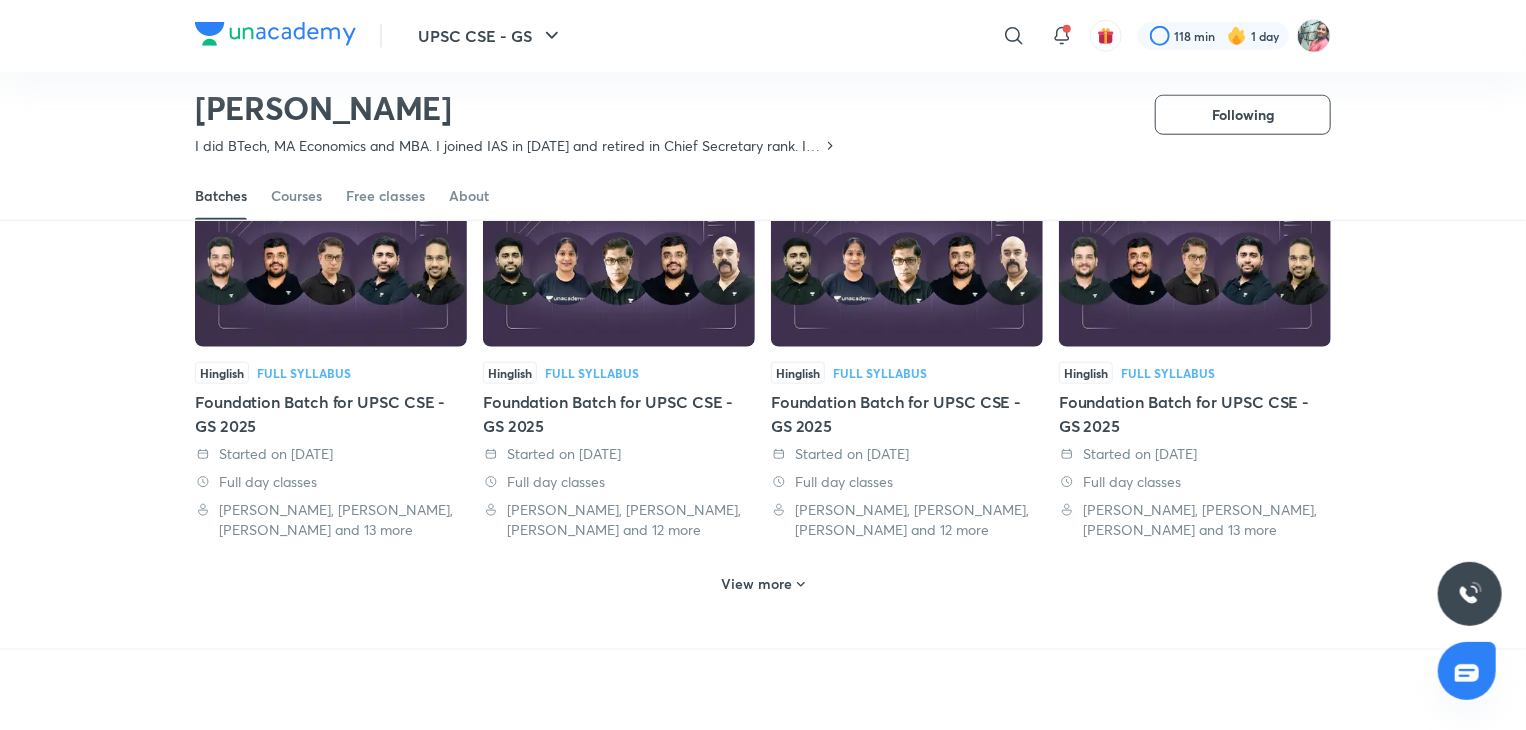 click on "View more" at bounding box center (757, 584) 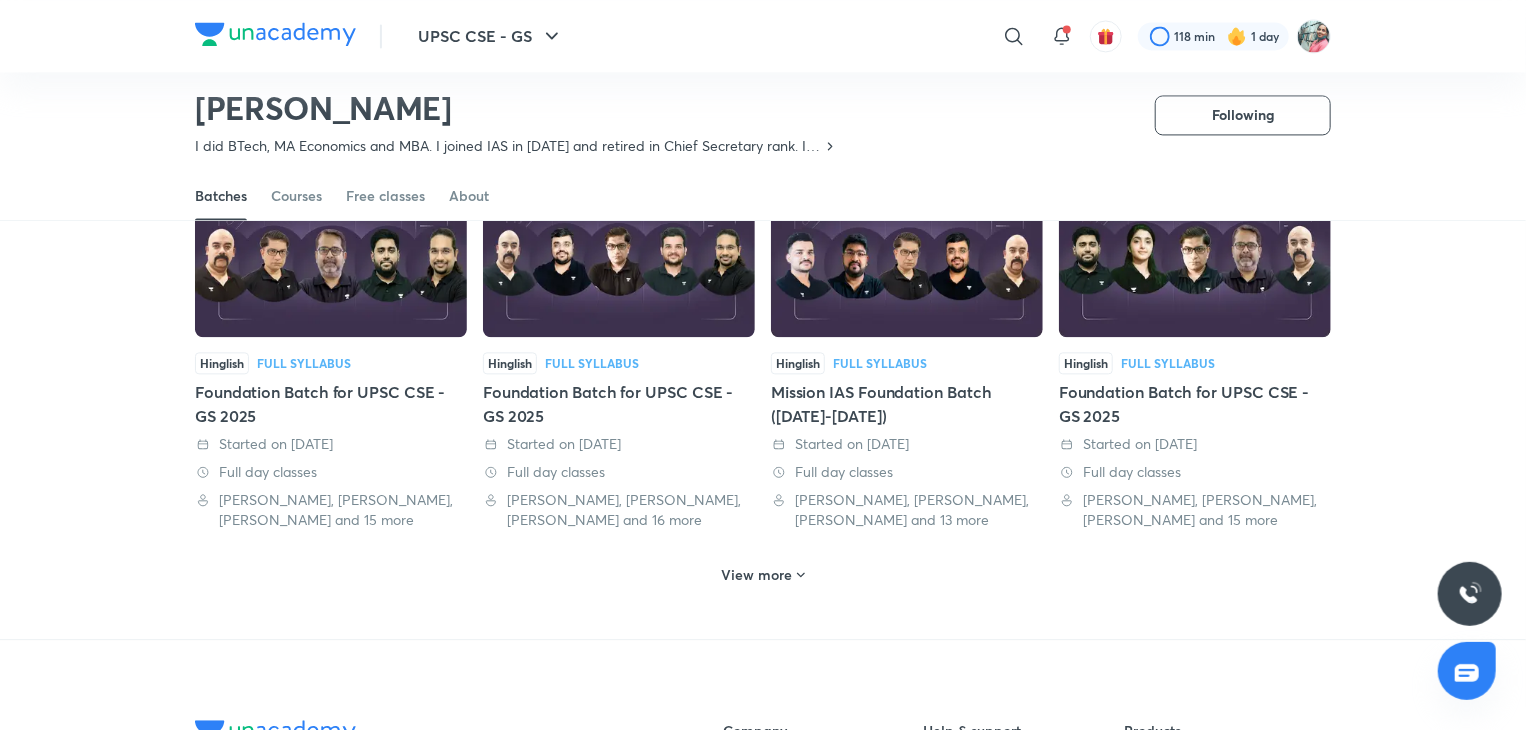 scroll, scrollTop: 2088, scrollLeft: 0, axis: vertical 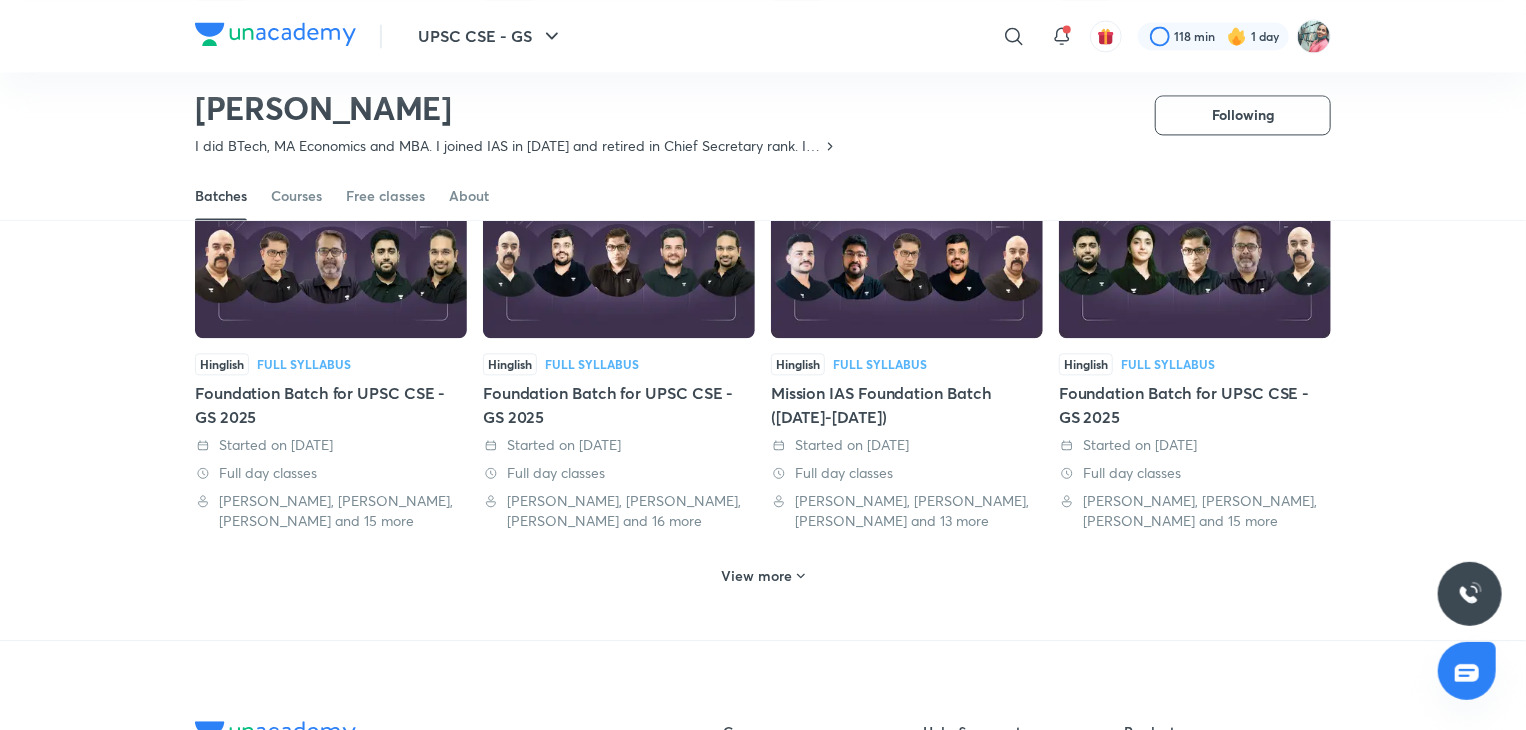 click on "View more" at bounding box center [757, 576] 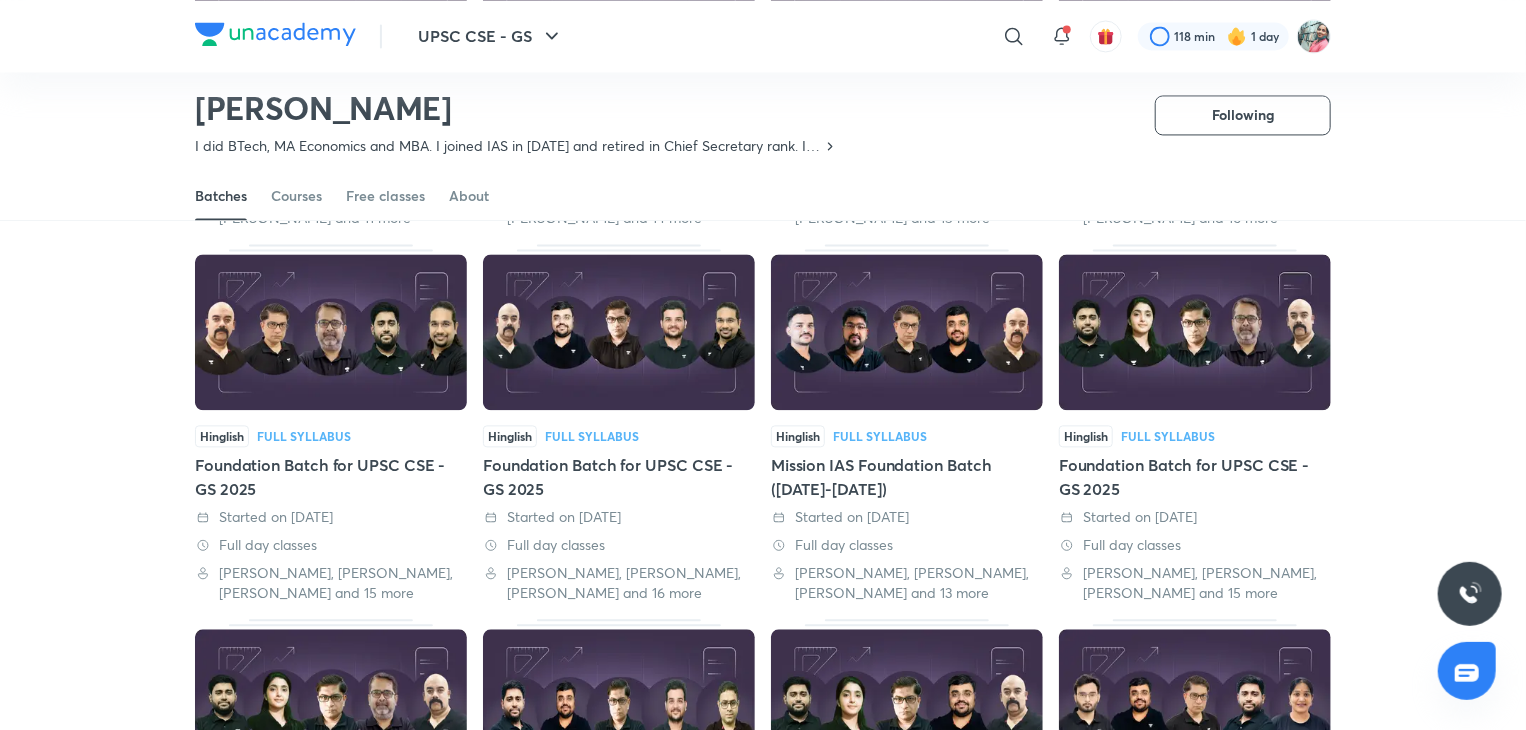 scroll, scrollTop: 2016, scrollLeft: 0, axis: vertical 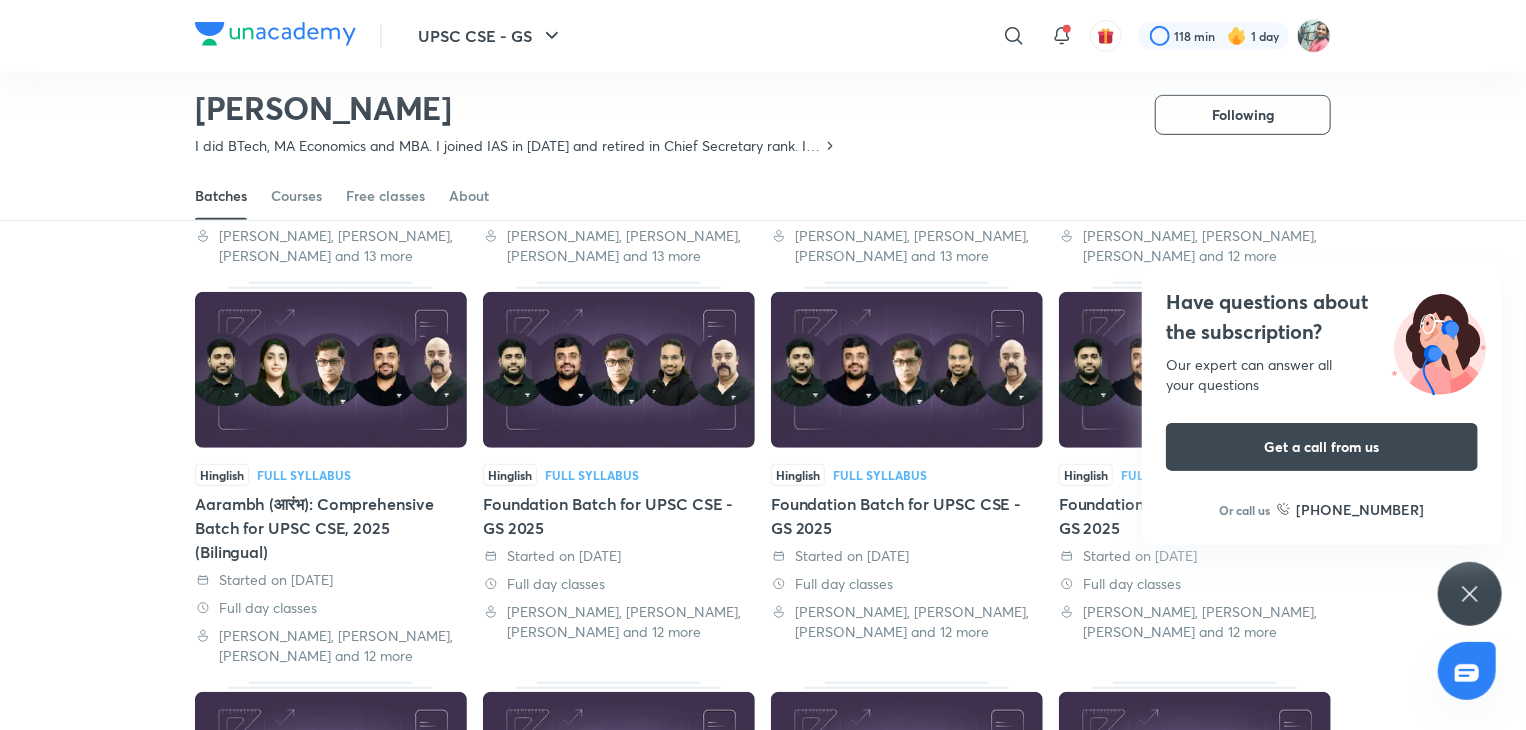 click on "Have questions about the subscription? Our expert can answer all your questions Get a call from us Or call us [PHONE_NUMBER]" at bounding box center [1470, 594] 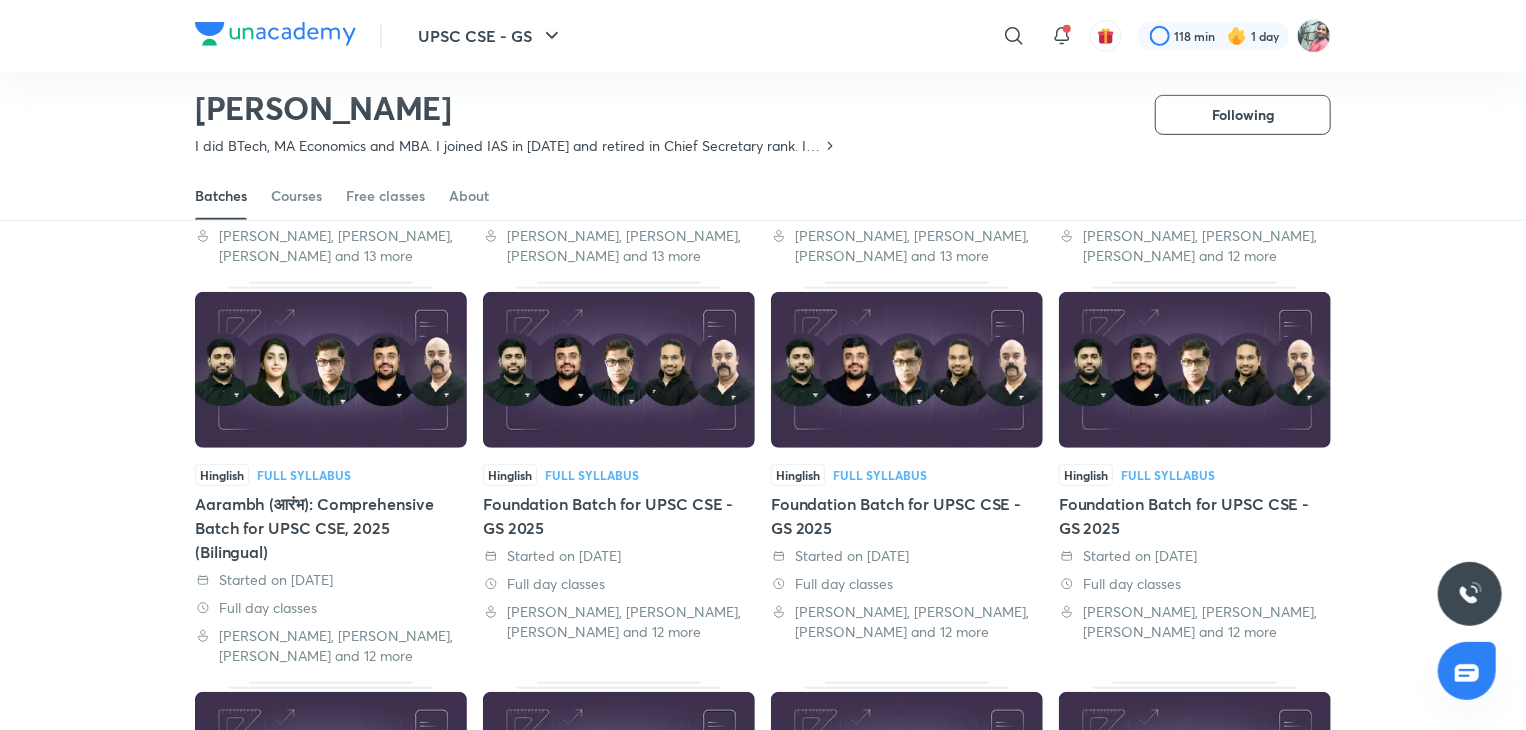 click on "Foundation Batch for UPSC CSE - GS 2025" at bounding box center (907, 516) 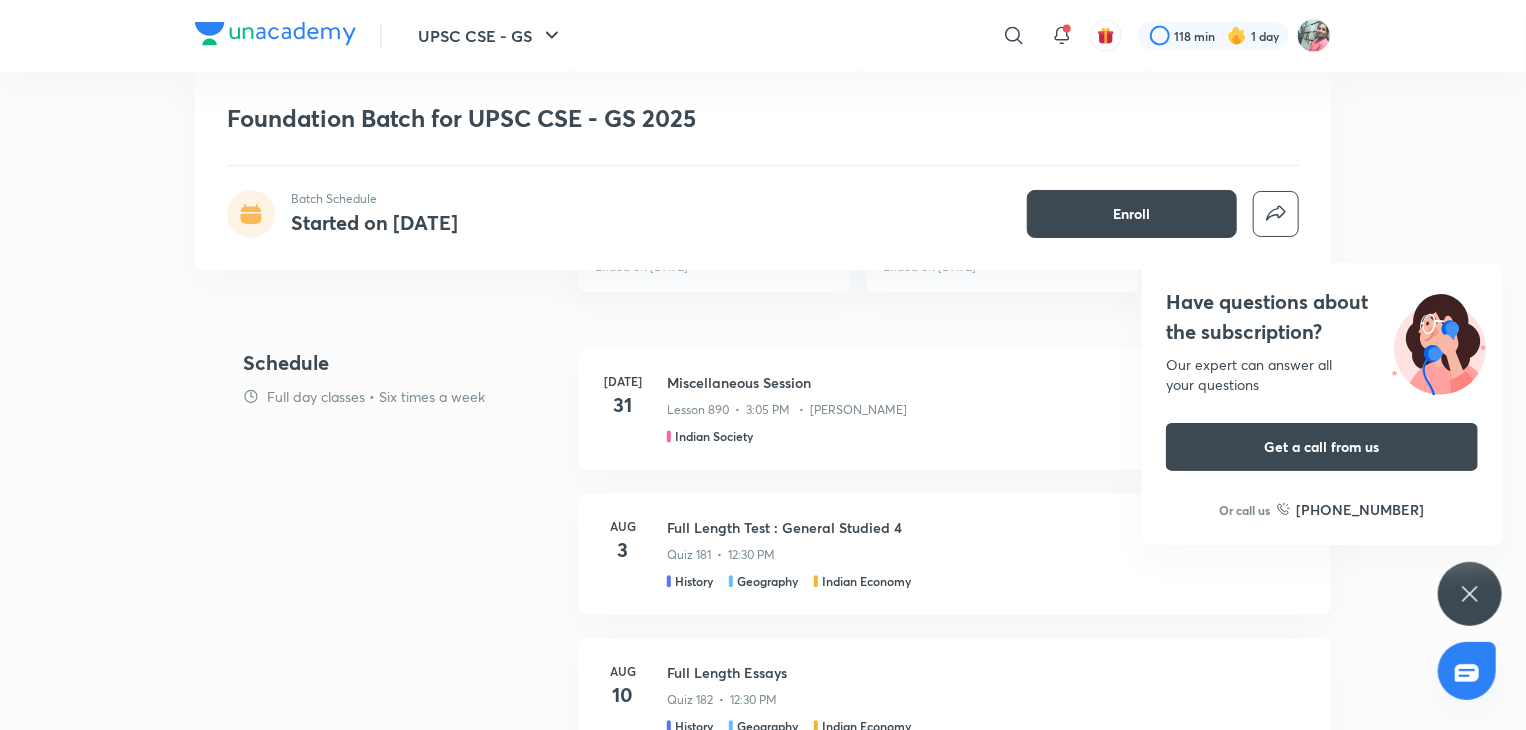 scroll, scrollTop: 1814, scrollLeft: 0, axis: vertical 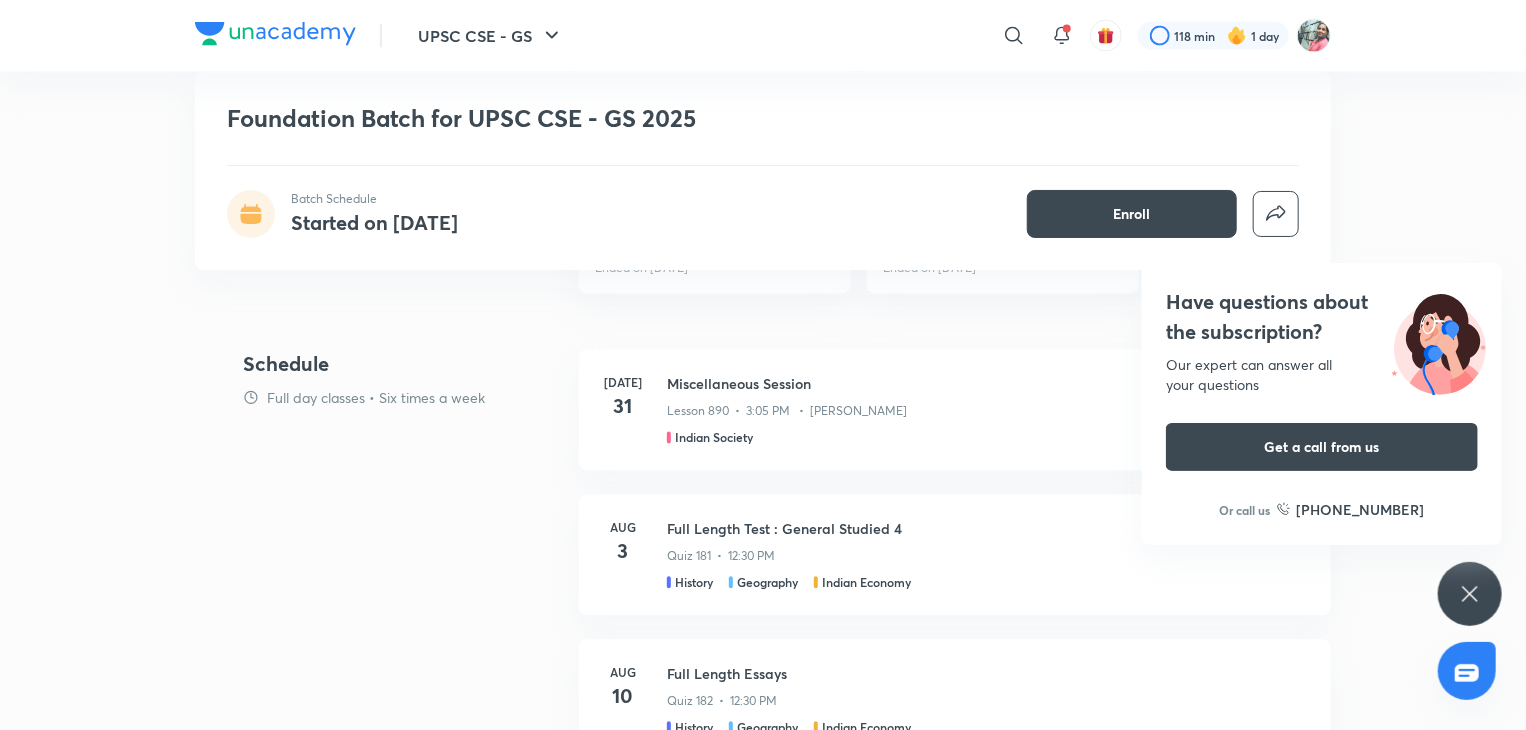 click 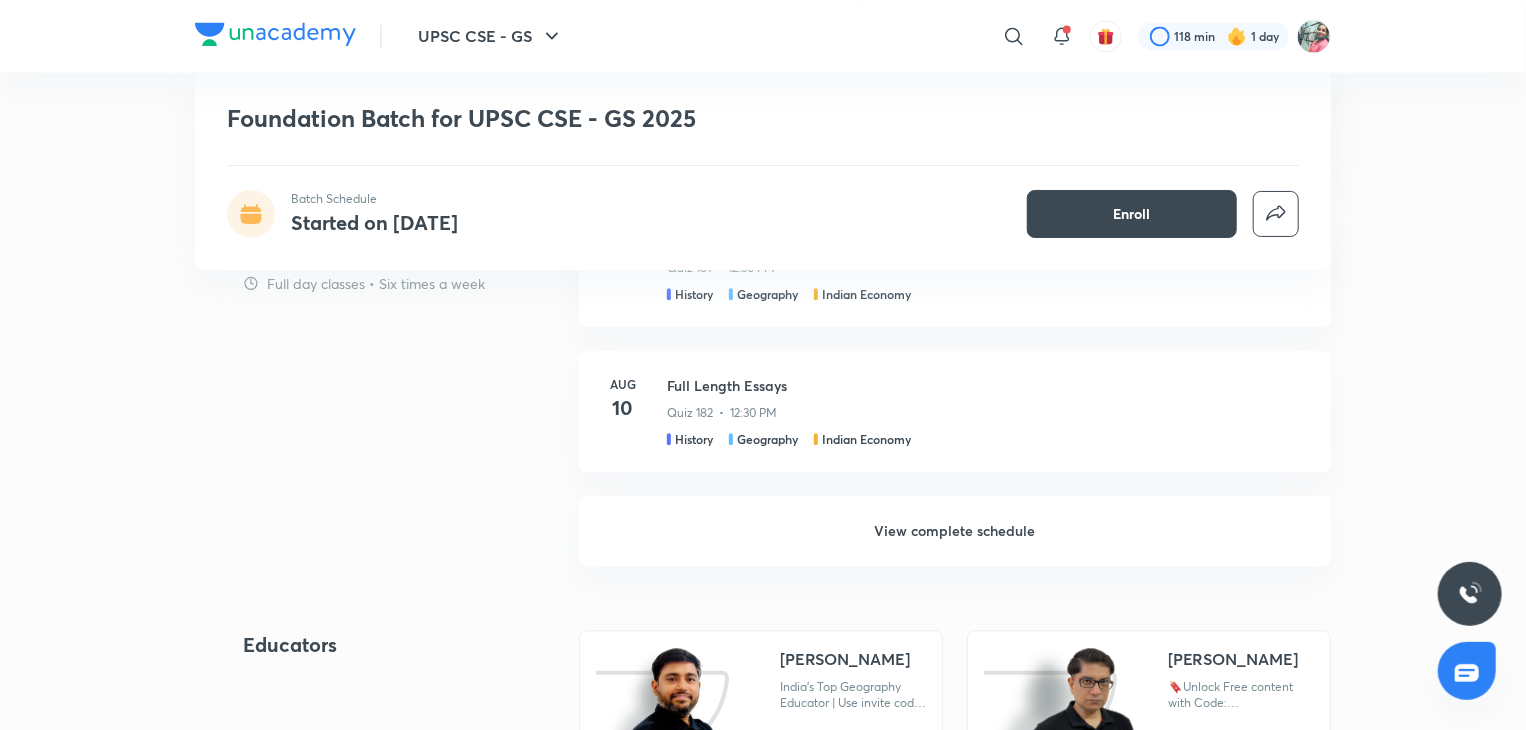 scroll, scrollTop: 2100, scrollLeft: 0, axis: vertical 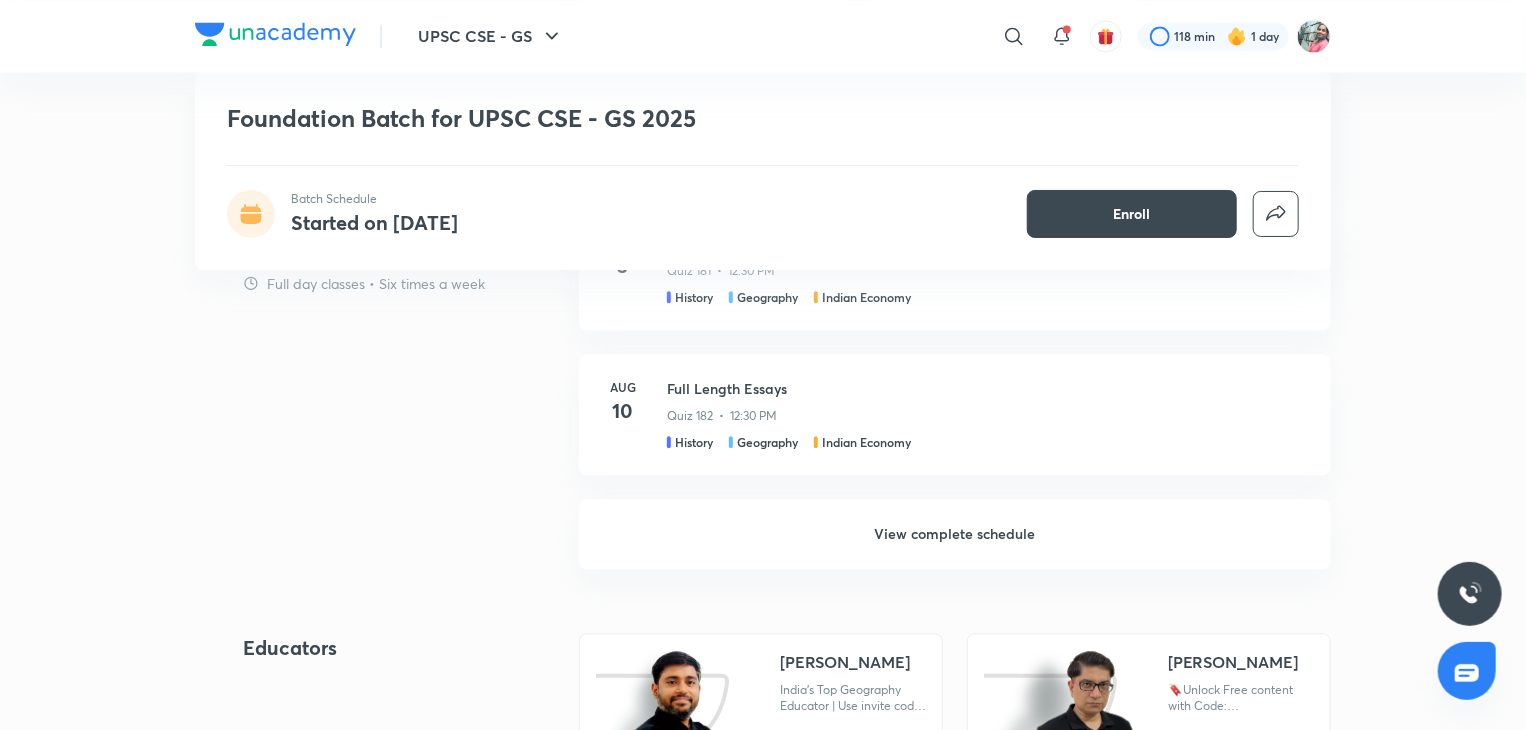 click on "View complete schedule" at bounding box center [955, 534] 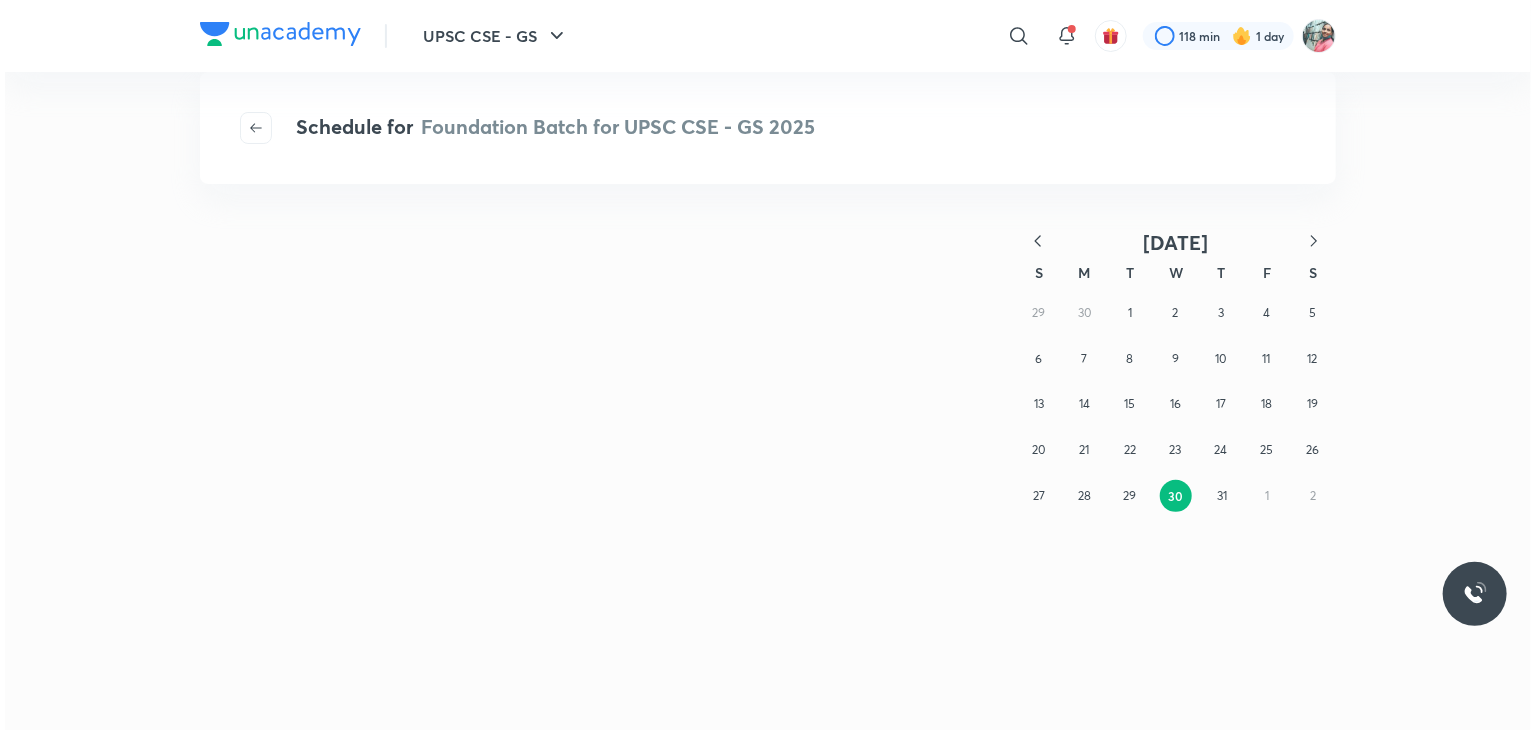 scroll, scrollTop: 0, scrollLeft: 0, axis: both 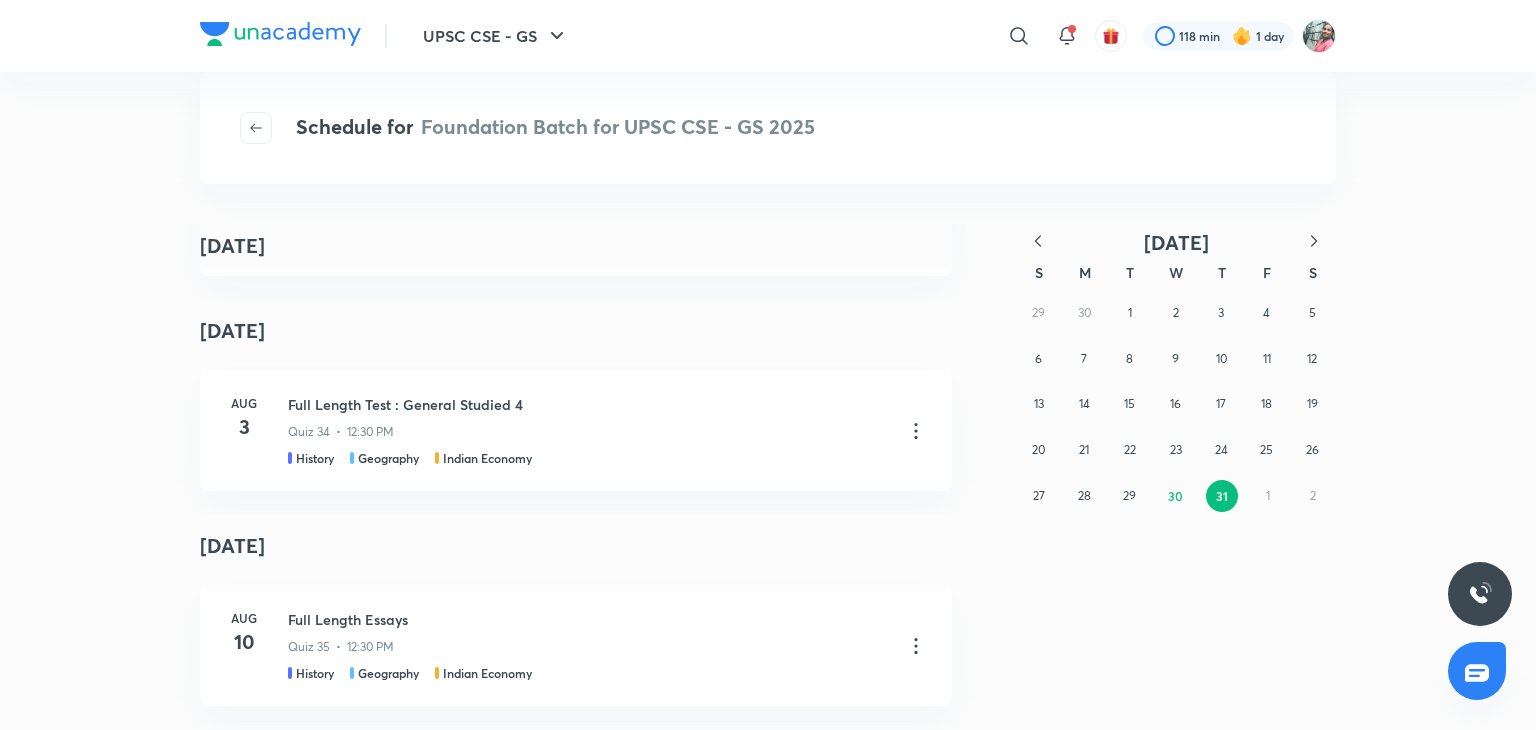 click 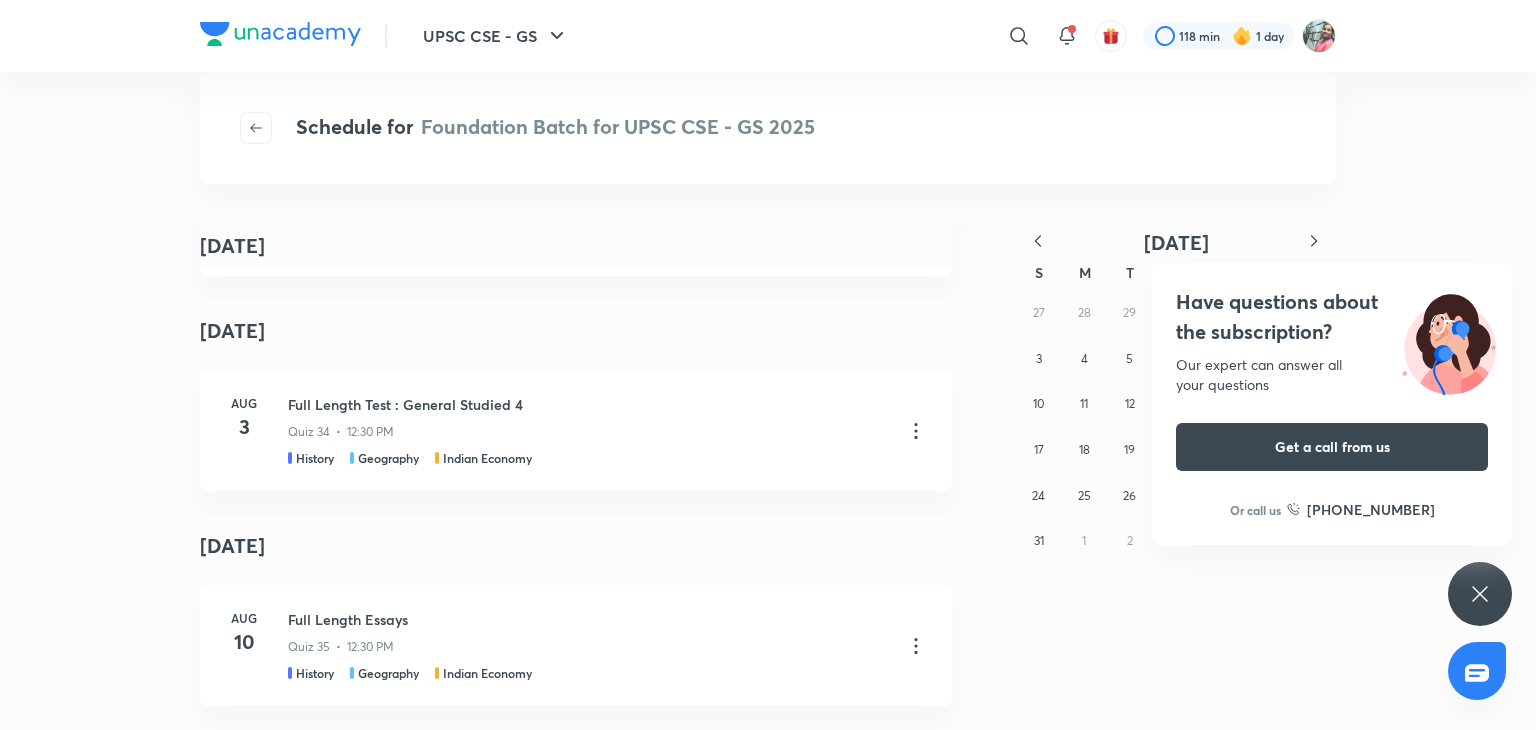 click 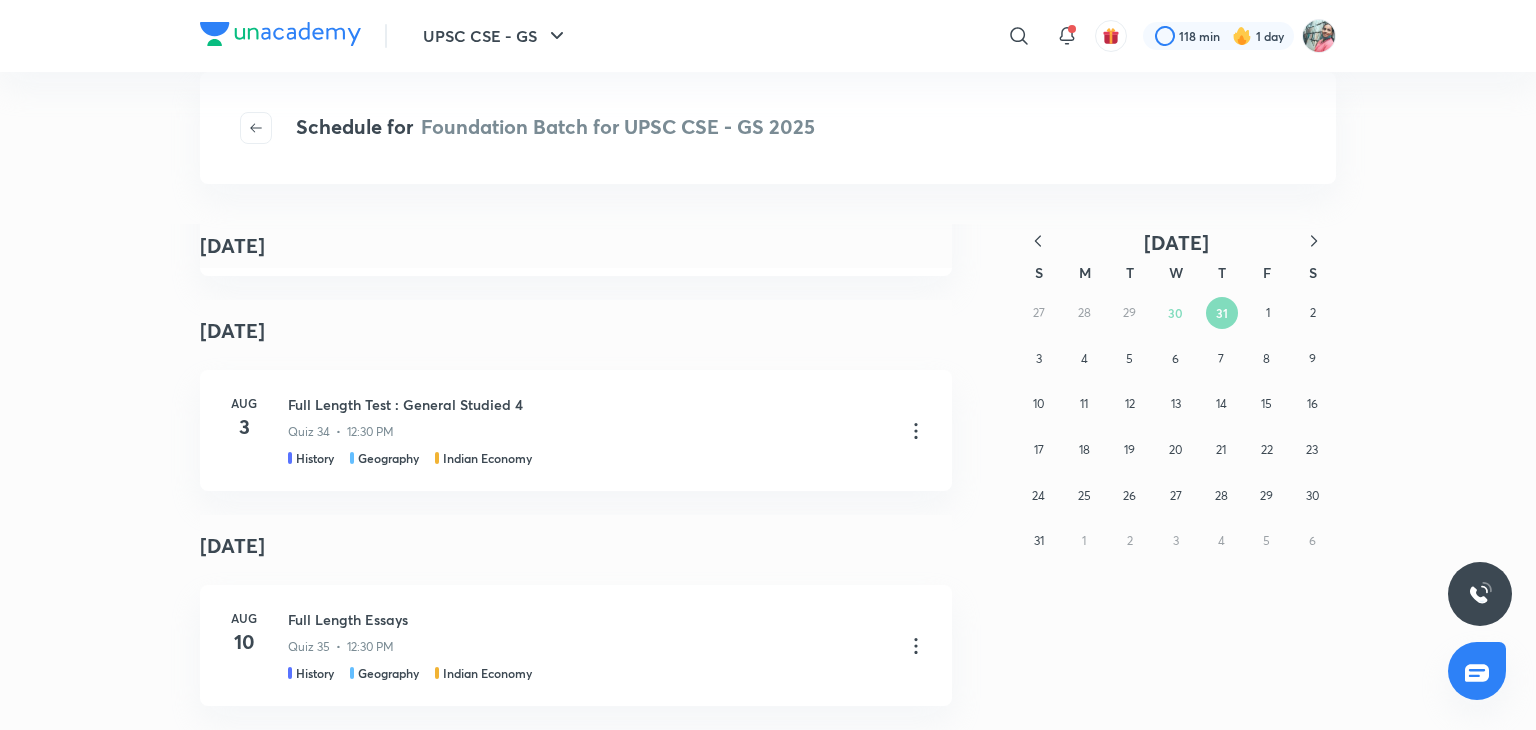click 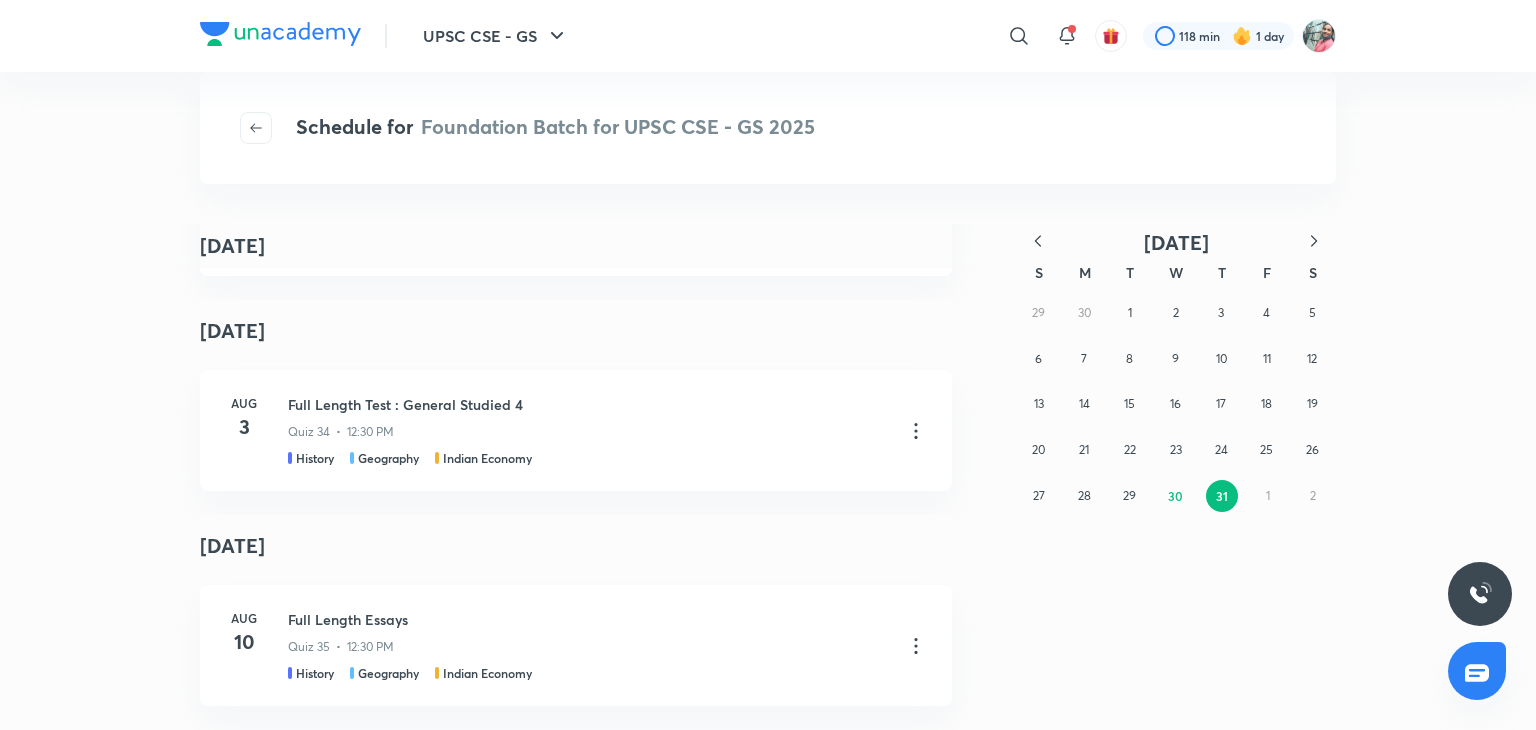 click 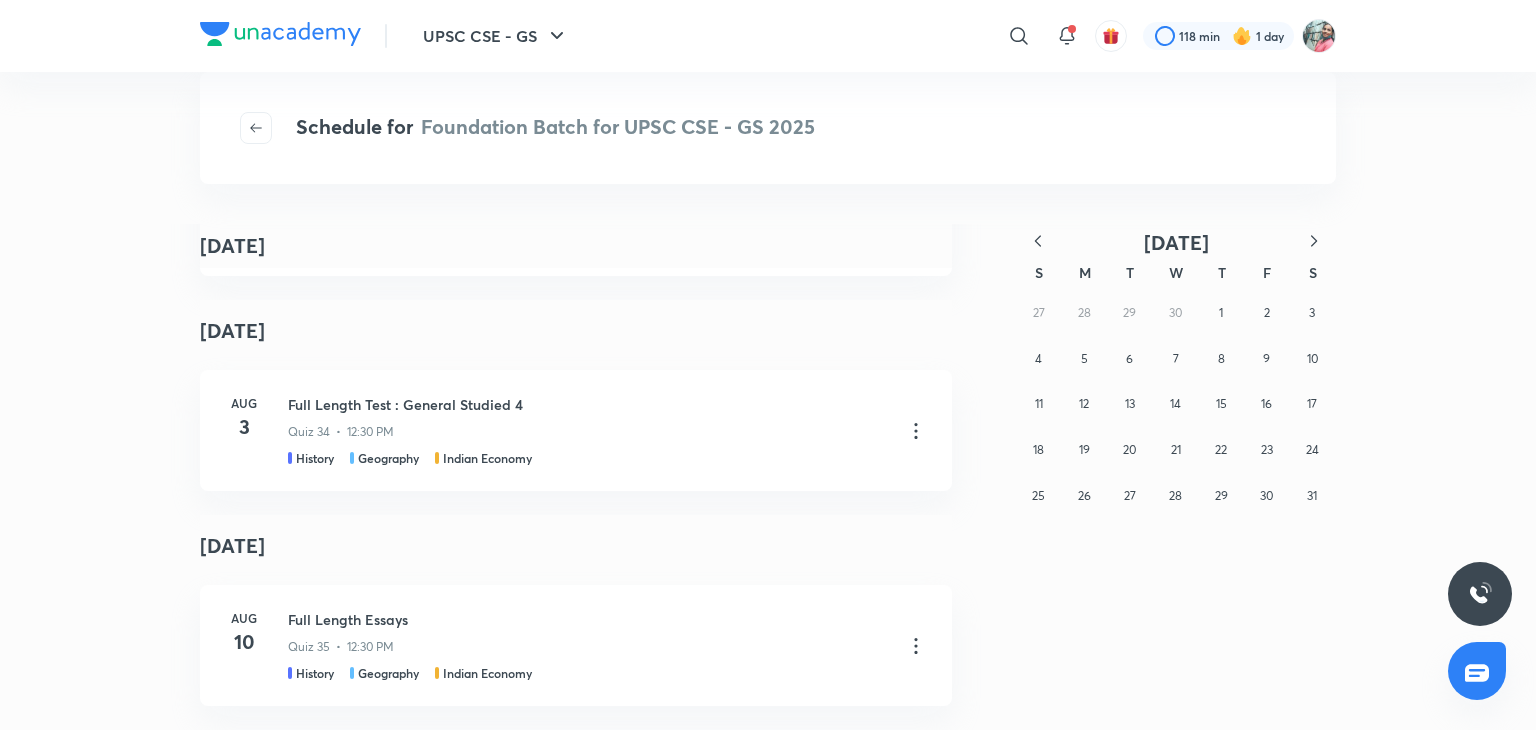 click 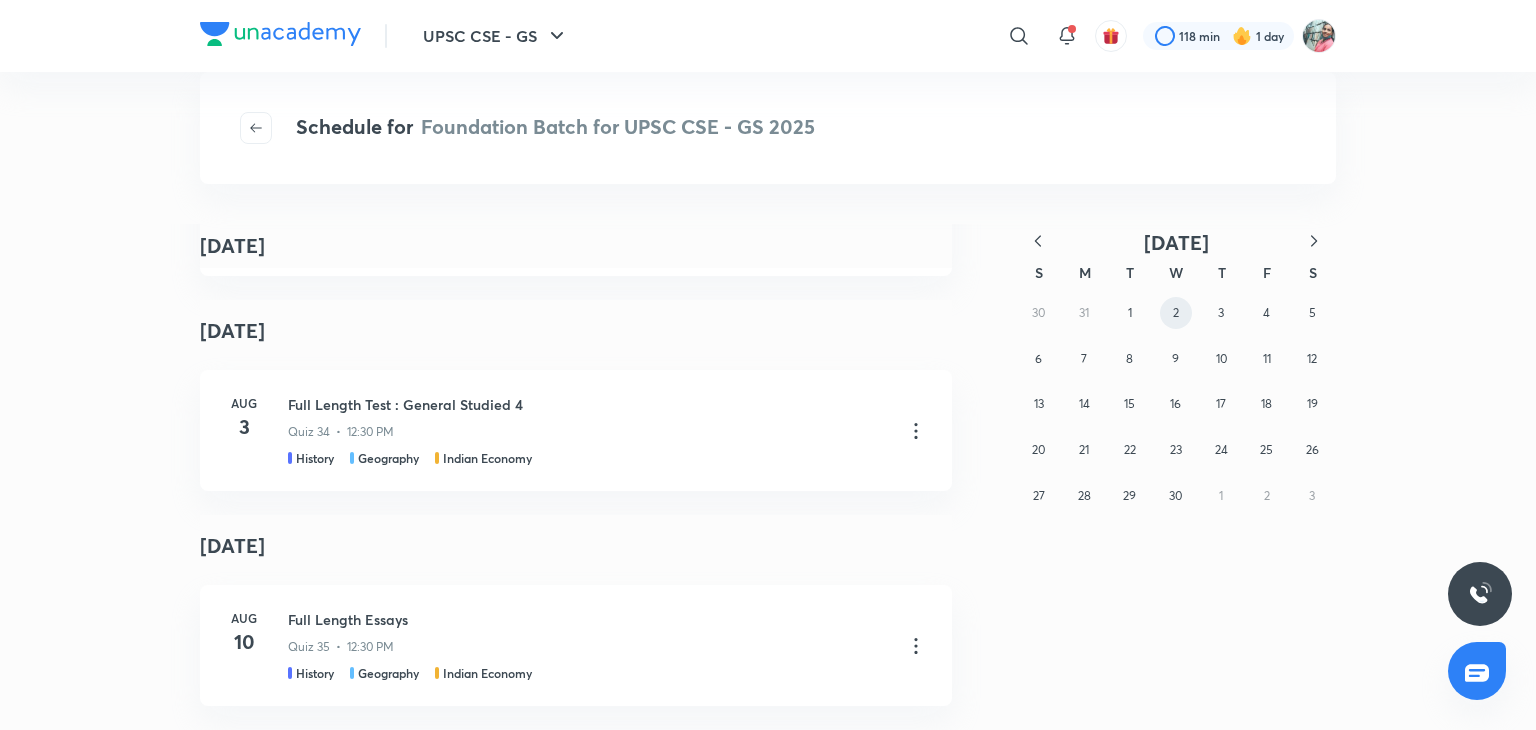 click on "2" at bounding box center [1176, 312] 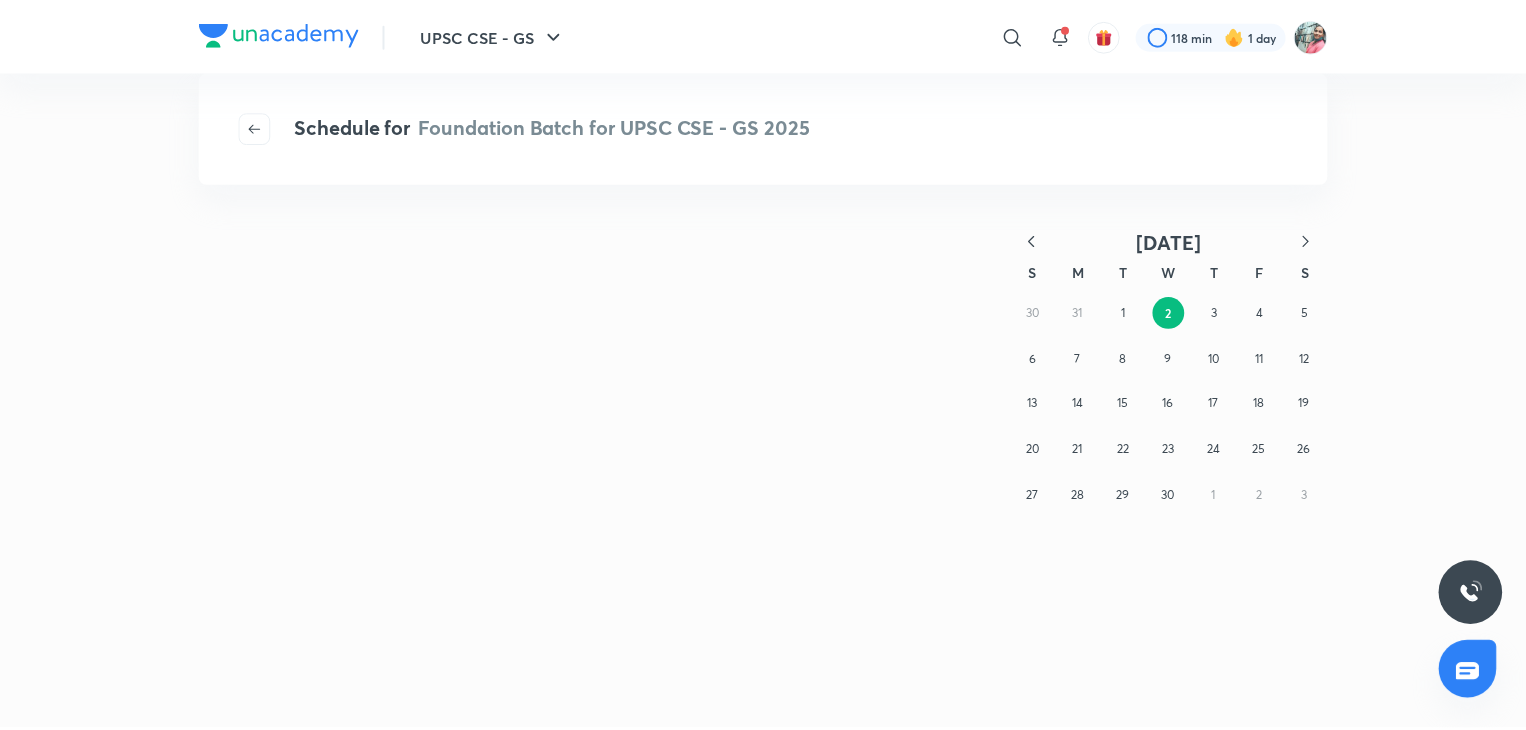 scroll, scrollTop: 0, scrollLeft: 0, axis: both 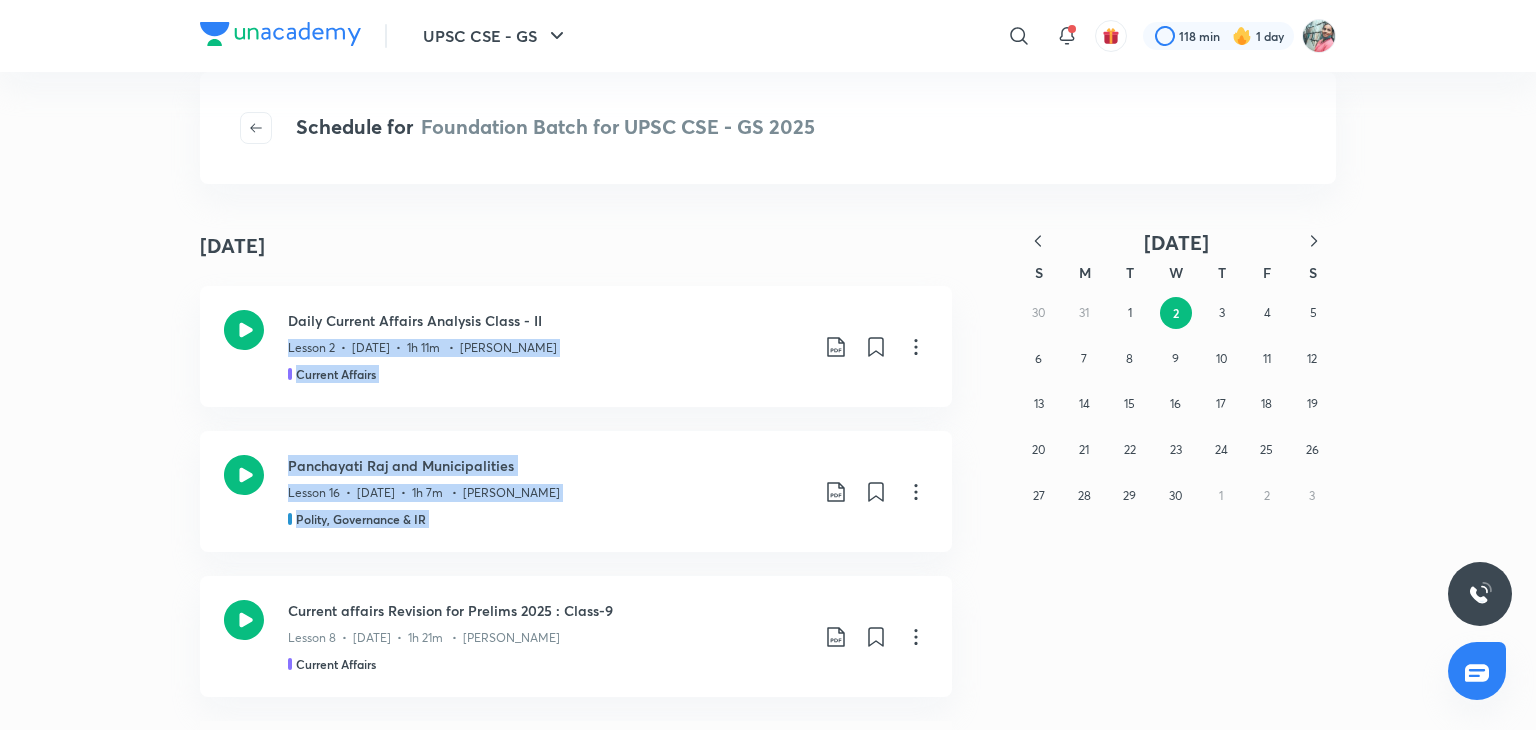 click on "April 2 April 2 Daily Current Affairs Analysis Class - II Lesson 2  •  Apr 2  •  1h 11m   •  Arvindsingh Rajpurohit Current Affairs Panchayati Raj and Municipalities Lesson 16  •  Apr 2  •  1h 7m   •  Navdeep Singh Polity, Governance & IR Current affairs Revision for Prelims 2025 : Class-9 Lesson 8  •  Apr 2  •  1h 21m   •  Chandramouli Choudhary Current Affairs April 3 Daily Current Affairs Analysis Class - III Lesson 3  •  Apr 3  •  1h 52m   •  Arvindsingh Rajpurohit Current Affairs Schedules and Articles Lesson 17  •  Apr 3  •  1h 8m   •  Navdeep Singh Polity, Governance & IR April 4 Daily Current Affairs Analysis Class - IV Lesson 4  •  Apr 4  •  1h 42m   •  Arvindsingh Rajpurohit Current Affairs Constitutional and Statutory Bodies Lesson 18  •  Apr 4  •  1h 2m   •  Navdeep Singh Polity, Governance & IR April 6 Full Length Test 6 Quiz 29  •  Missed  •  Apr 6 History" at bounding box center (576, 1548) 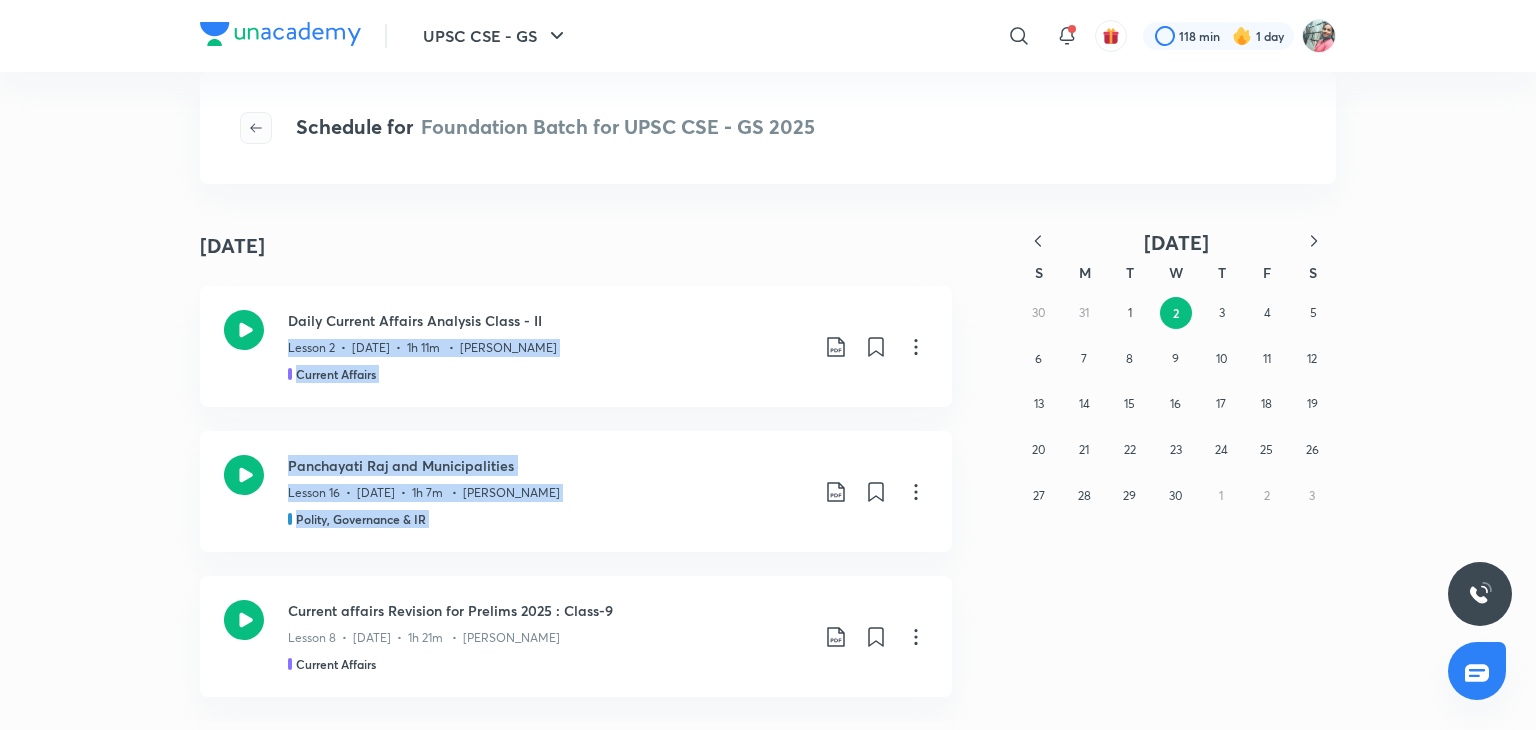 click 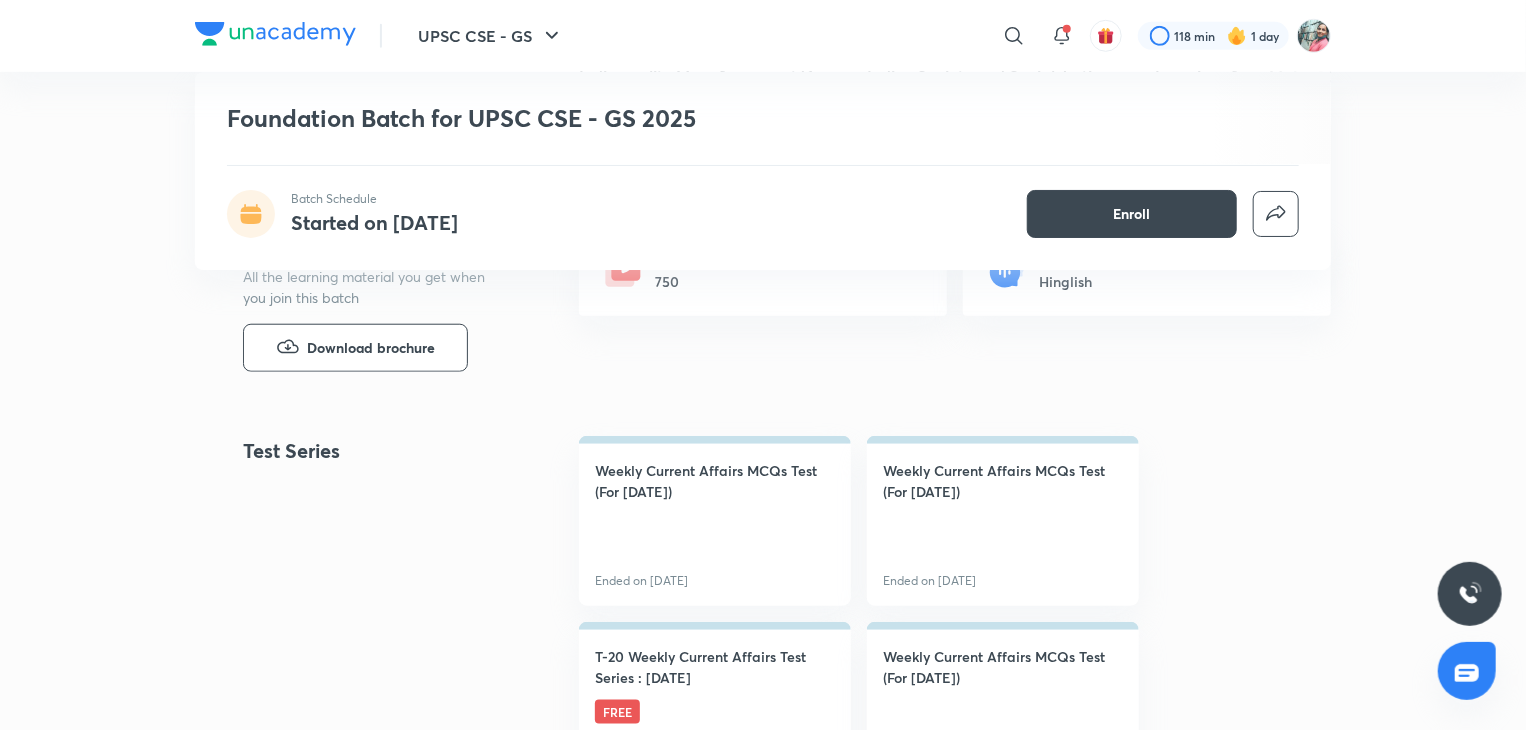 scroll, scrollTop: 759, scrollLeft: 0, axis: vertical 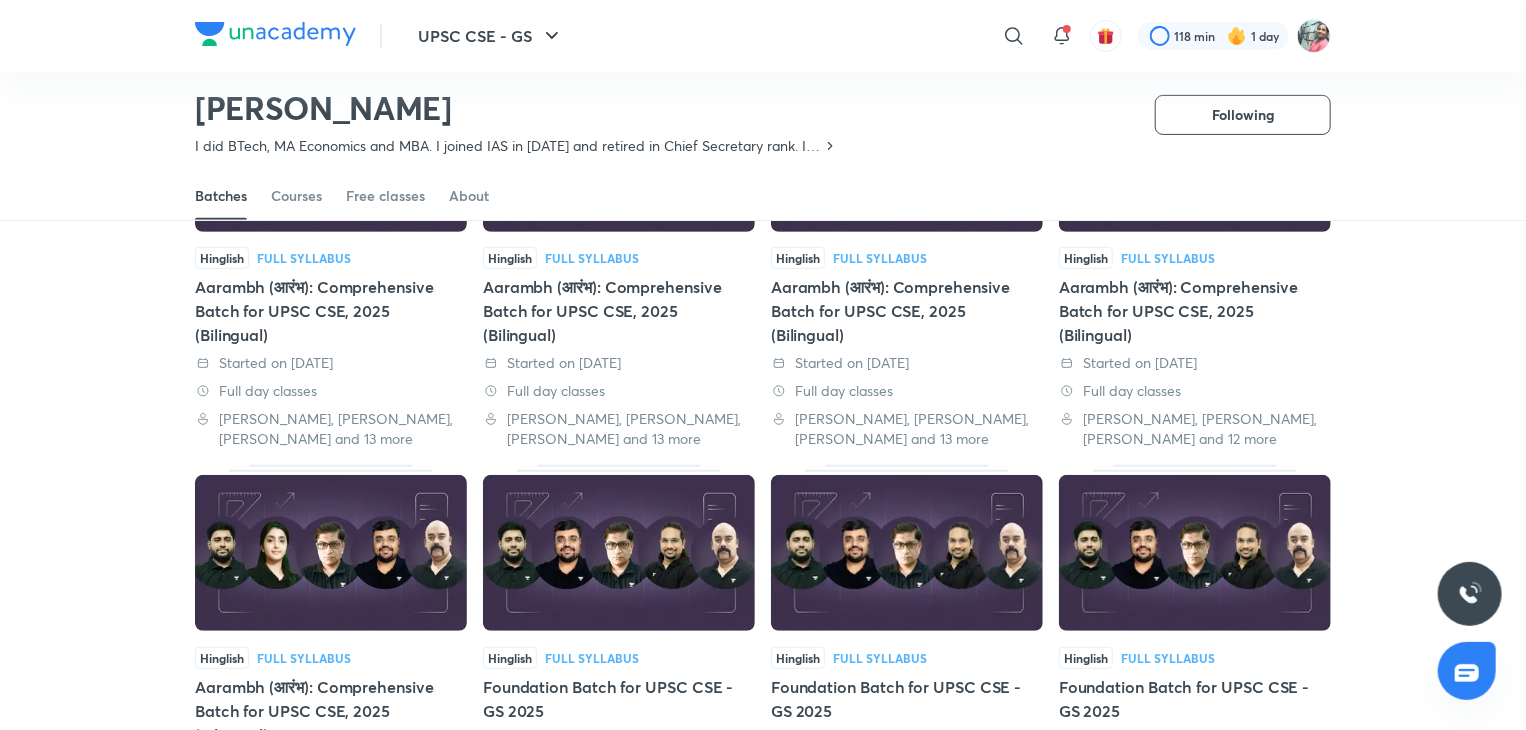 click on "Aarambh (आरंभ): Comprehensive Batch for UPSC CSE, 2025 (Bilingual)" at bounding box center (907, 311) 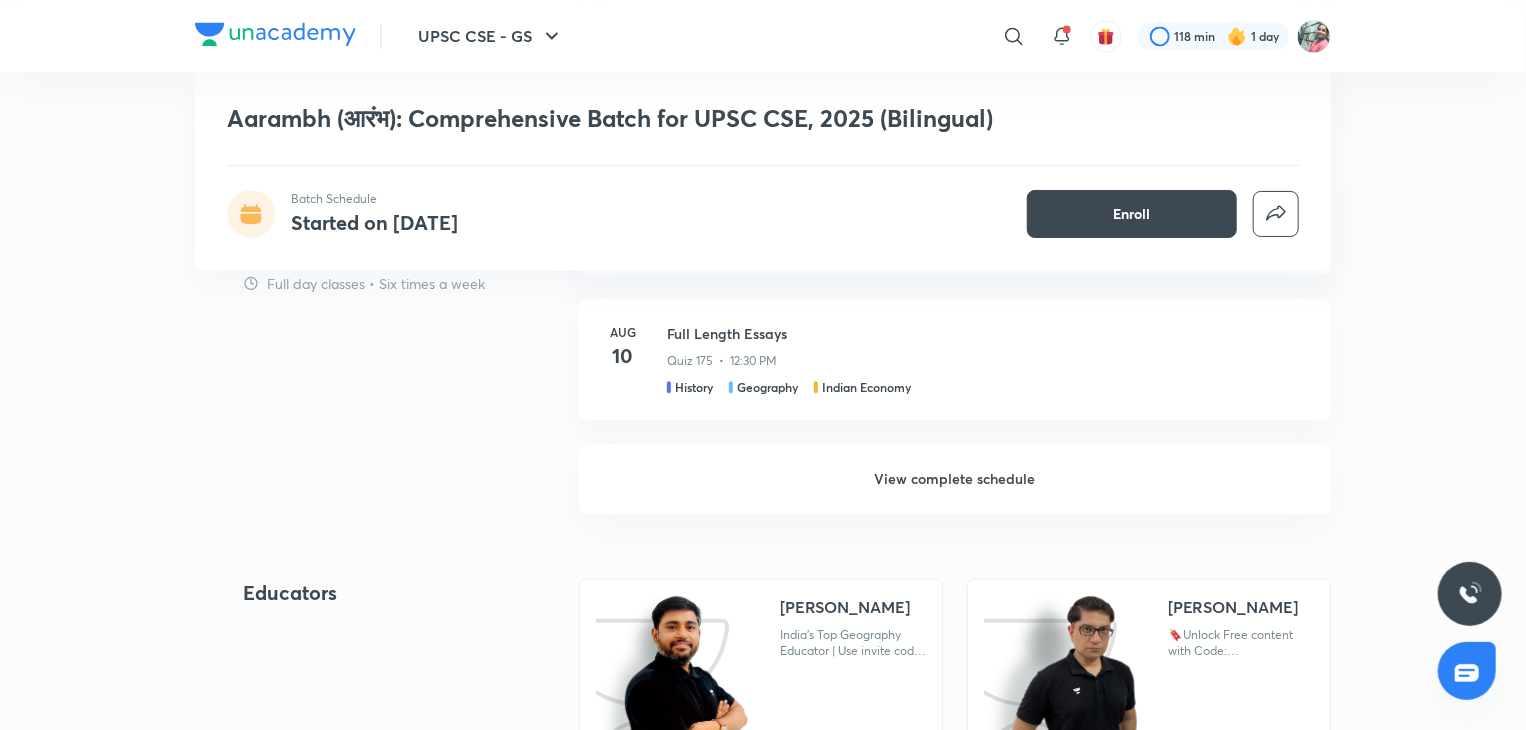 scroll, scrollTop: 2183, scrollLeft: 0, axis: vertical 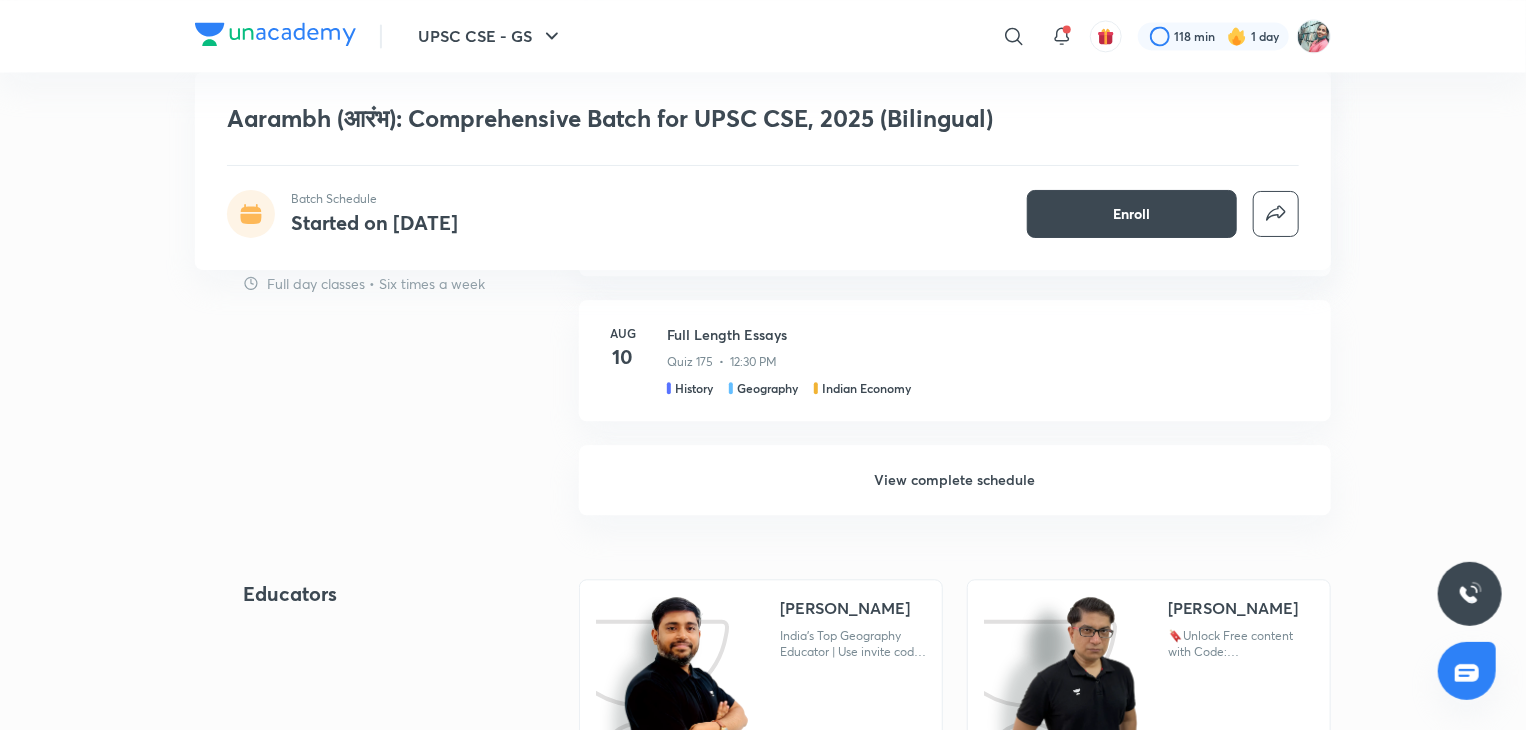 click on "View complete schedule" at bounding box center (955, 480) 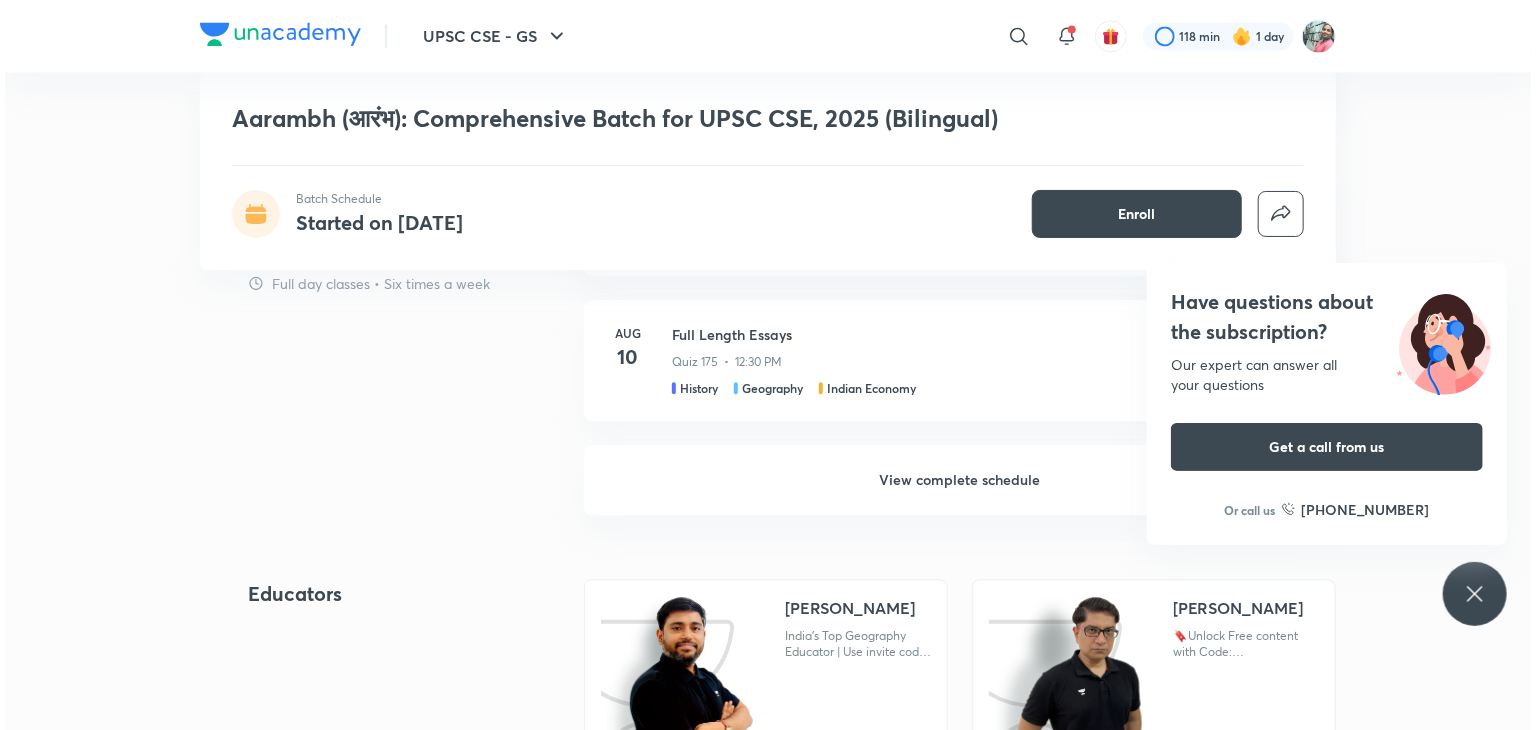 scroll, scrollTop: 0, scrollLeft: 0, axis: both 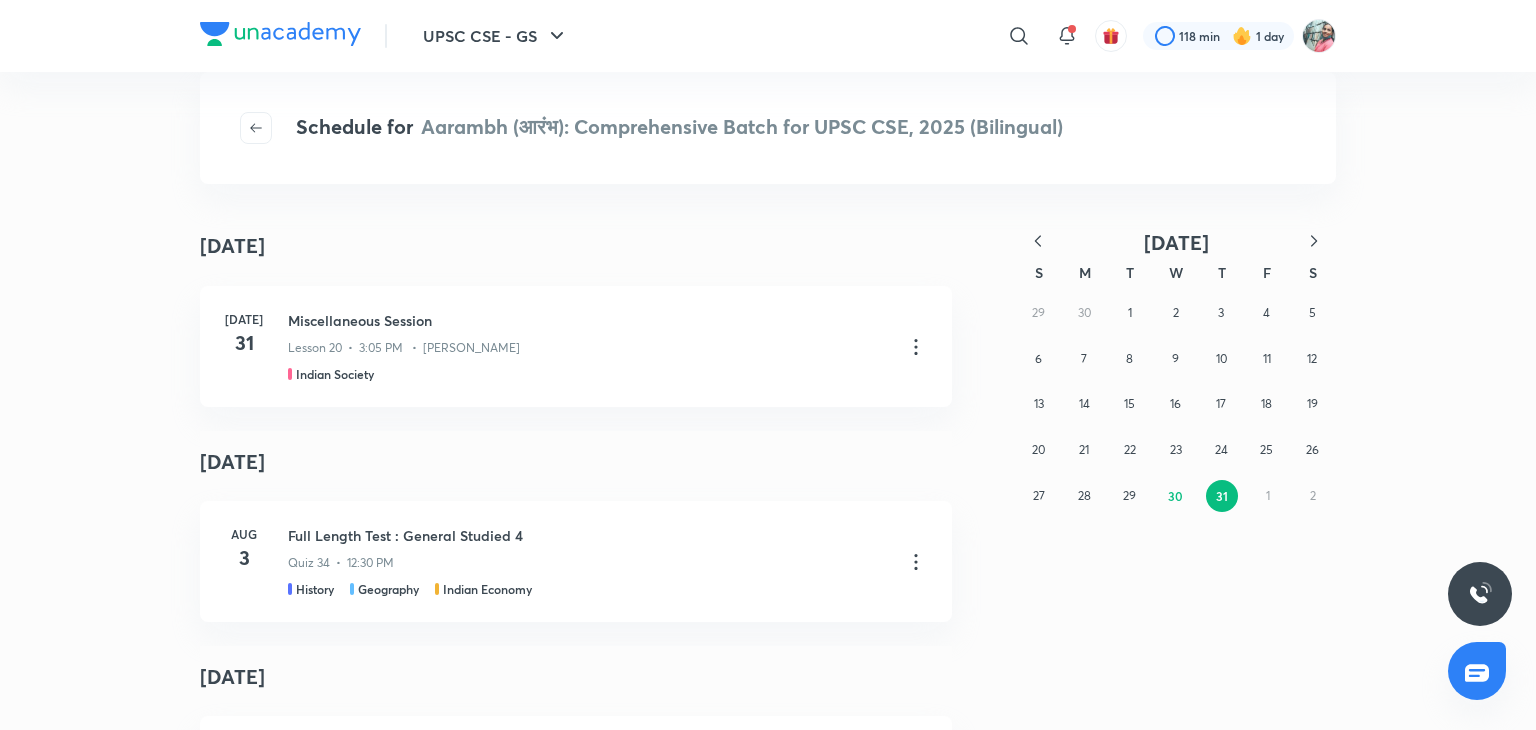 click 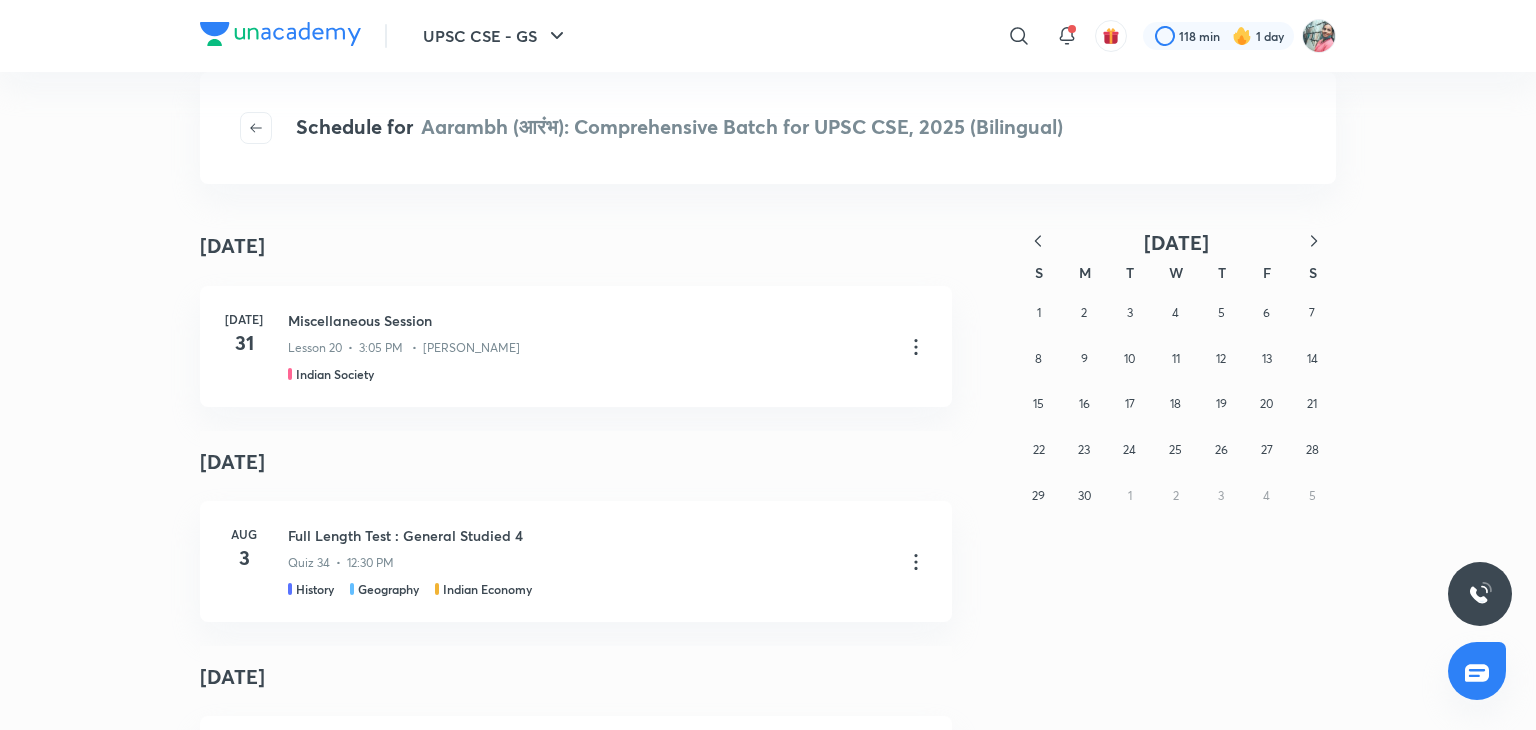 click 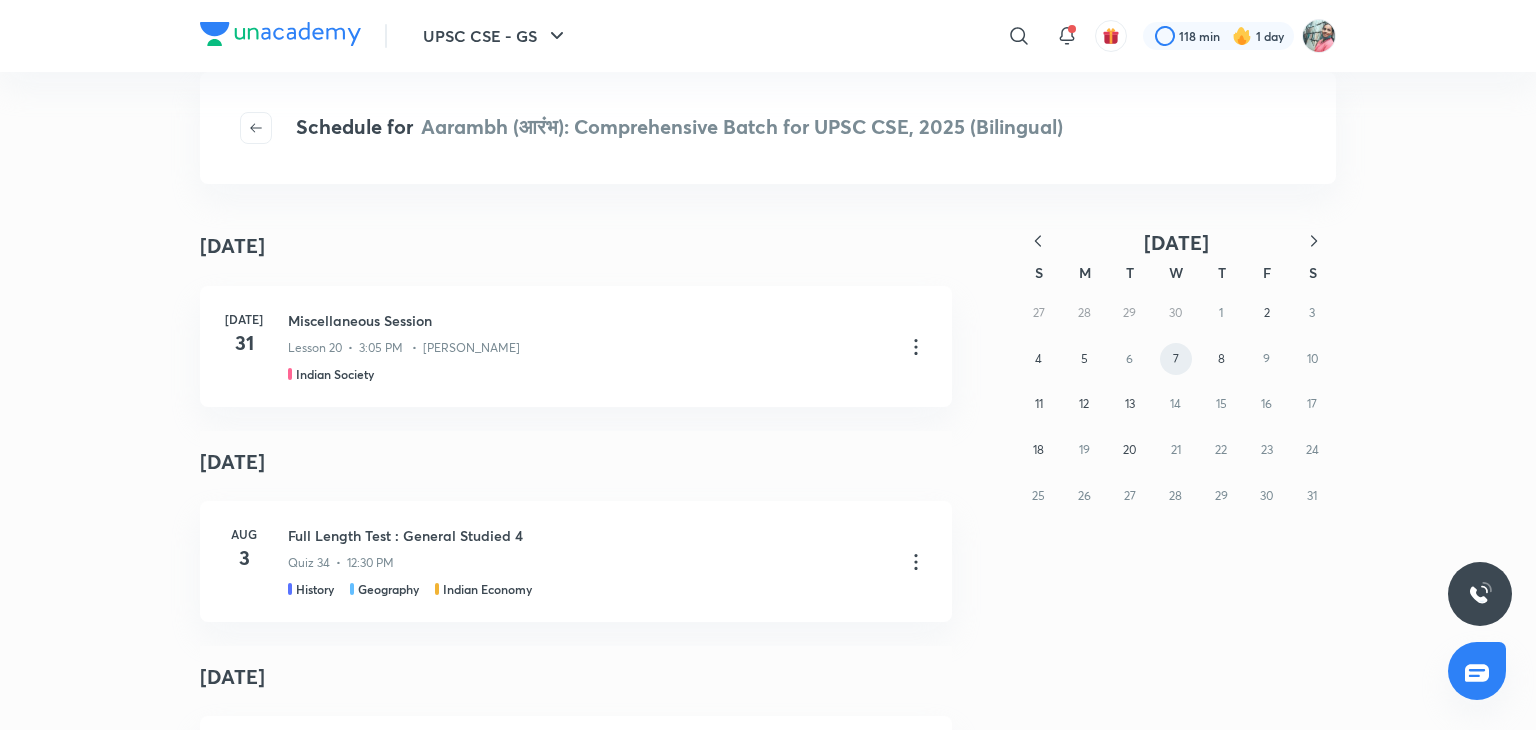 click on "7" at bounding box center (1176, 359) 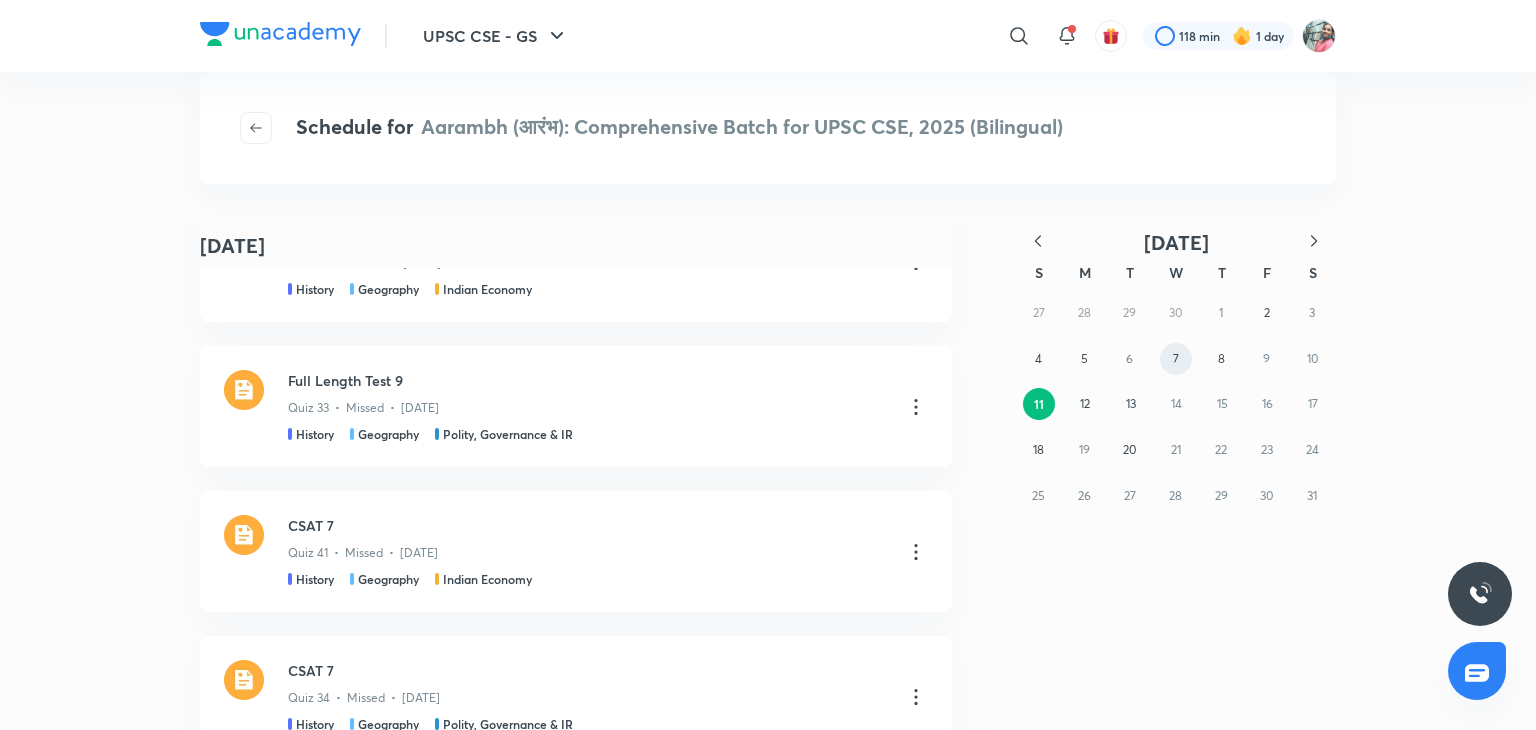 scroll, scrollTop: 518, scrollLeft: 0, axis: vertical 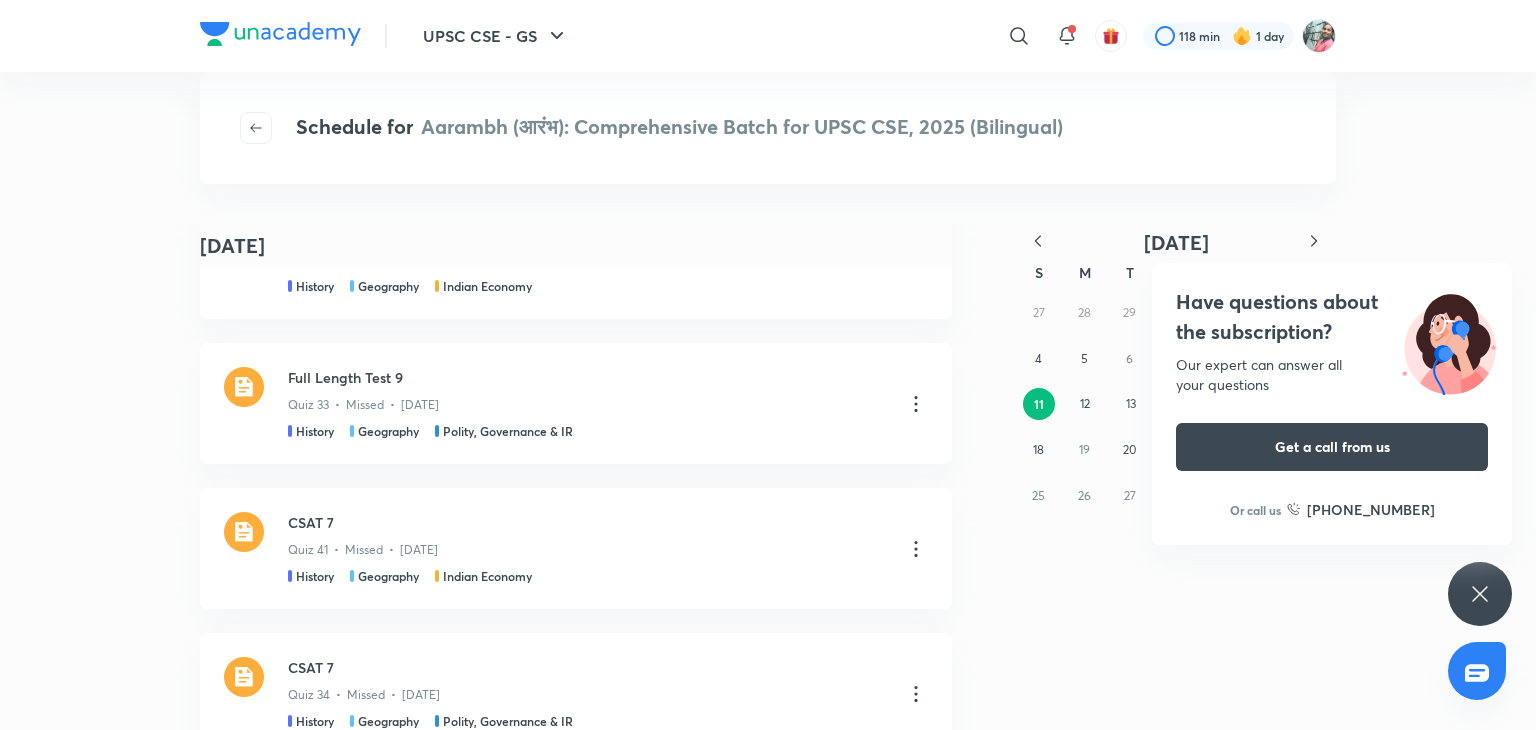 click 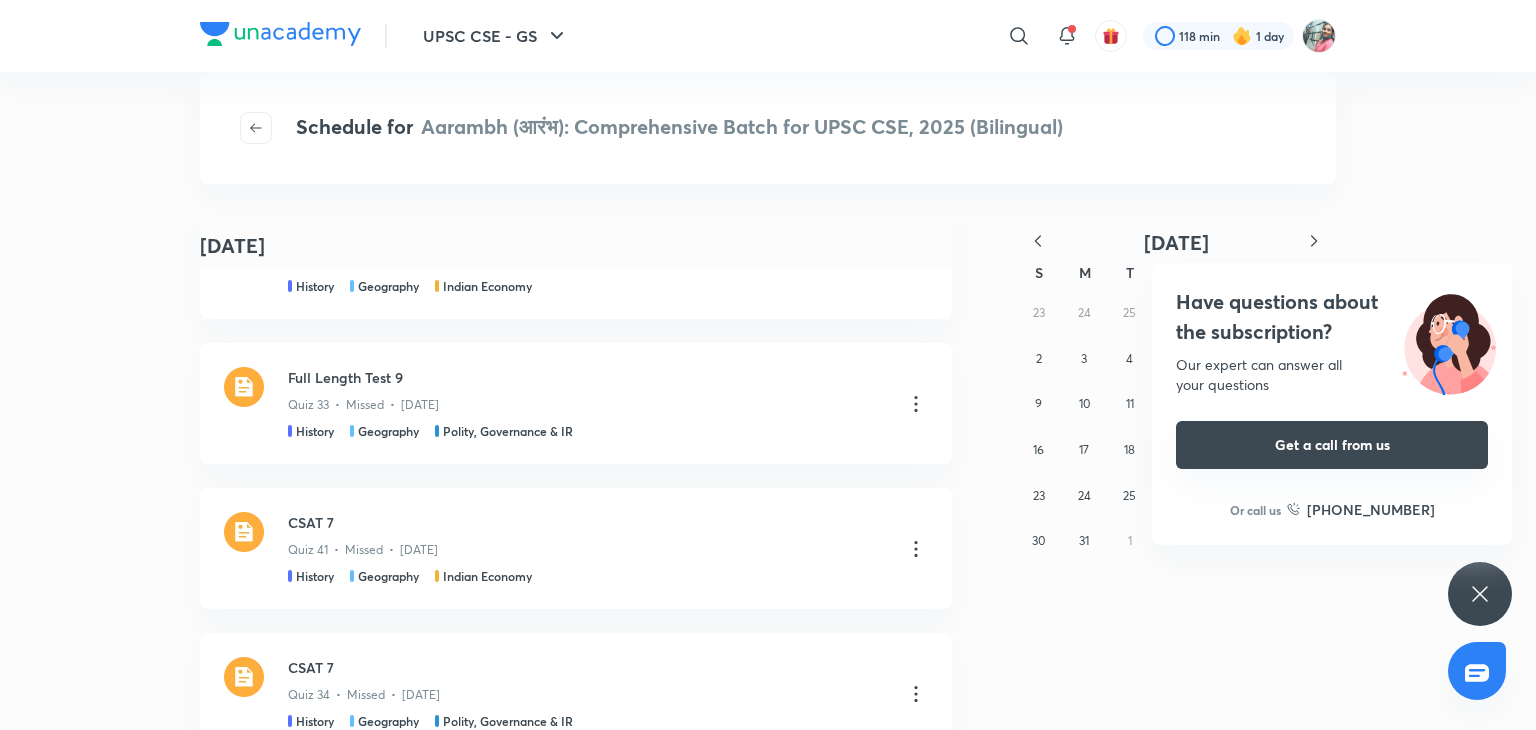 drag, startPoint x: 1039, startPoint y: 239, endPoint x: 1332, endPoint y: 446, distance: 358.74503 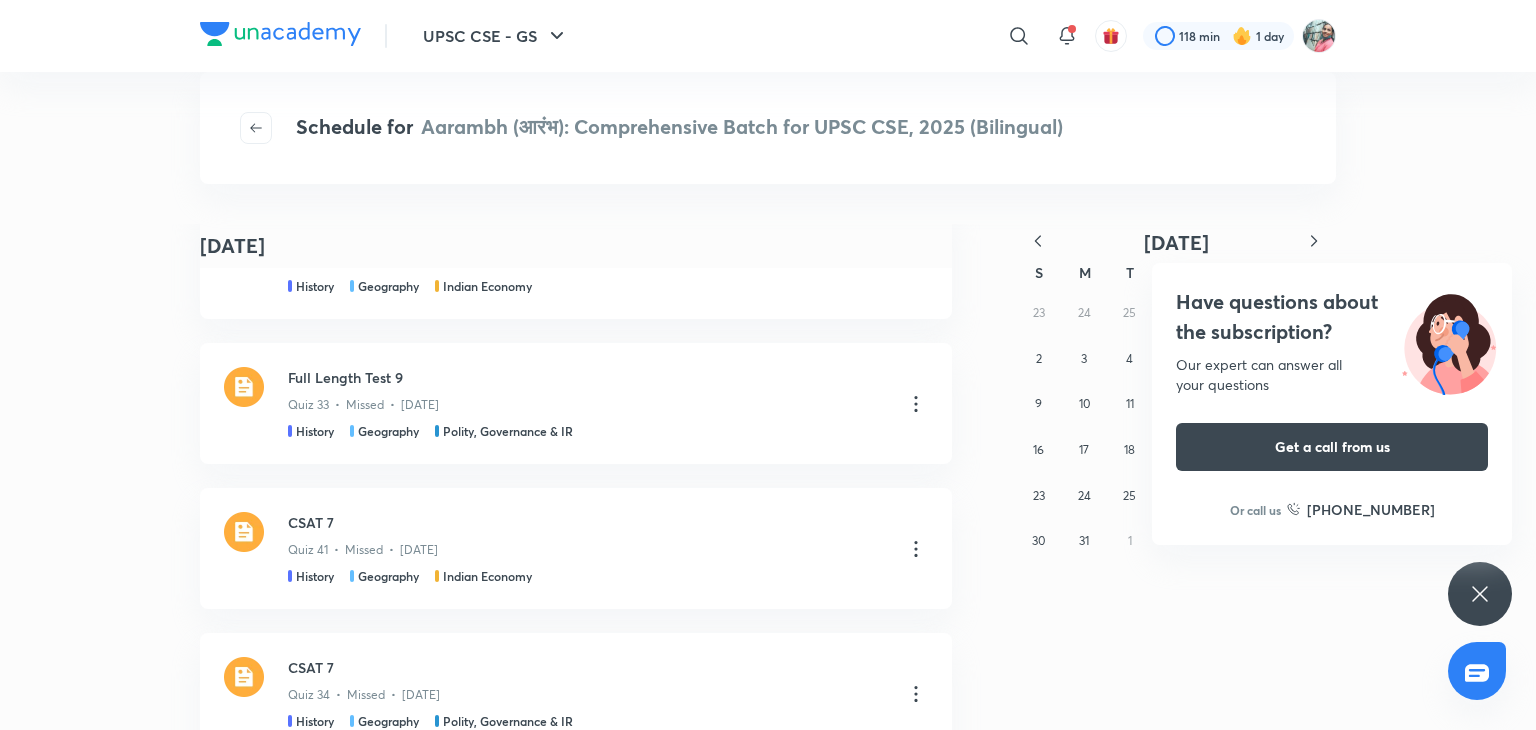 click on "Have questions about the subscription? Our expert can answer all your questions Get a call from us Or call us +91 8585858585" at bounding box center (1480, 594) 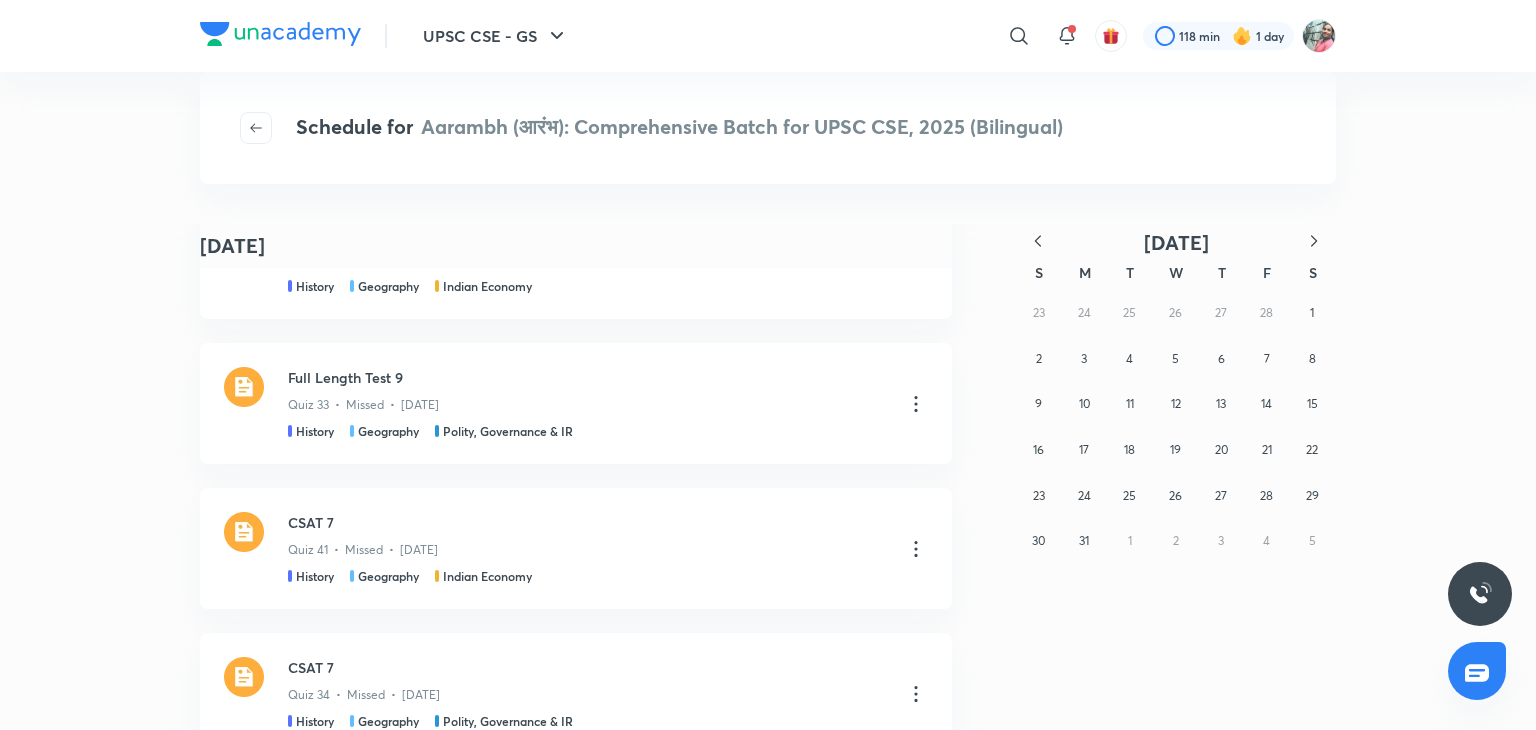 click 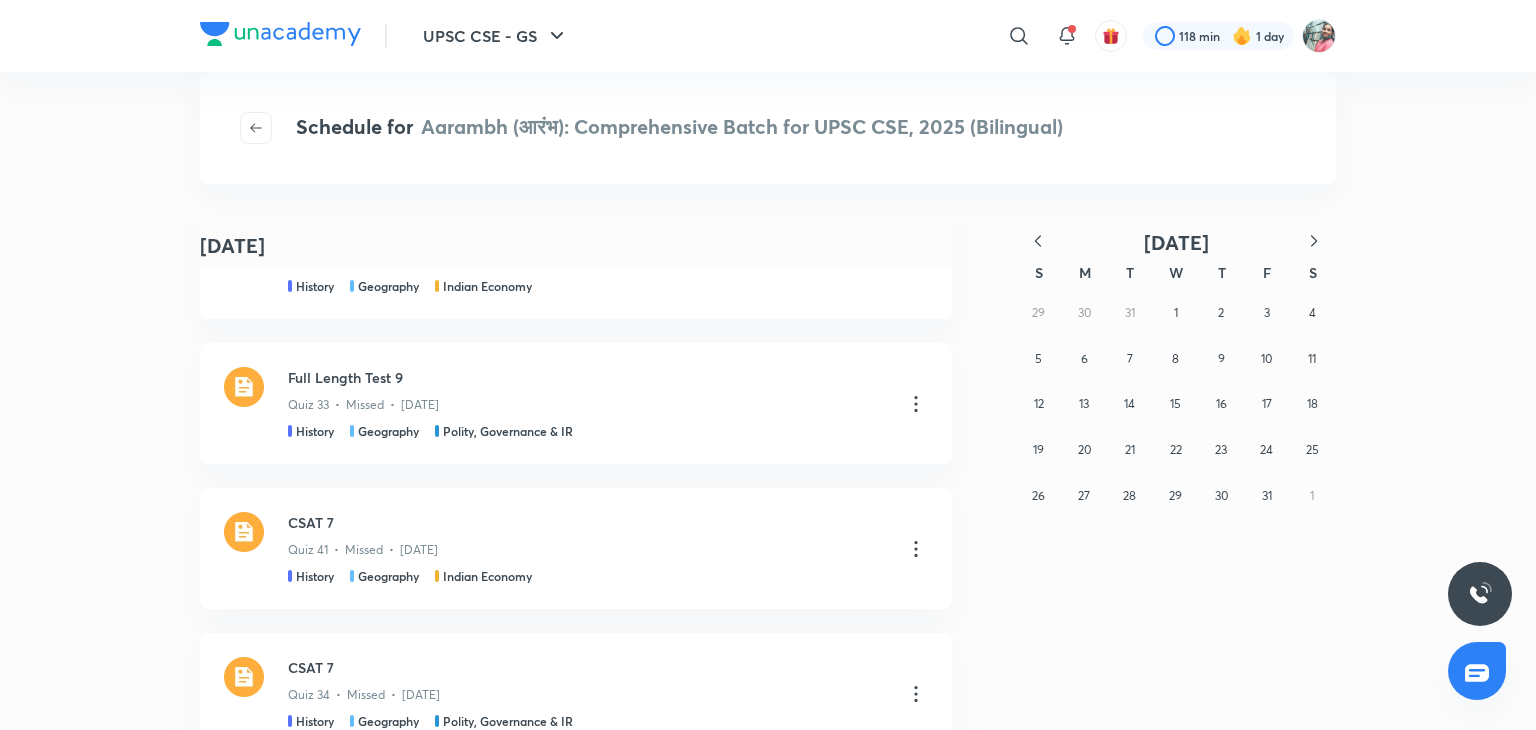 click 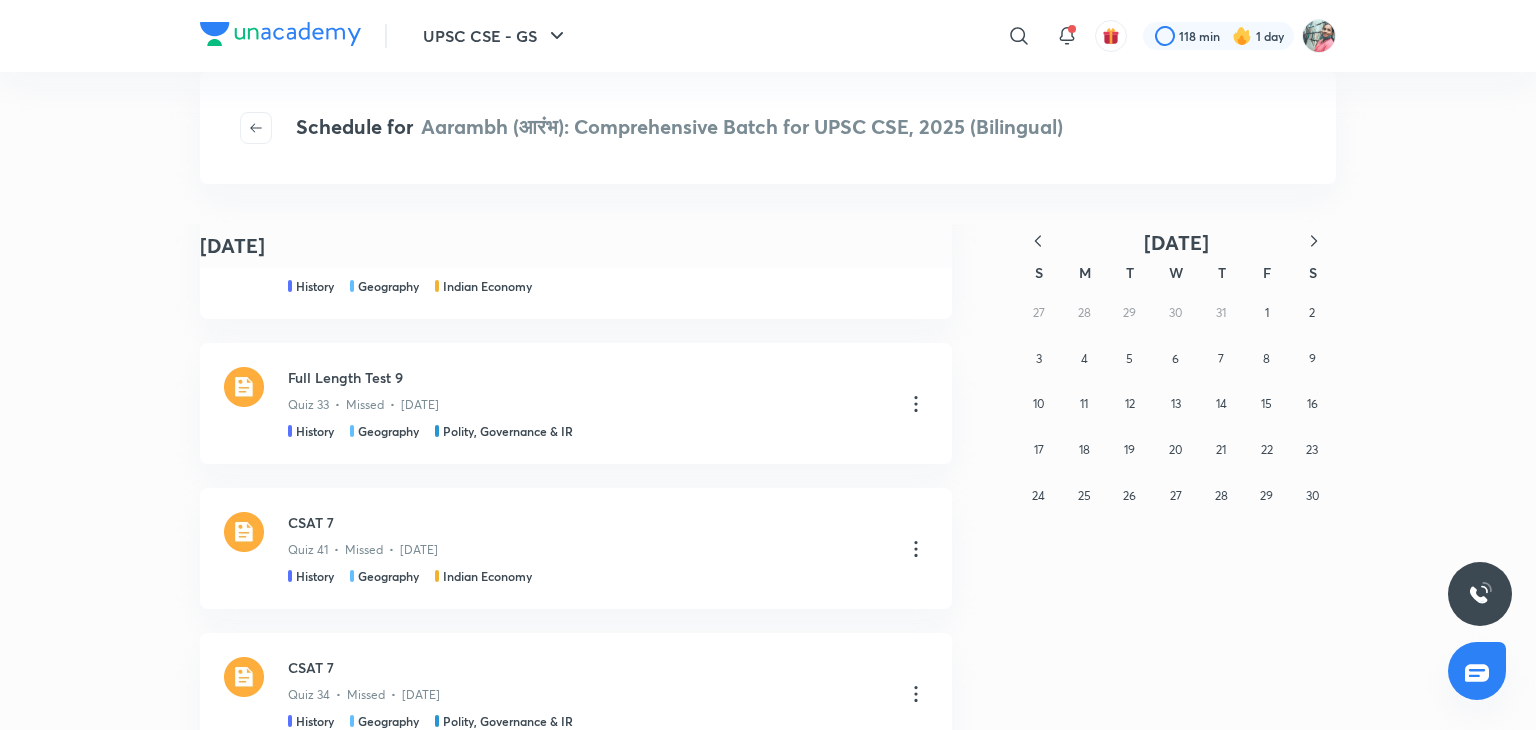 click 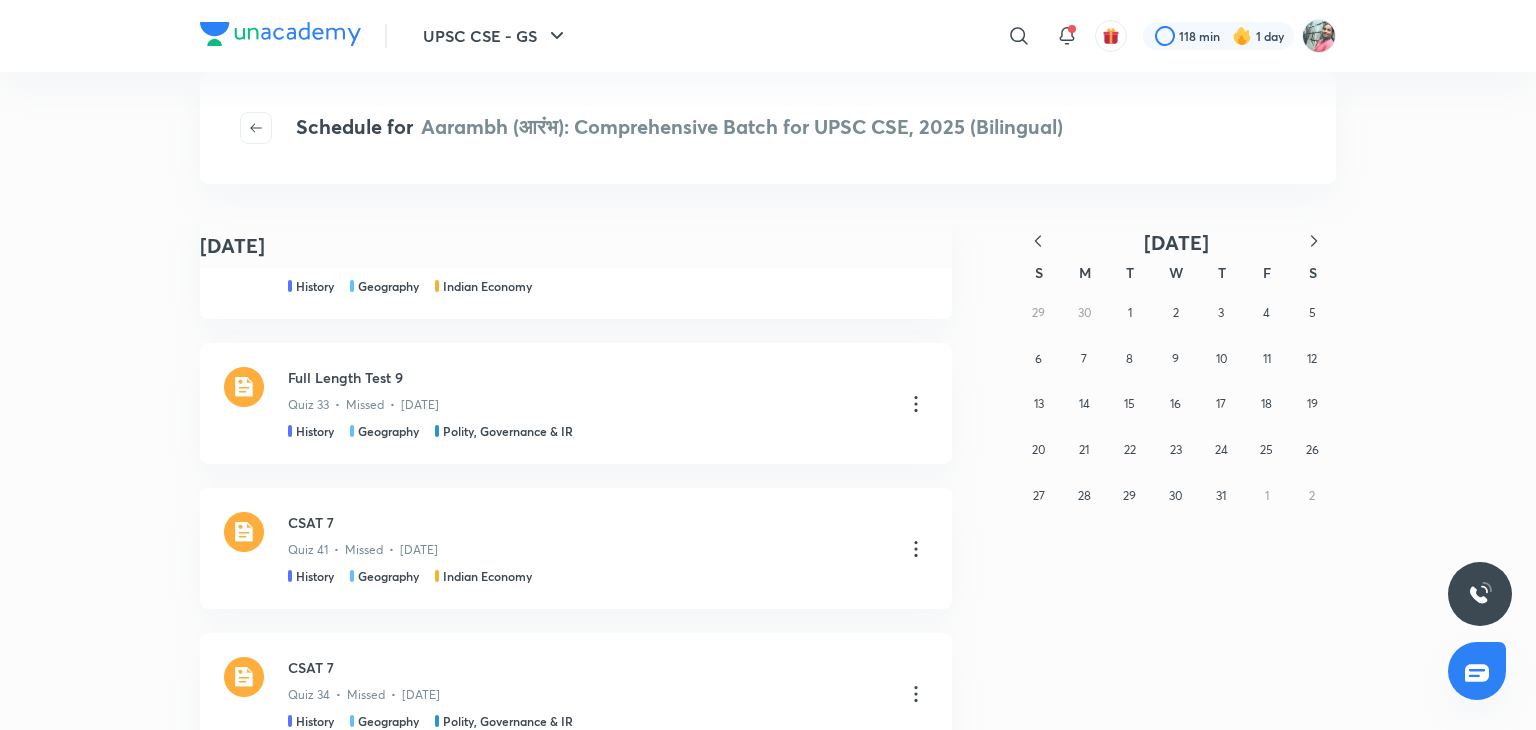 click 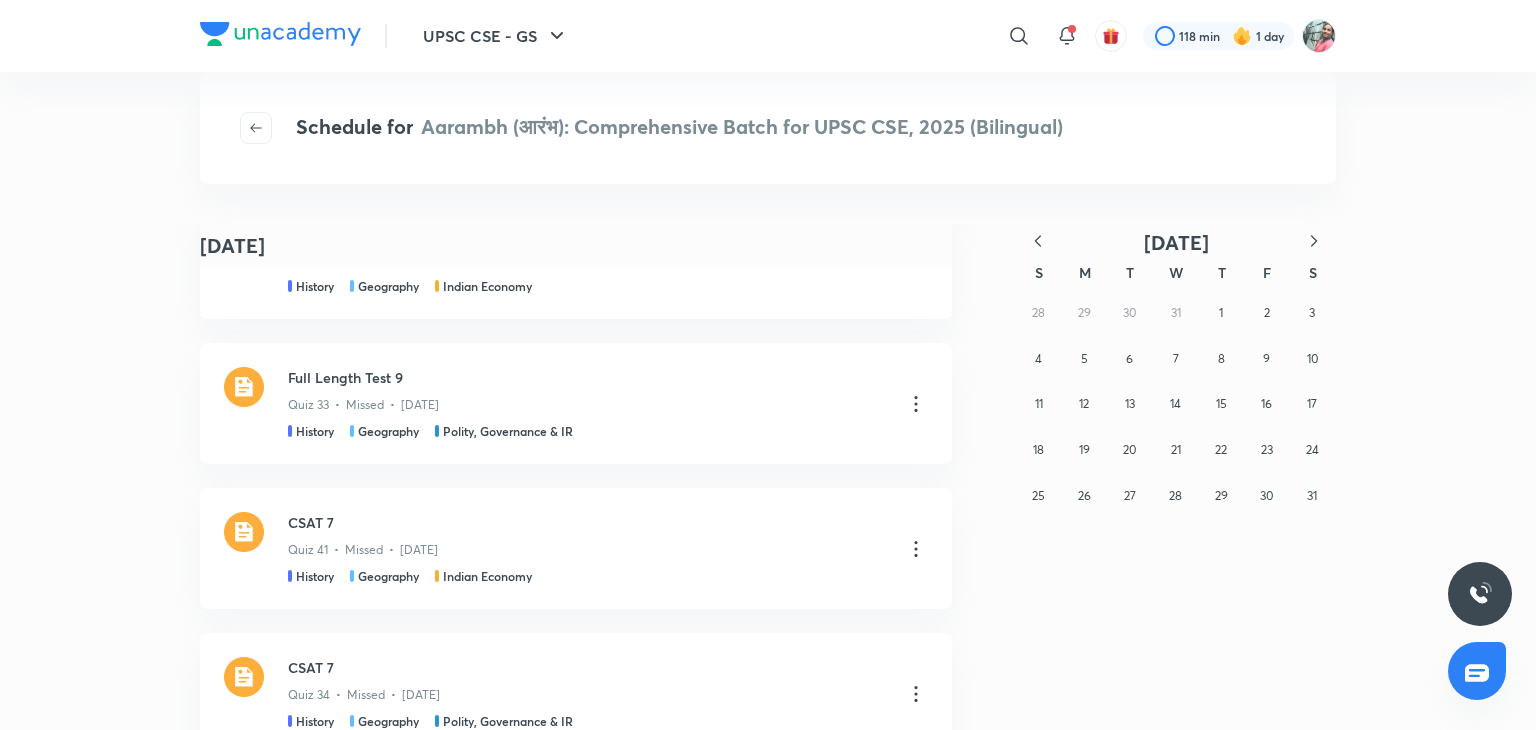 click 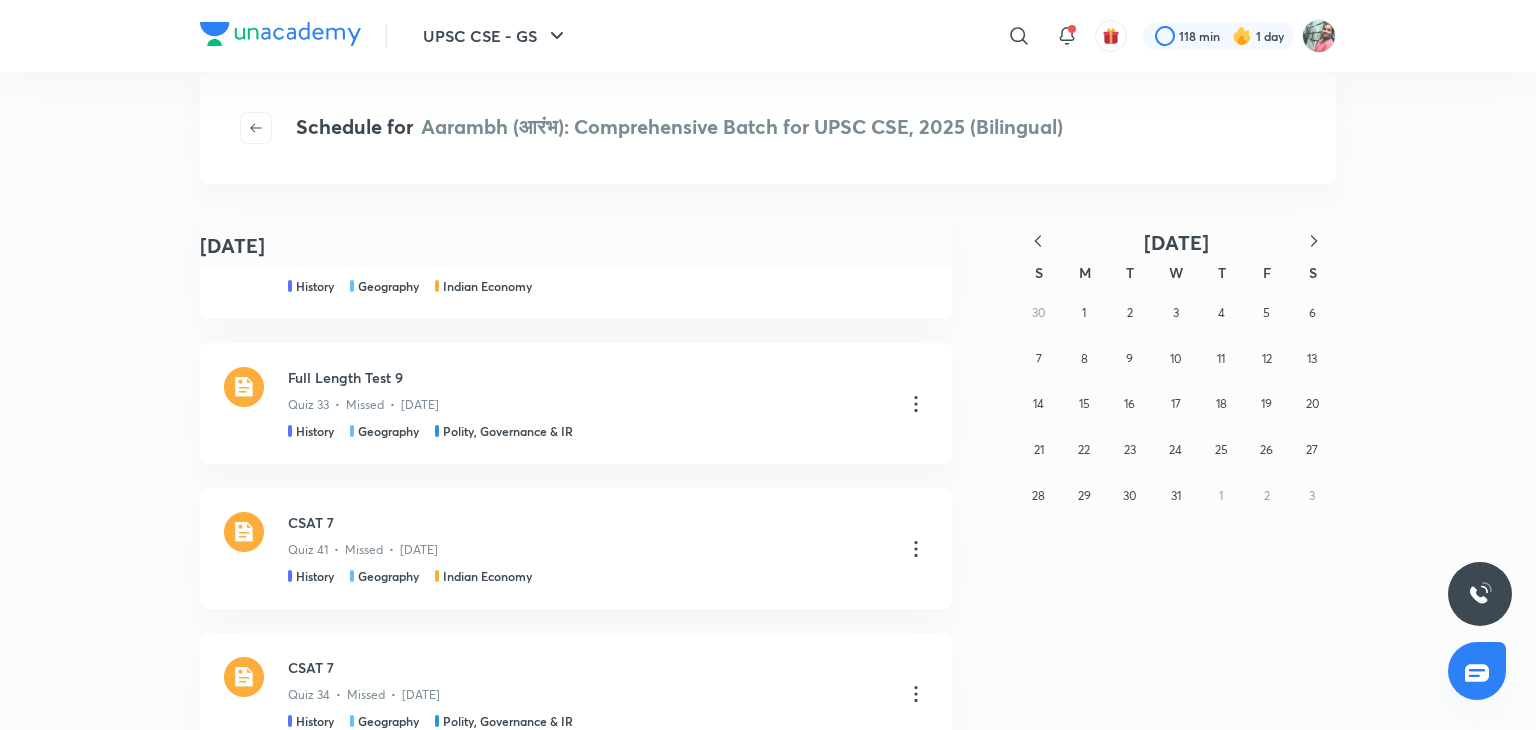 click 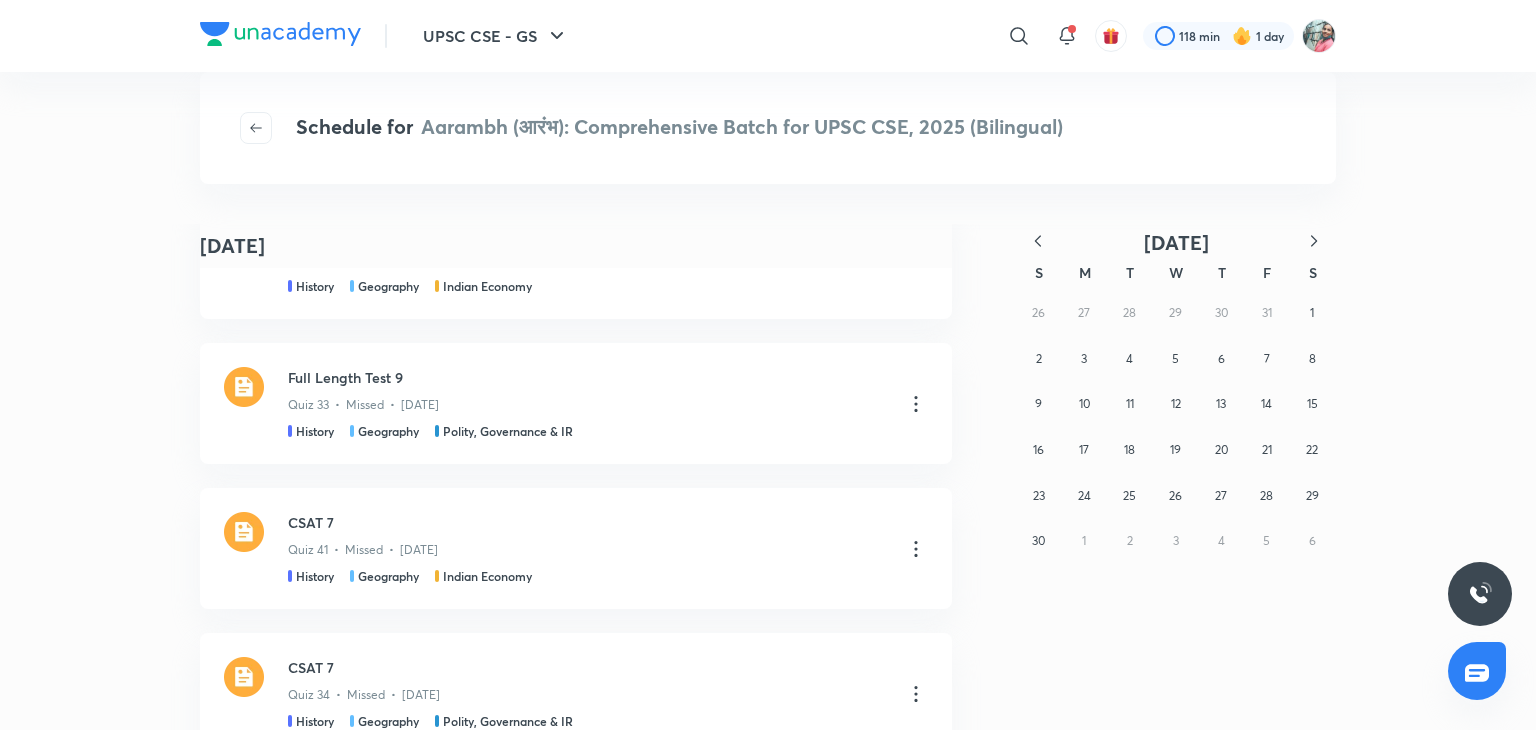 click 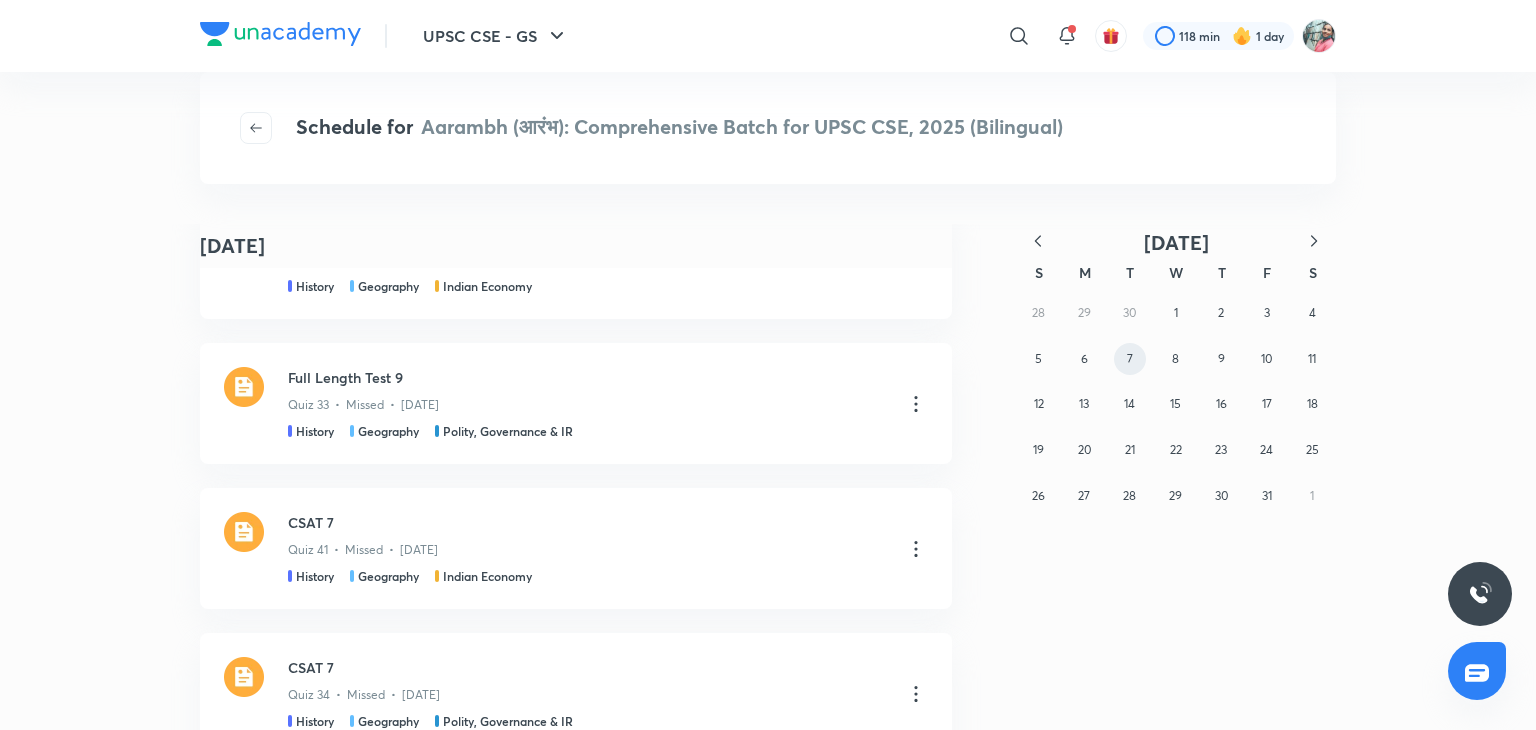 click on "7" at bounding box center (1130, 358) 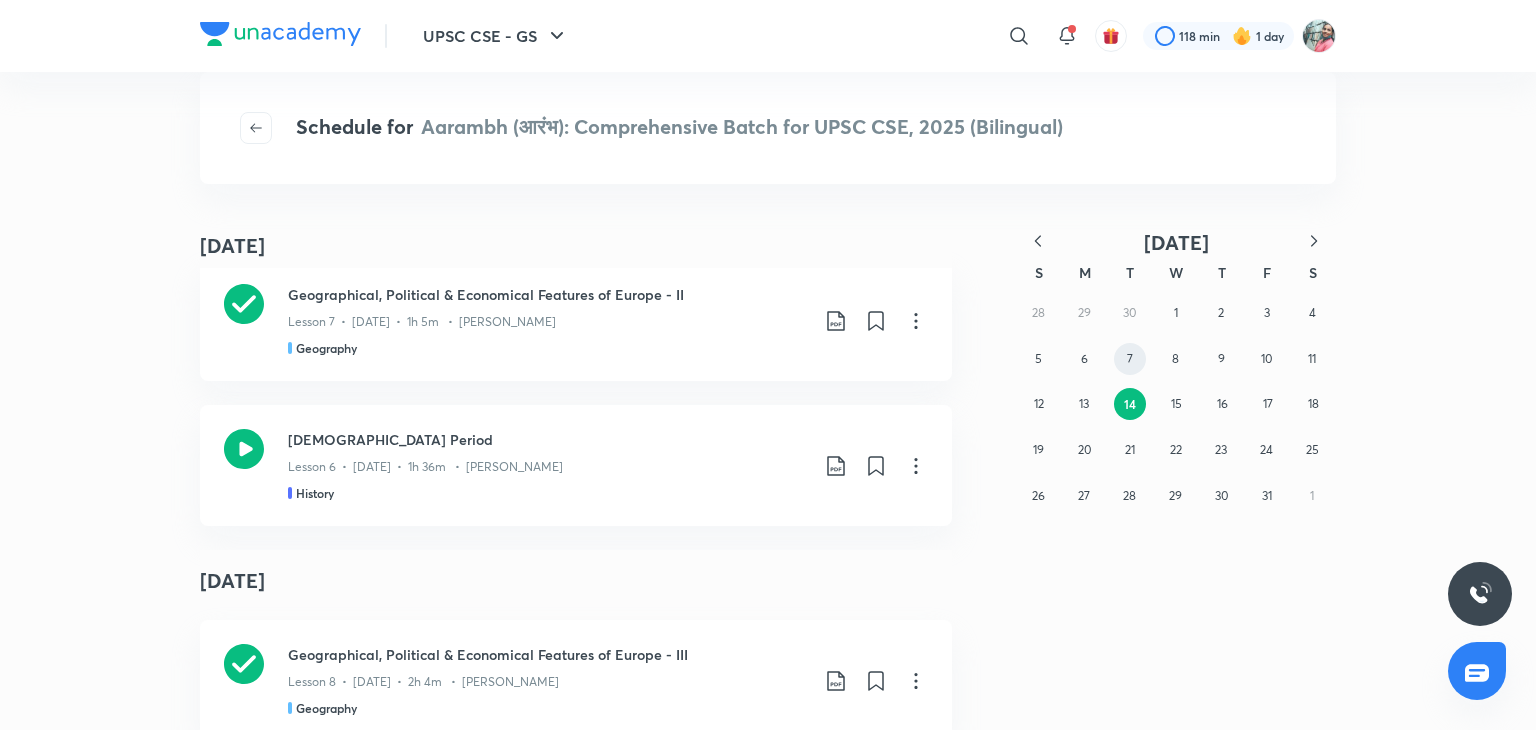 scroll, scrollTop: 2139, scrollLeft: 0, axis: vertical 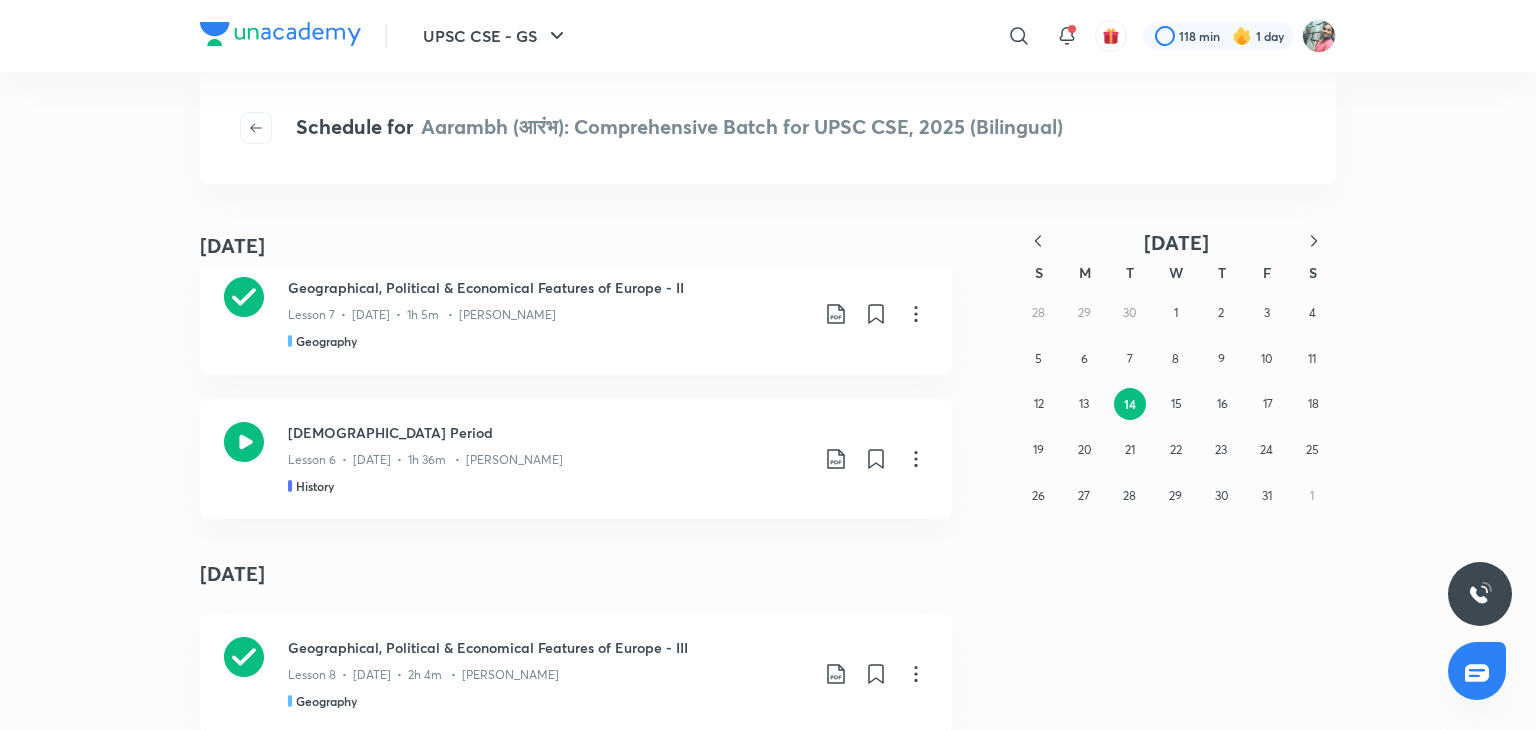 click 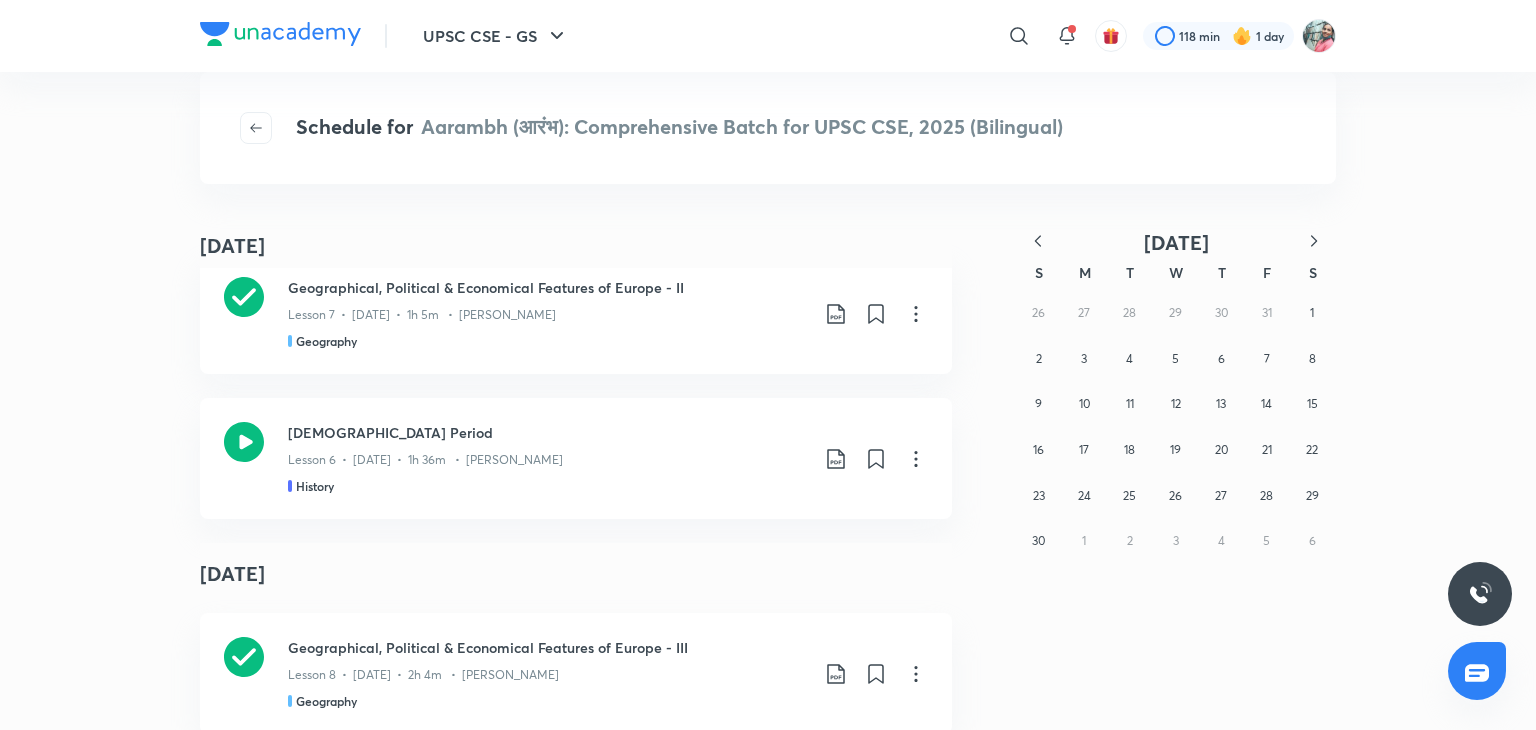 click 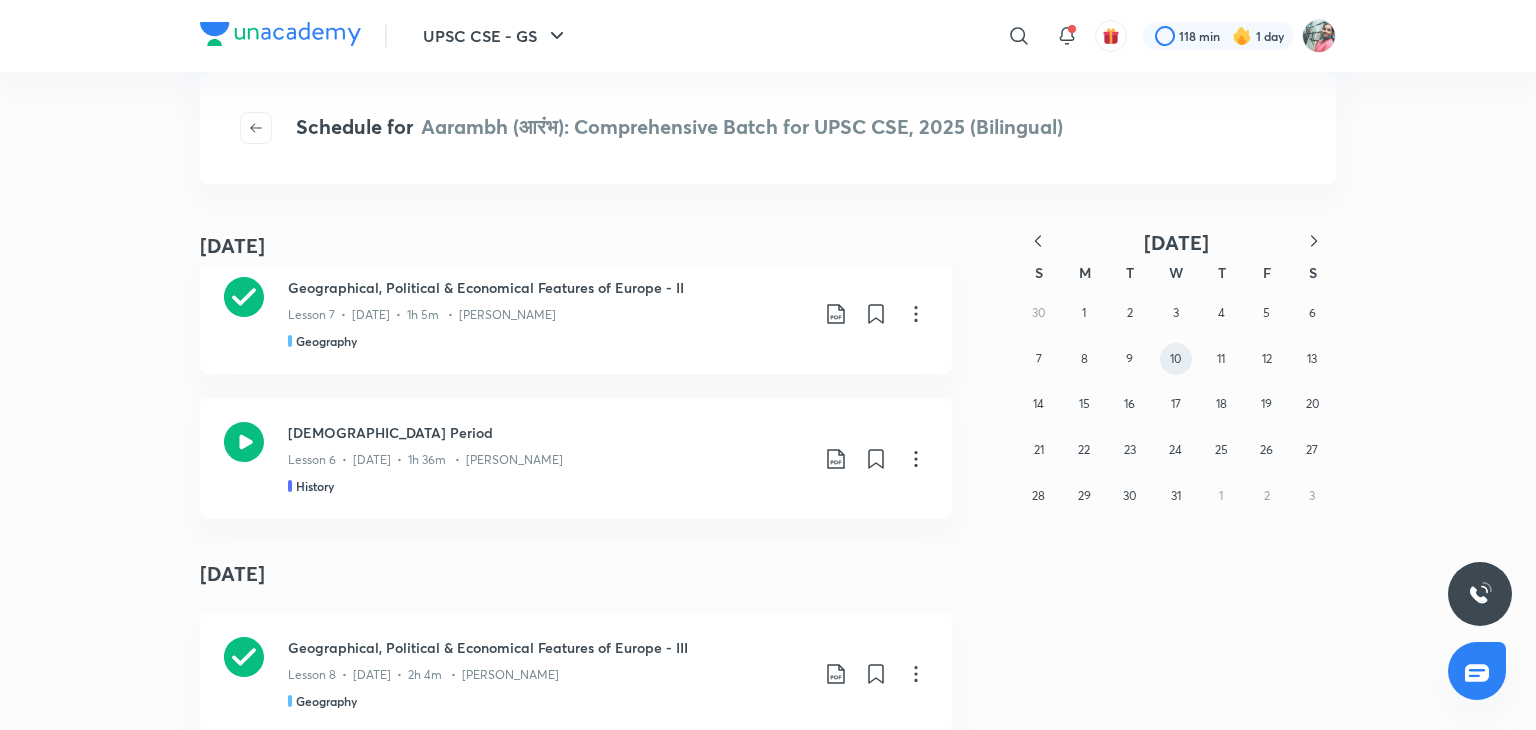 click on "10" at bounding box center (1175, 358) 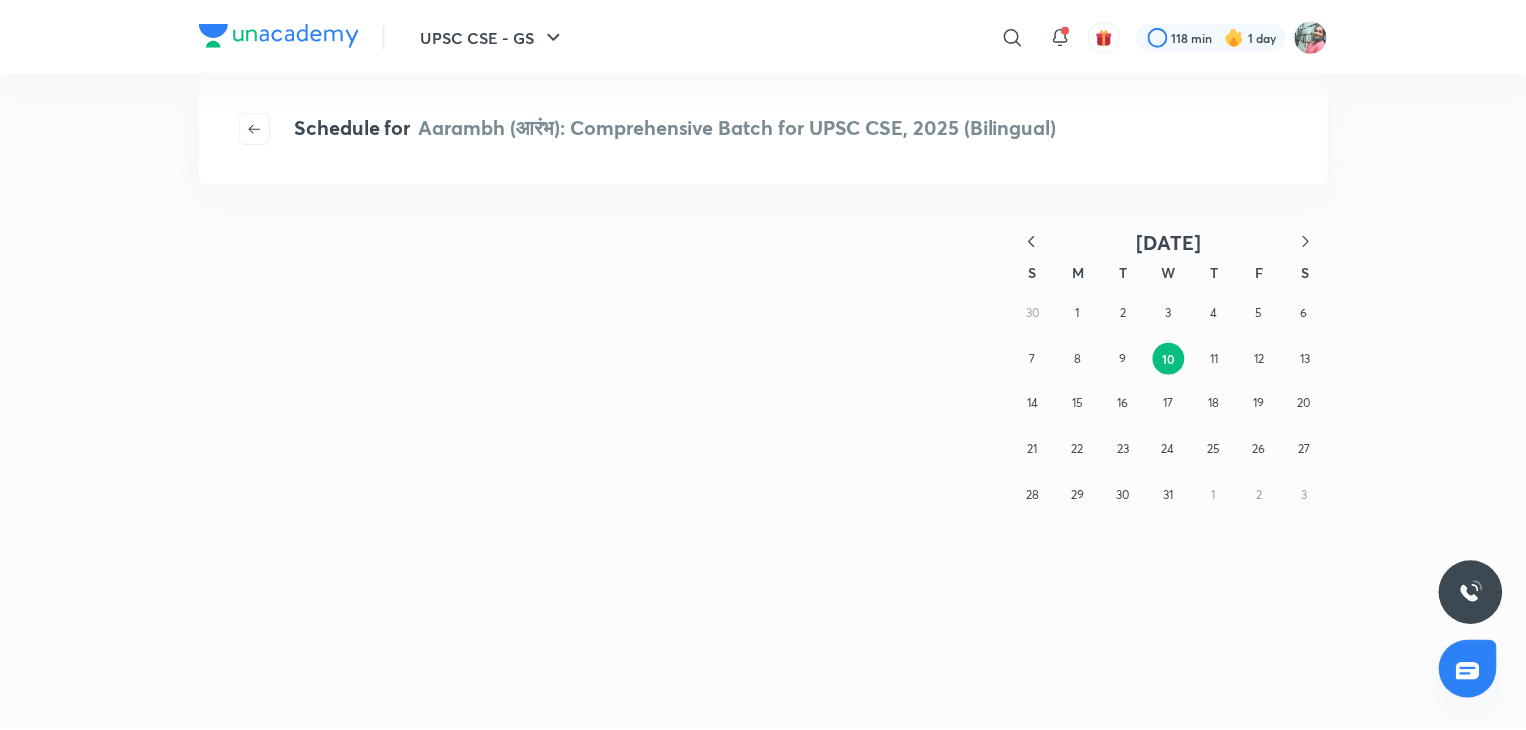 scroll, scrollTop: 0, scrollLeft: 0, axis: both 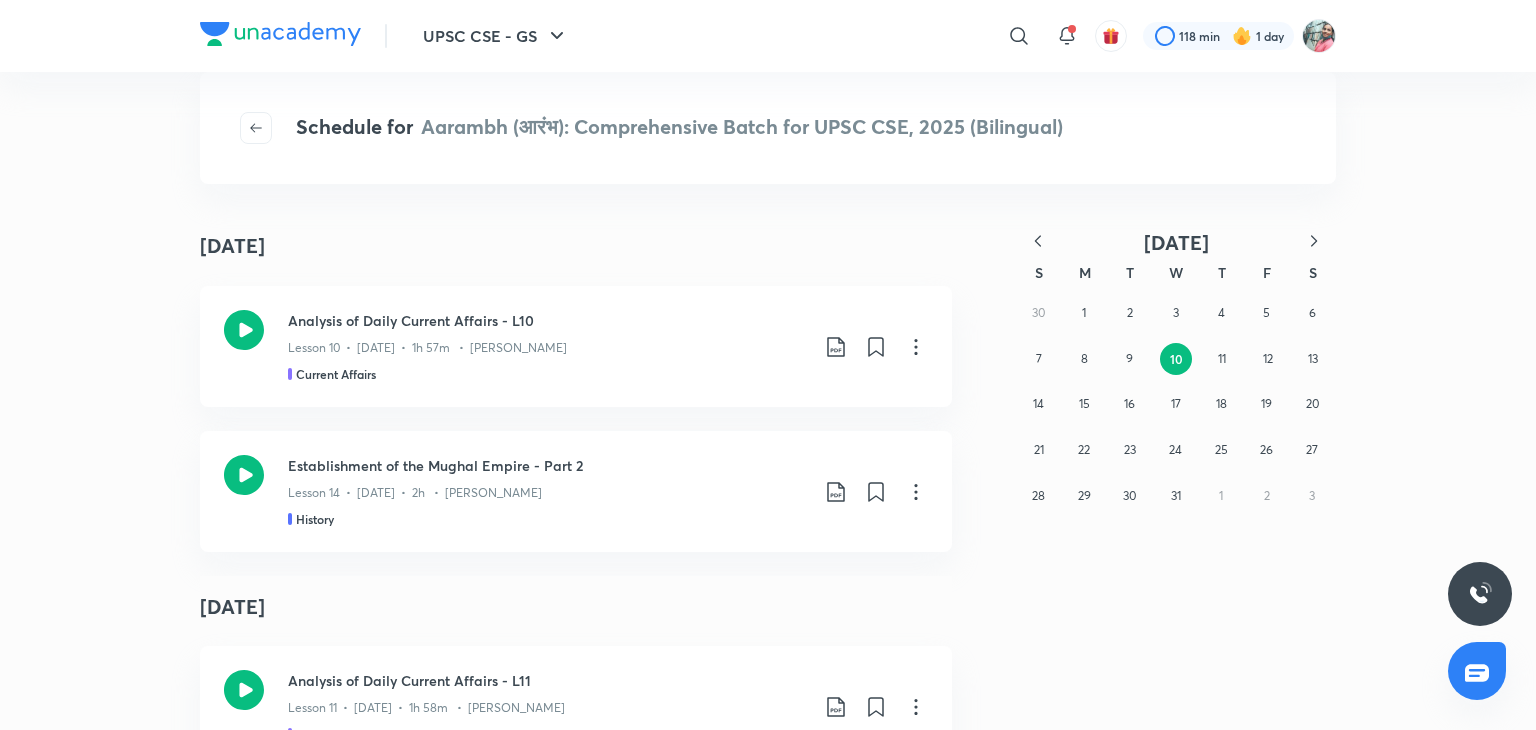 click 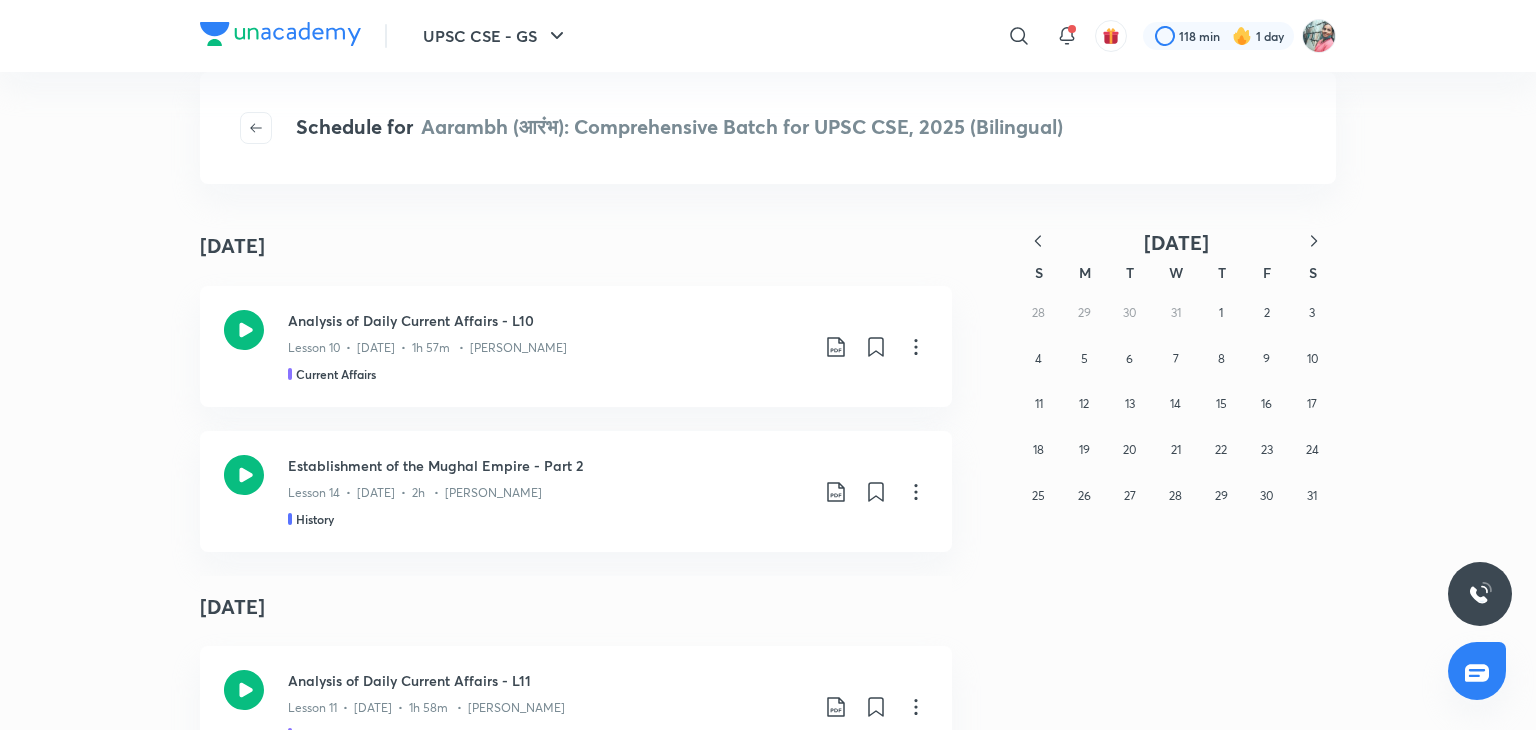 click 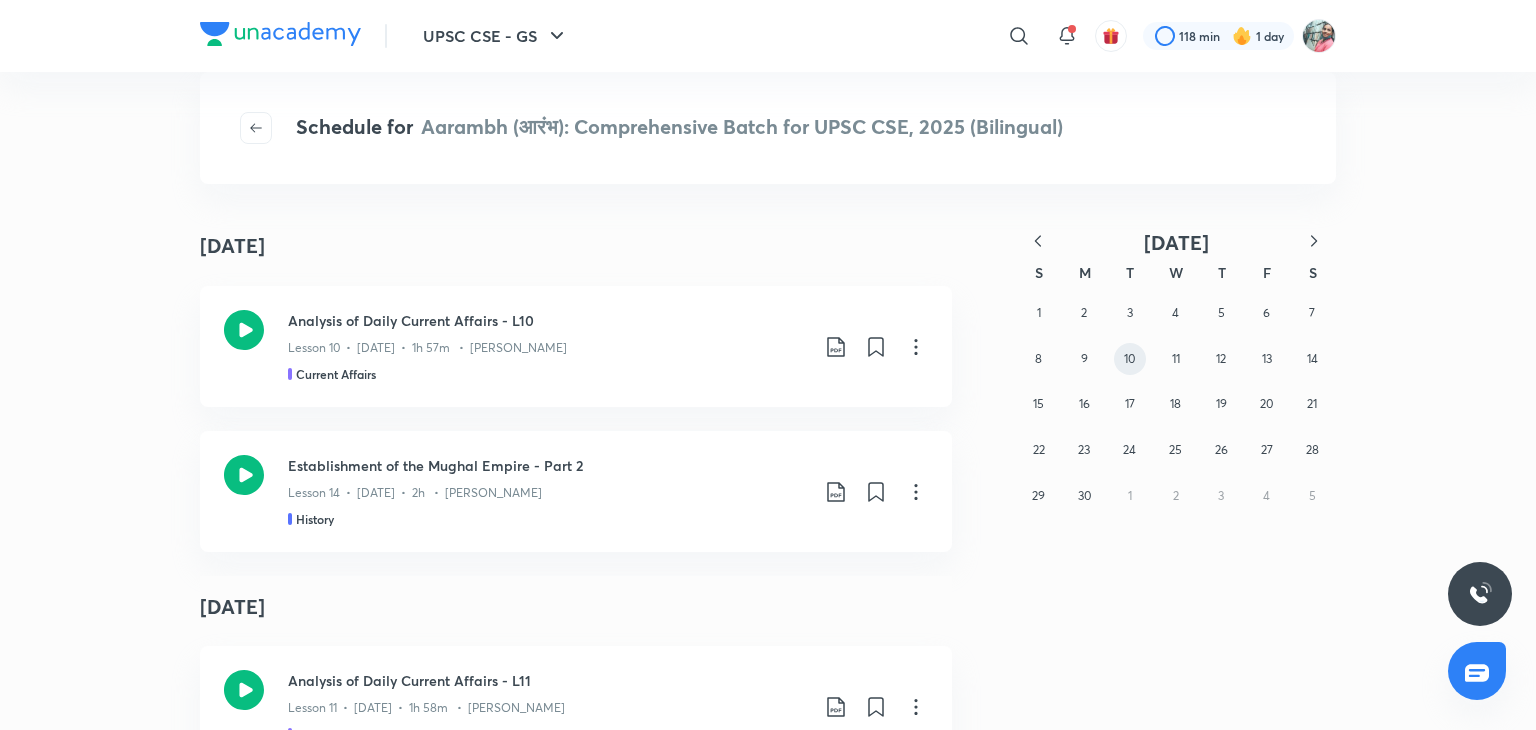 click on "10" at bounding box center [1130, 359] 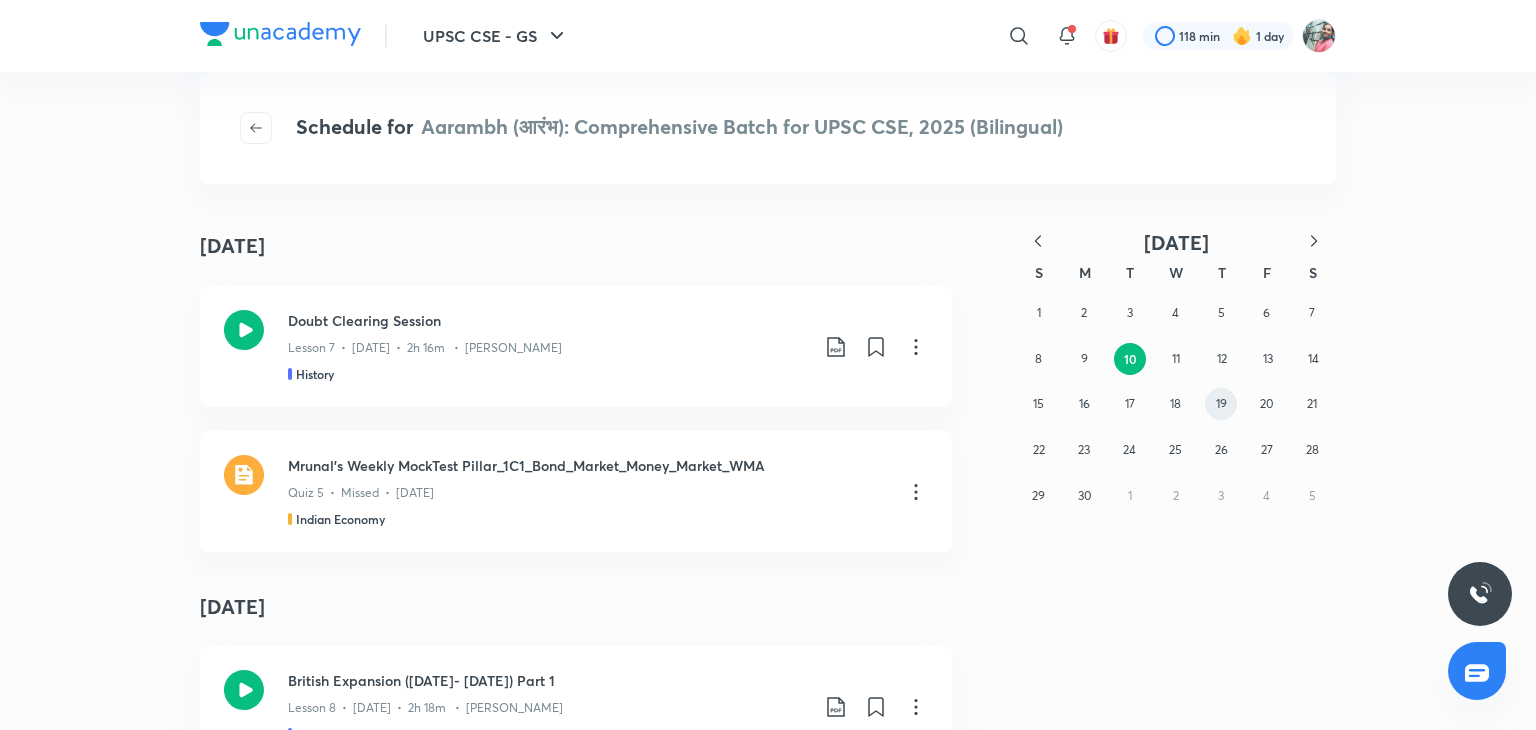 click on "19" at bounding box center [1221, 403] 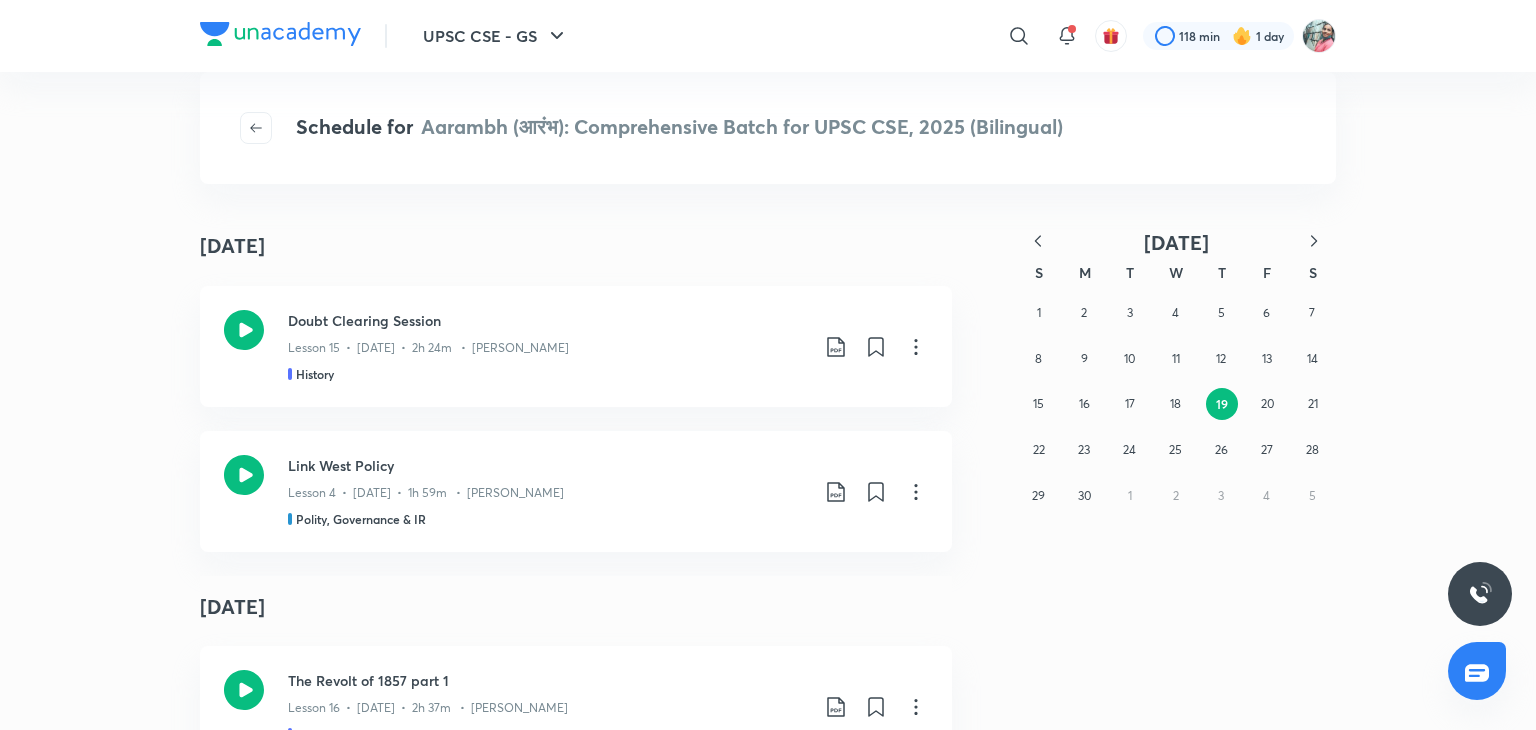 click 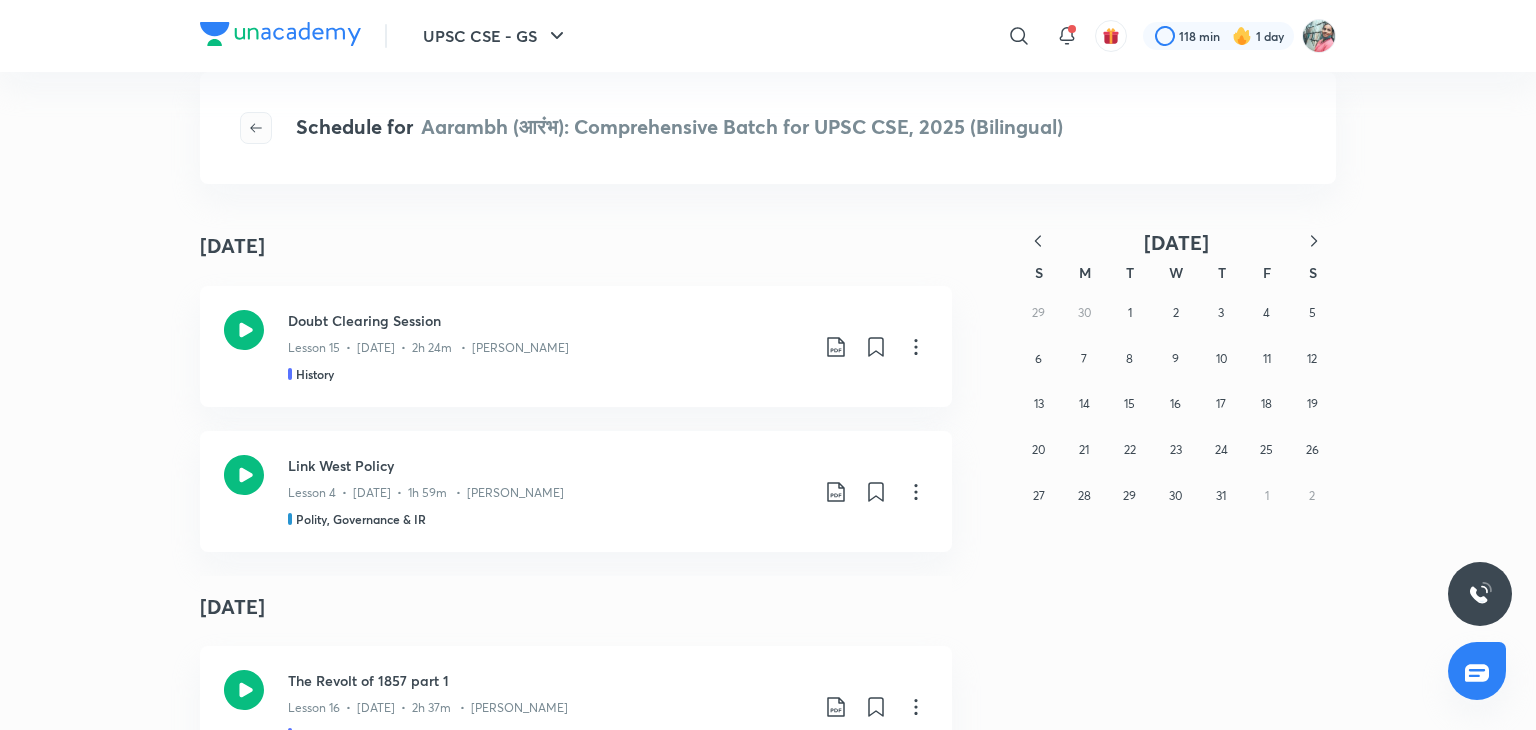 click at bounding box center [256, 128] 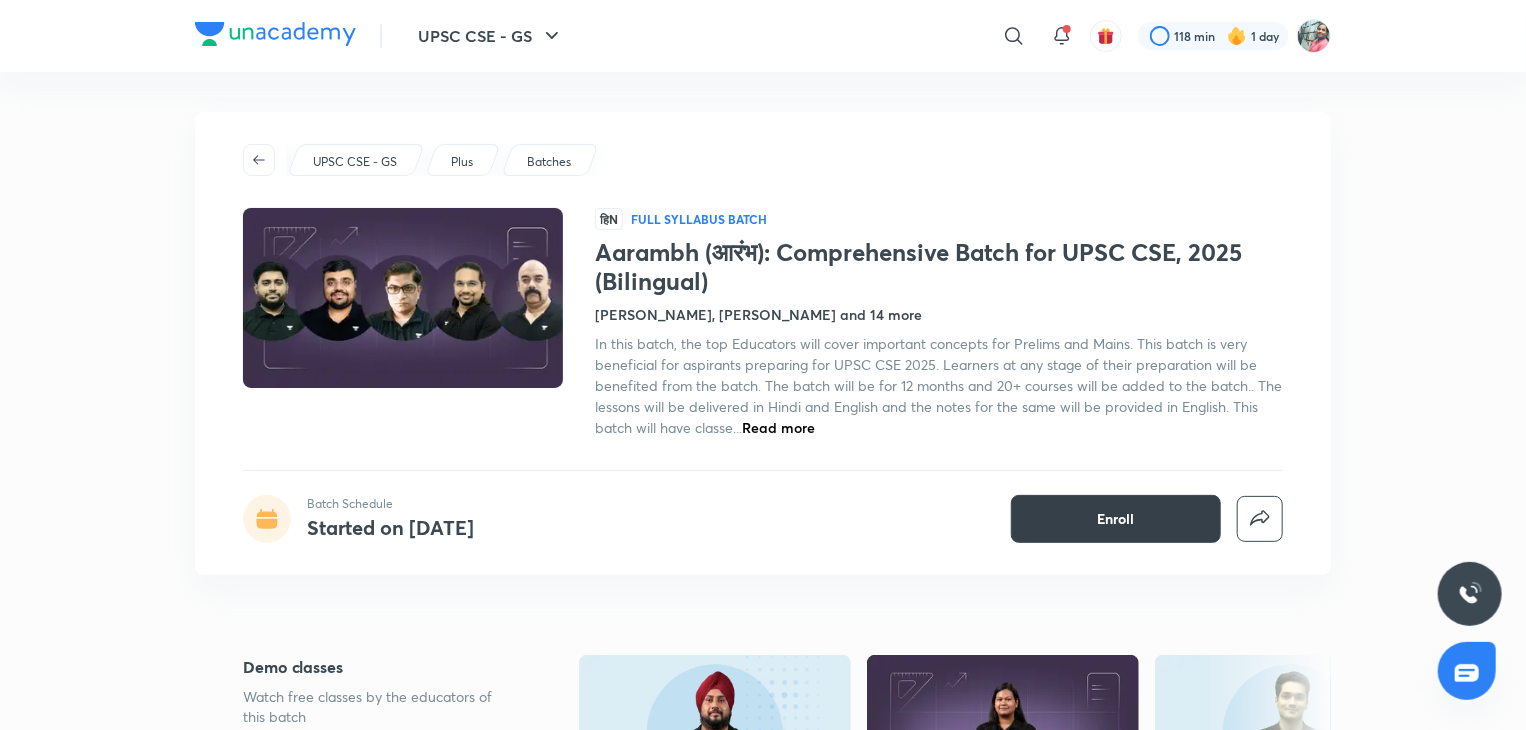 click on "Enroll" at bounding box center [1116, 519] 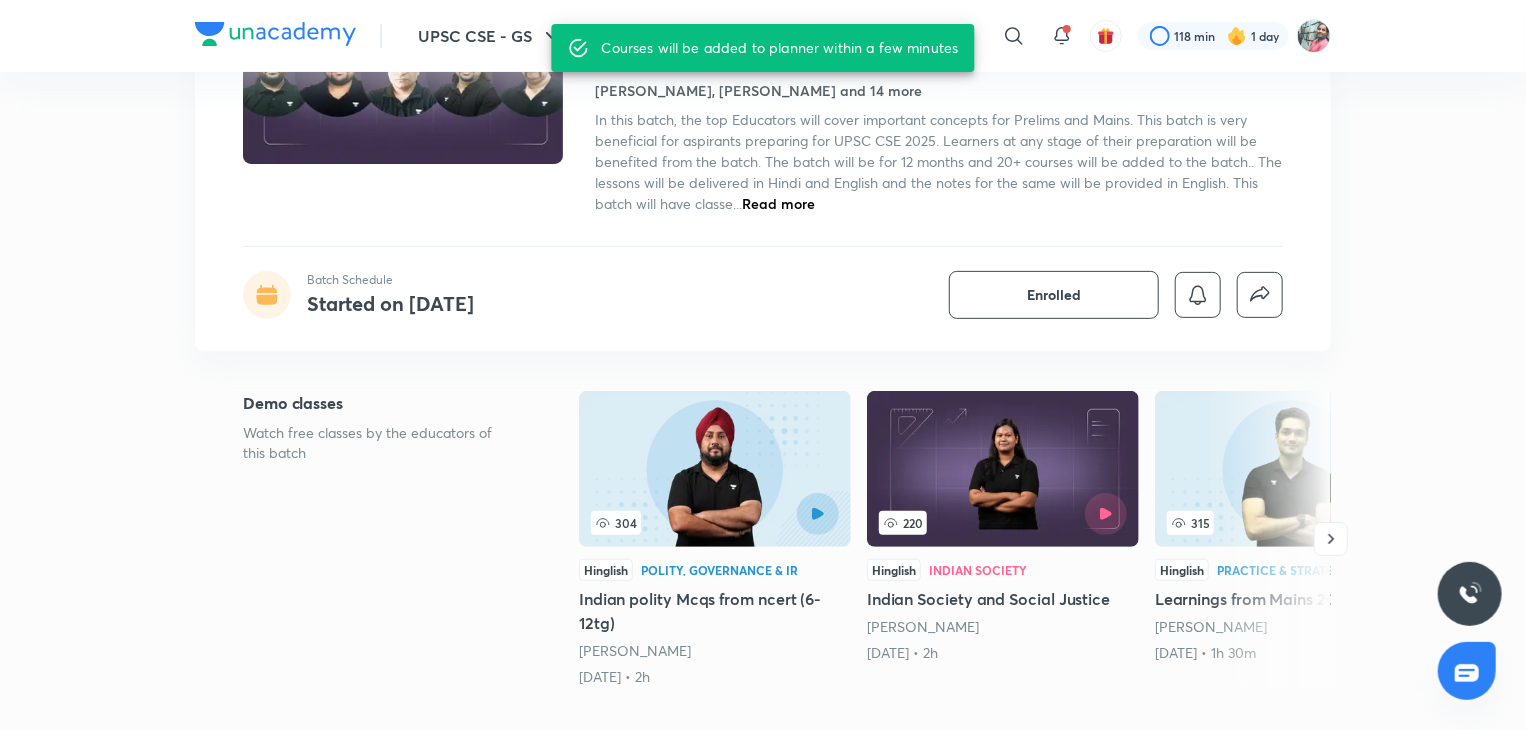 scroll, scrollTop: 224, scrollLeft: 0, axis: vertical 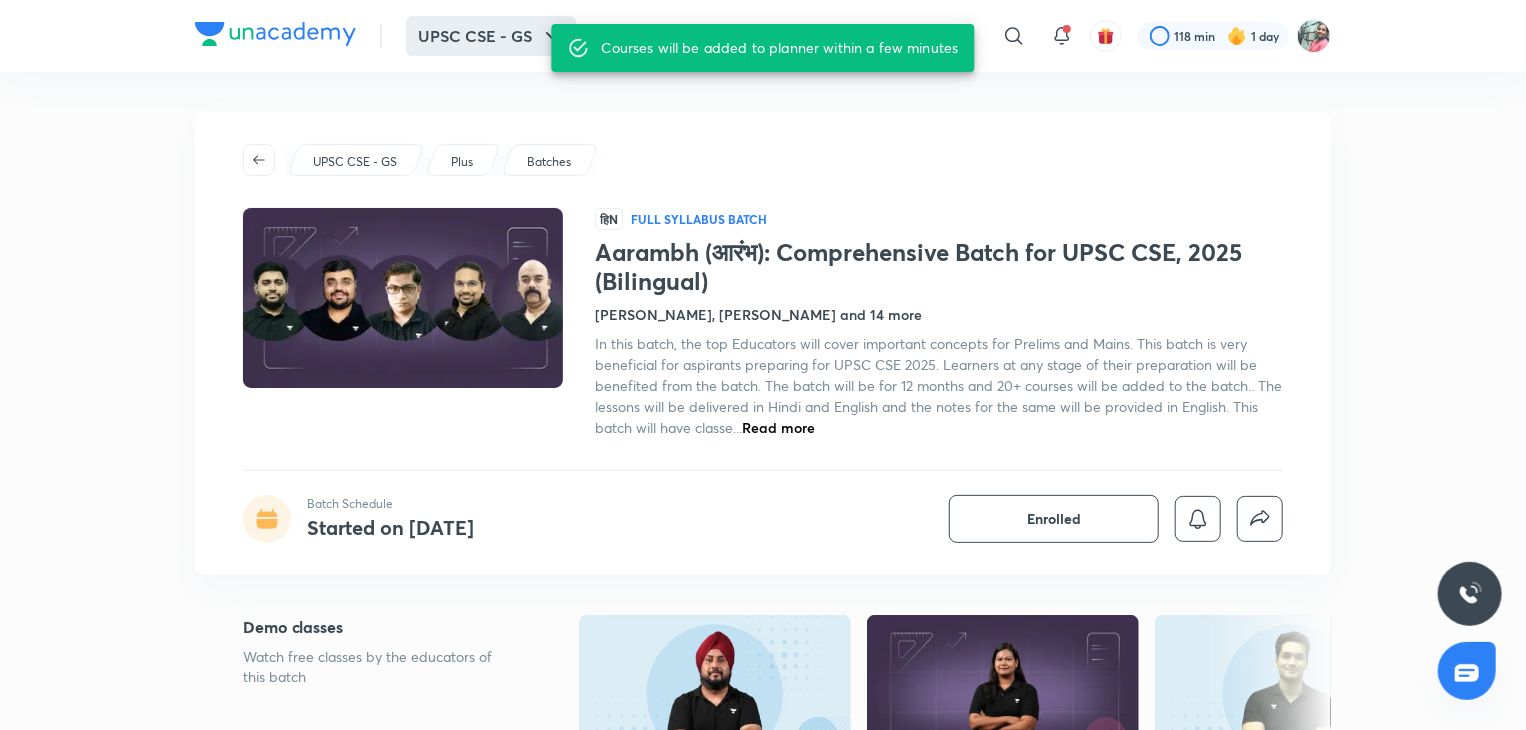 click on "UPSC CSE - GS" at bounding box center (491, 36) 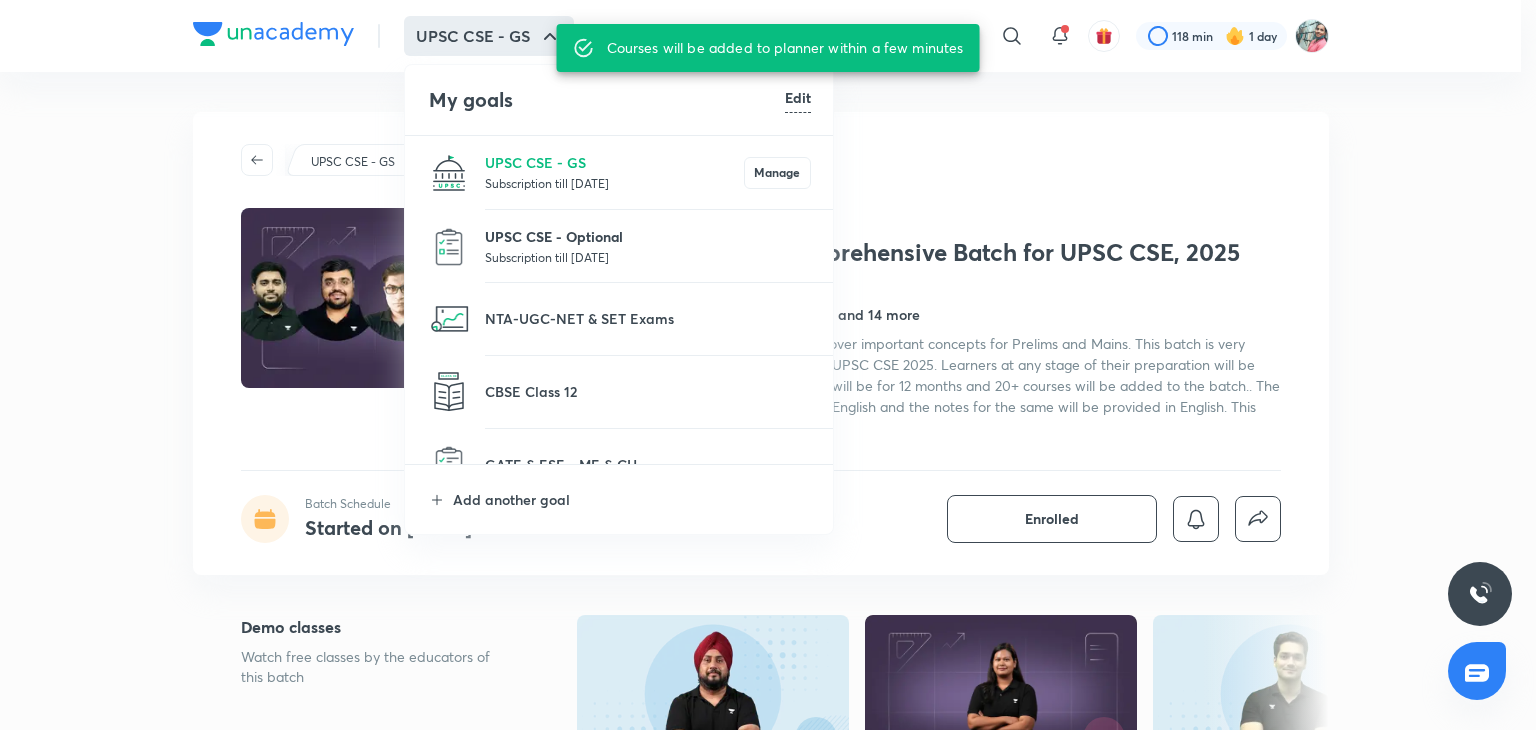 click on "UPSC CSE - Optional" at bounding box center [648, 236] 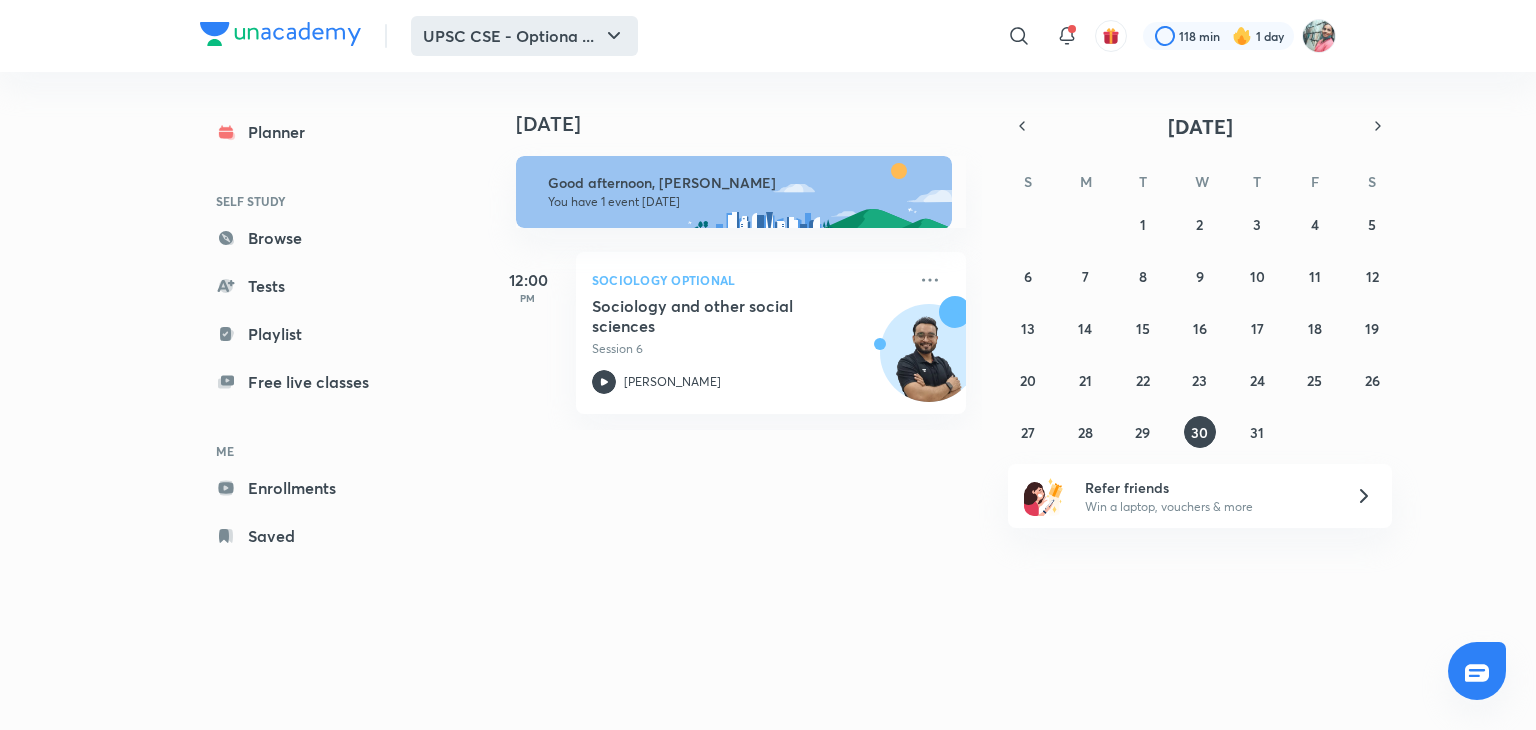click on "UPSC CSE - Optiona ..." at bounding box center (524, 36) 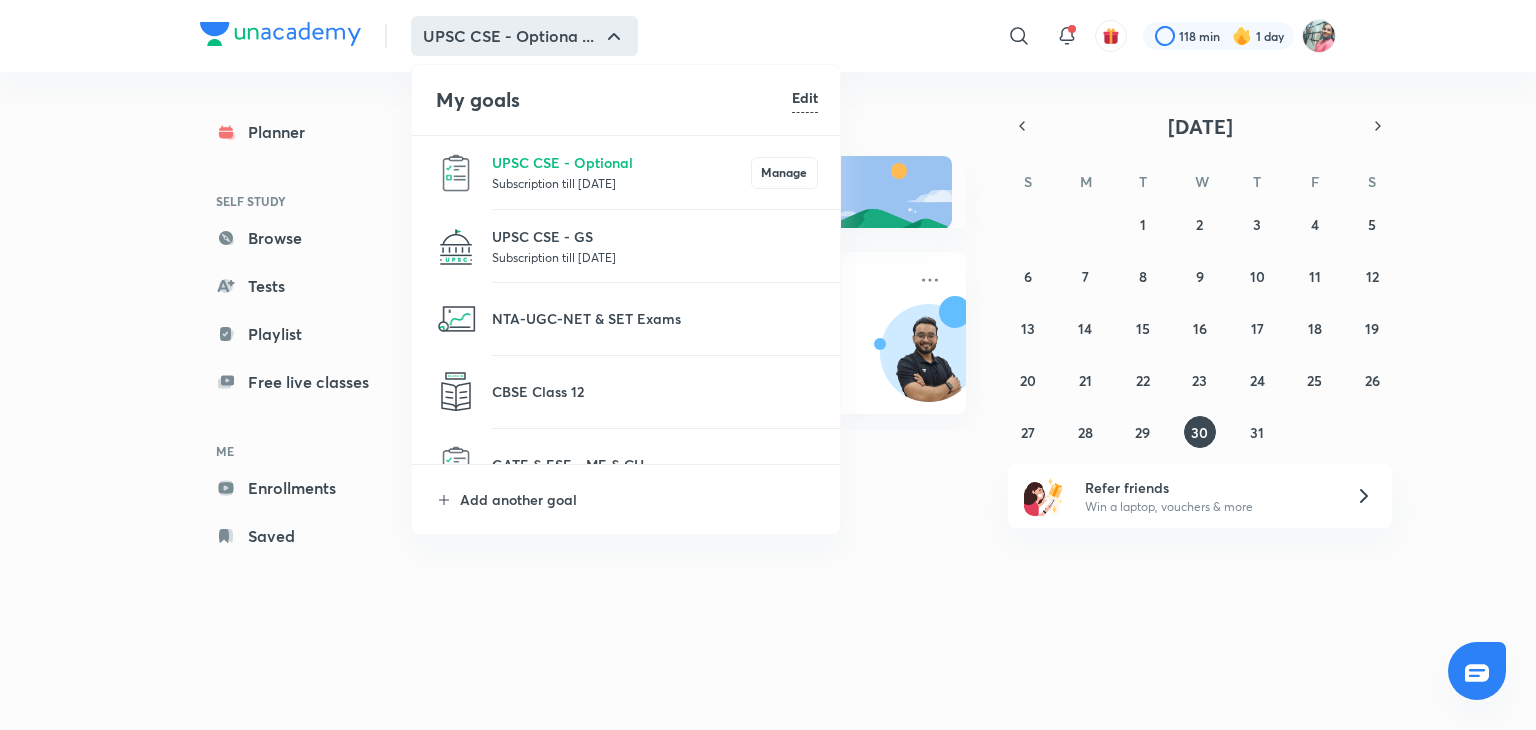 click at bounding box center [768, 365] 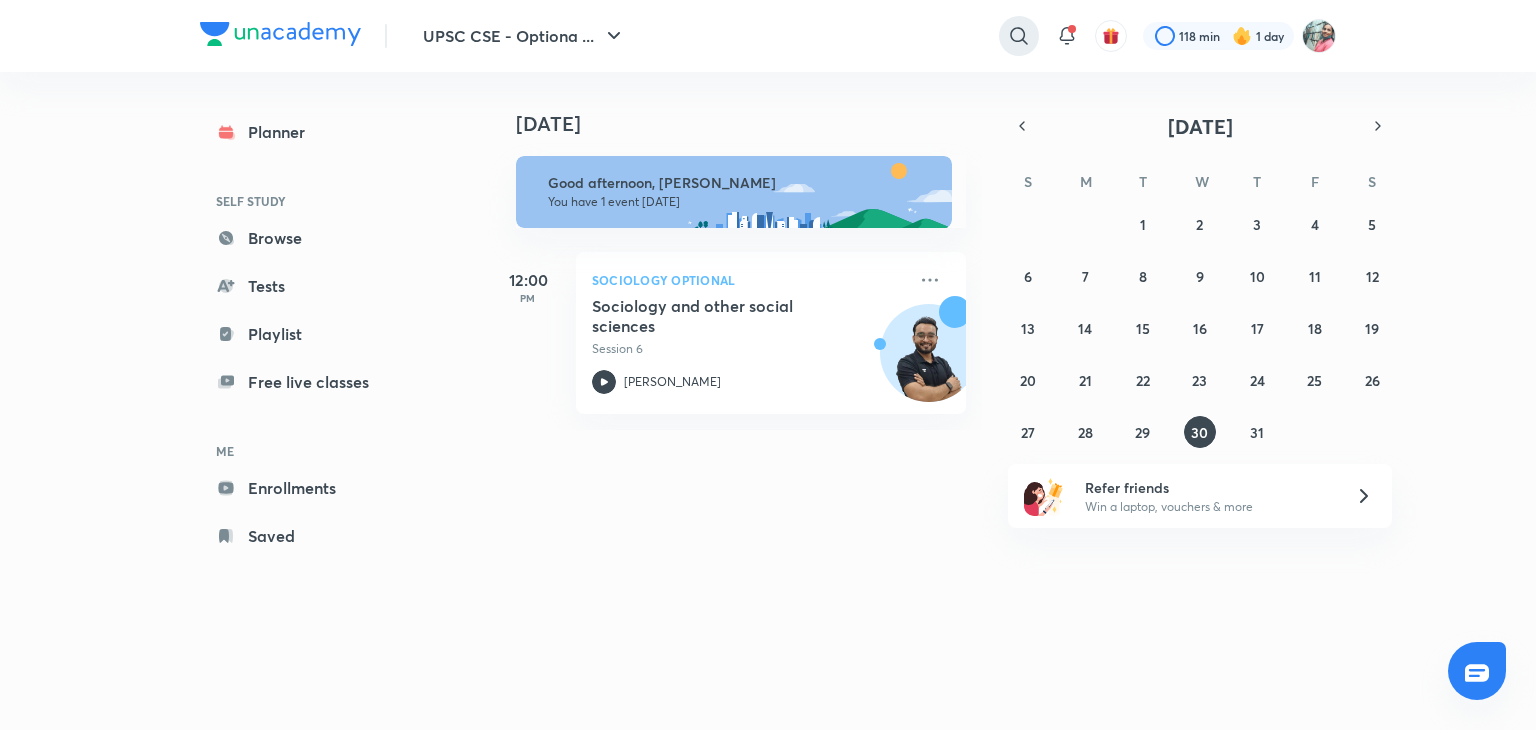 click 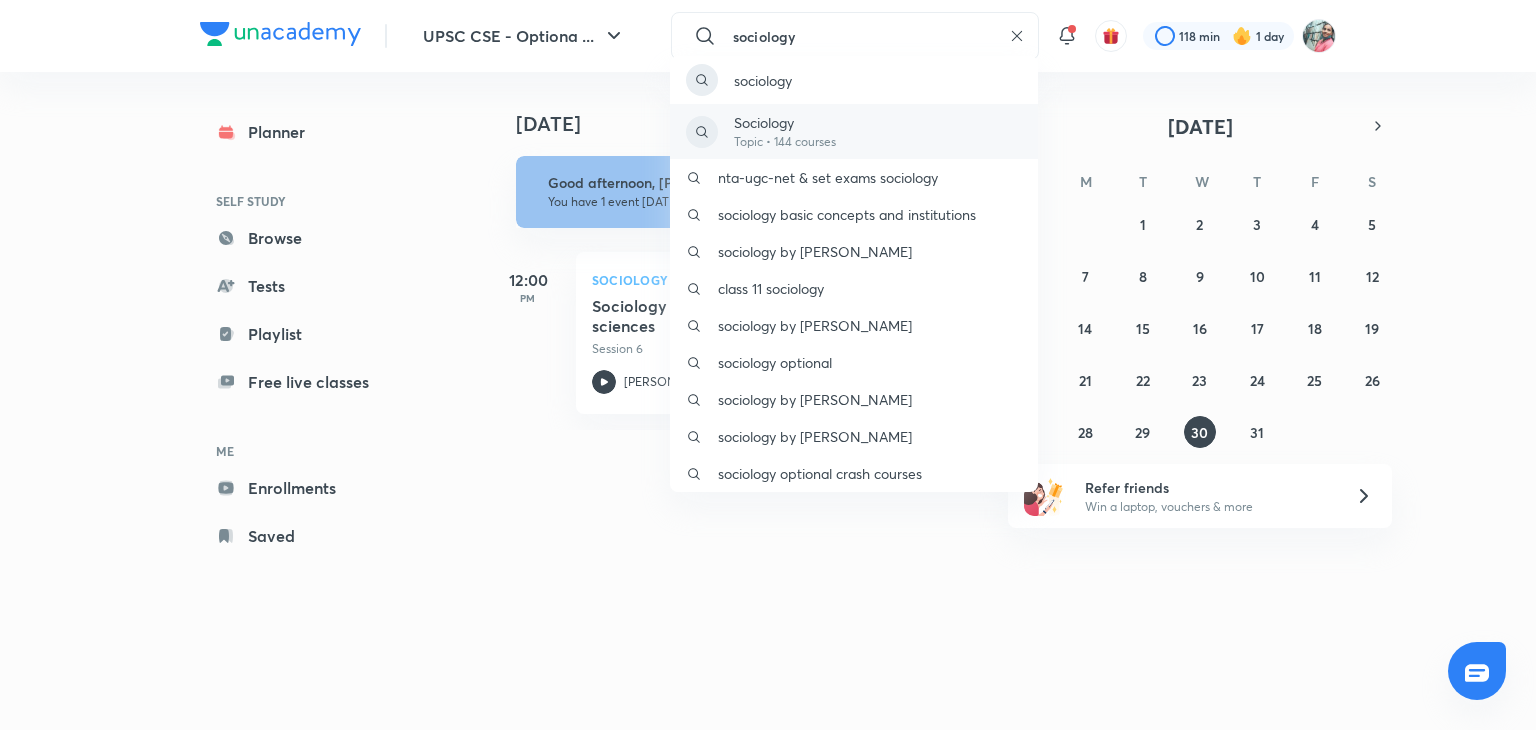 type on "sociology" 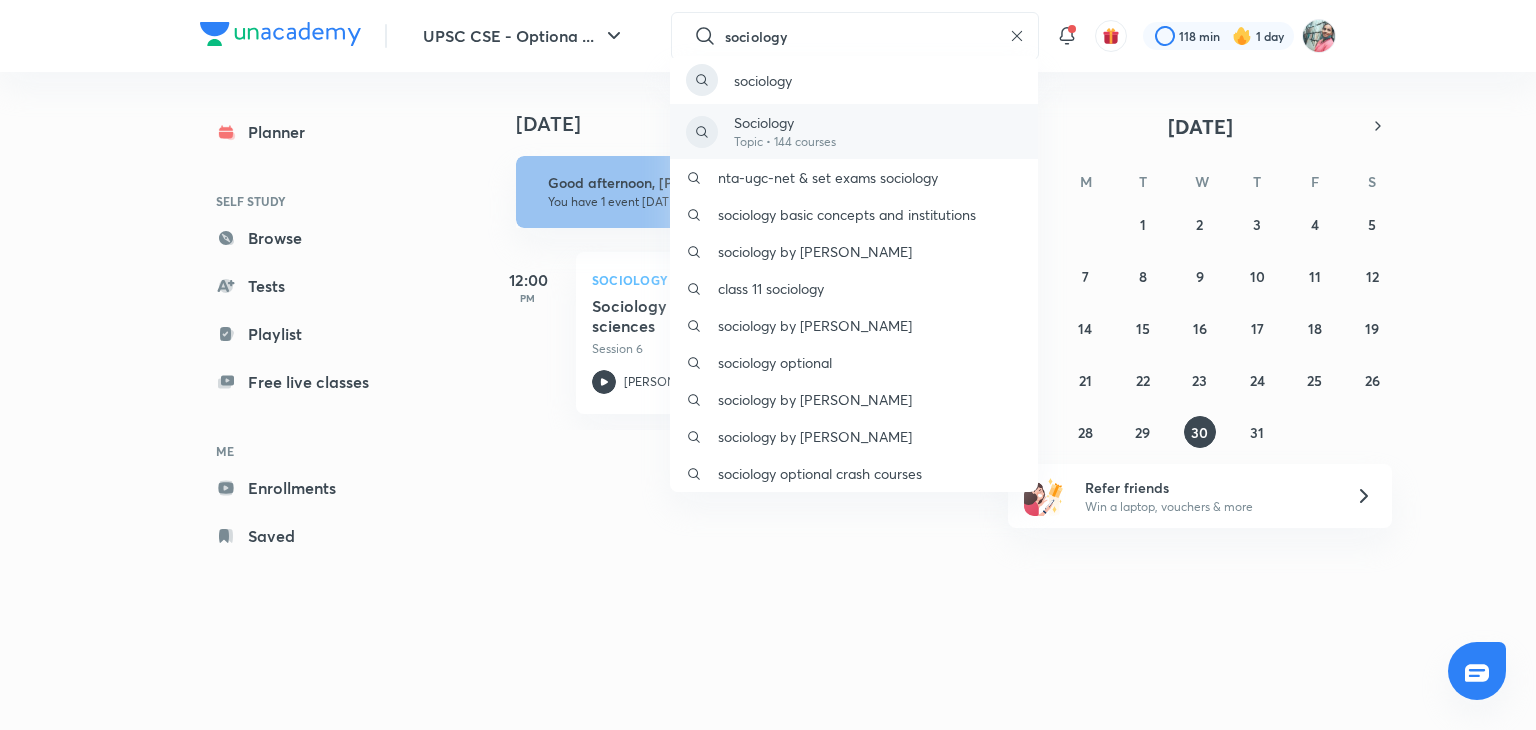 click on "Sociology Topic • 144 courses" at bounding box center [854, 131] 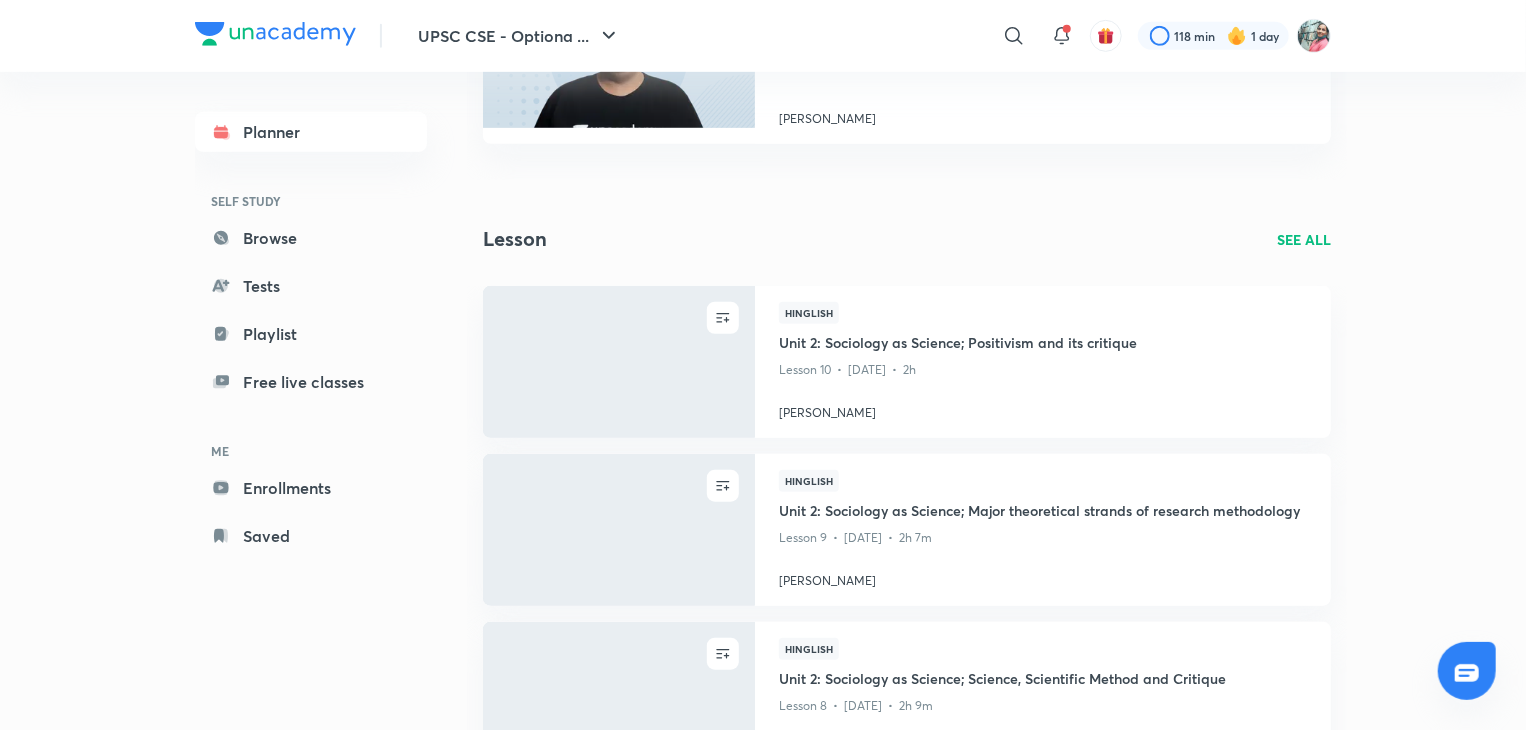 scroll, scrollTop: 642, scrollLeft: 0, axis: vertical 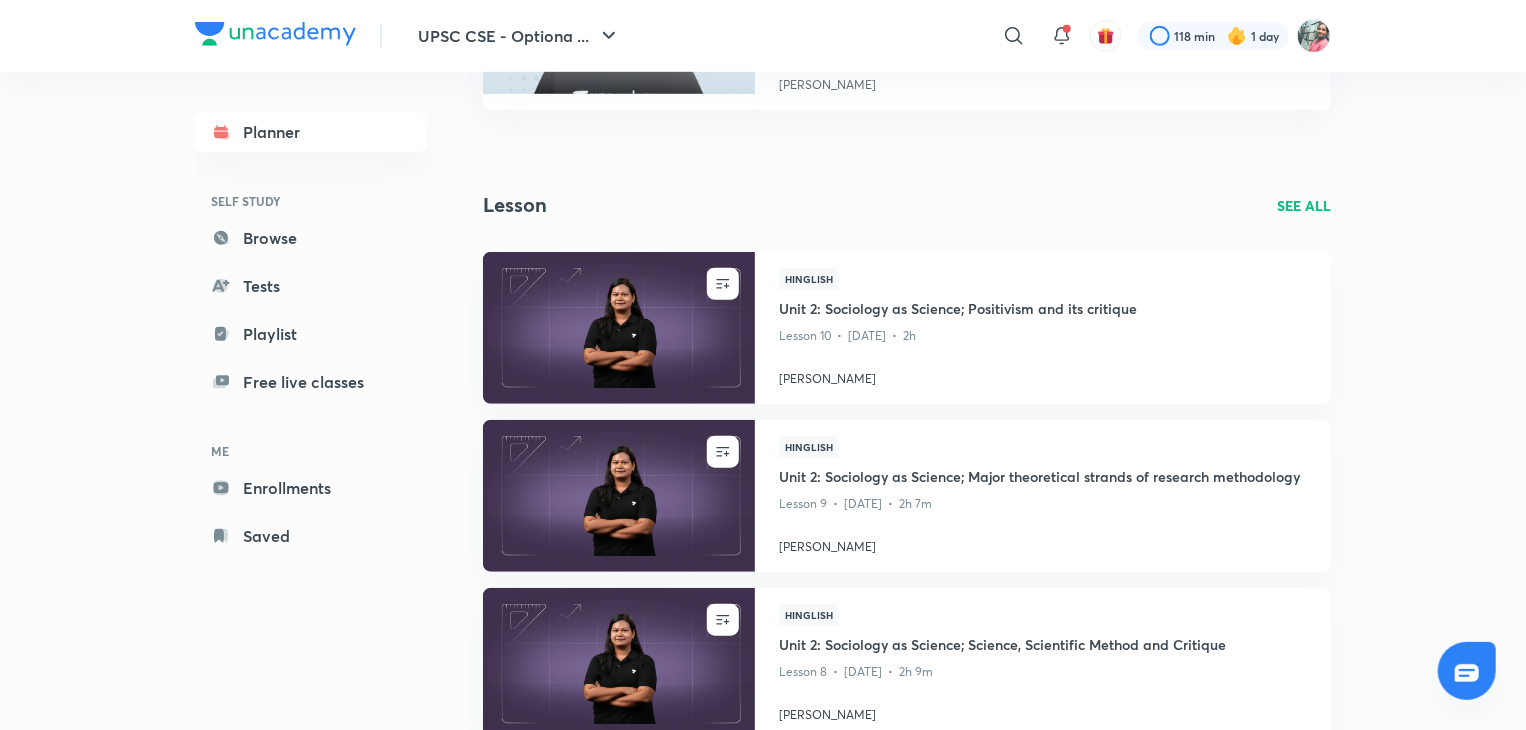 click on "SEE ALL" at bounding box center [1304, 205] 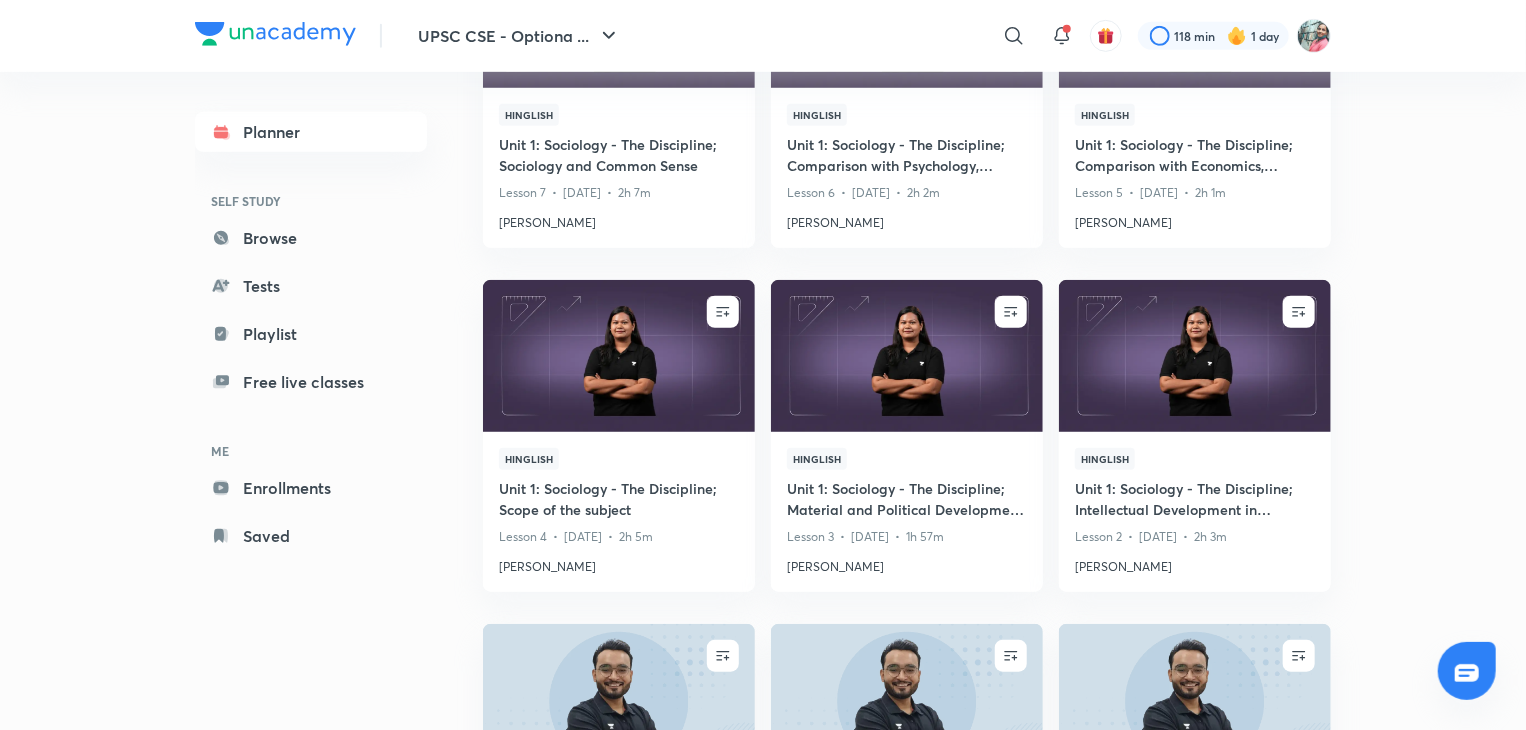 scroll, scrollTop: 551, scrollLeft: 0, axis: vertical 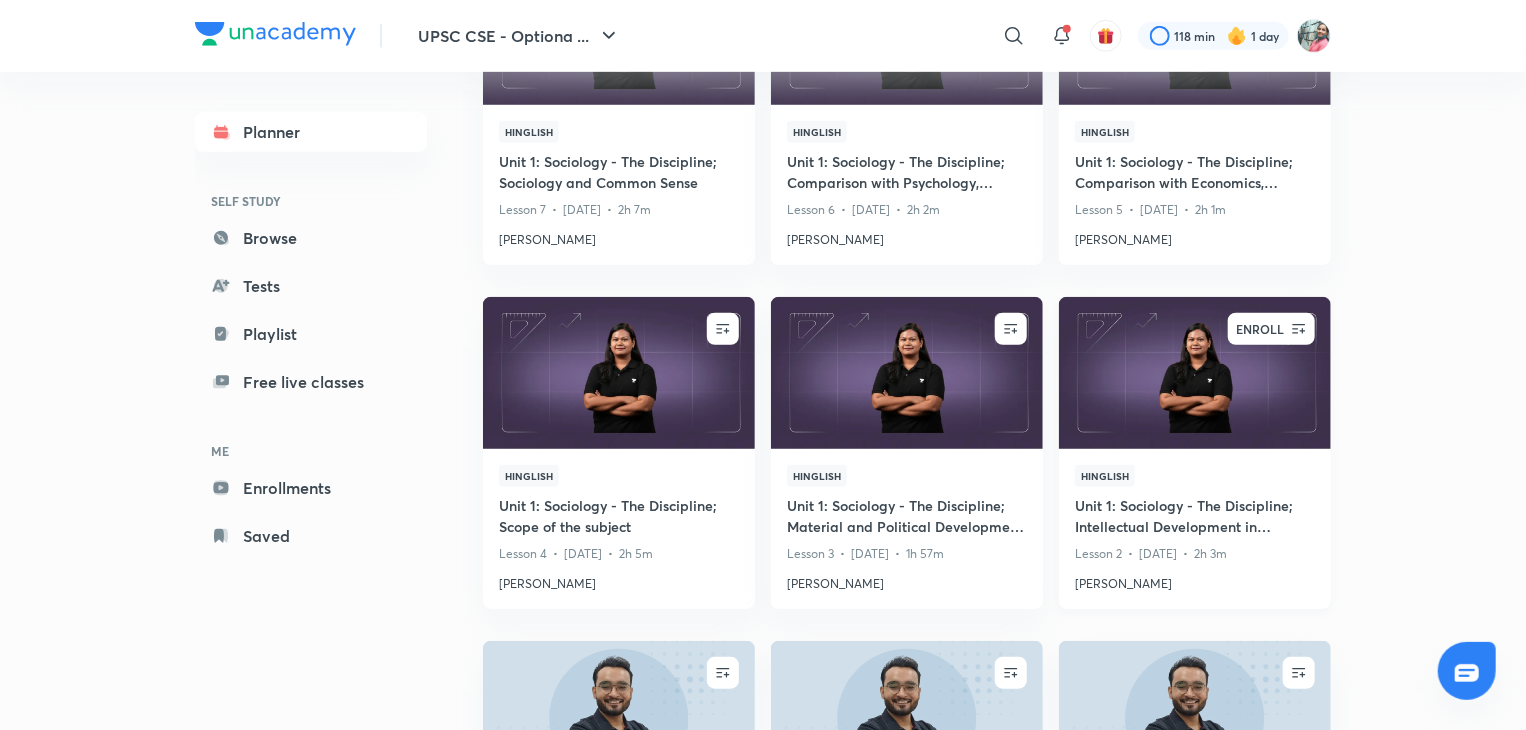 click 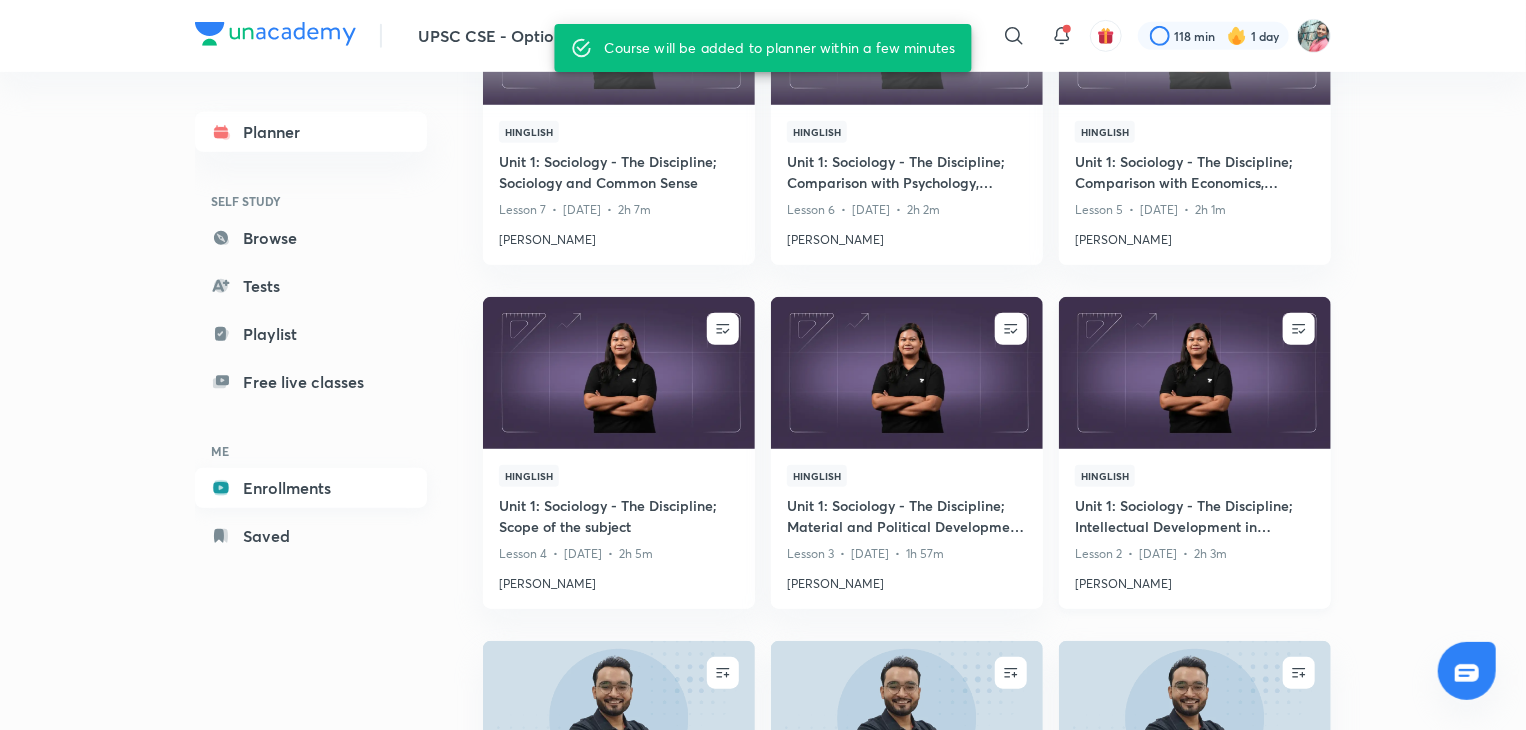 click on "Enrollments" at bounding box center [311, 488] 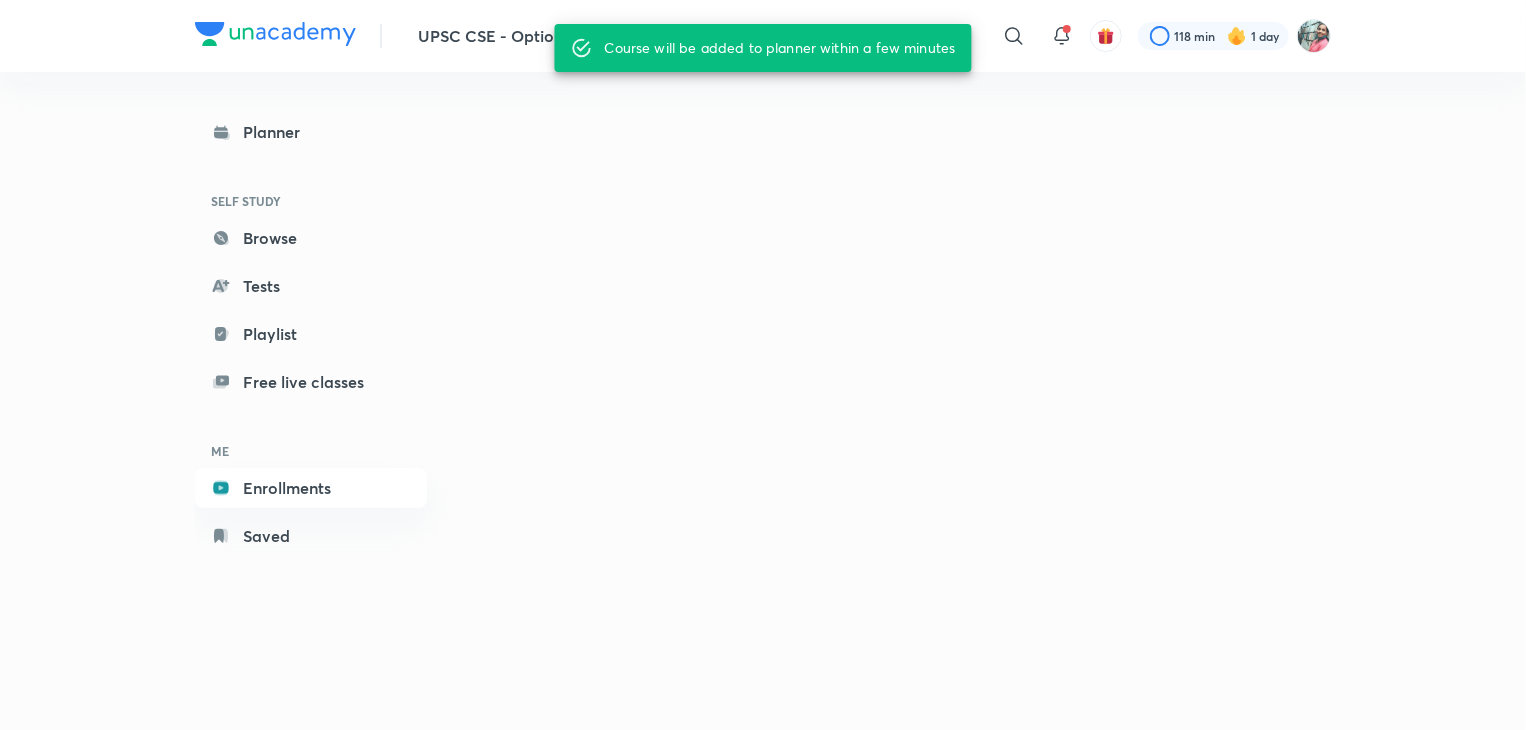 scroll, scrollTop: 0, scrollLeft: 0, axis: both 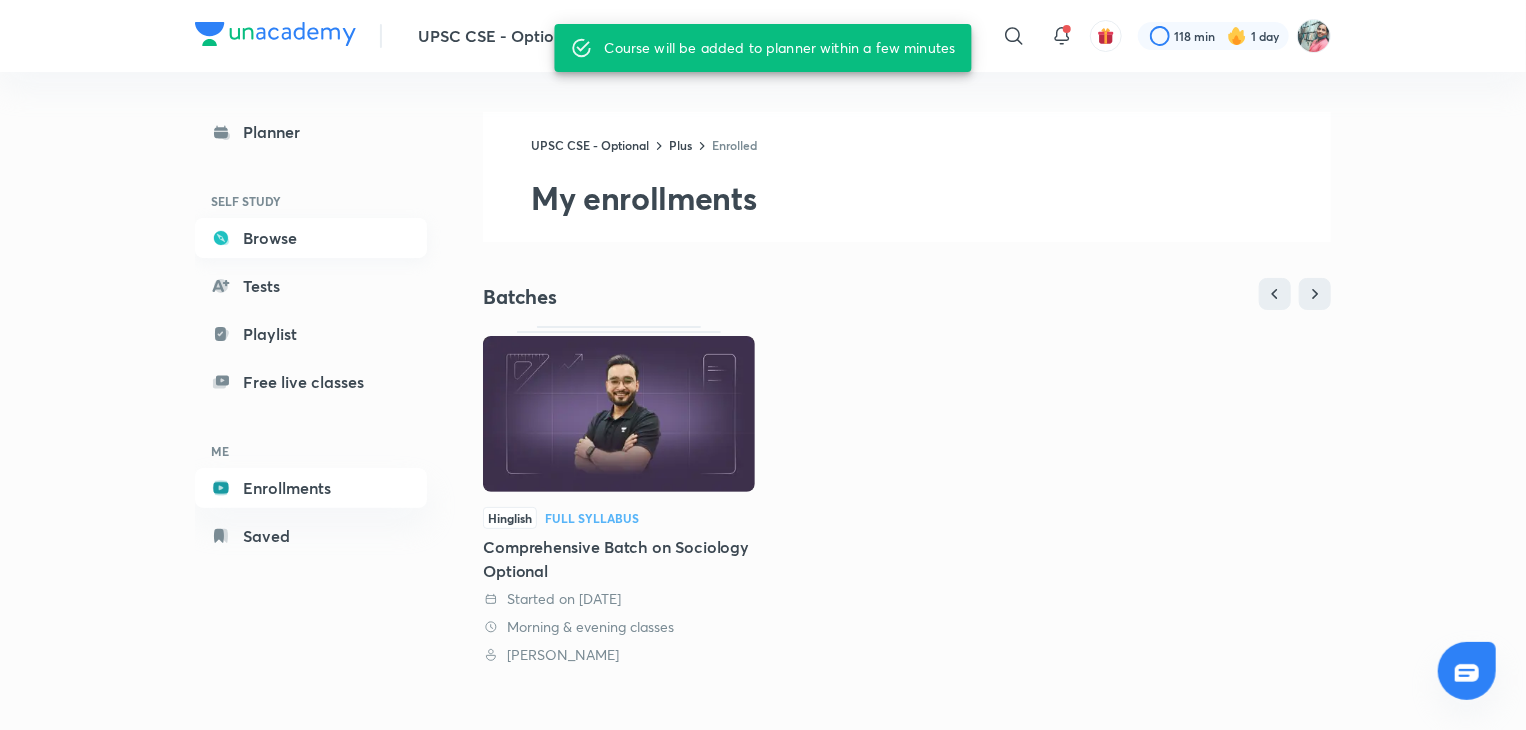 click on "Browse" at bounding box center (311, 238) 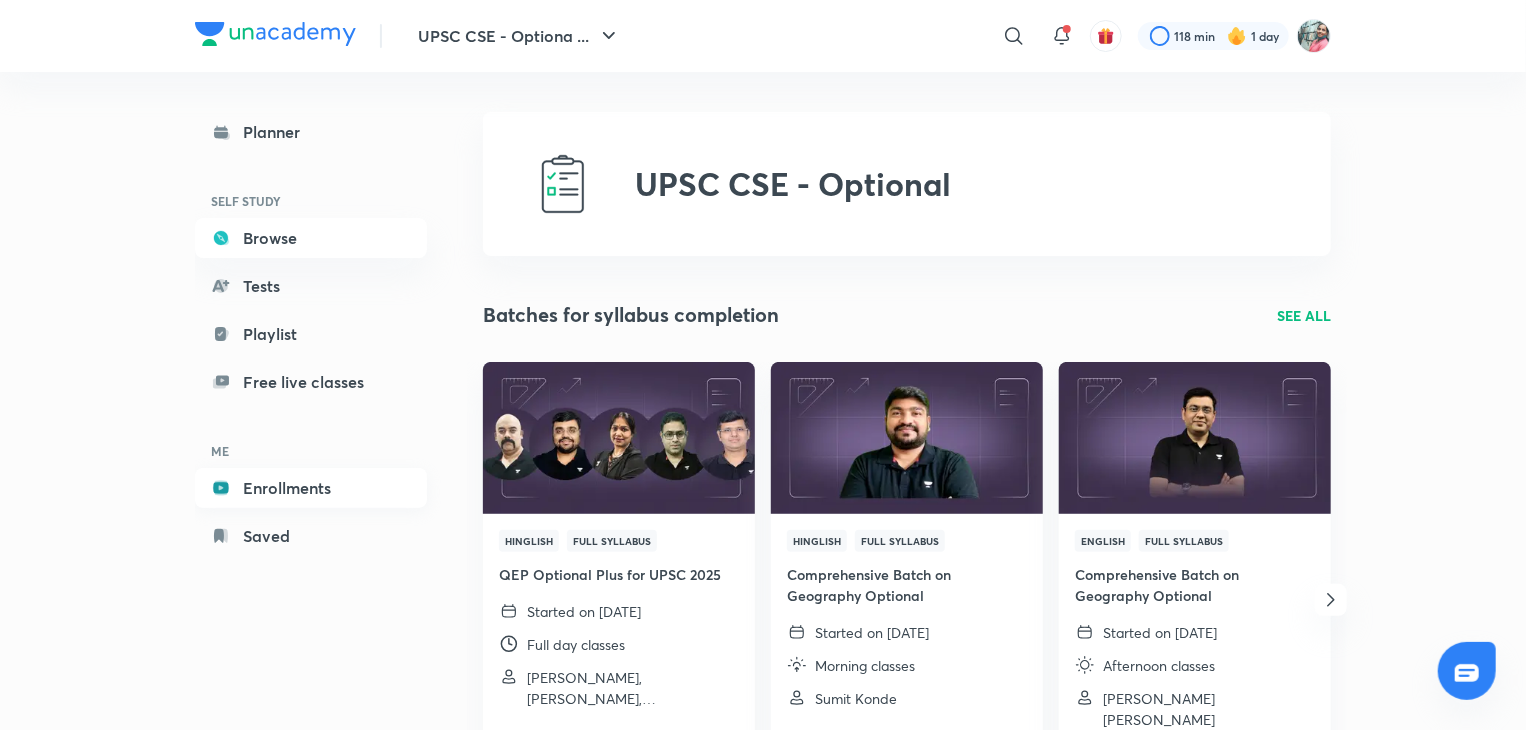 click on "Enrollments" at bounding box center [311, 488] 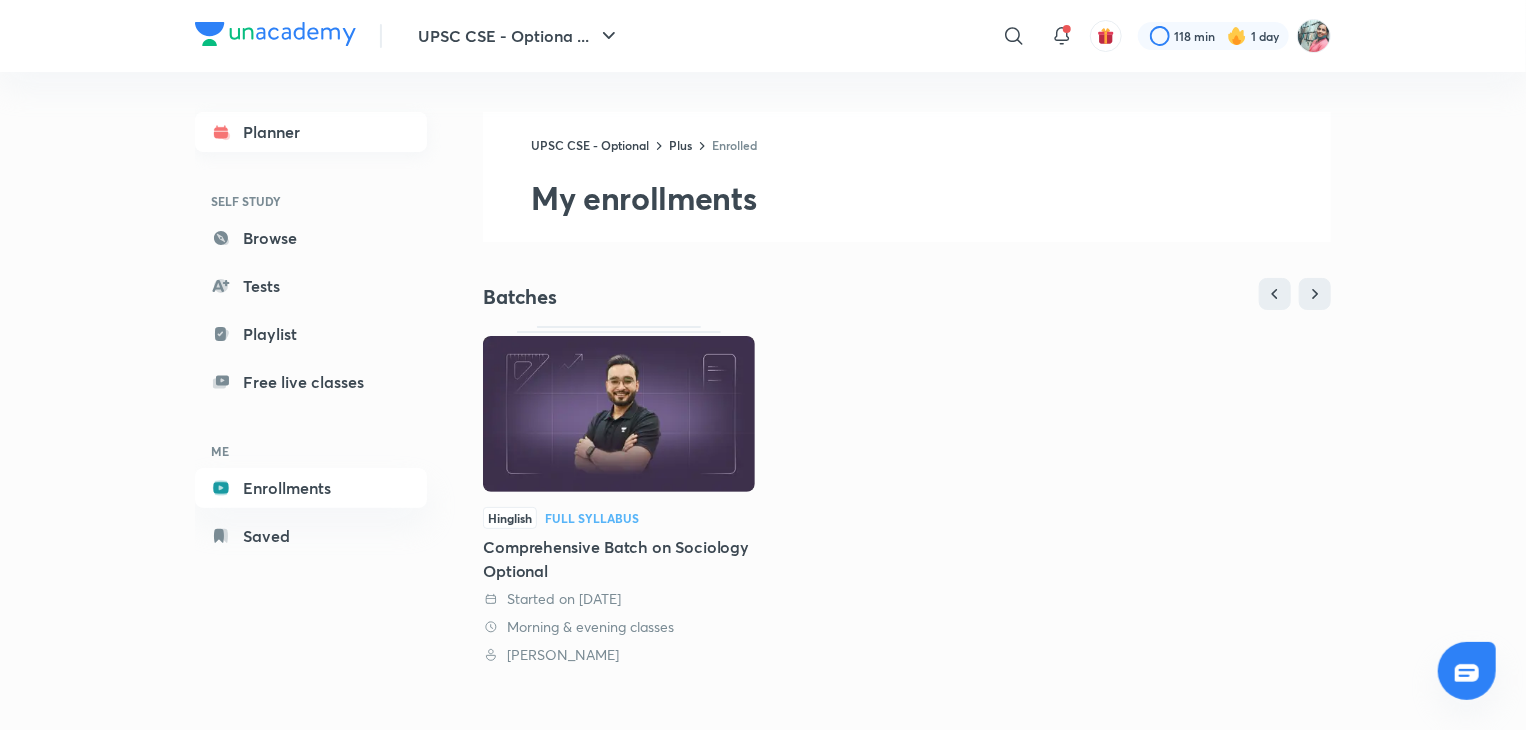 click on "Planner" at bounding box center [311, 132] 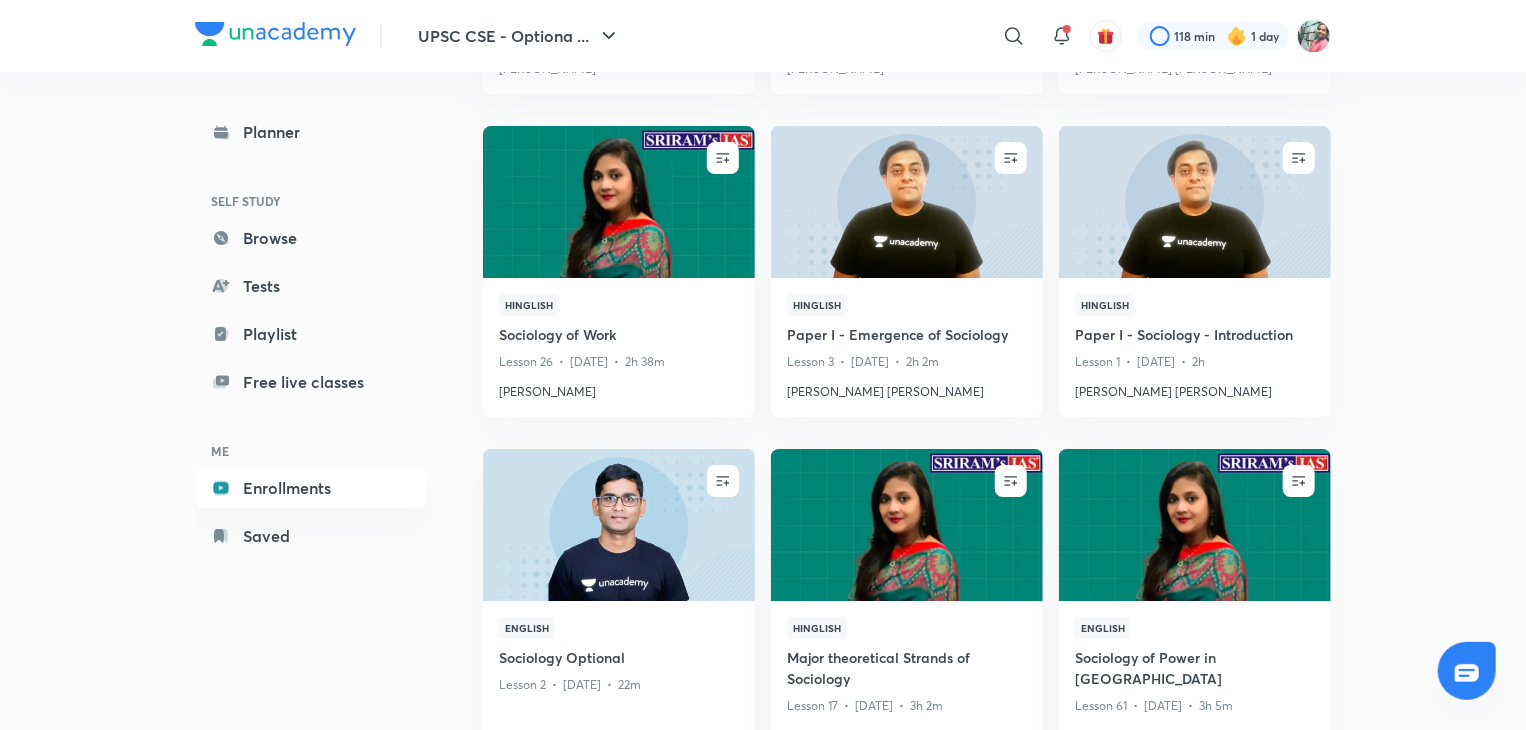 scroll, scrollTop: 3334, scrollLeft: 0, axis: vertical 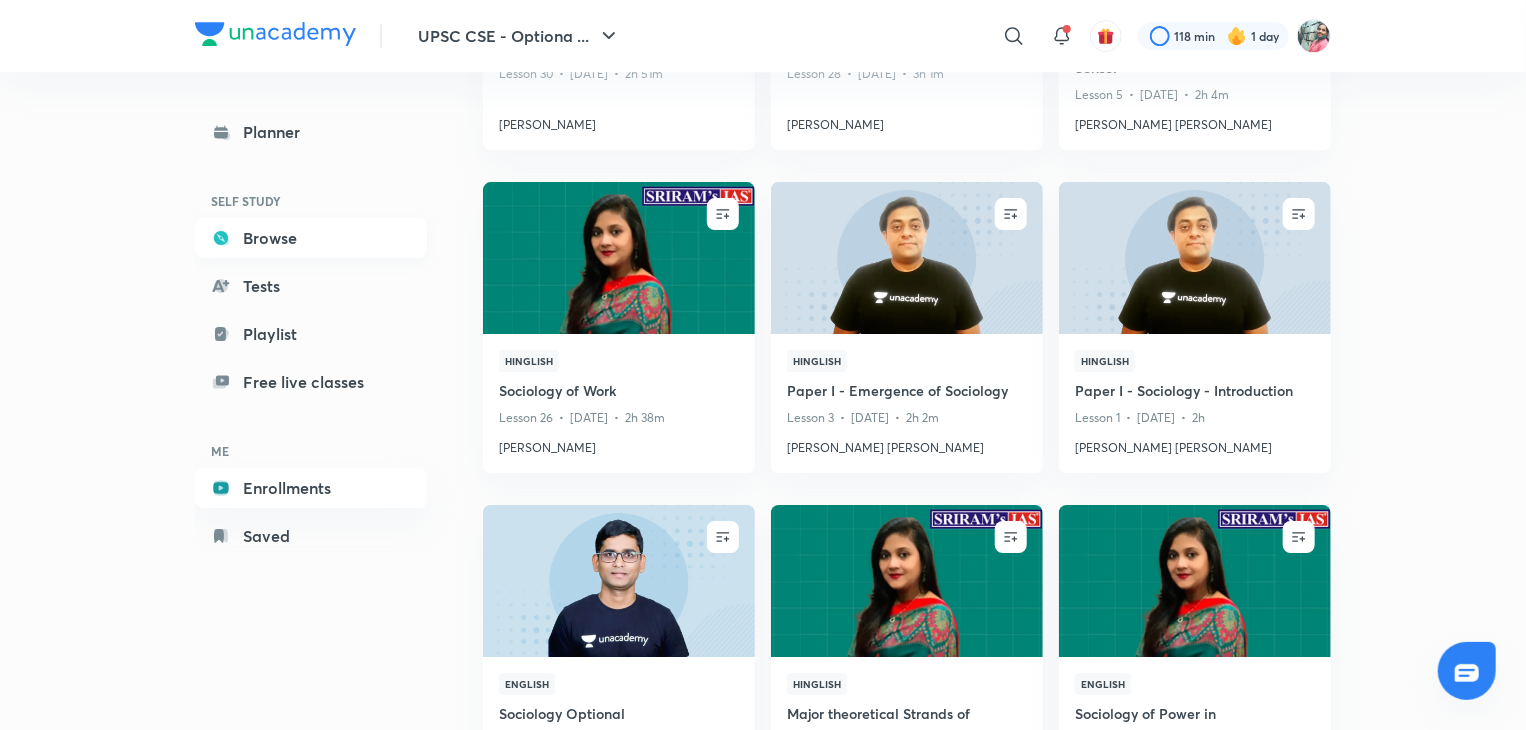 click on "Browse" at bounding box center [311, 238] 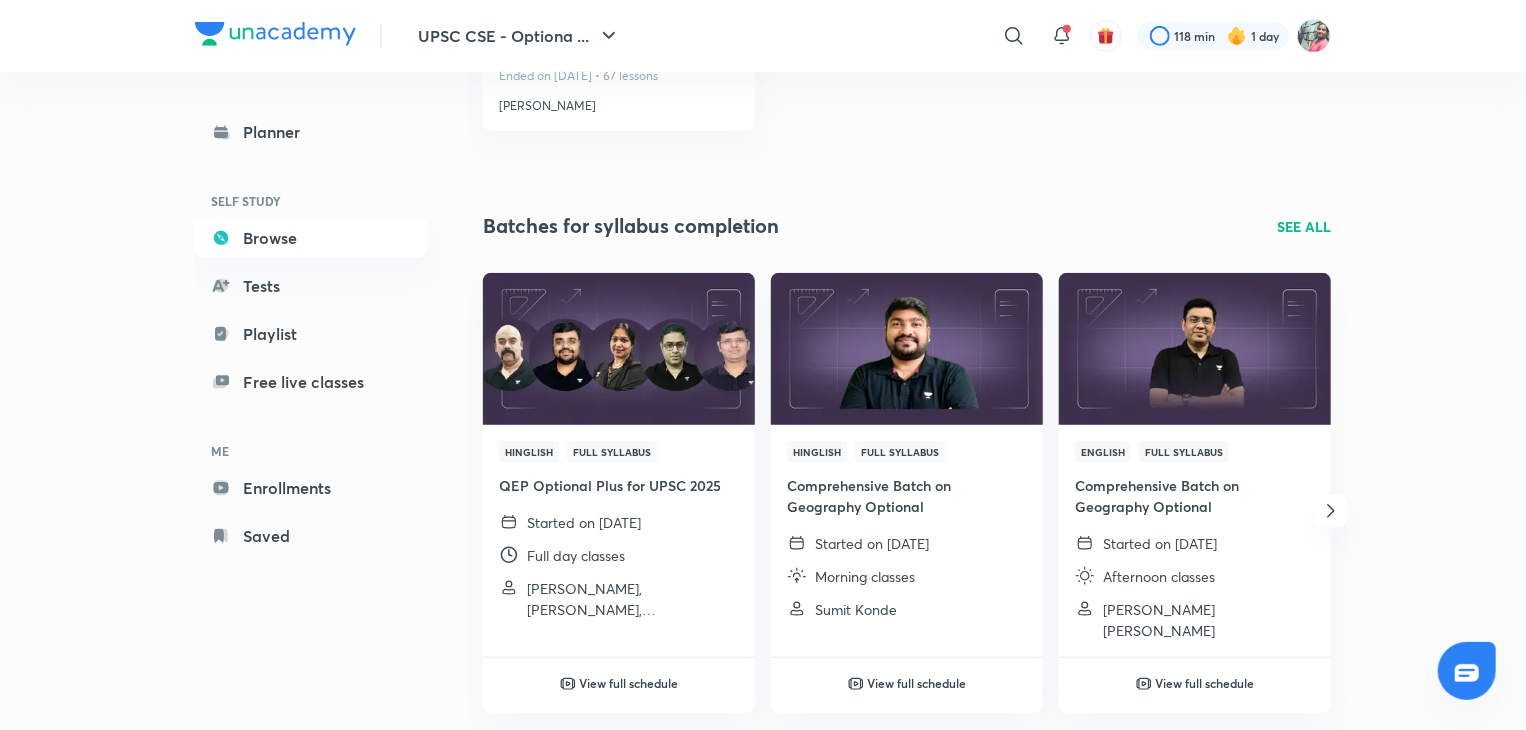scroll, scrollTop: 599, scrollLeft: 0, axis: vertical 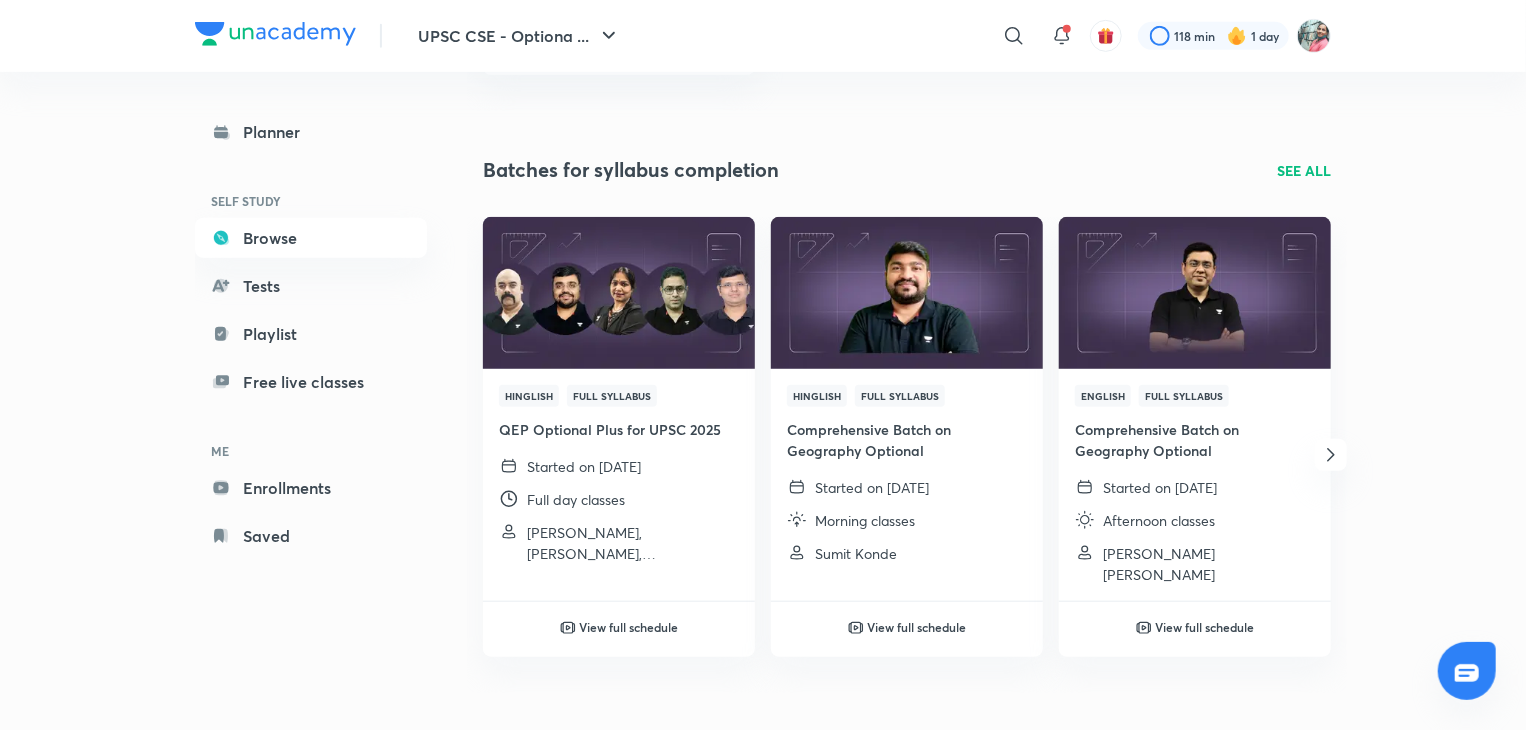 click on "SEE ALL" at bounding box center (1304, 170) 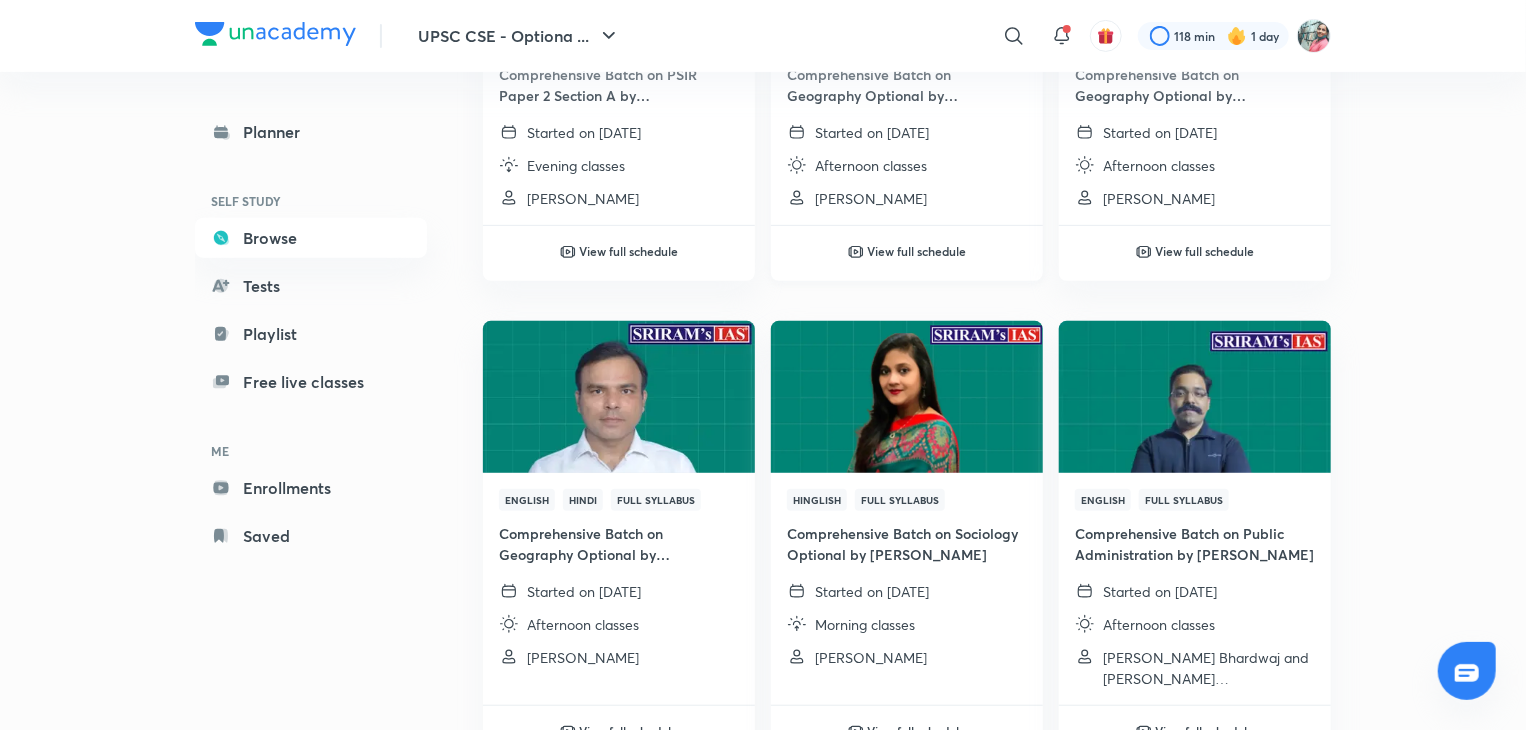 scroll, scrollTop: 4264, scrollLeft: 0, axis: vertical 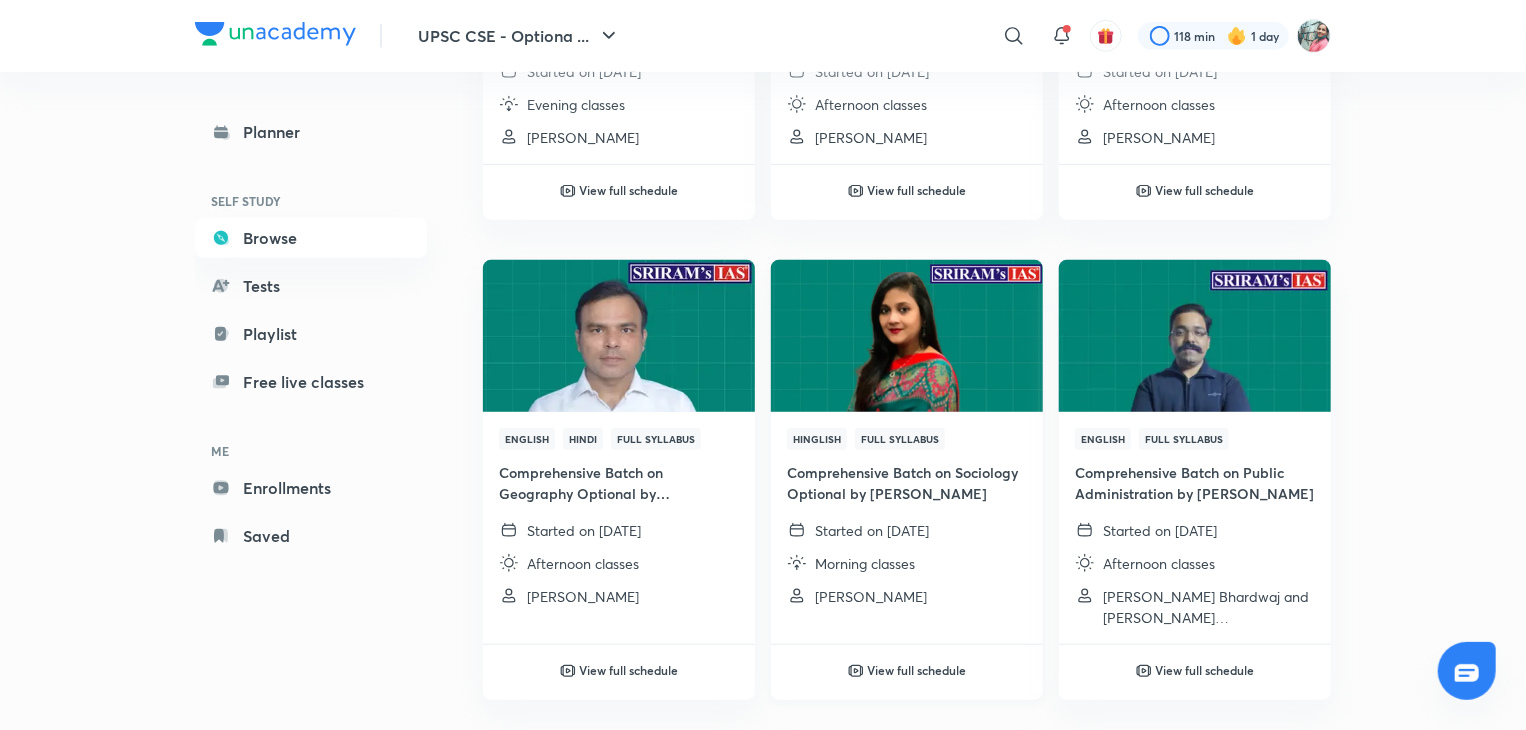 click on "Comprehensive Batch on Sociology Optional by Sriram IAS" at bounding box center [907, 483] 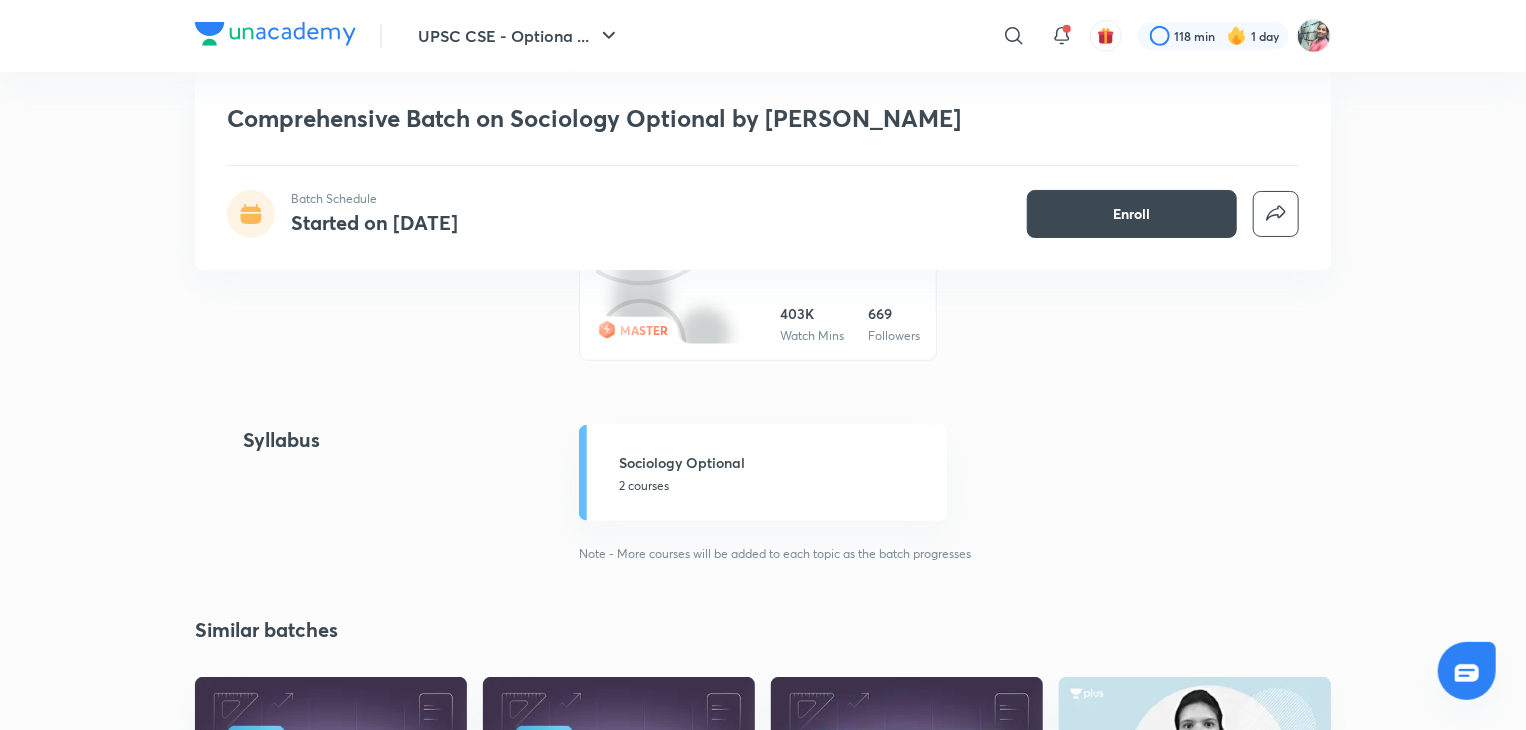 scroll, scrollTop: 745, scrollLeft: 0, axis: vertical 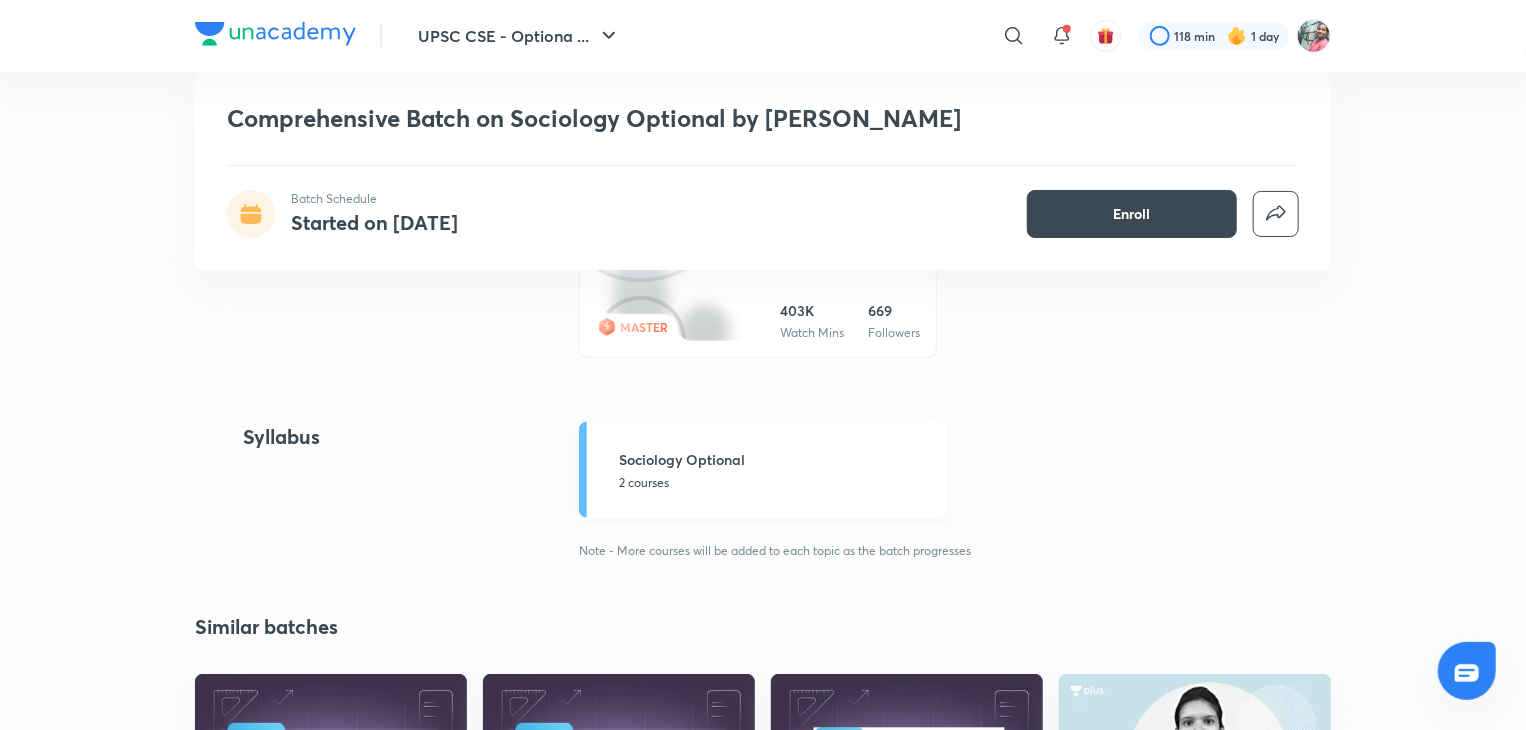 click on "Sociology Optional" at bounding box center (777, 459) 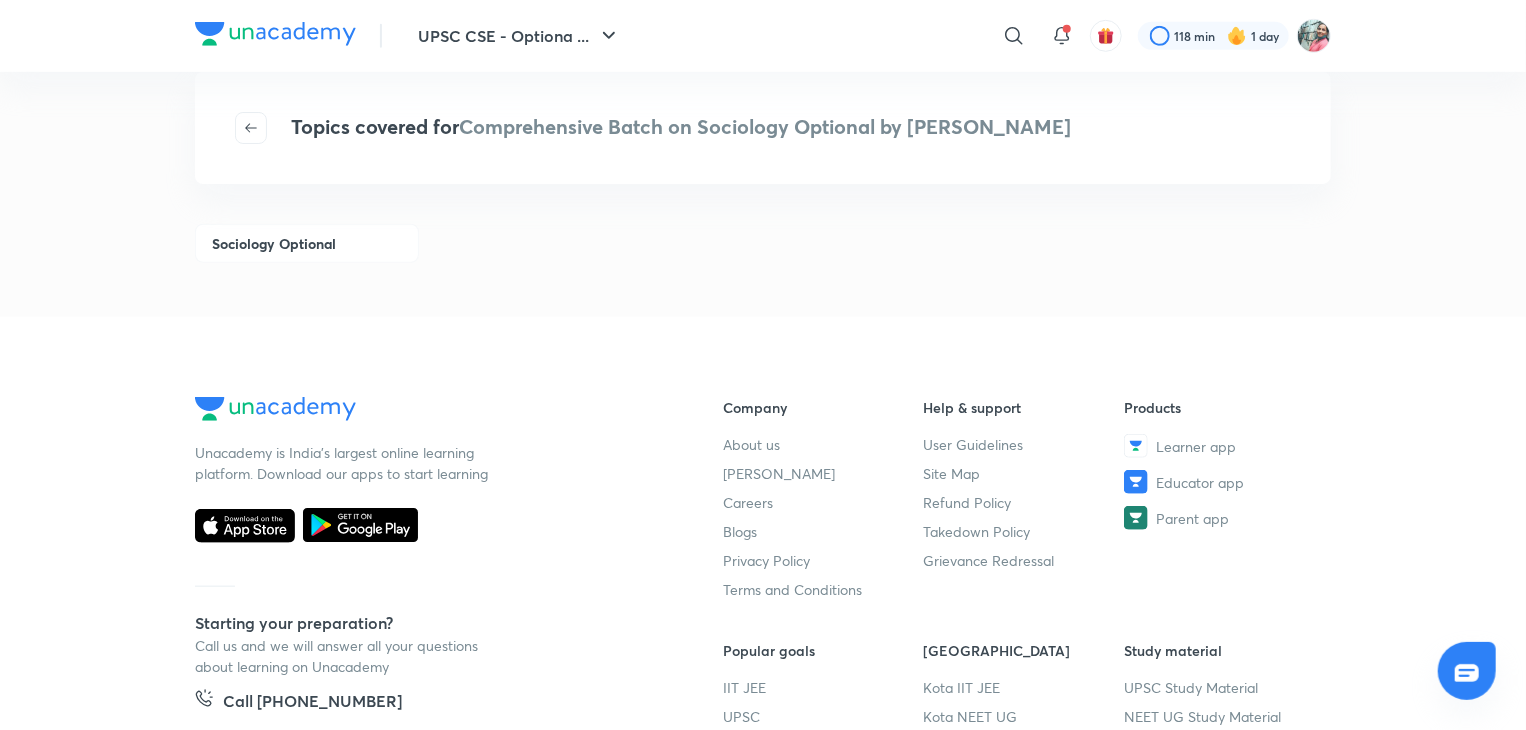 scroll, scrollTop: 0, scrollLeft: 0, axis: both 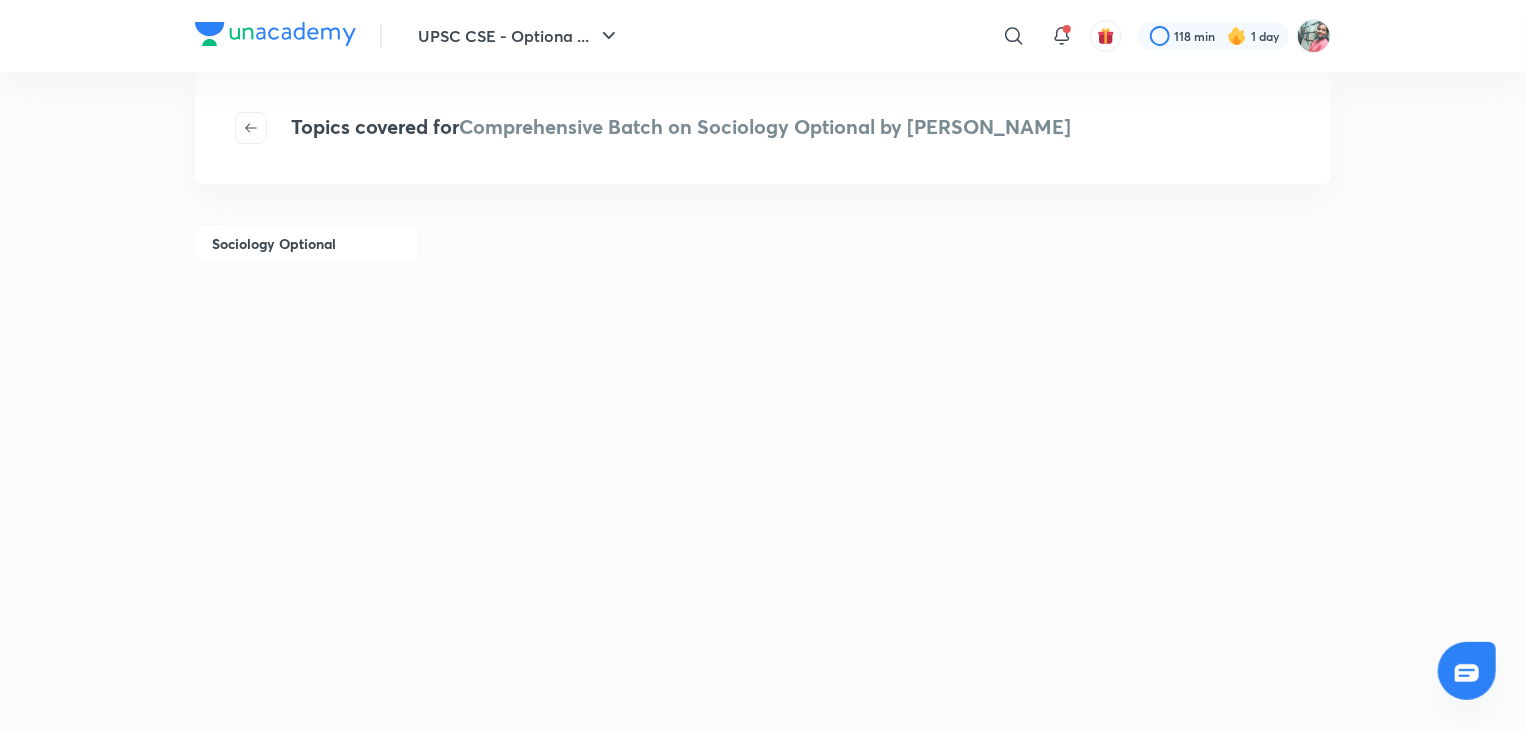 click on "Sociology Optional" at bounding box center (307, 243) 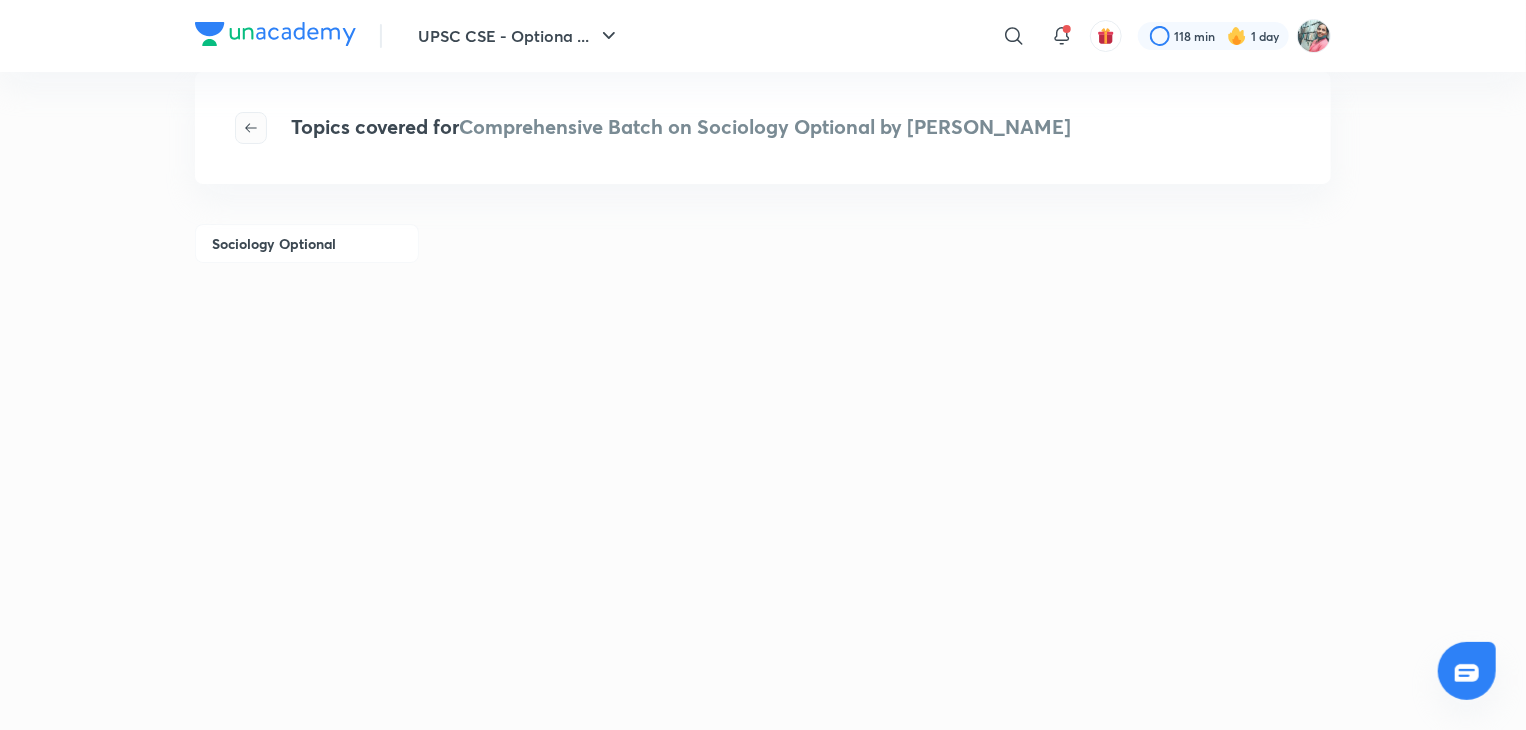 click 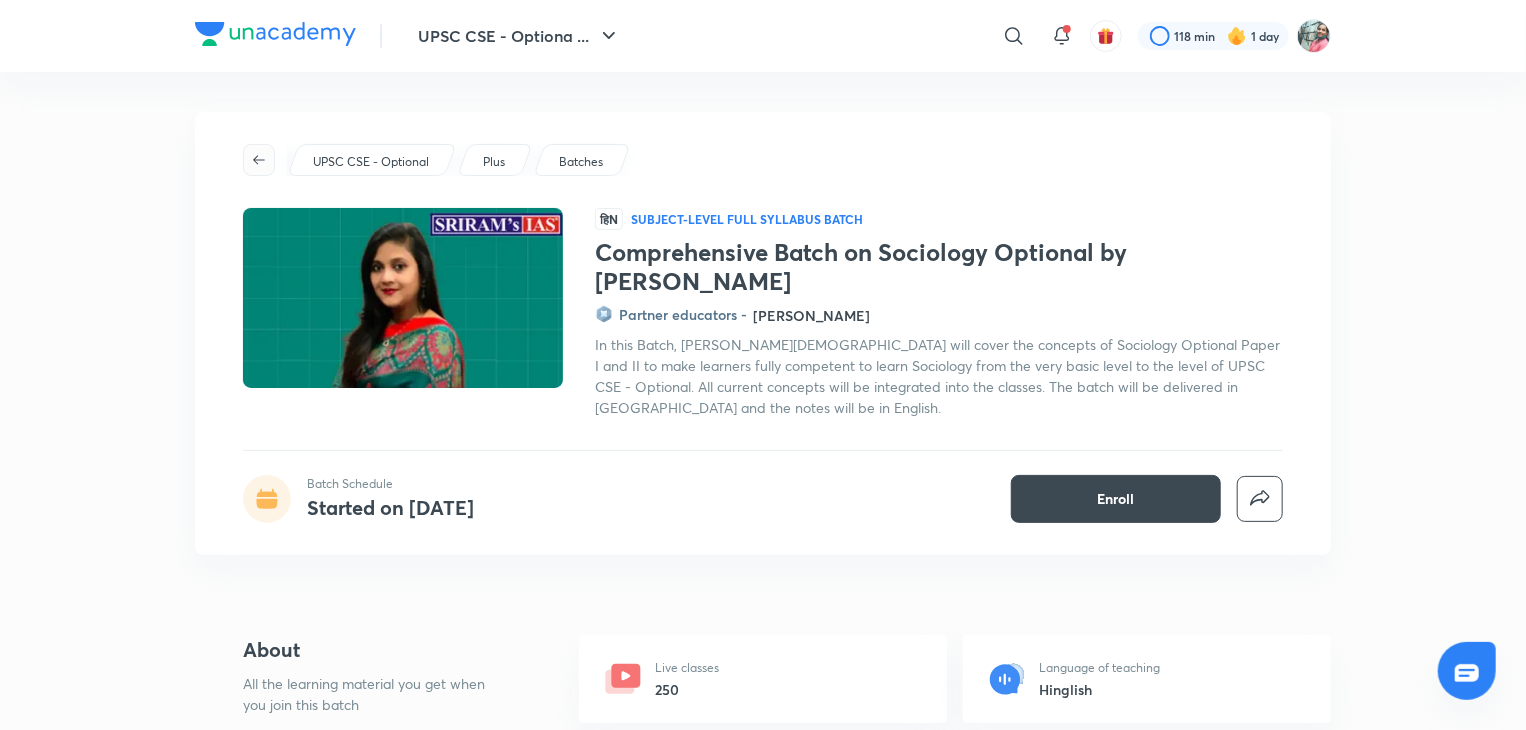 click 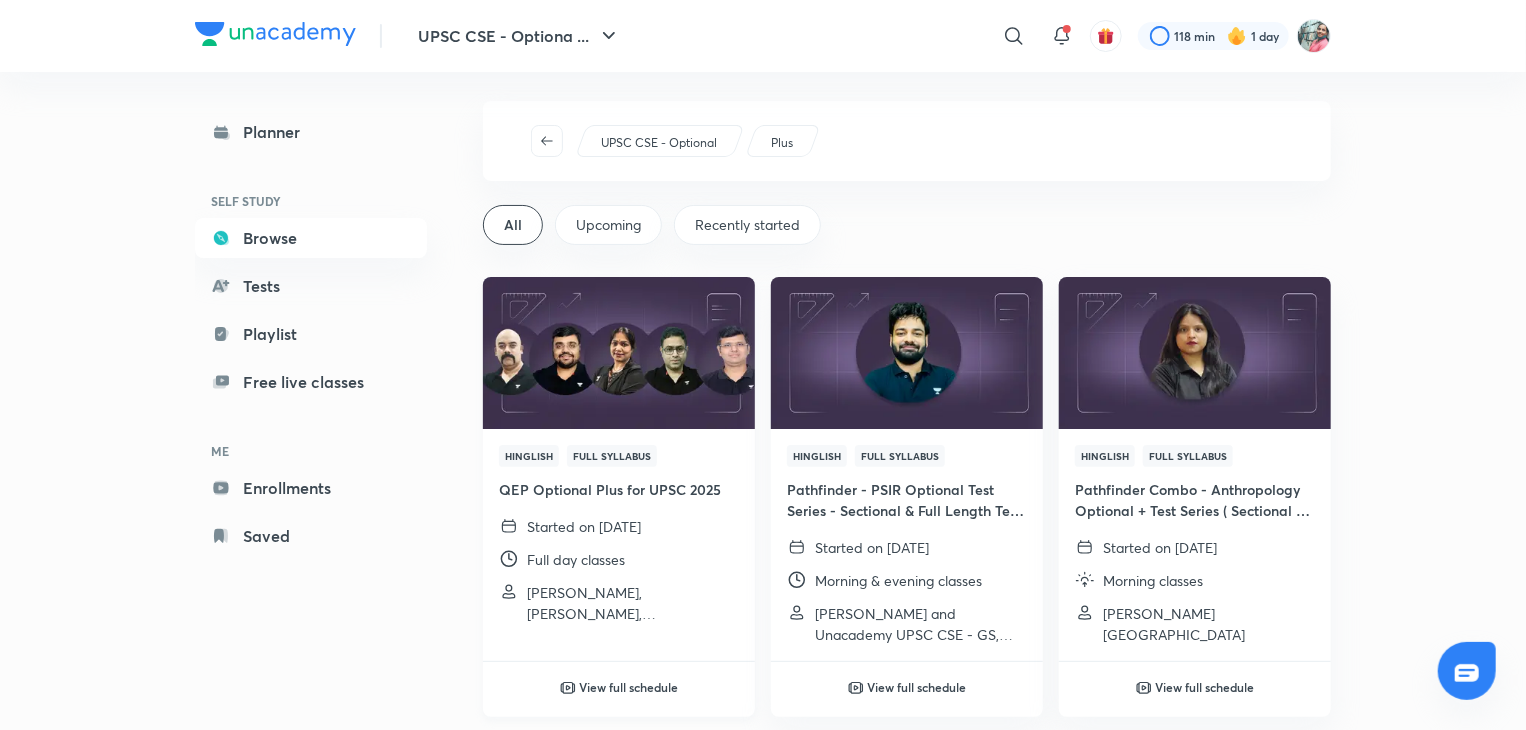 scroll, scrollTop: 20, scrollLeft: 0, axis: vertical 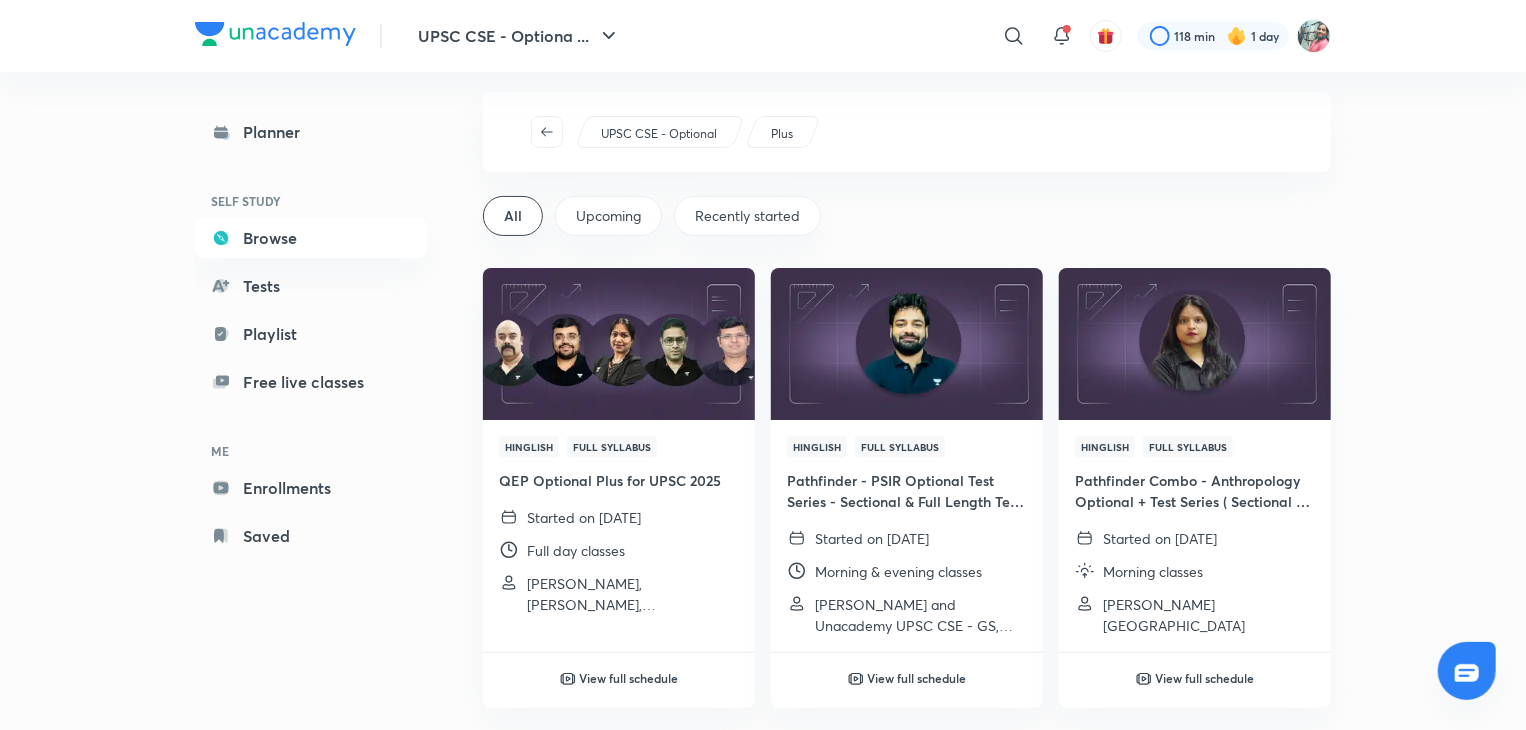 click on "Upcoming" at bounding box center [608, 216] 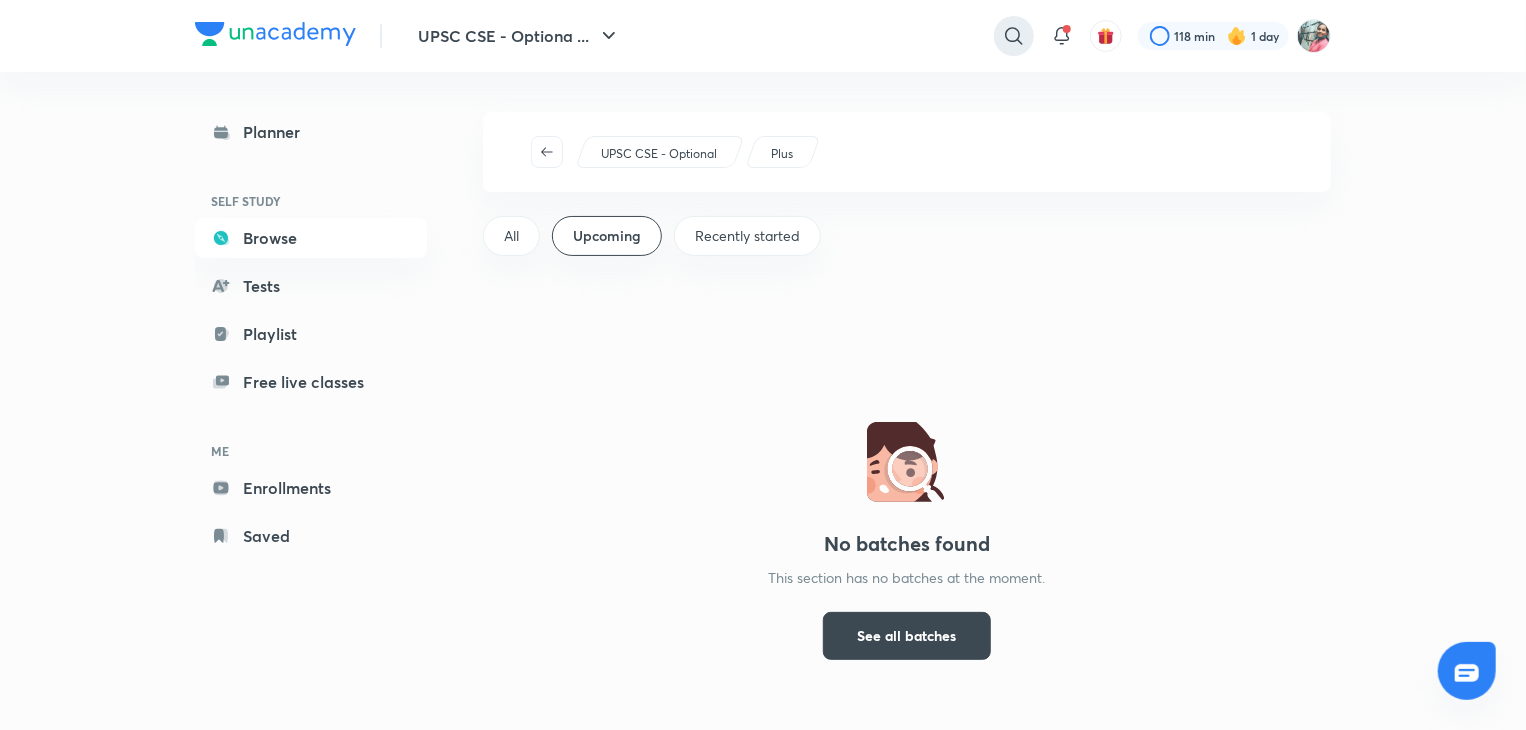 click 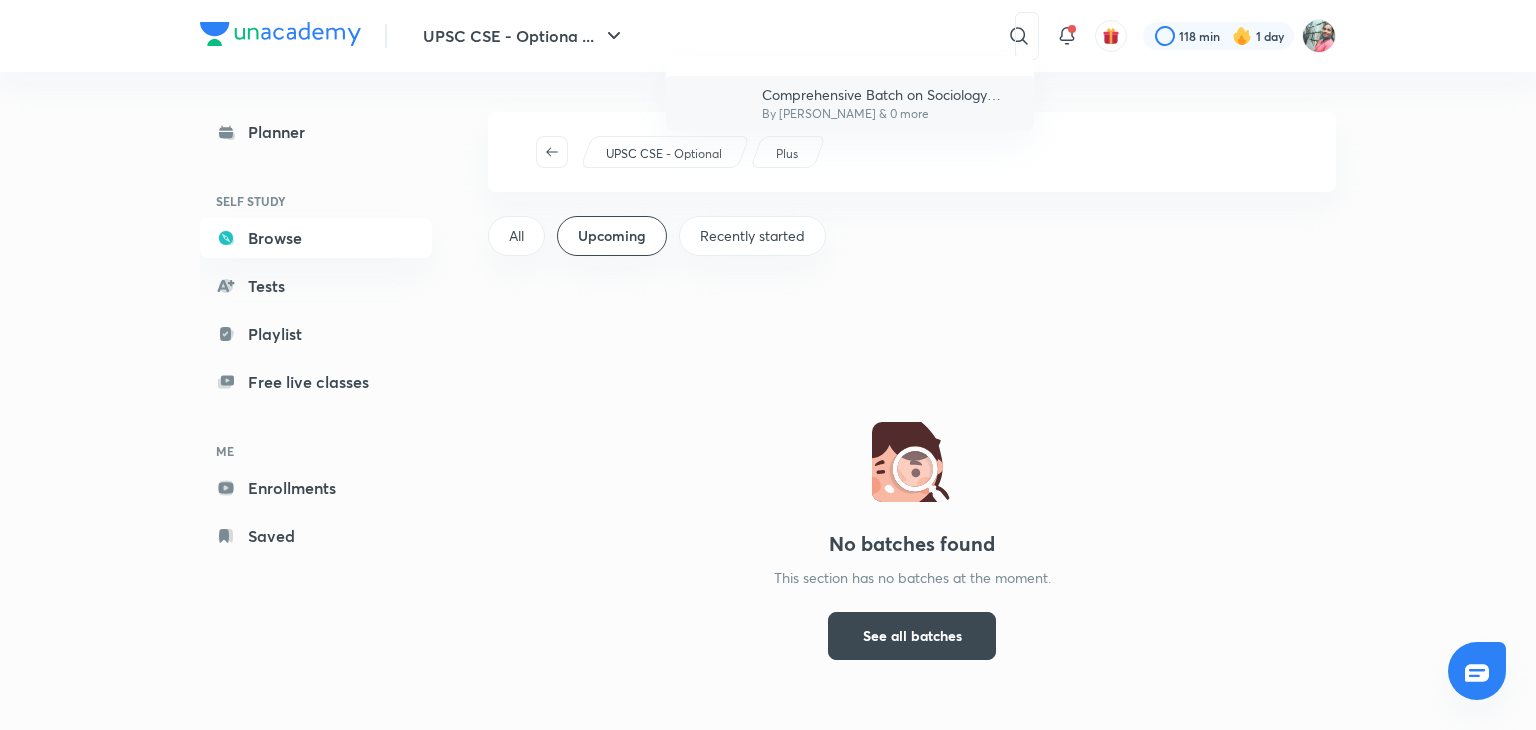 click on "By Aman Sharma & 0 more" at bounding box center [889, 114] 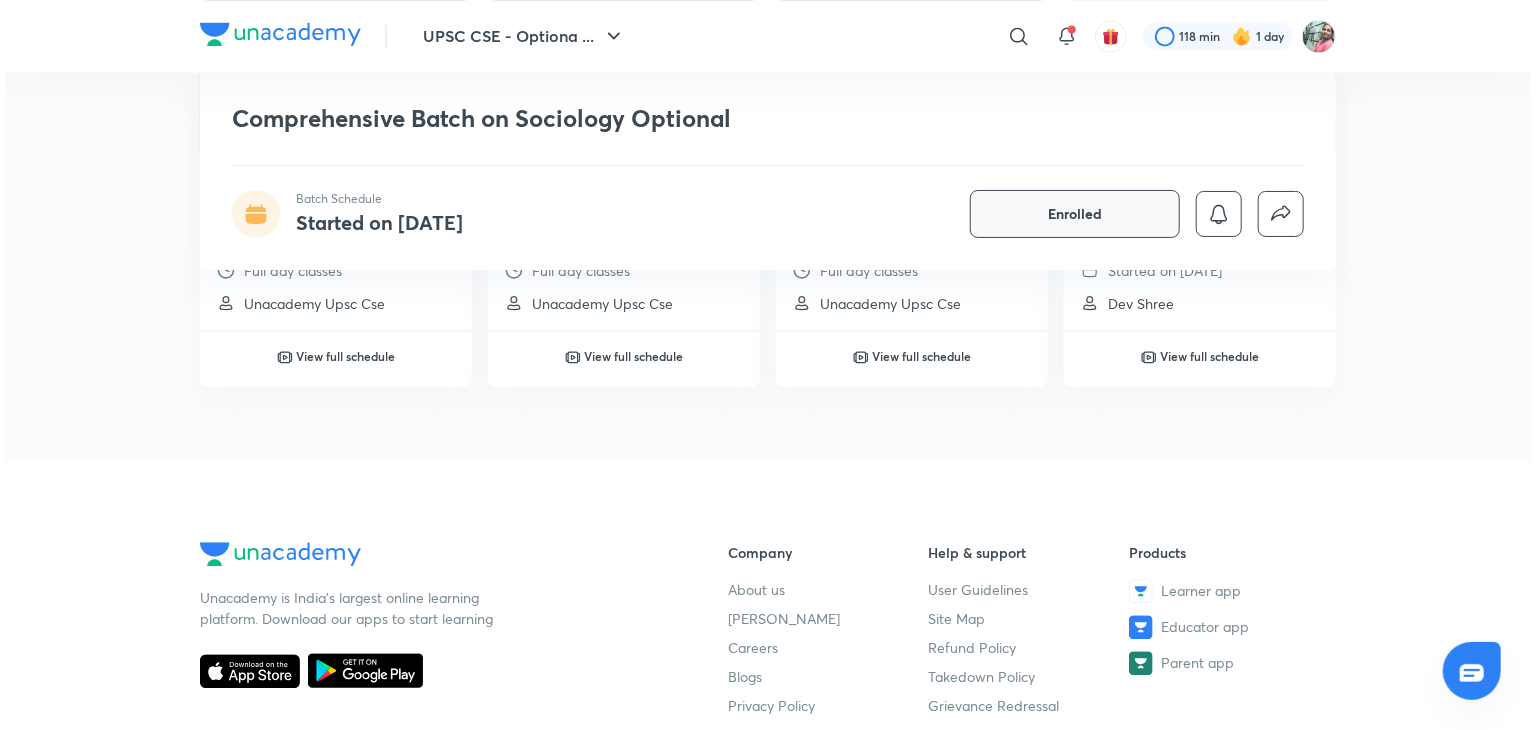 scroll, scrollTop: 1990, scrollLeft: 0, axis: vertical 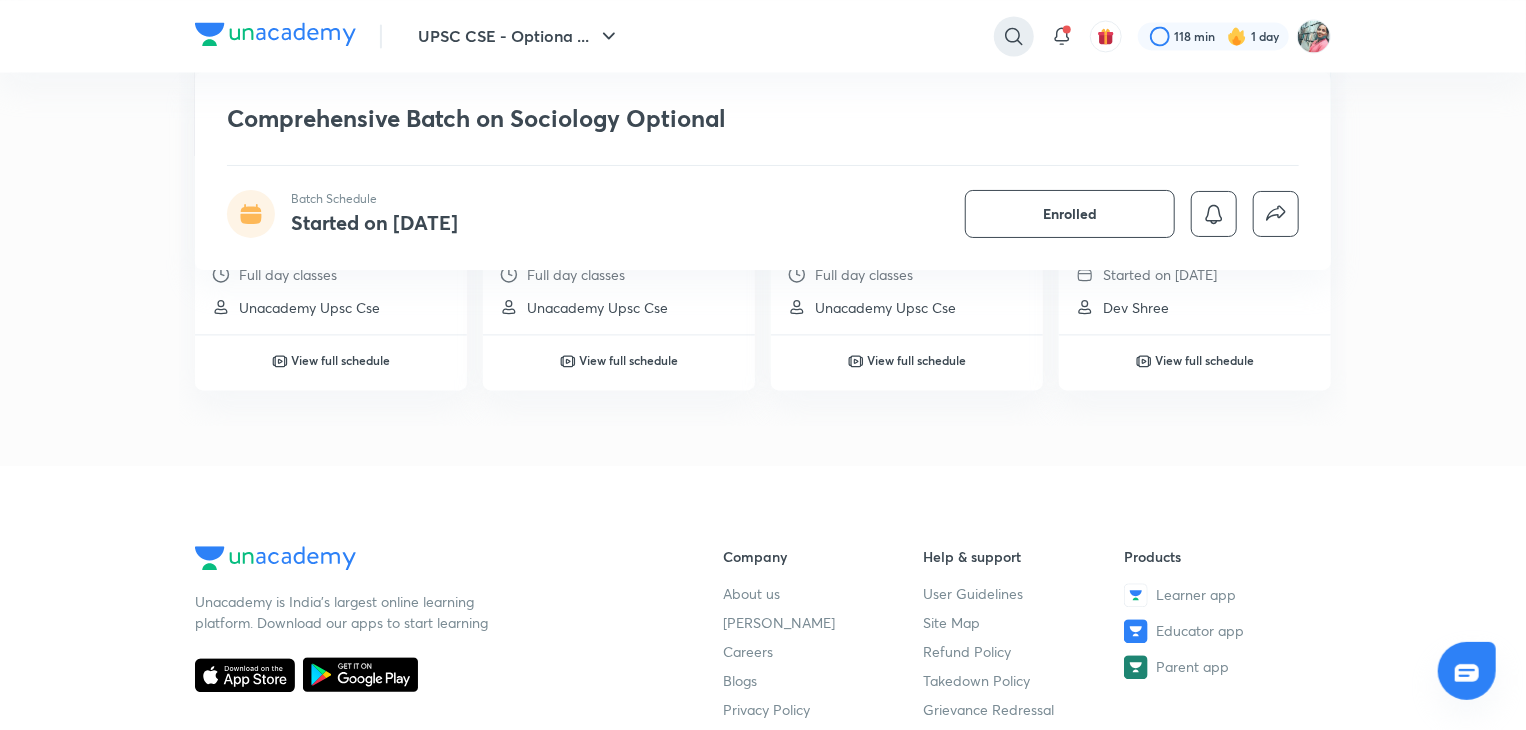 click 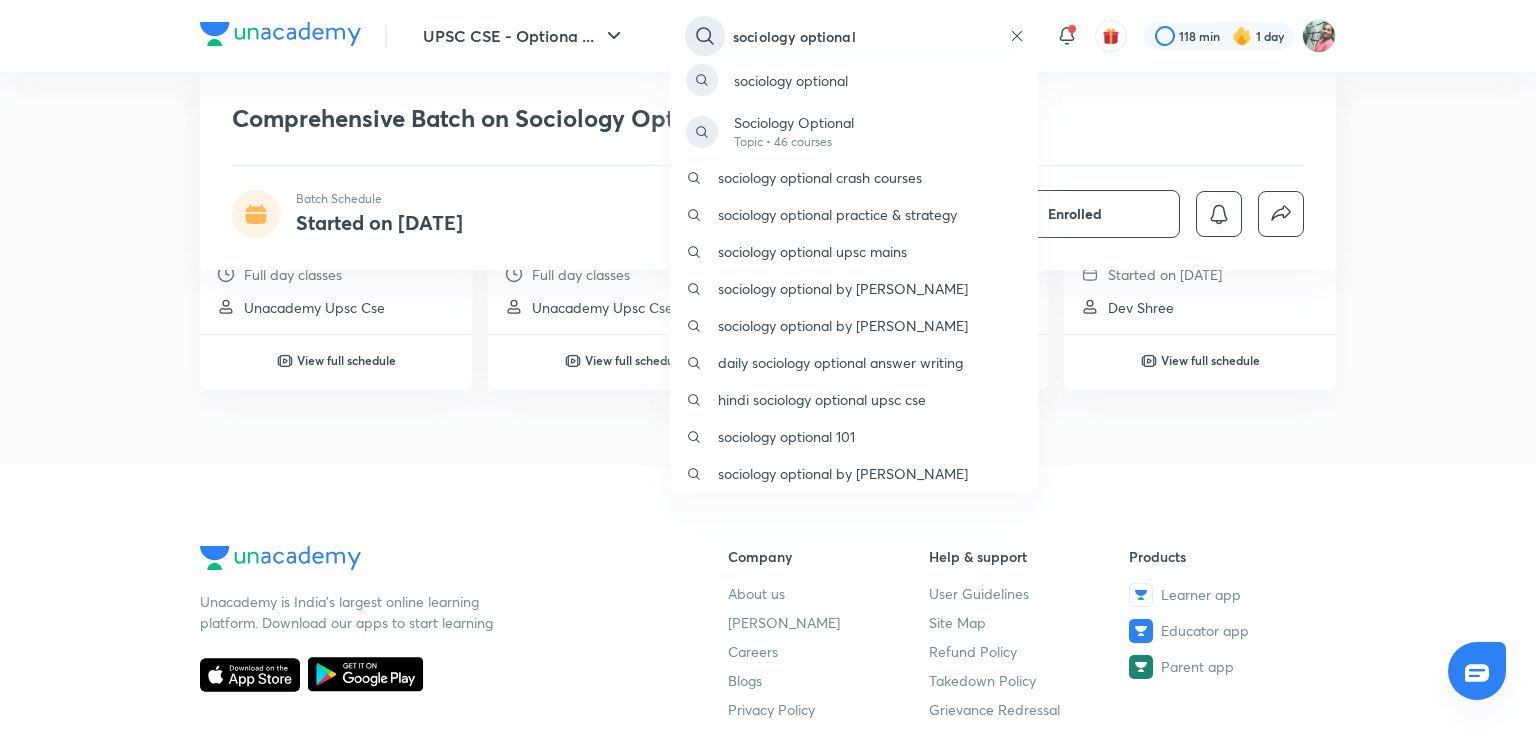 type on "sociology optional" 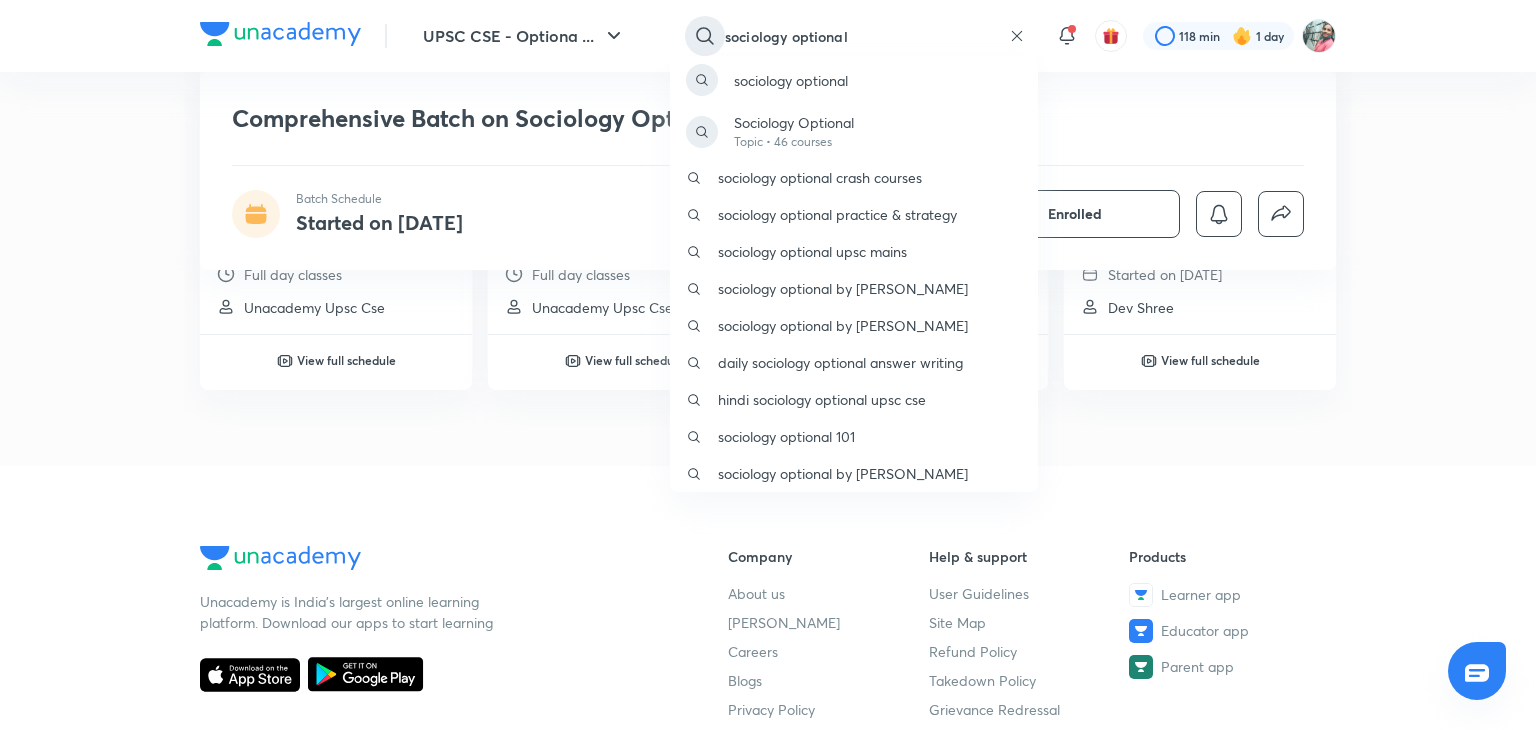 click on "sociology optional Sociology Optional Topic • 46 courses sociology optional crash courses sociology optional practice & strategy sociology optional upsc mains sociology optional by vanmala ramesh sociology optional by richa bhambi daily sociology optional answer writing hindi sociology optional upsc cse sociology optional 101 sociology optional by antara chakrabarty" at bounding box center (768, 365) 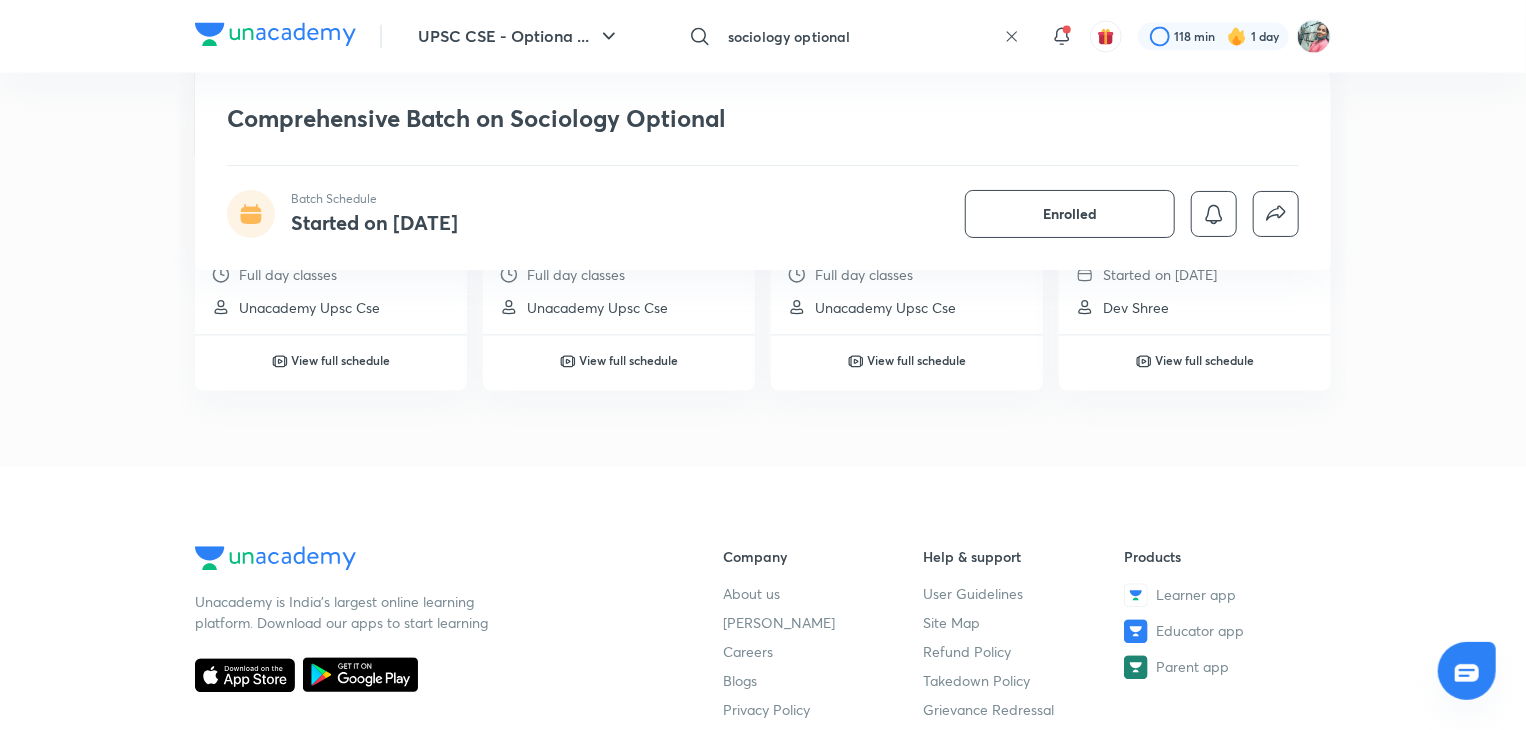 click on "sociology optional" at bounding box center (858, 36) 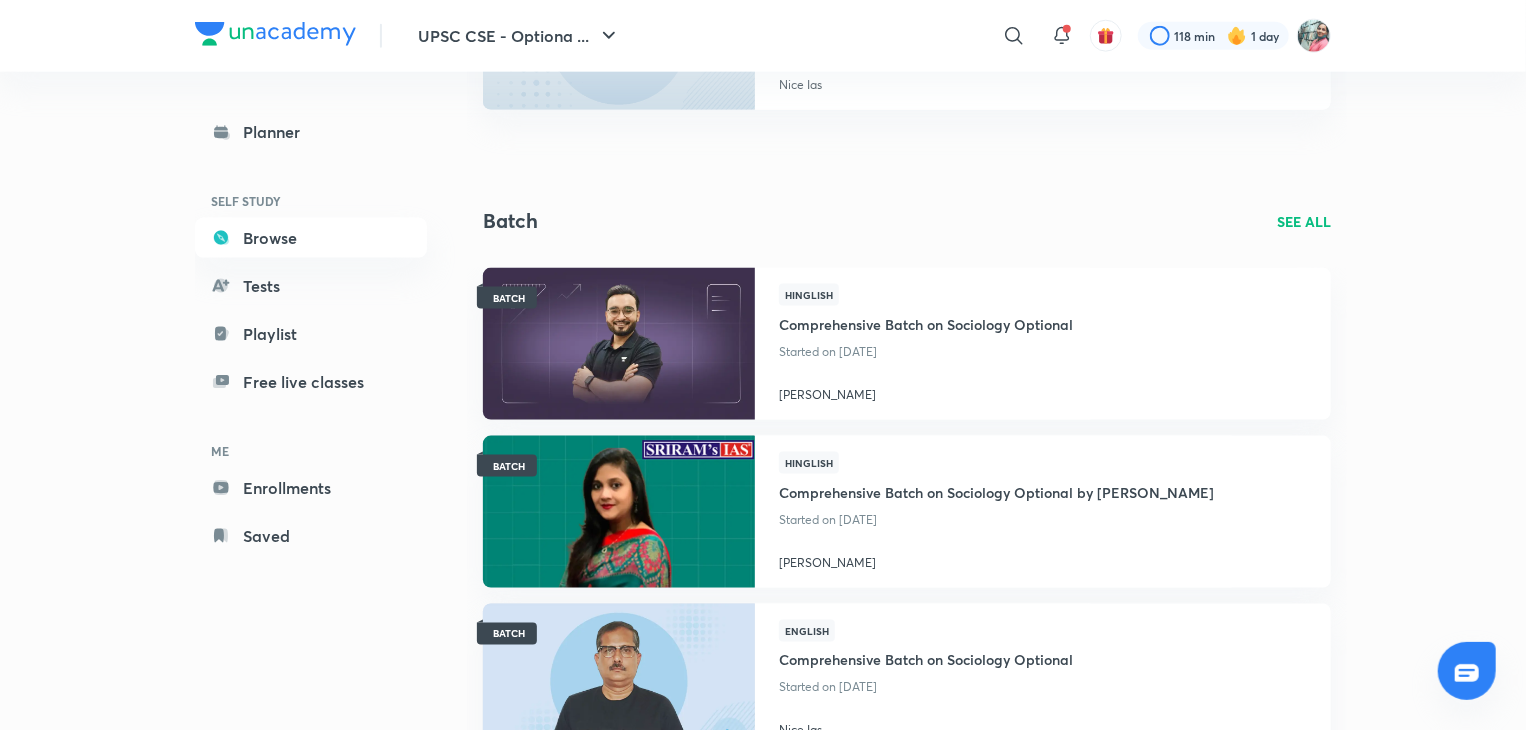 scroll, scrollTop: 1272, scrollLeft: 0, axis: vertical 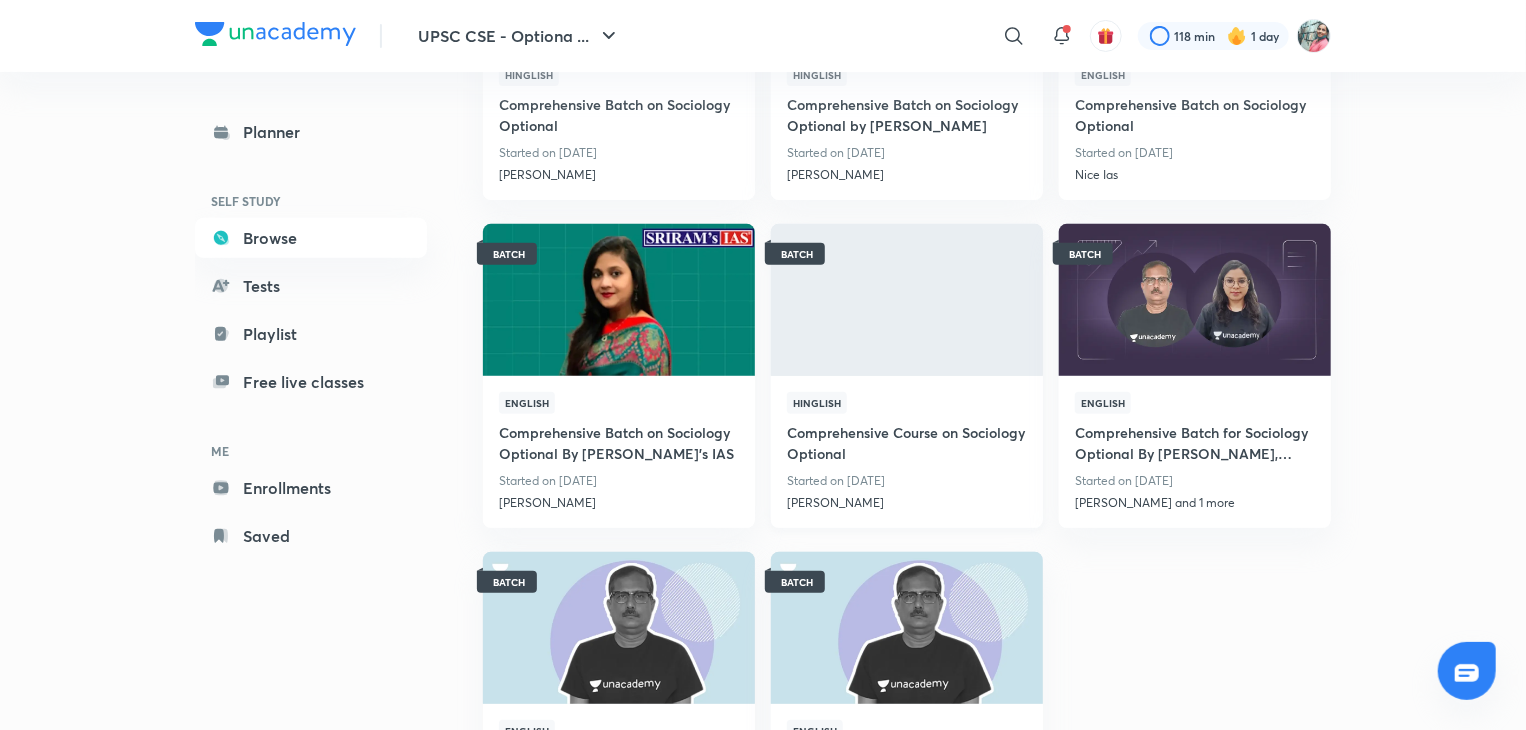 click at bounding box center [906, 299] 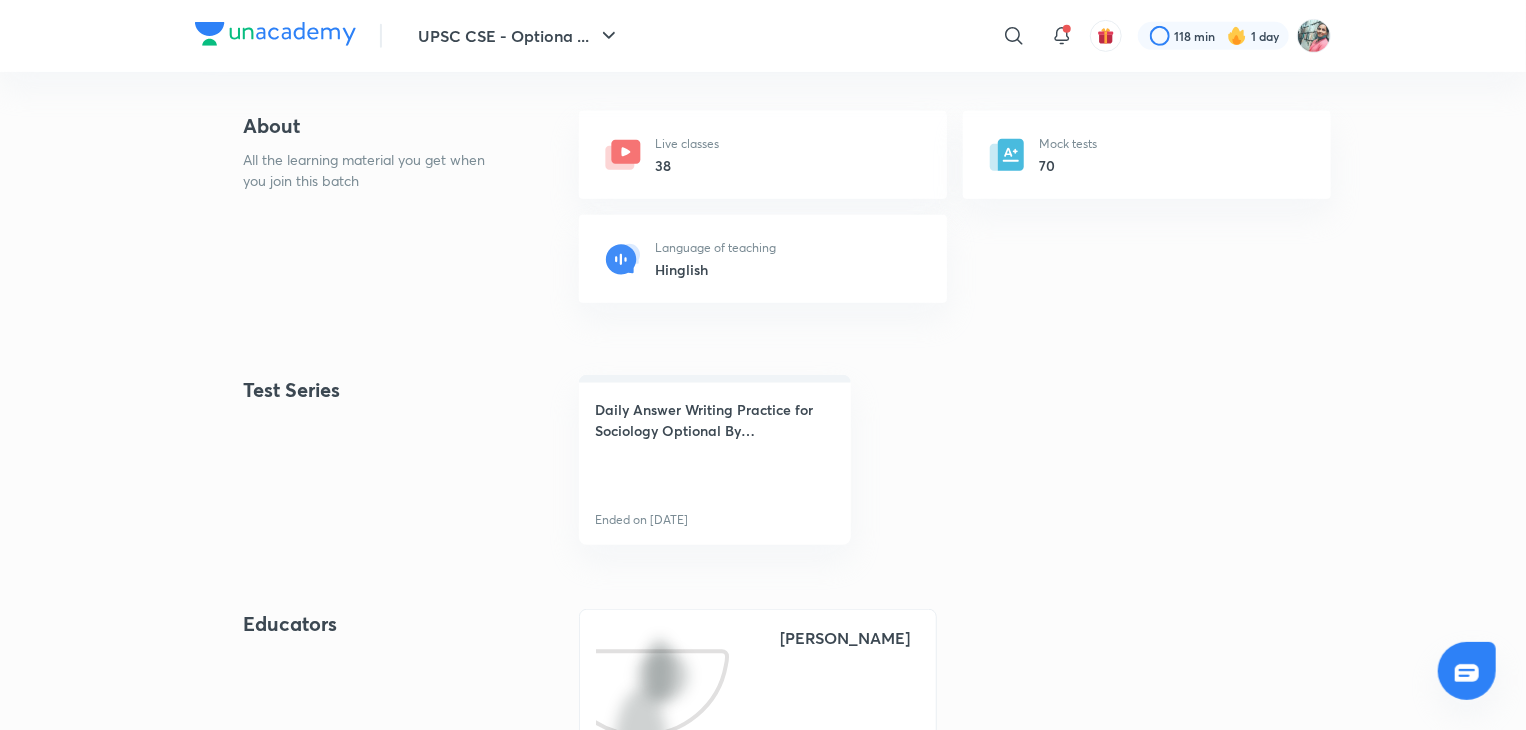 scroll, scrollTop: 0, scrollLeft: 0, axis: both 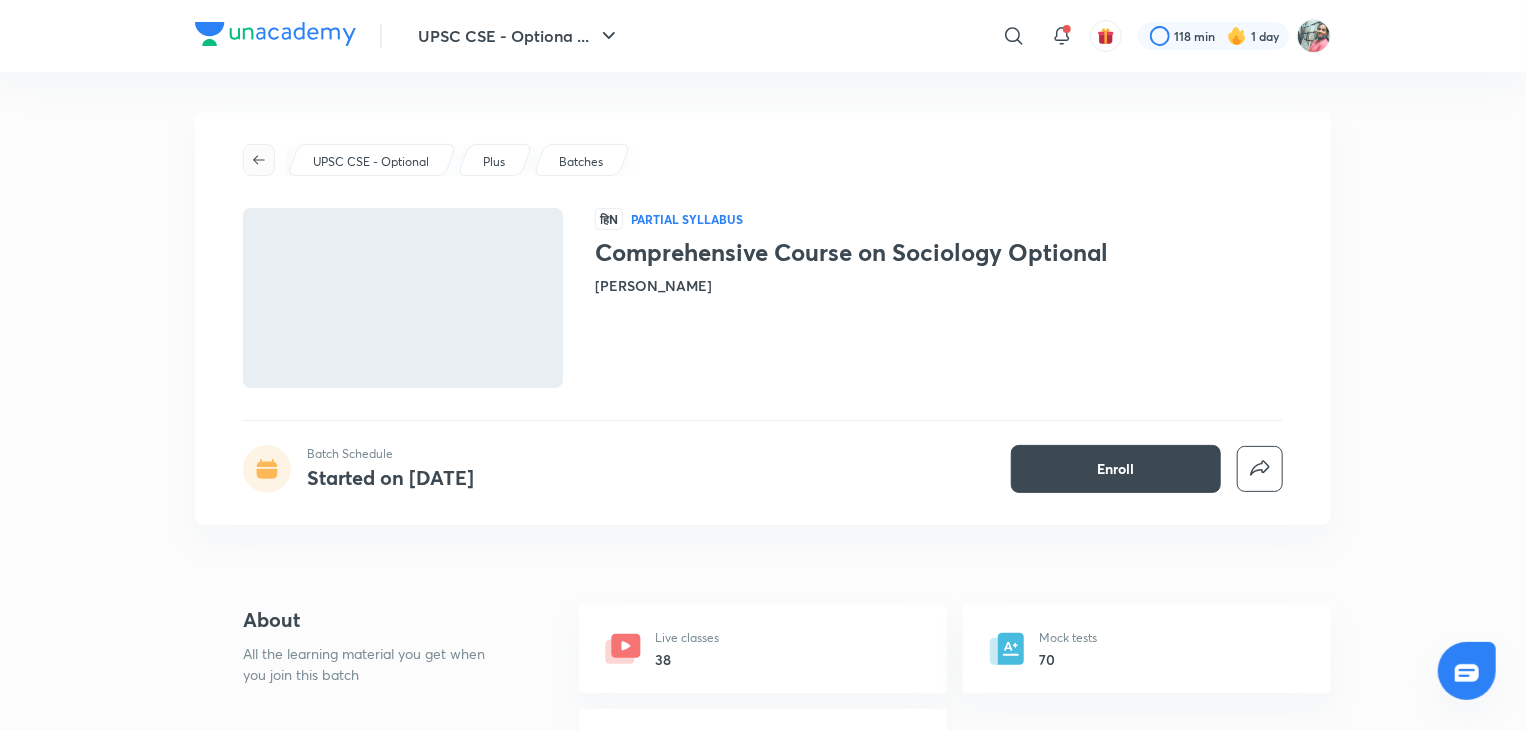 click 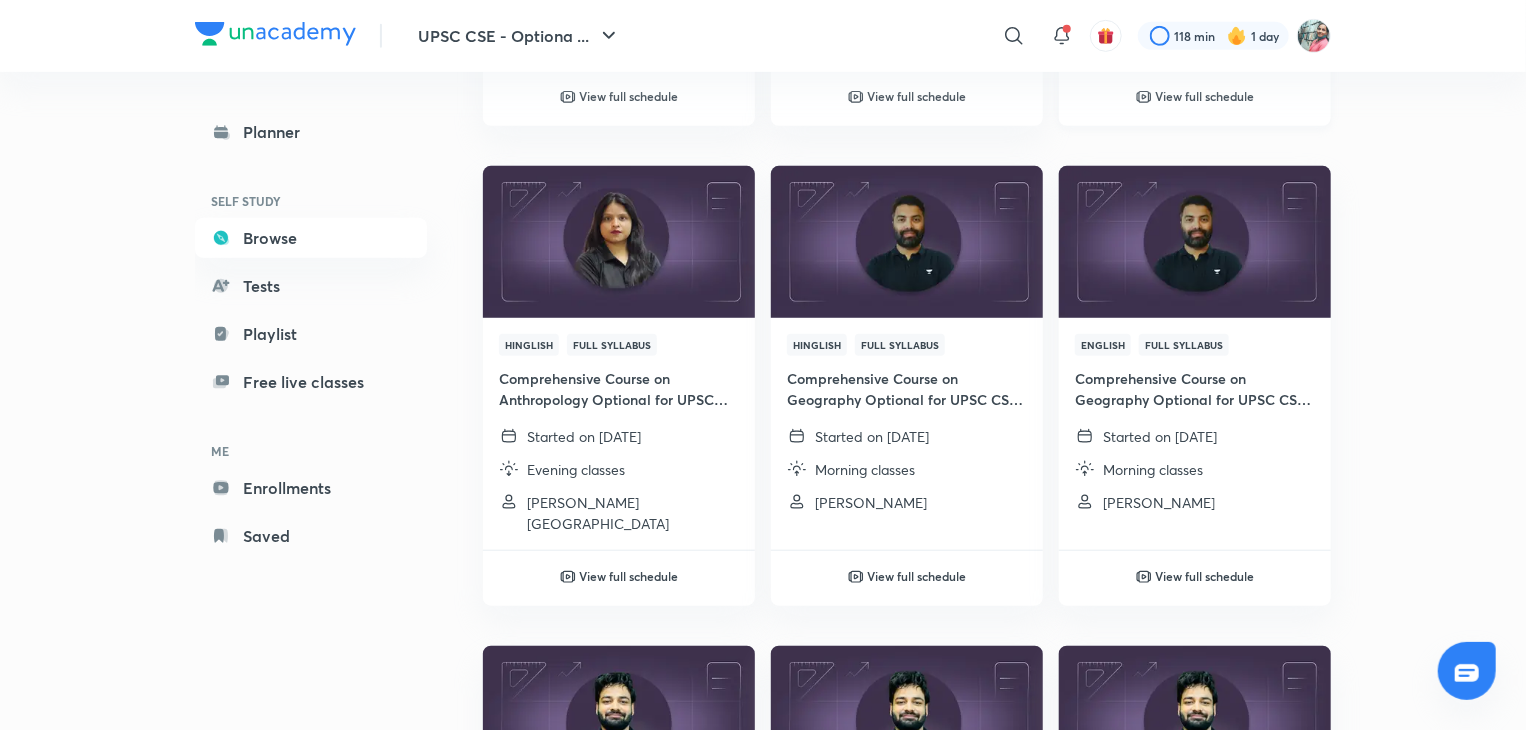 scroll, scrollTop: 0, scrollLeft: 0, axis: both 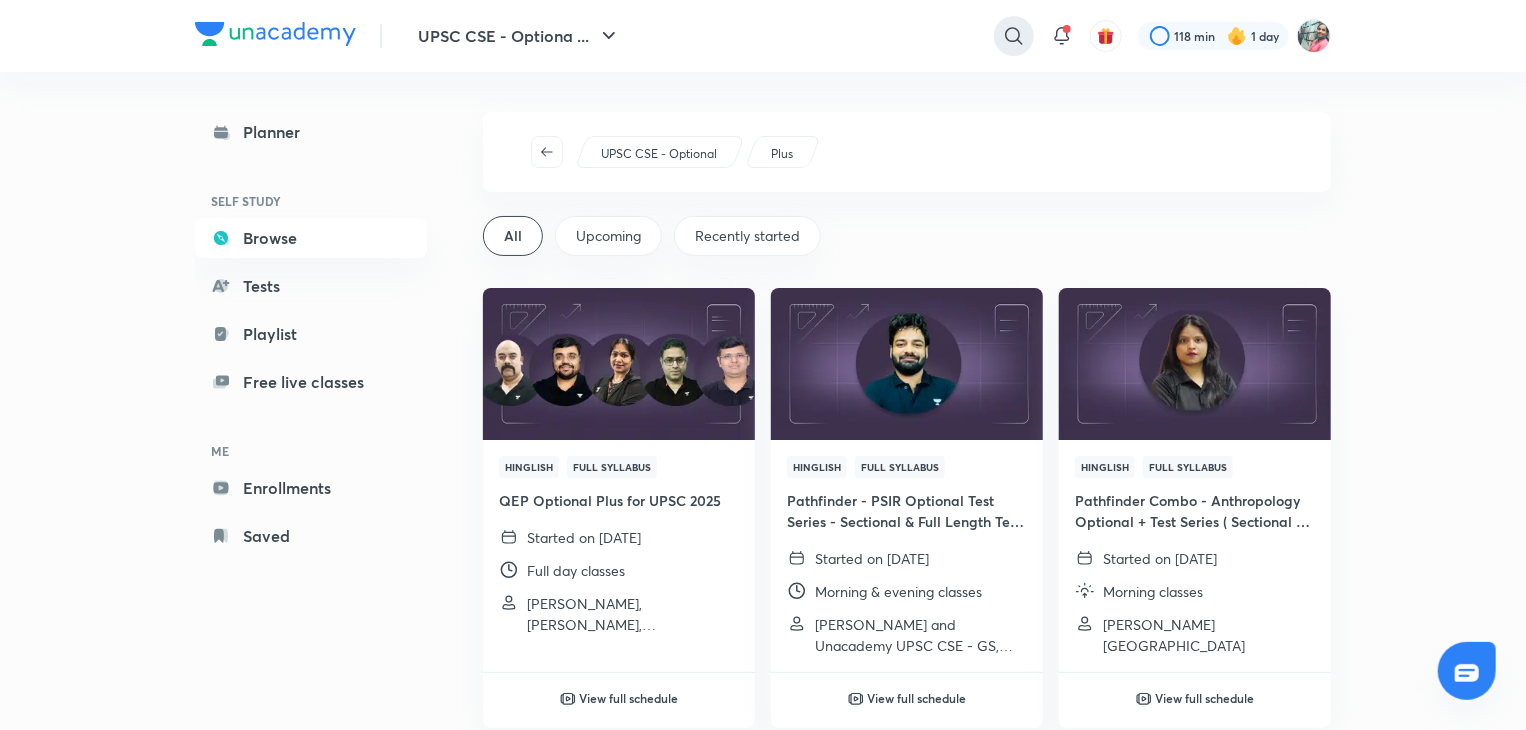 click 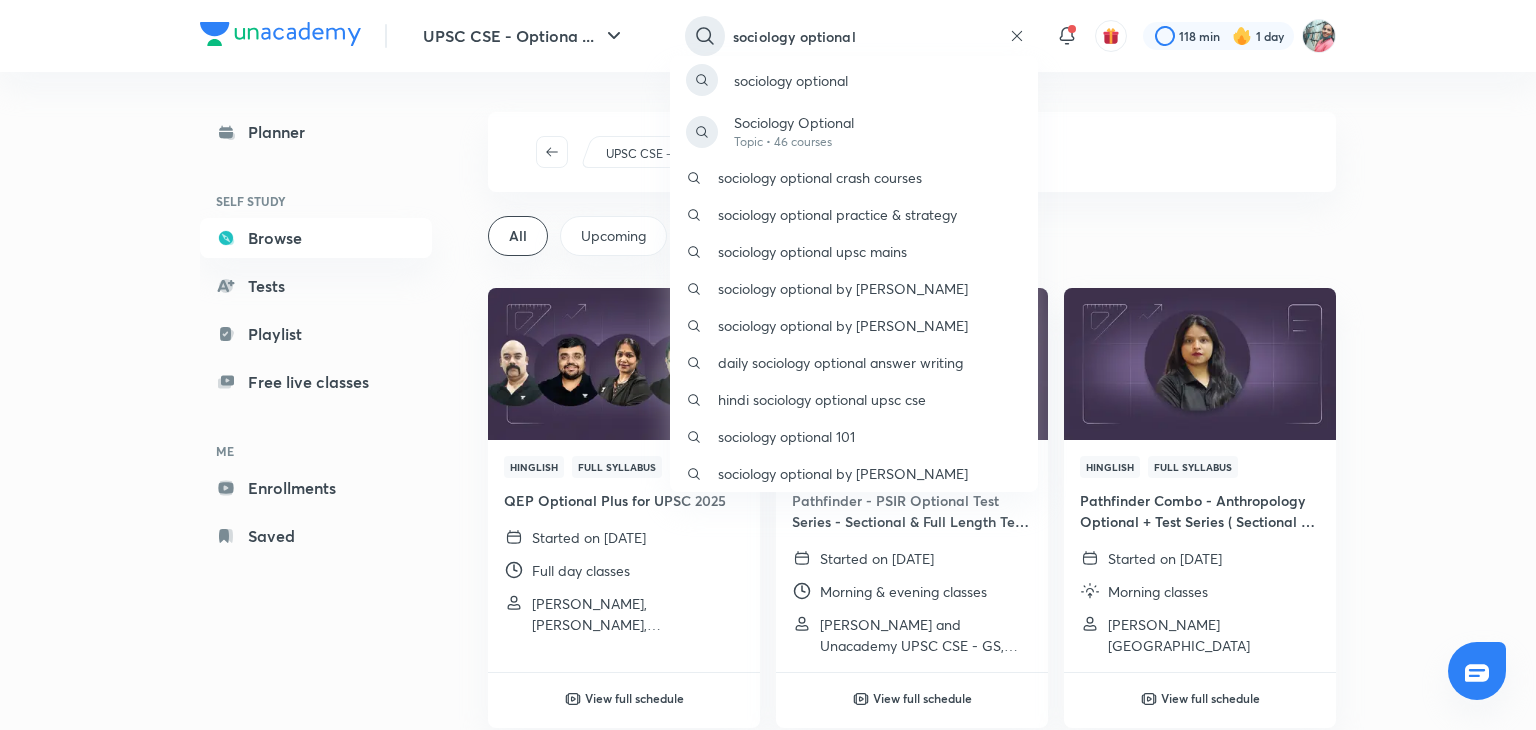 type on "sociology optional" 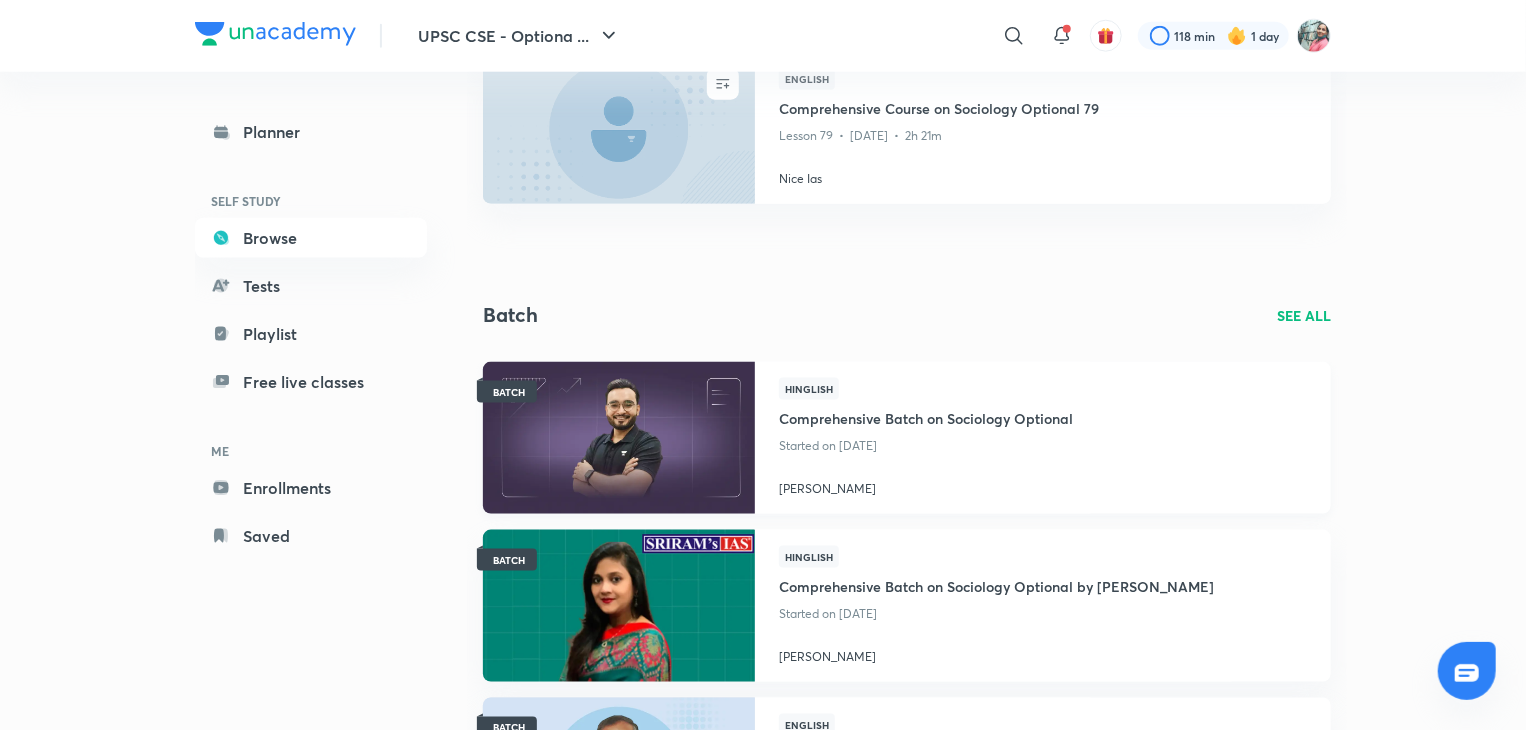 scroll, scrollTop: 1176, scrollLeft: 0, axis: vertical 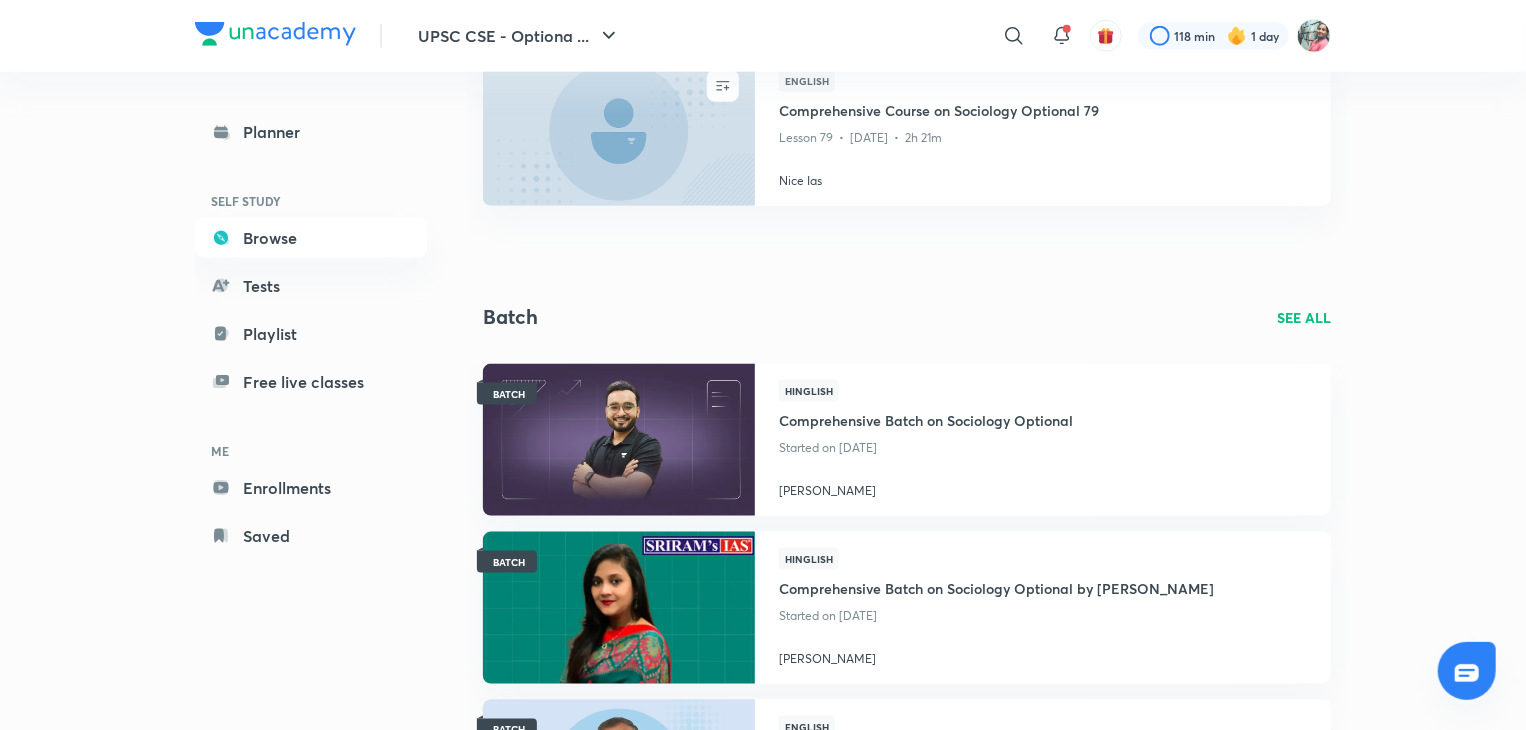 click on "SEE ALL" at bounding box center (1304, 317) 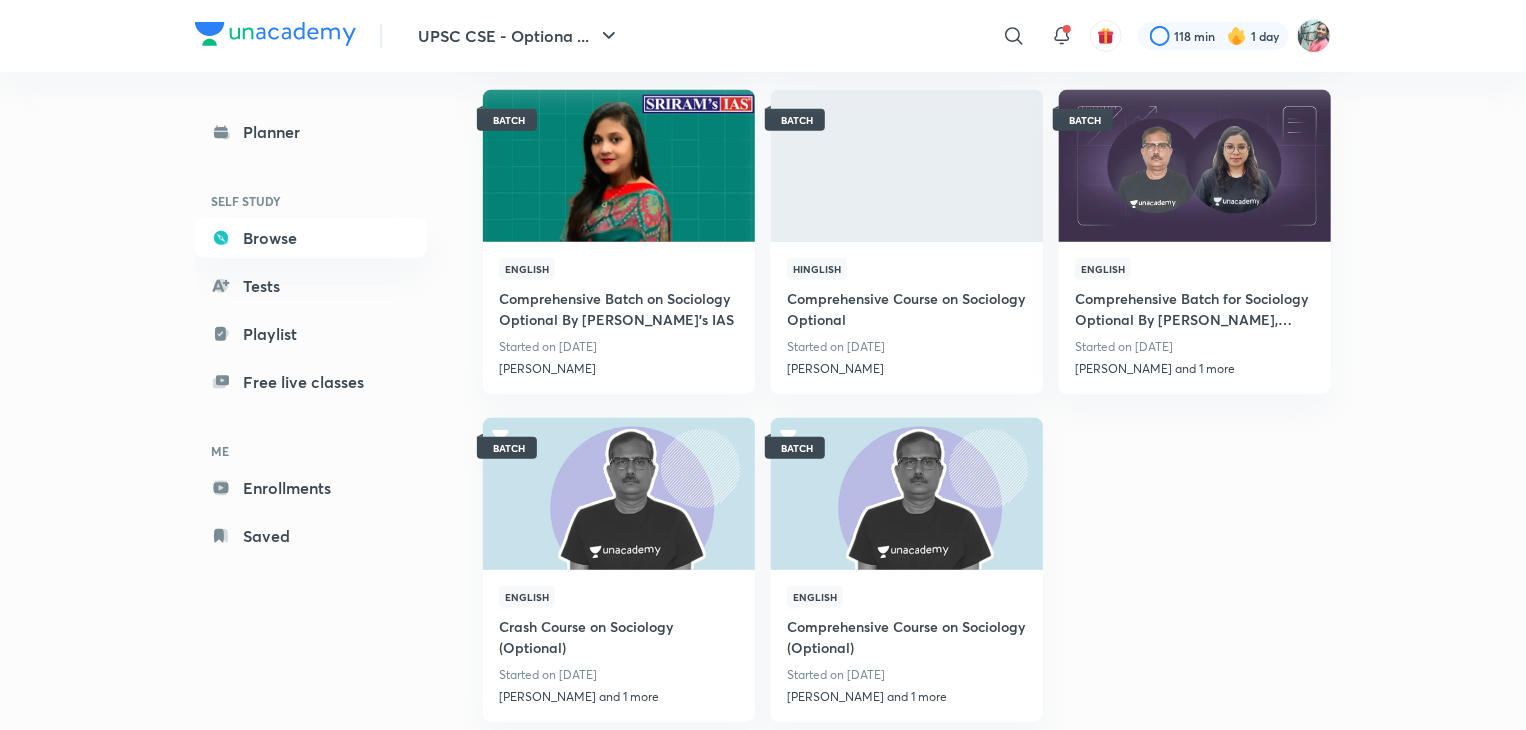 scroll, scrollTop: 0, scrollLeft: 0, axis: both 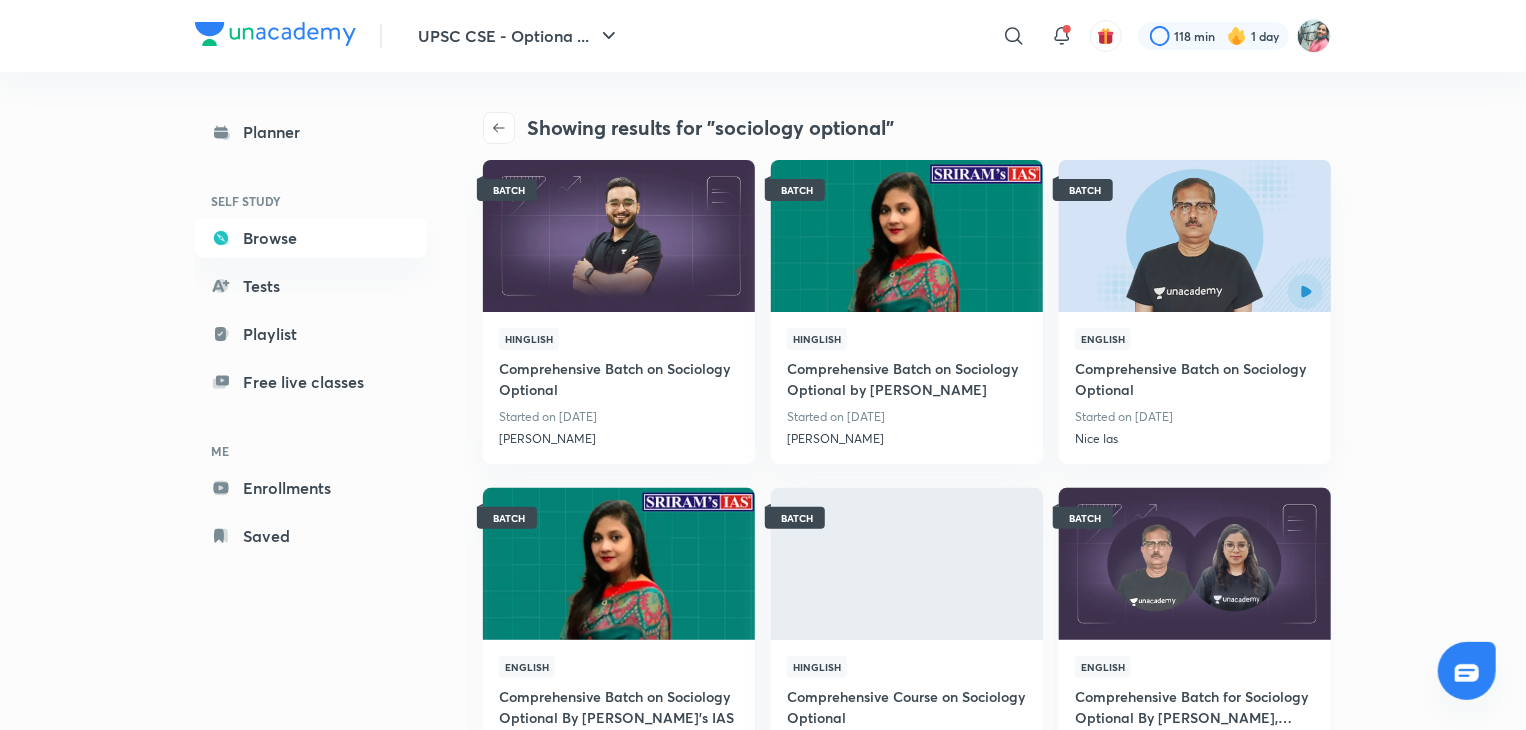 click on "English Comprehensive Batch for Sociology Optional By Praveen Kishore, Cchavi Vasisht Started on Aug 11 Cchavi Vasisht and 1 more" at bounding box center [1195, 716] 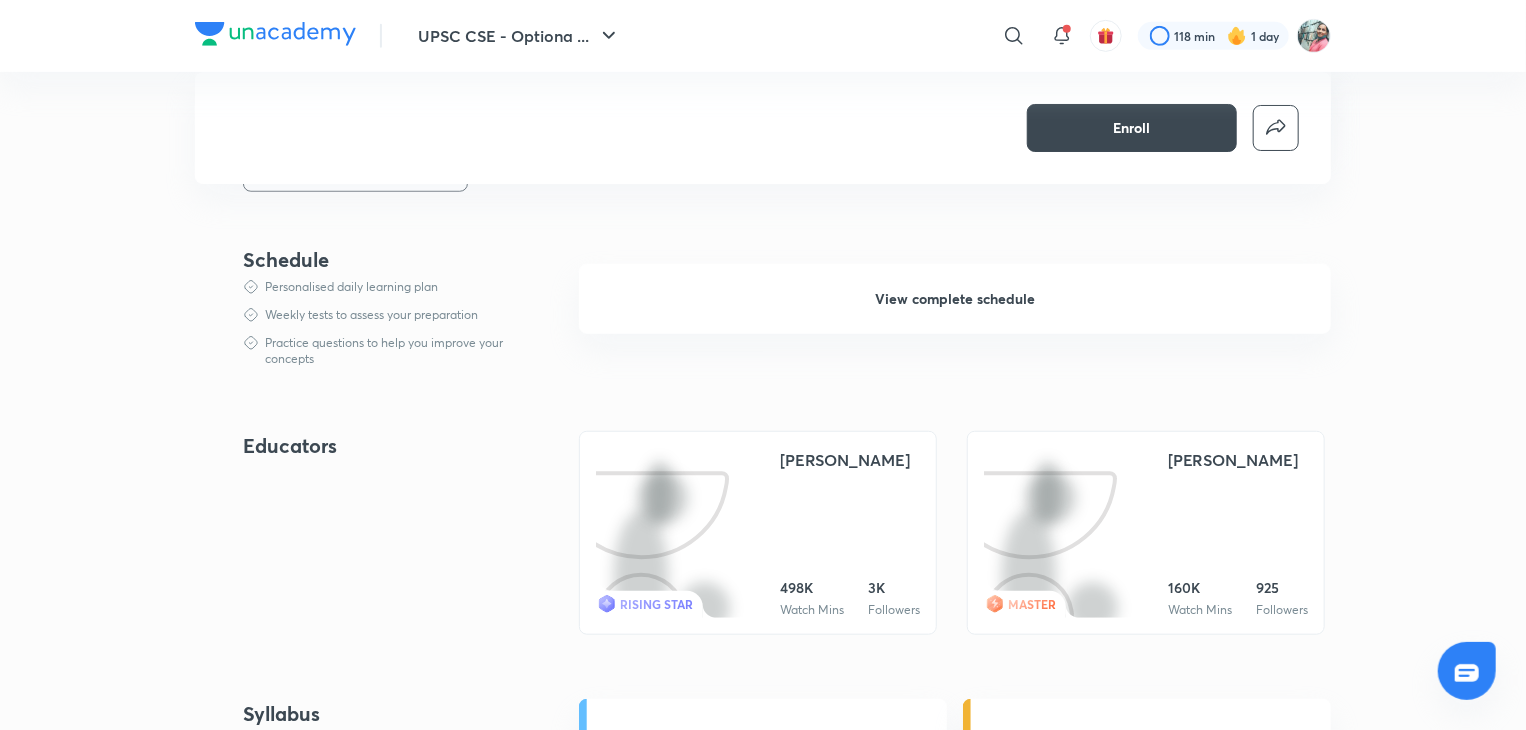 scroll, scrollTop: 587, scrollLeft: 0, axis: vertical 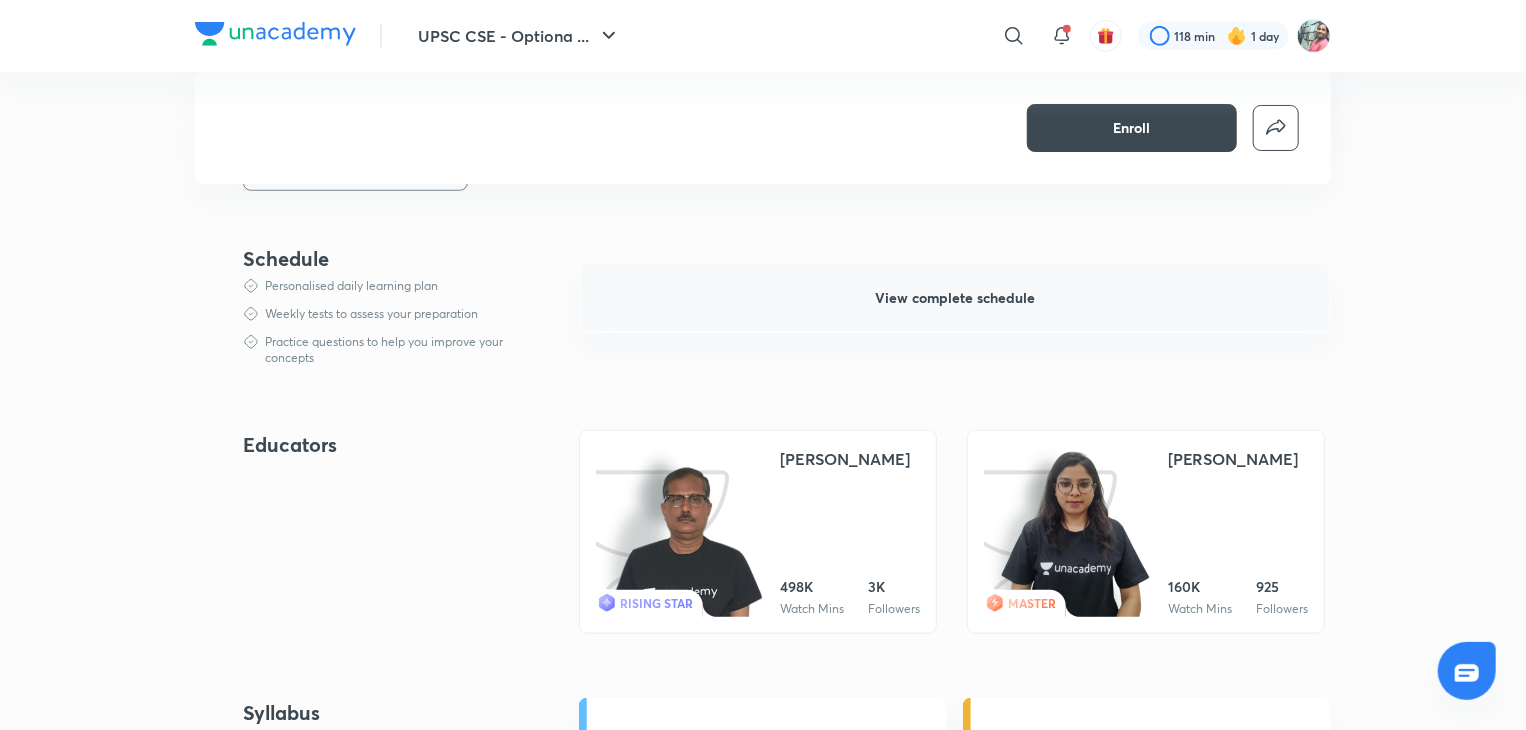 click on "View complete schedule" at bounding box center [955, 298] 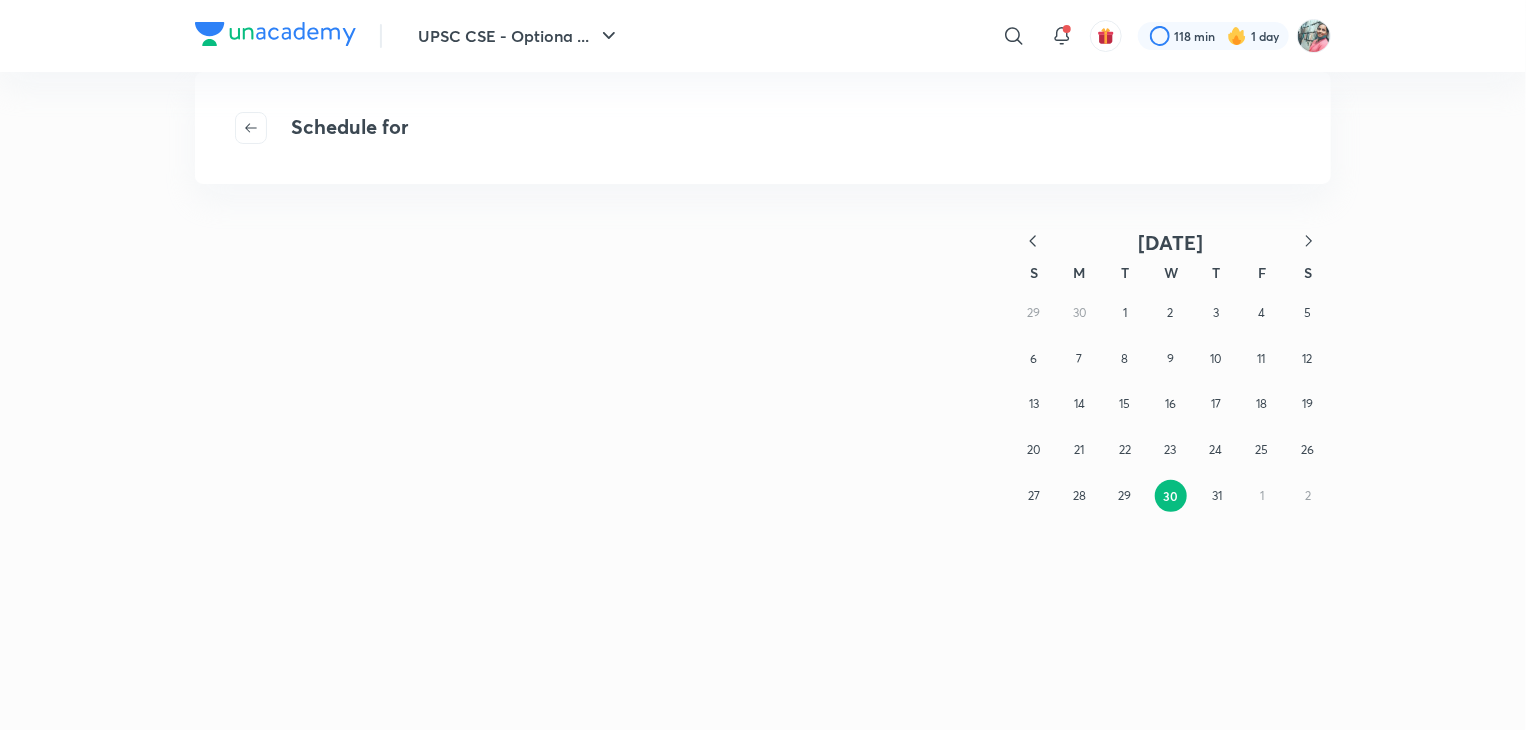 scroll, scrollTop: 0, scrollLeft: 0, axis: both 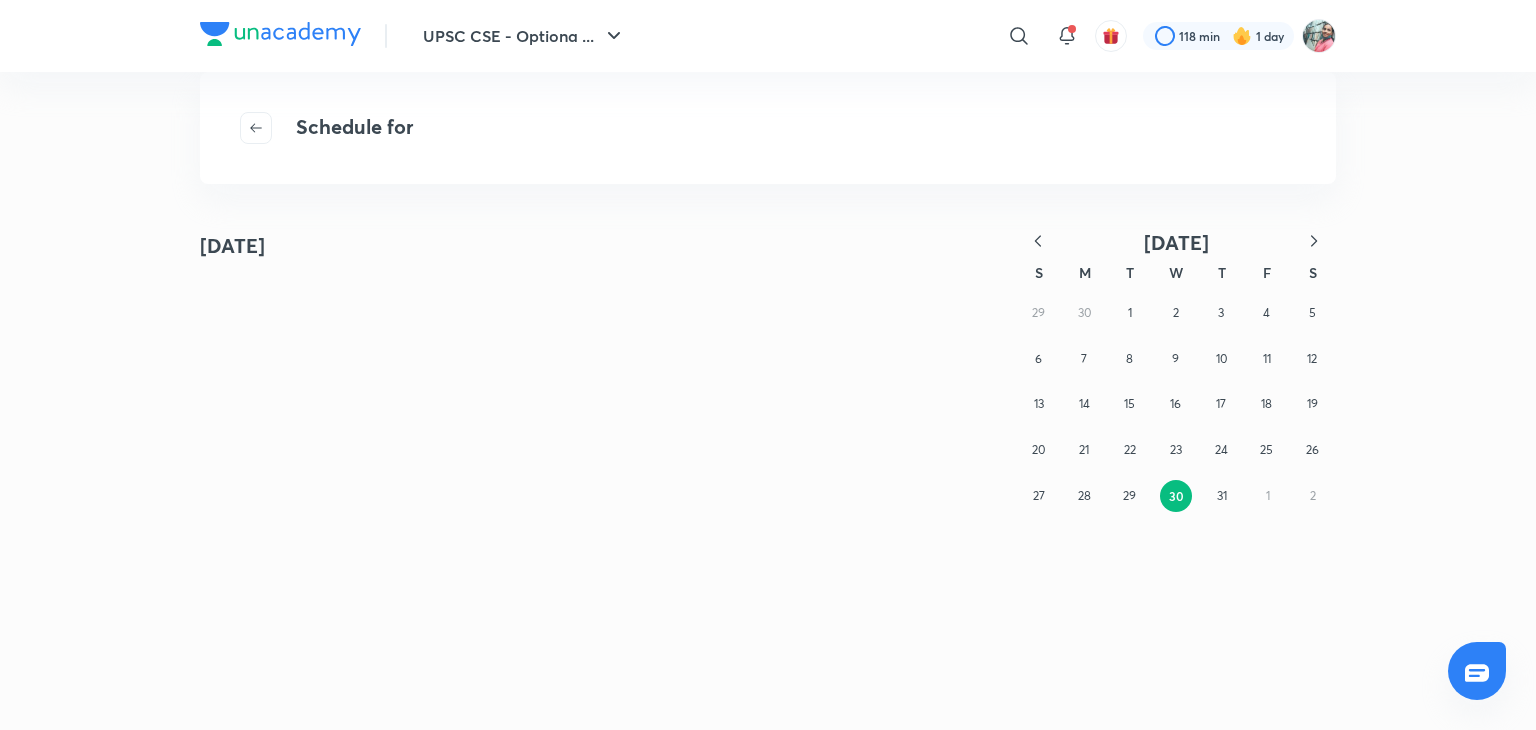 click 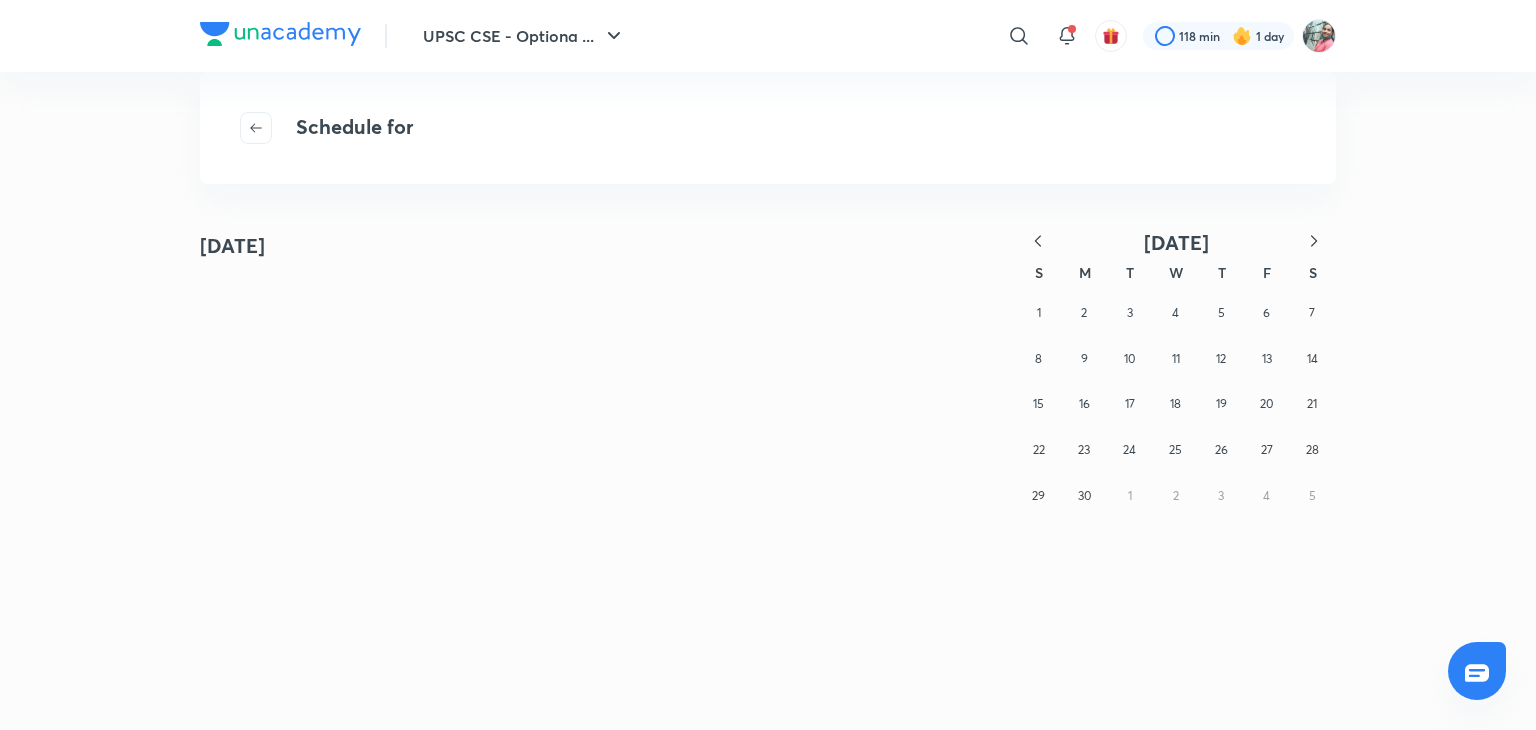 click 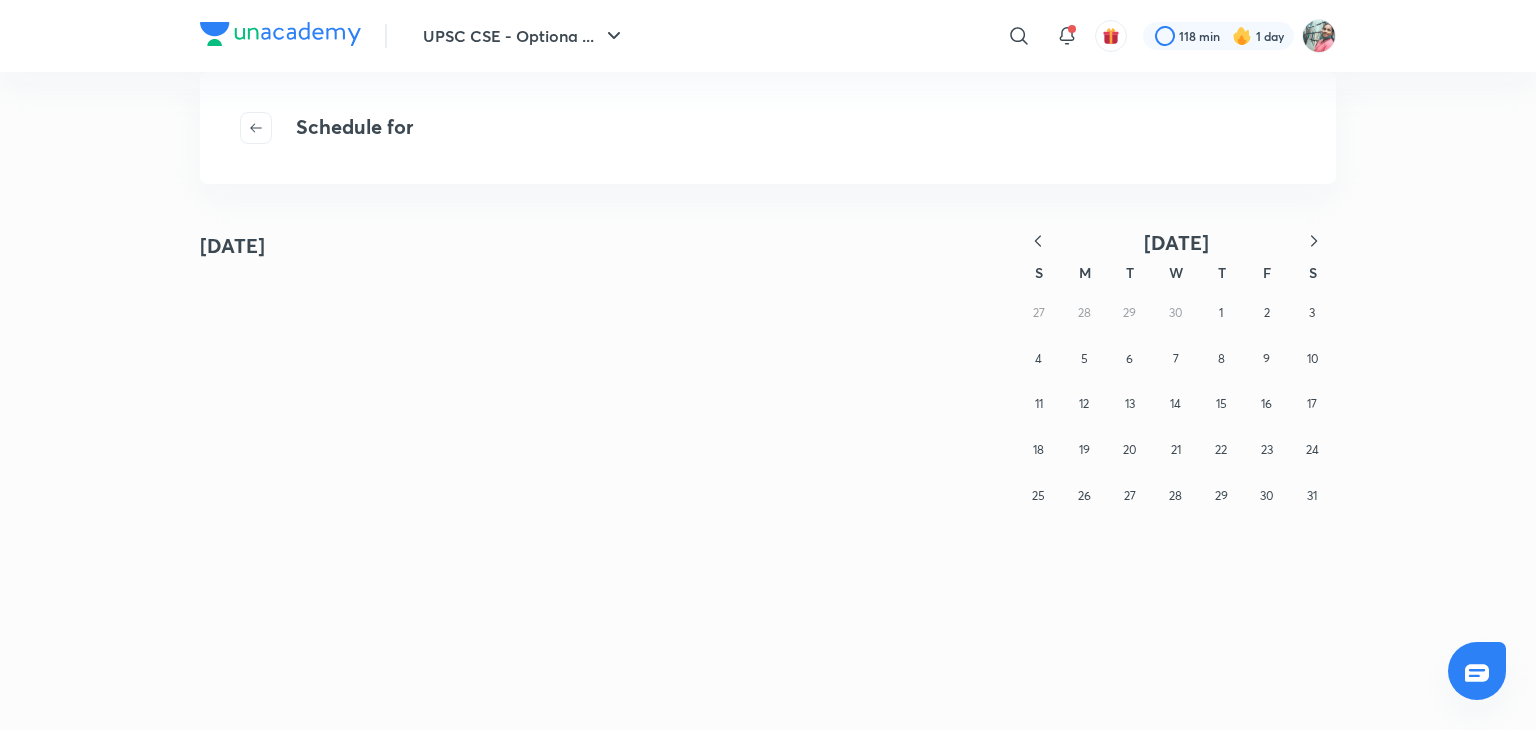 click 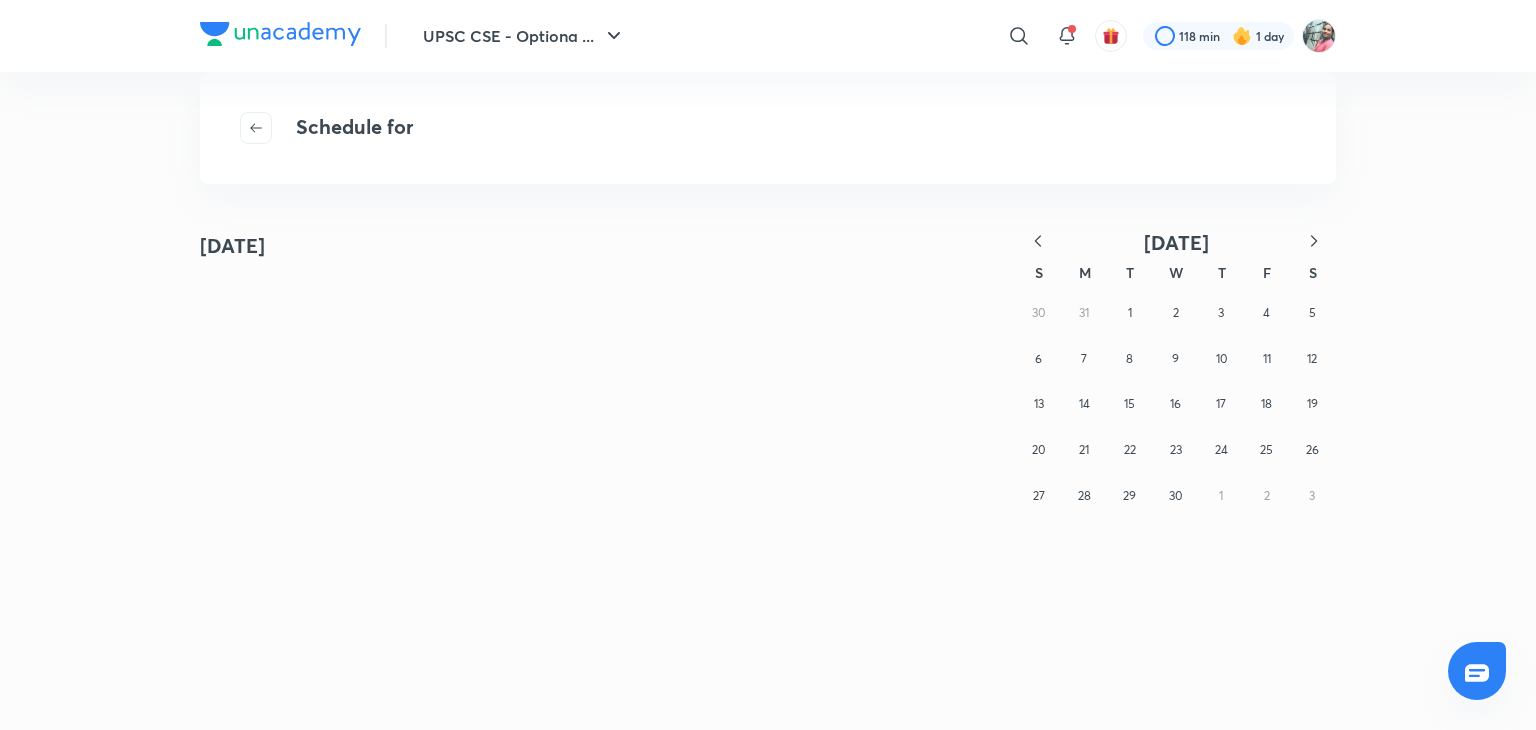 click 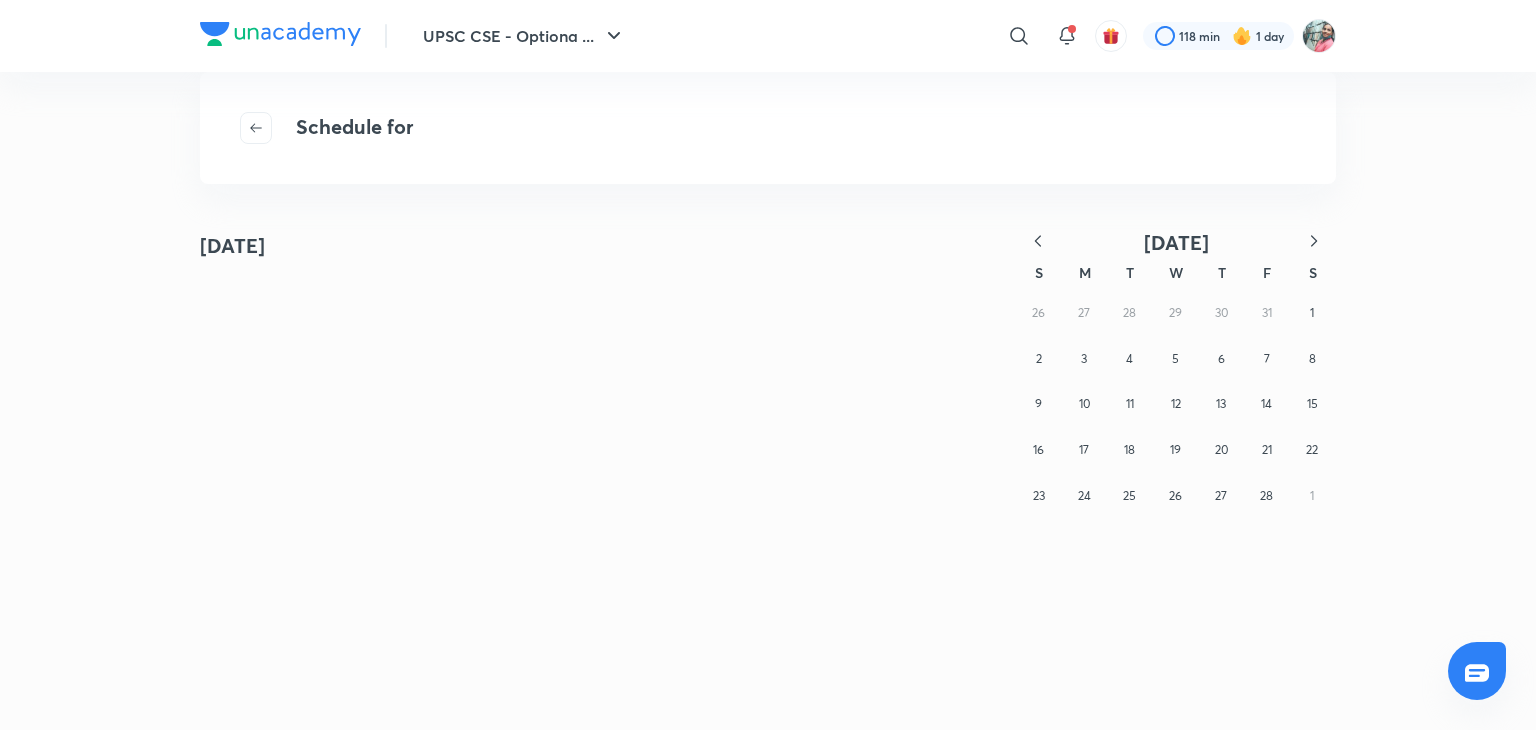 click 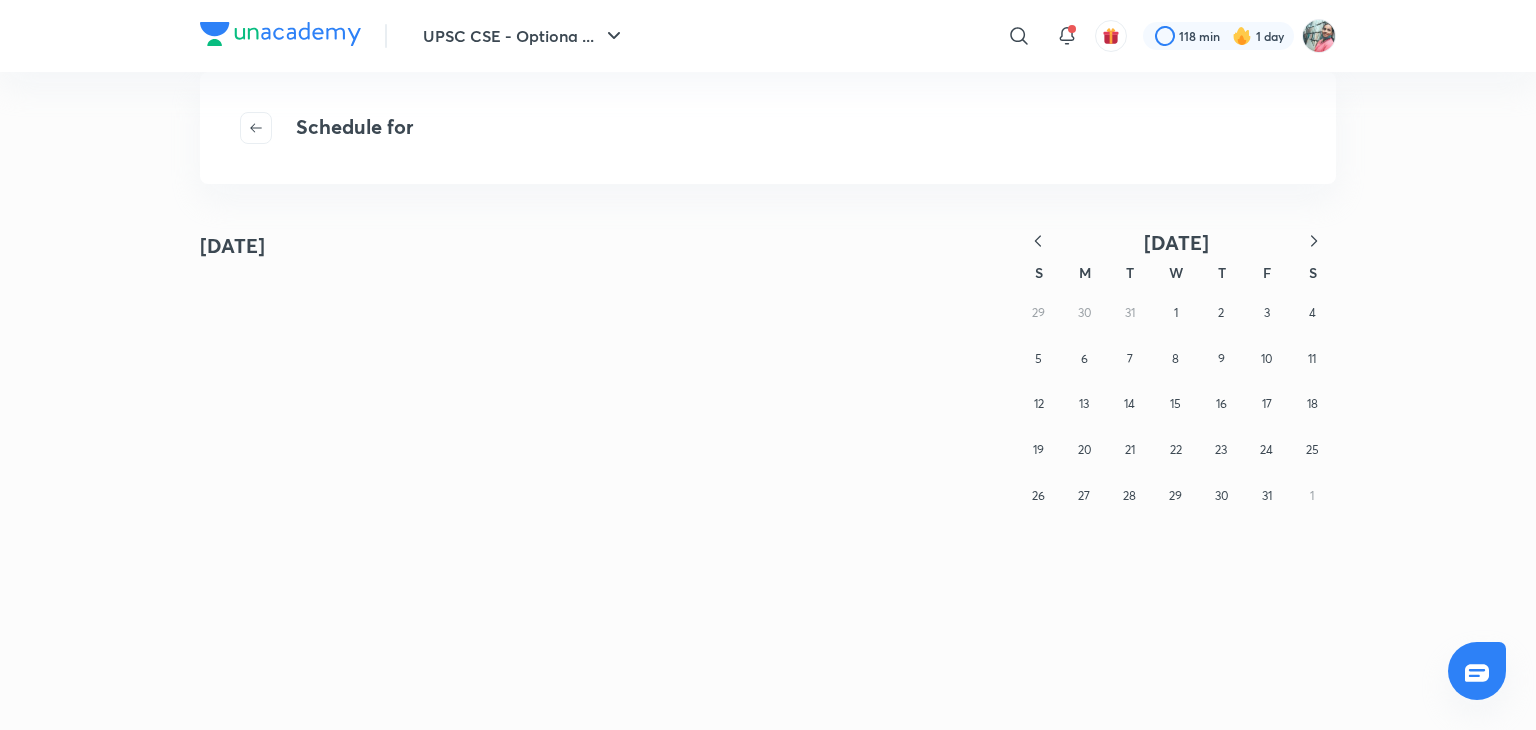 click 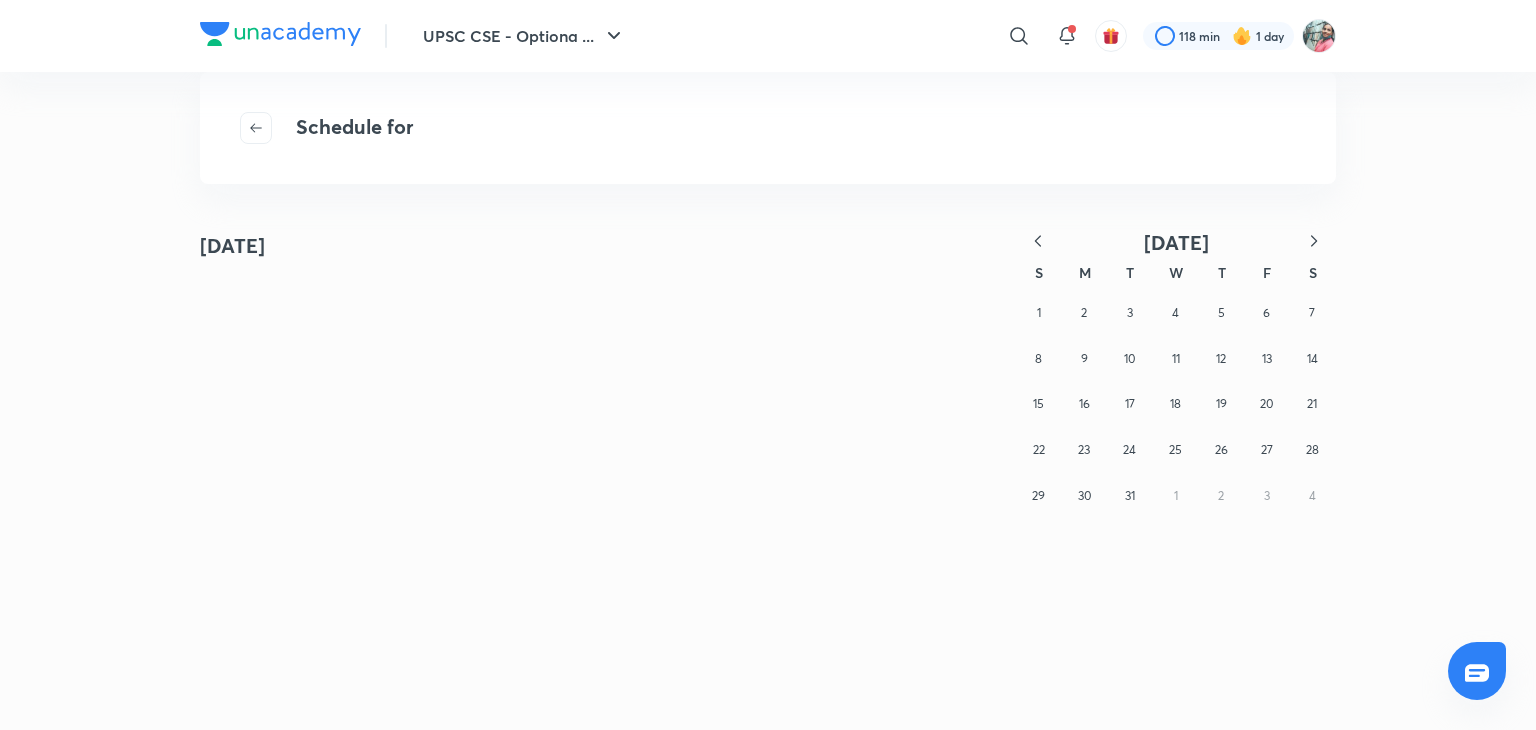 click 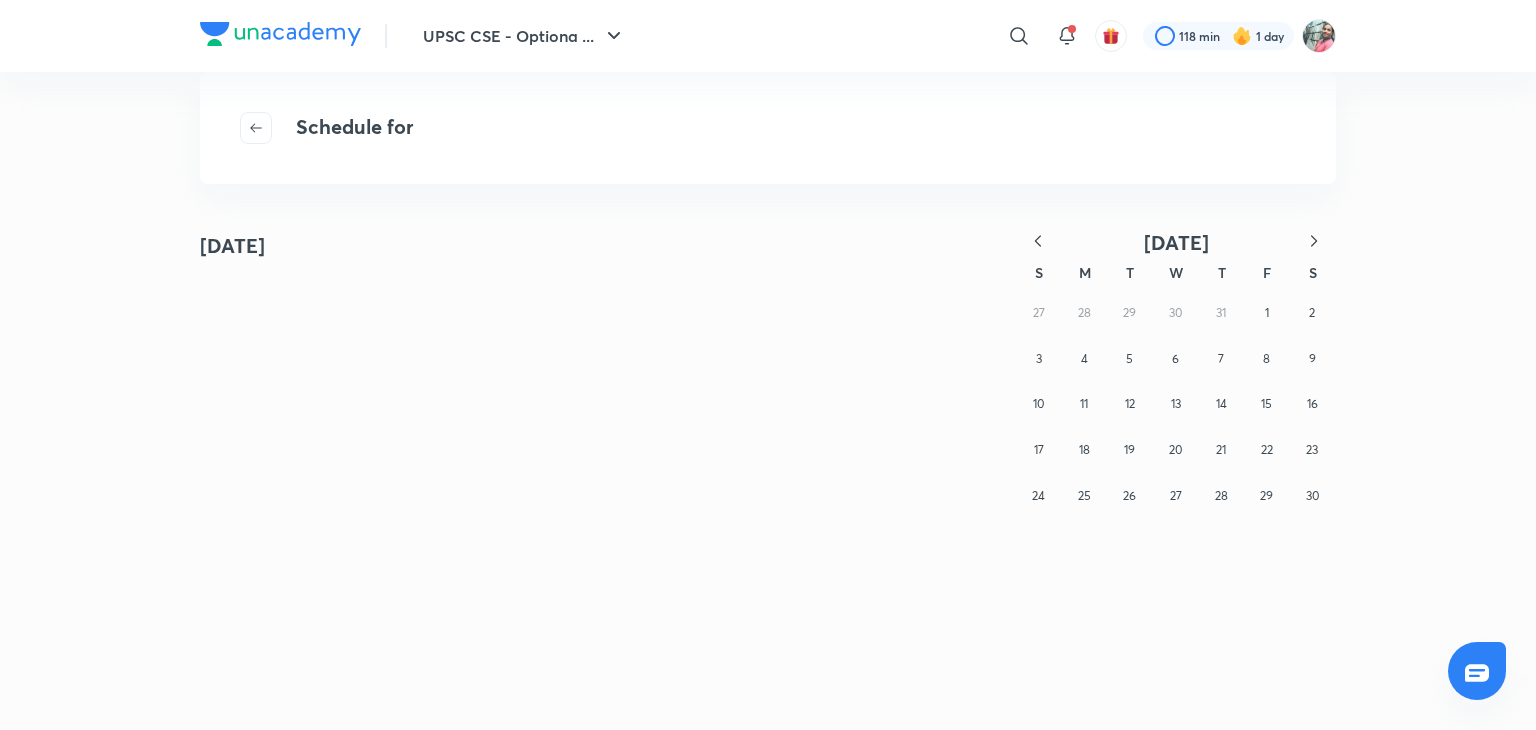 click 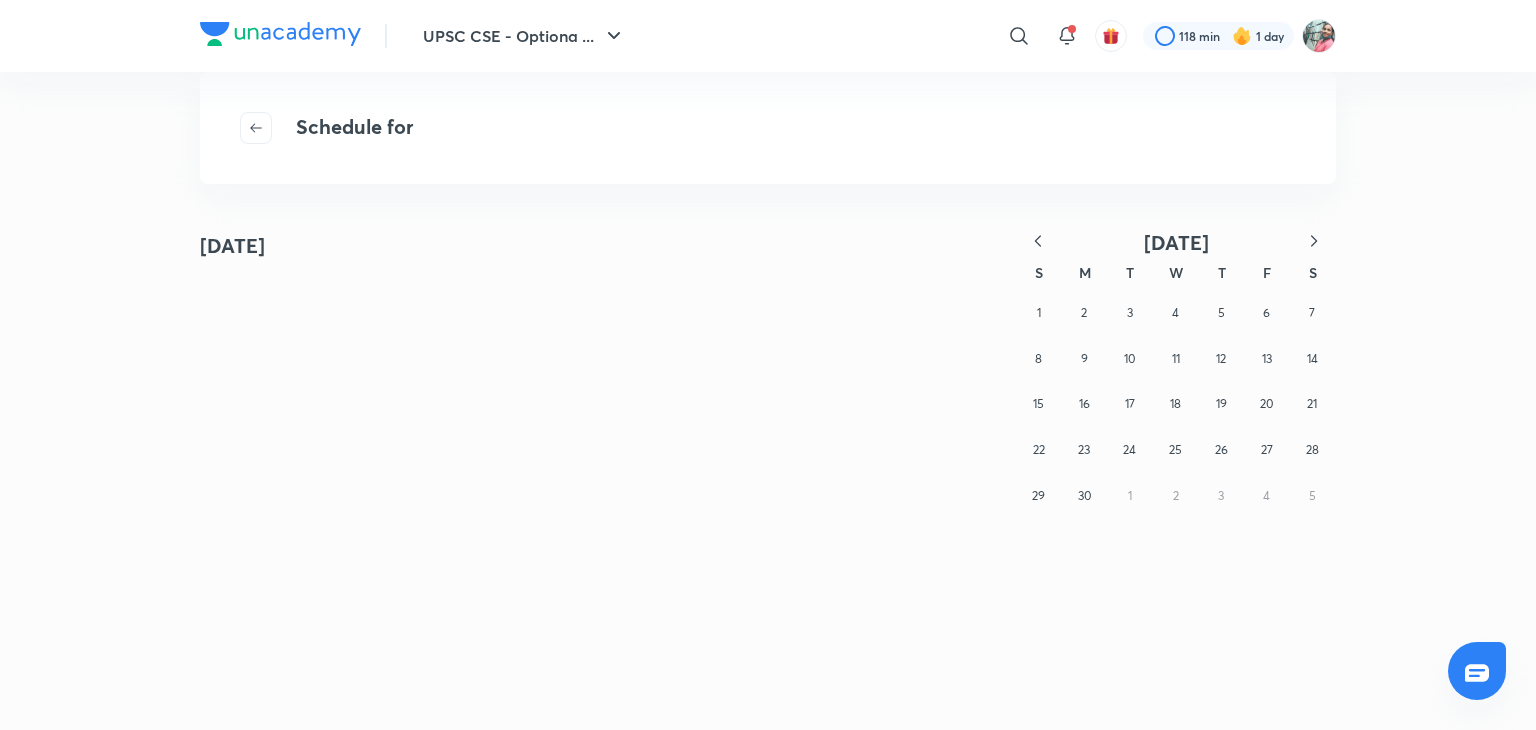 click 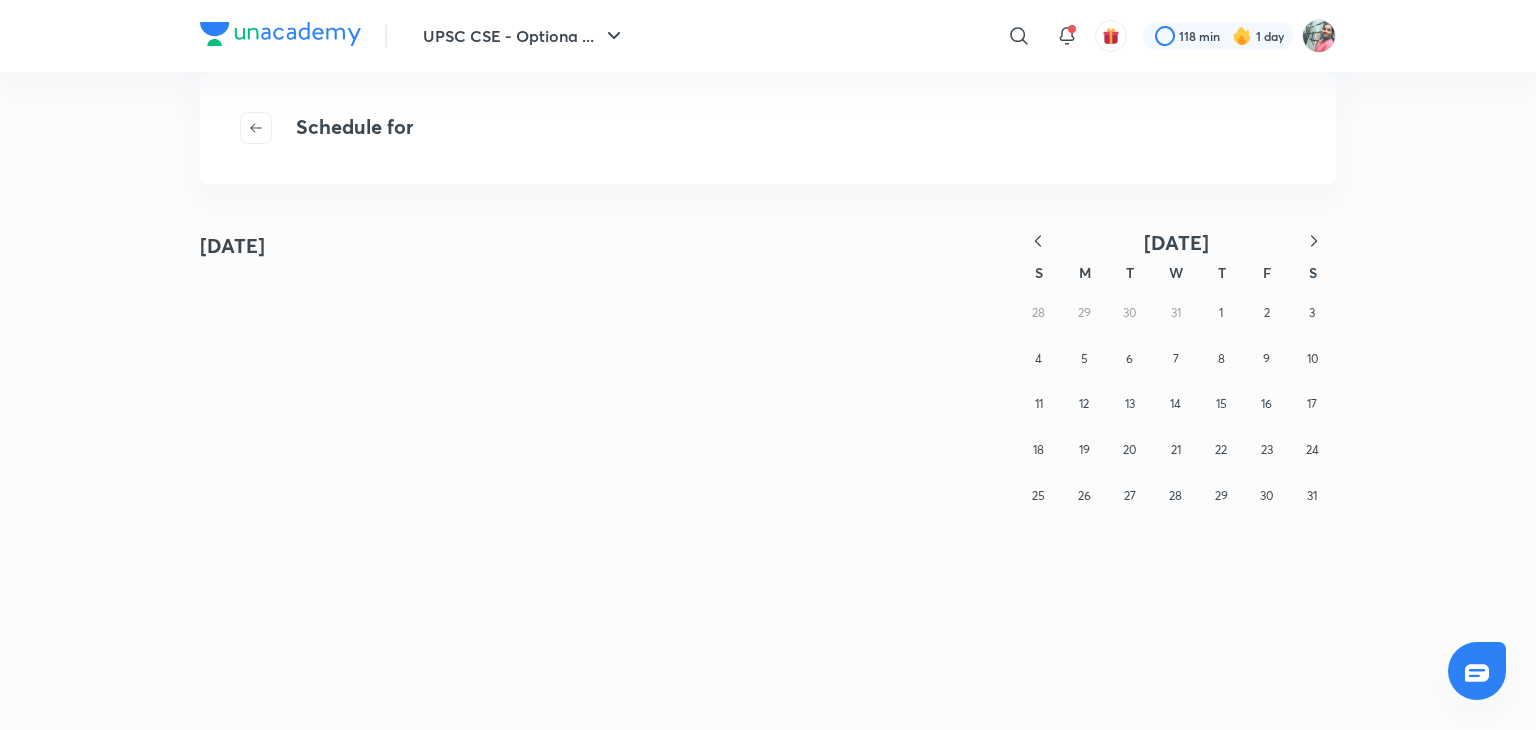 click 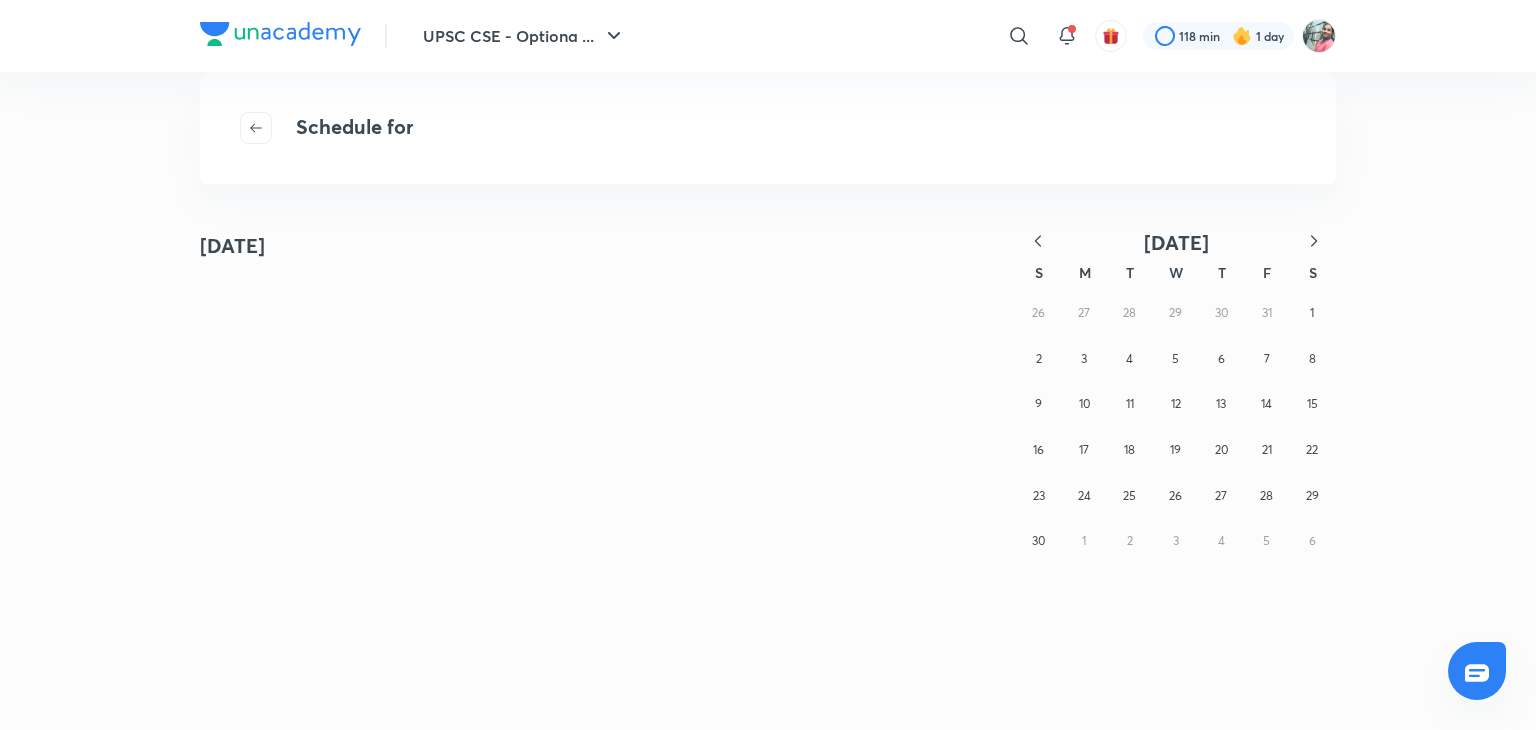 click 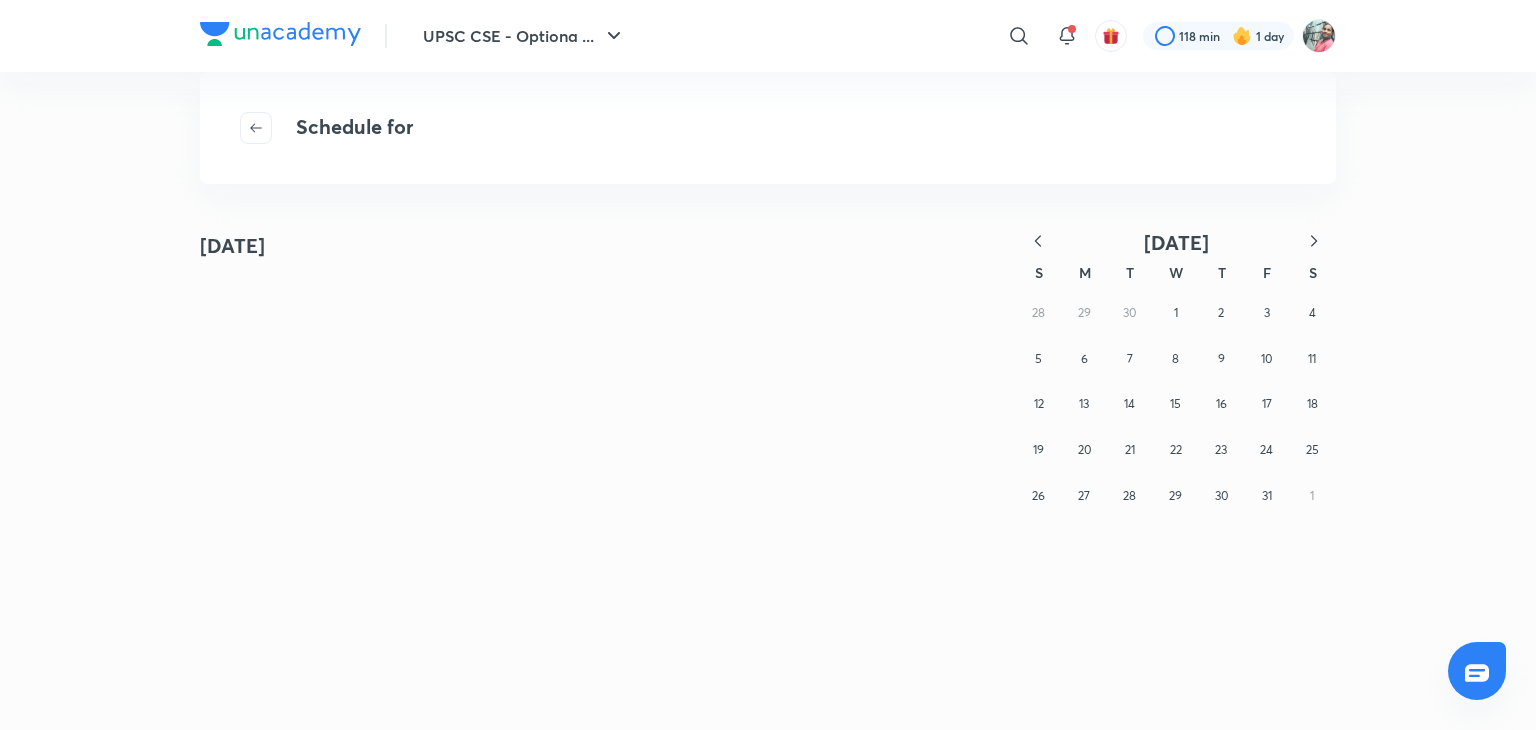 click 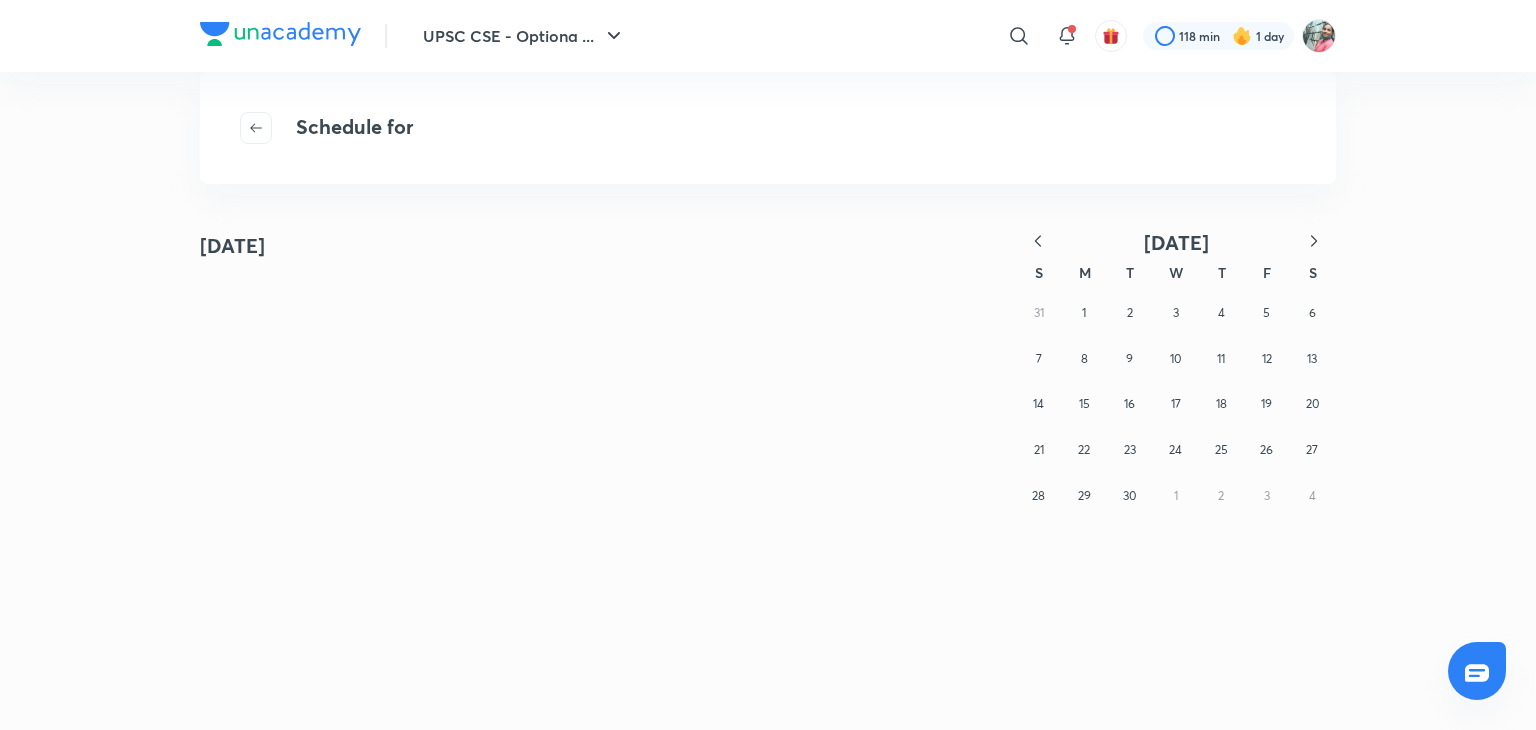 click 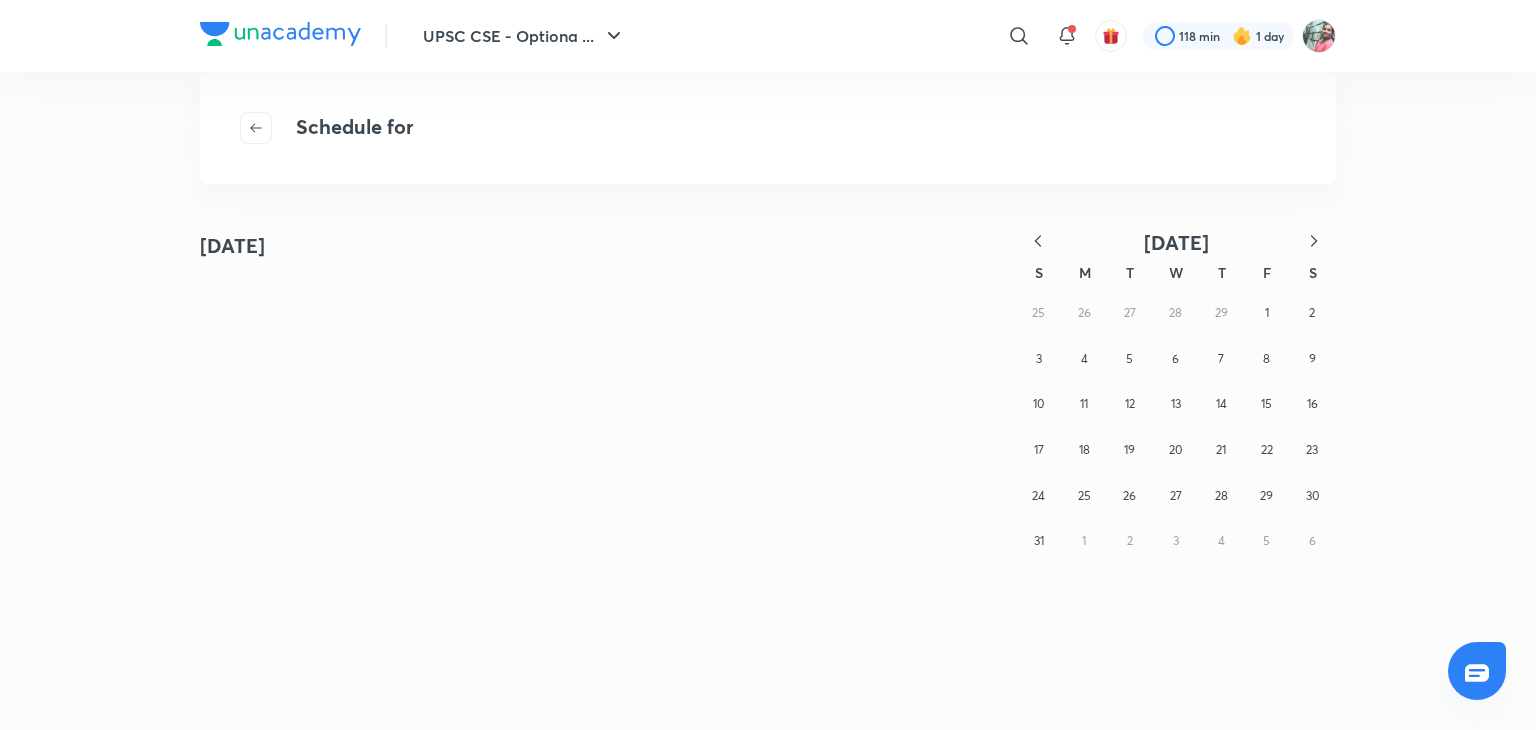 click on "July 30 March 2024 S M T W T F S 25 26 27 28 29 1 2 3 4 5 6 7 8 9 10 11 12 13 14 15 16 17 18 19 20 21 22 23 24 25 26 27 28 29 30 31 1 2 3 4 5 6" at bounding box center (768, 477) 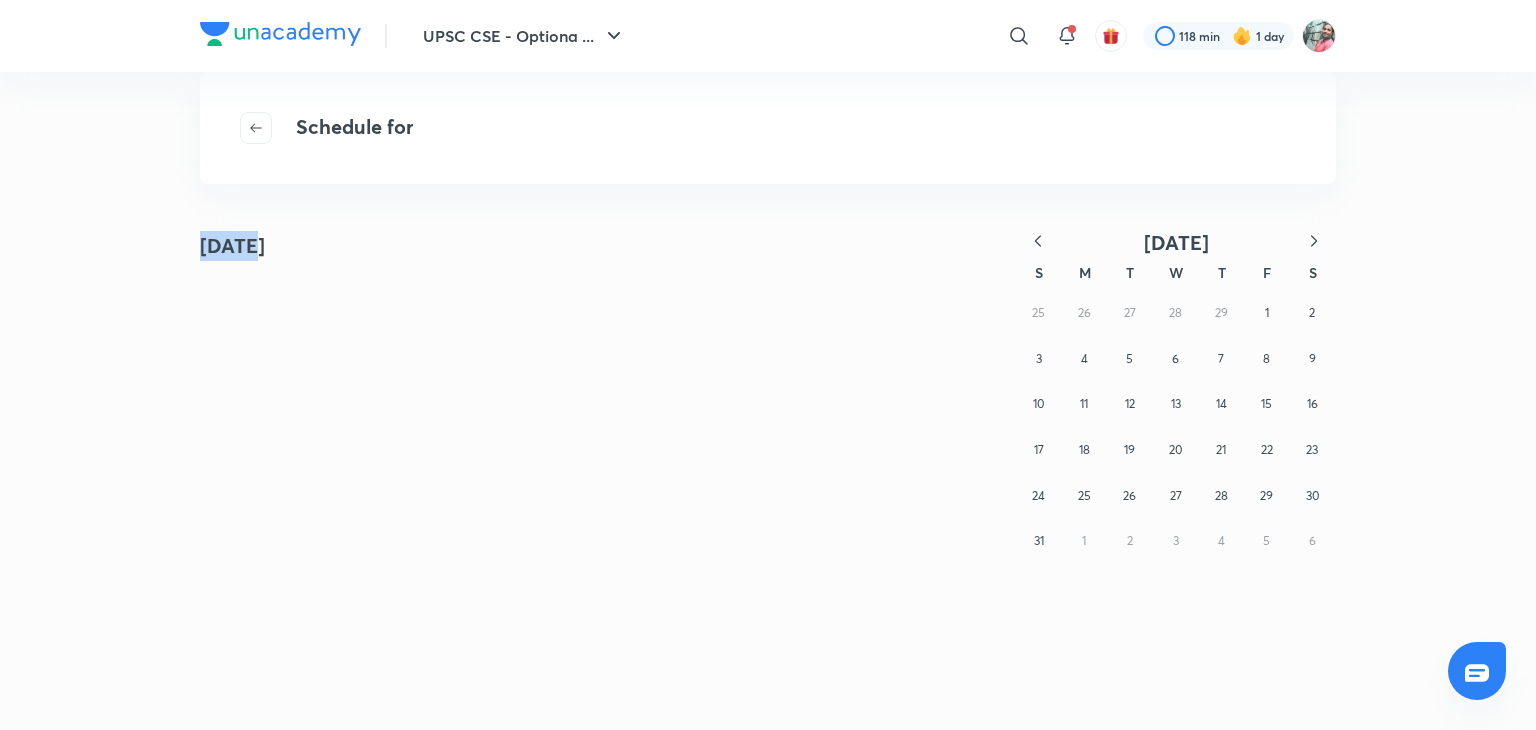 click on "July 30 March 2024 S M T W T F S 25 26 27 28 29 1 2 3 4 5 6 7 8 9 10 11 12 13 14 15 16 17 18 19 20 21 22 23 24 25 26 27 28 29 30 31 1 2 3 4 5 6" at bounding box center (768, 477) 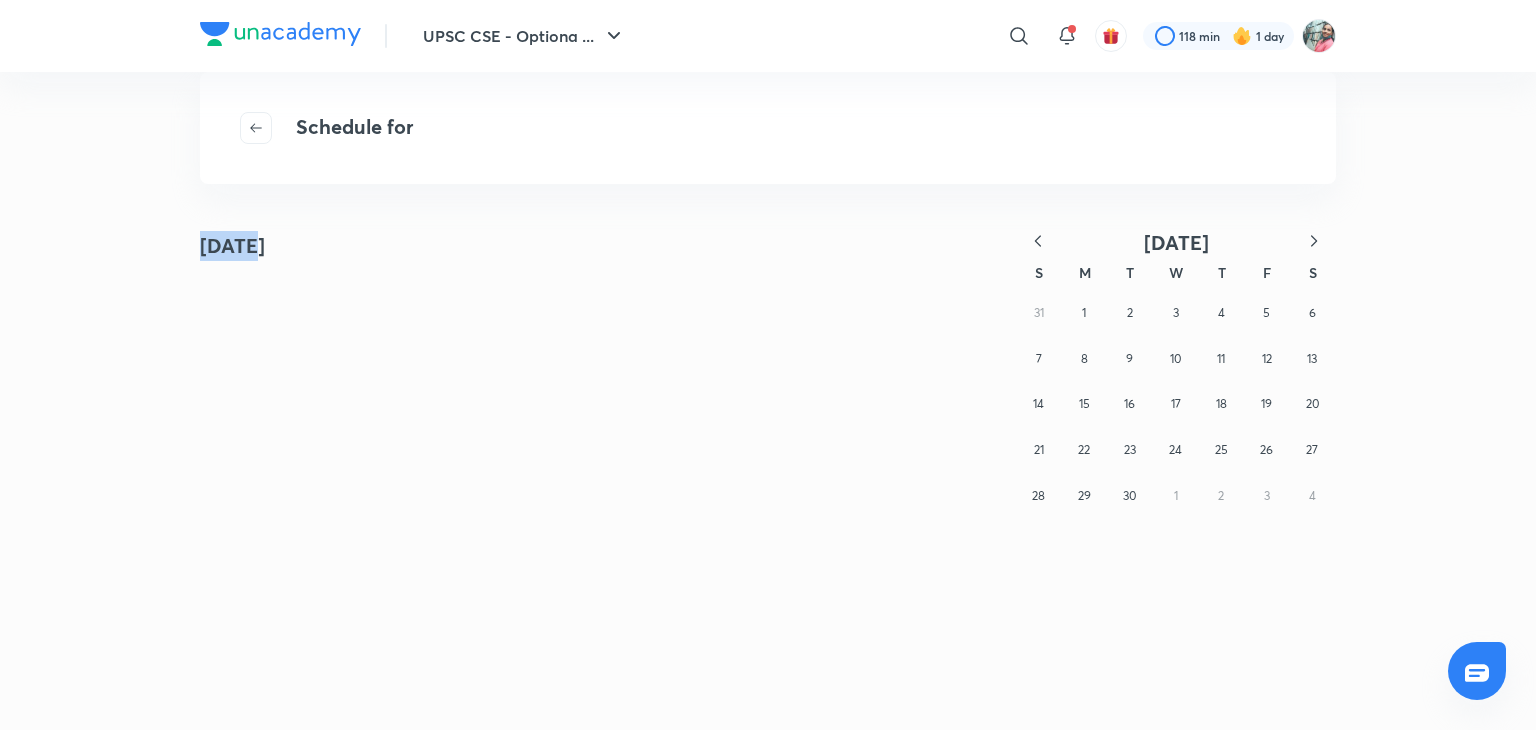 click 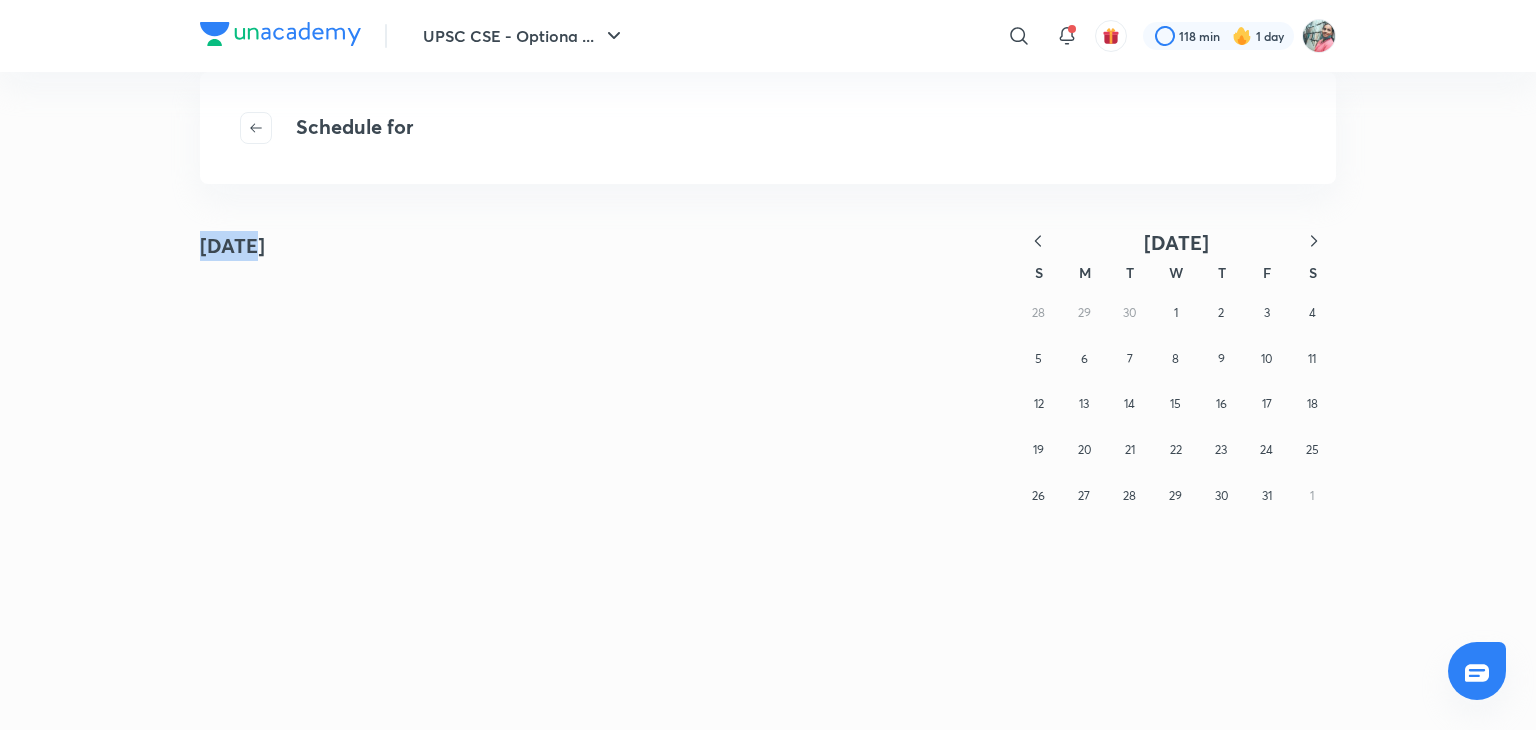 click 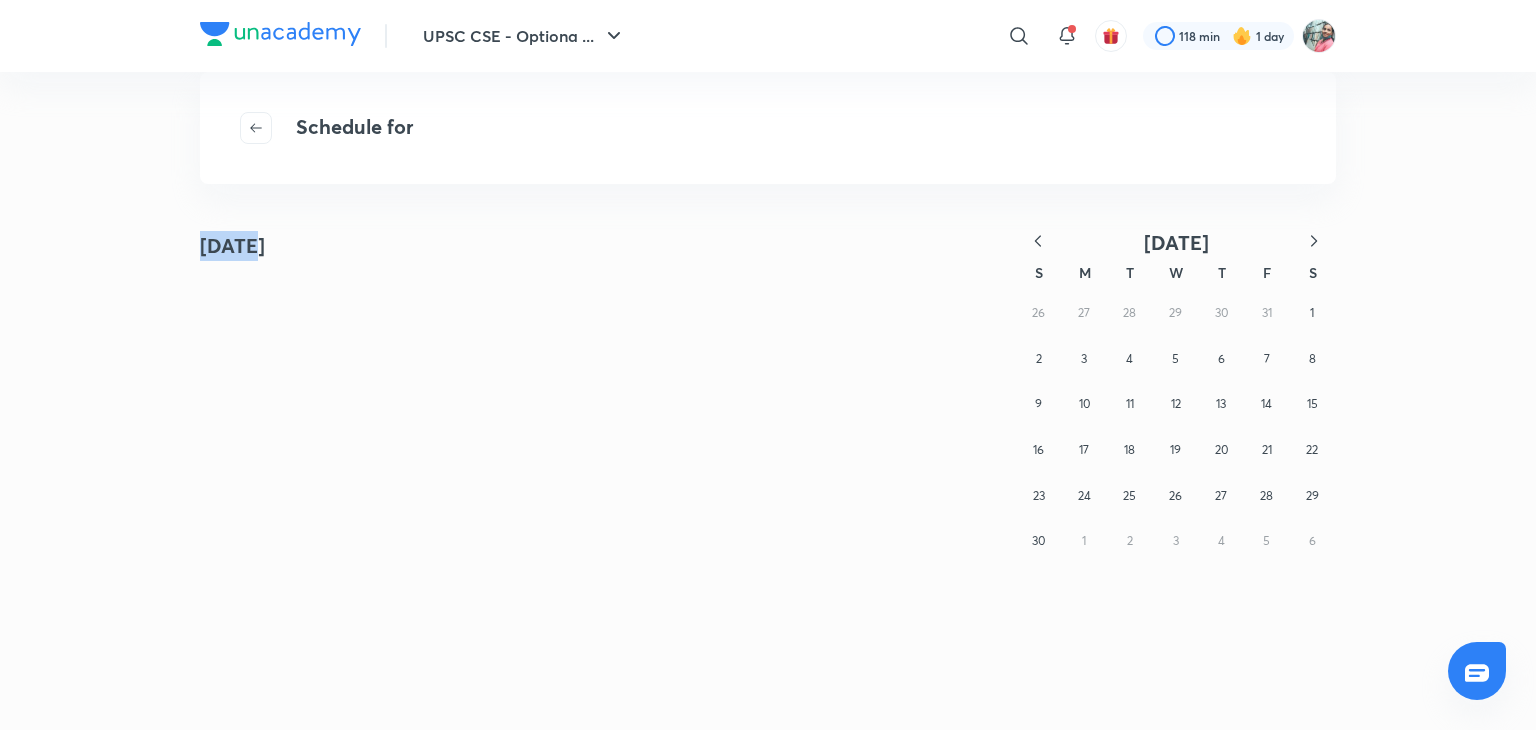 click 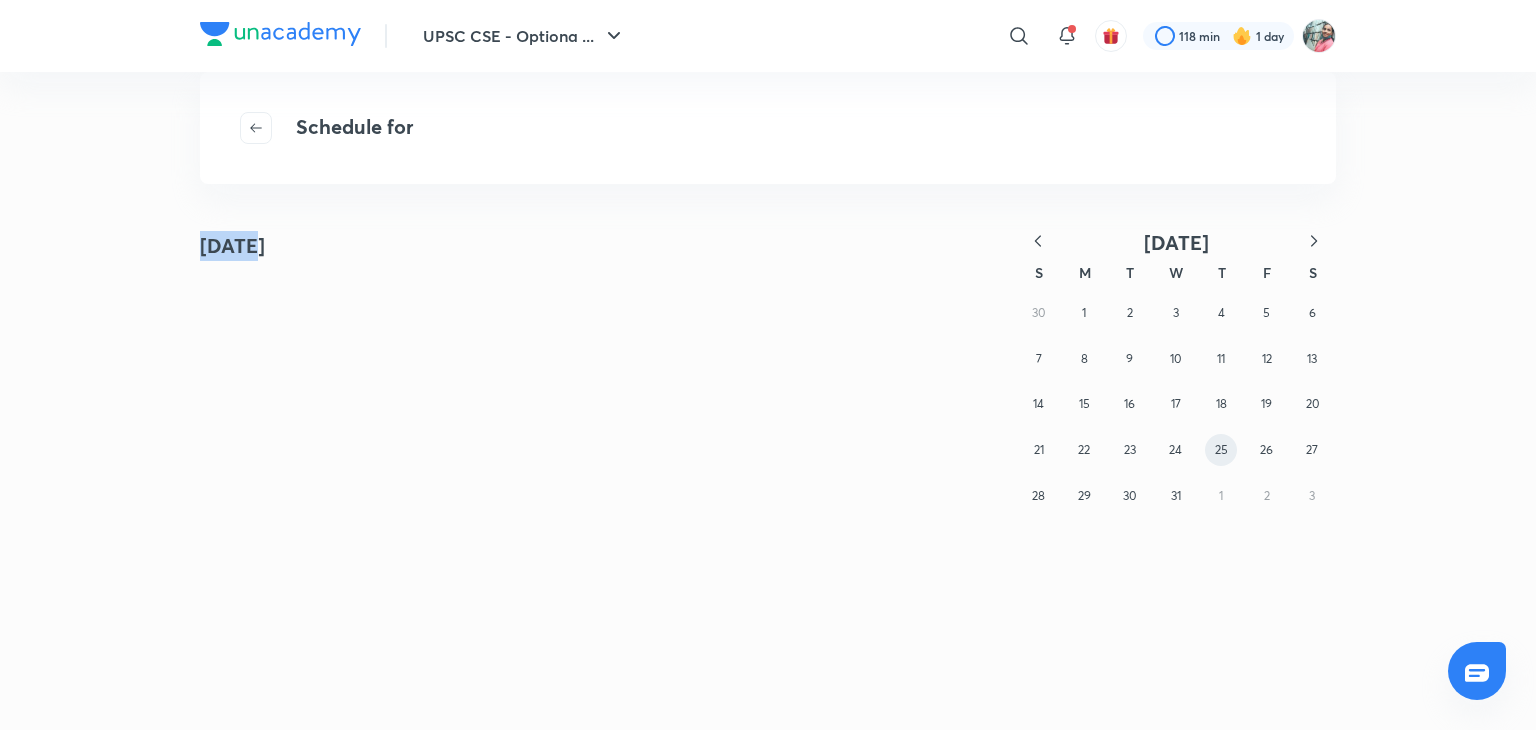 click on "25" at bounding box center [1221, 449] 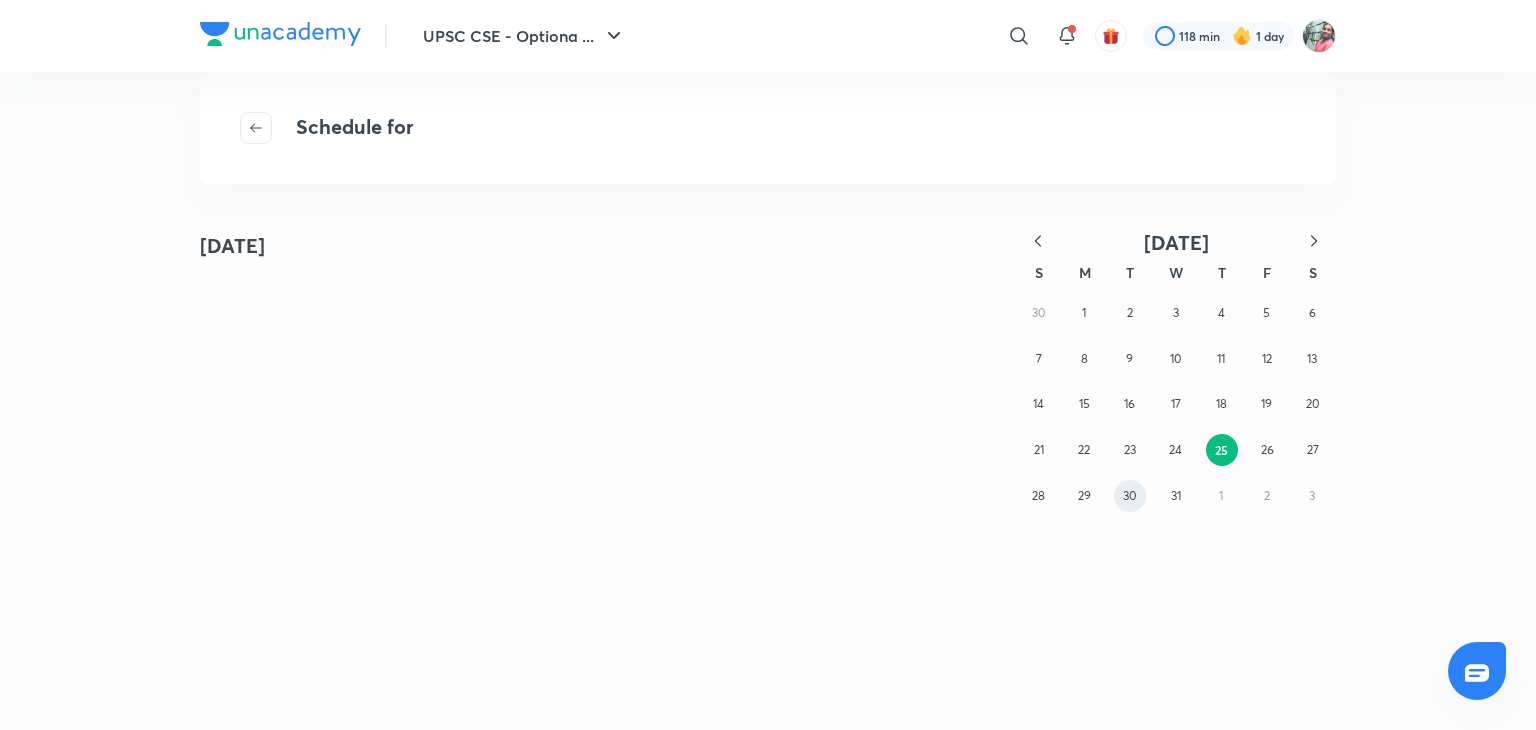 click on "30" at bounding box center [1129, 495] 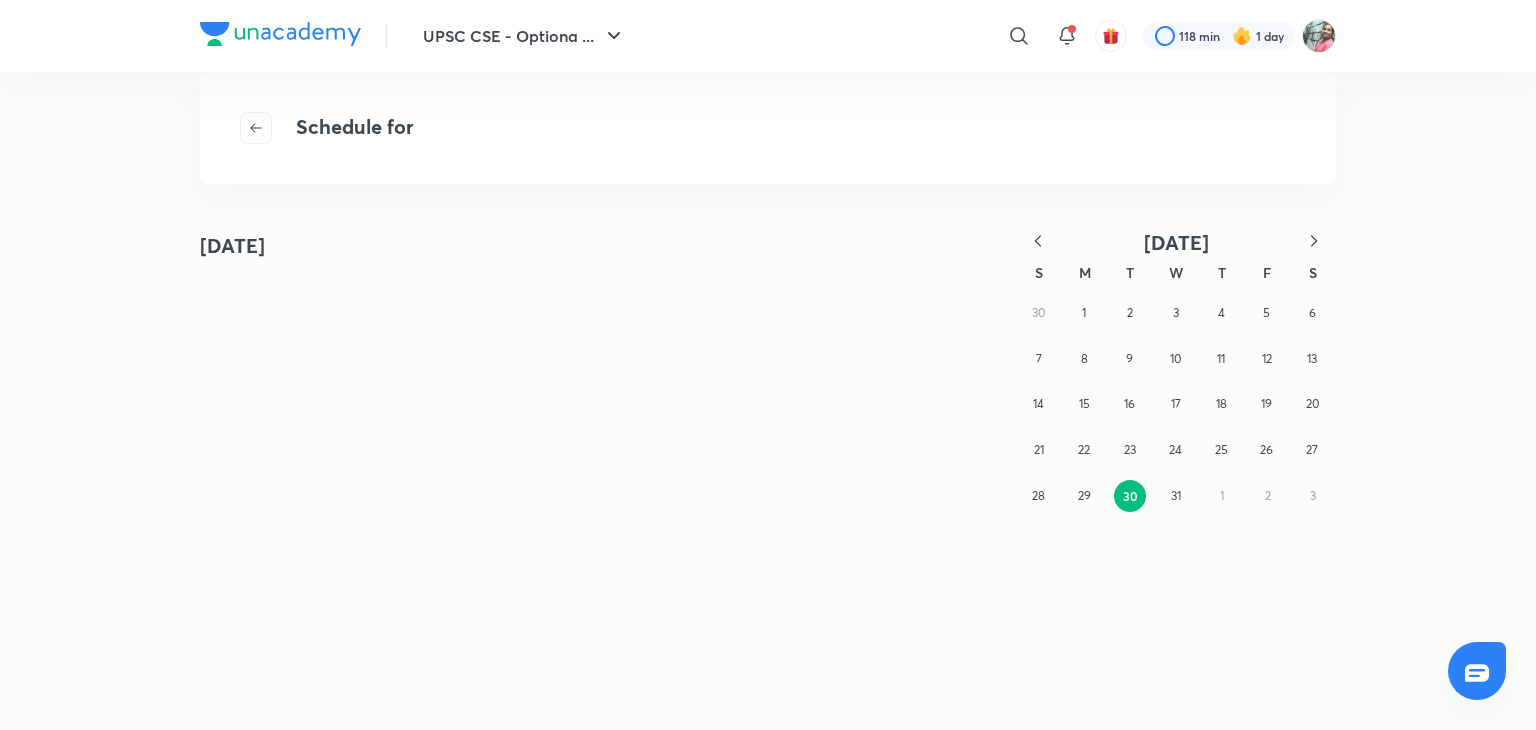 click 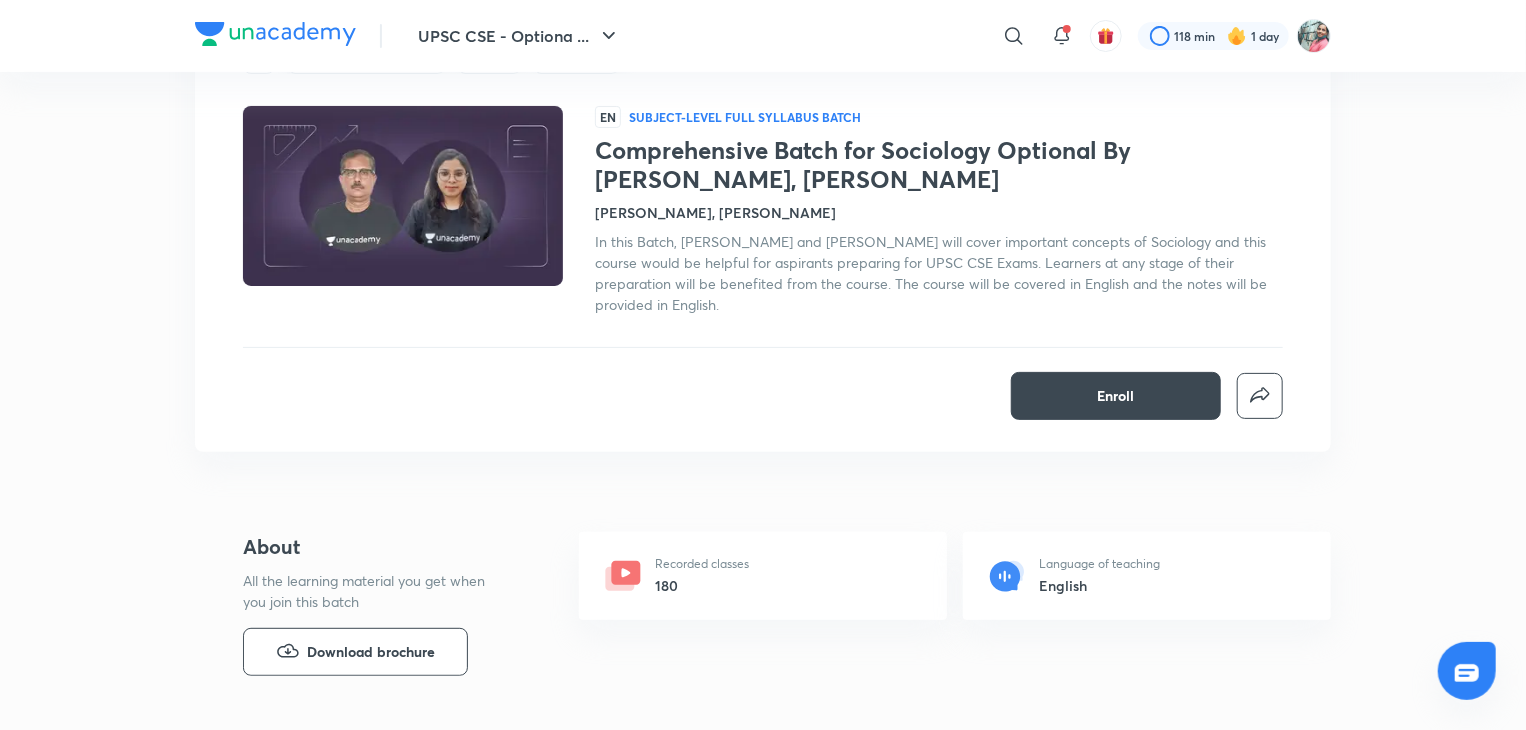 scroll, scrollTop: 0, scrollLeft: 0, axis: both 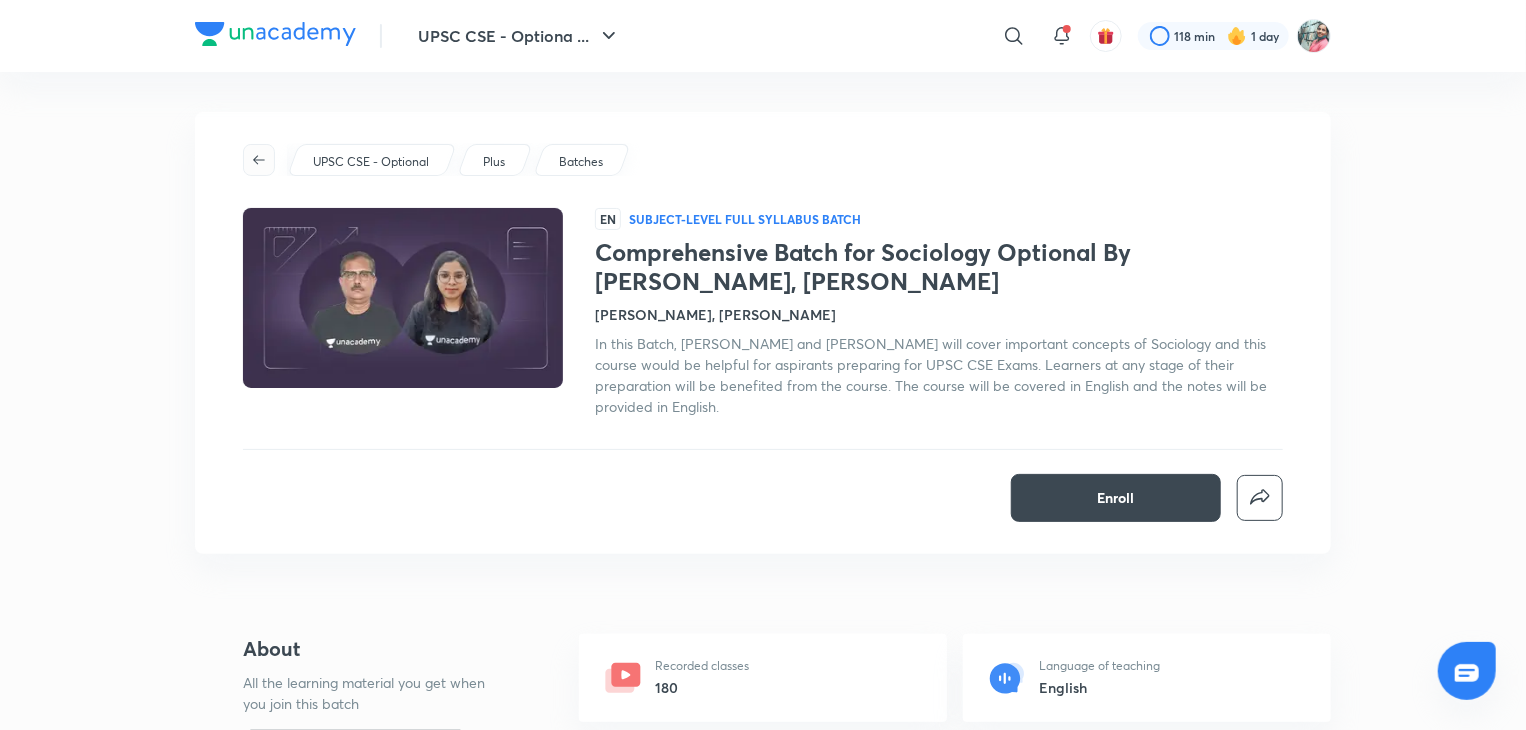 click 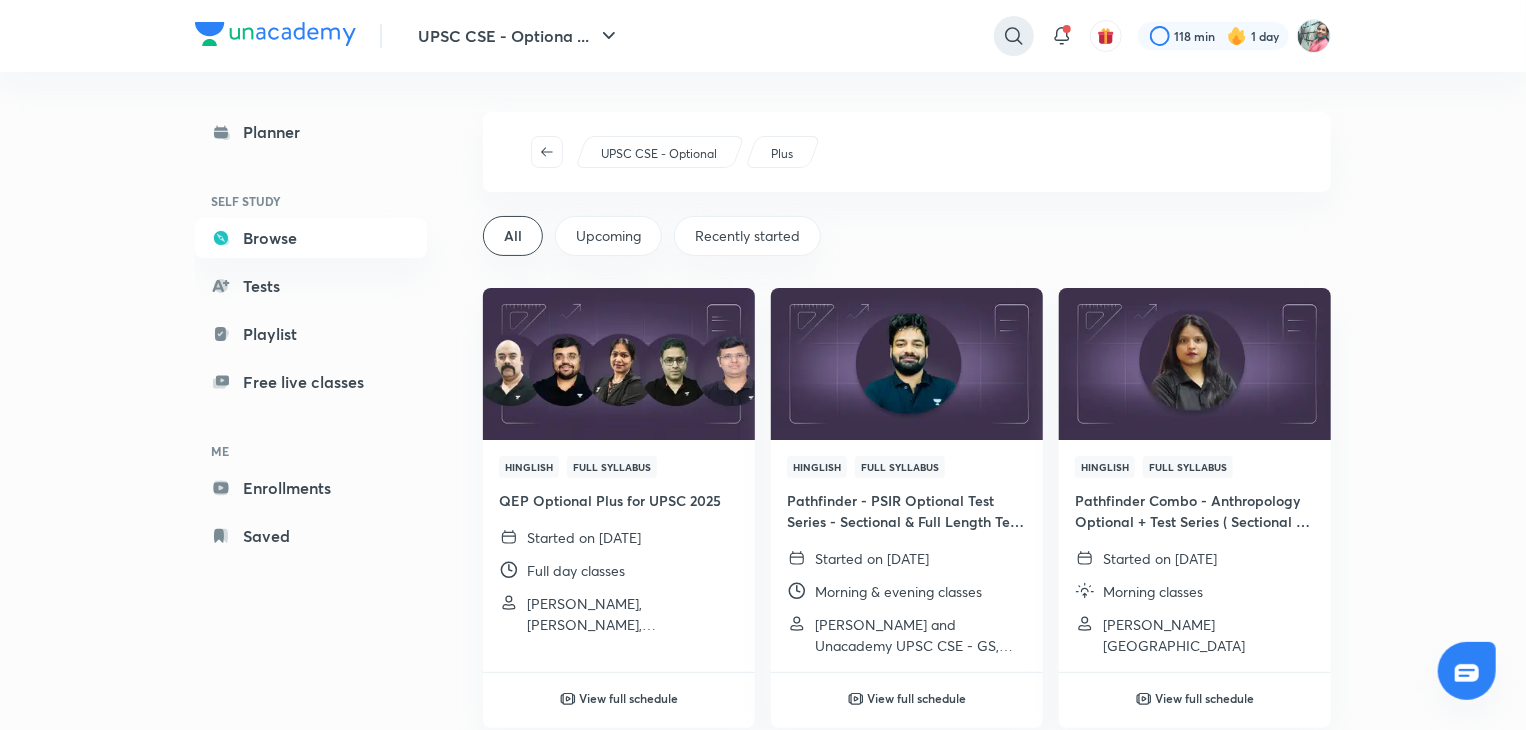 click 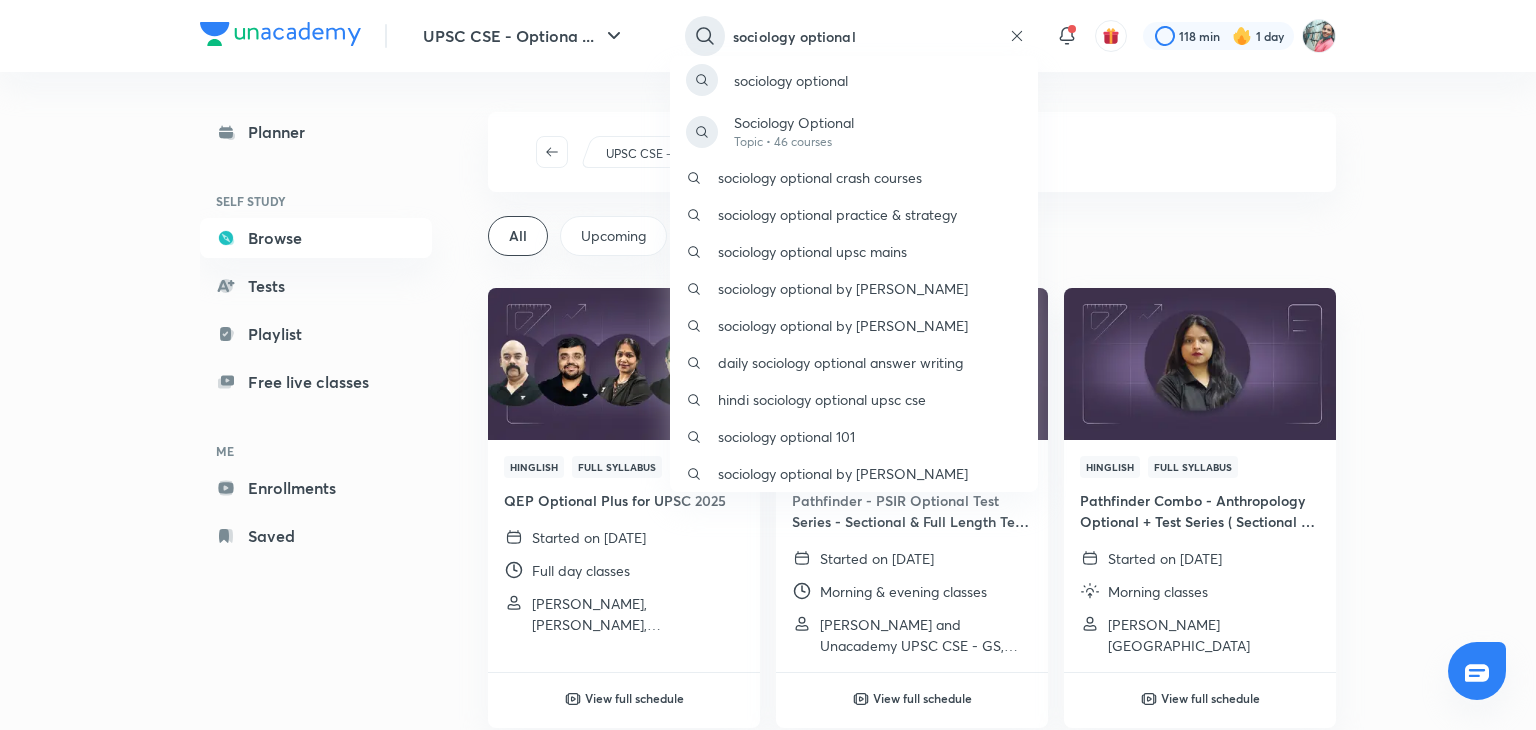type on "sociology optional" 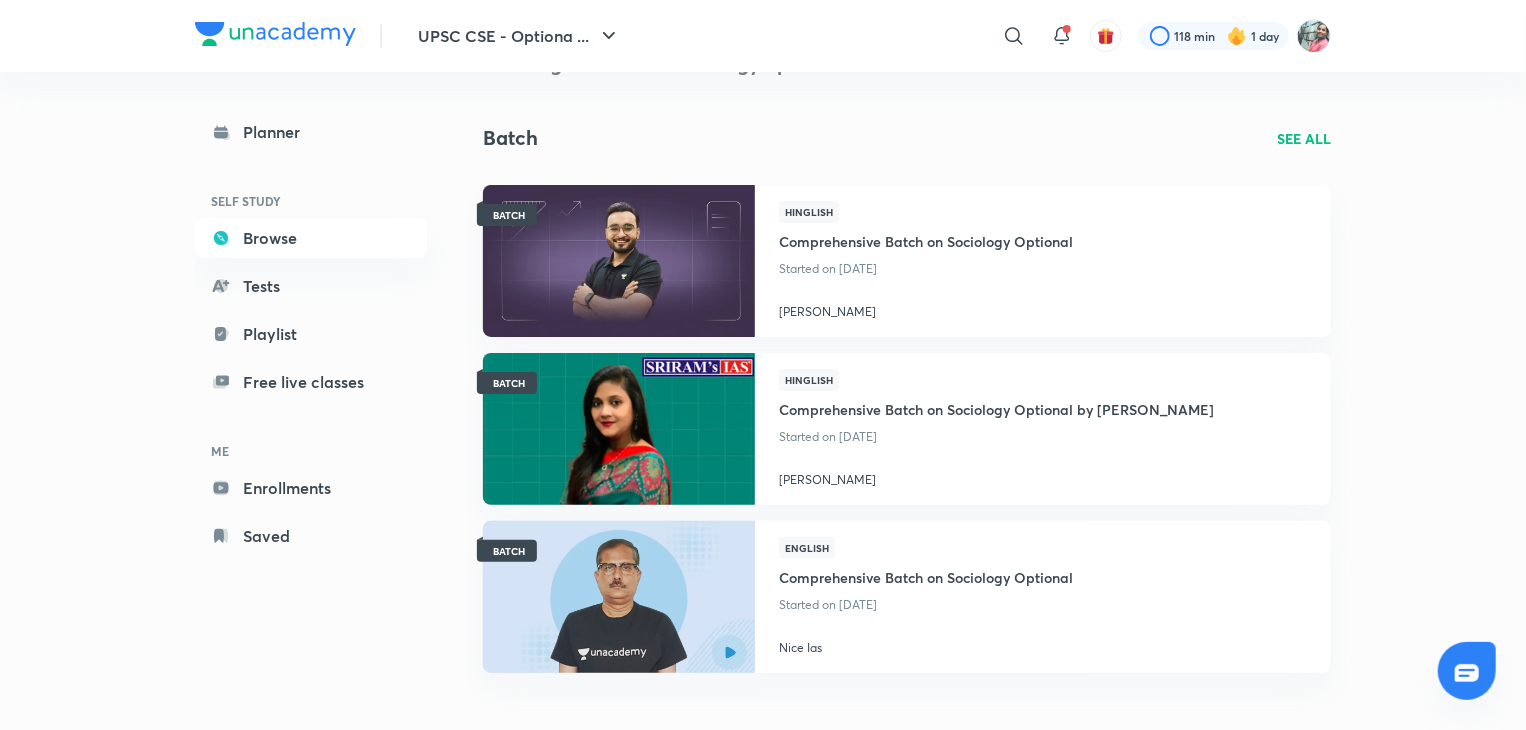 scroll, scrollTop: 0, scrollLeft: 0, axis: both 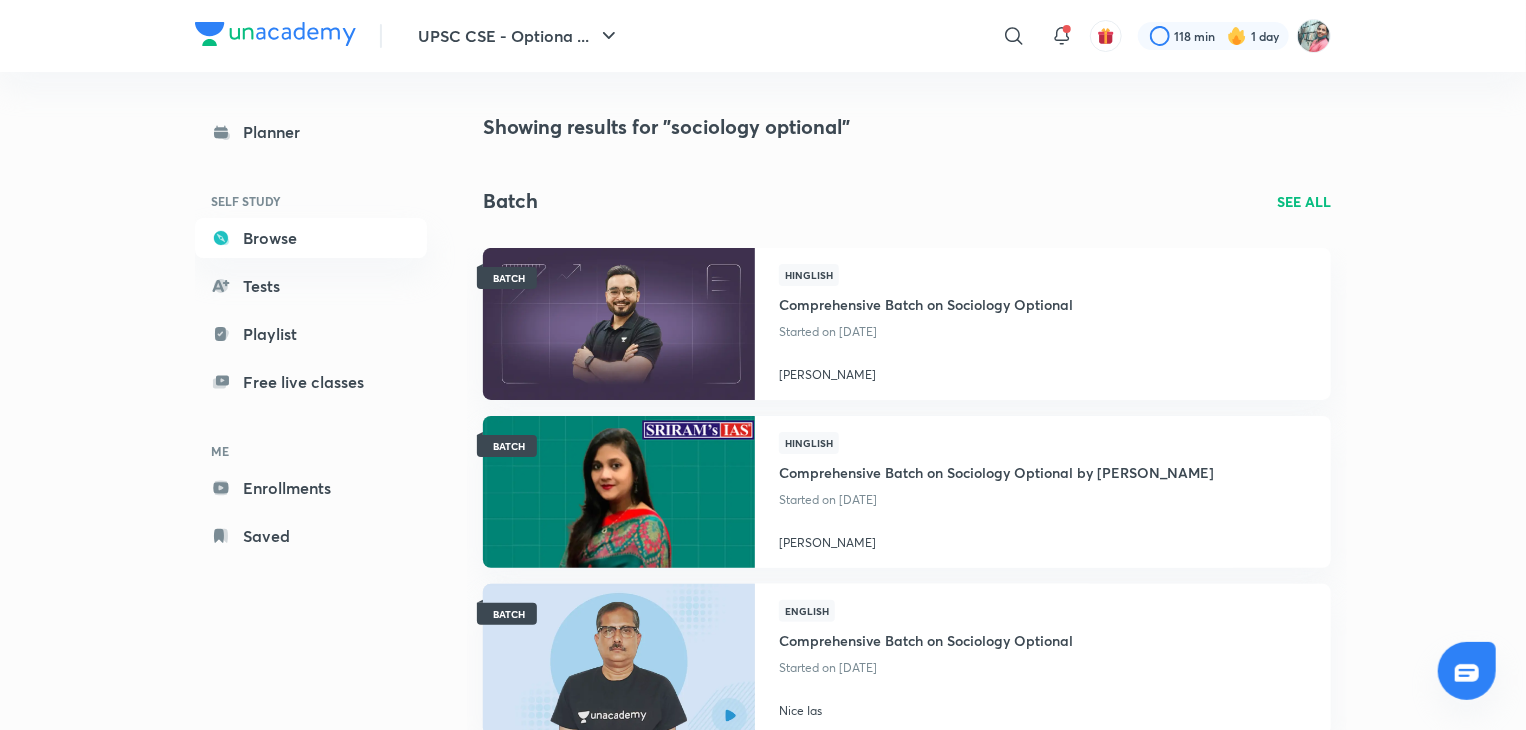 click on "SEE ALL" at bounding box center [1304, 201] 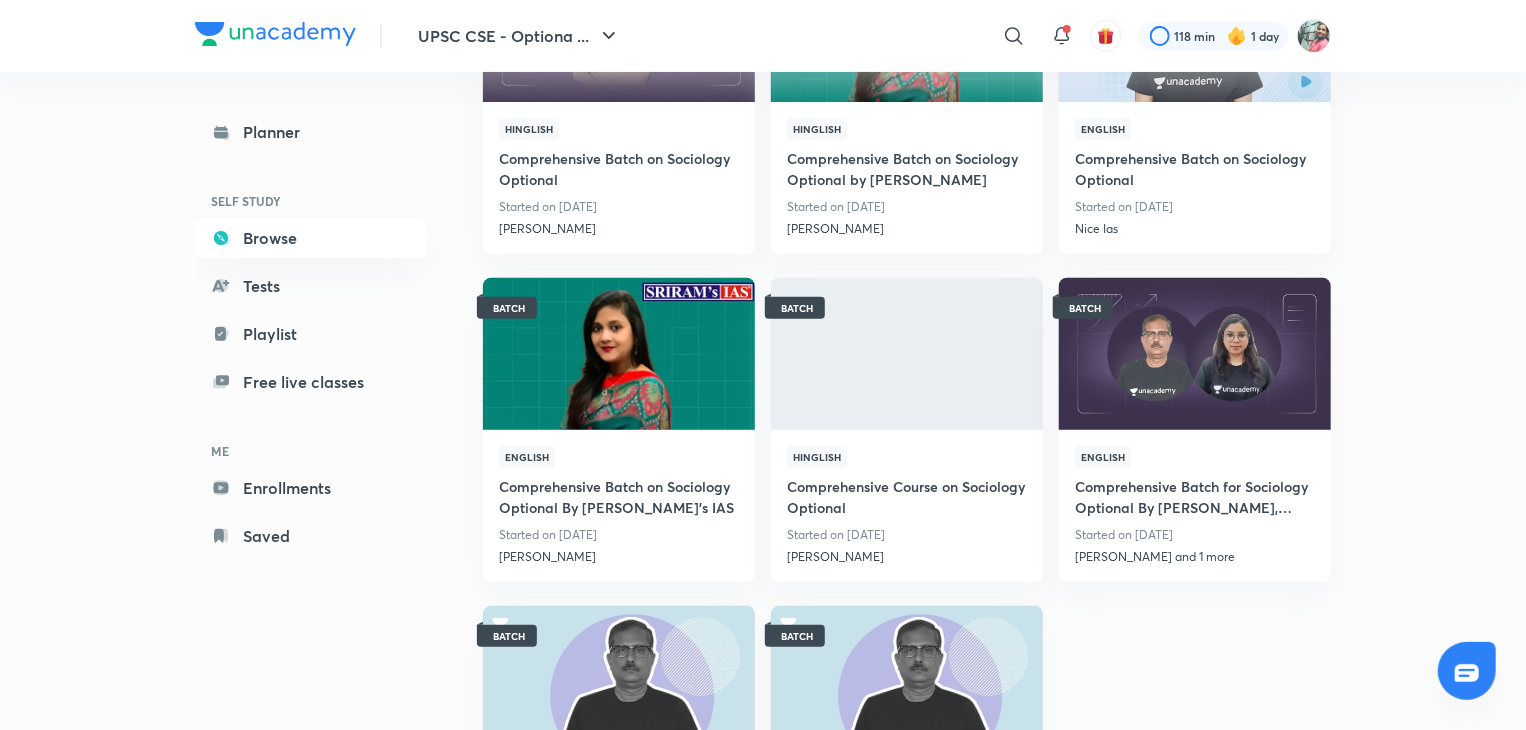 scroll, scrollTop: 212, scrollLeft: 0, axis: vertical 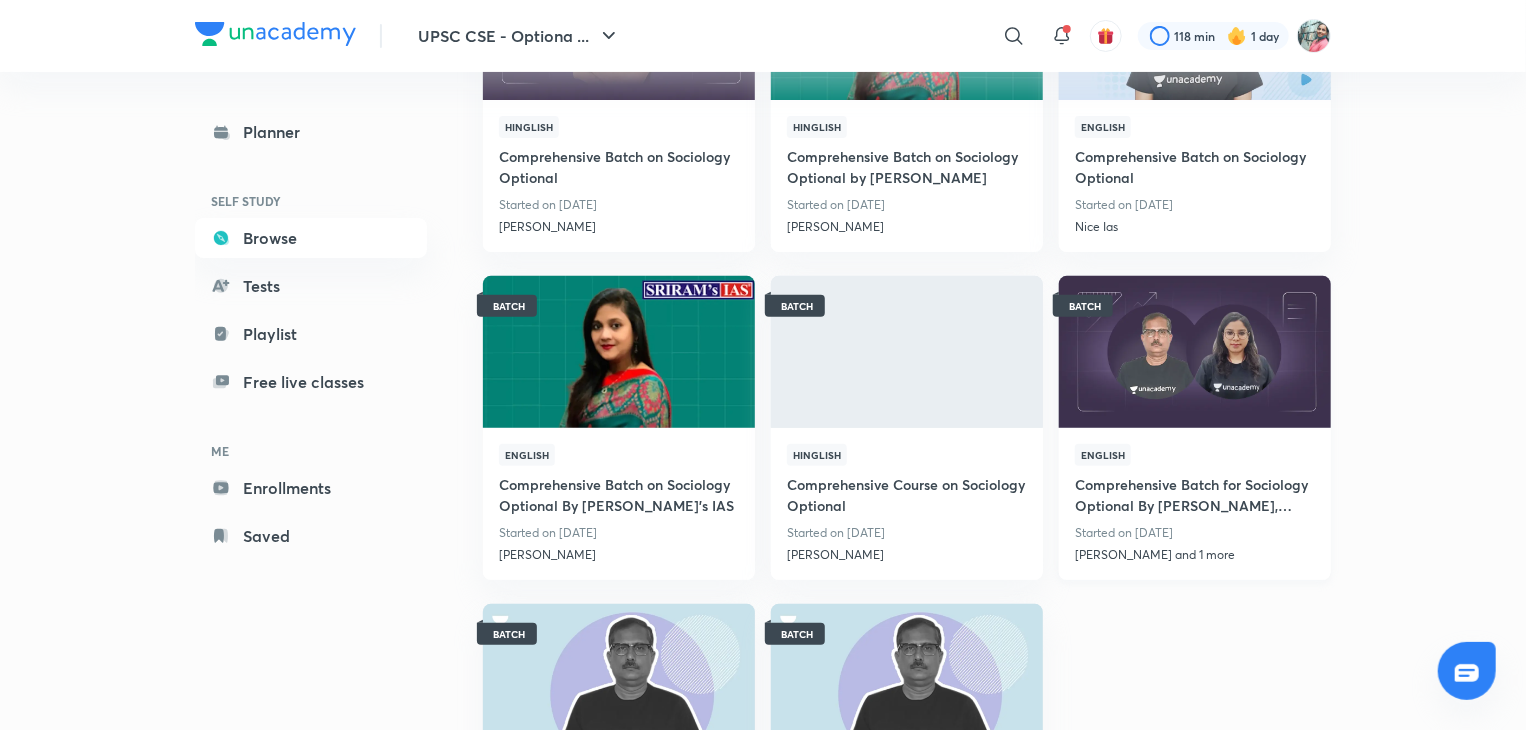 click at bounding box center (1194, 351) 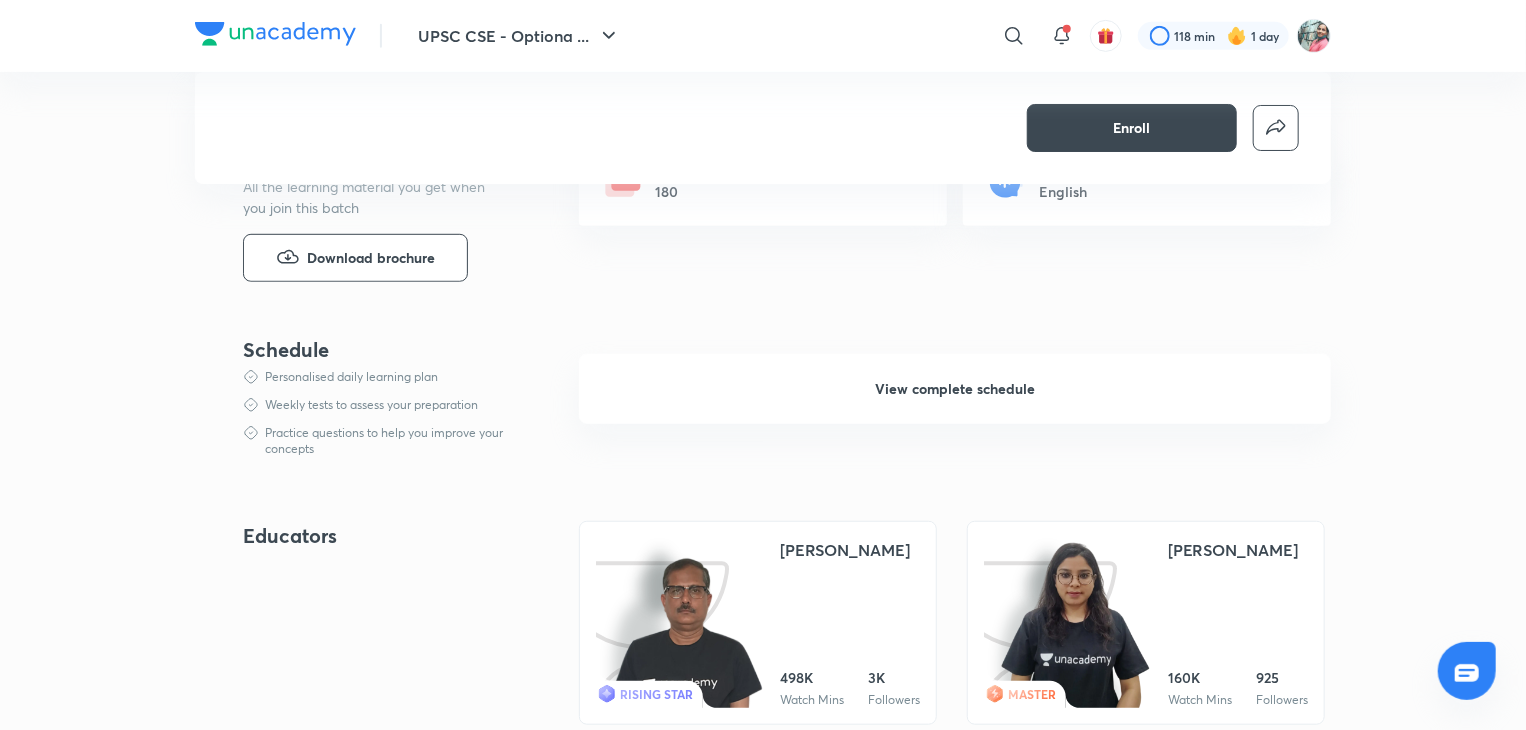 scroll, scrollTop: 448, scrollLeft: 0, axis: vertical 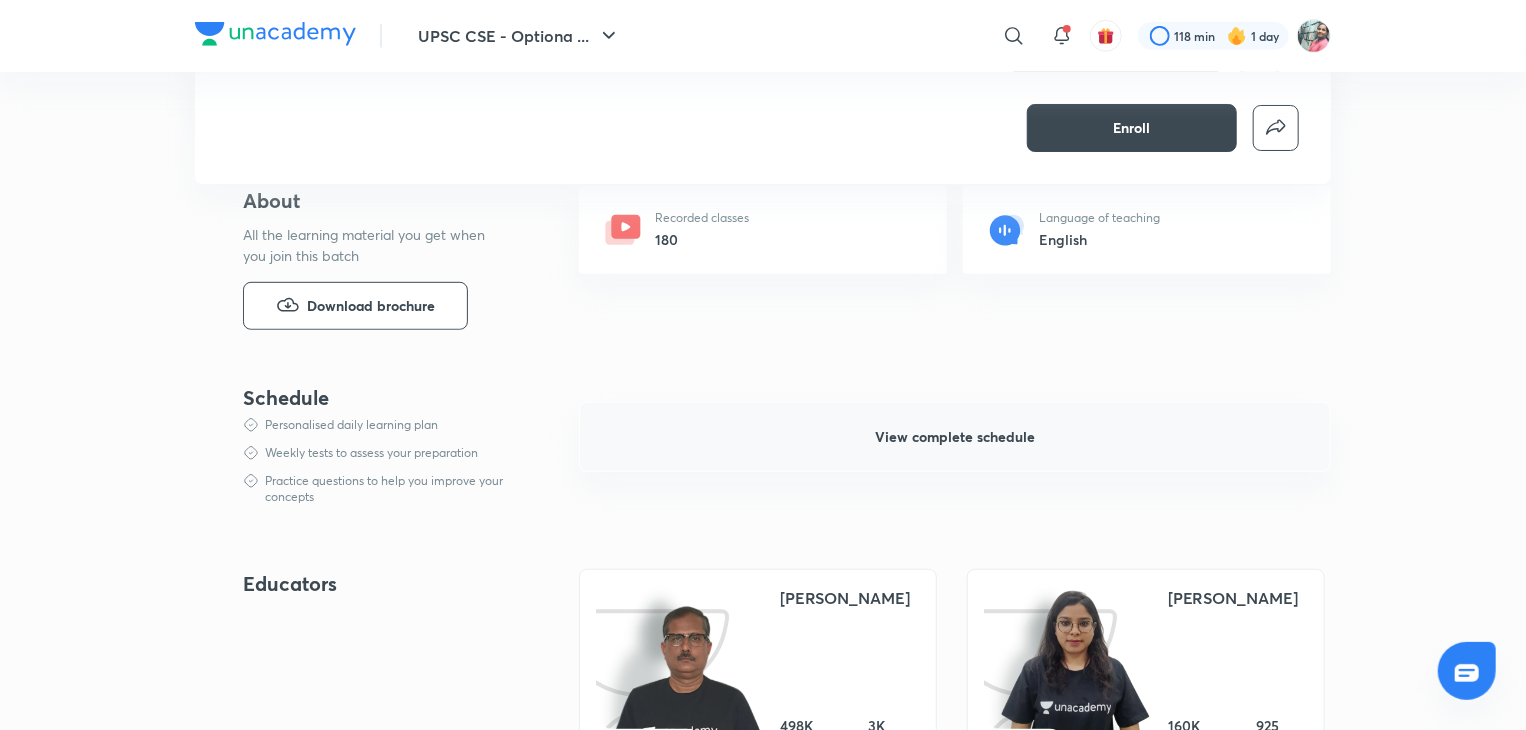 click on "View complete schedule" at bounding box center [955, 437] 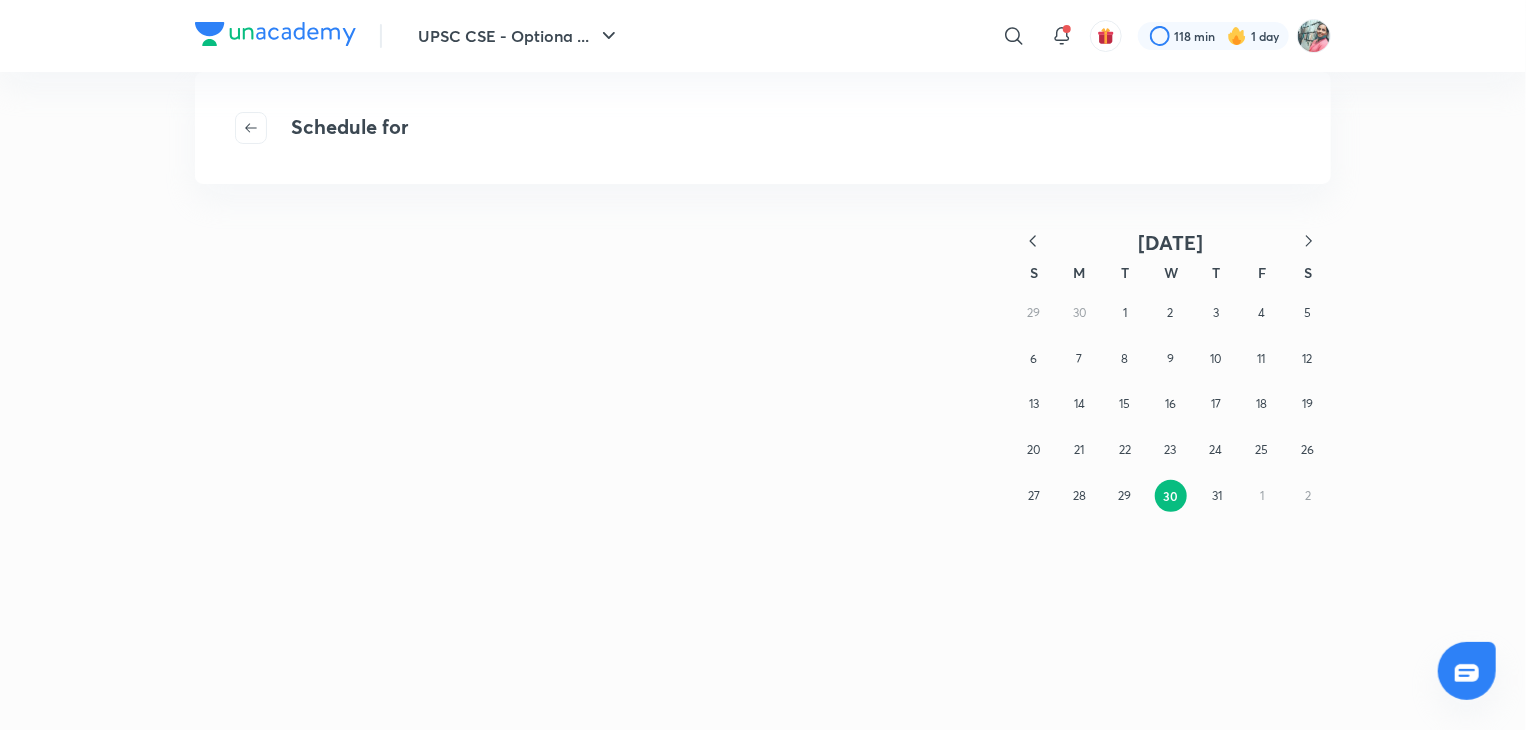 scroll, scrollTop: 0, scrollLeft: 0, axis: both 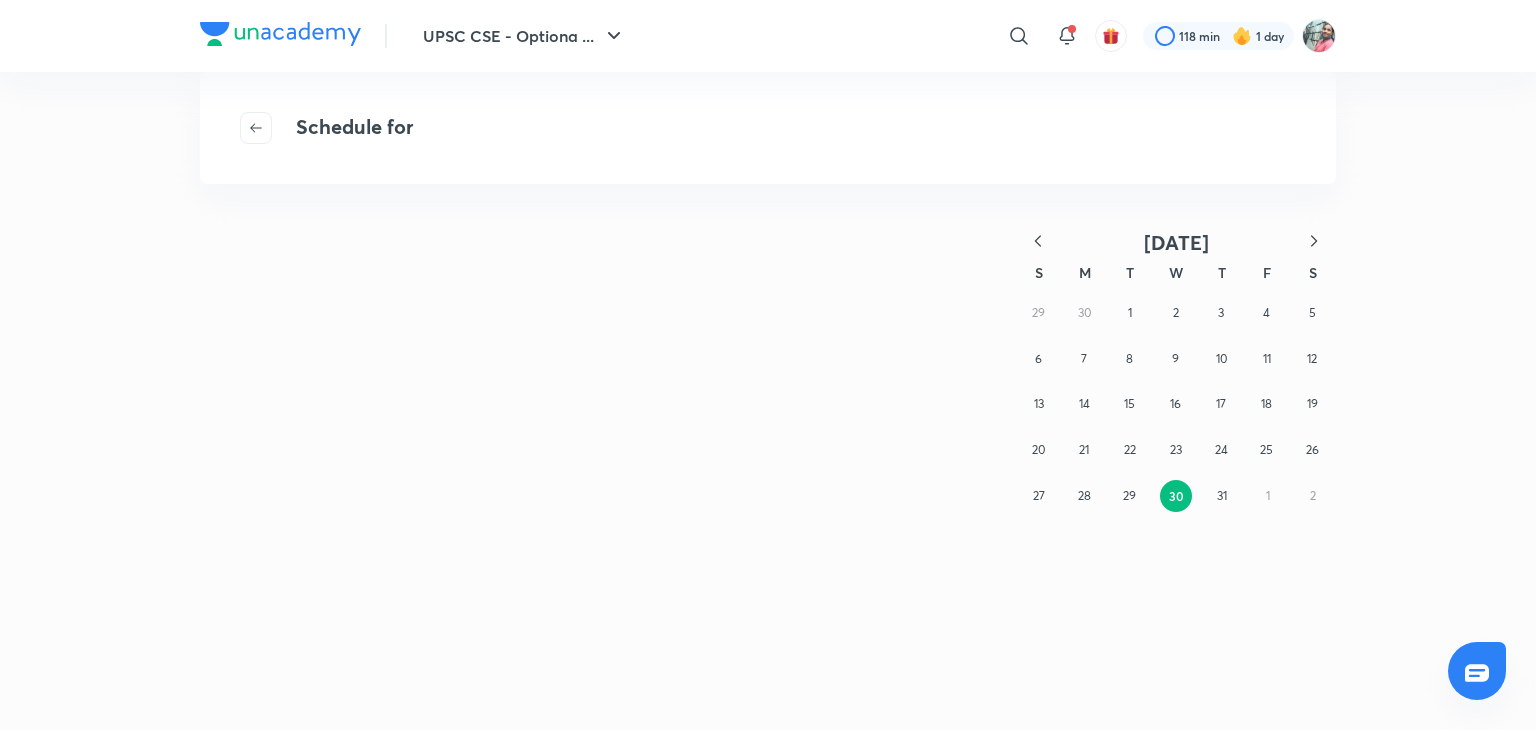 click 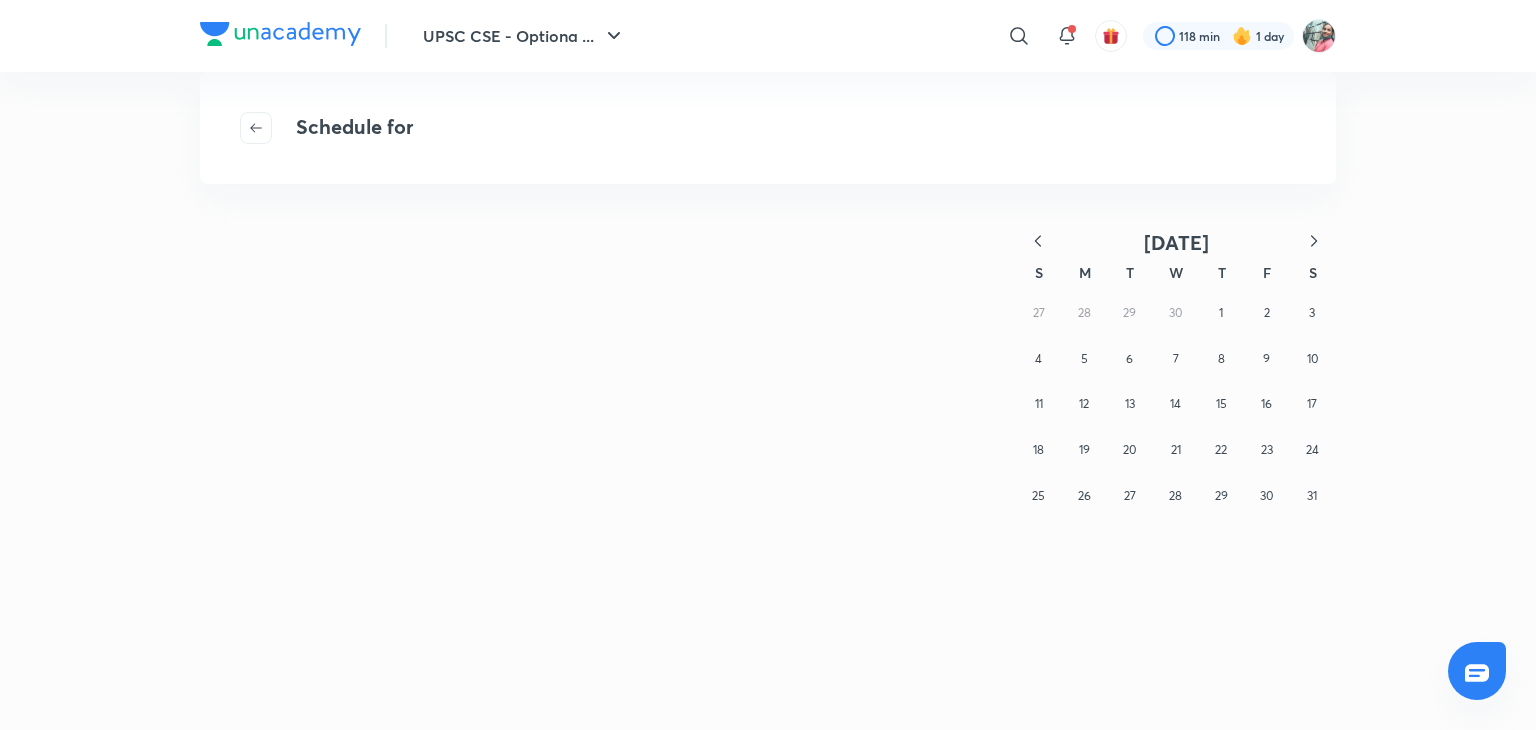 click 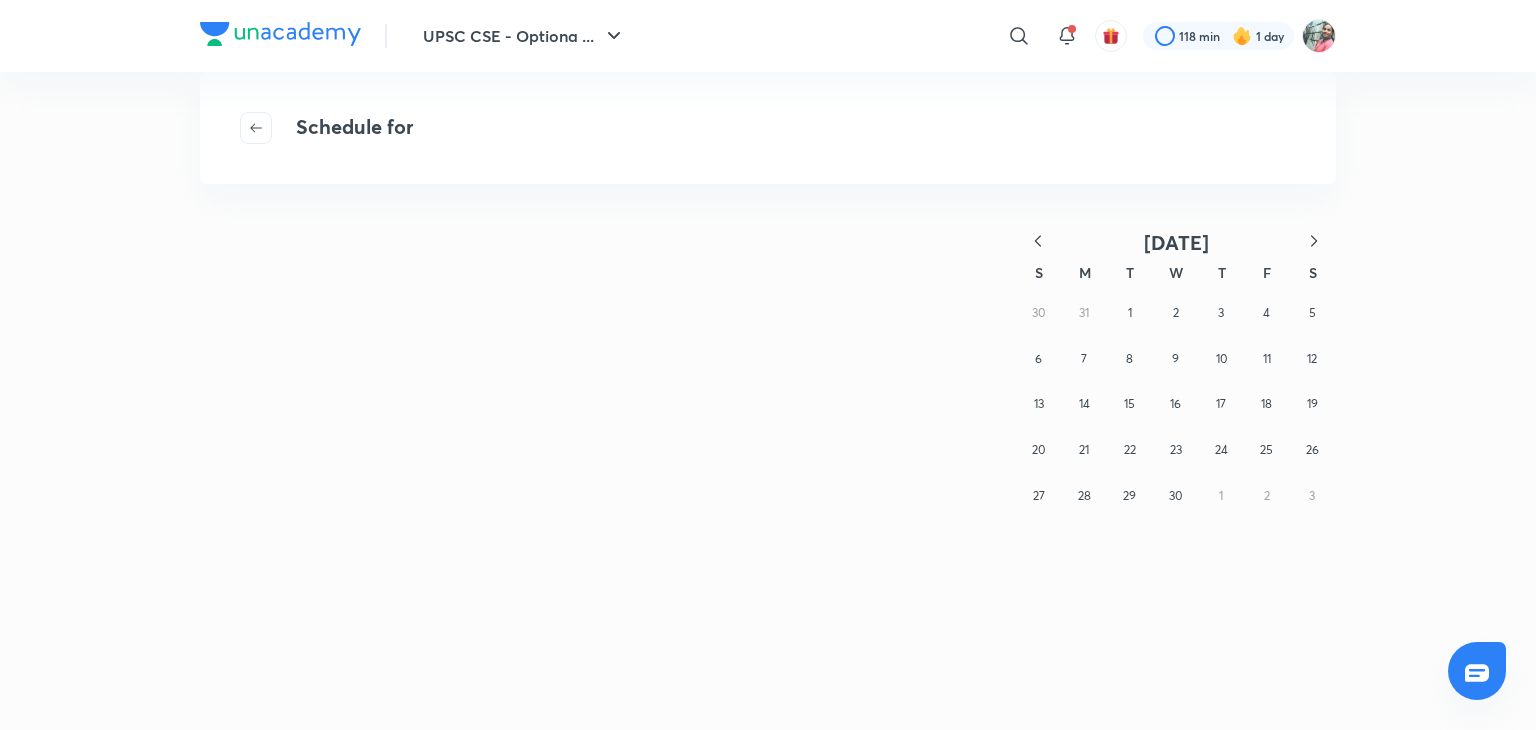 click 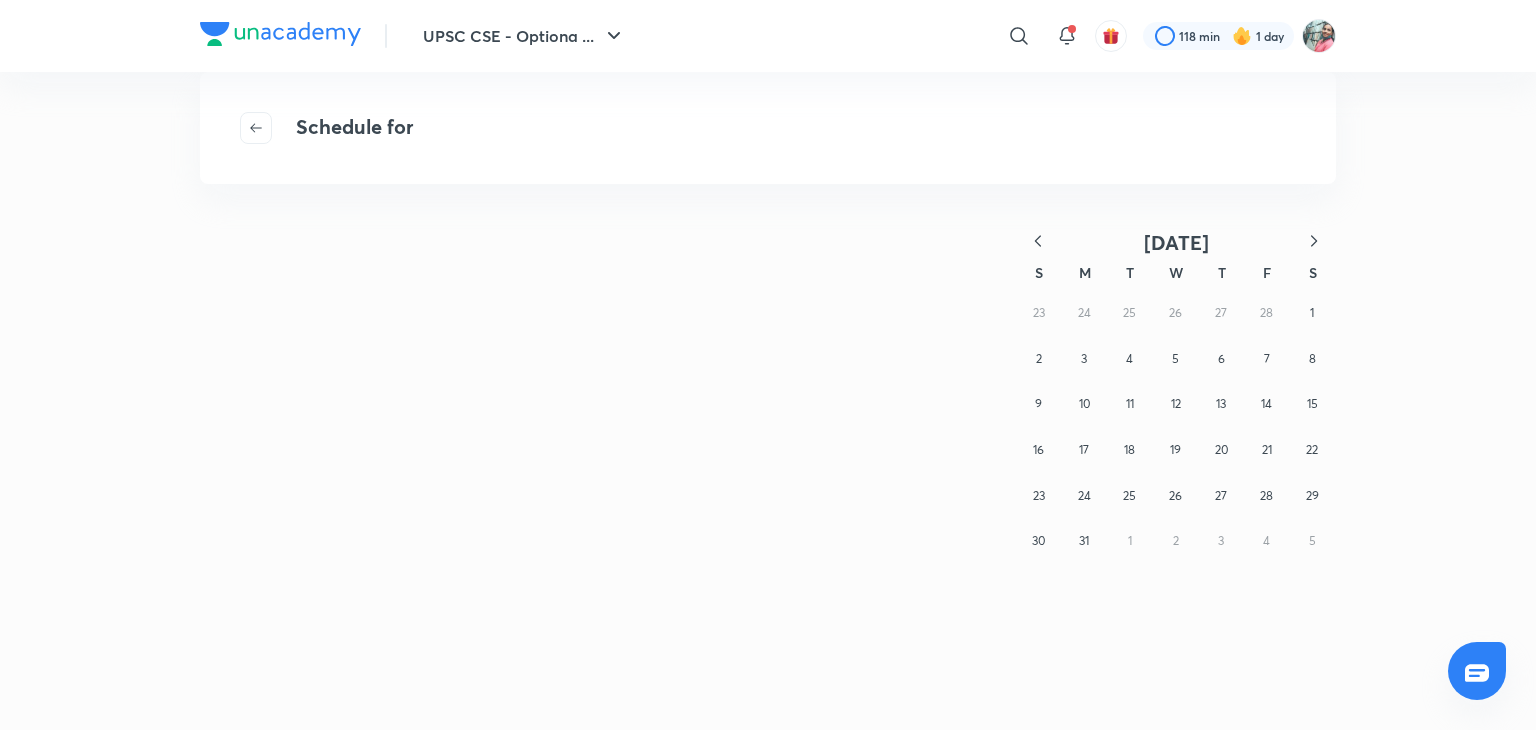 click 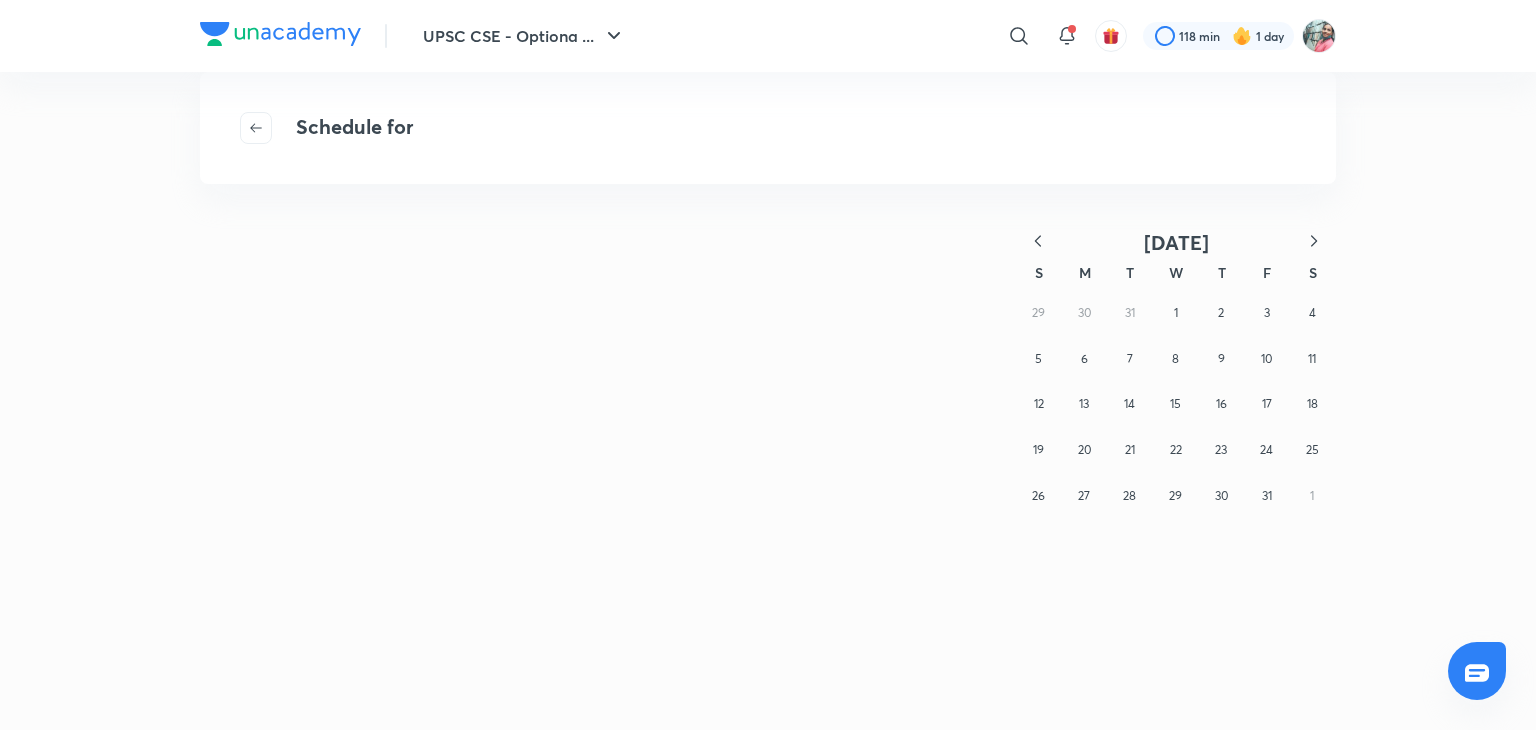 click 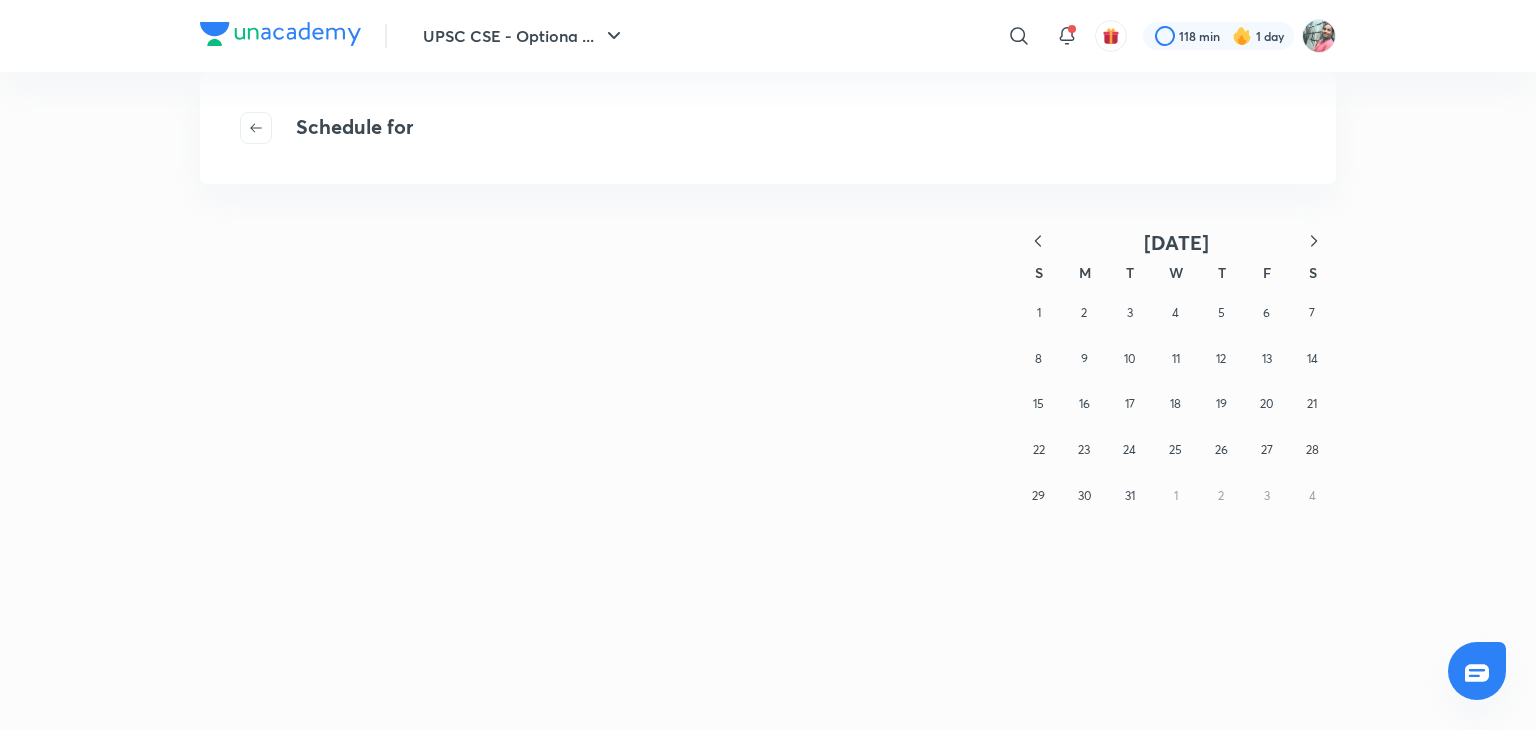 click 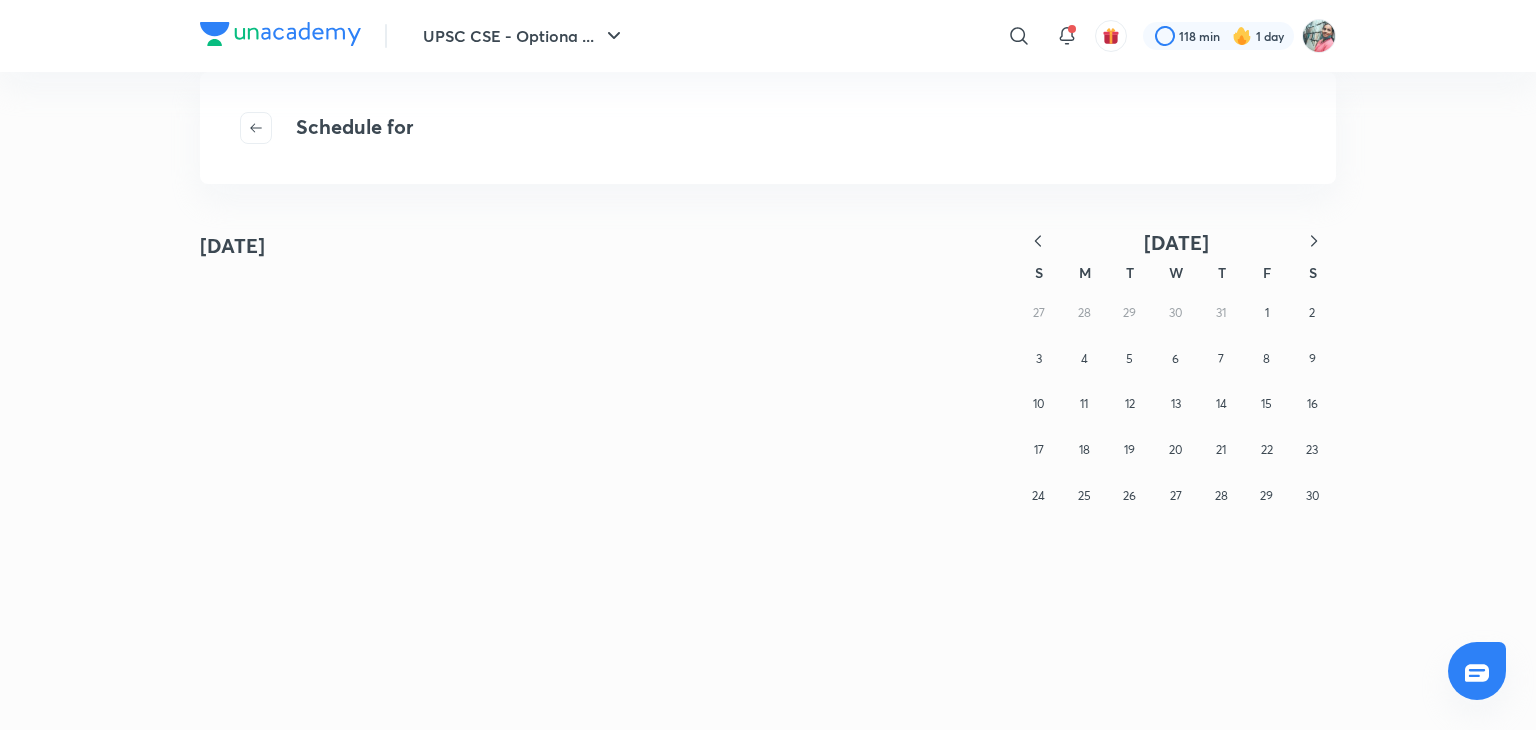 click 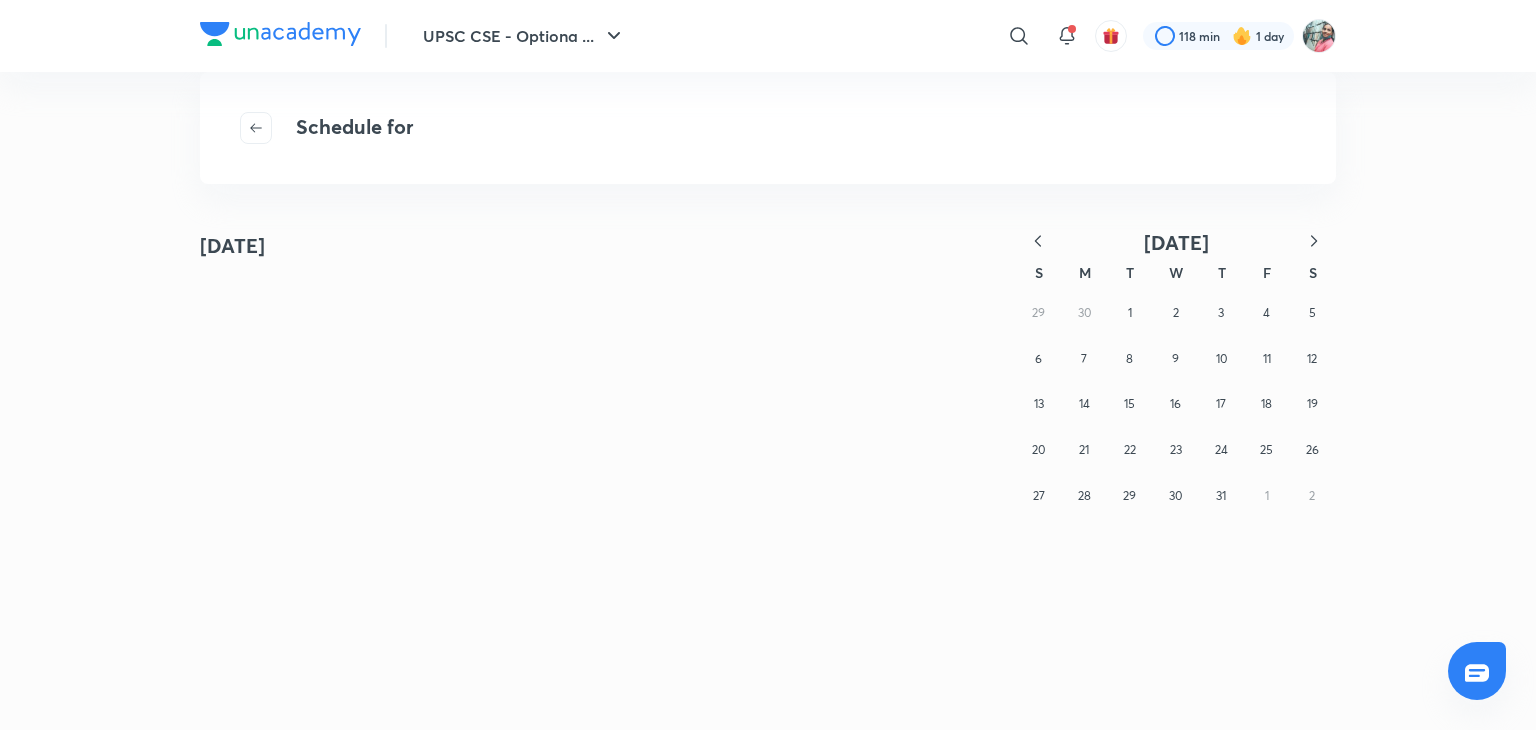 click 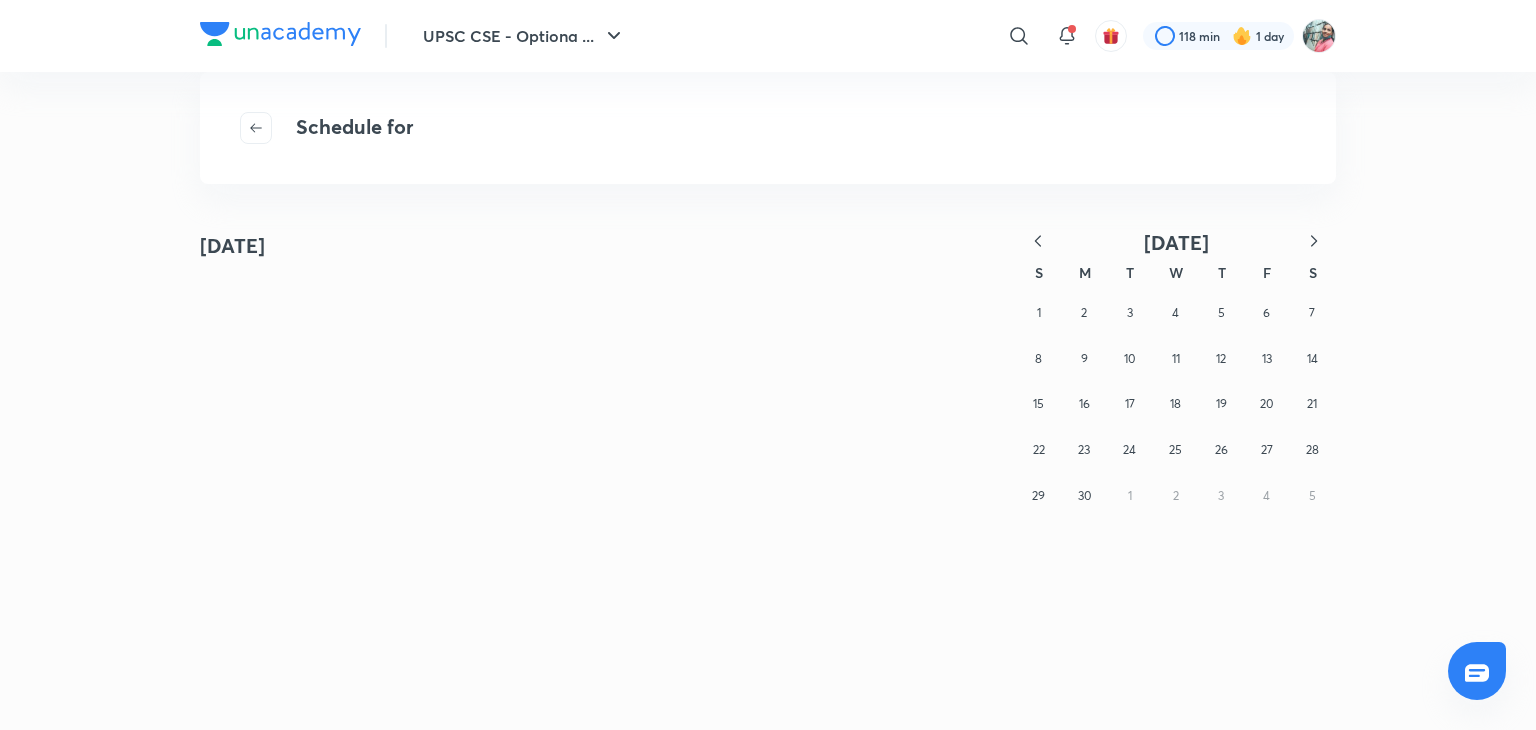 click 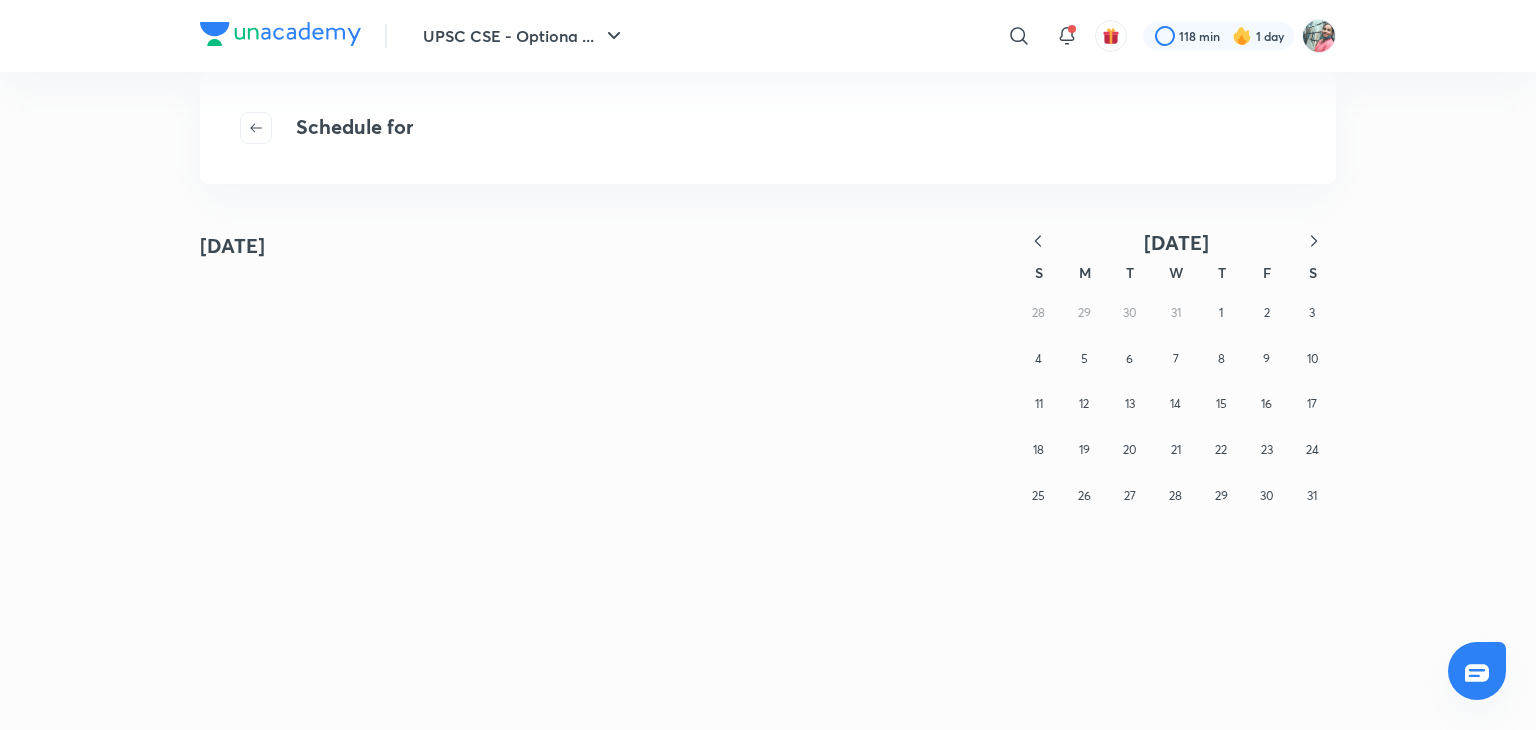 click 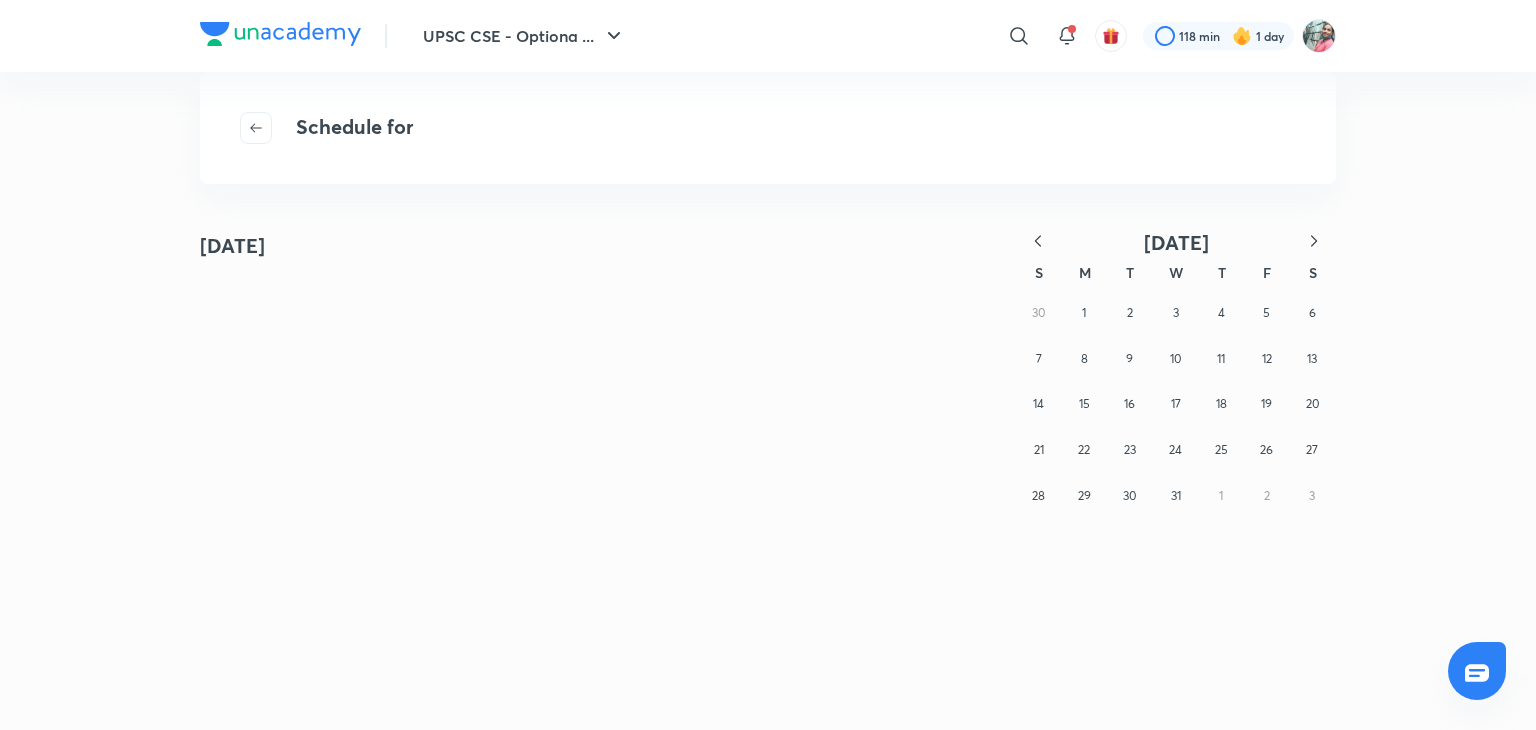 click 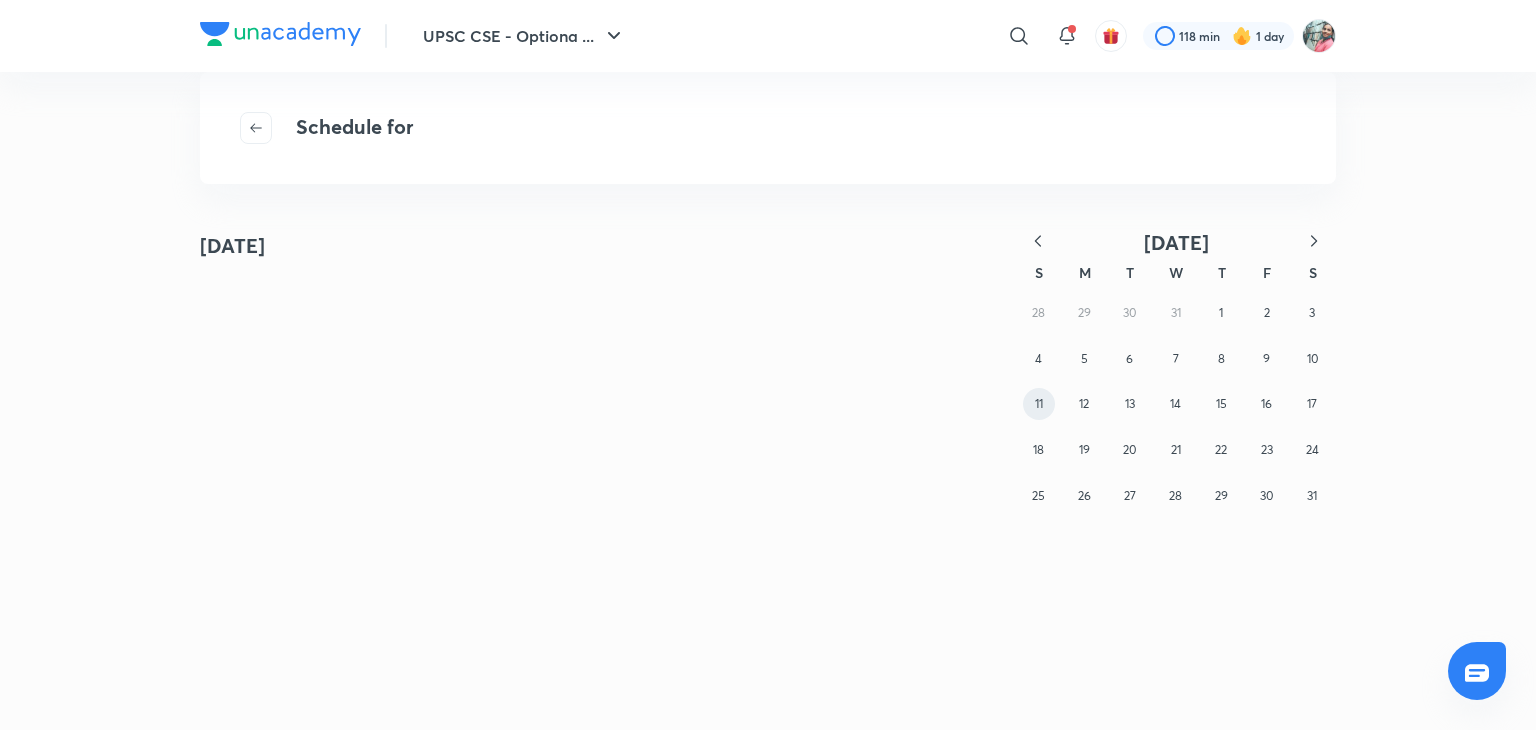 click on "11" at bounding box center (1039, 403) 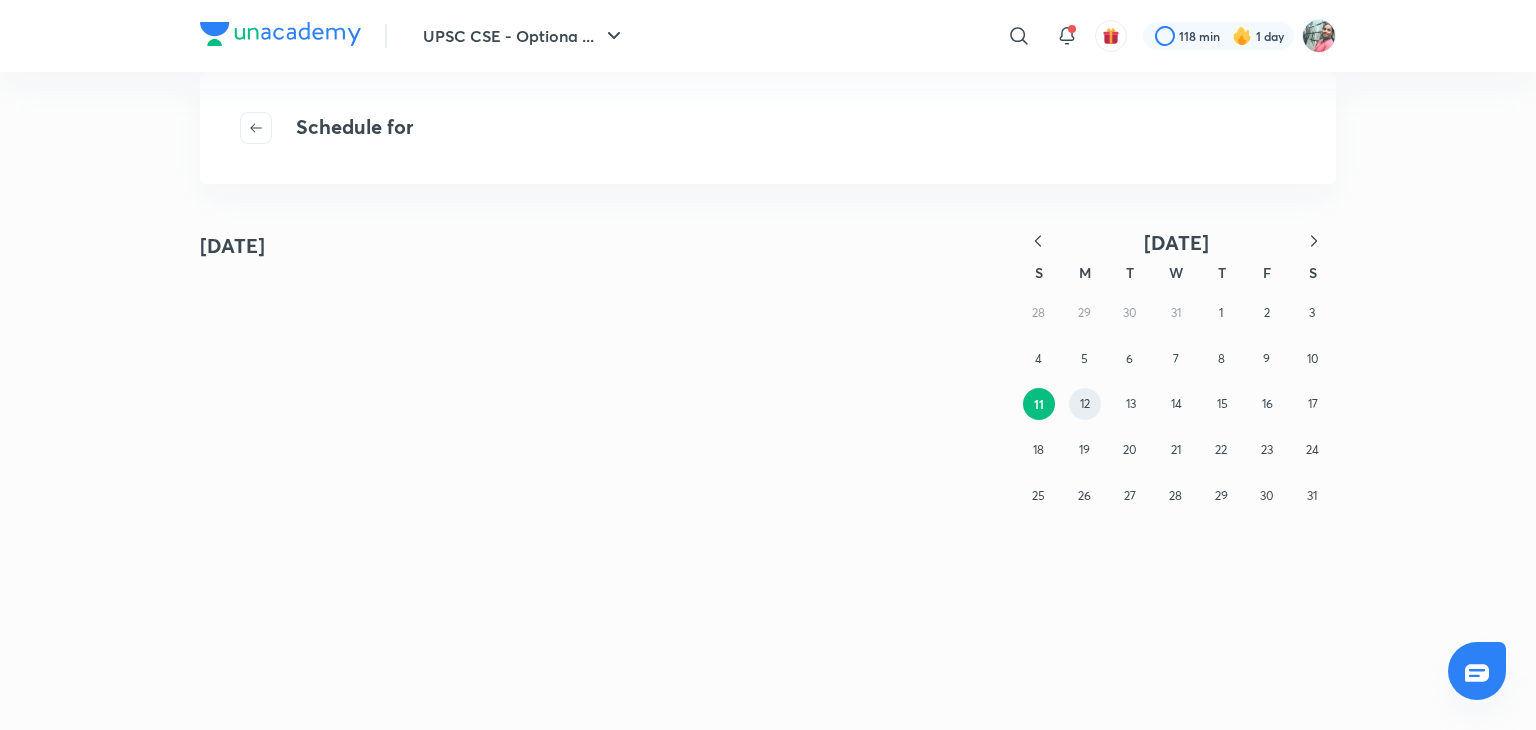 click on "12" at bounding box center (1085, 403) 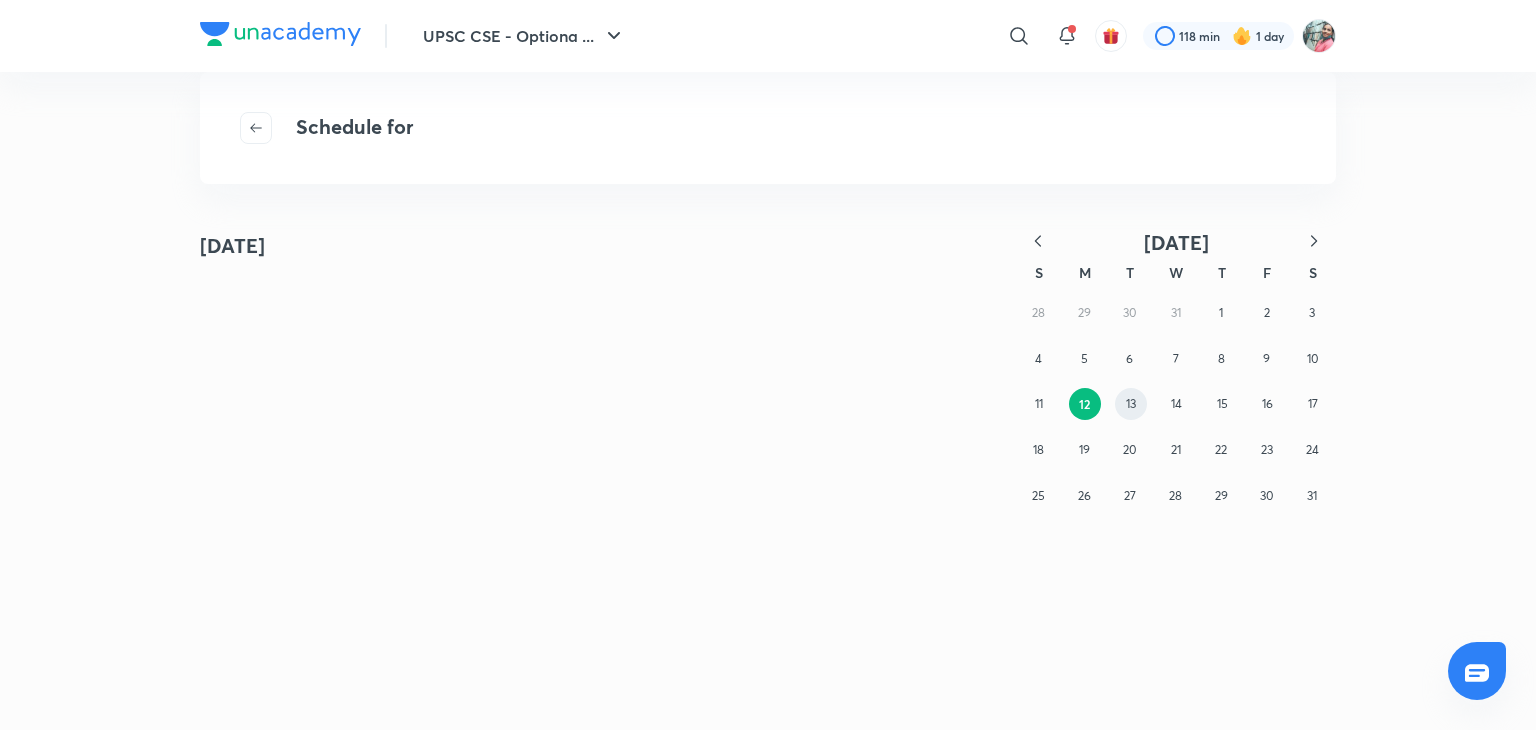 click on "13" at bounding box center [1131, 403] 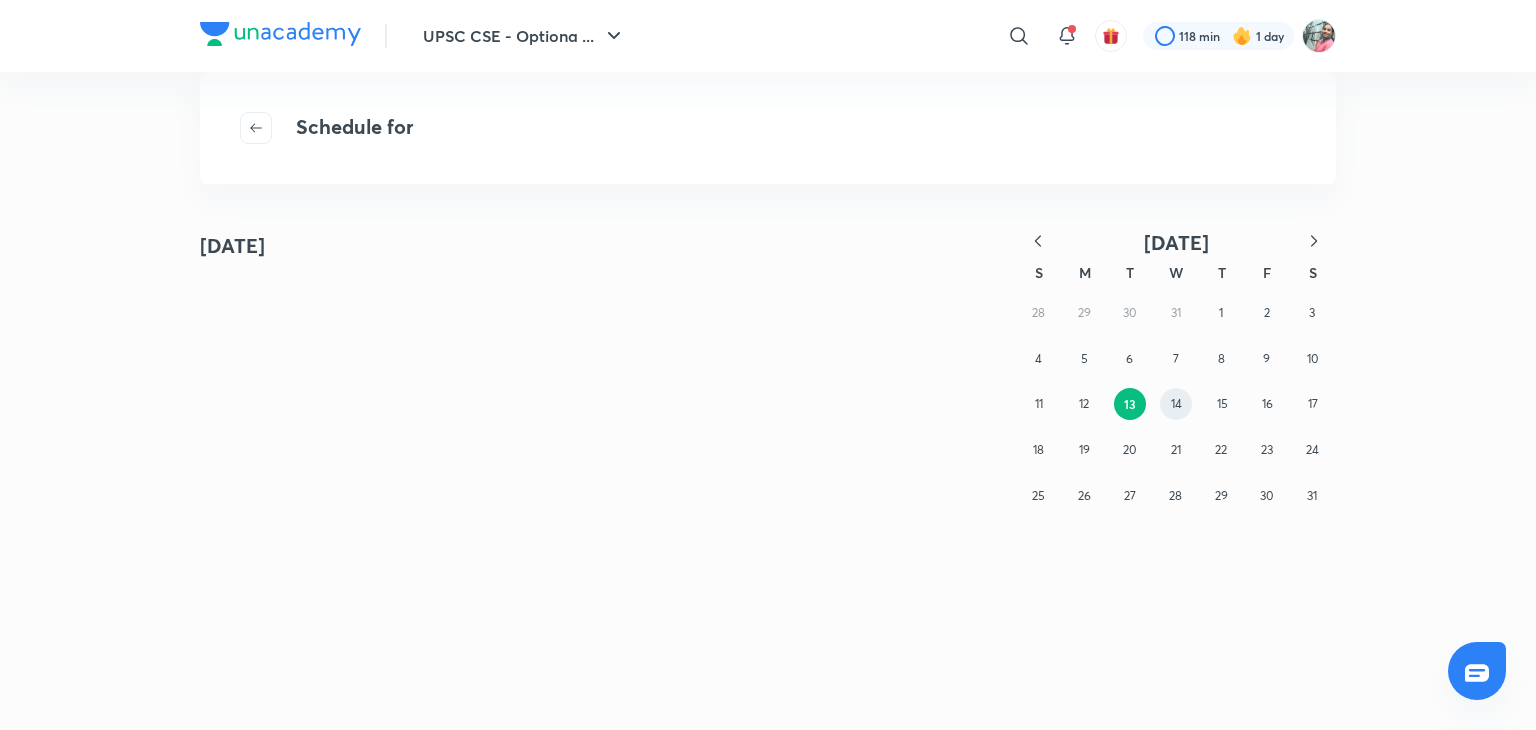 click on "14" at bounding box center (1176, 404) 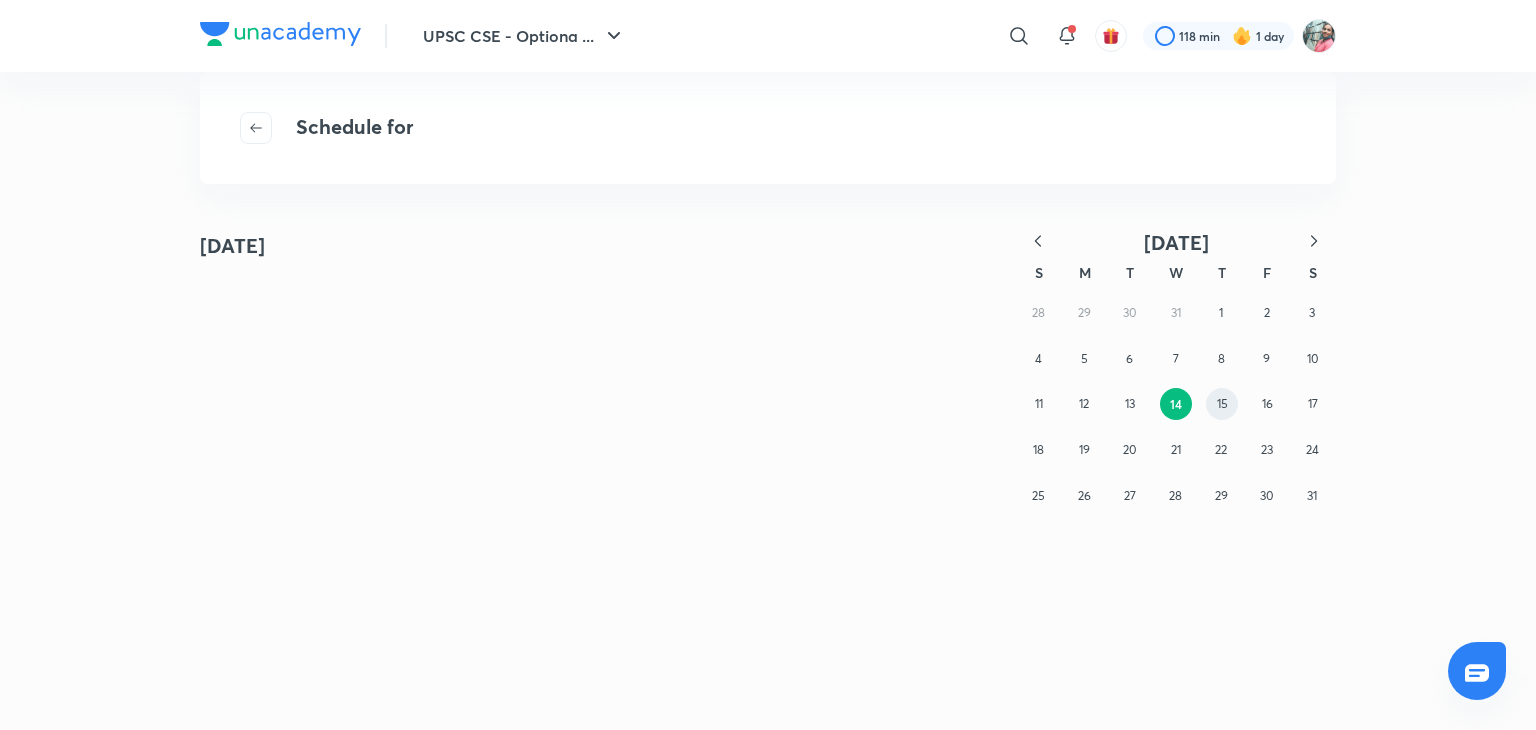 click on "15" at bounding box center [1222, 403] 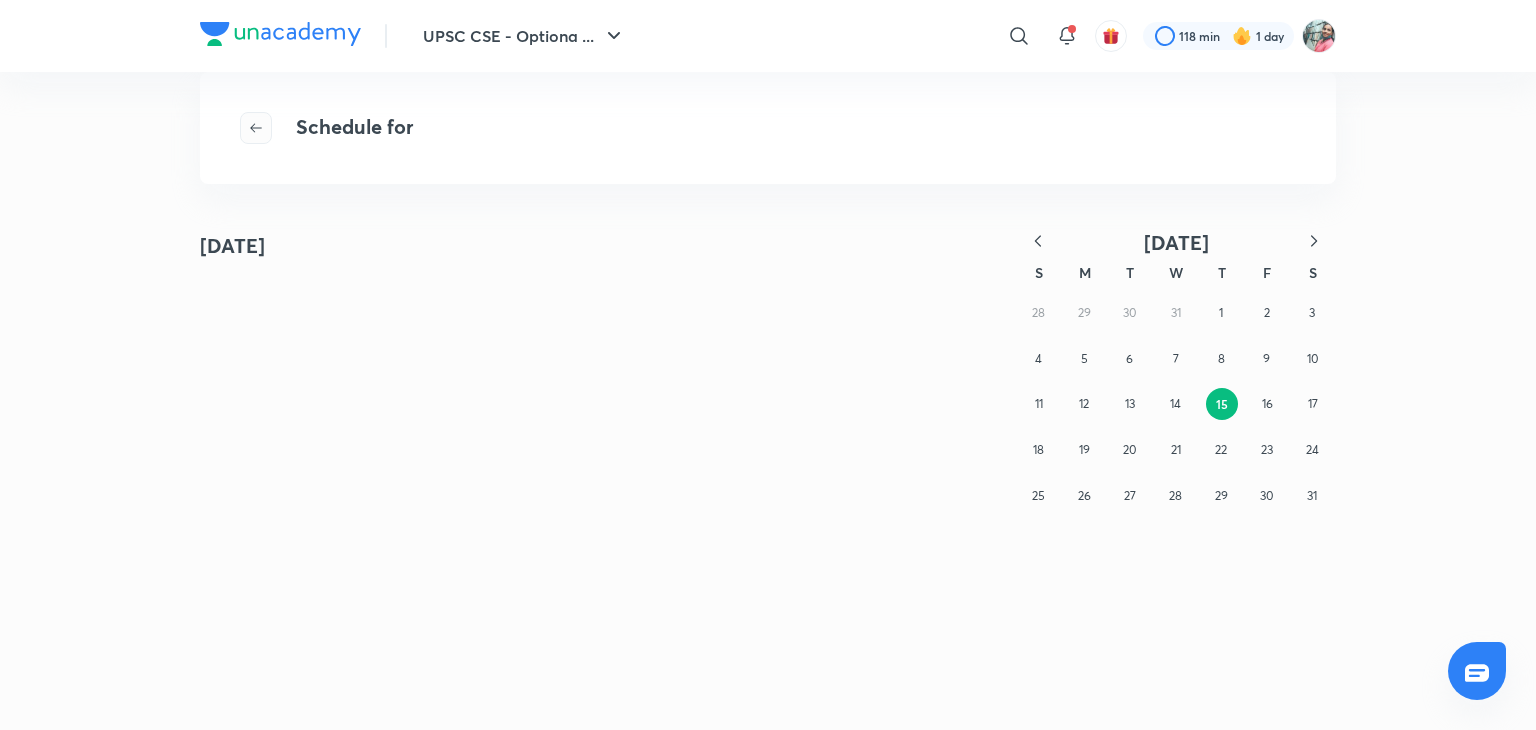 click 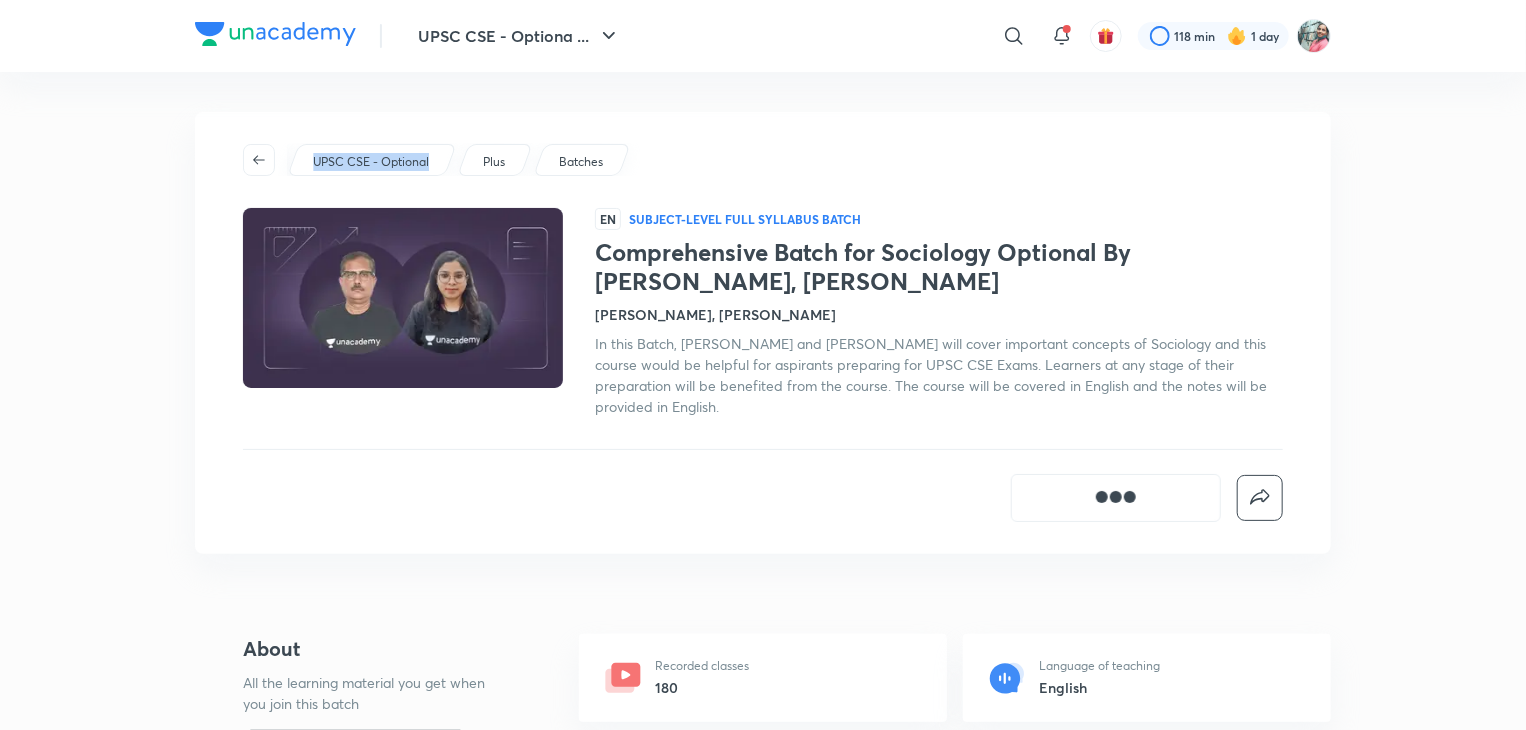 click on "UPSC CSE - Optional Plus Batches EN Subject-level full syllabus Batch Comprehensive Batch for Sociology Optional By Praveen Kishore, Cchavi Vasisht  Praveen Kishore, Cchavi Vasisht In this Batch, Praveen Kishore and Cchavi Vasisht will cover important concepts of Sociology and this course would be helpful for aspirants preparing for UPSC CSE Exams. Learners at any stage of their preparation will be benefited from the course. The course will be covered in English and the notes will be provided in English." at bounding box center [763, 333] 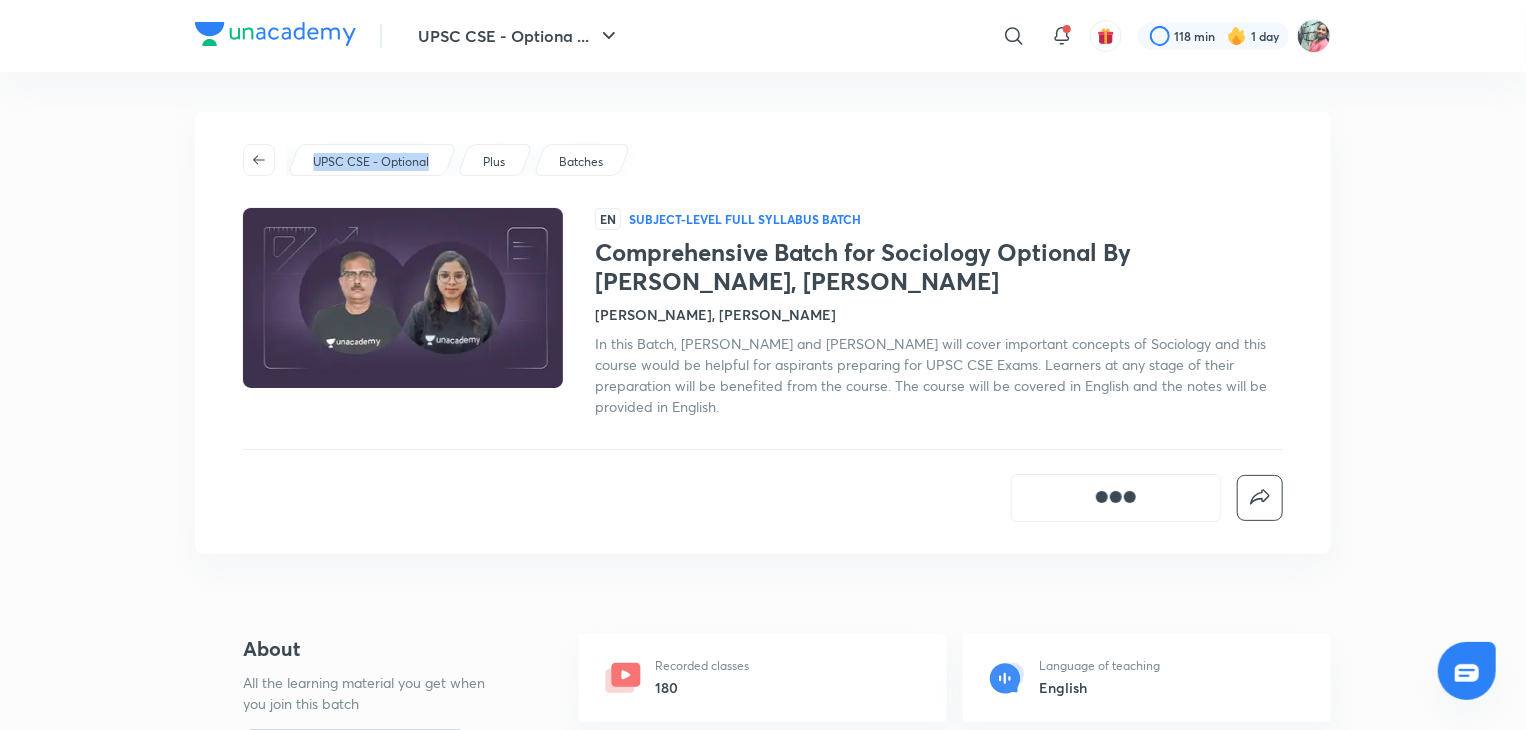 click on "UPSC CSE - Optional Plus Batches EN Subject-level full syllabus Batch Comprehensive Batch for Sociology Optional By Praveen Kishore, Cchavi Vasisht  Praveen Kishore, Cchavi Vasisht In this Batch, Praveen Kishore and Cchavi Vasisht will cover important concepts of Sociology and this course would be helpful for aspirants preparing for UPSC CSE Exams. Learners at any stage of their preparation will be benefited from the course. The course will be covered in English and the notes will be provided in English." at bounding box center (763, 333) 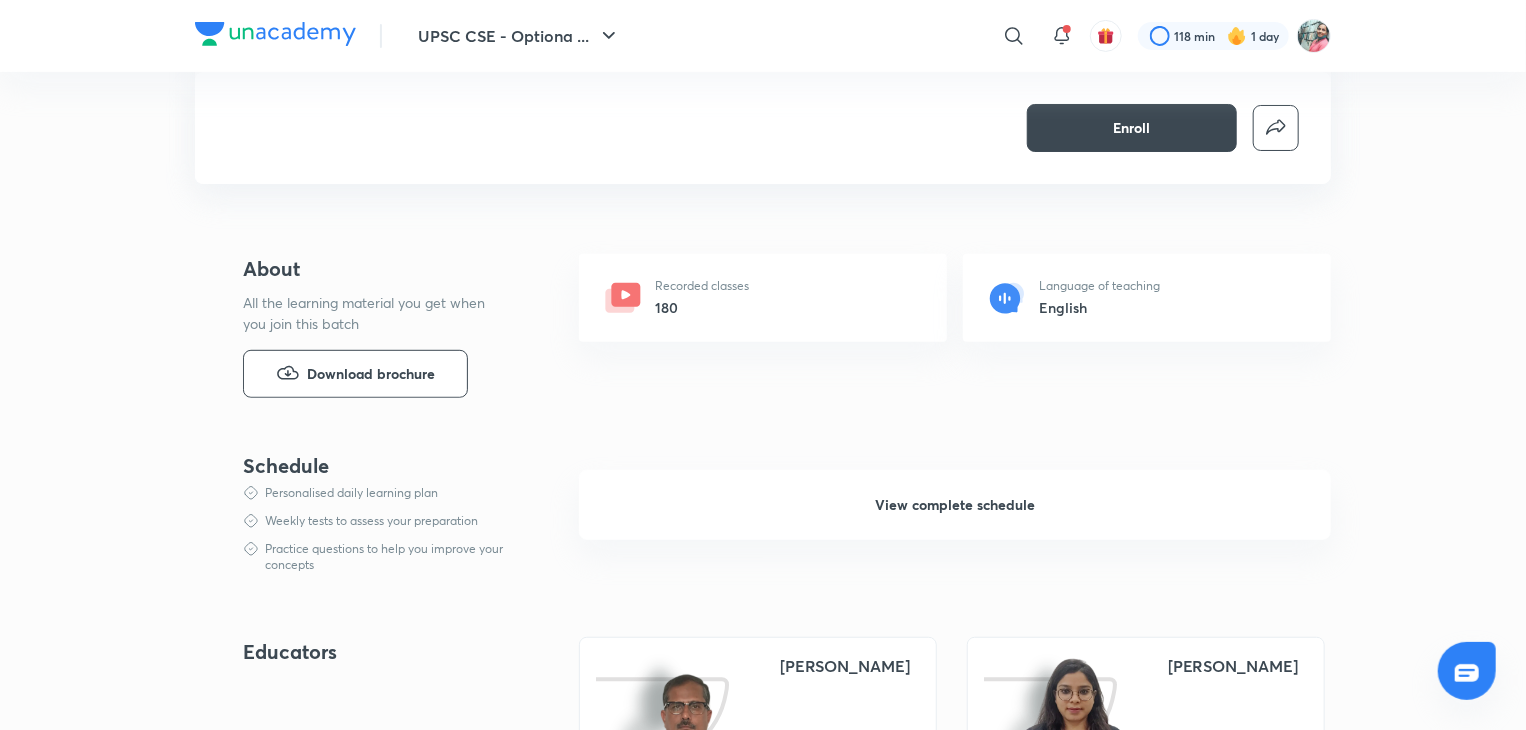 scroll, scrollTop: 0, scrollLeft: 0, axis: both 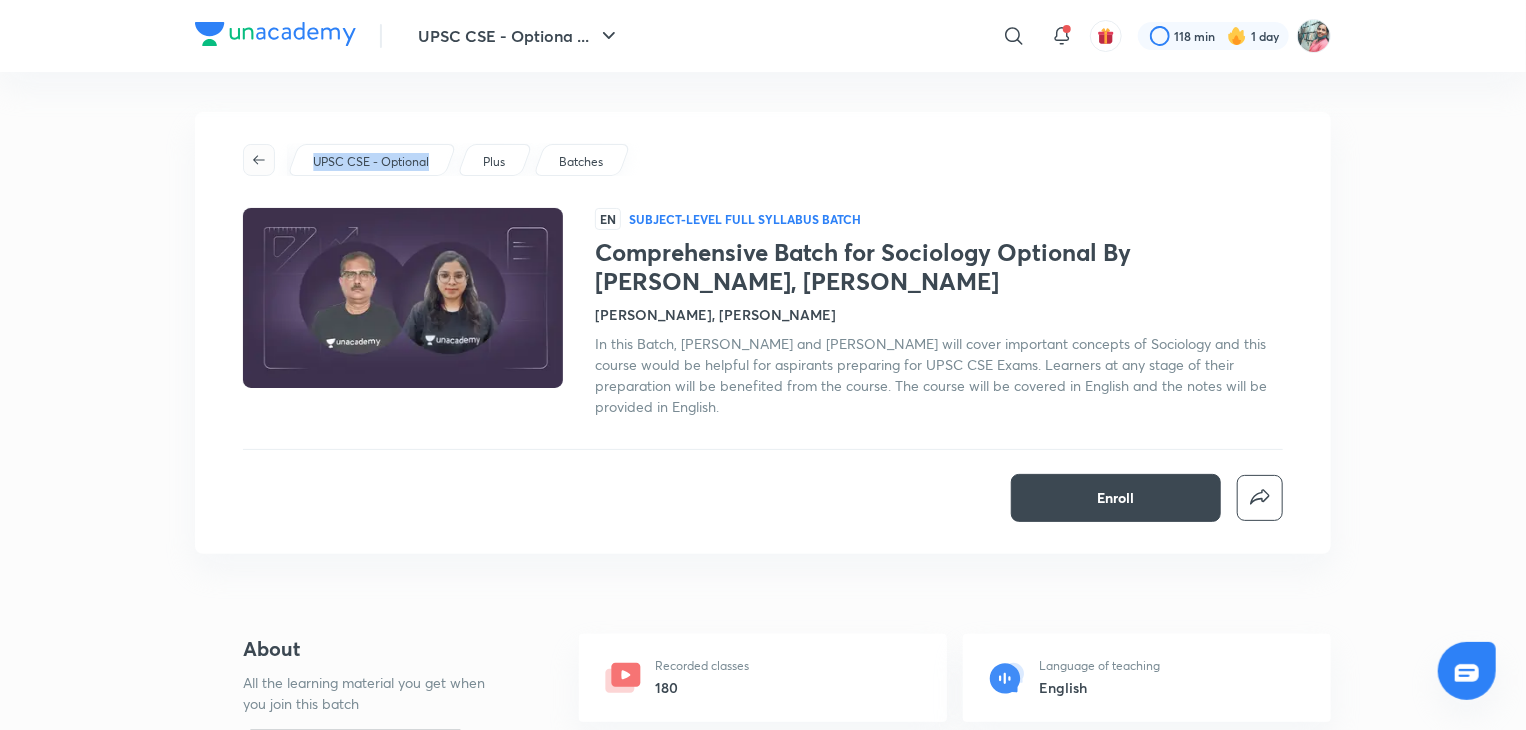 click 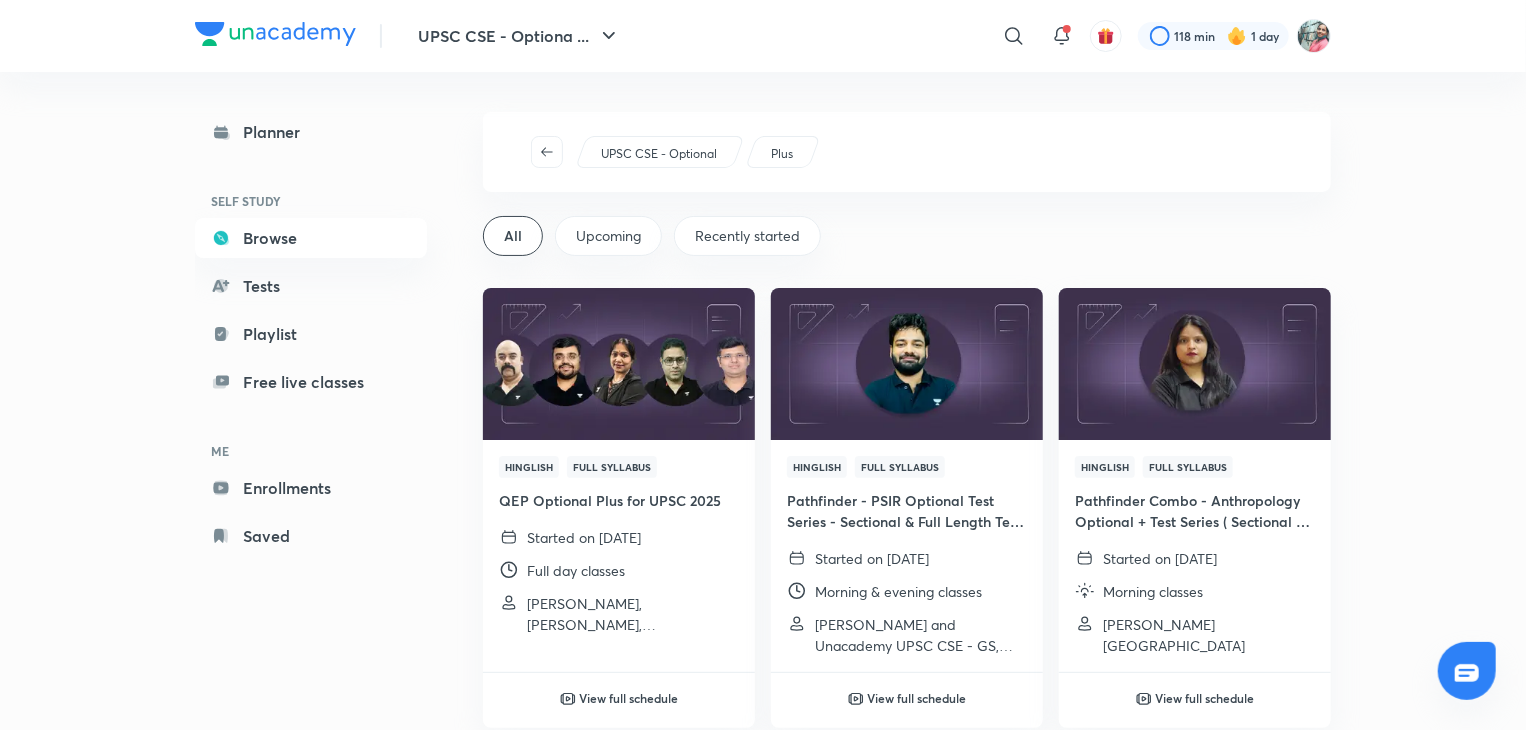 click on "Upcoming" at bounding box center [608, 236] 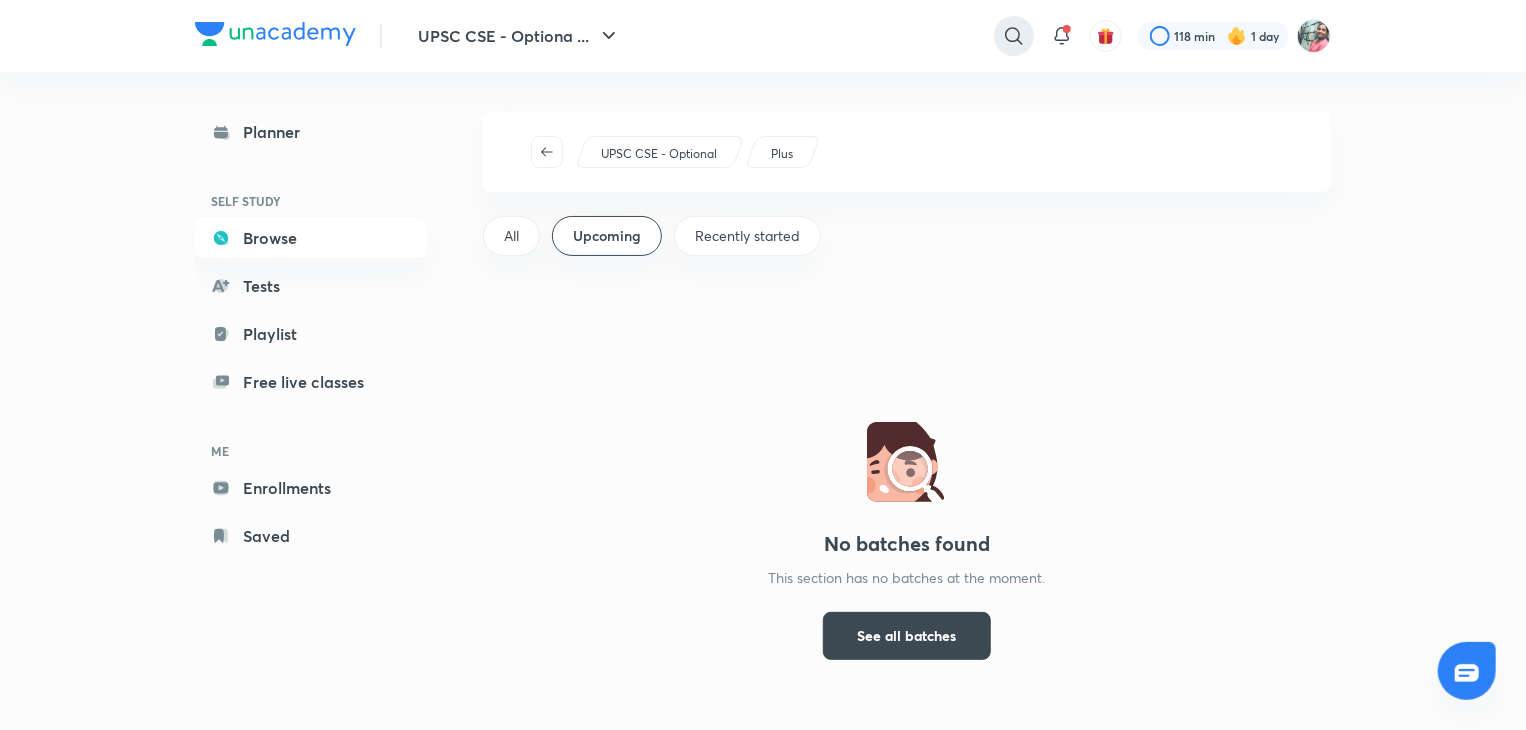 click 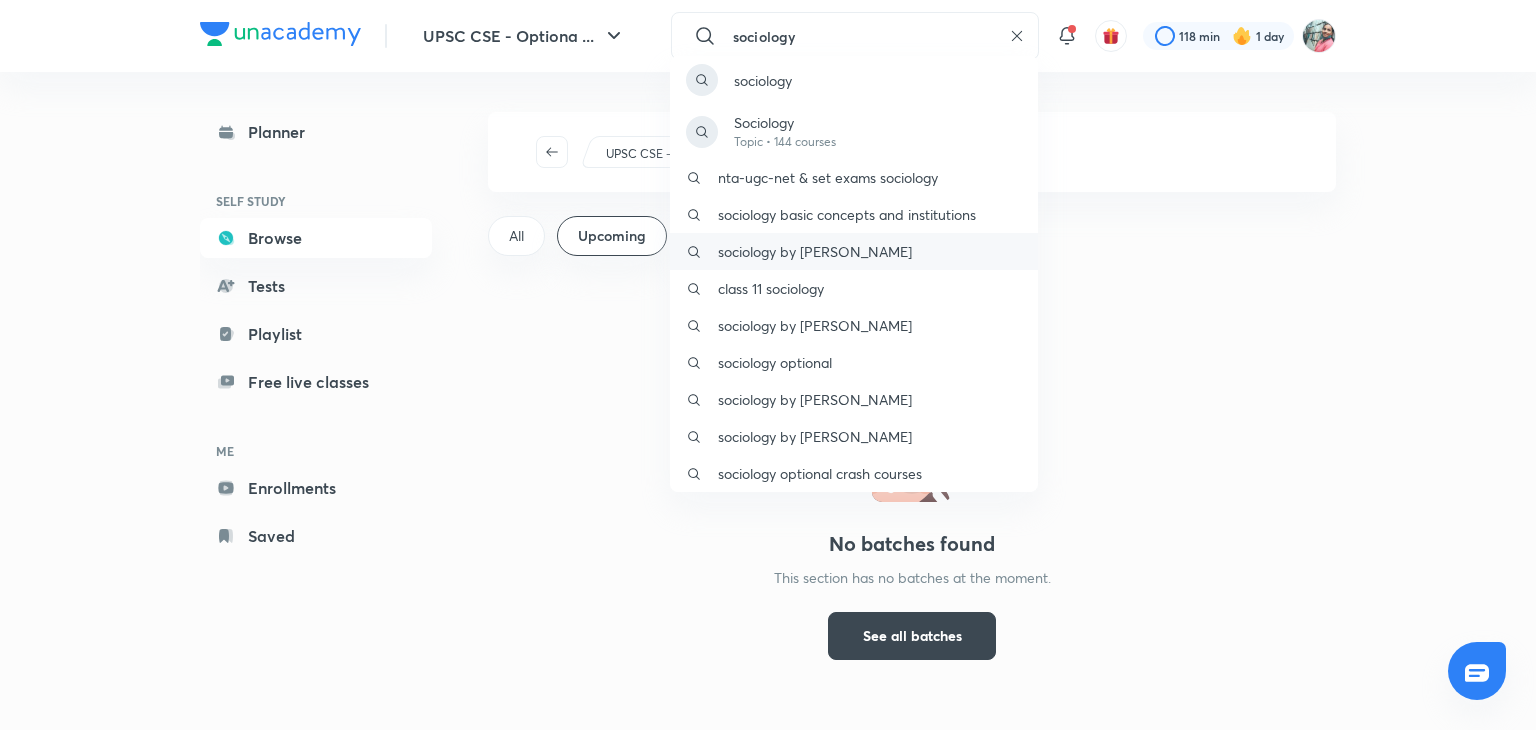 type on "sociology" 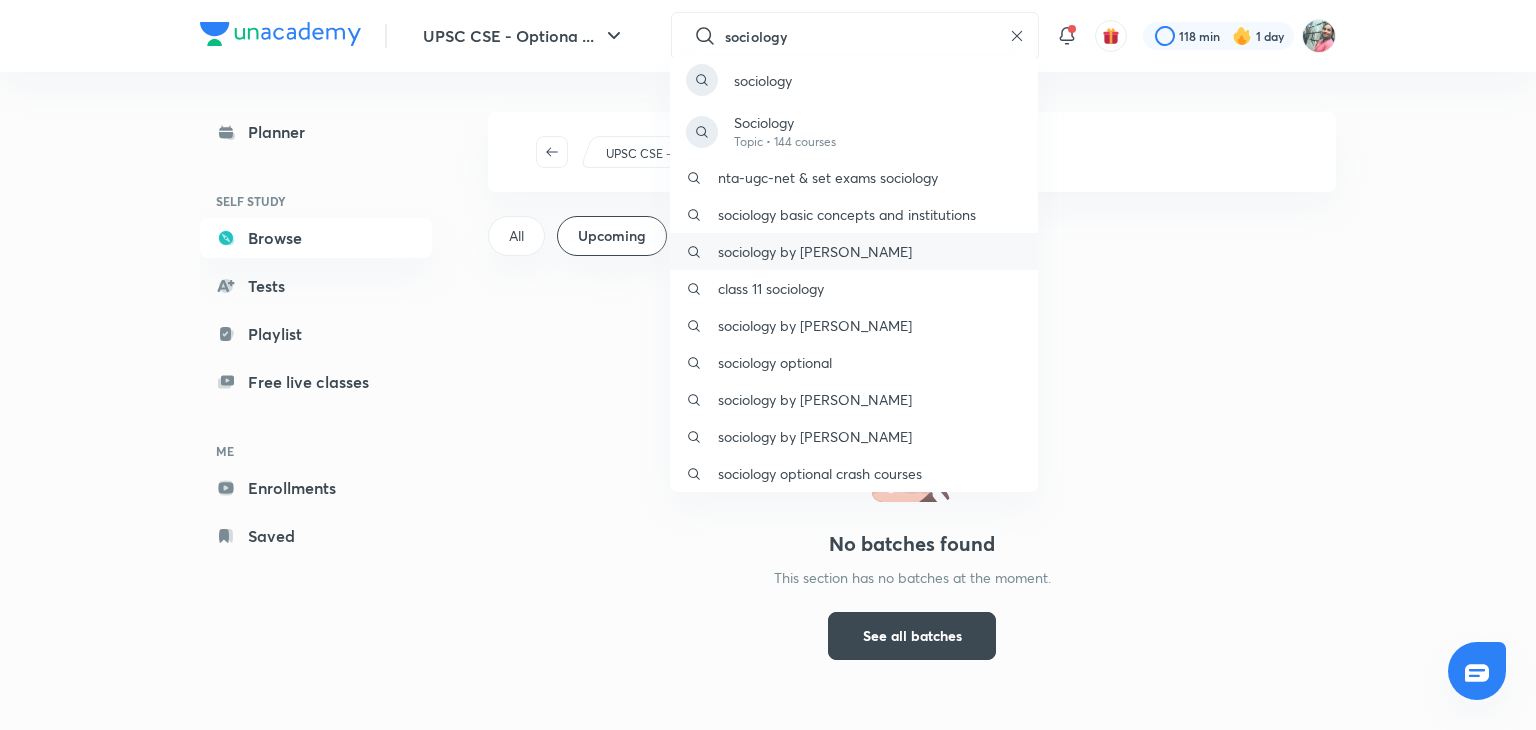 click on "sociology by antara chakrabarty" at bounding box center (815, 251) 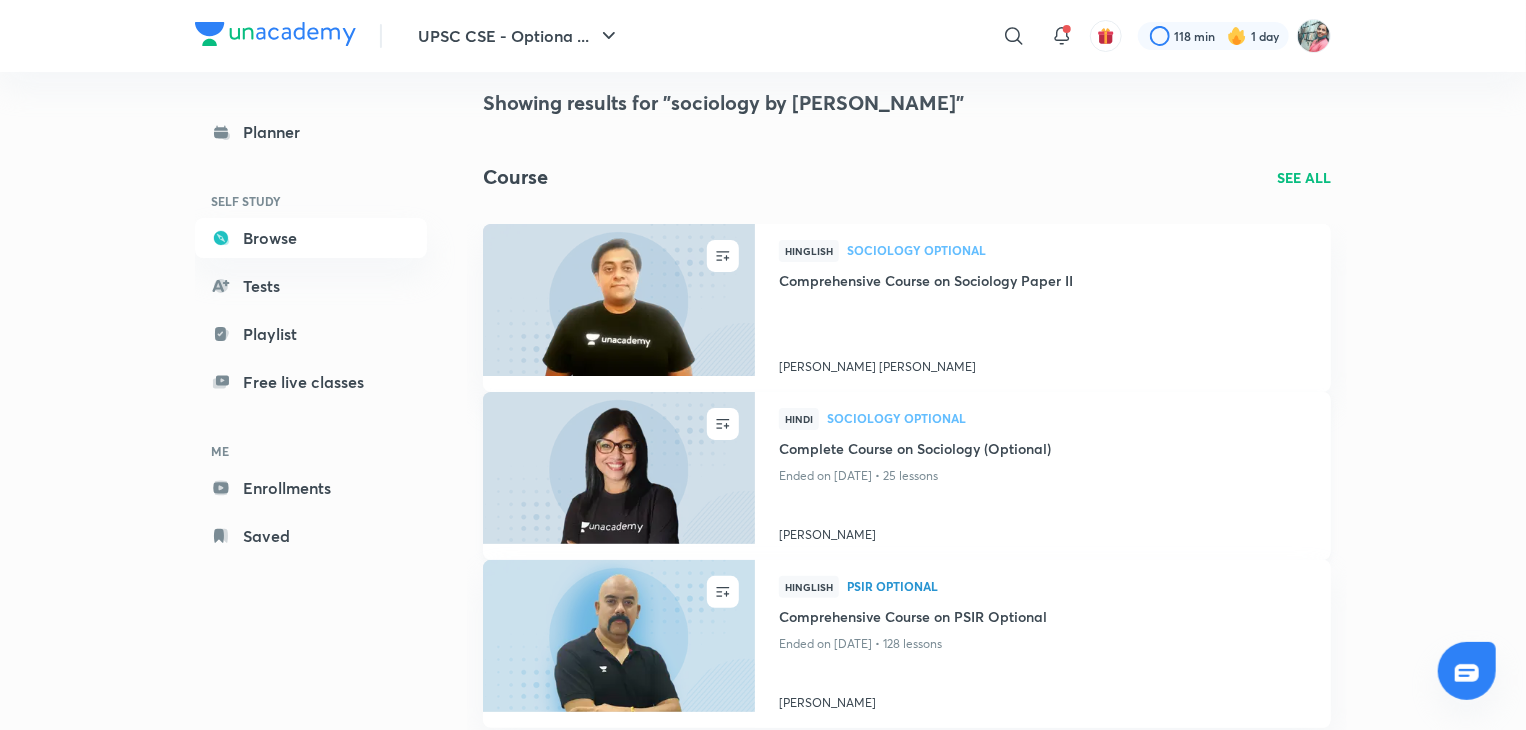 scroll, scrollTop: 0, scrollLeft: 0, axis: both 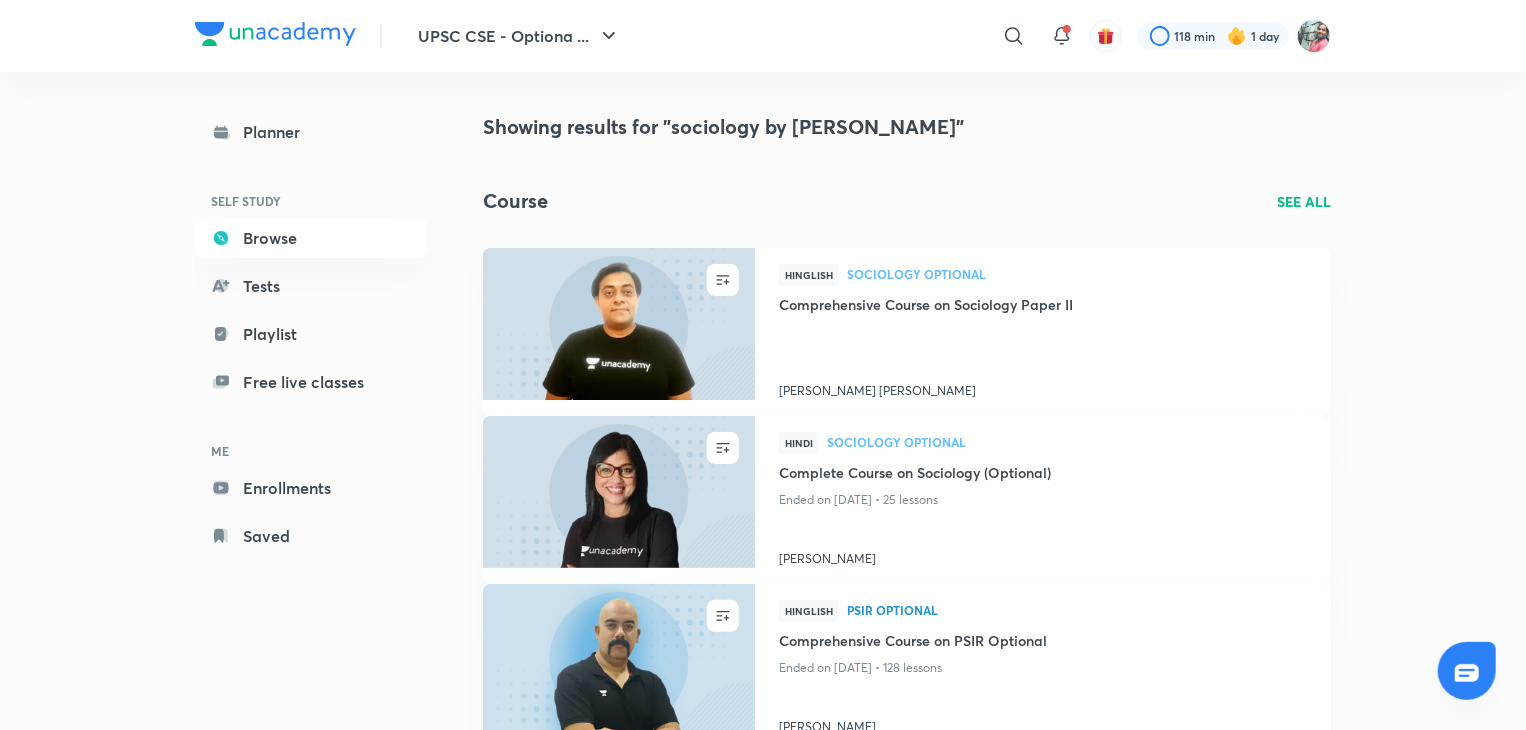click on "SEE ALL" at bounding box center (1304, 201) 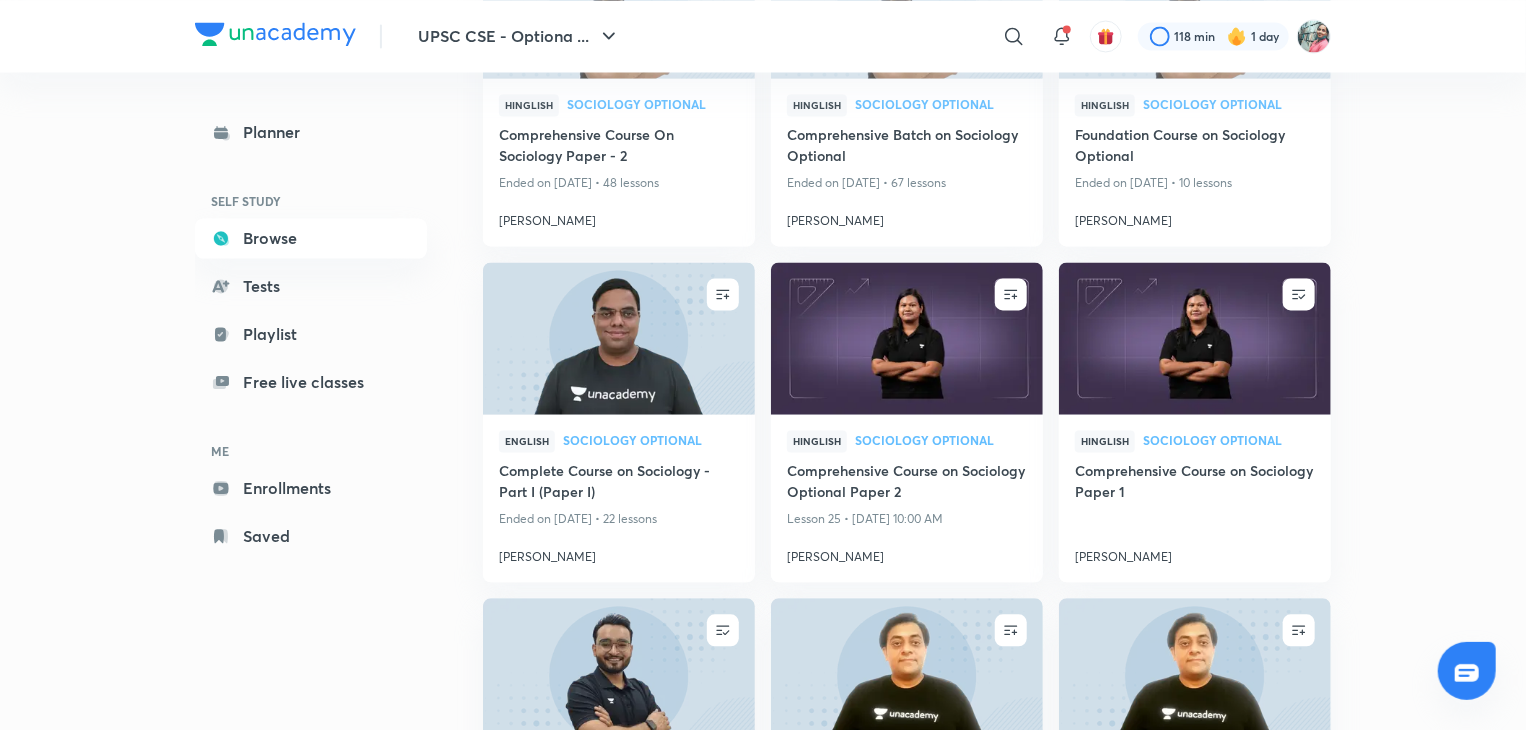 scroll, scrollTop: 1915, scrollLeft: 0, axis: vertical 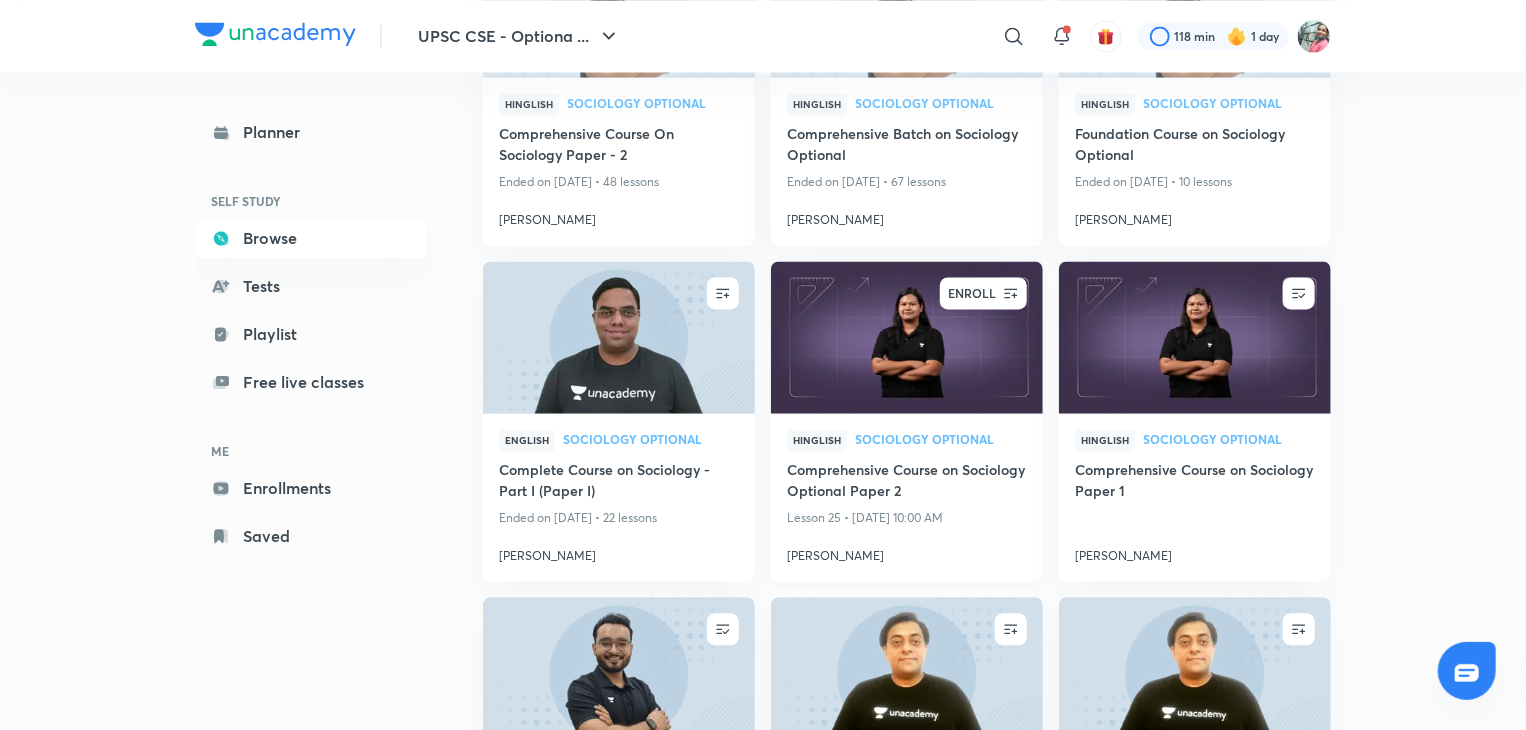 click 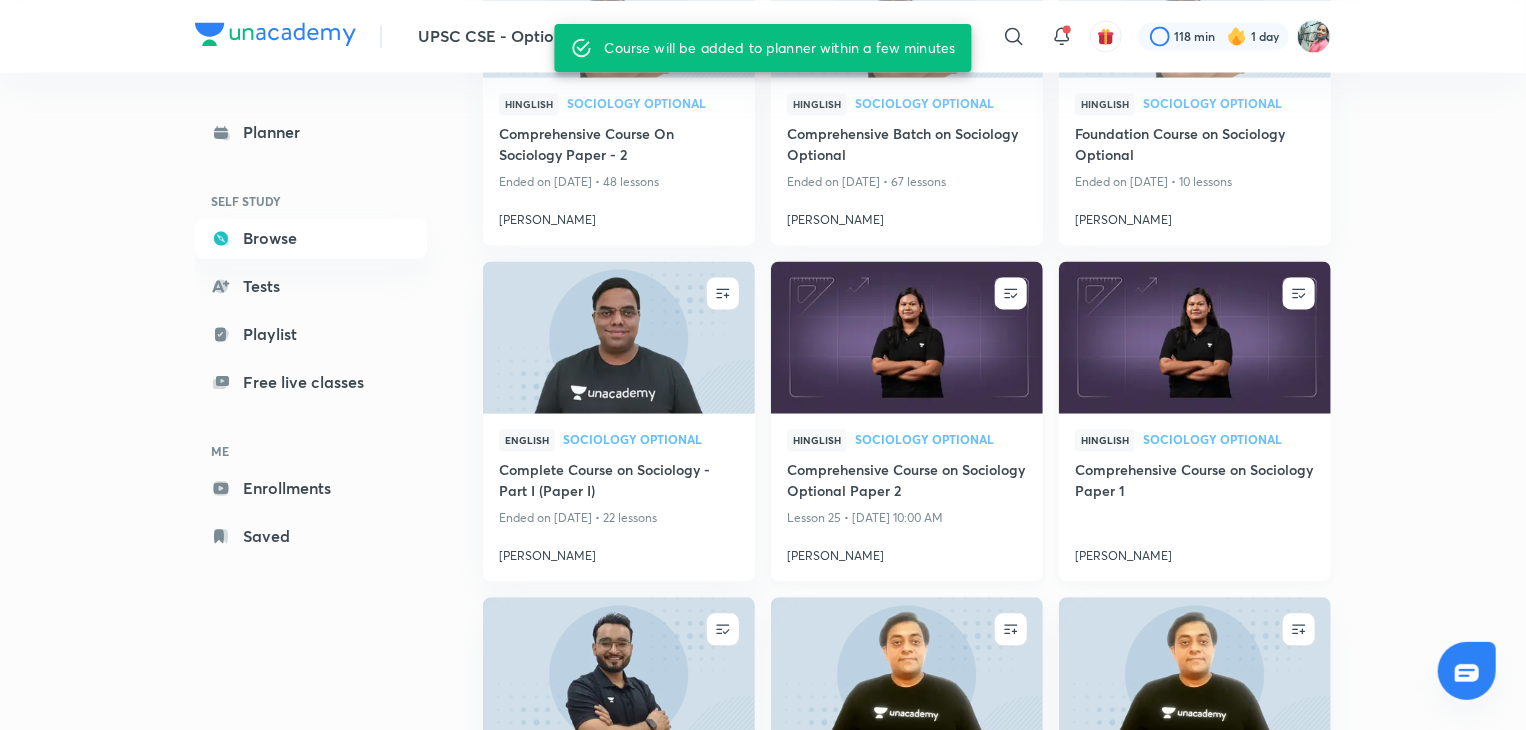 click on "Comprehensive Course on Sociology Paper 1" at bounding box center (1195, 482) 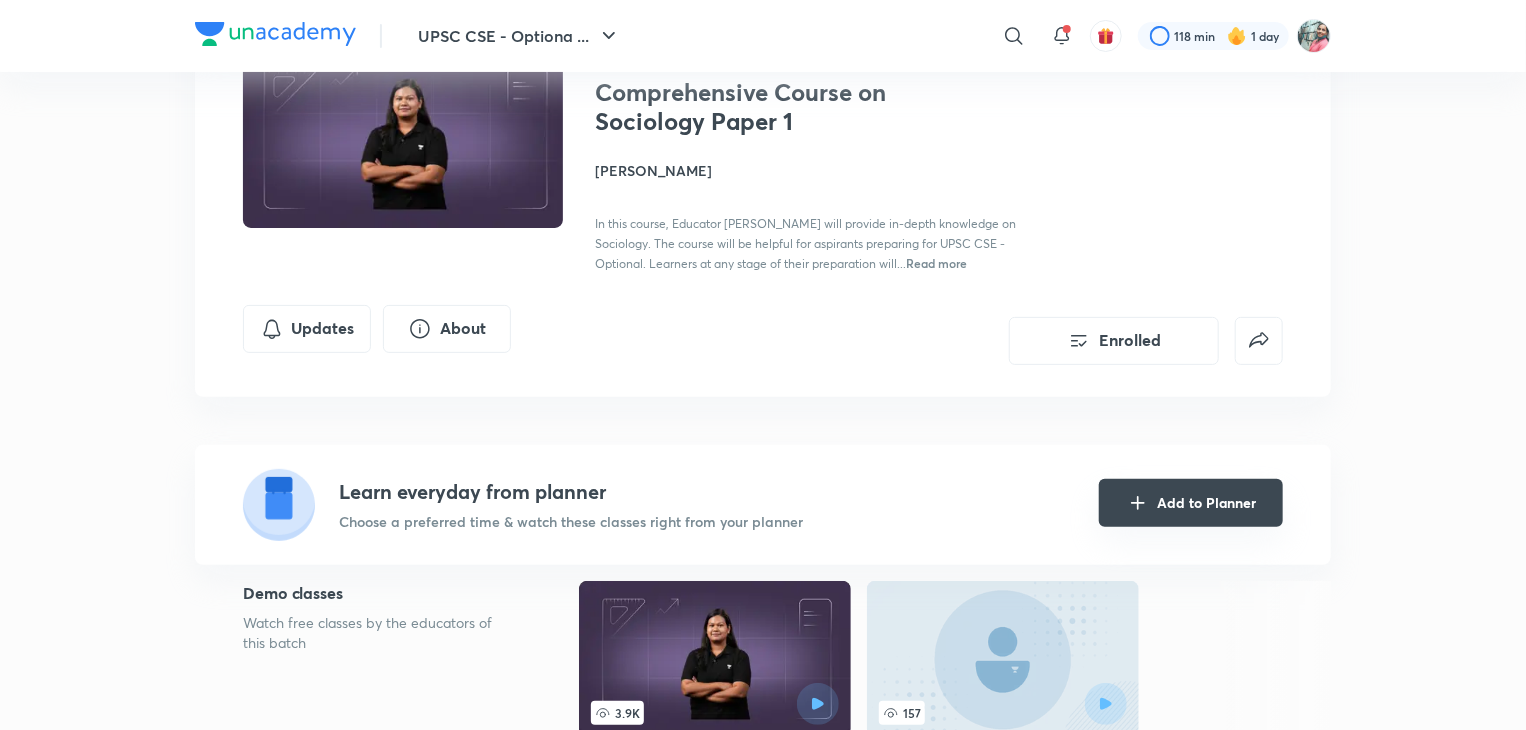 scroll, scrollTop: 142, scrollLeft: 0, axis: vertical 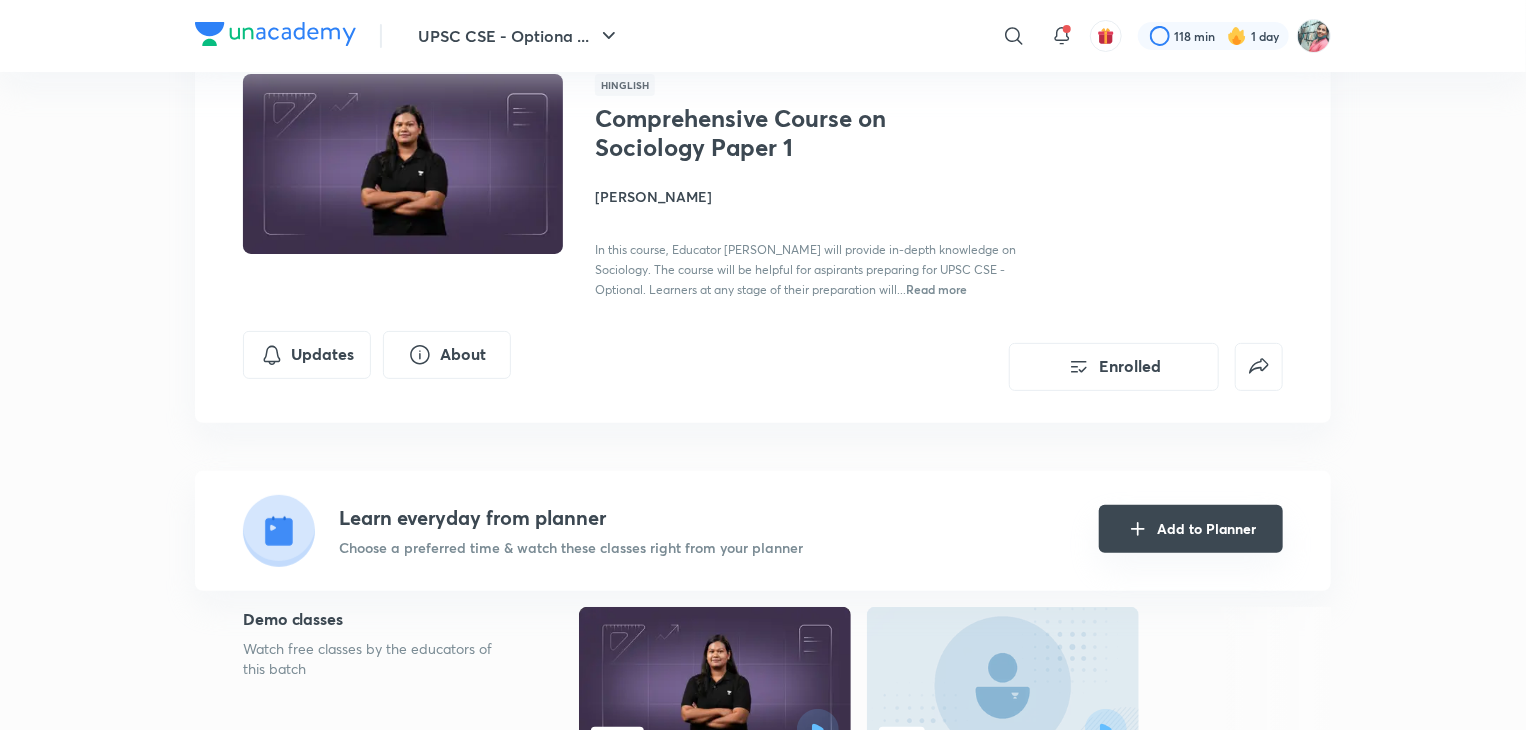 click on "Add to Planner" at bounding box center [1191, 529] 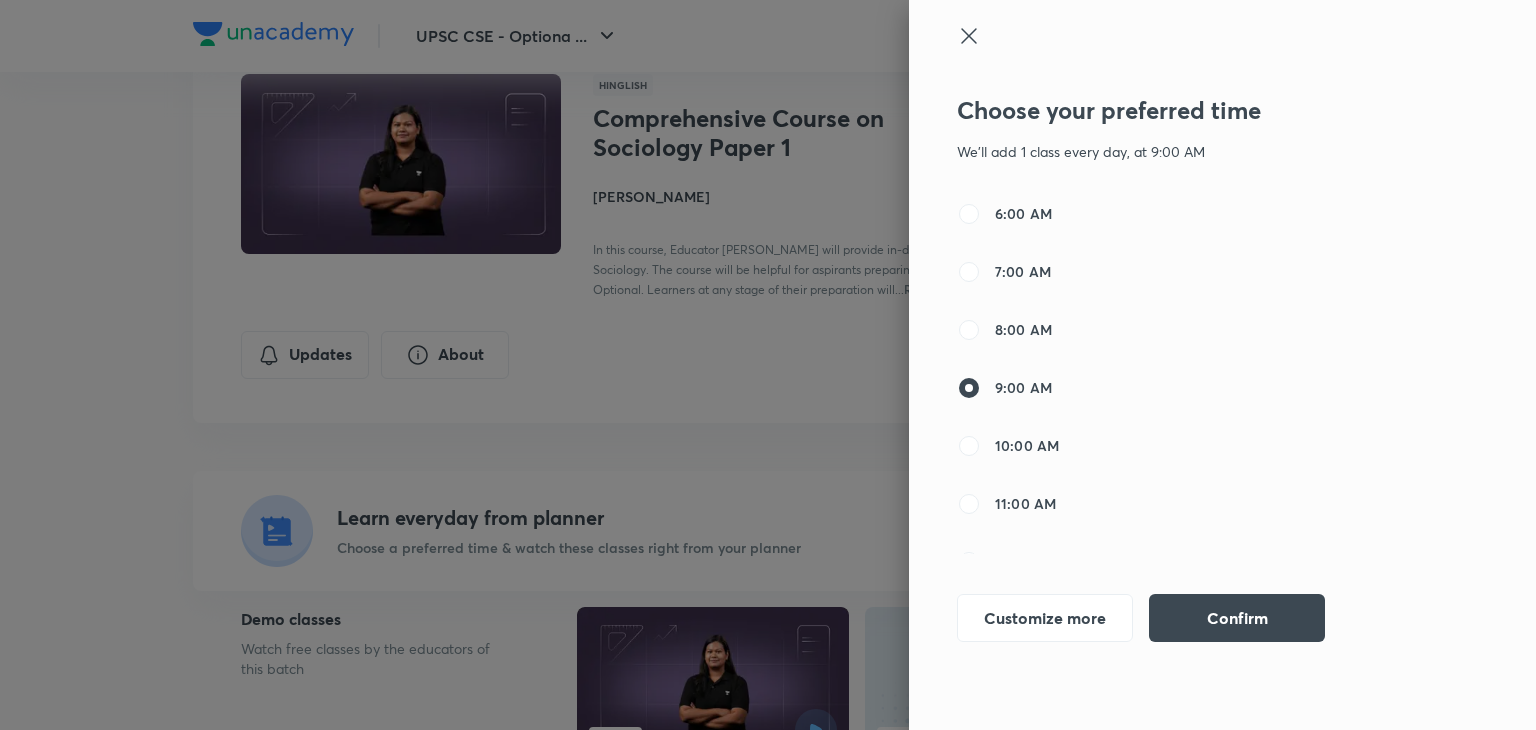click on "8:00 AM" at bounding box center [1023, 329] 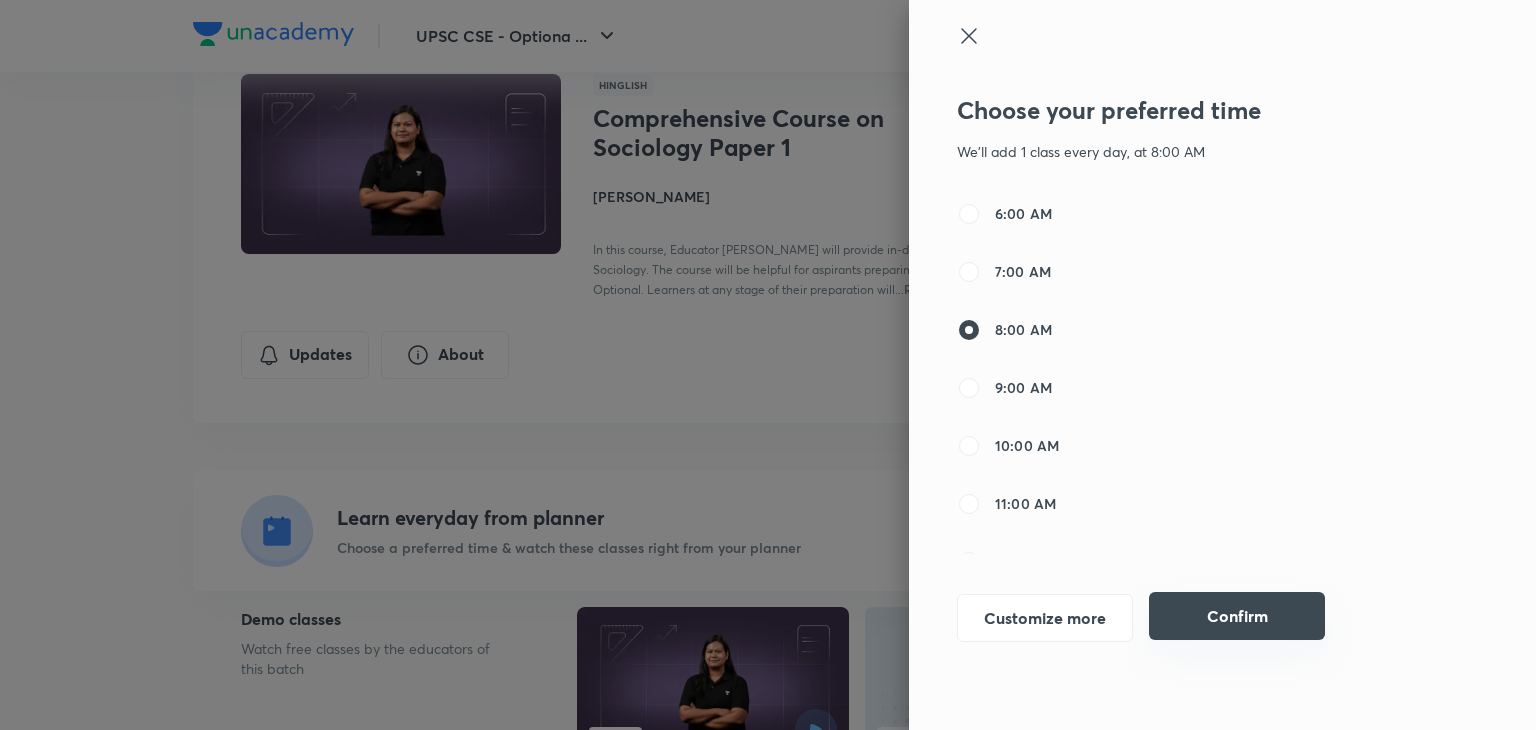 click on "Confirm" at bounding box center [1237, 616] 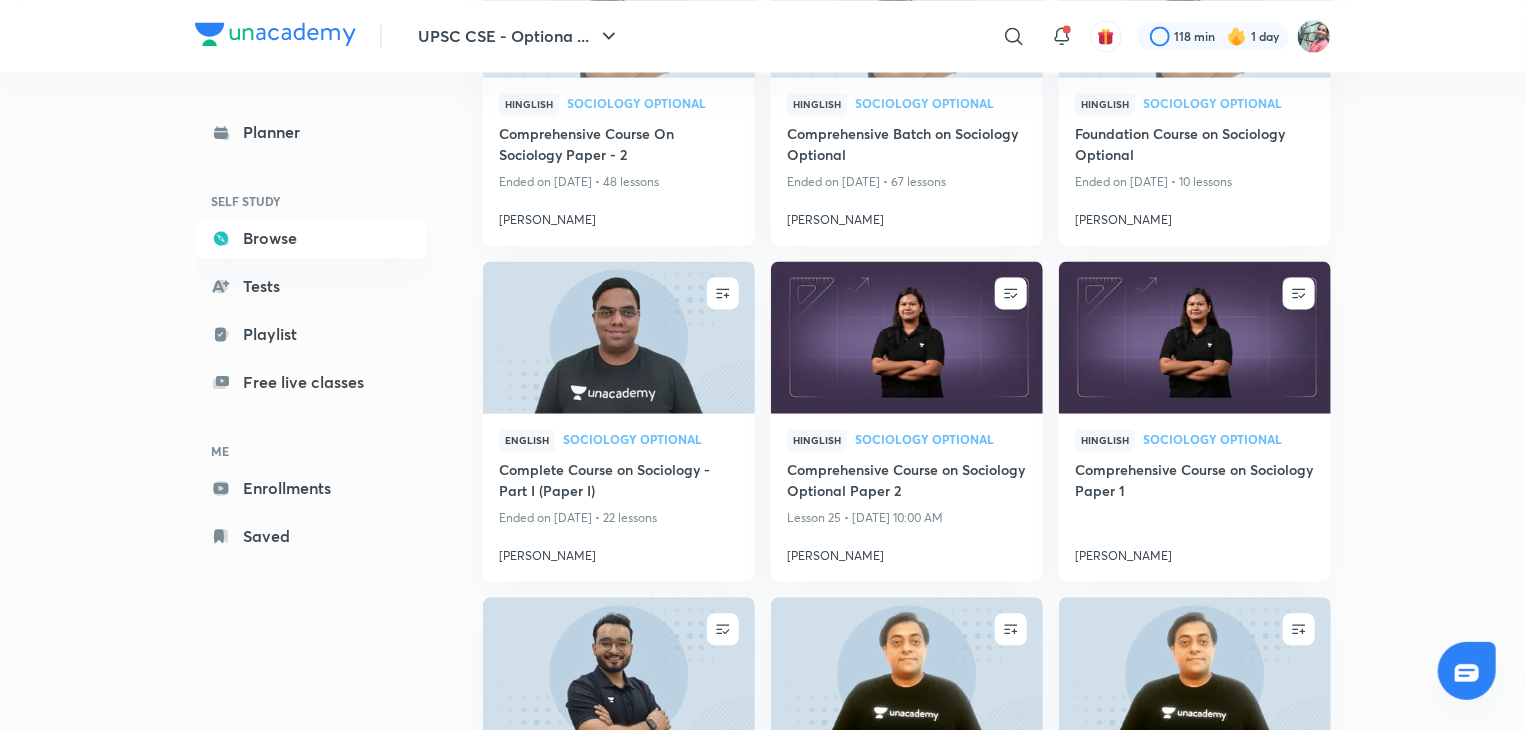 scroll, scrollTop: 0, scrollLeft: 0, axis: both 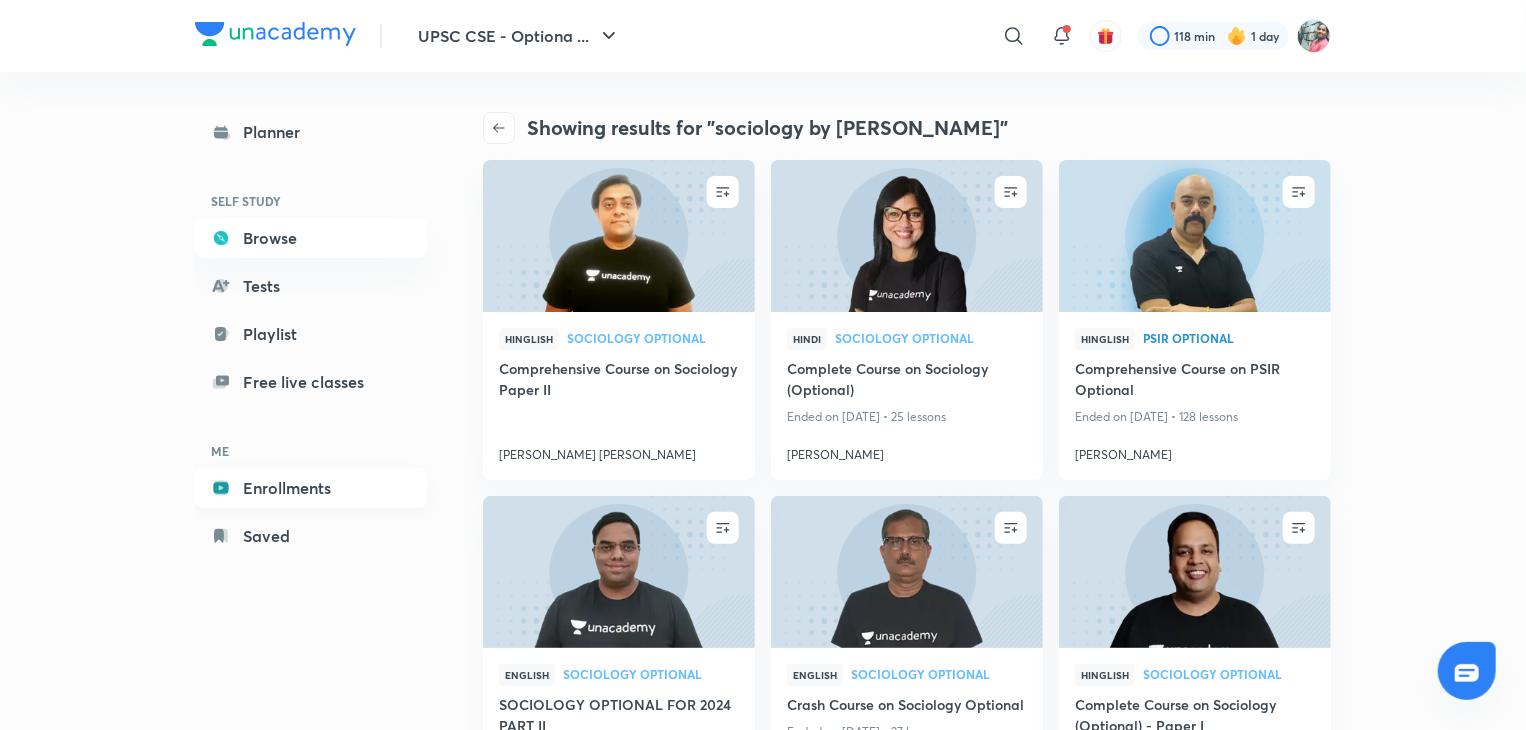 click on "Enrollments" at bounding box center (311, 488) 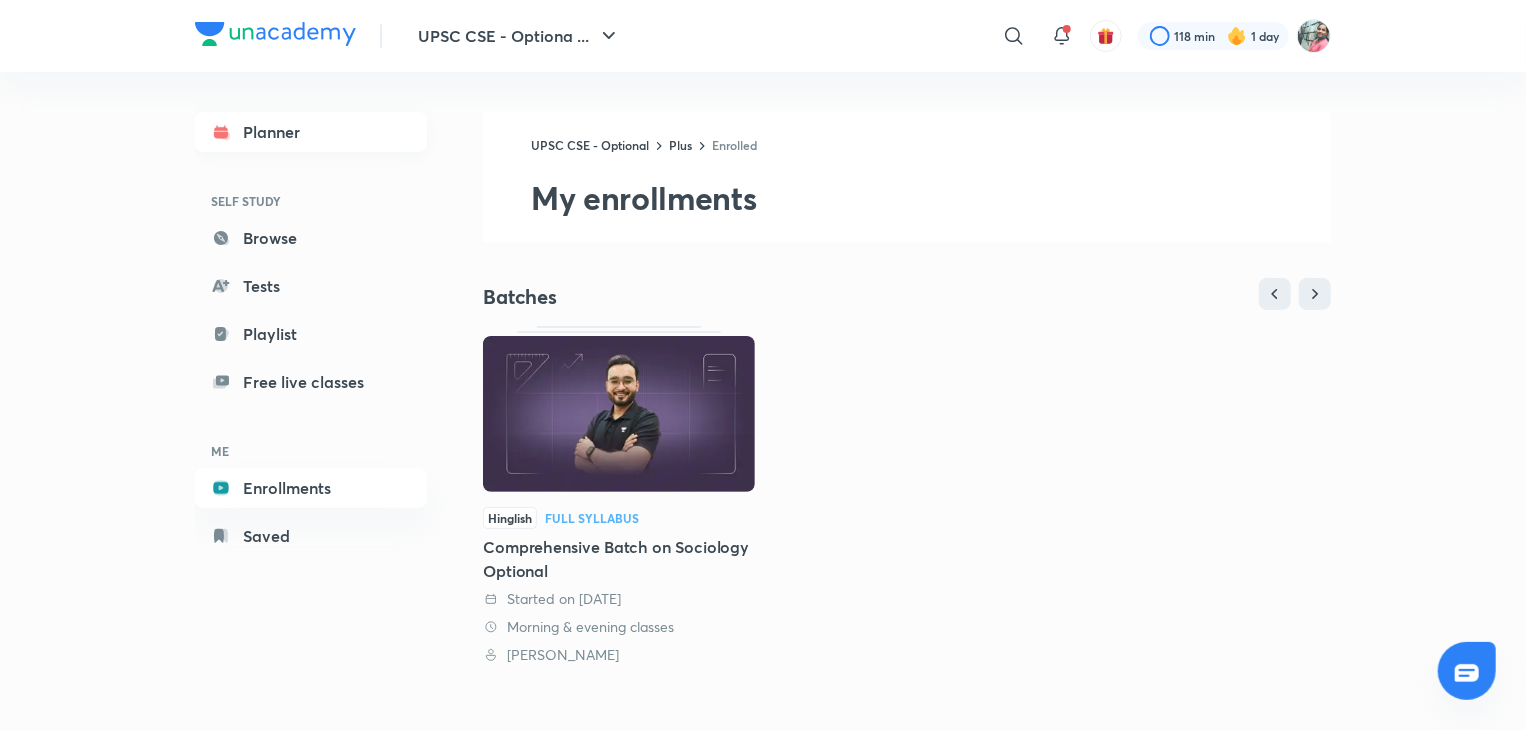 click on "Planner" at bounding box center (311, 132) 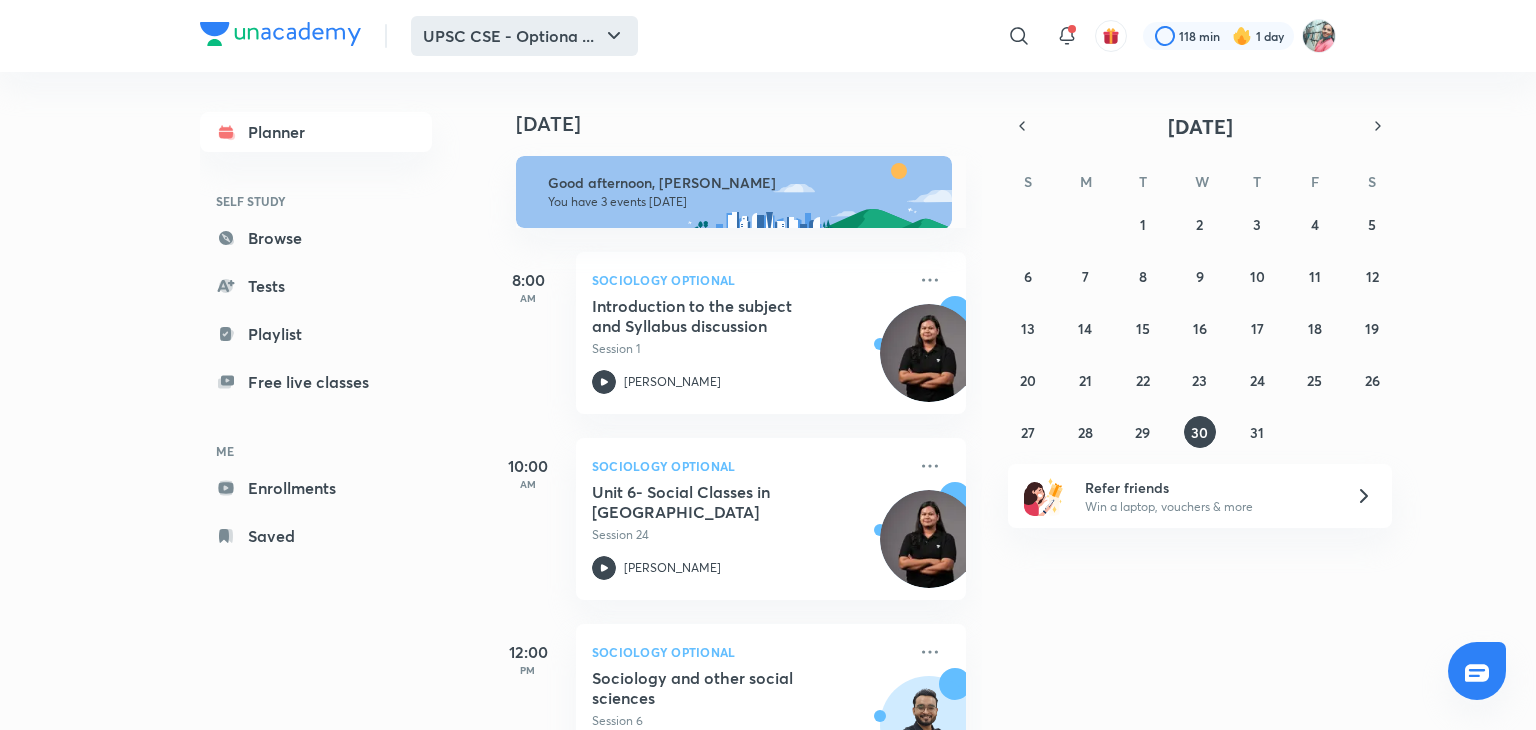 click on "UPSC CSE - Optiona ..." at bounding box center [524, 36] 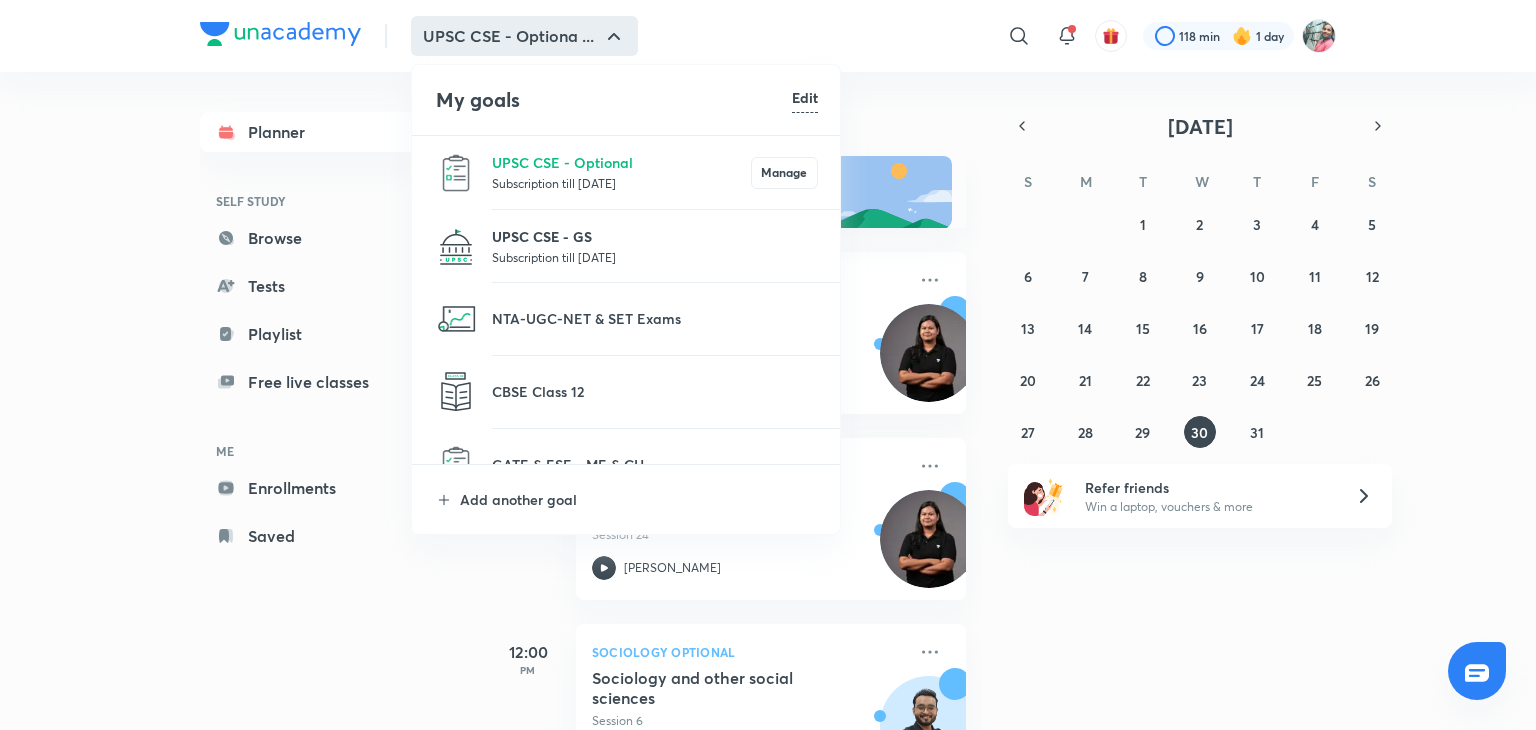 click on "UPSC CSE - GS" at bounding box center [655, 236] 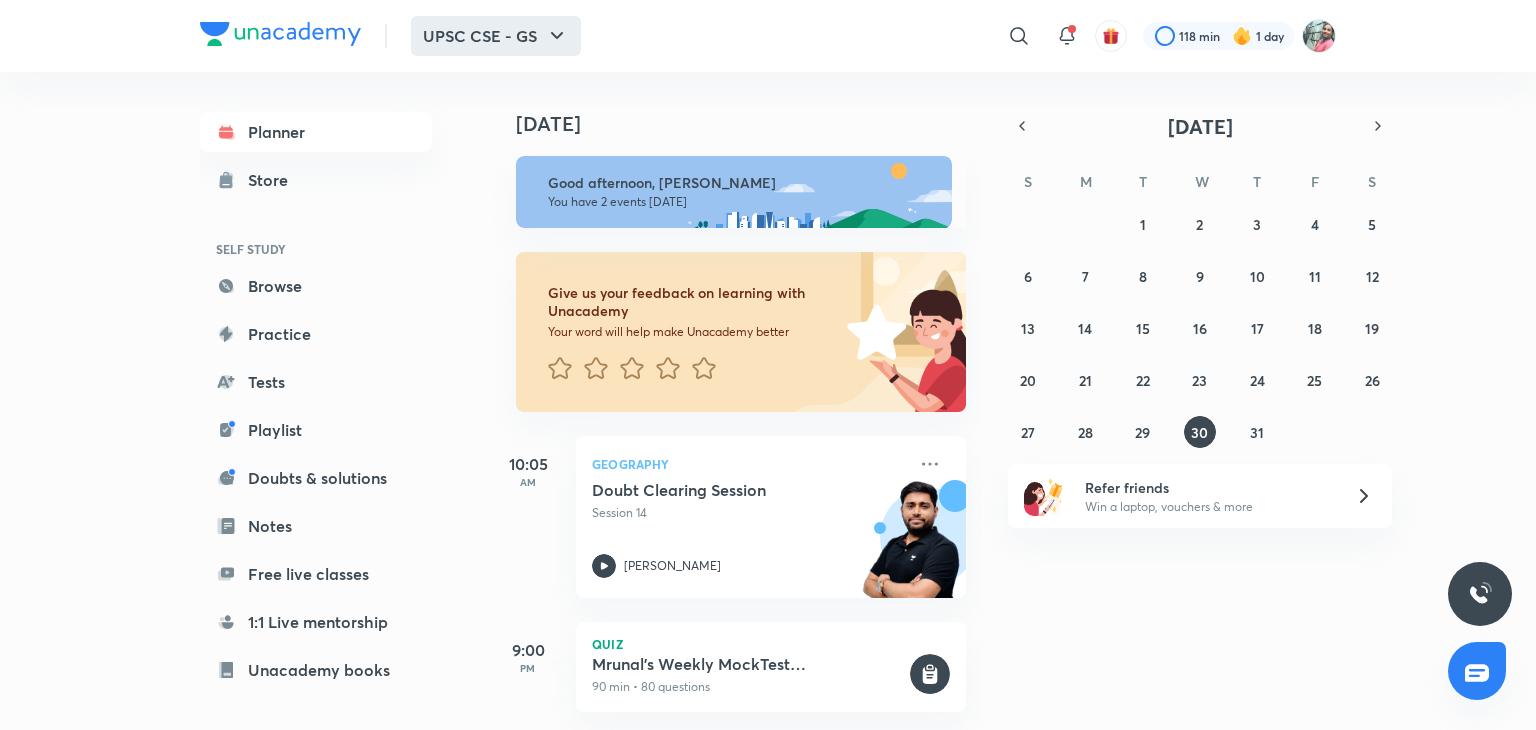 click on "UPSC CSE - GS" at bounding box center [496, 36] 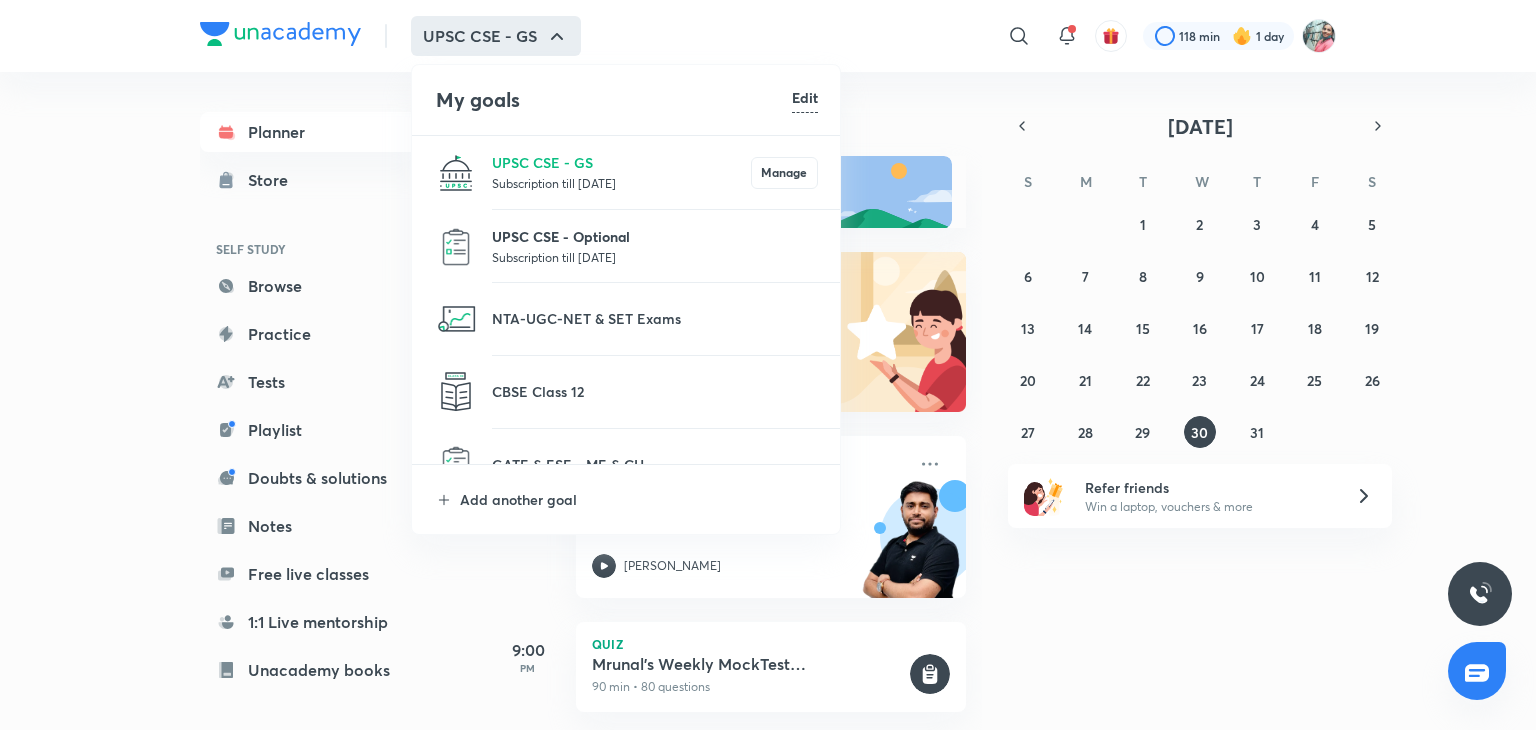 click on "UPSC CSE - Optional" at bounding box center [655, 236] 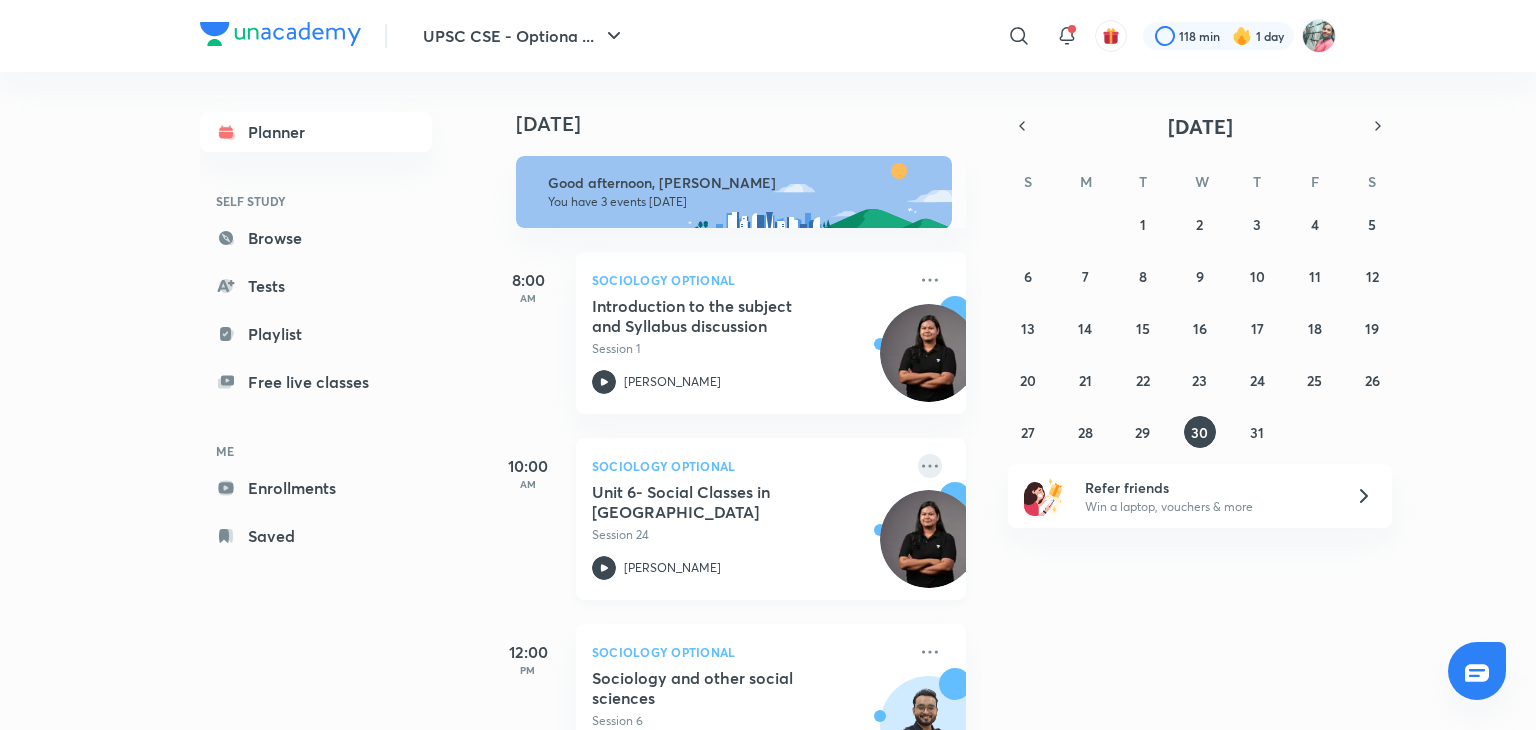 click 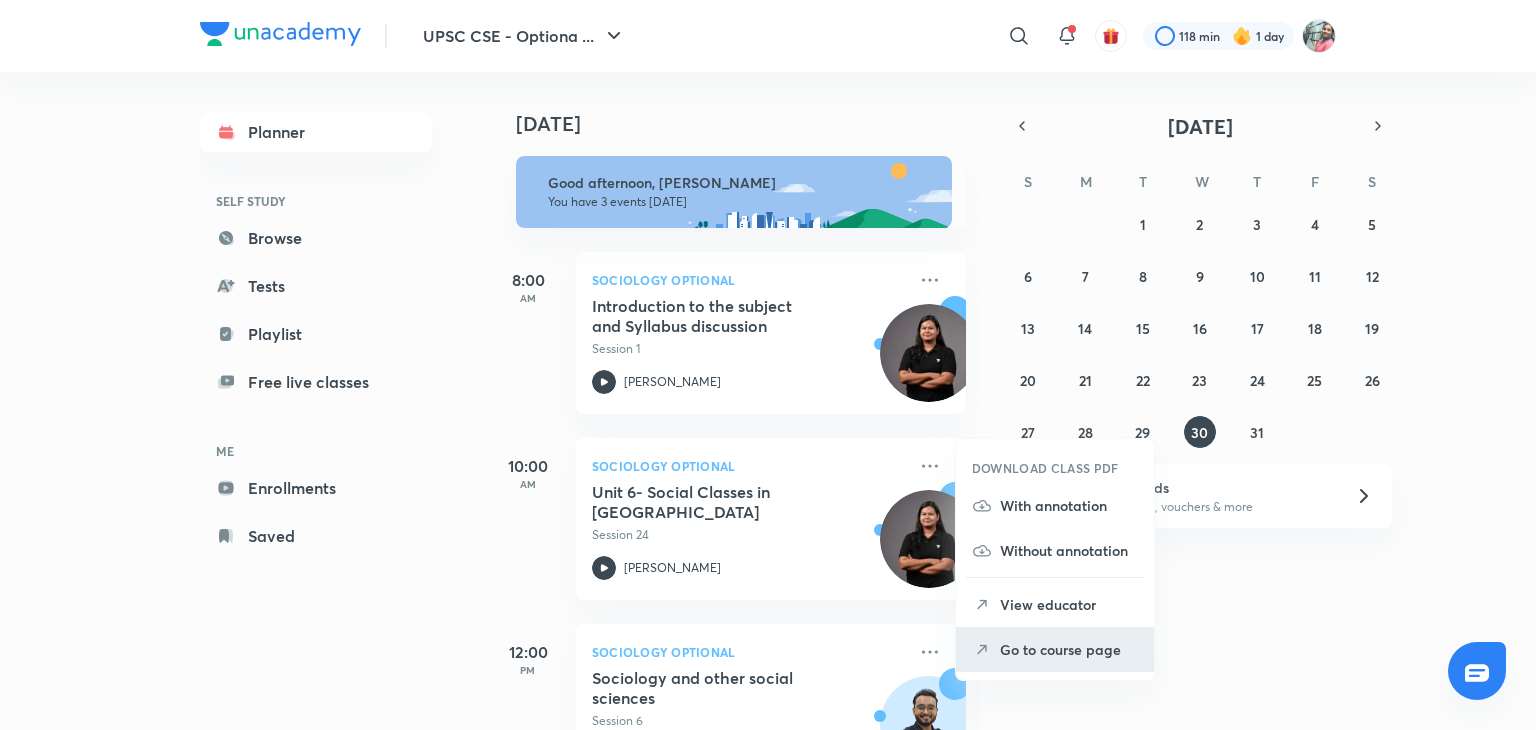 click on "Go to course page" at bounding box center (1069, 649) 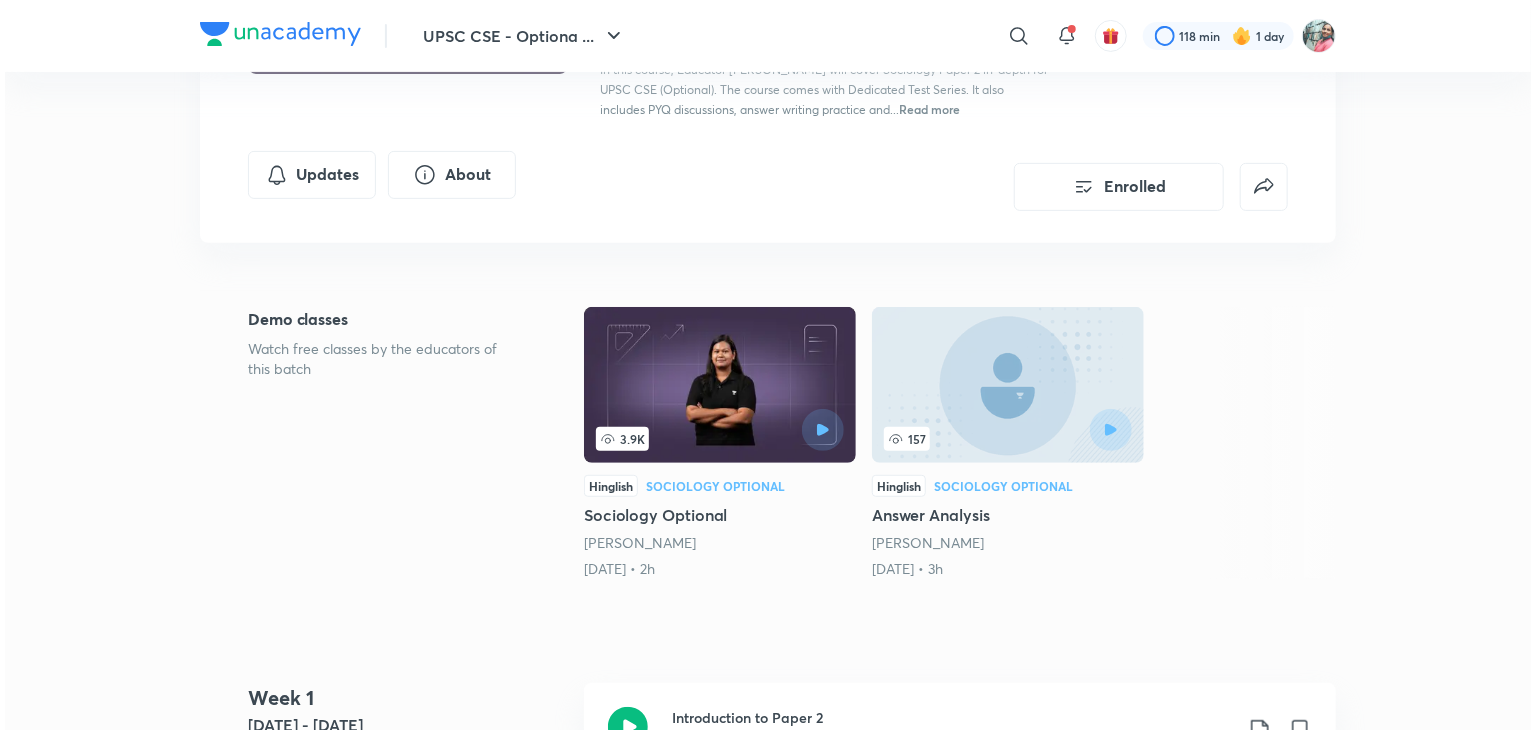 scroll, scrollTop: 0, scrollLeft: 0, axis: both 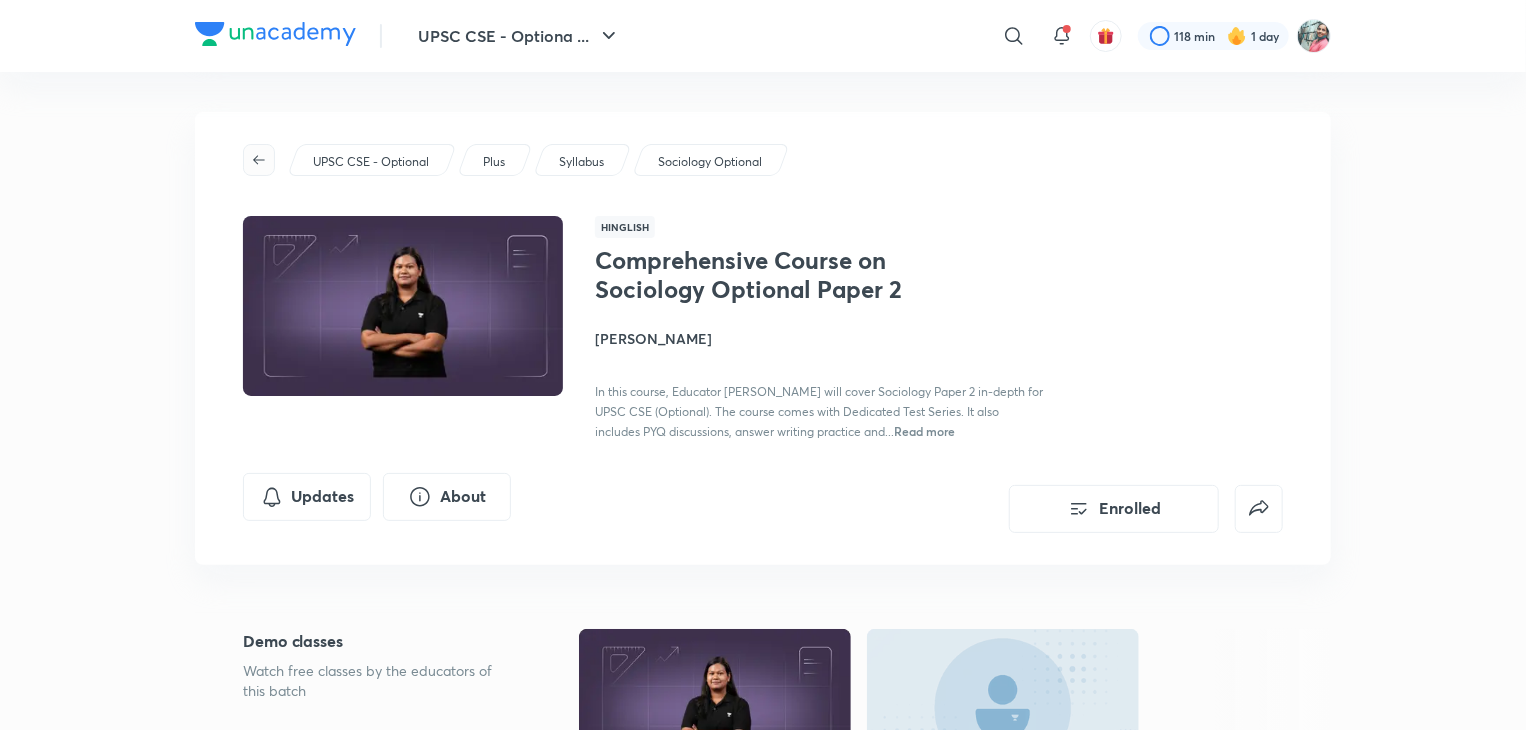click at bounding box center (259, 160) 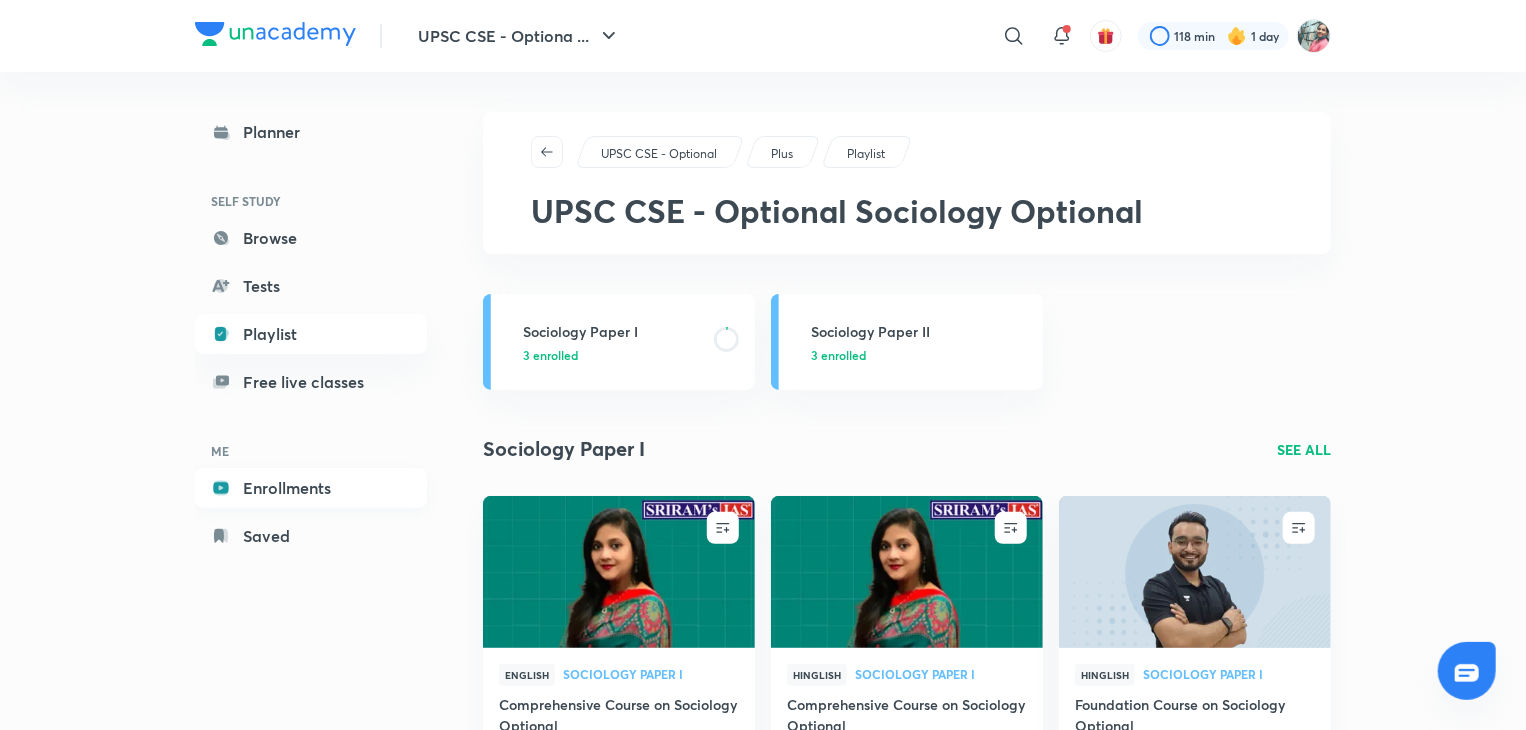 click on "Enrollments" at bounding box center [311, 488] 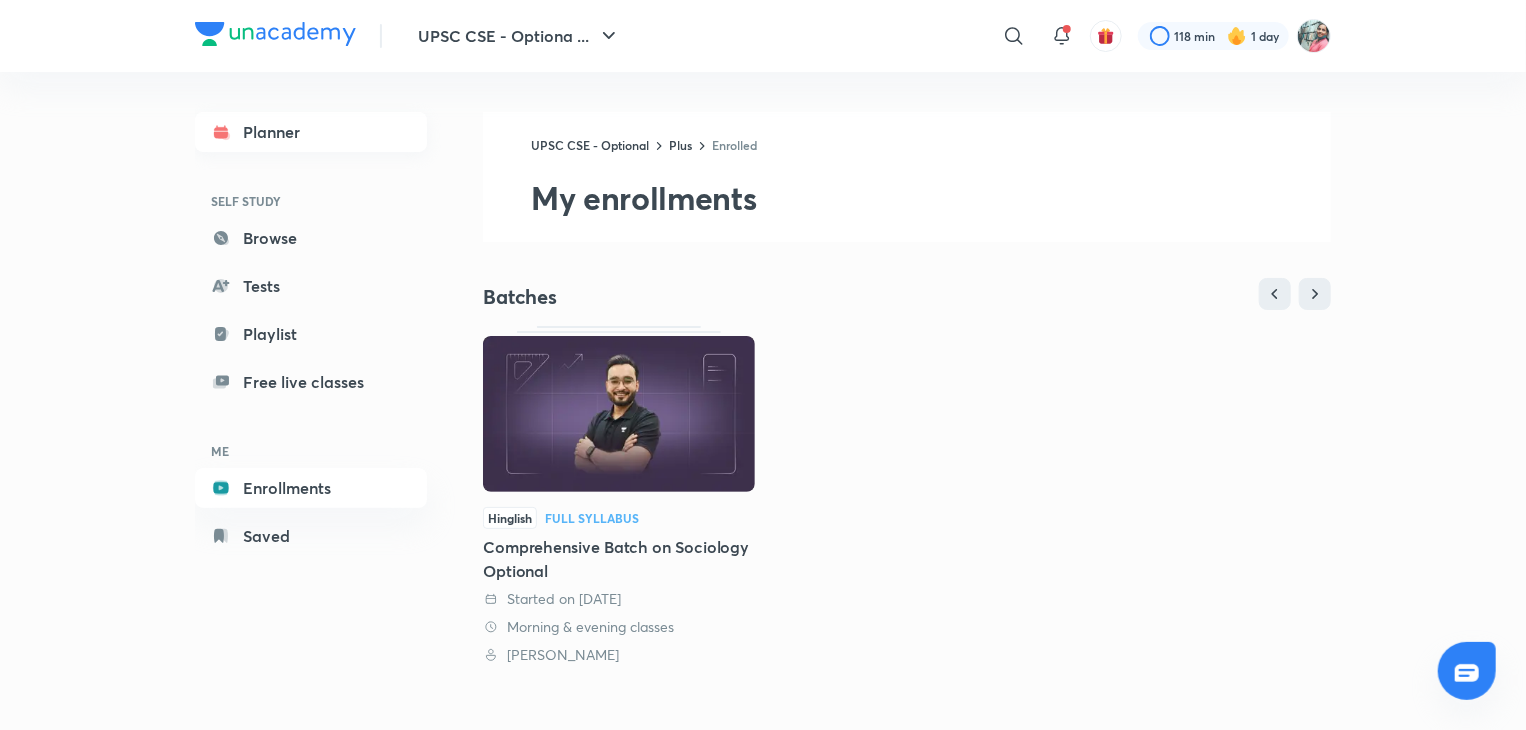 click on "Planner" at bounding box center (311, 132) 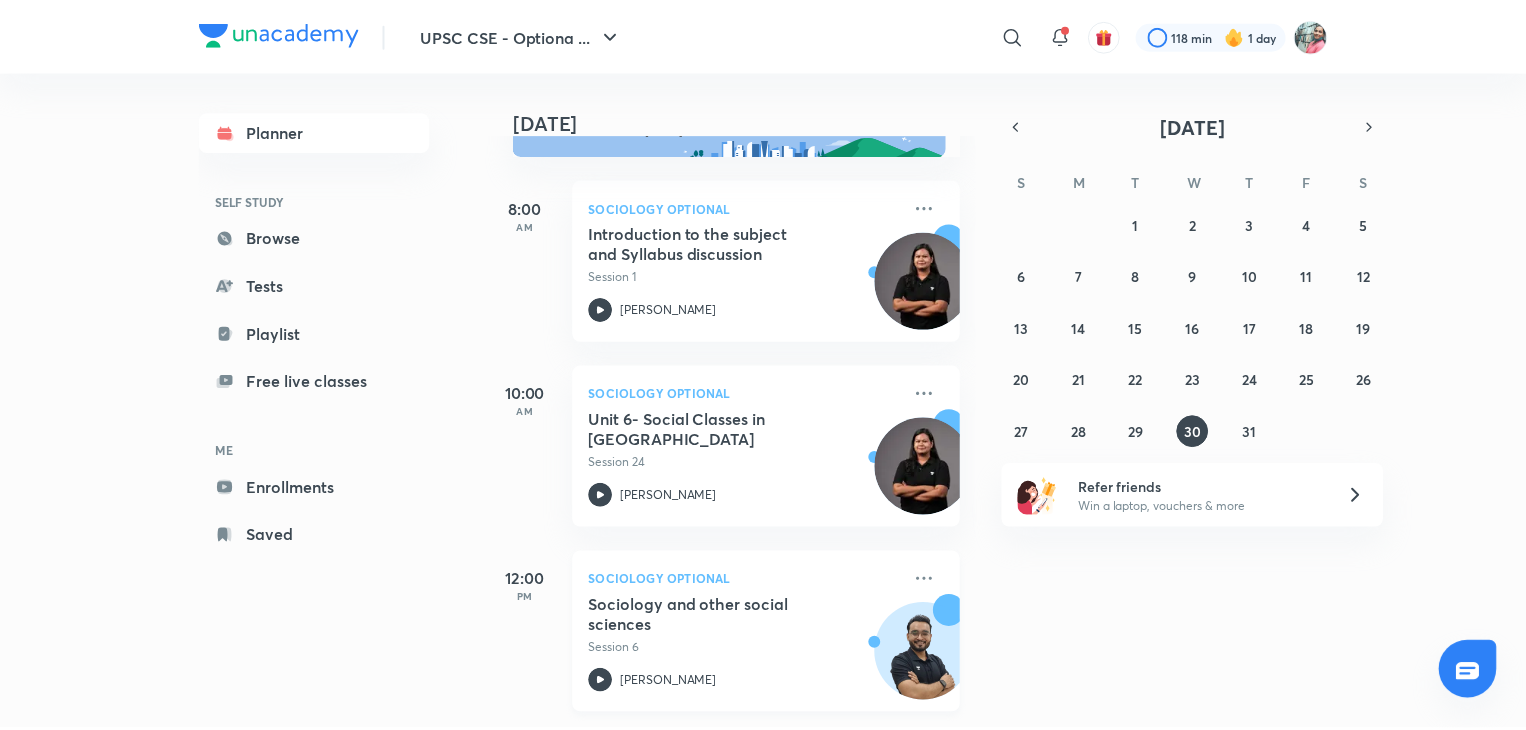 scroll, scrollTop: 88, scrollLeft: 0, axis: vertical 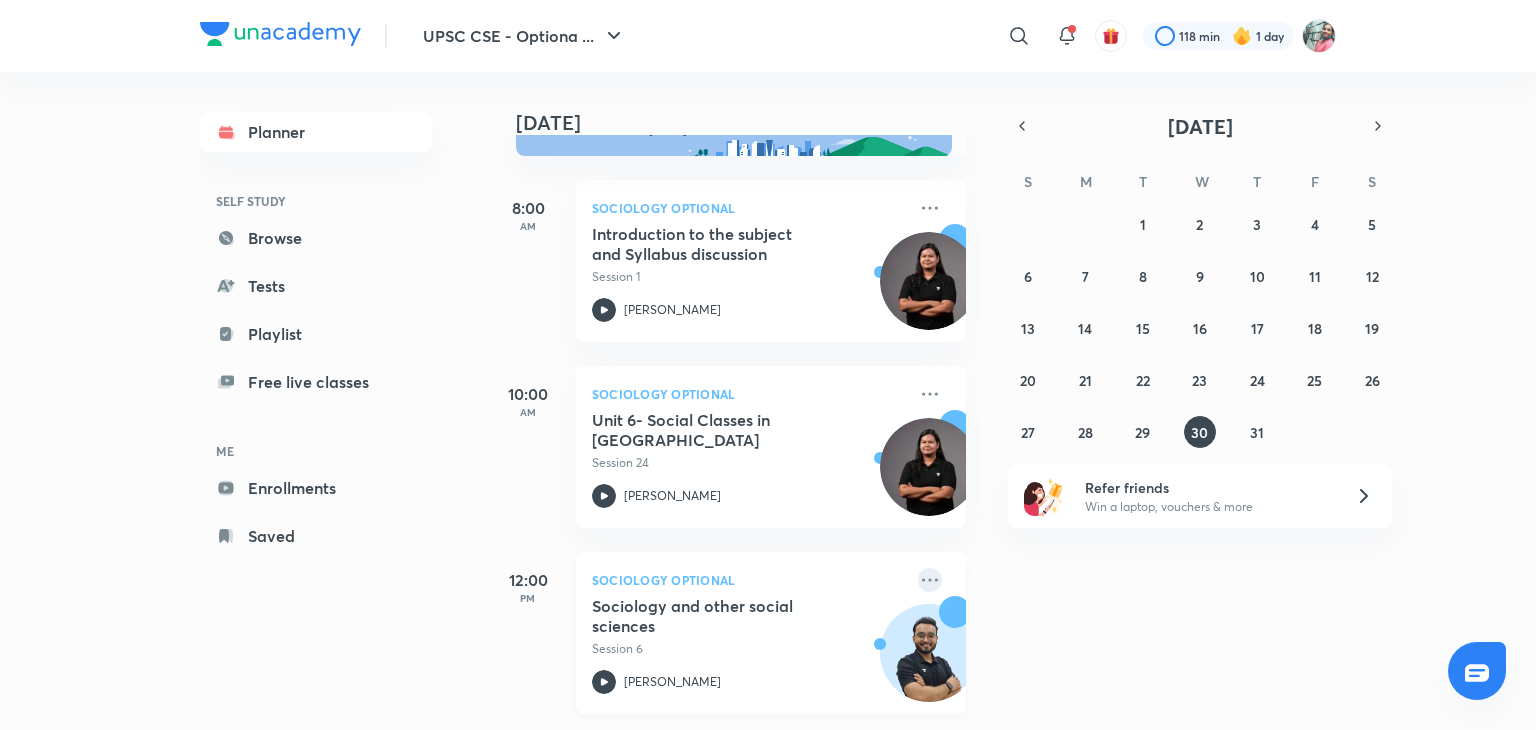 click 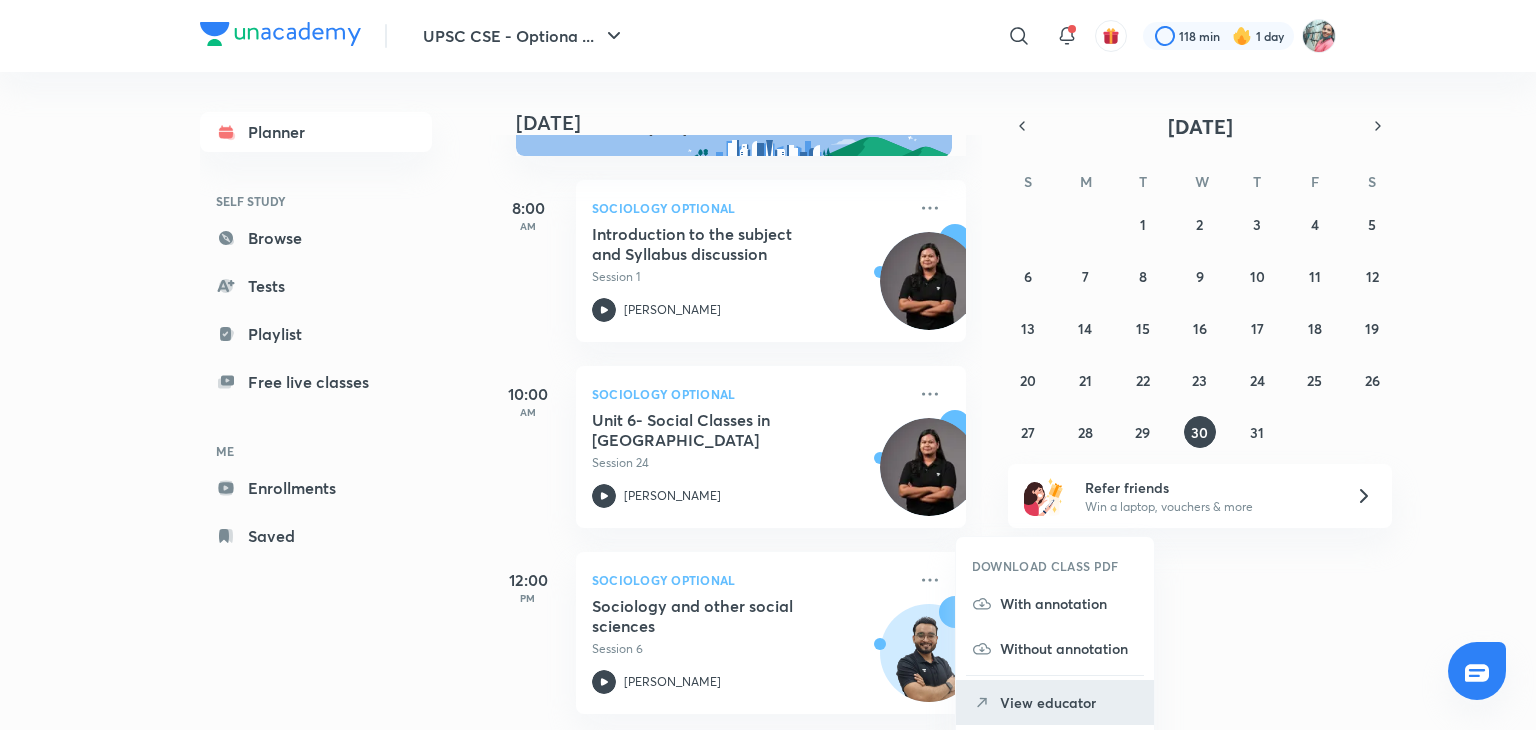 click on "View educator" at bounding box center [1069, 702] 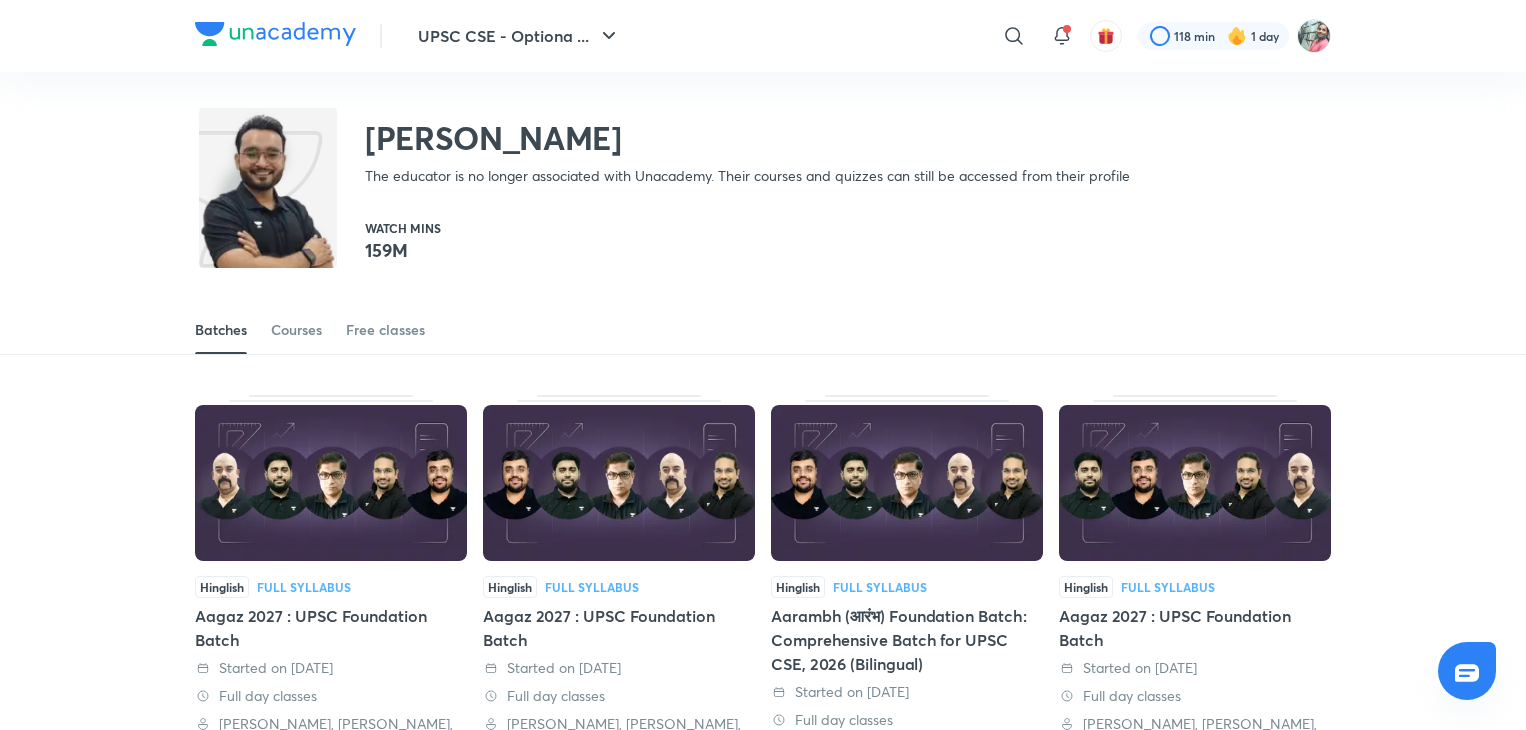 scroll, scrollTop: 0, scrollLeft: 0, axis: both 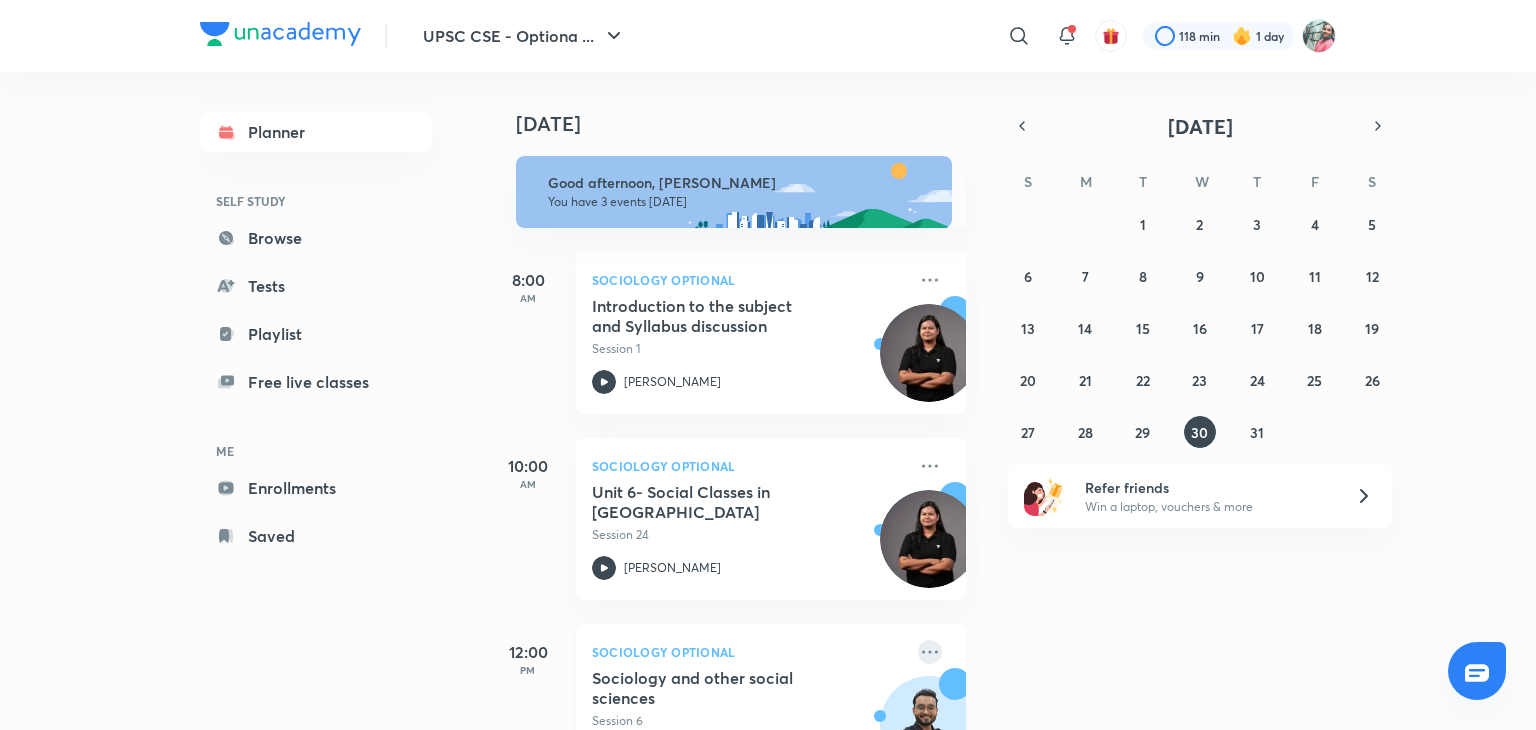 click 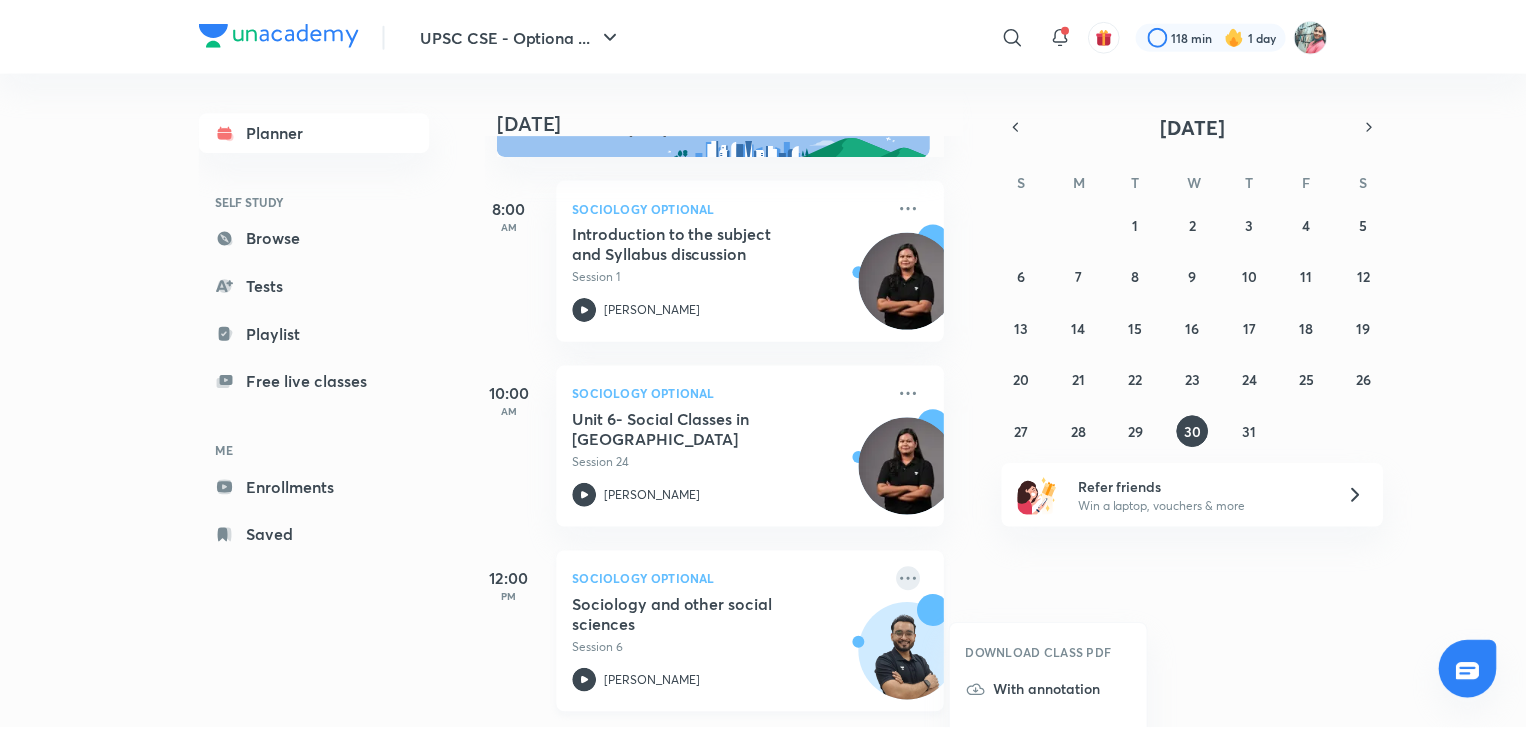 scroll, scrollTop: 88, scrollLeft: 0, axis: vertical 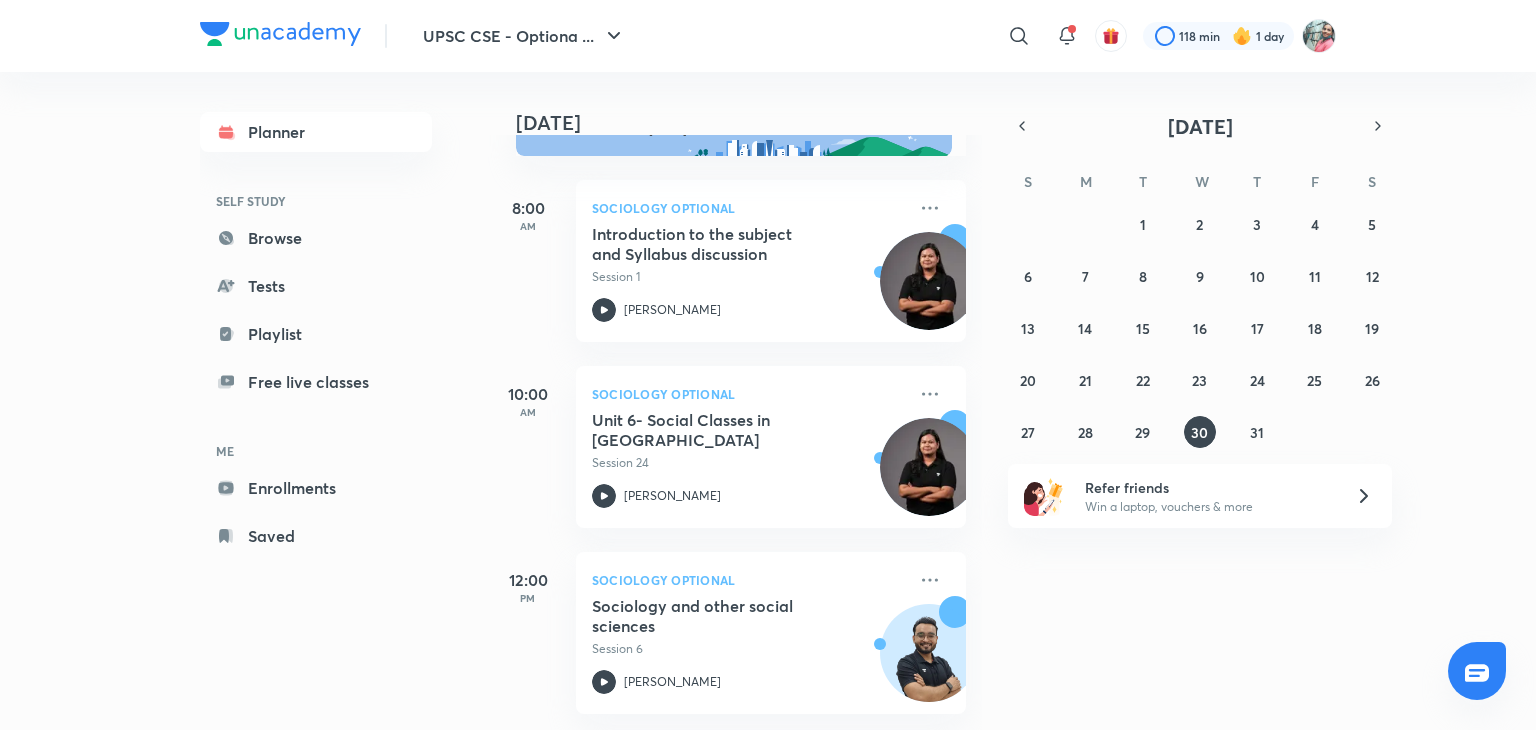 click on "Today Good afternoon, Prerna You have 3 events today 8:00 AM Sociology Optional Introduction to the subject and Syllabus discussion Session 1 Monica Mandhanya 10:00 AM Sociology Optional Unit 6- Social Classes in India Session 24 Monica Mandhanya 12:00 PM Sociology Optional Sociology and other social sciences Session 6 Aman Sharma" at bounding box center (1010, 401) 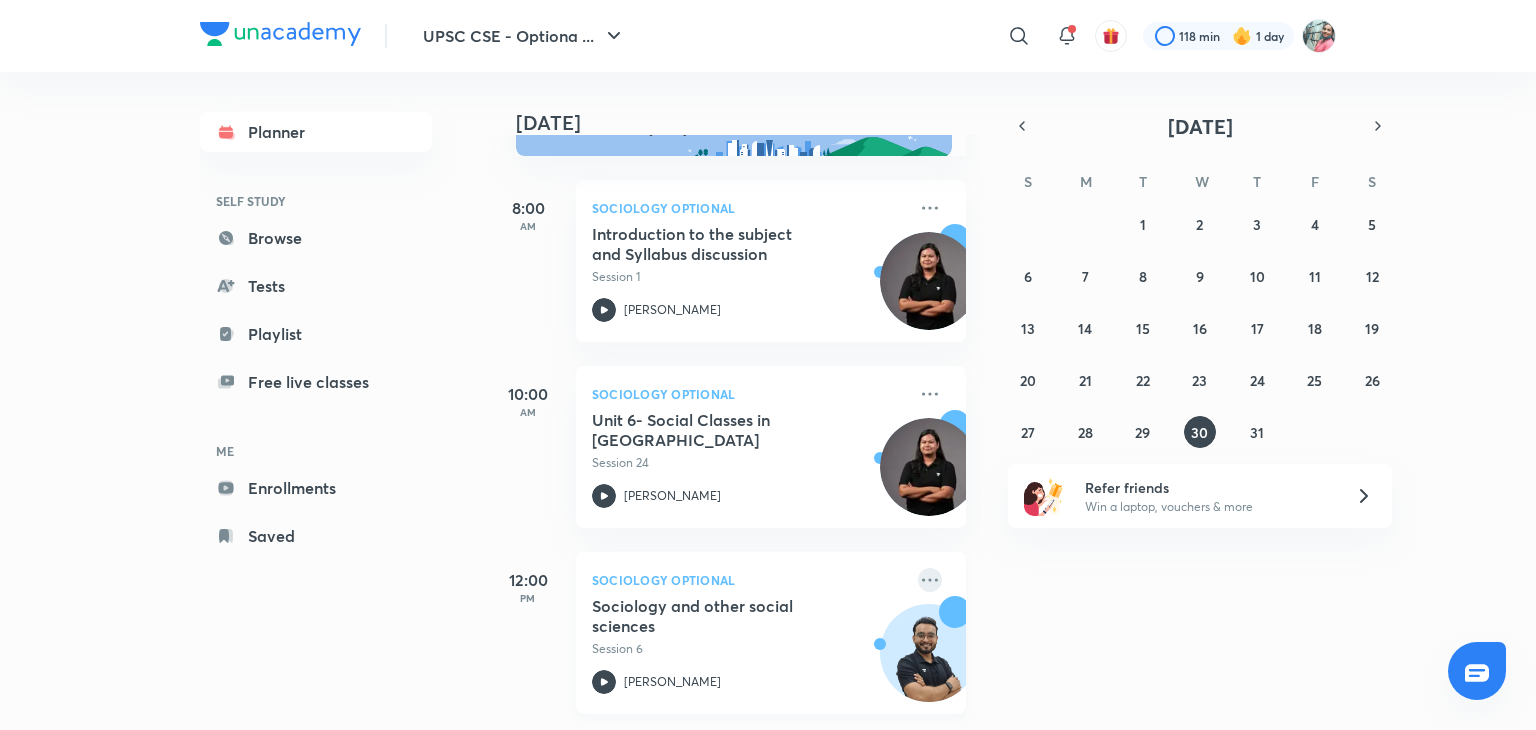 click 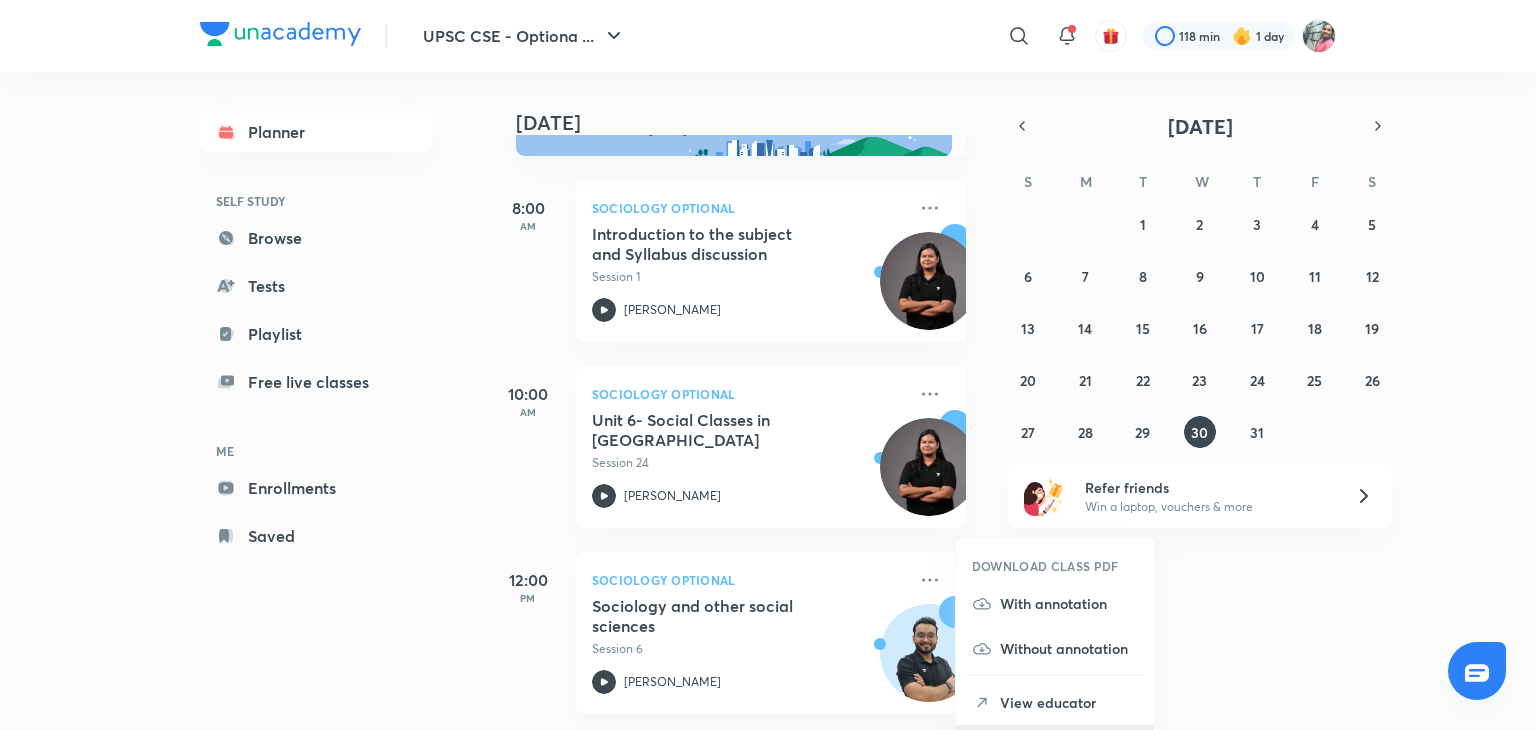 click on "Go to course page" at bounding box center (1055, 747) 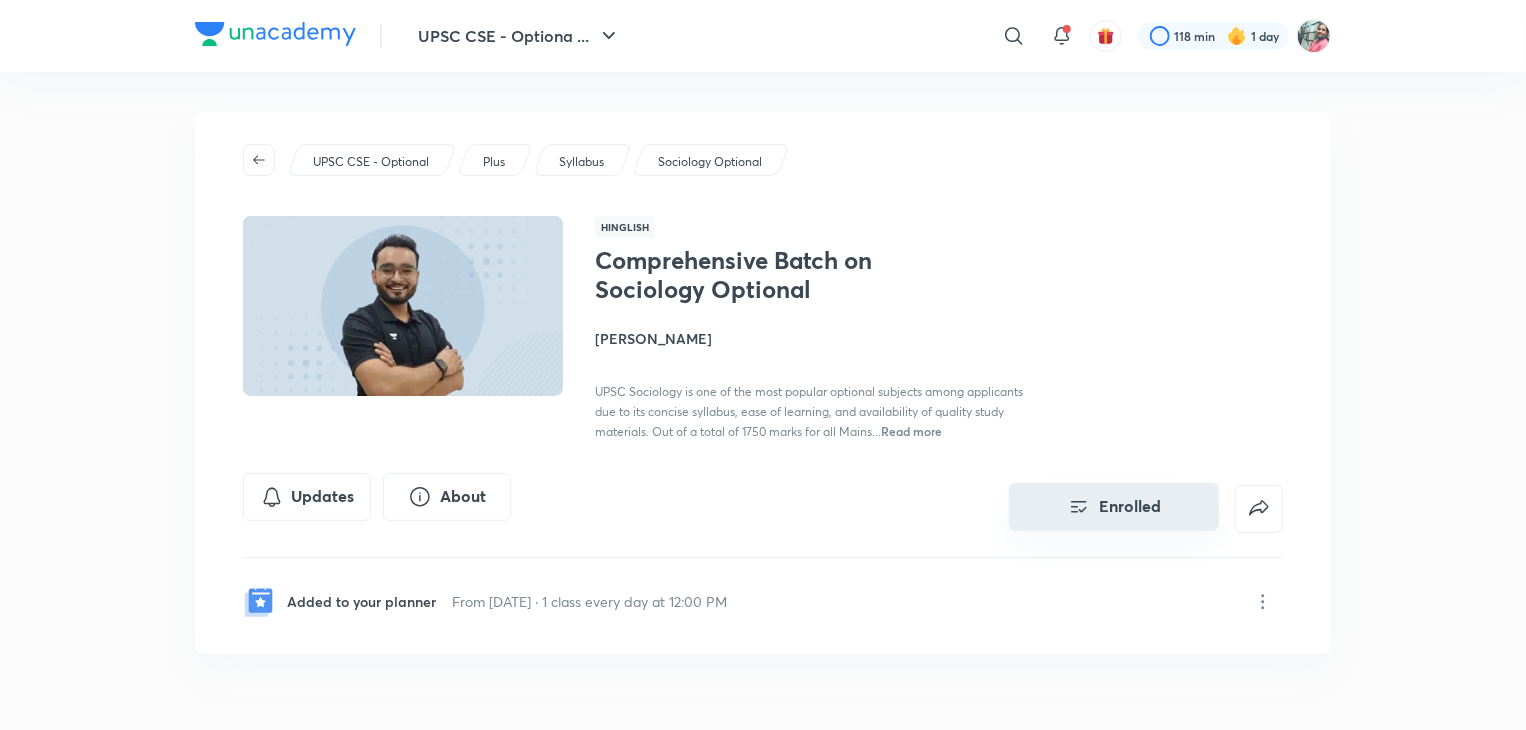 click on "Enrolled" at bounding box center [1114, 507] 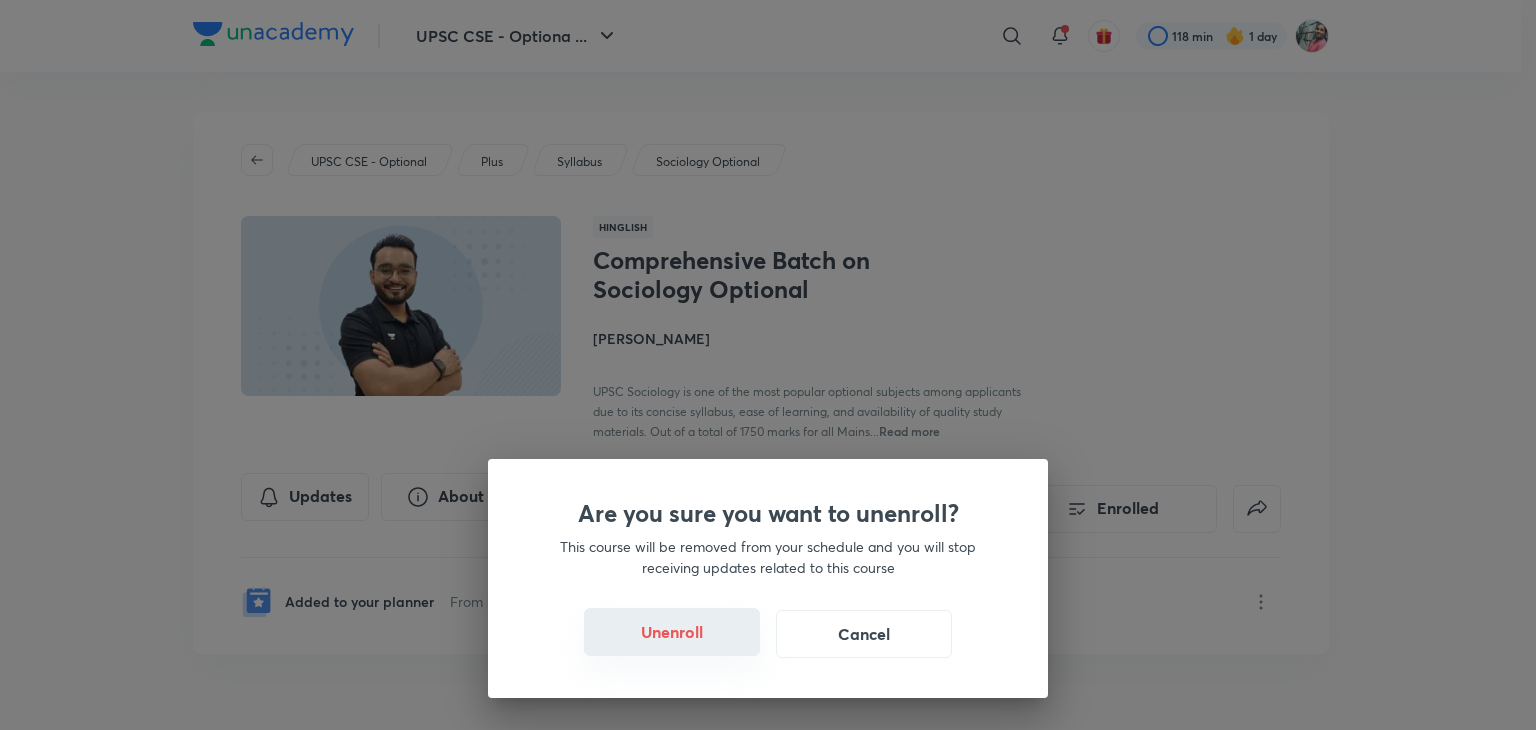 click on "Unenroll" at bounding box center [672, 632] 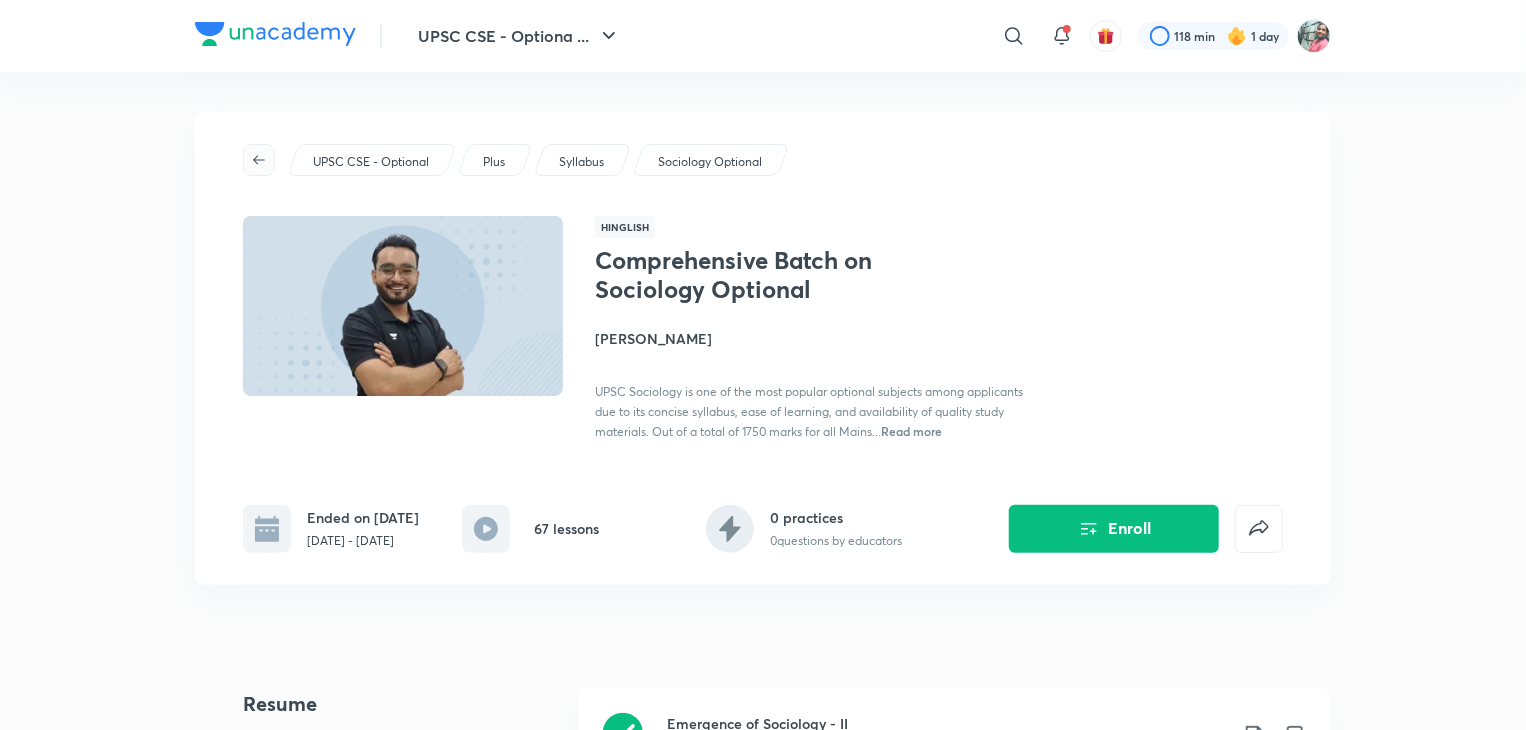 click 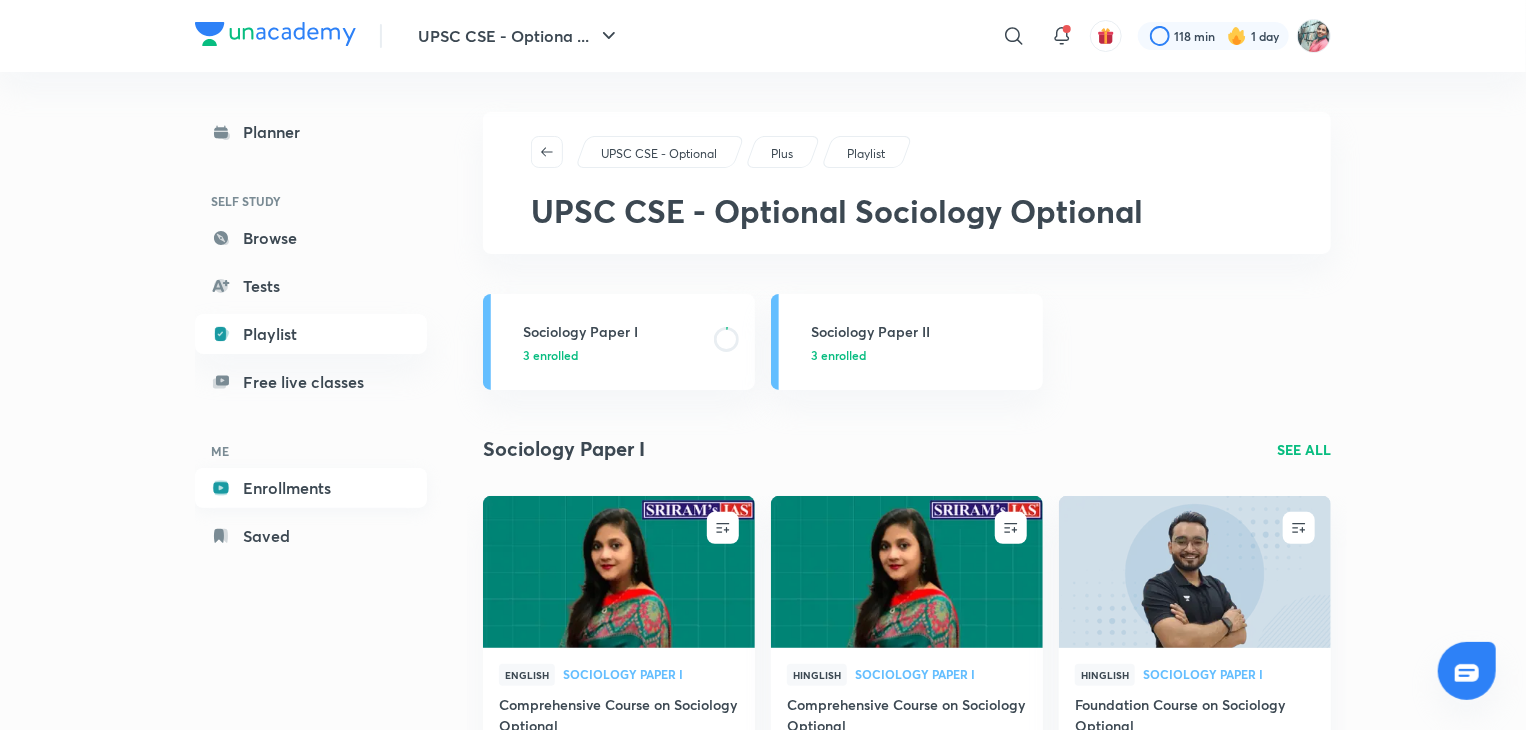 click on "Enrollments" at bounding box center [311, 488] 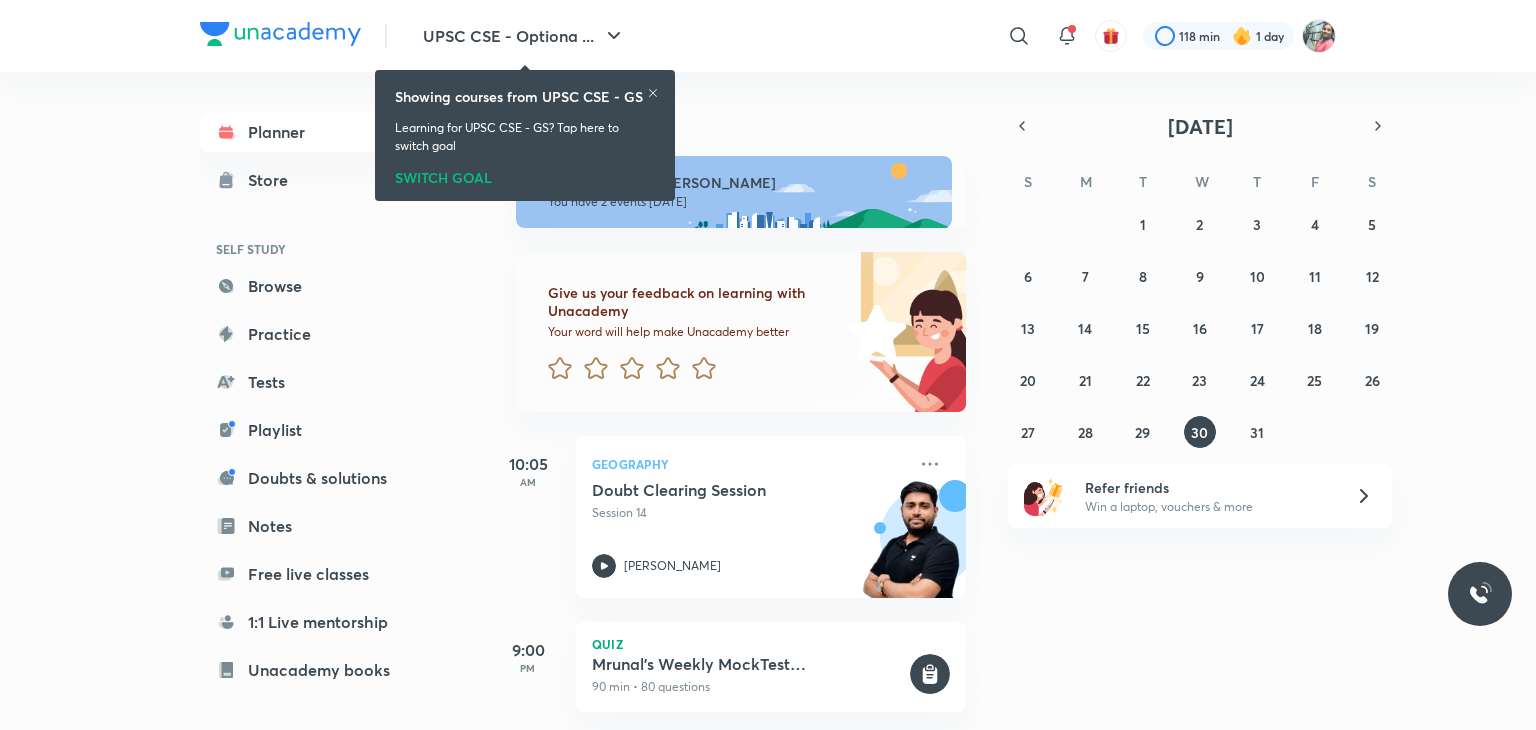scroll, scrollTop: 0, scrollLeft: 0, axis: both 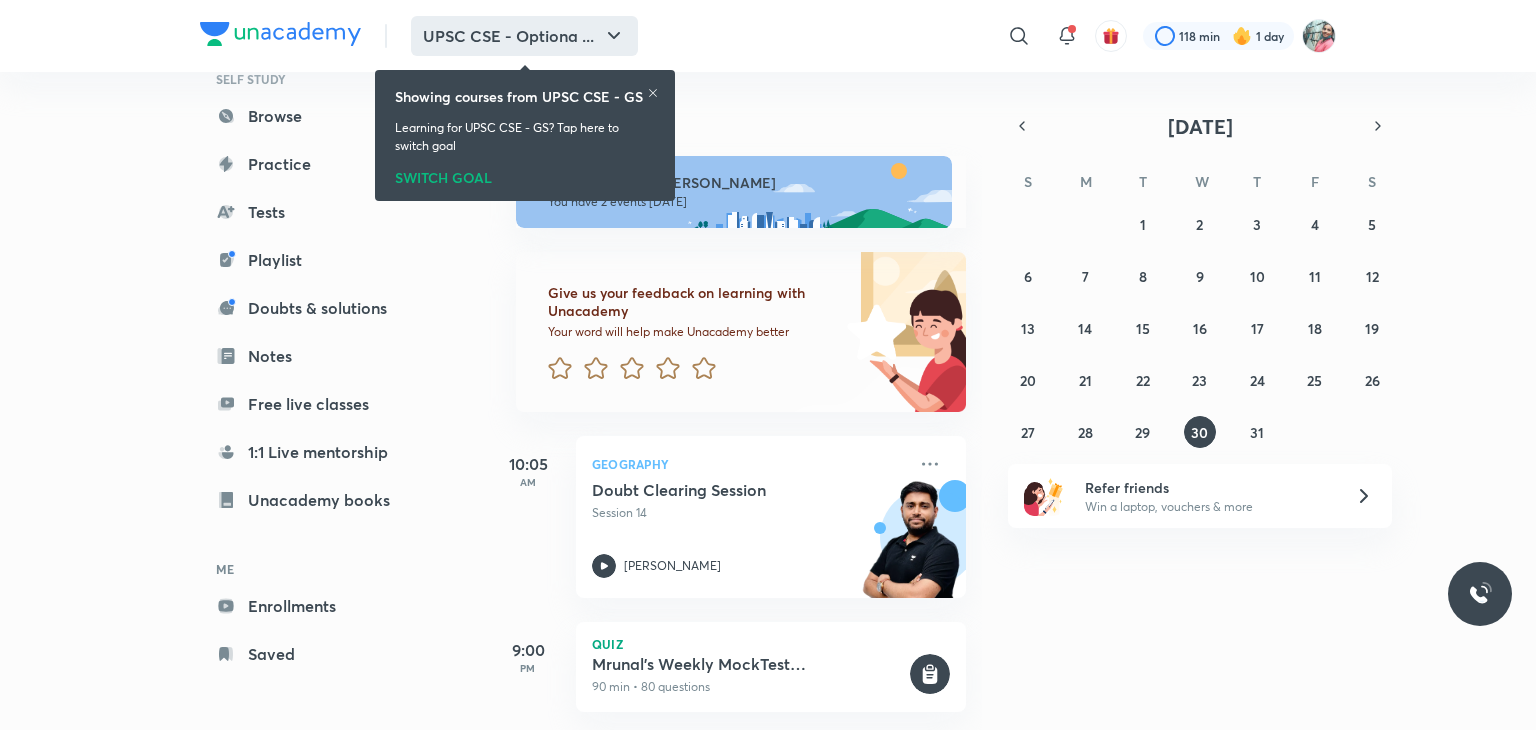 click on "UPSC CSE - Optiona ..." at bounding box center [524, 36] 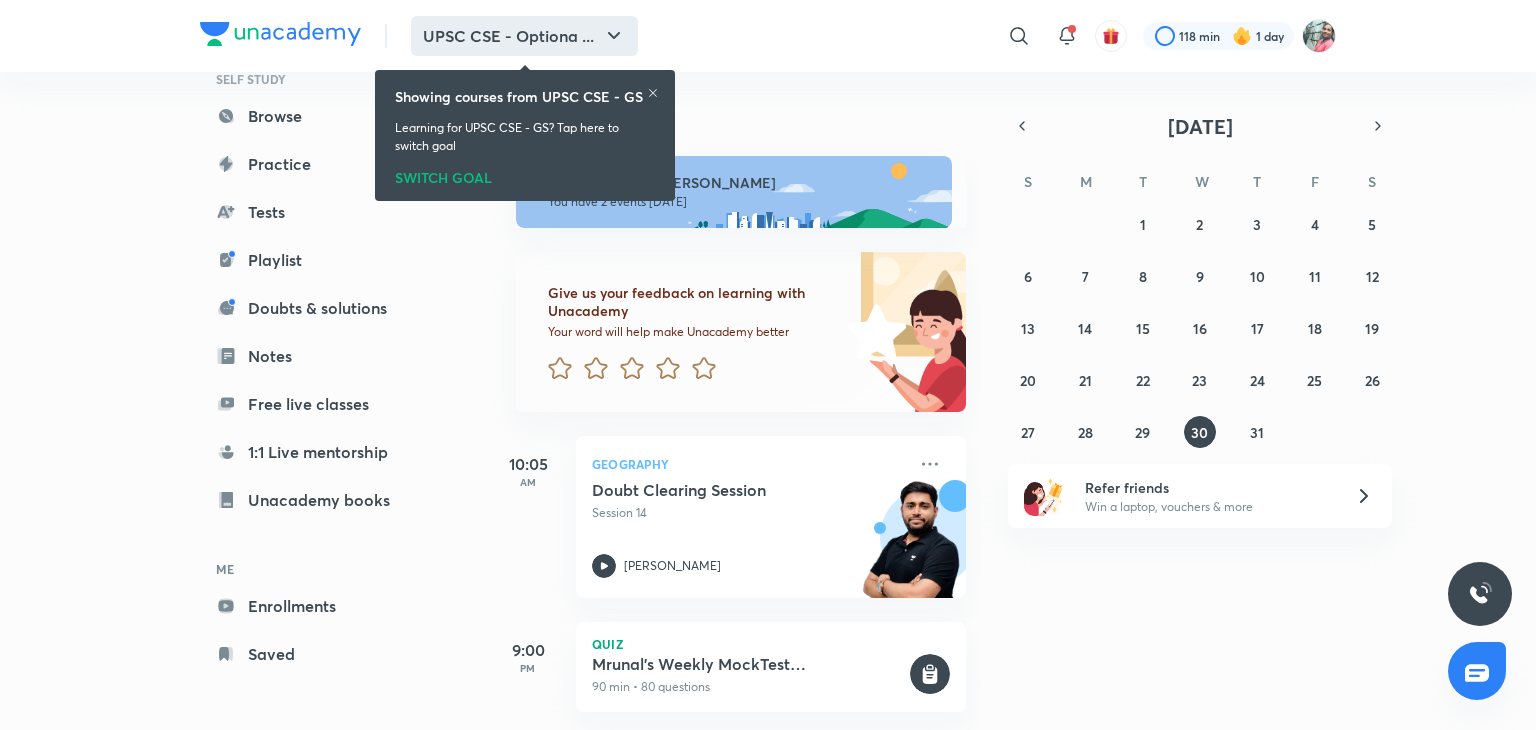 click on "UPSC CSE - Optiona ..." at bounding box center (524, 36) 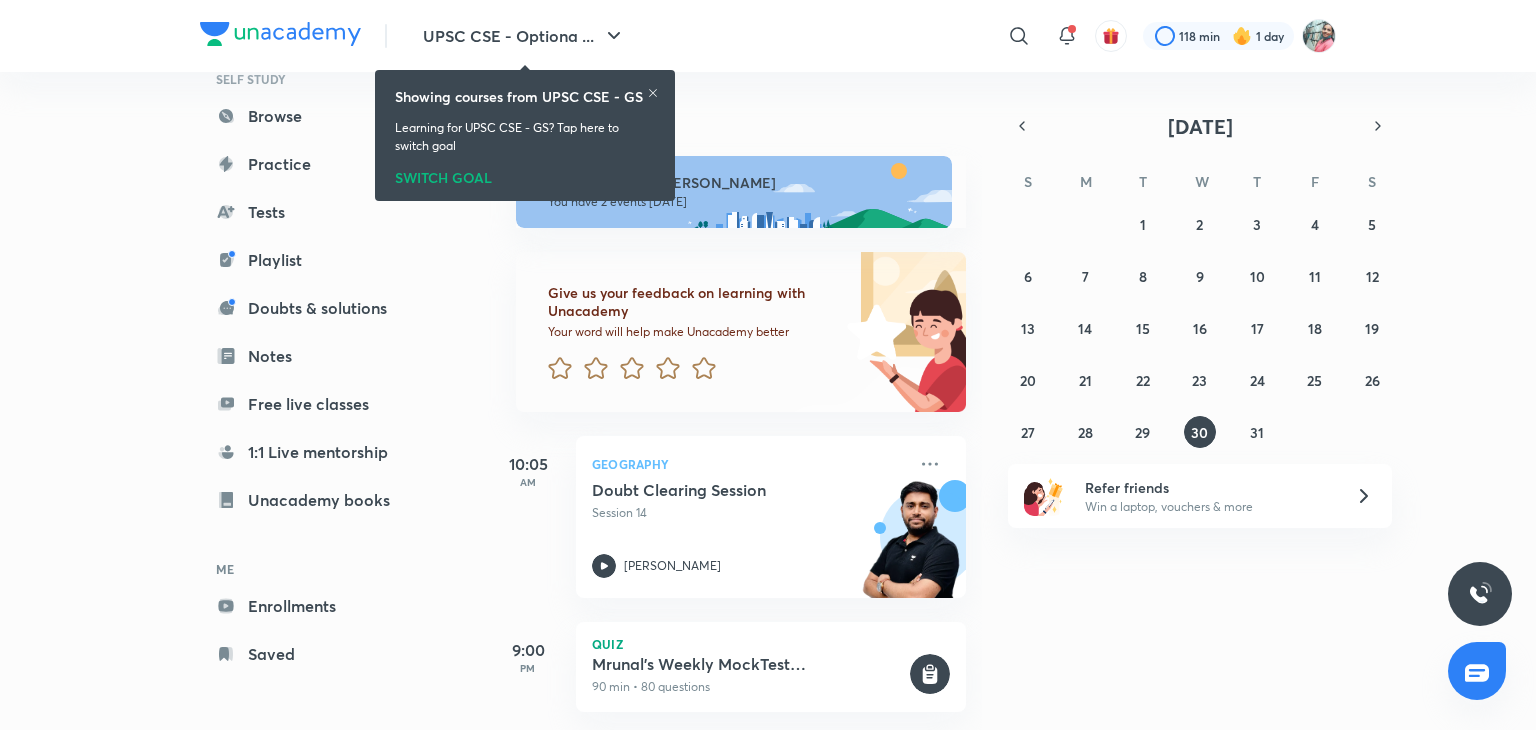 click 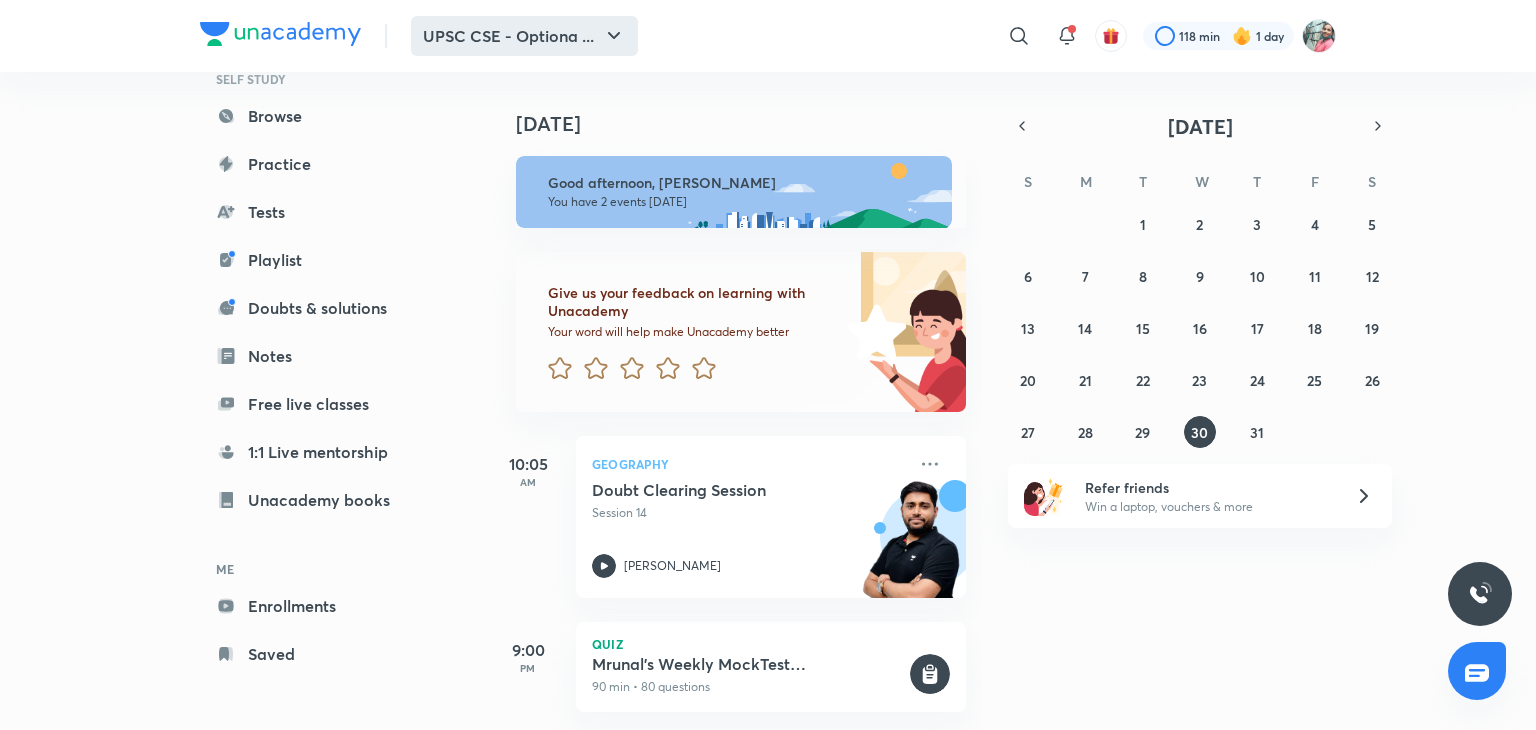 click on "UPSC CSE - Optiona ..." at bounding box center [524, 36] 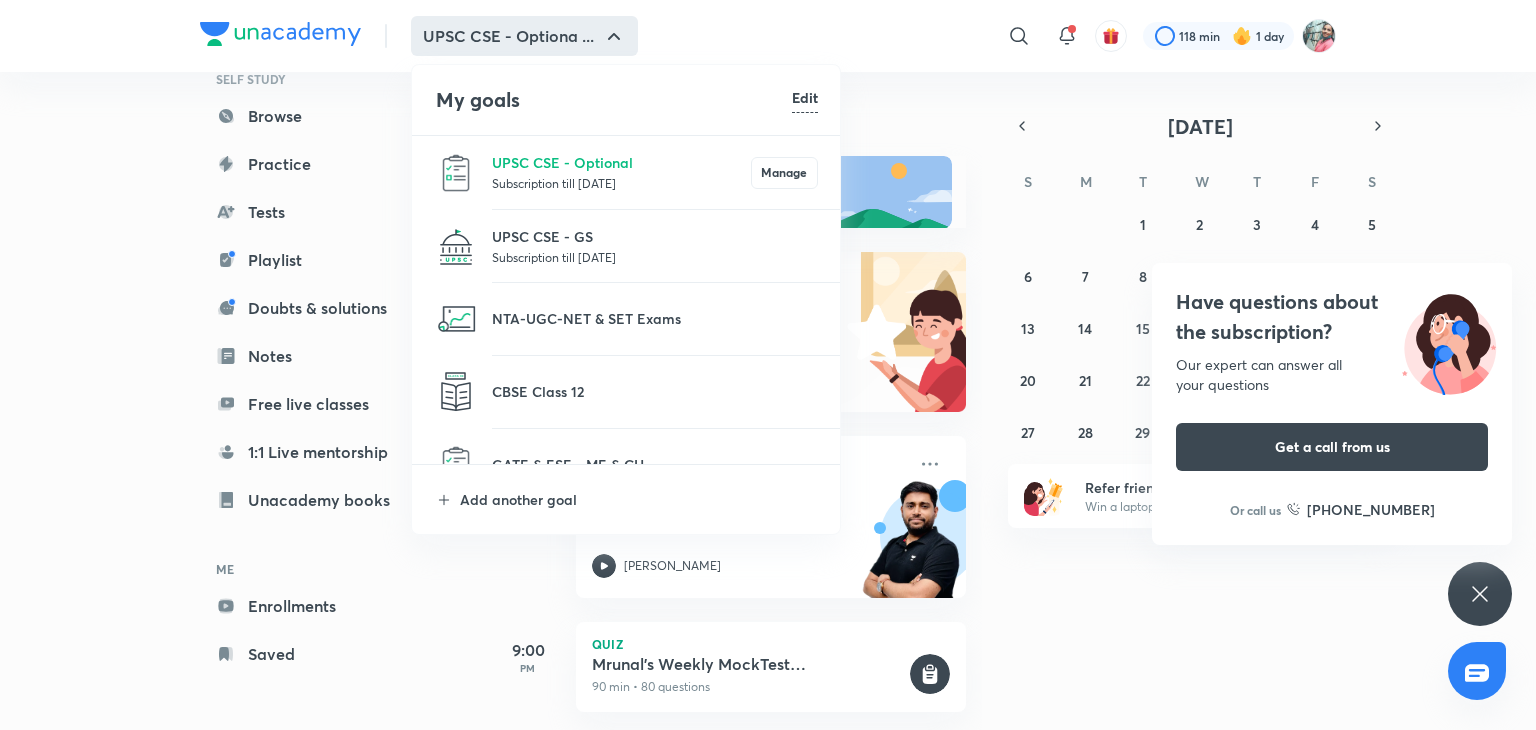 click on "Subscription till [DATE]" at bounding box center [655, 257] 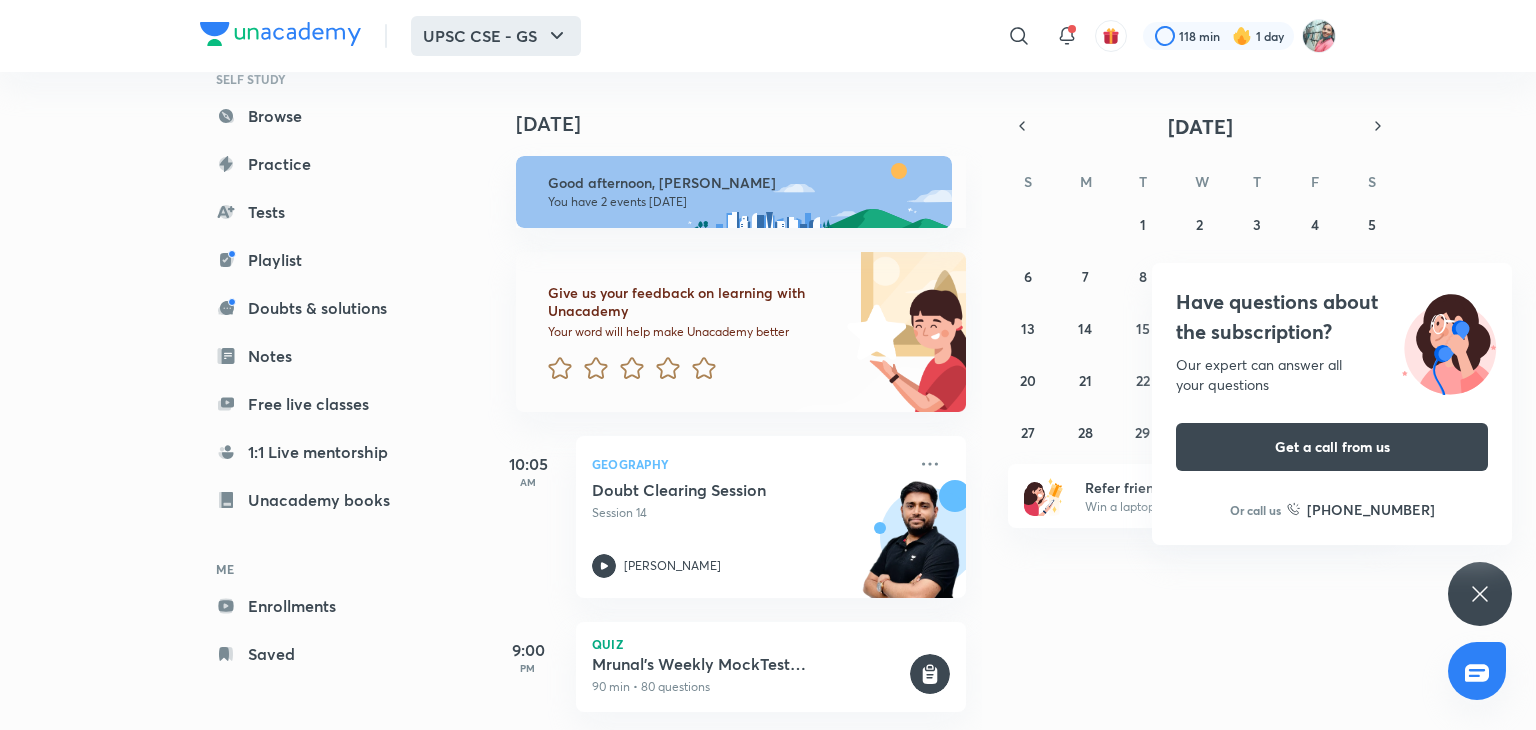 click 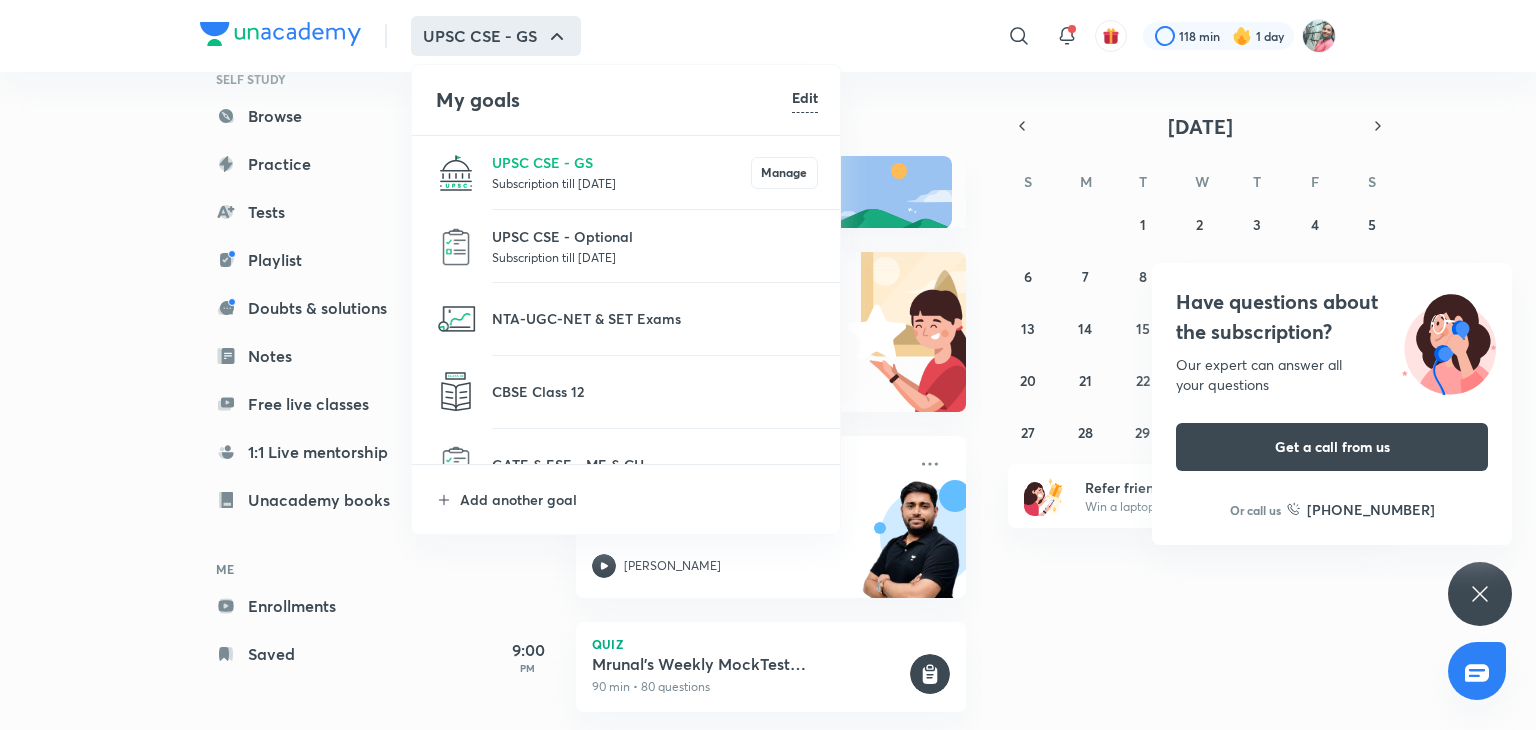 click on "UPSC CSE - Optional Subscription till 1 Jun 2026" at bounding box center [627, 246] 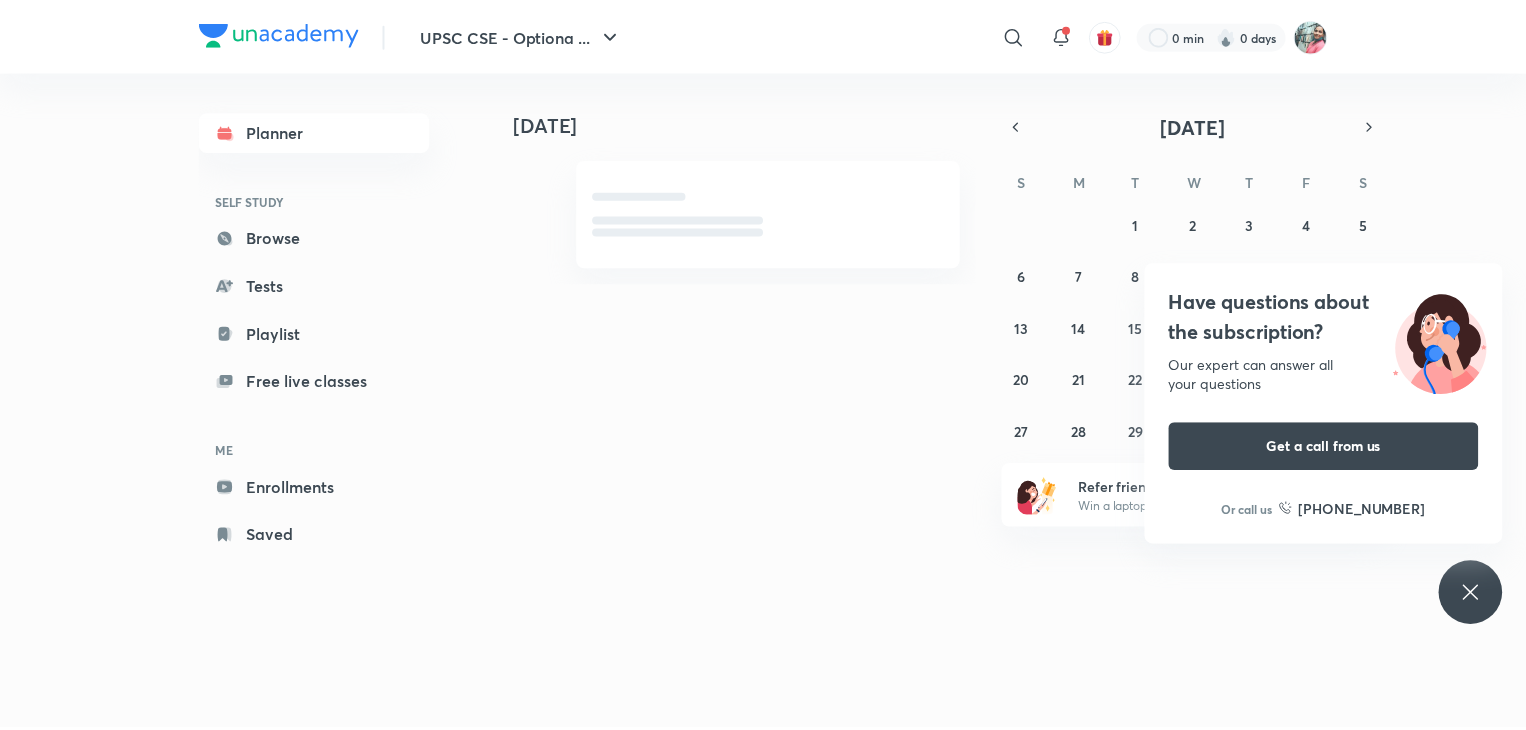 scroll, scrollTop: 0, scrollLeft: 0, axis: both 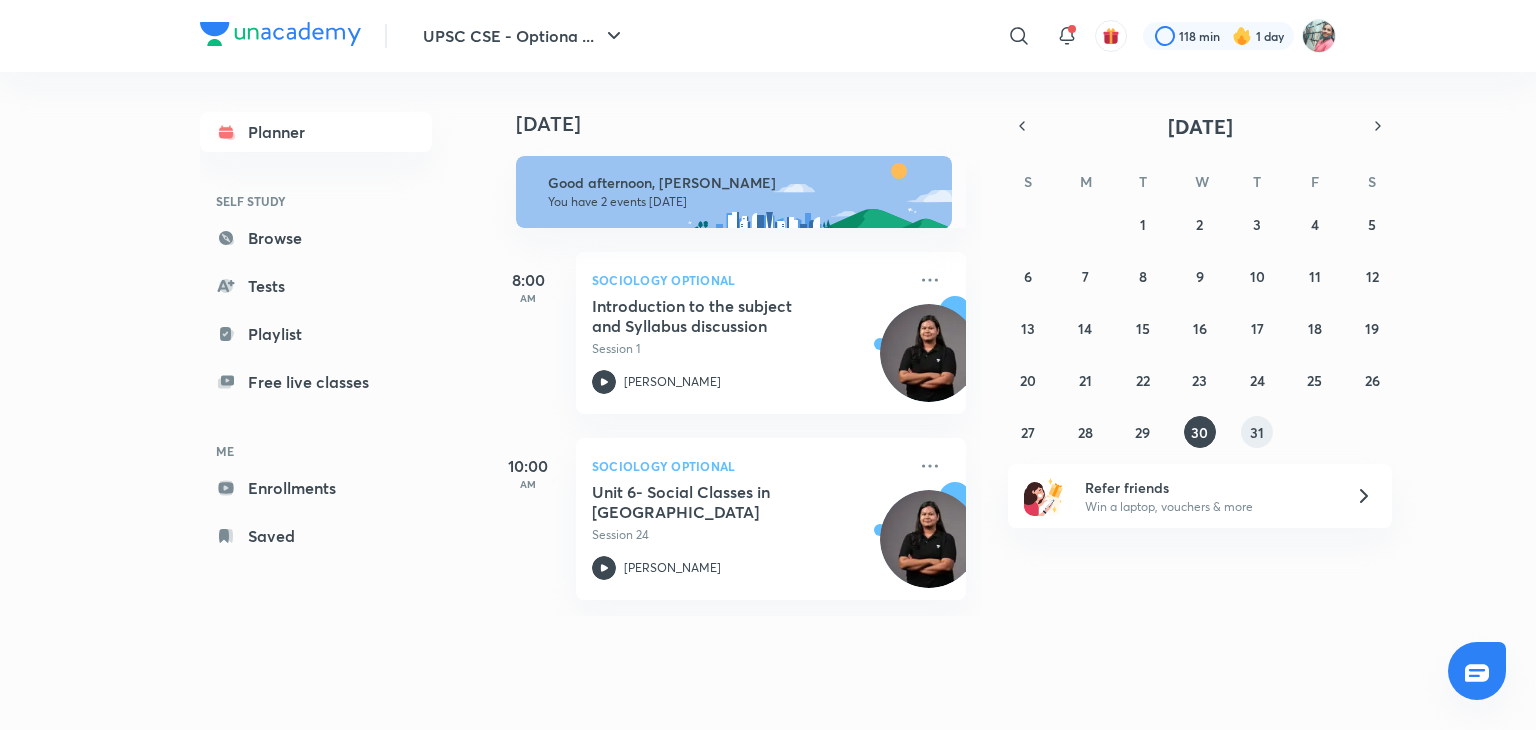 click on "31" at bounding box center (1257, 432) 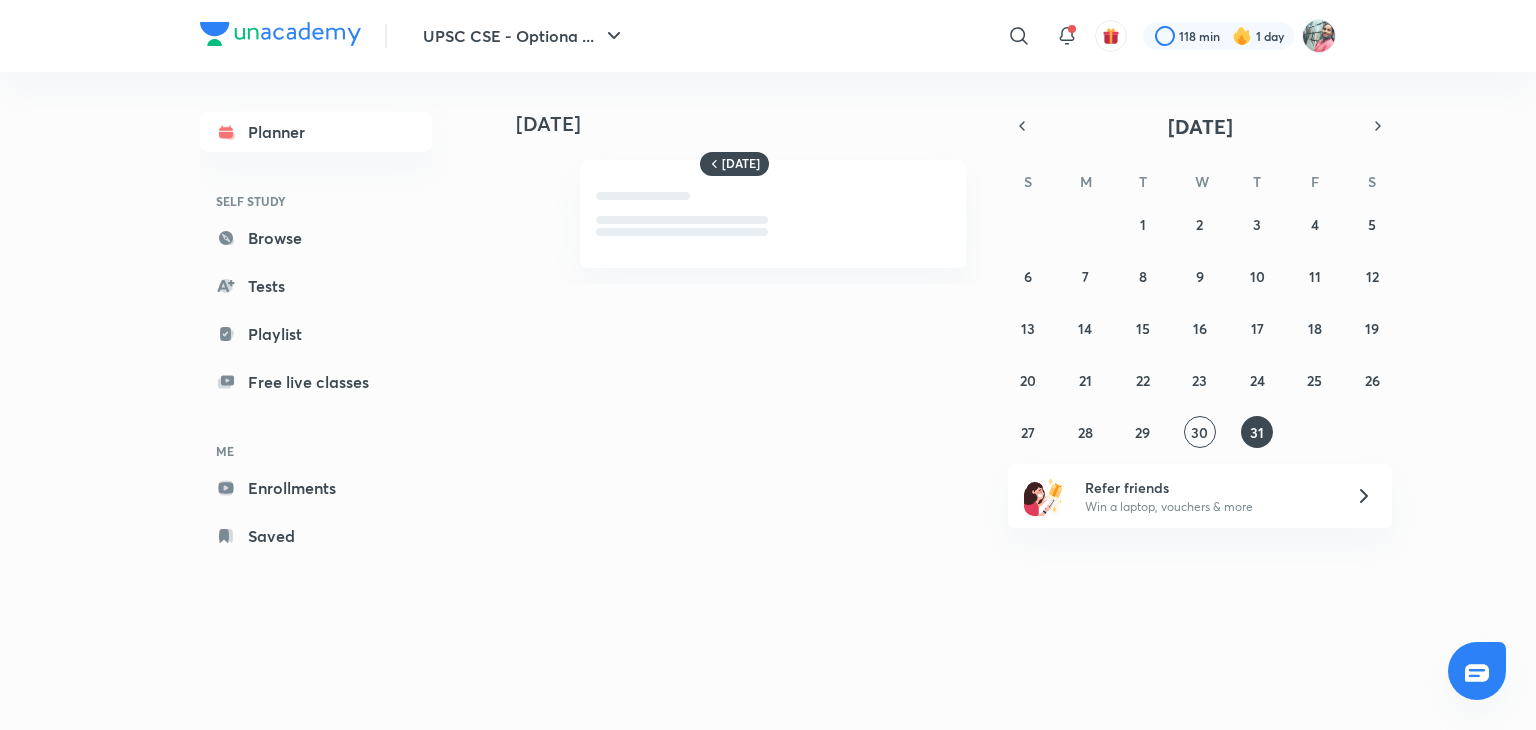 click on "[DATE]" at bounding box center (1010, 178) 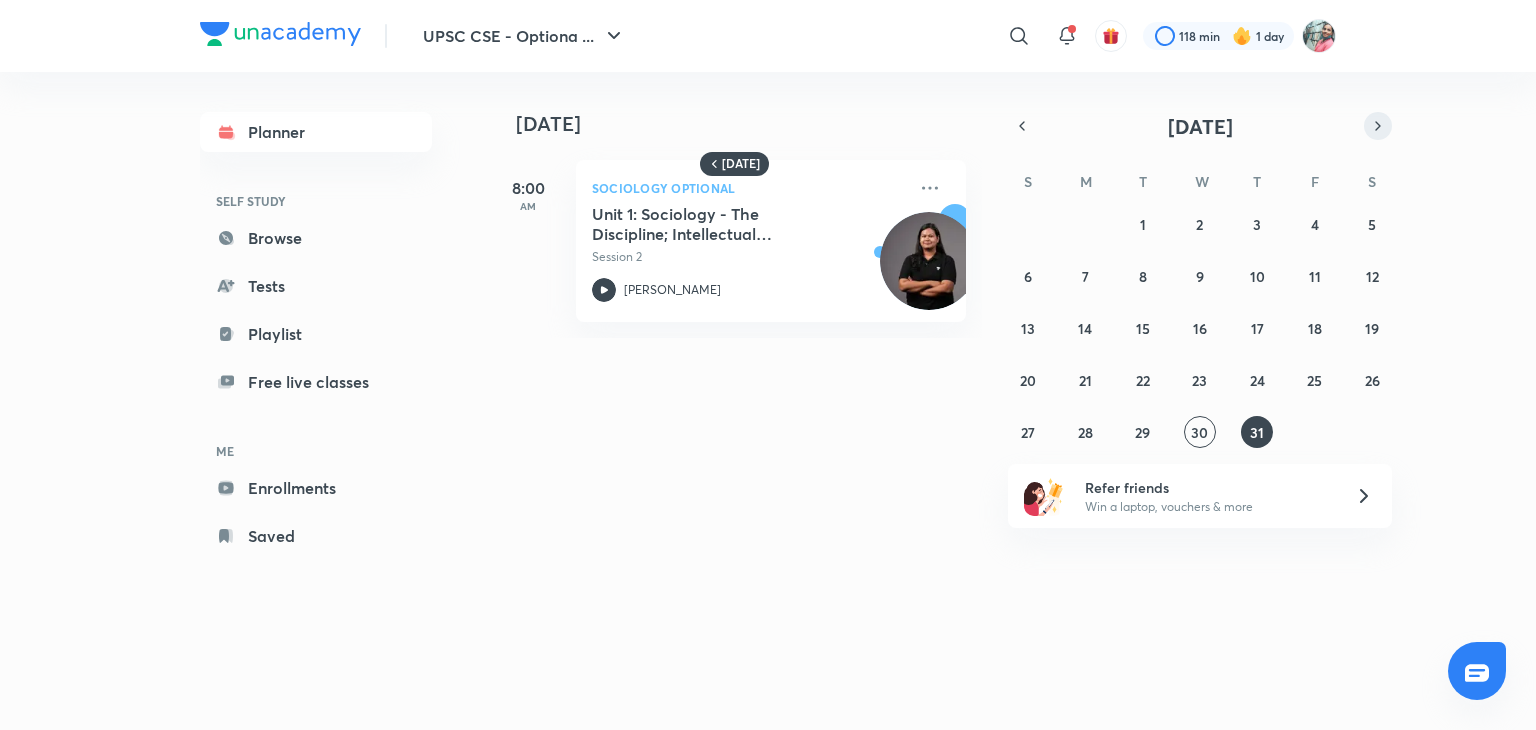 click 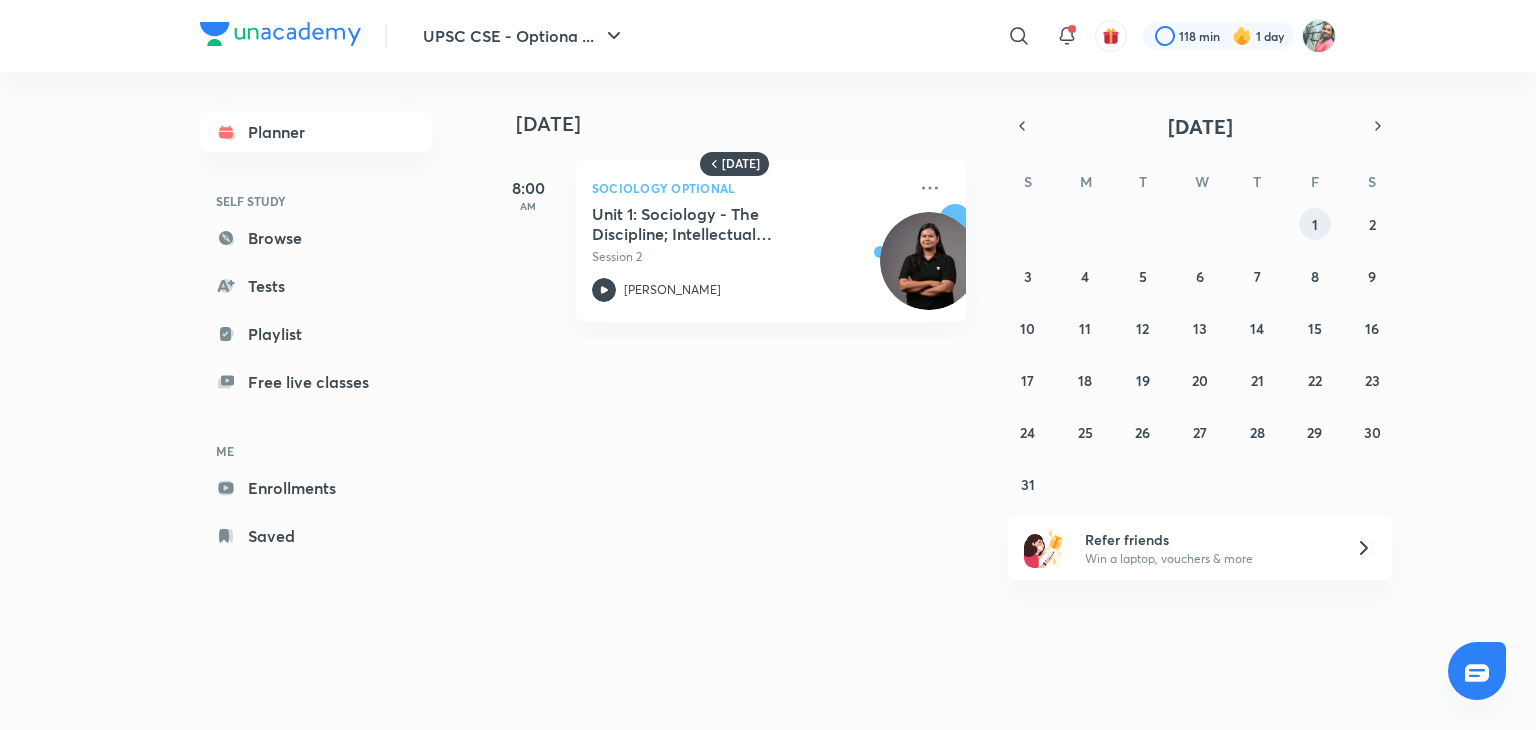 click on "1" at bounding box center [1315, 224] 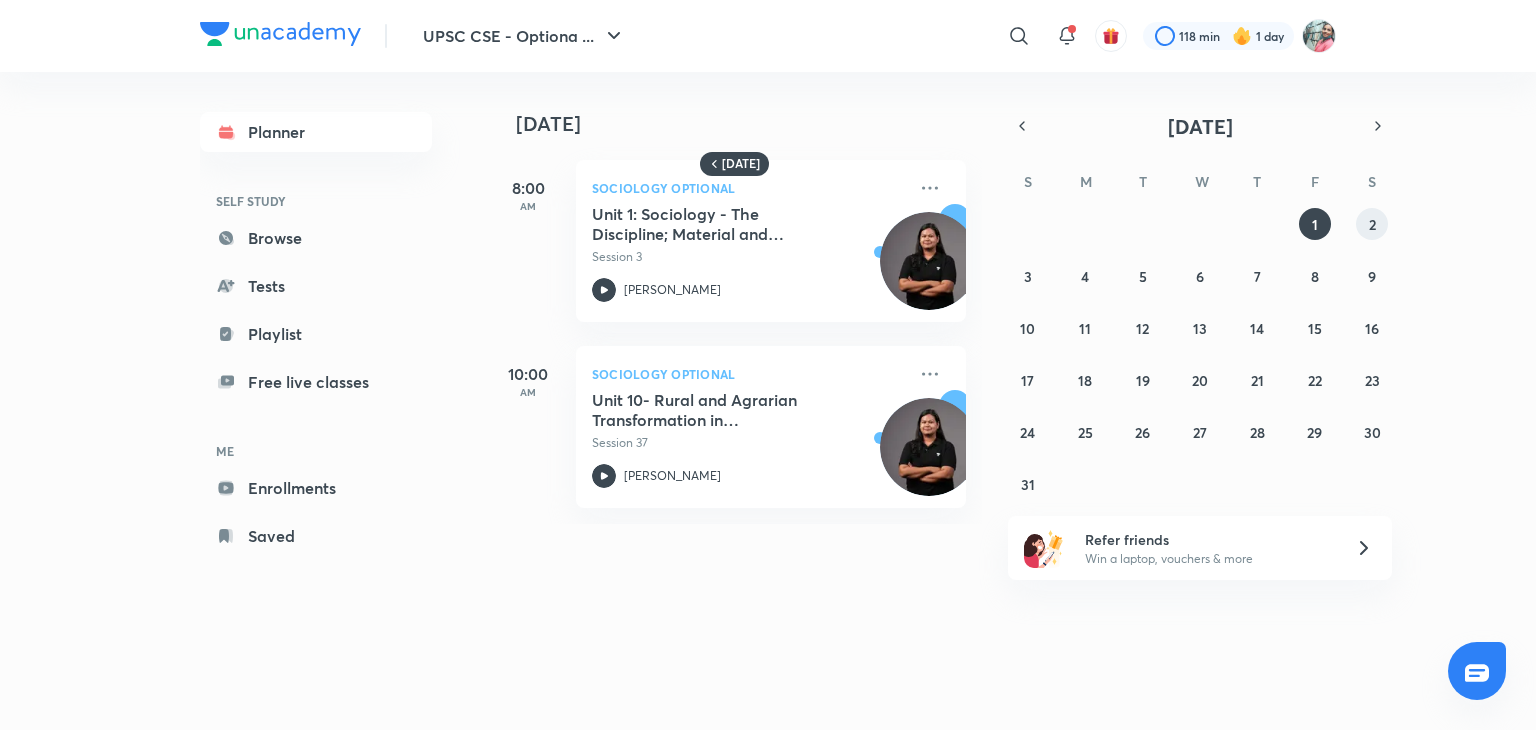 click on "2" at bounding box center [1372, 224] 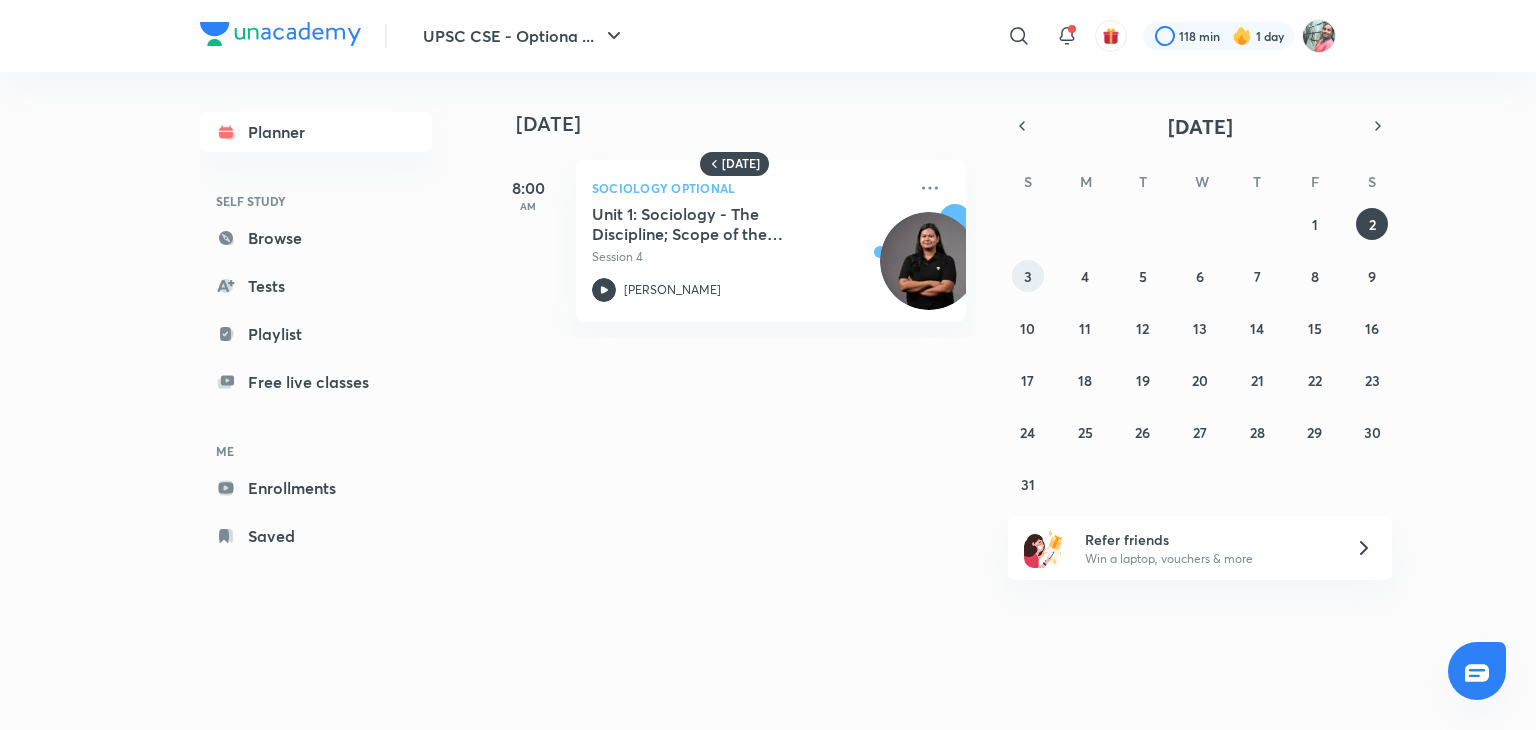 click on "3" at bounding box center (1028, 276) 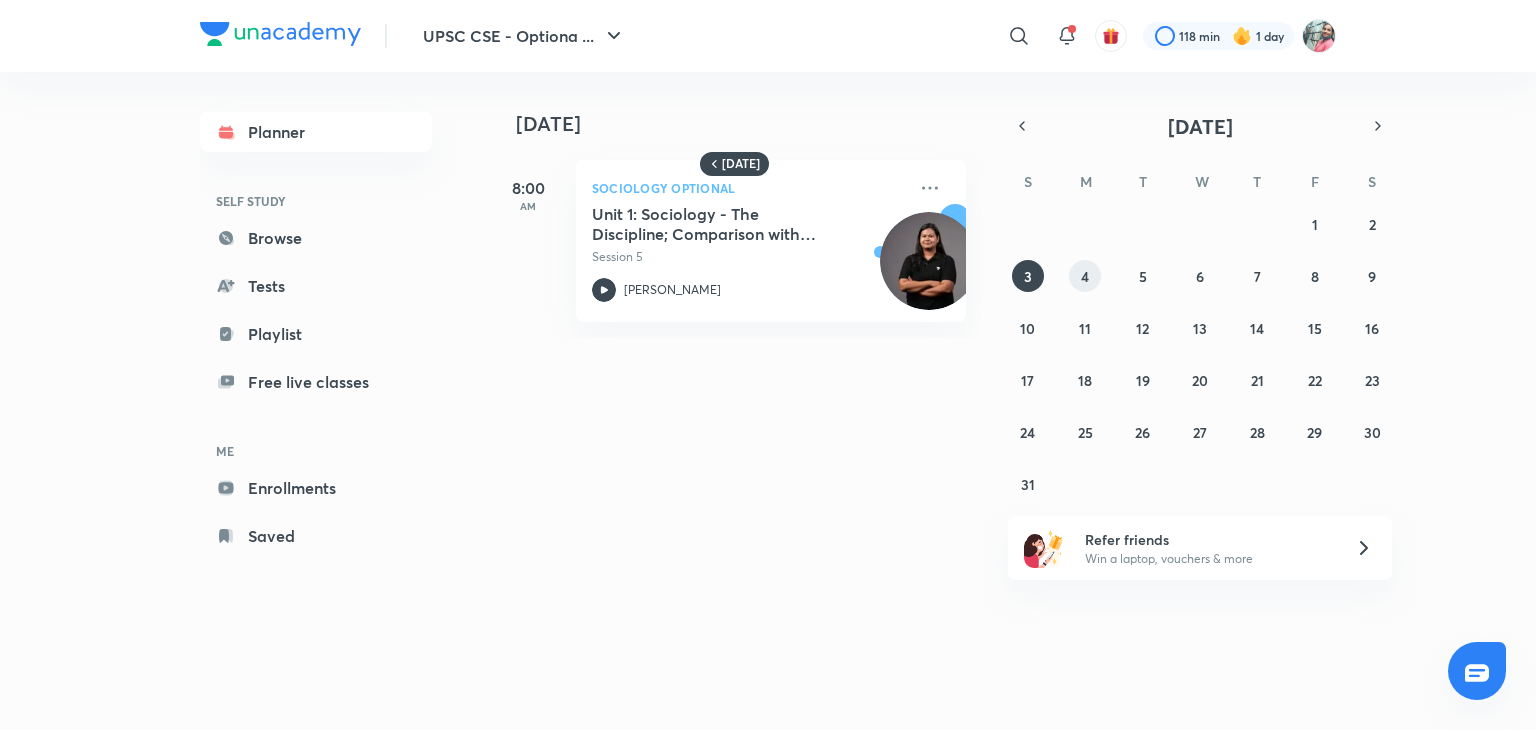 click on "4" at bounding box center [1085, 276] 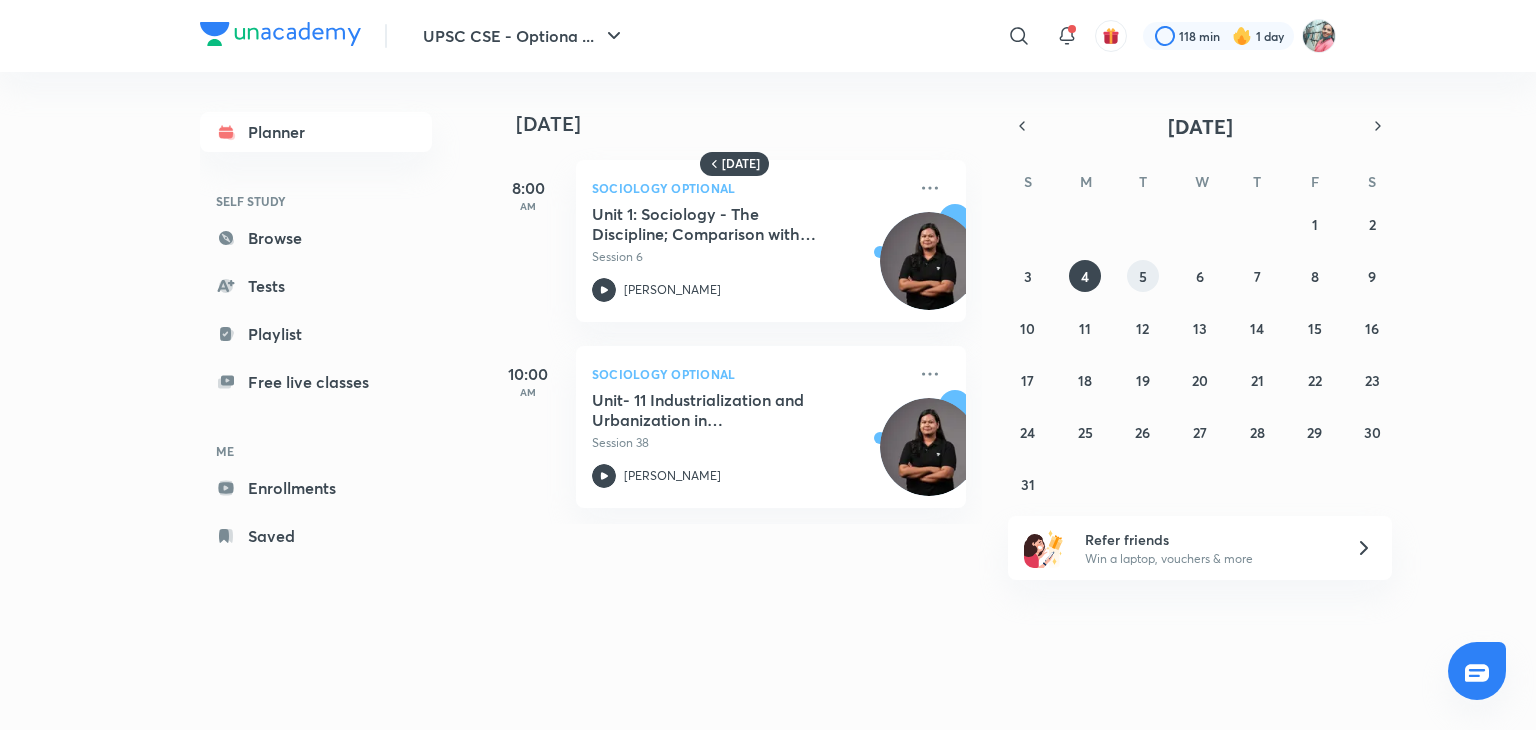 click on "5" at bounding box center [1143, 276] 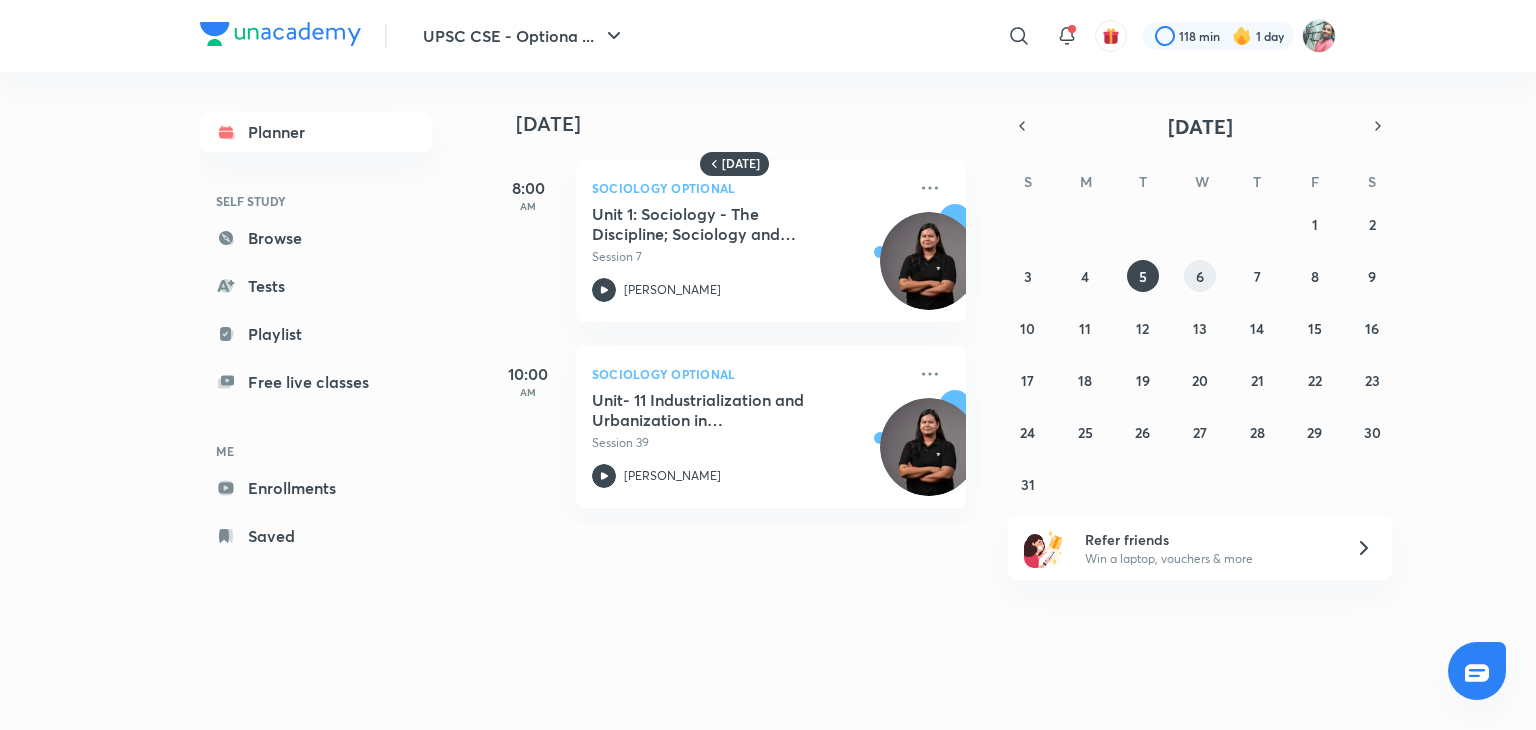 click on "6" at bounding box center (1200, 276) 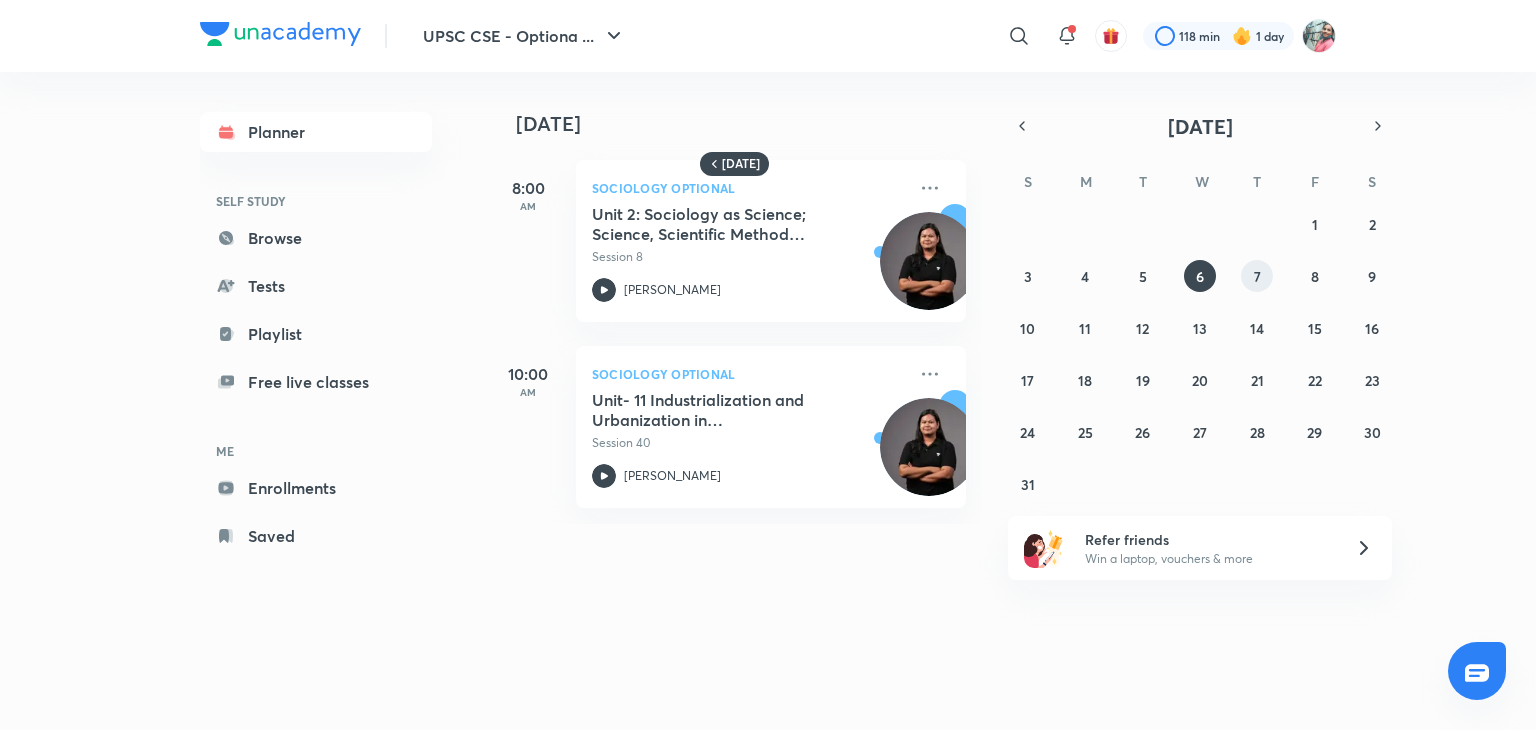 click on "7" at bounding box center (1257, 276) 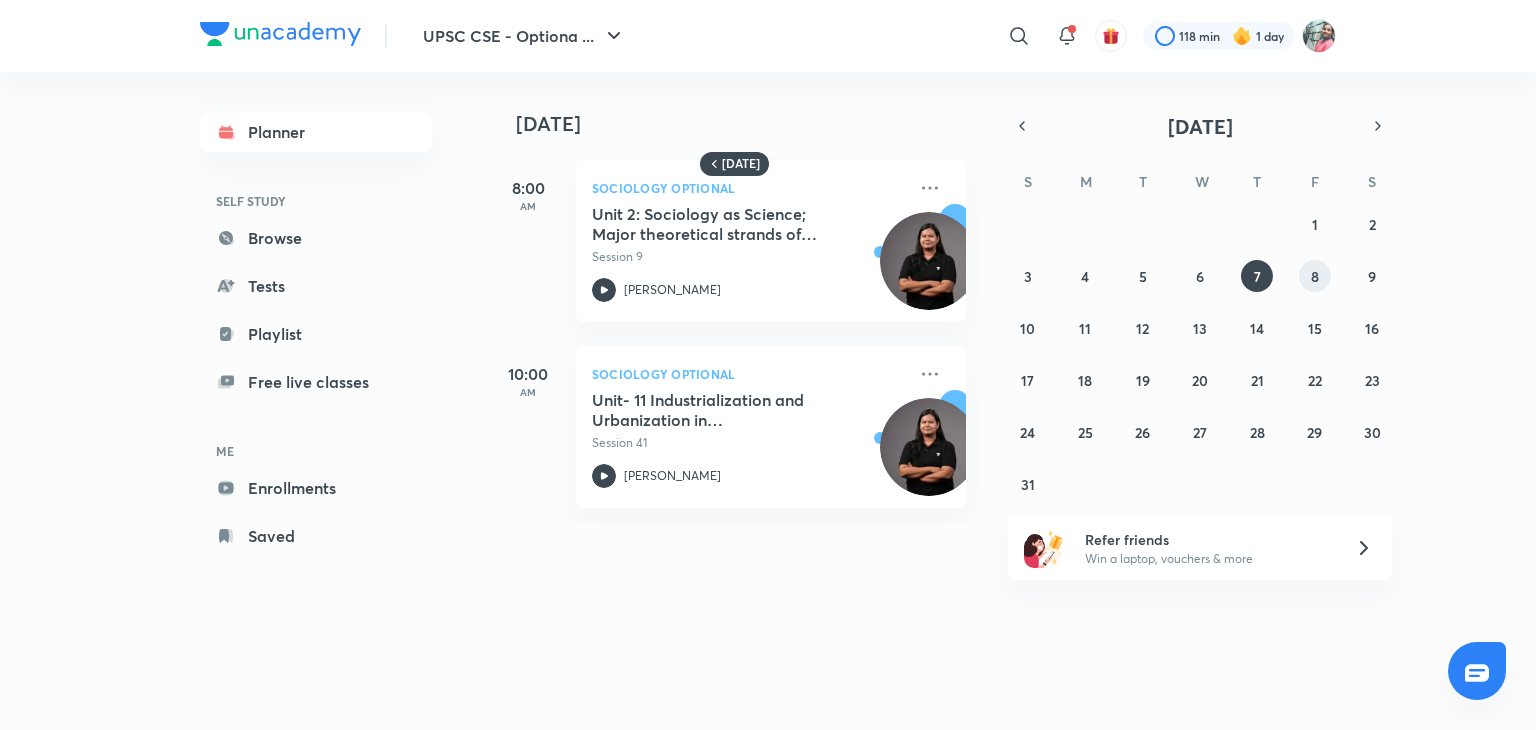 click on "8" at bounding box center [1315, 276] 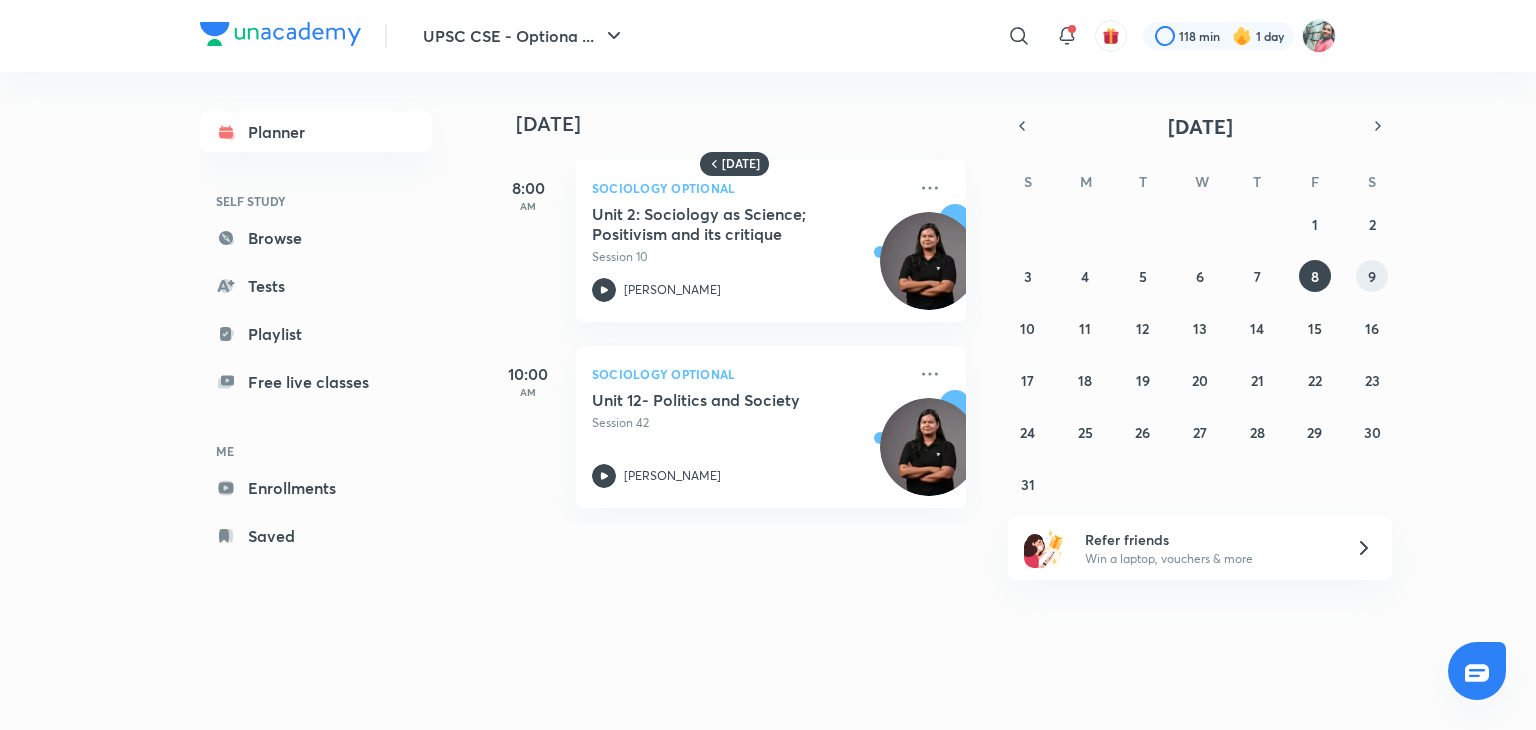 click on "9" at bounding box center [1372, 276] 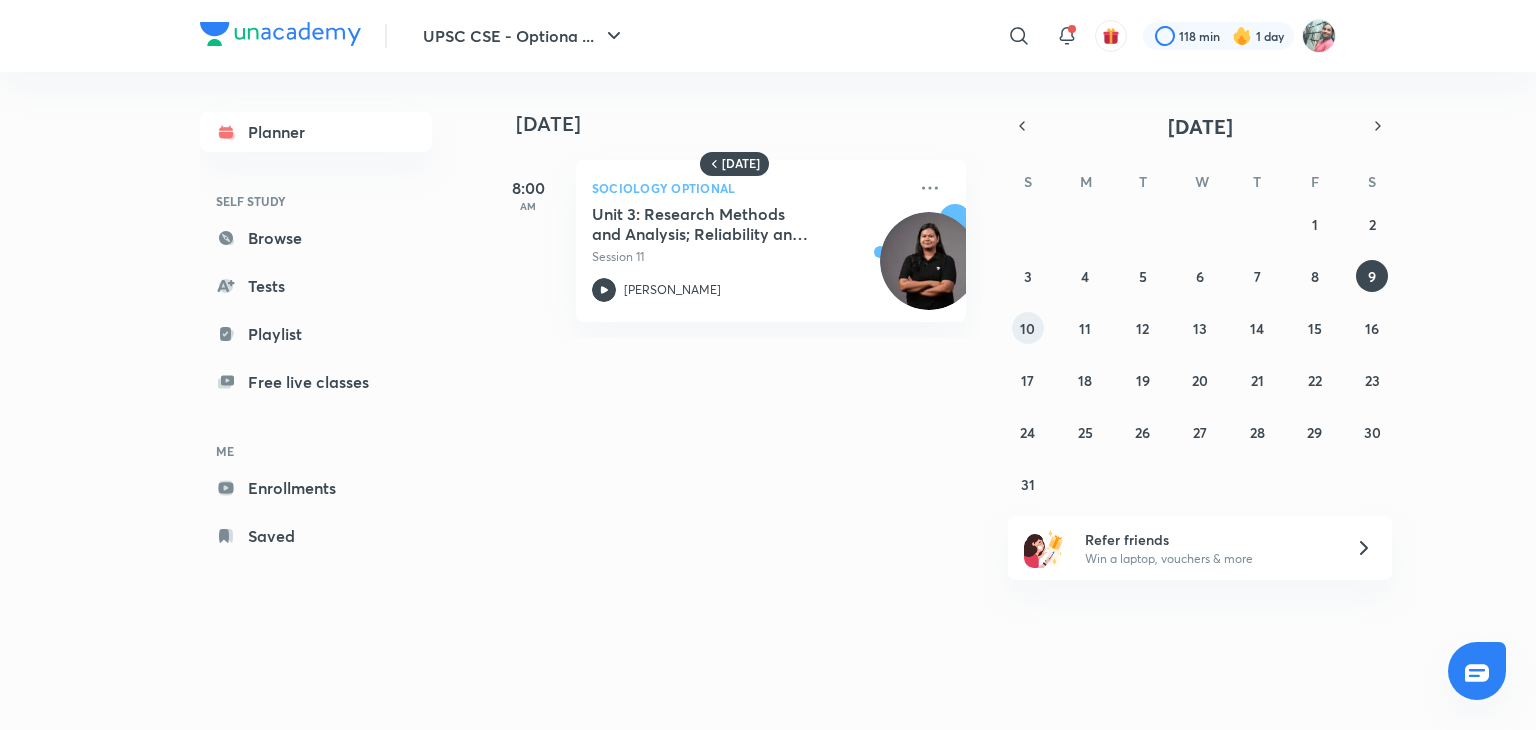 click on "10" at bounding box center (1027, 328) 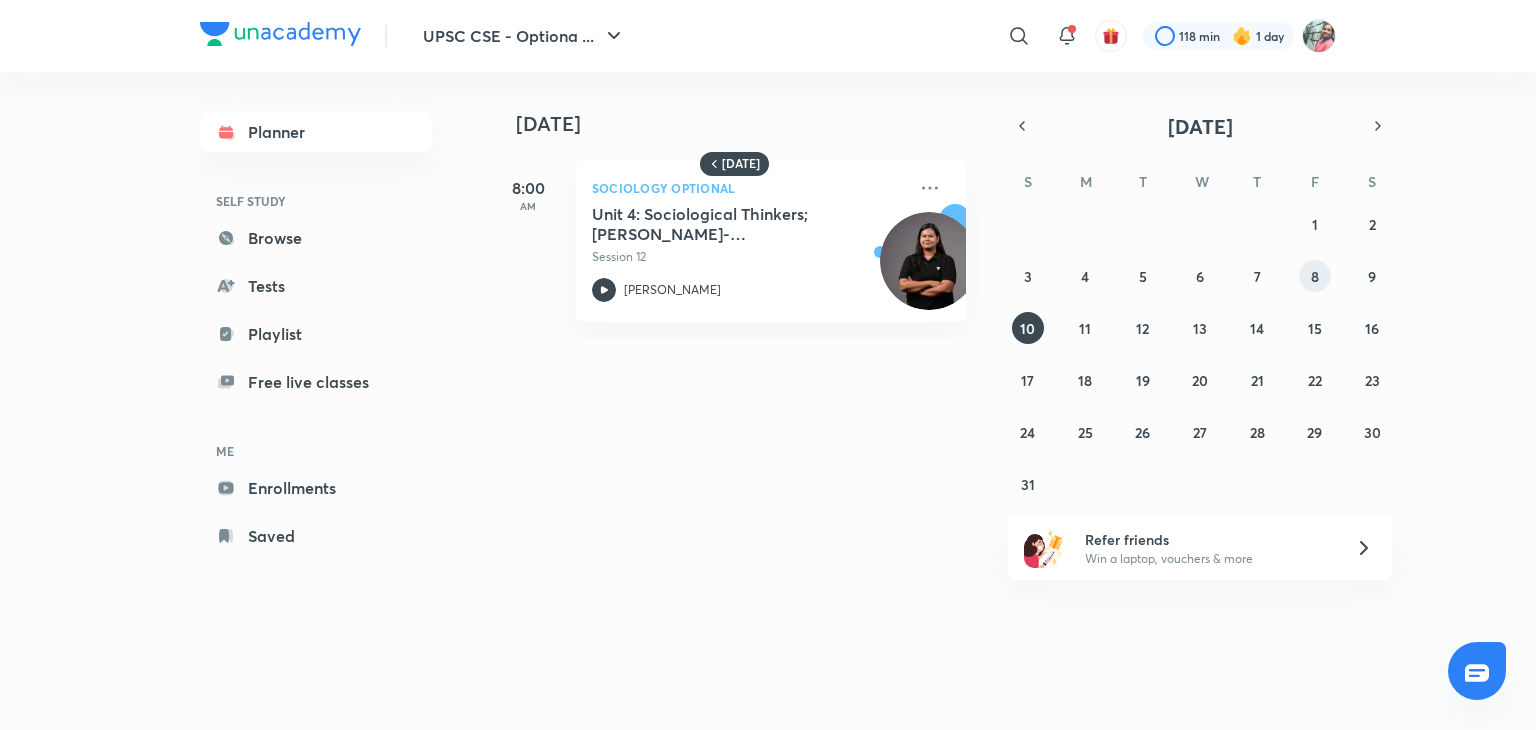 click on "8" at bounding box center [1315, 276] 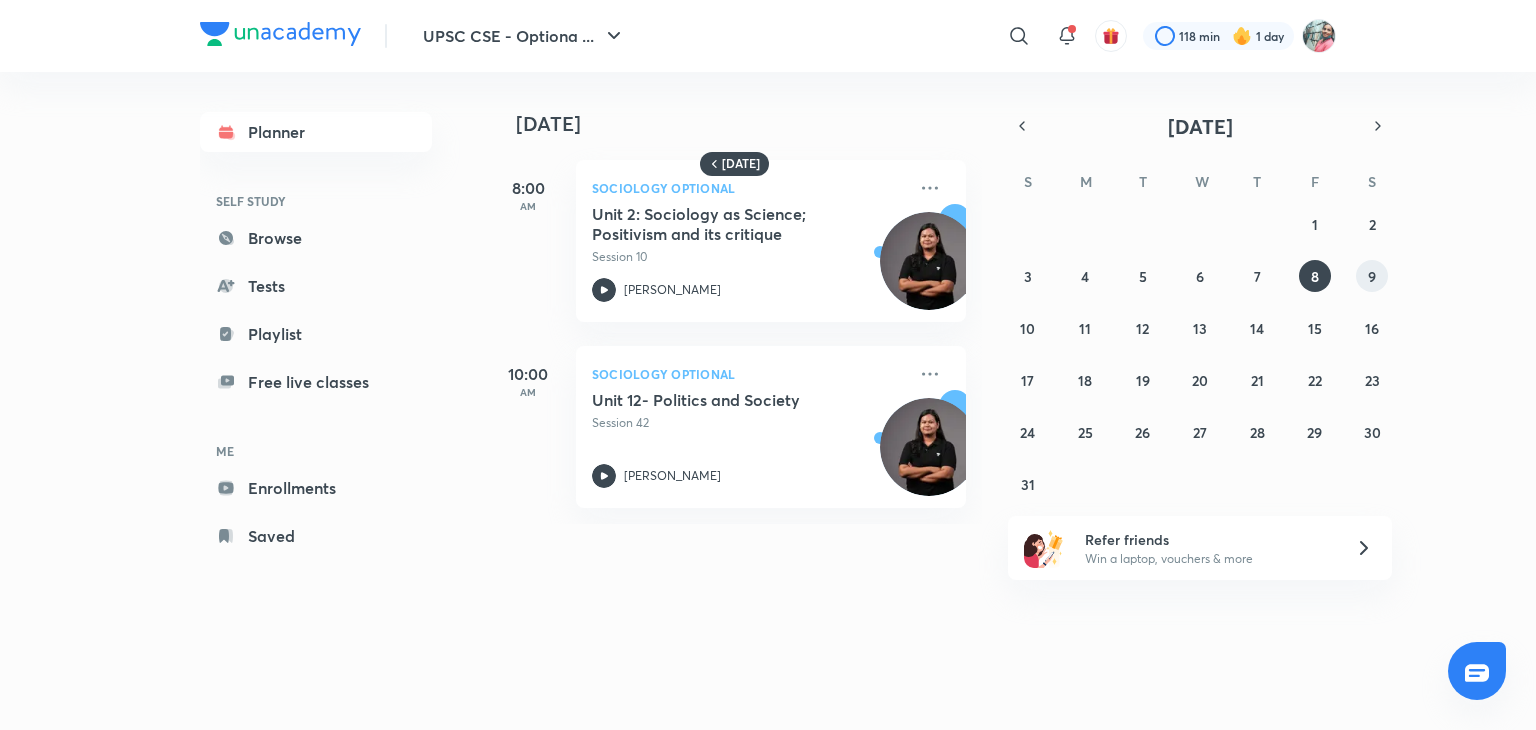 click on "9" at bounding box center [1372, 276] 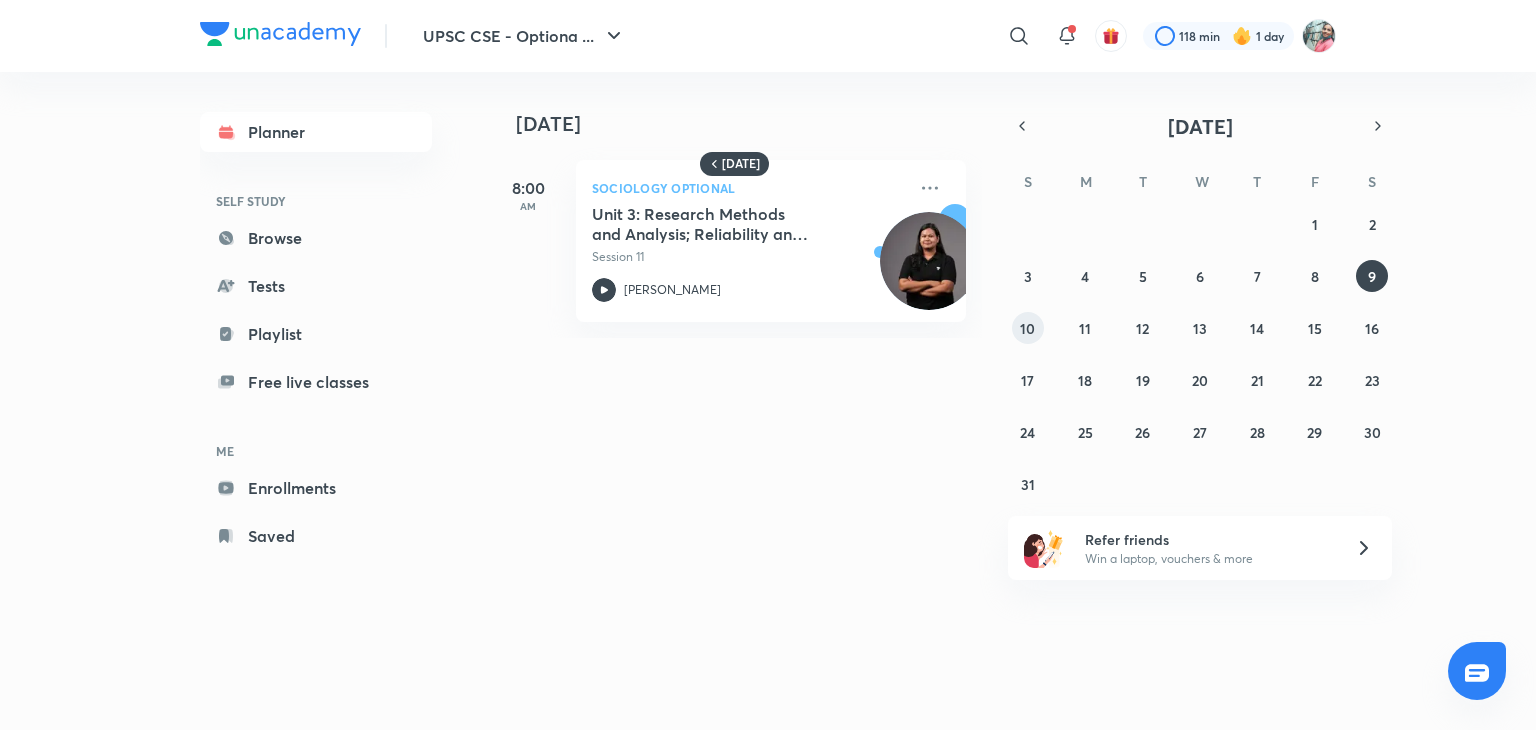 click on "10" at bounding box center [1027, 328] 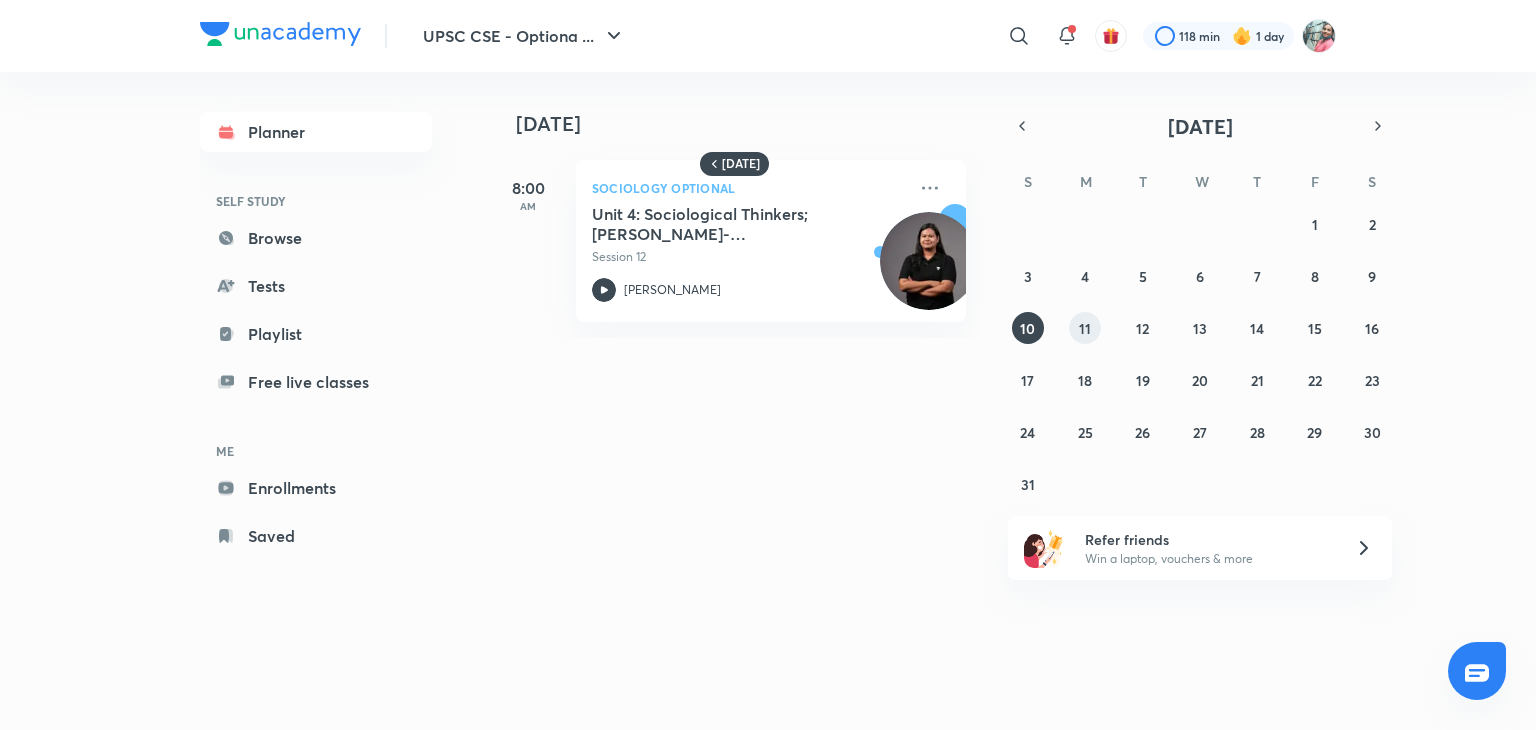 click on "11" at bounding box center (1085, 328) 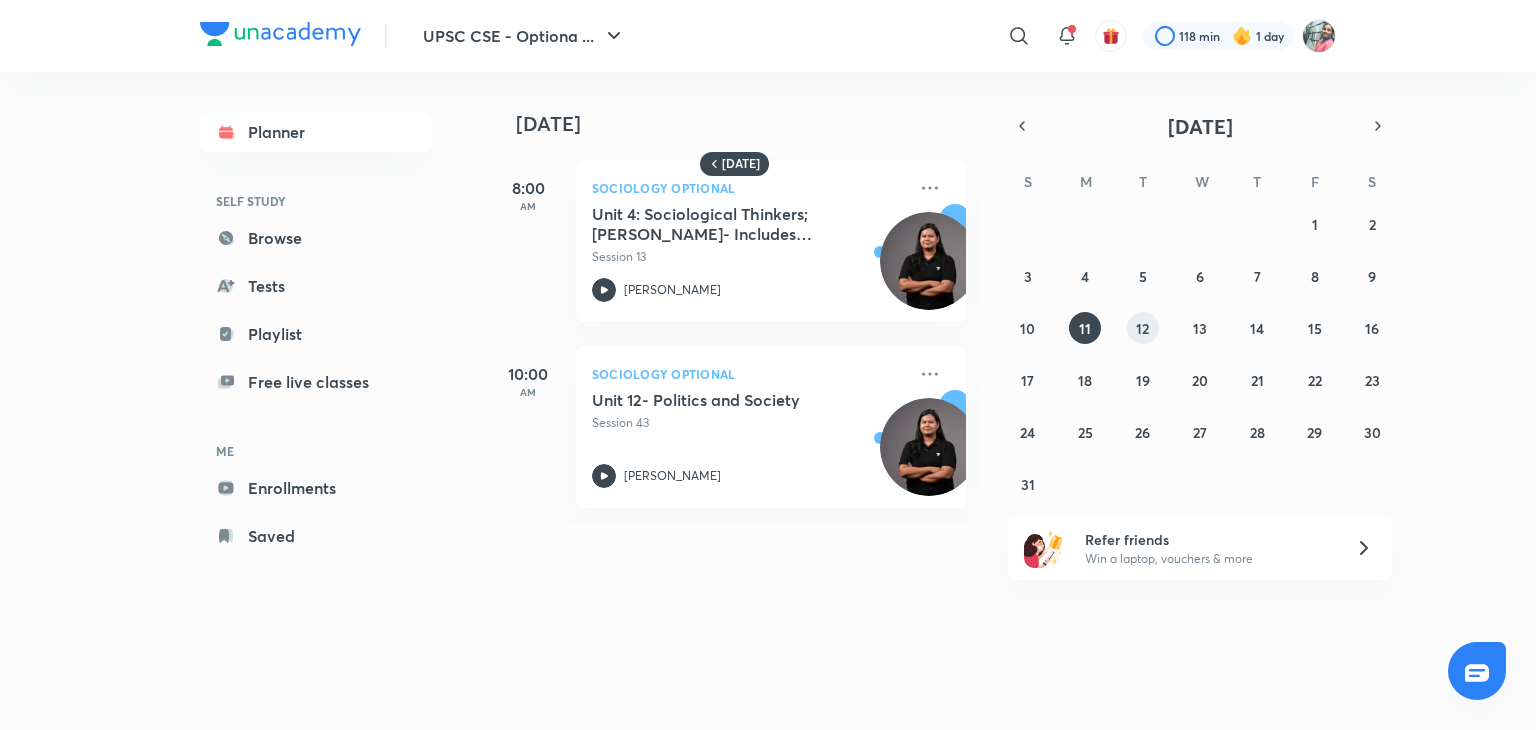 click on "12" at bounding box center (1143, 328) 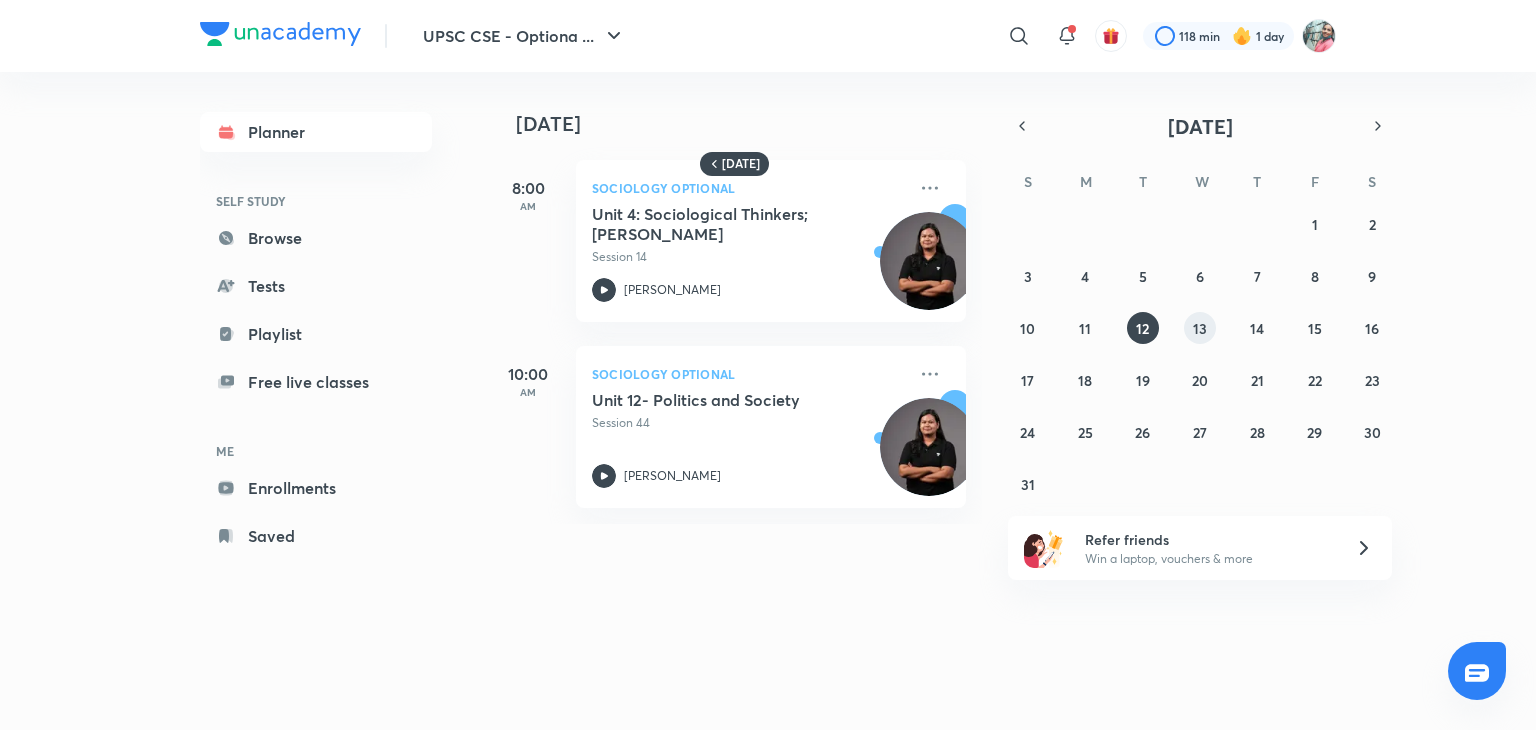 click on "13" at bounding box center (1200, 328) 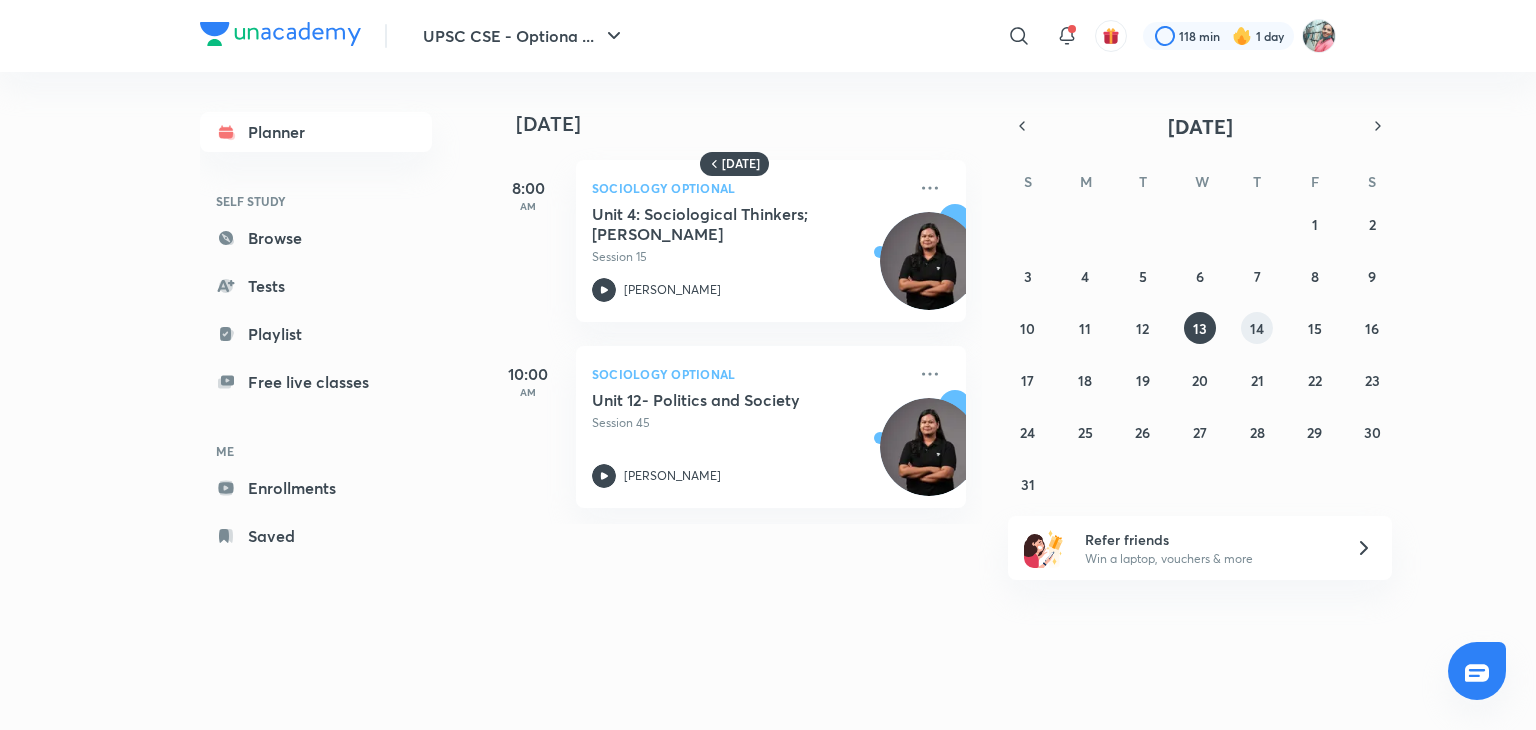 click on "14" at bounding box center [1257, 328] 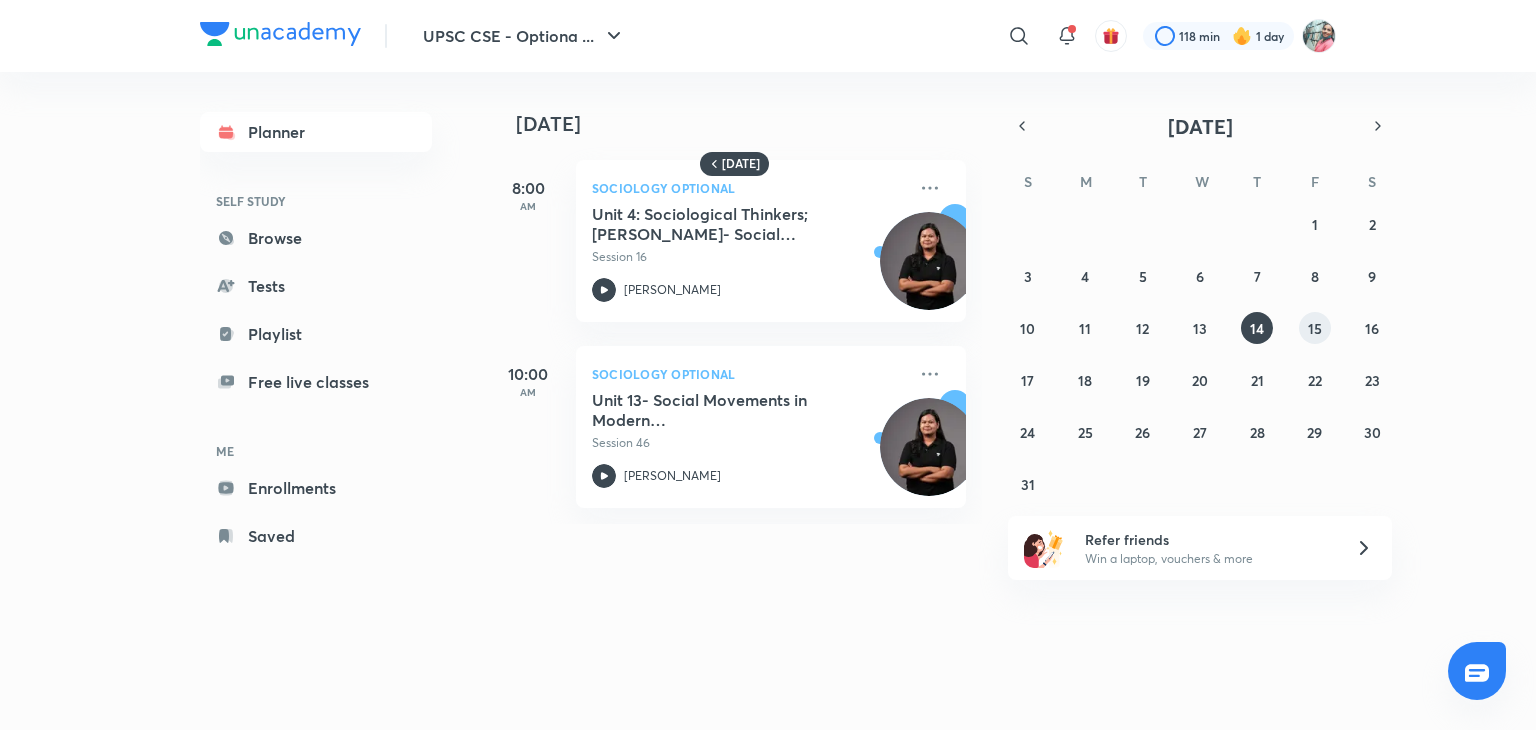 click on "15" at bounding box center [1315, 328] 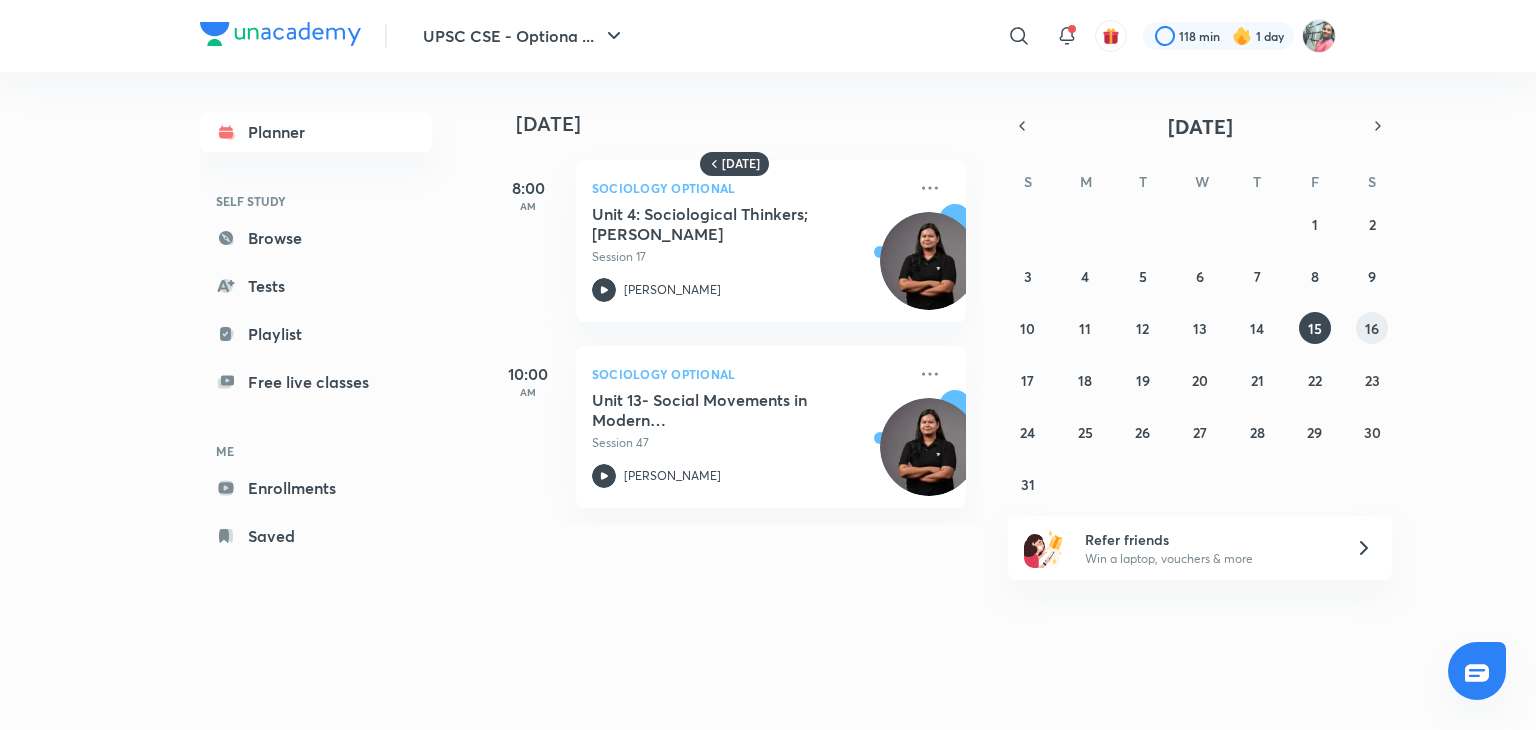 click on "16" at bounding box center (1372, 328) 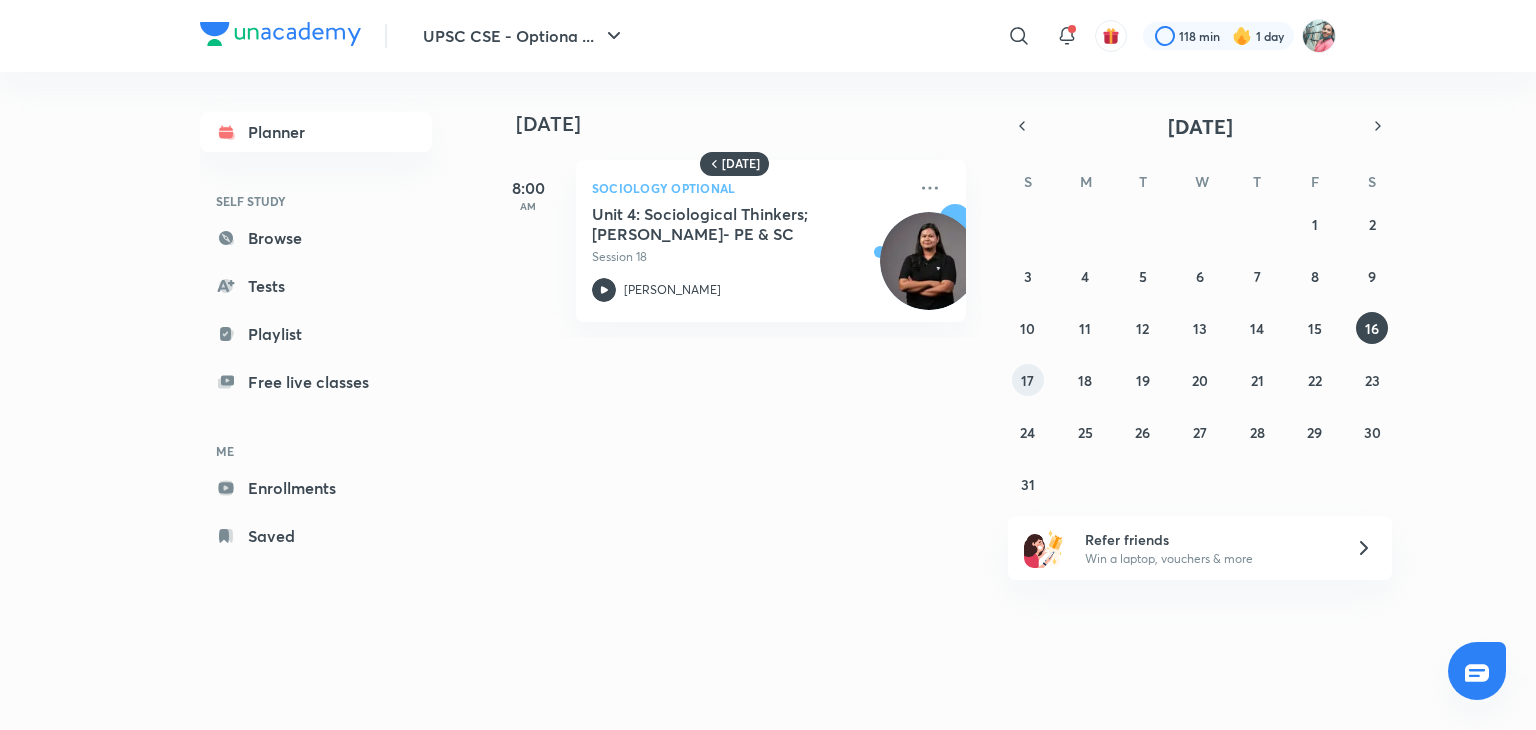 click on "17" at bounding box center (1028, 380) 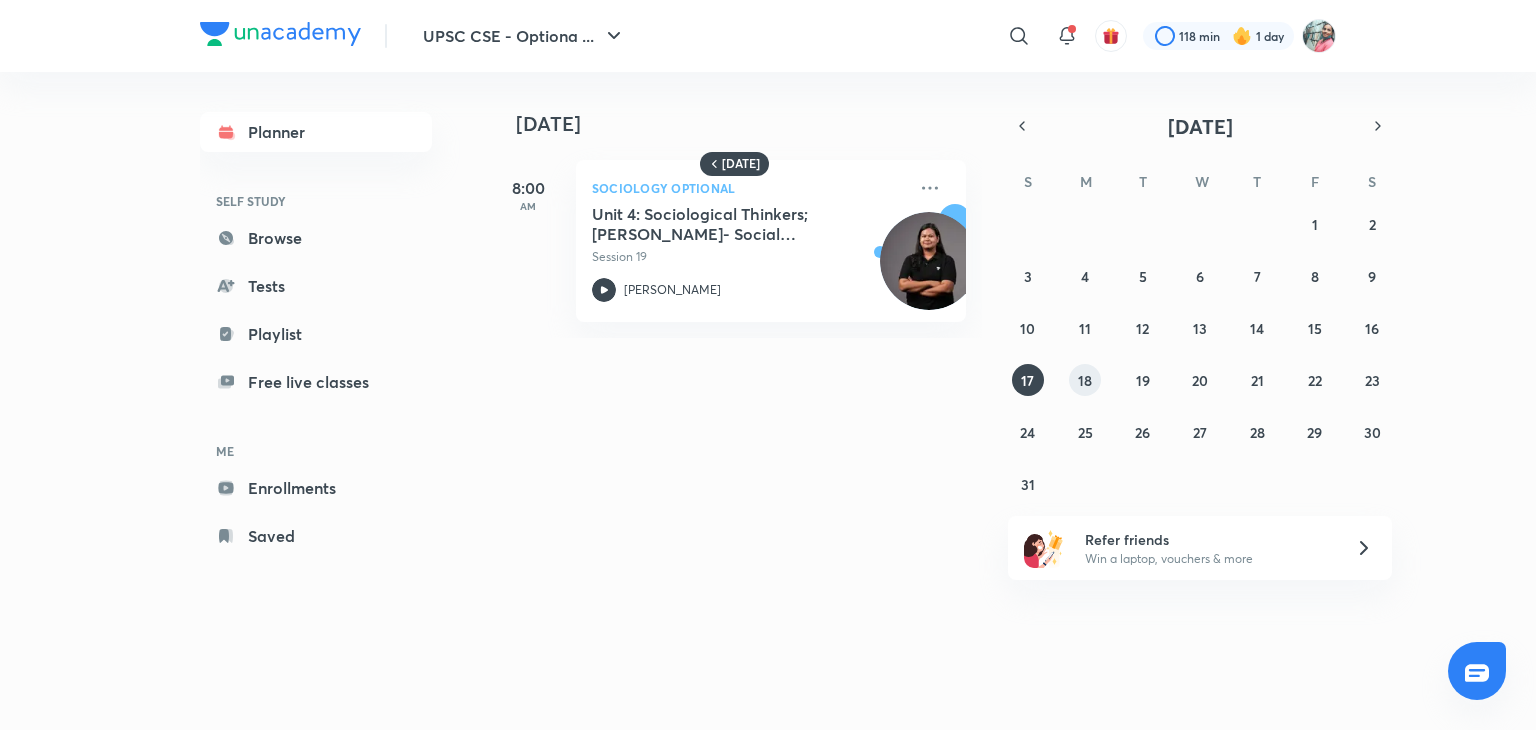 click on "18" at bounding box center (1085, 380) 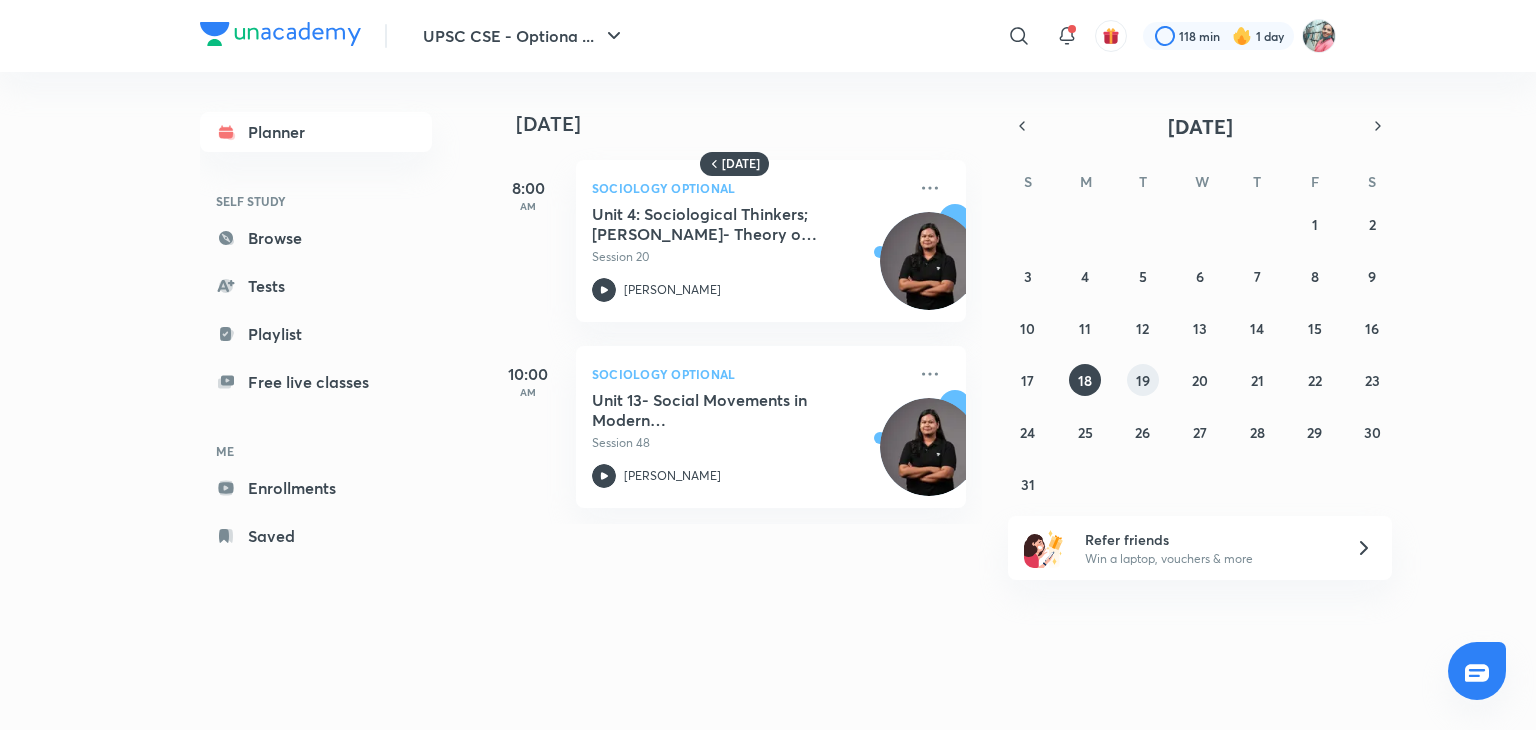 click on "19" at bounding box center [1143, 380] 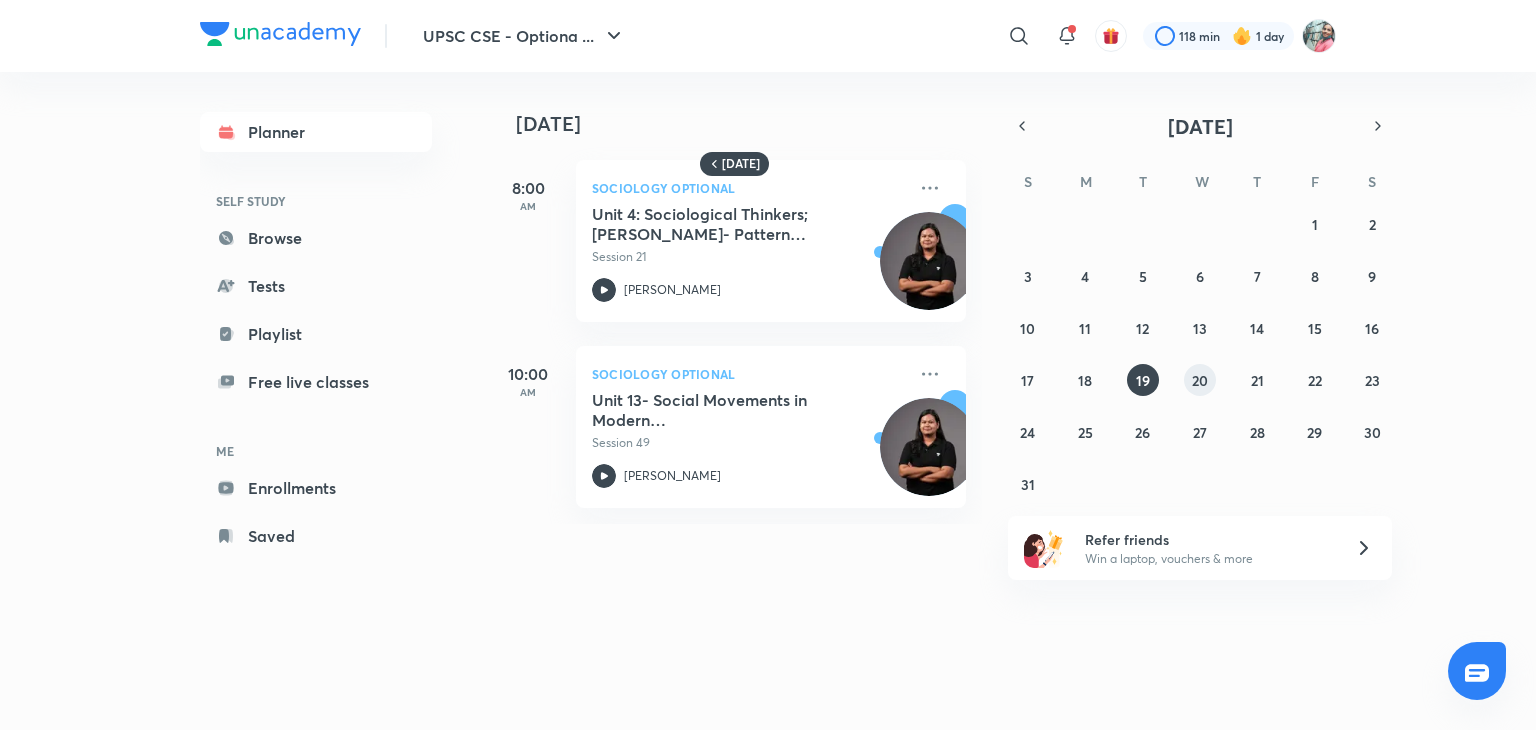 click on "20" at bounding box center [1200, 380] 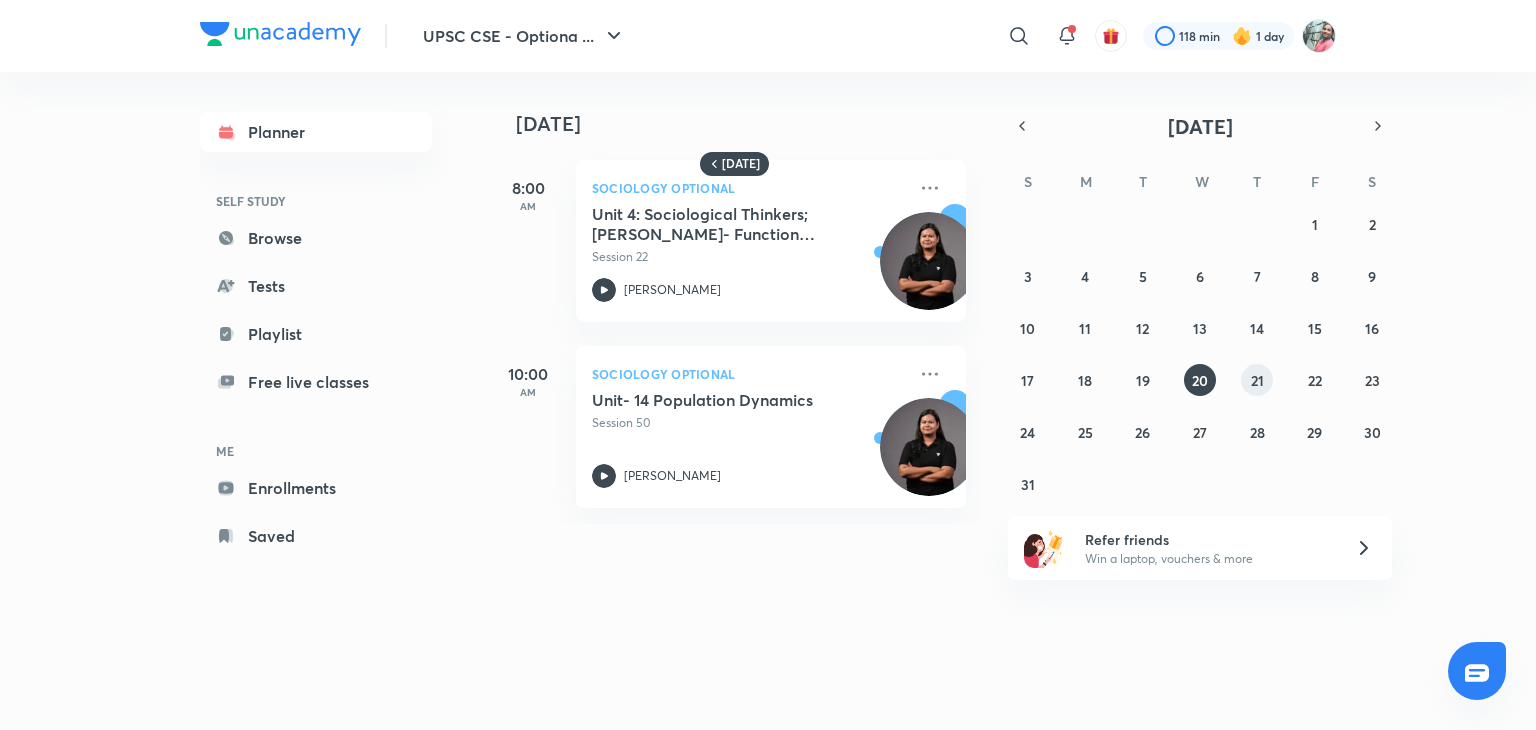 click on "21" at bounding box center (1257, 380) 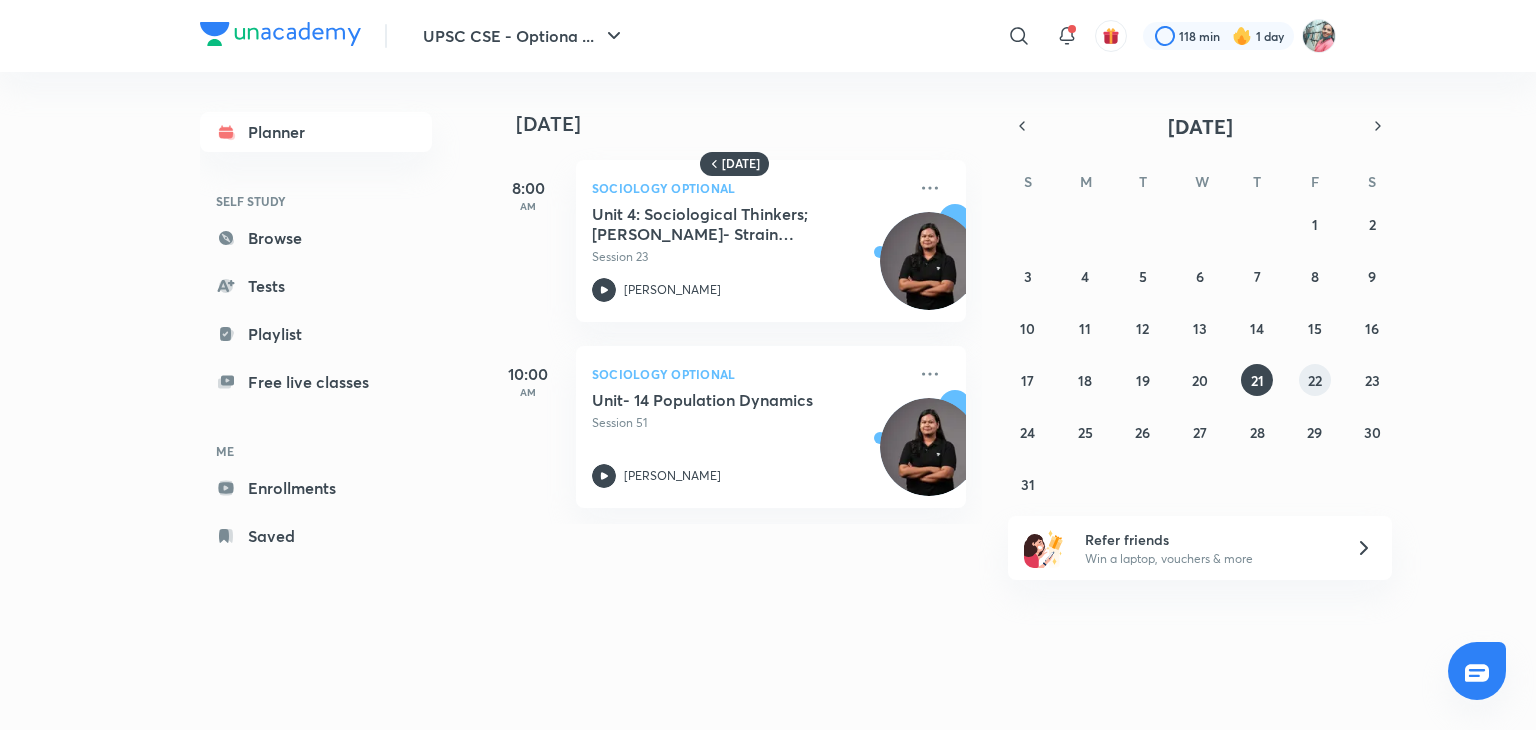 click on "22" at bounding box center (1315, 380) 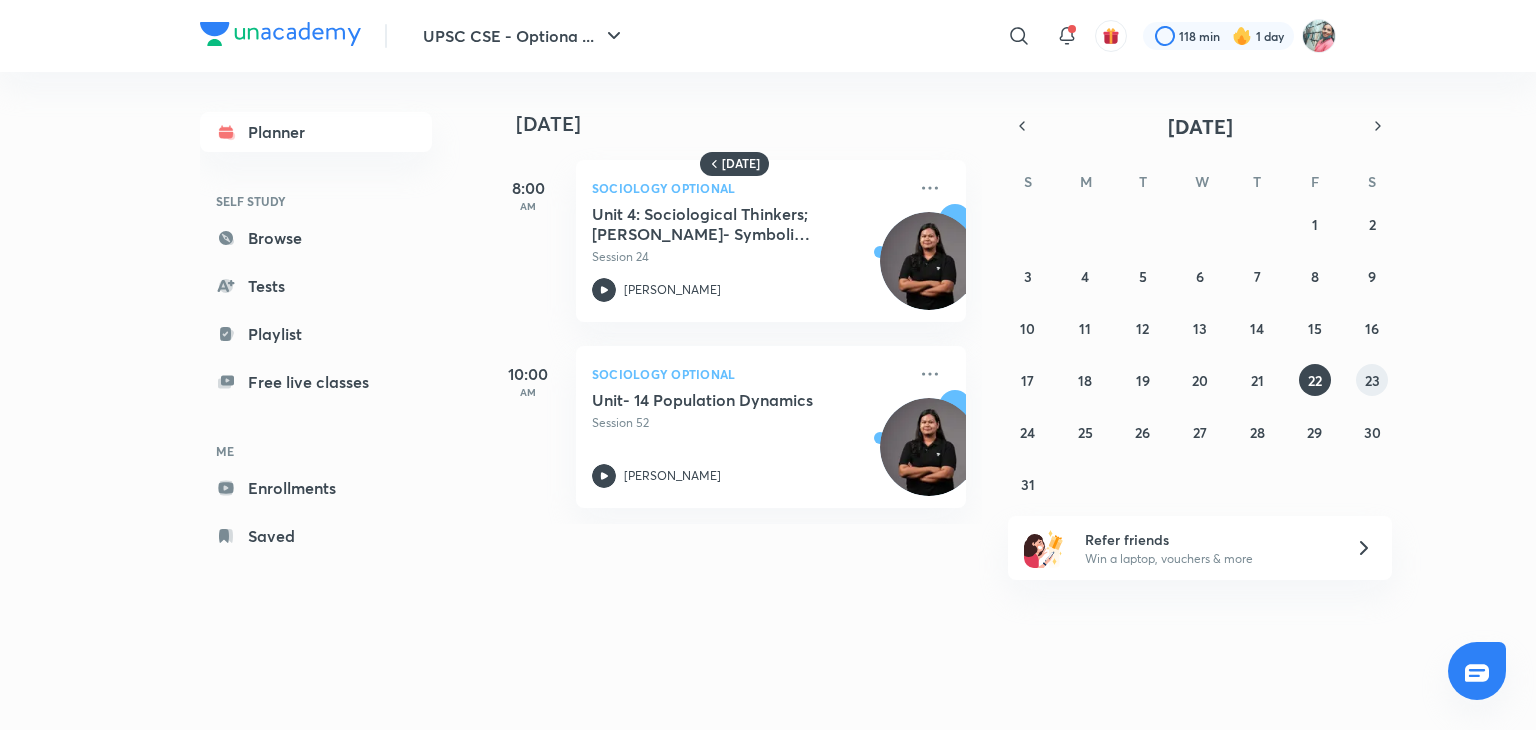 click on "23" at bounding box center [1372, 380] 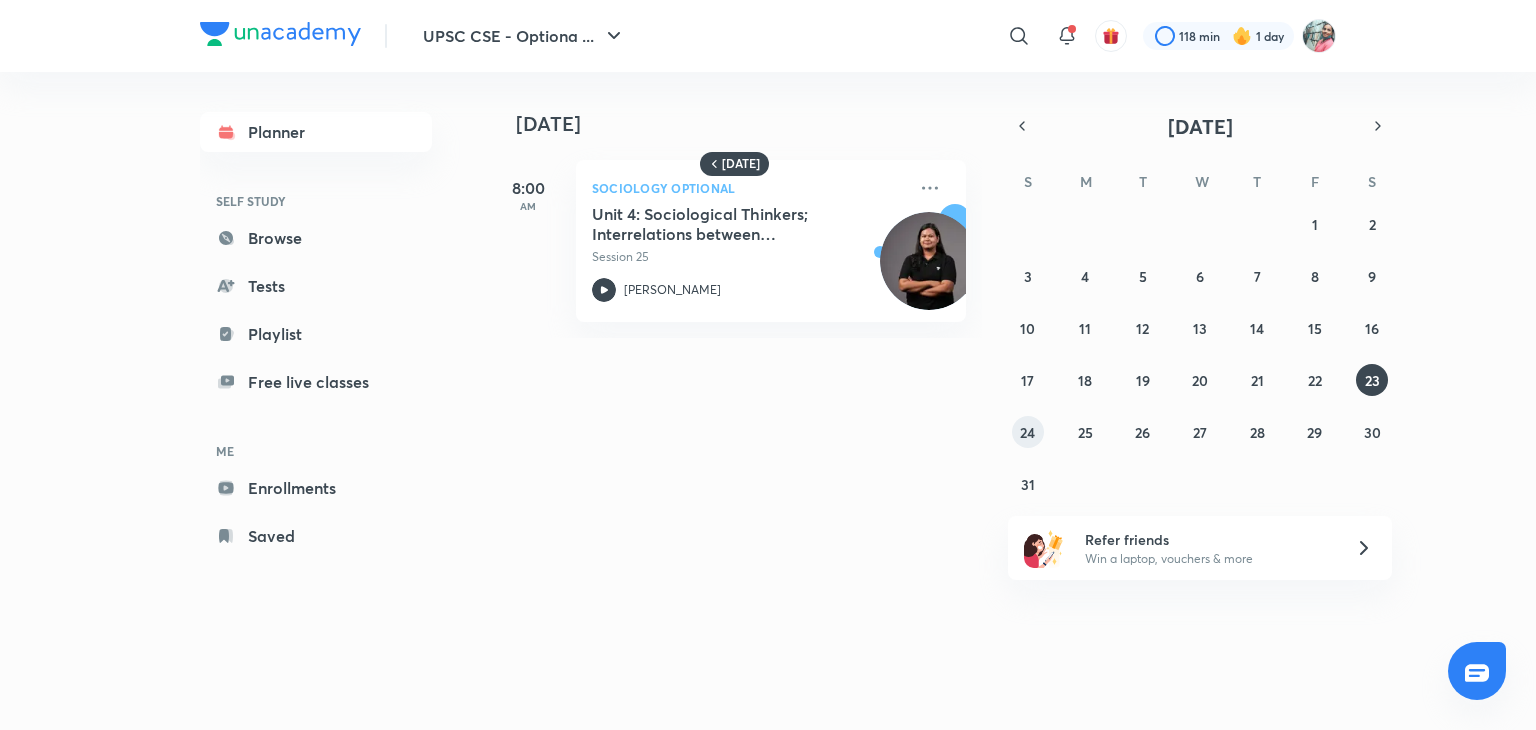 click on "24" at bounding box center (1027, 432) 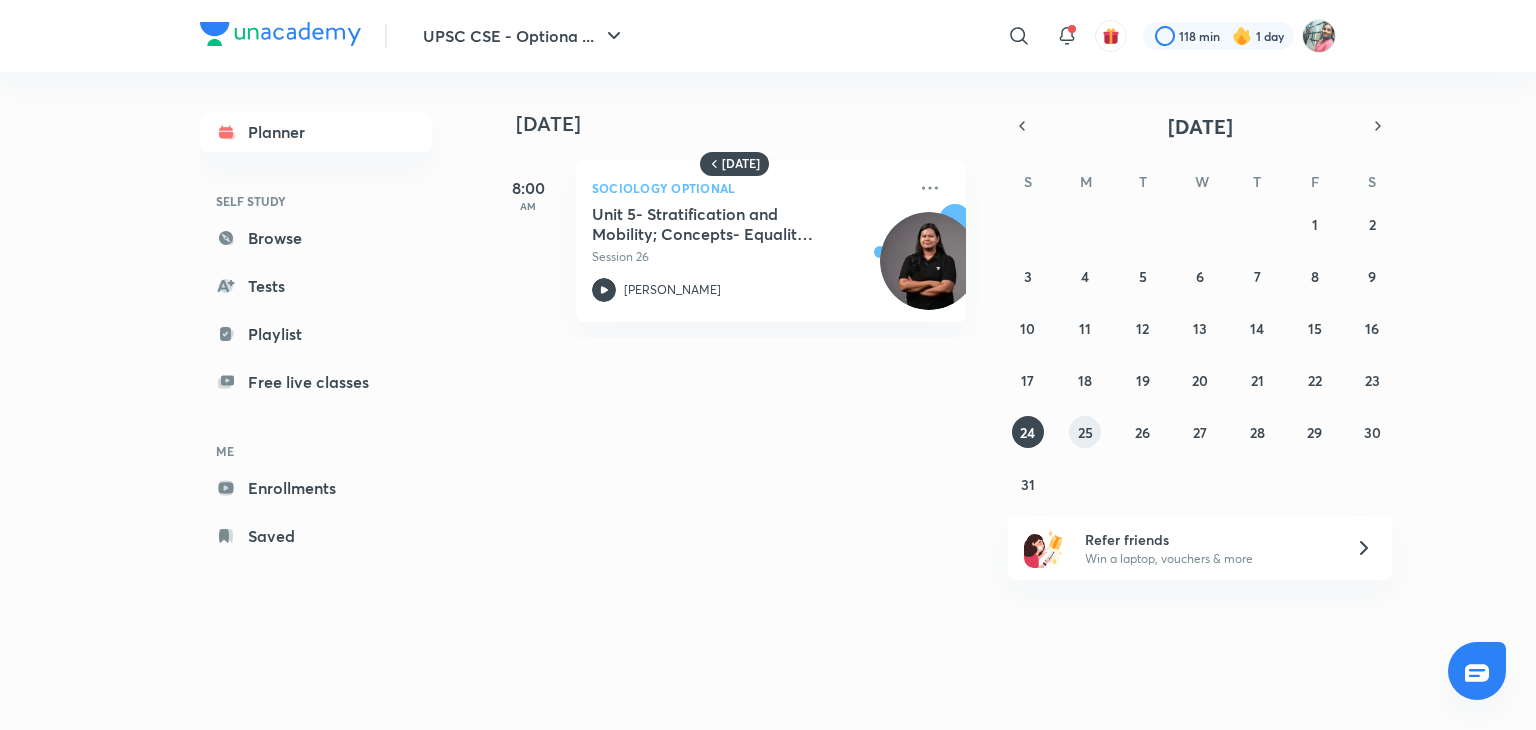 click on "25" at bounding box center (1085, 432) 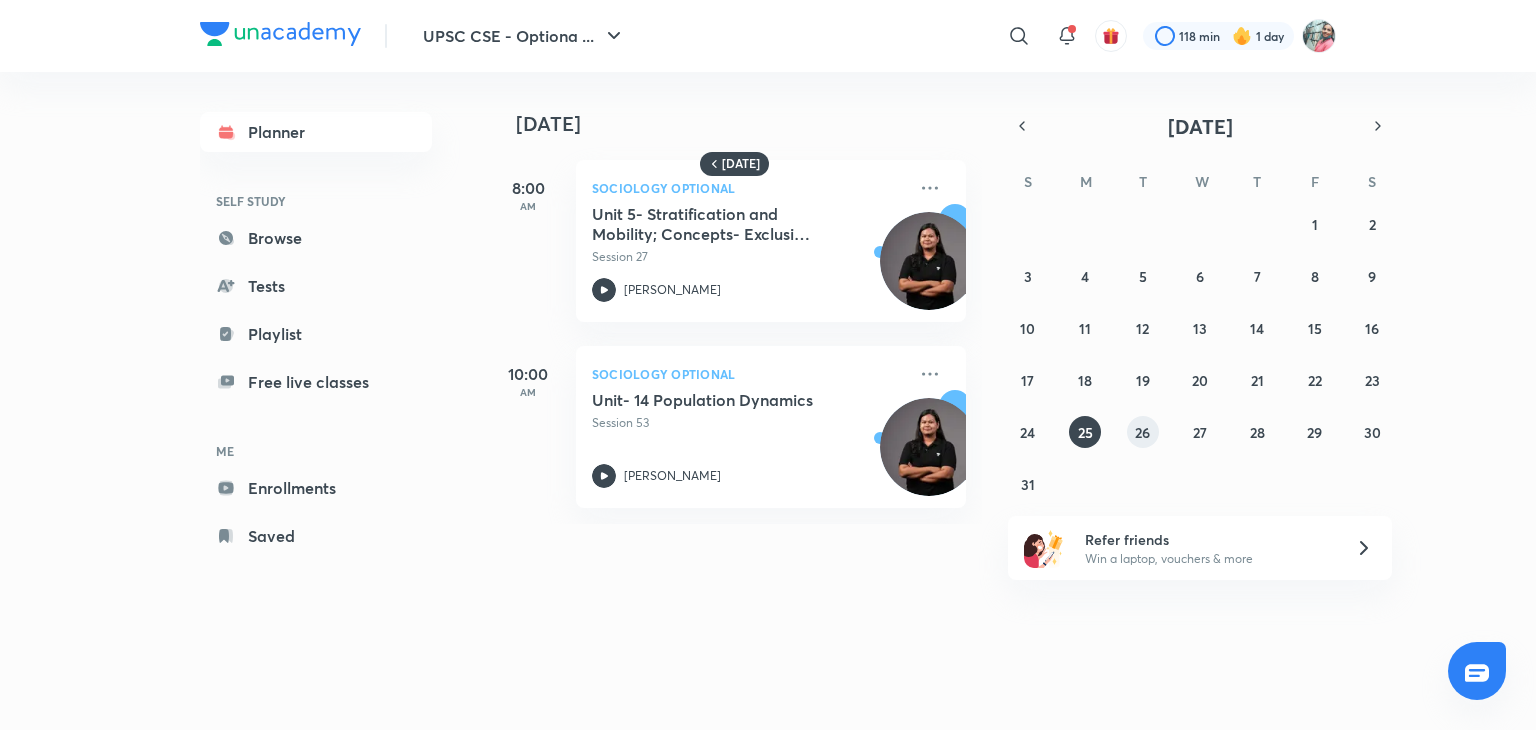 click on "26" at bounding box center [1142, 432] 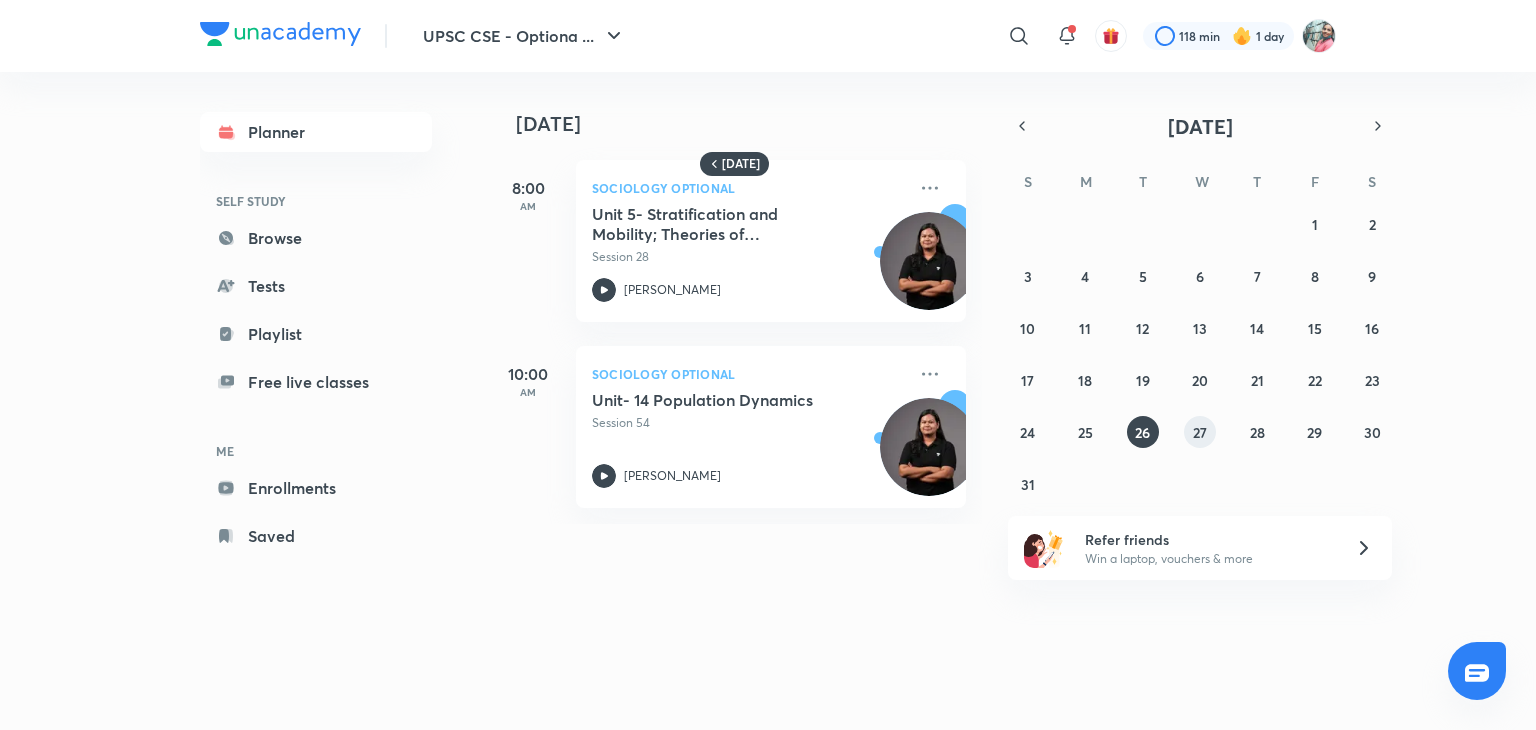 click on "27" at bounding box center (1200, 432) 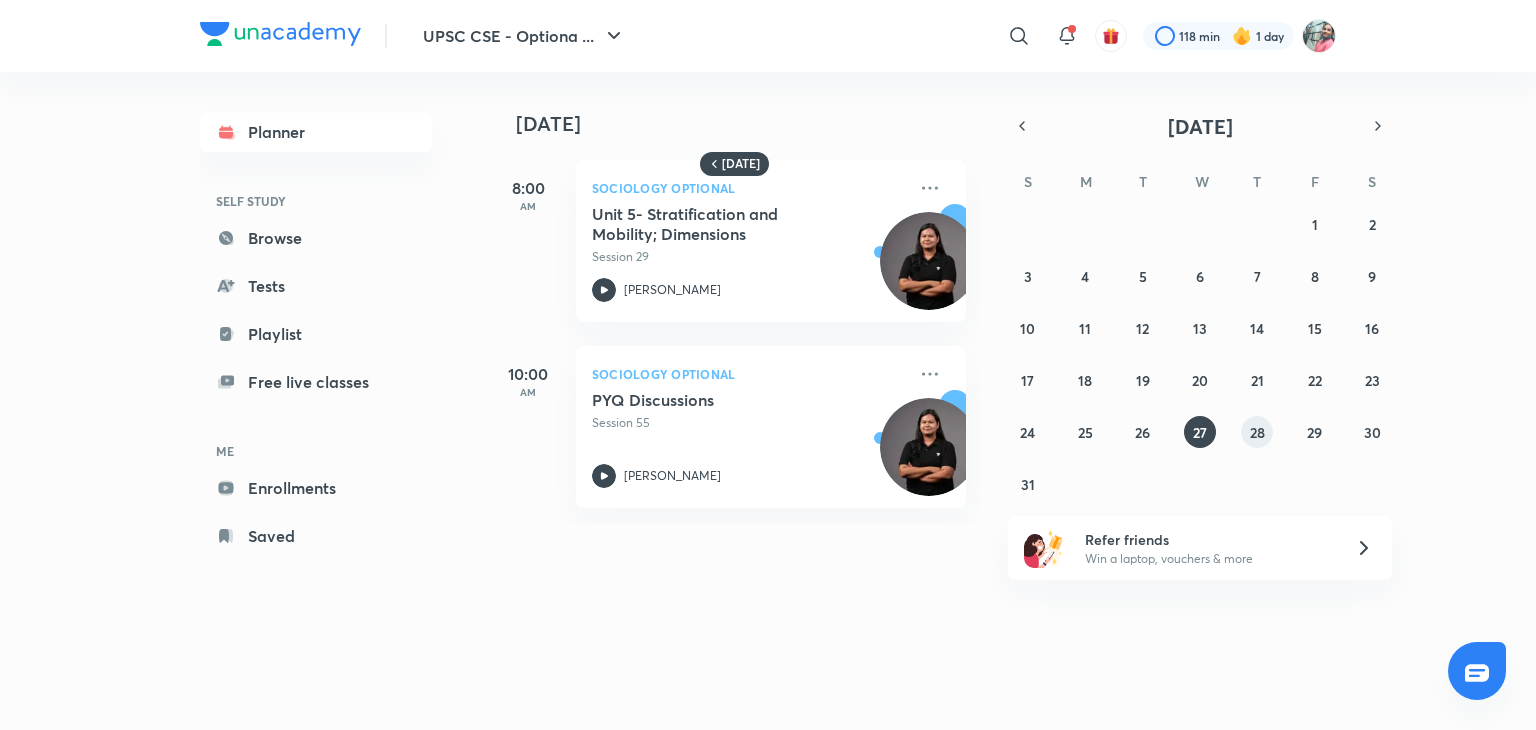 click on "28" at bounding box center [1257, 432] 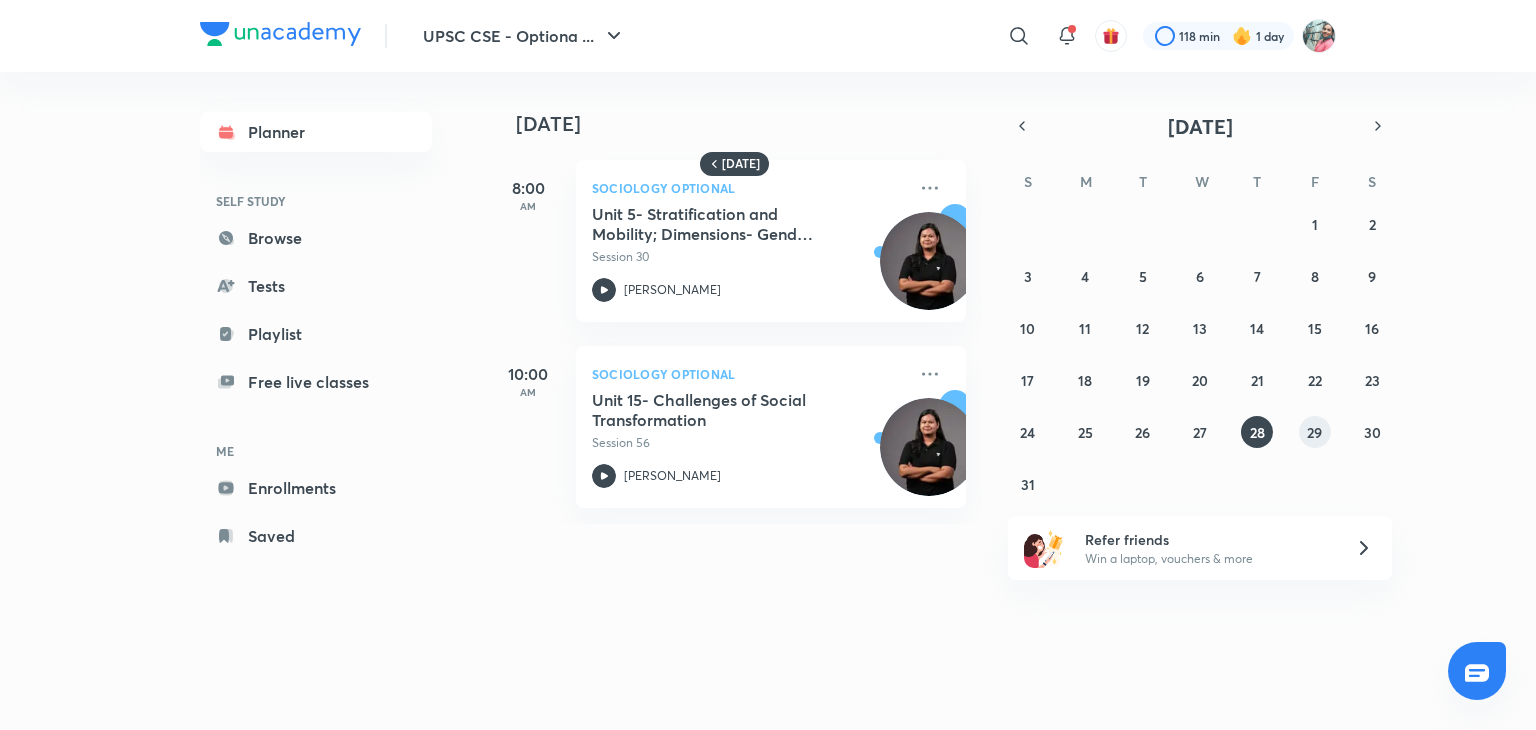 click on "29" at bounding box center (1314, 432) 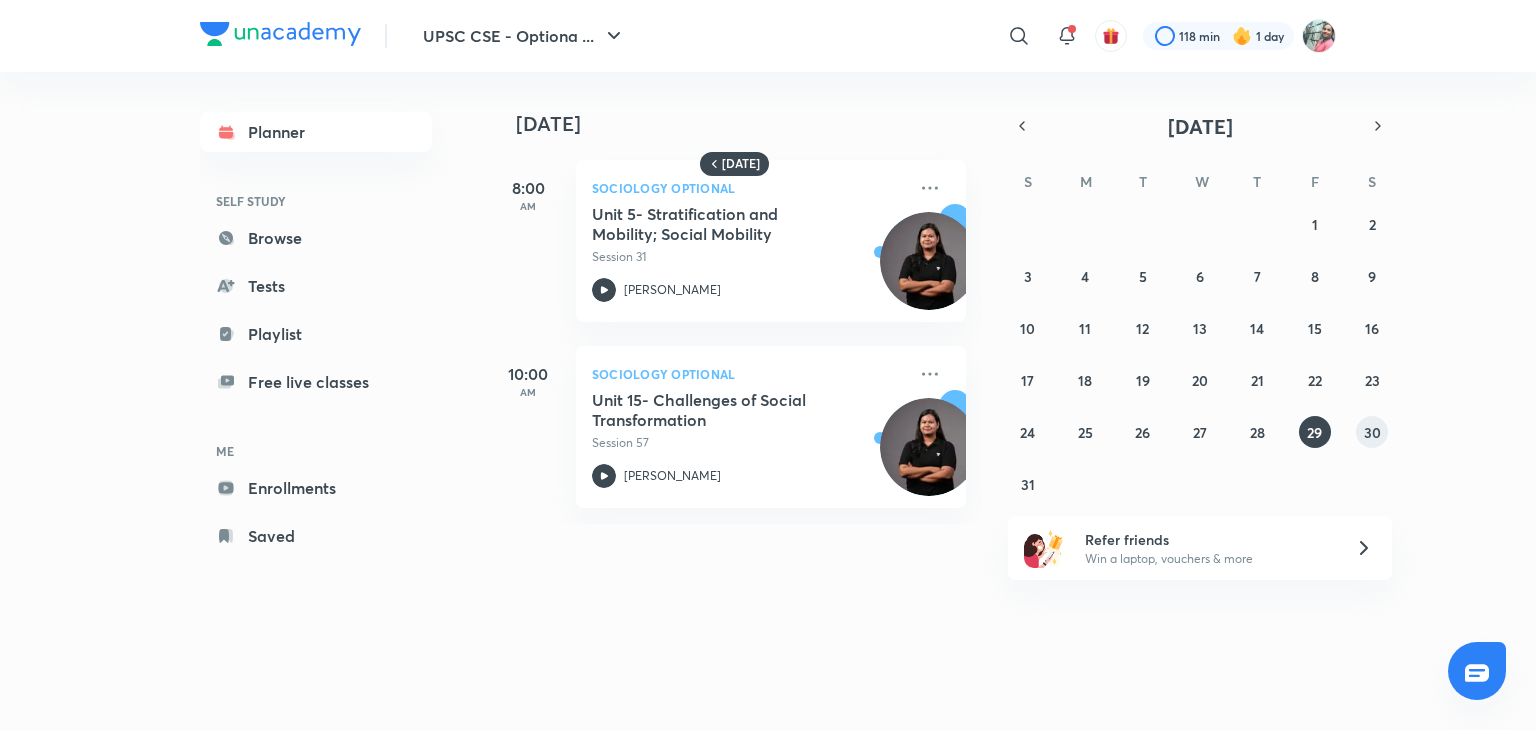 click on "30" at bounding box center (1372, 432) 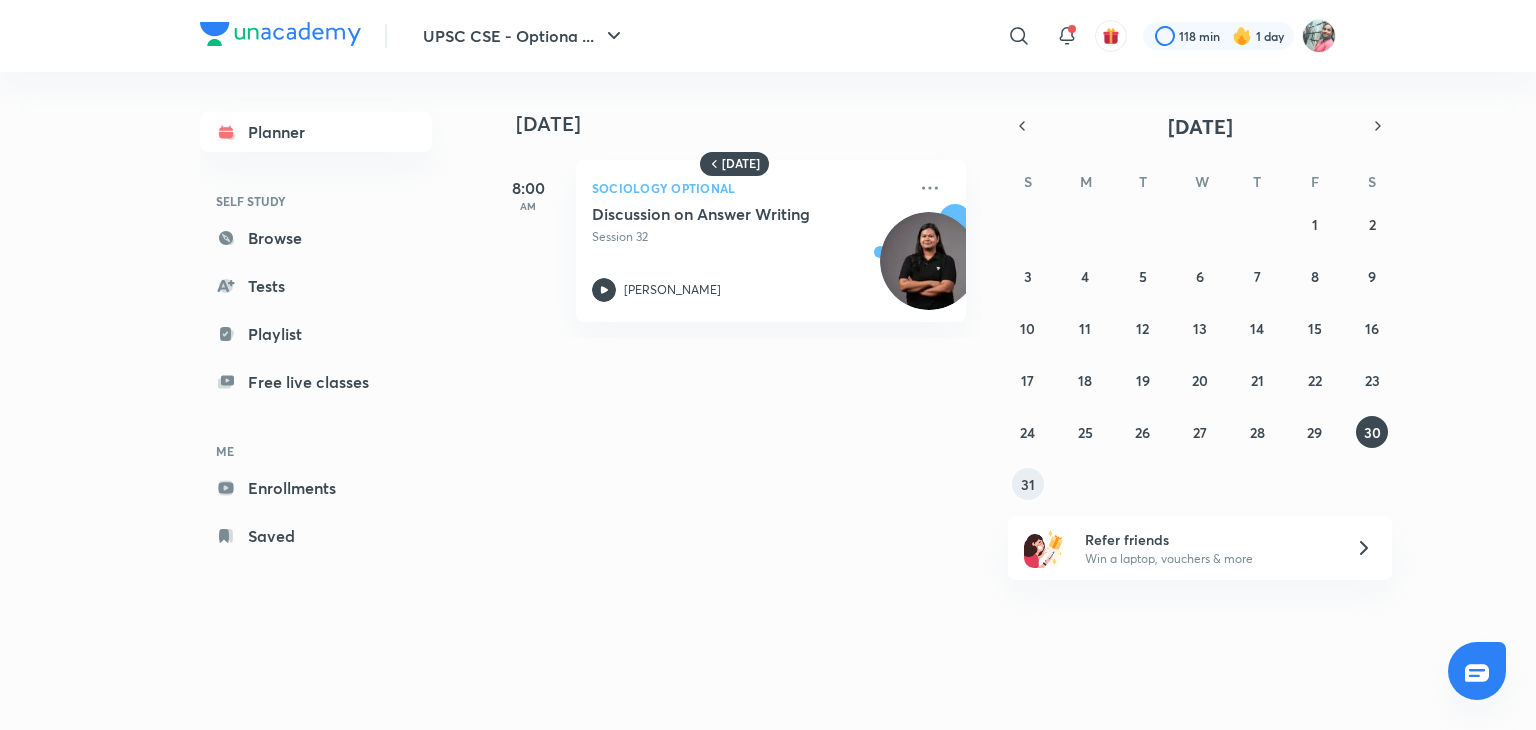 click on "31" at bounding box center (1028, 484) 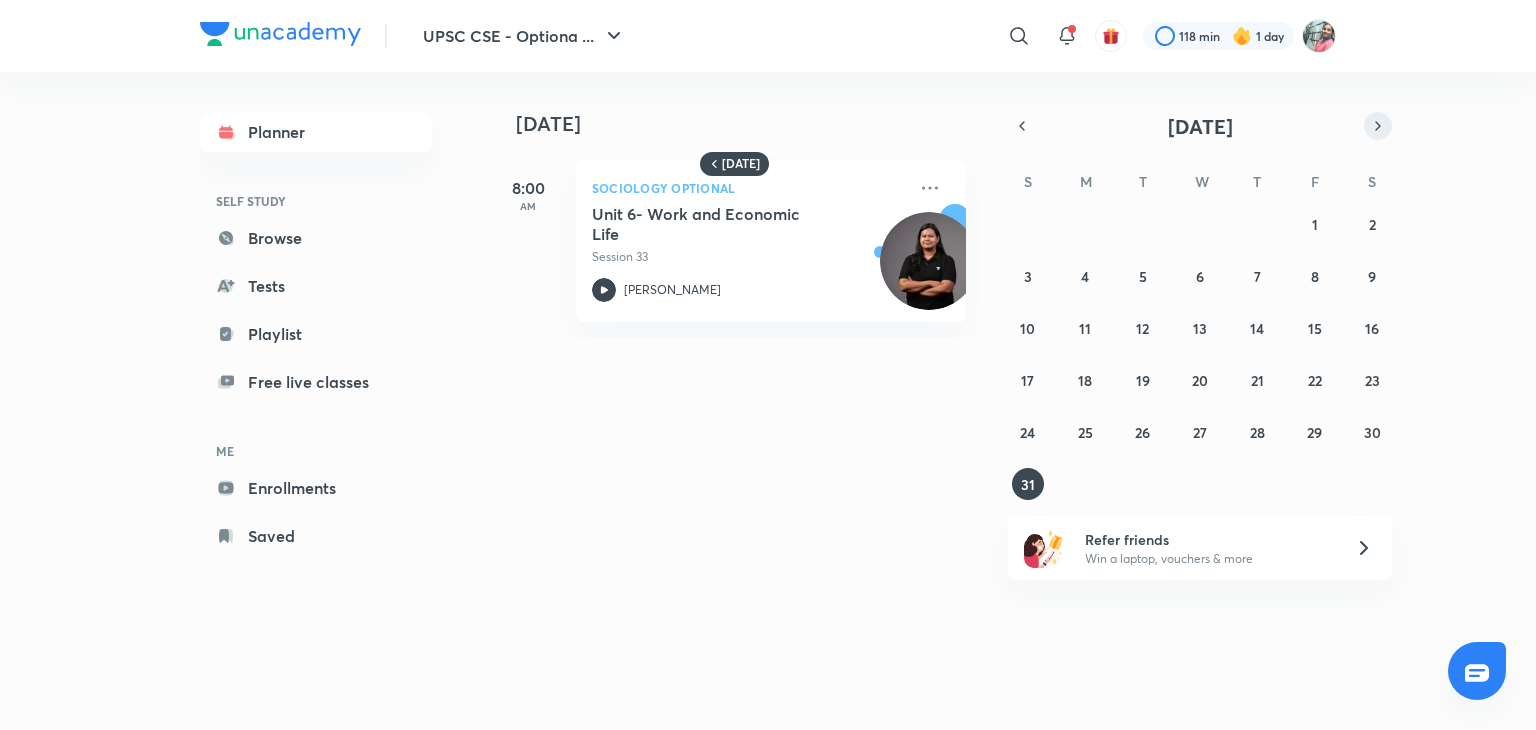 click 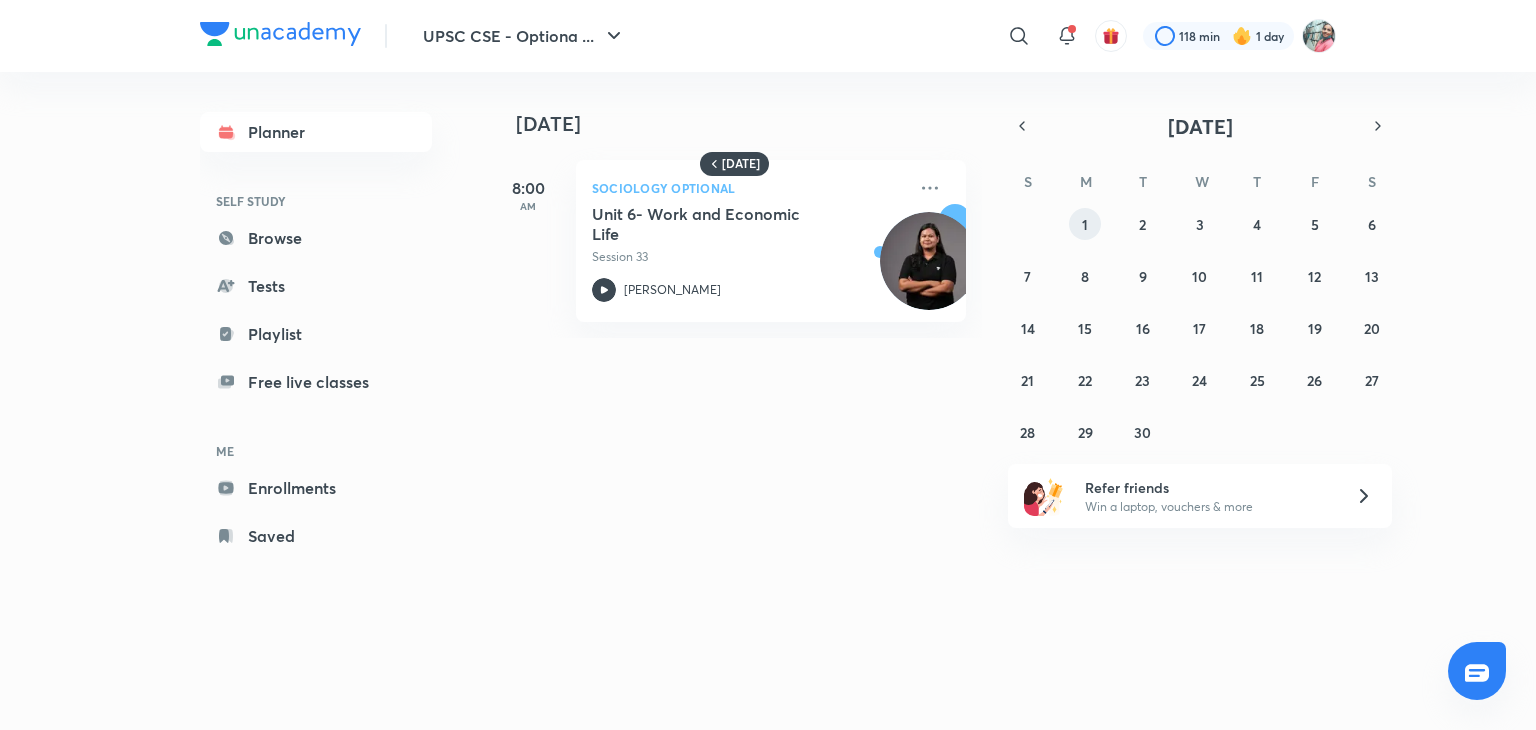 click on "1" at bounding box center [1085, 224] 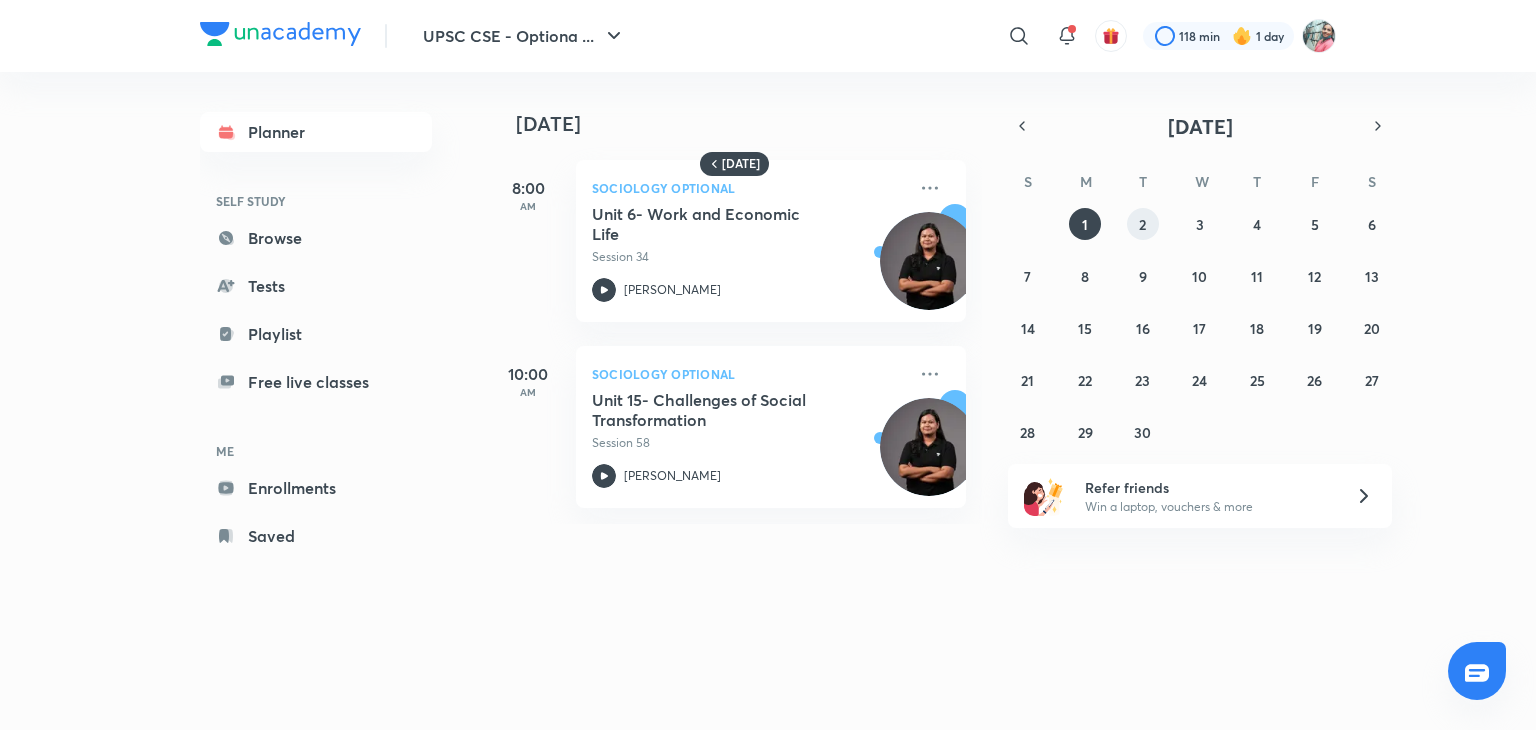 click on "2" at bounding box center [1143, 224] 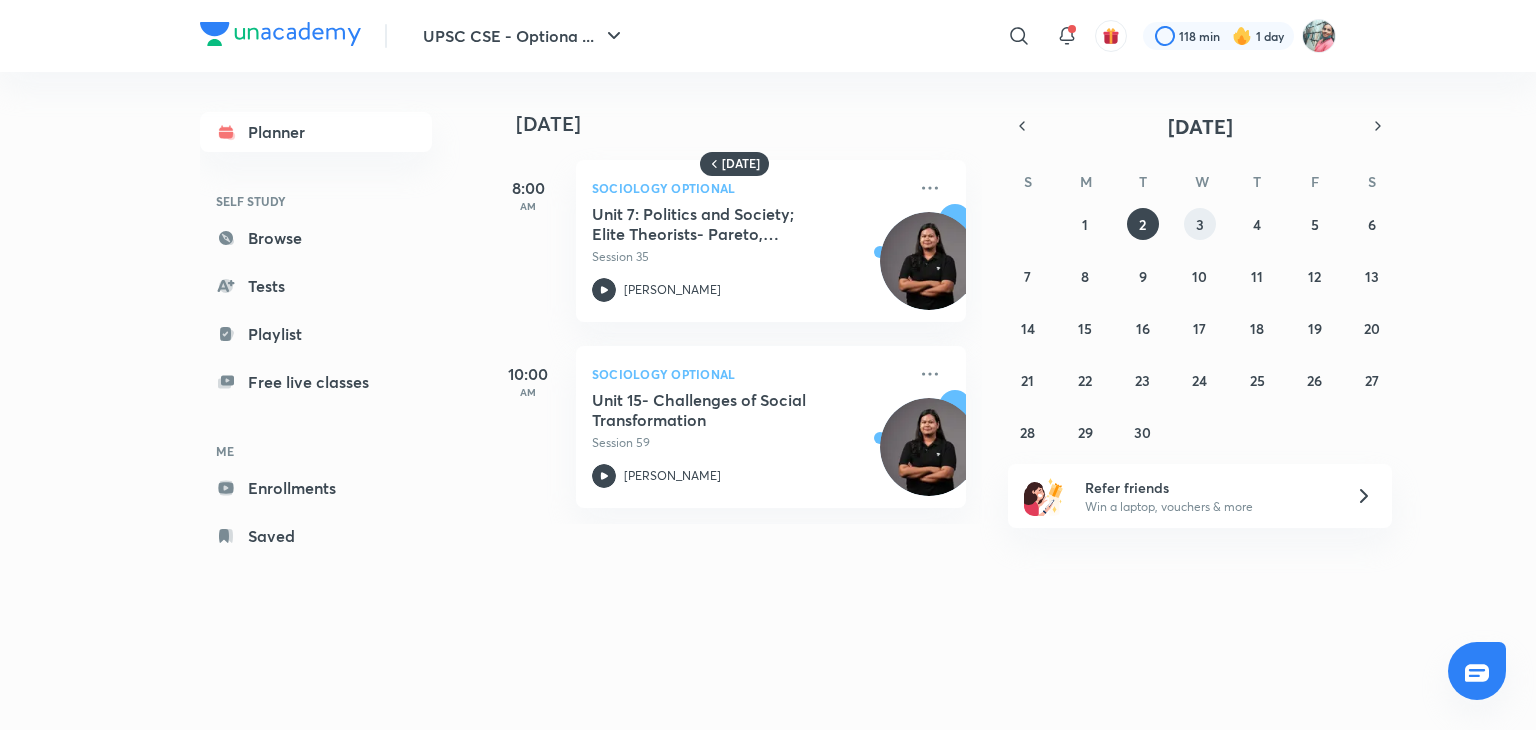 click on "3" at bounding box center [1200, 224] 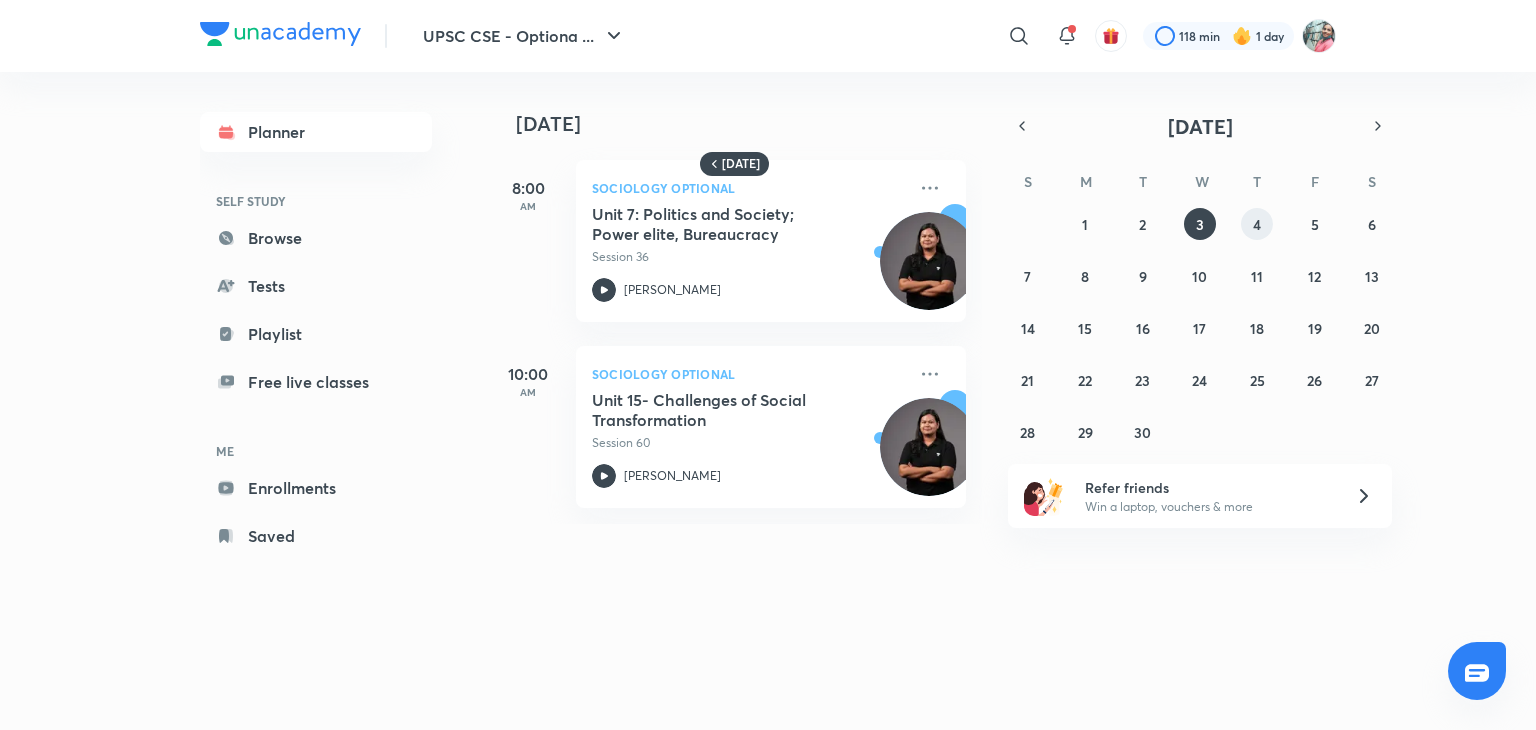 click on "4" at bounding box center (1257, 224) 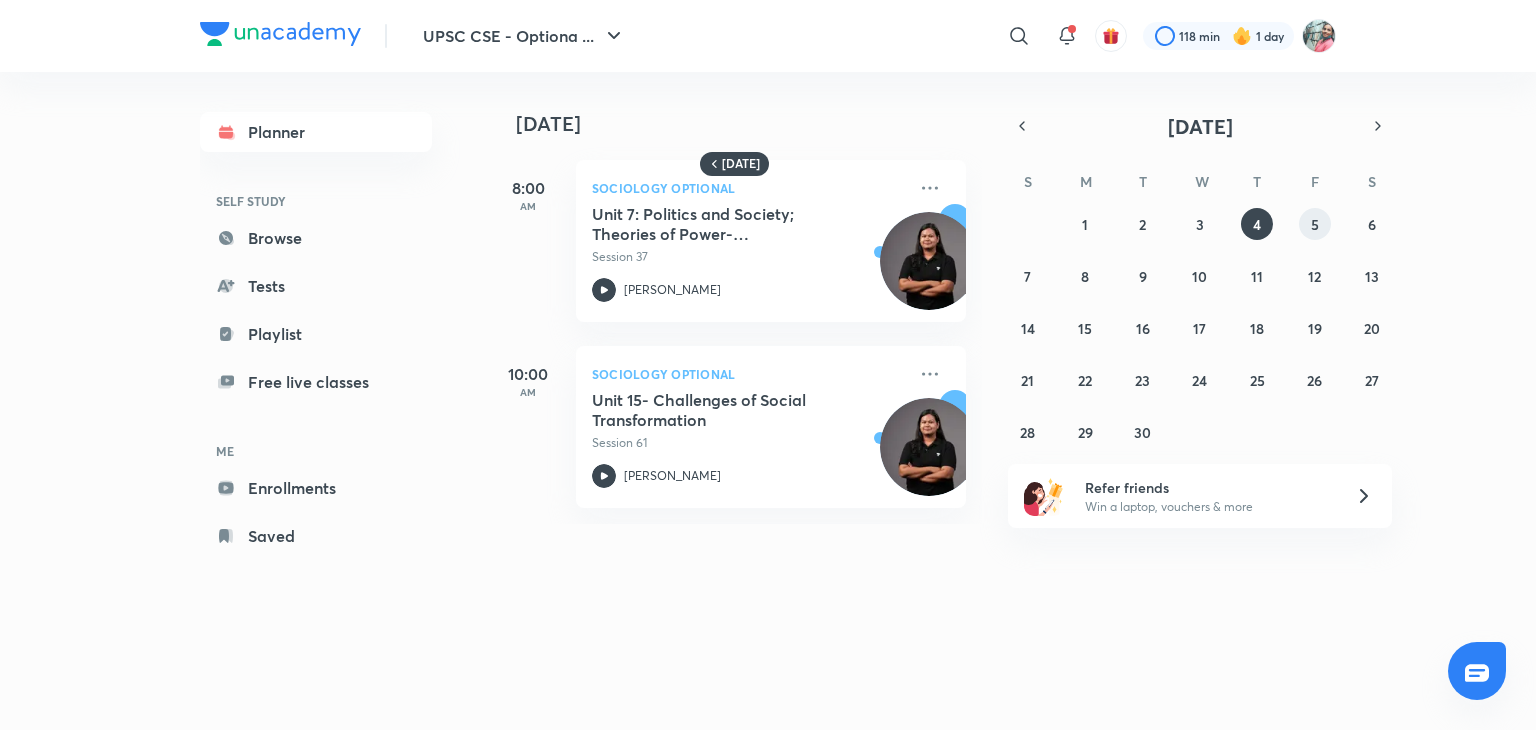 click on "5" at bounding box center [1315, 224] 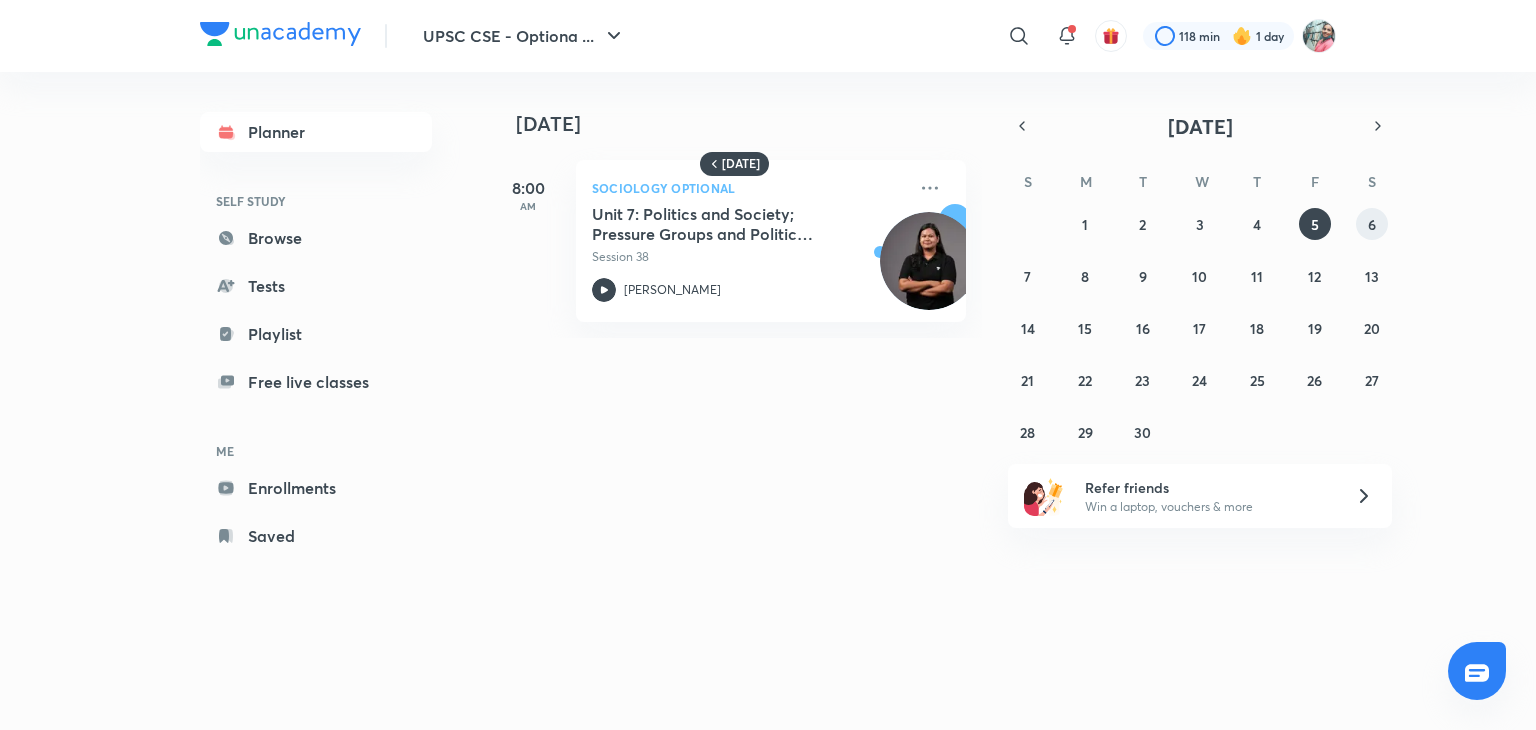 click on "6" at bounding box center [1372, 224] 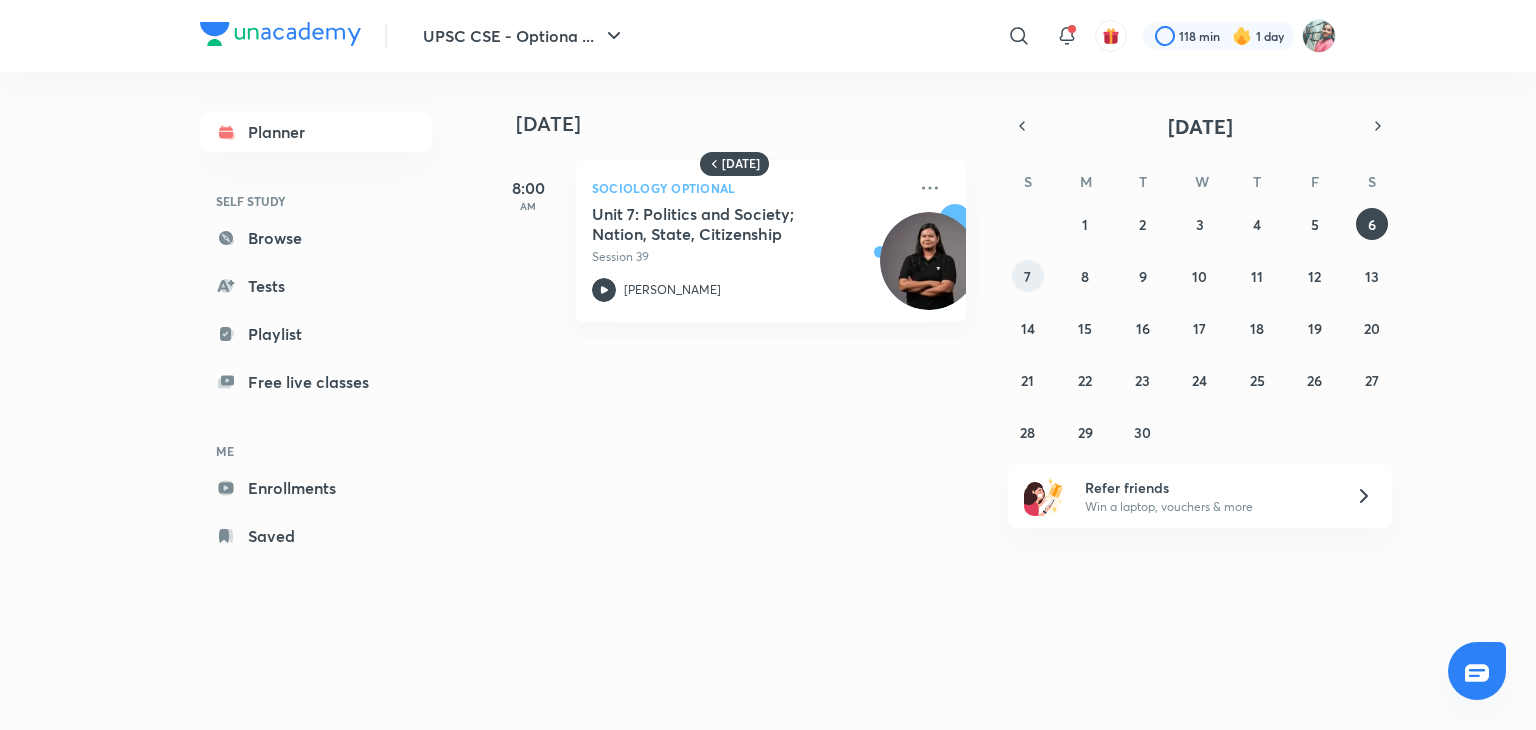 click on "7" at bounding box center [1027, 276] 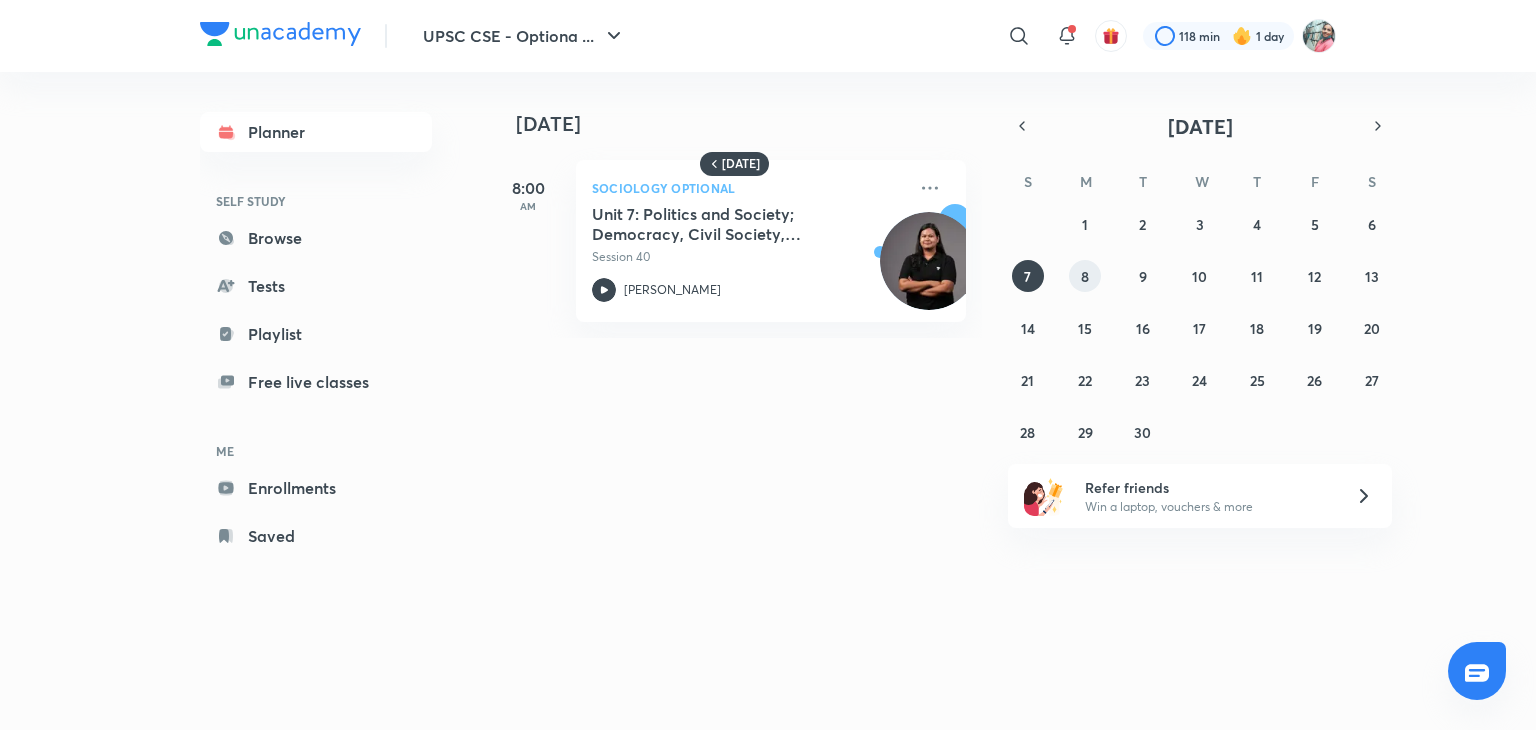 click on "8" at bounding box center (1085, 276) 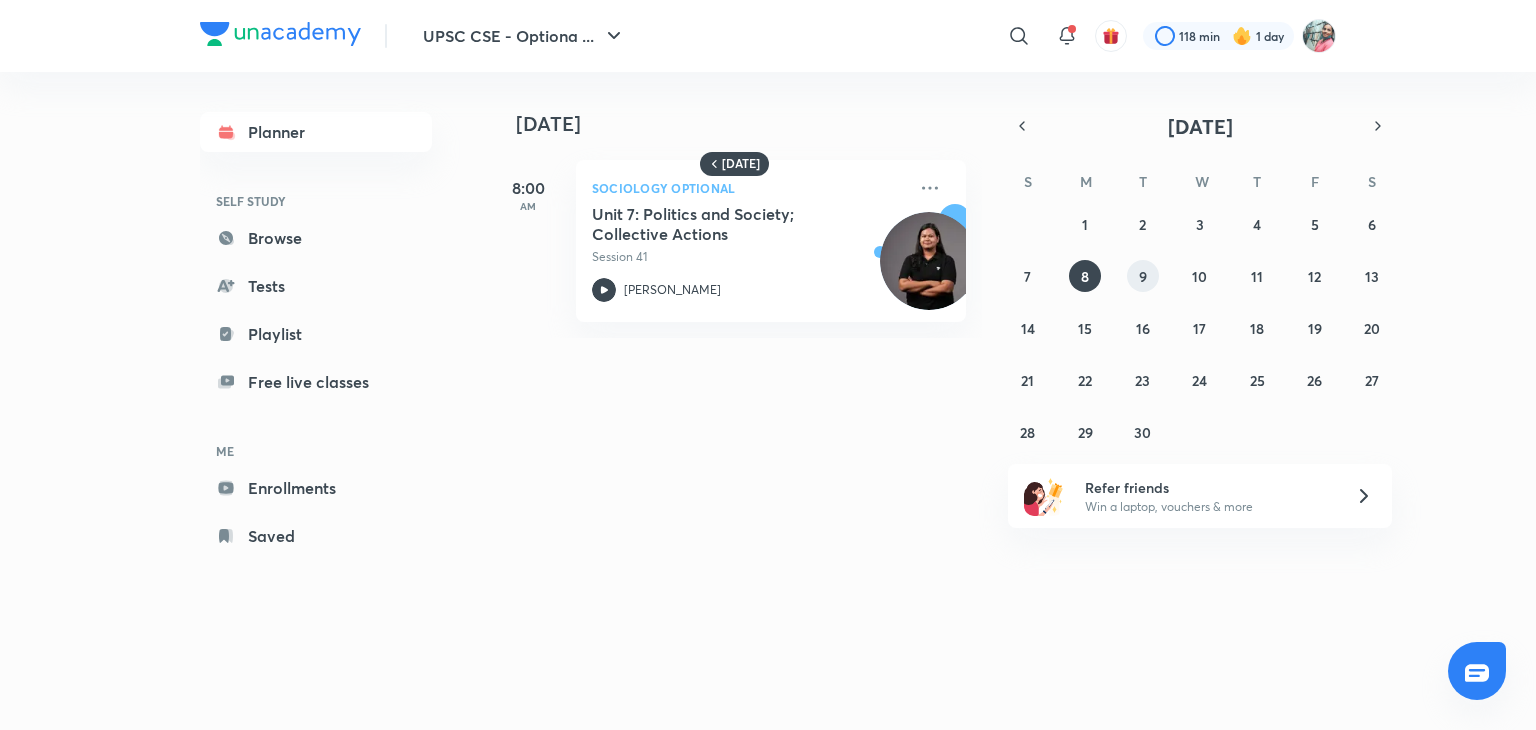 click on "9" at bounding box center (1143, 276) 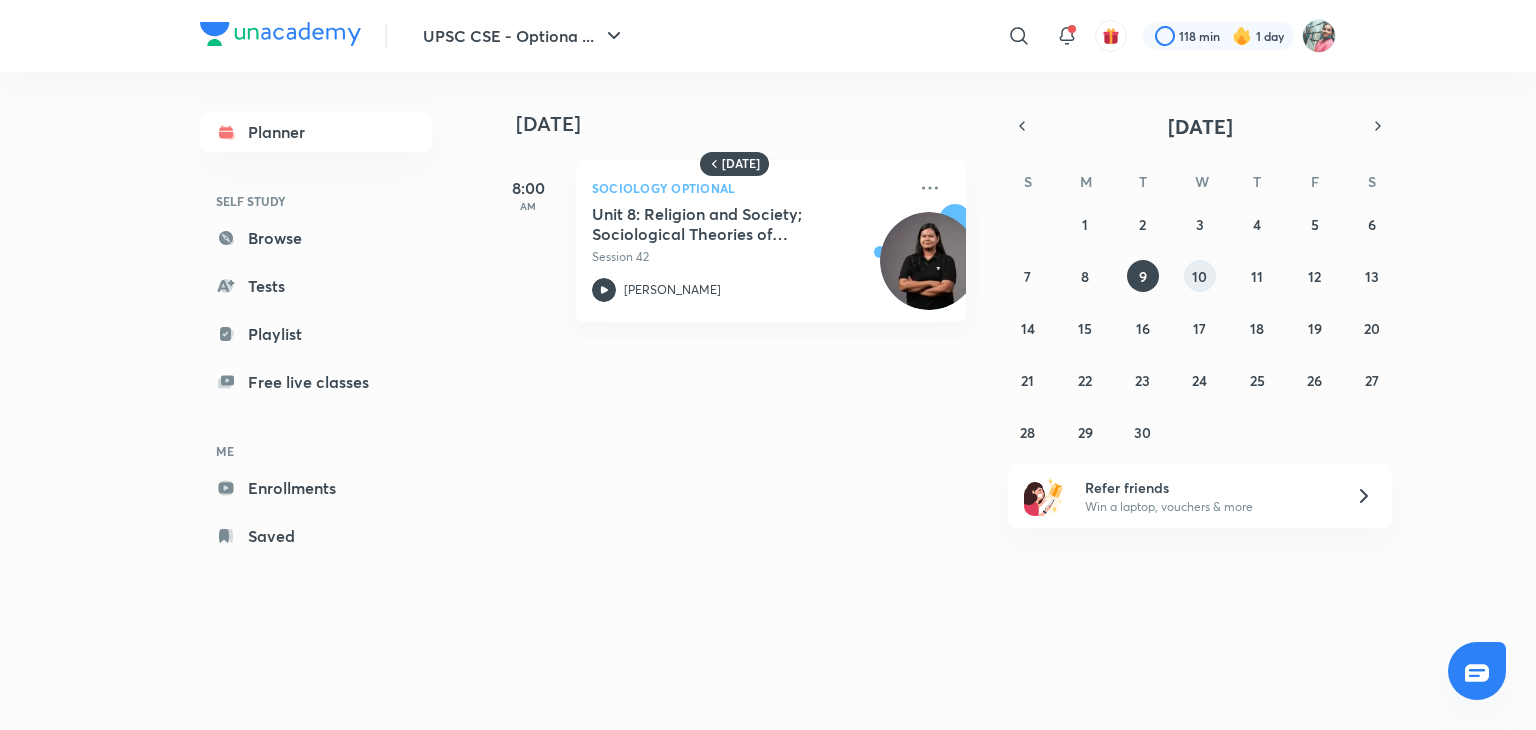 click on "10" at bounding box center (1199, 276) 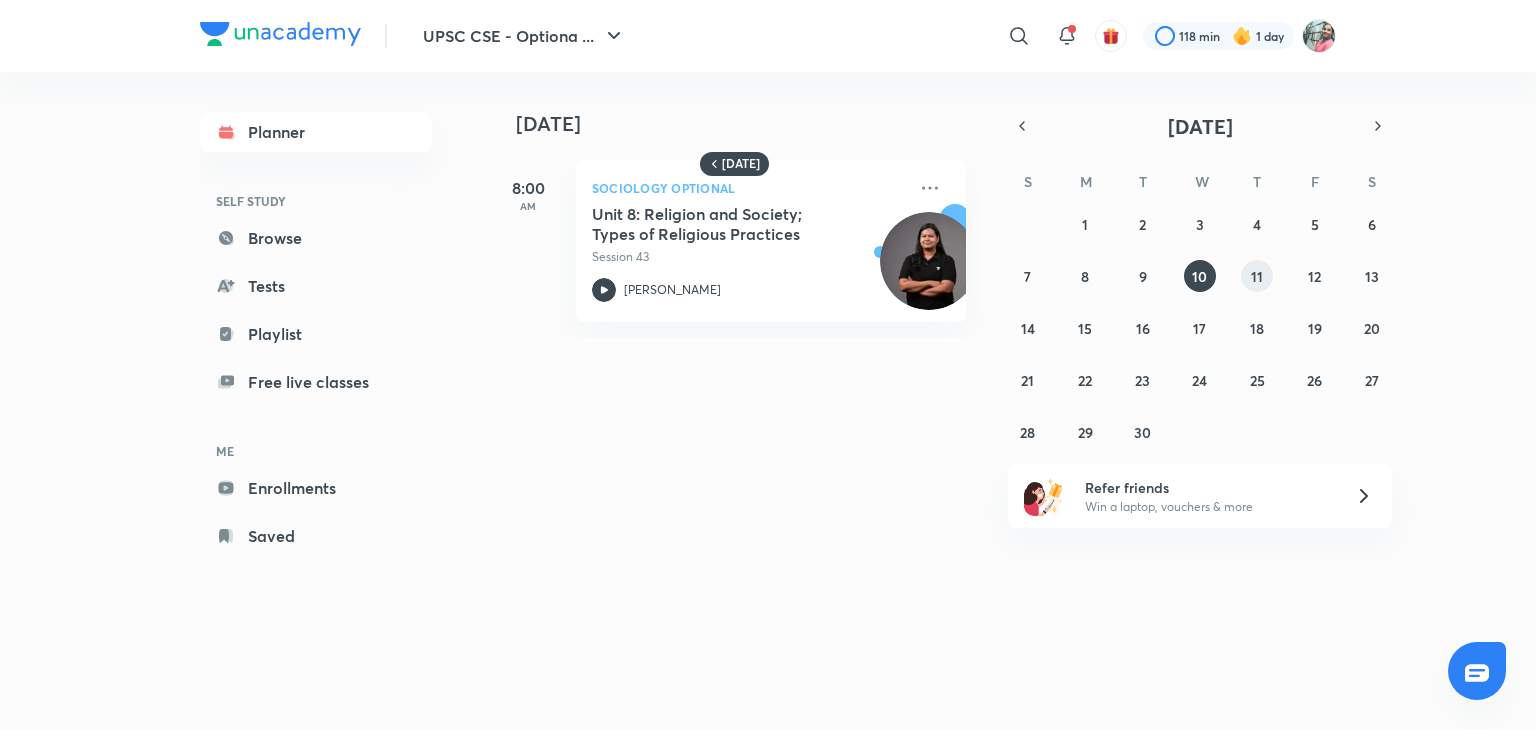 click on "11" at bounding box center (1257, 276) 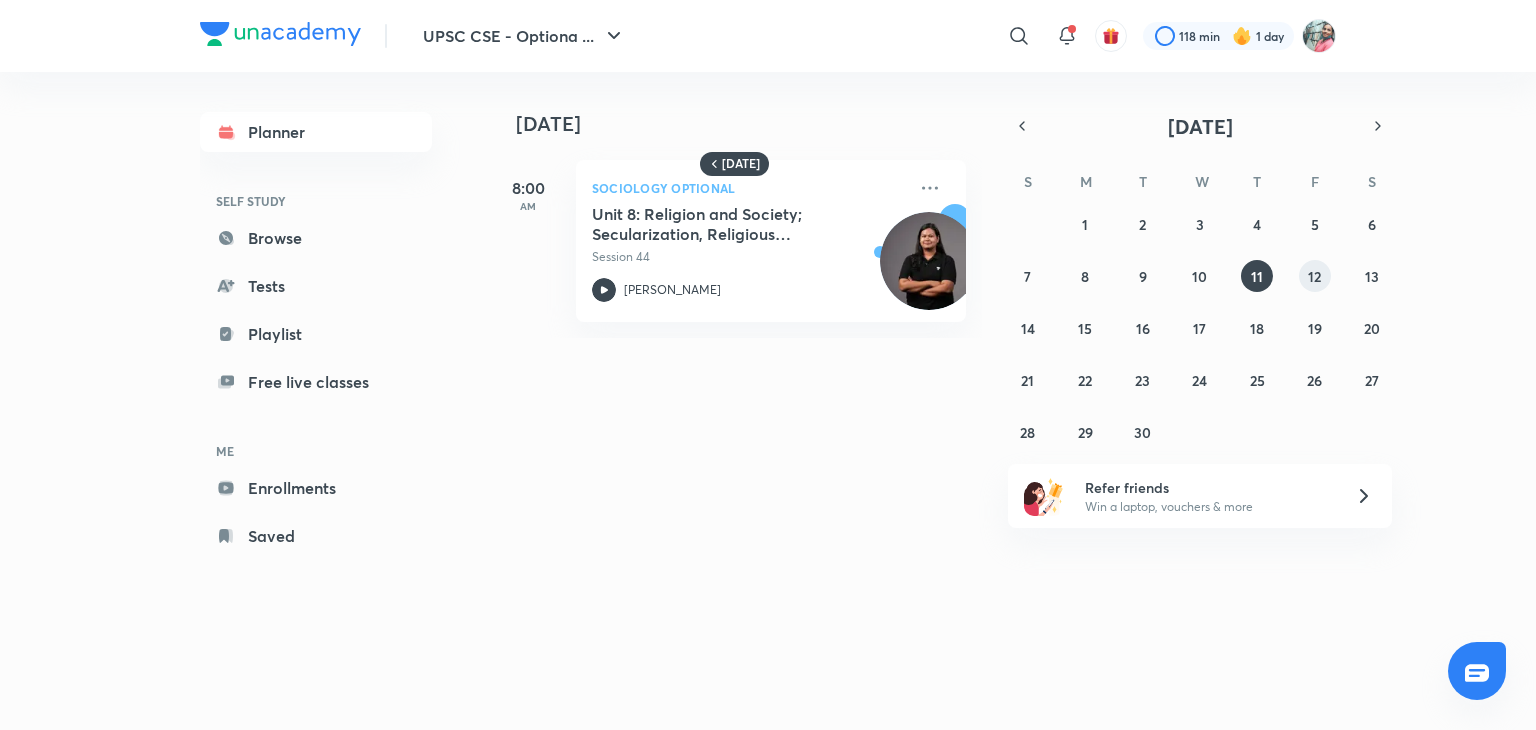 click on "12" at bounding box center [1315, 276] 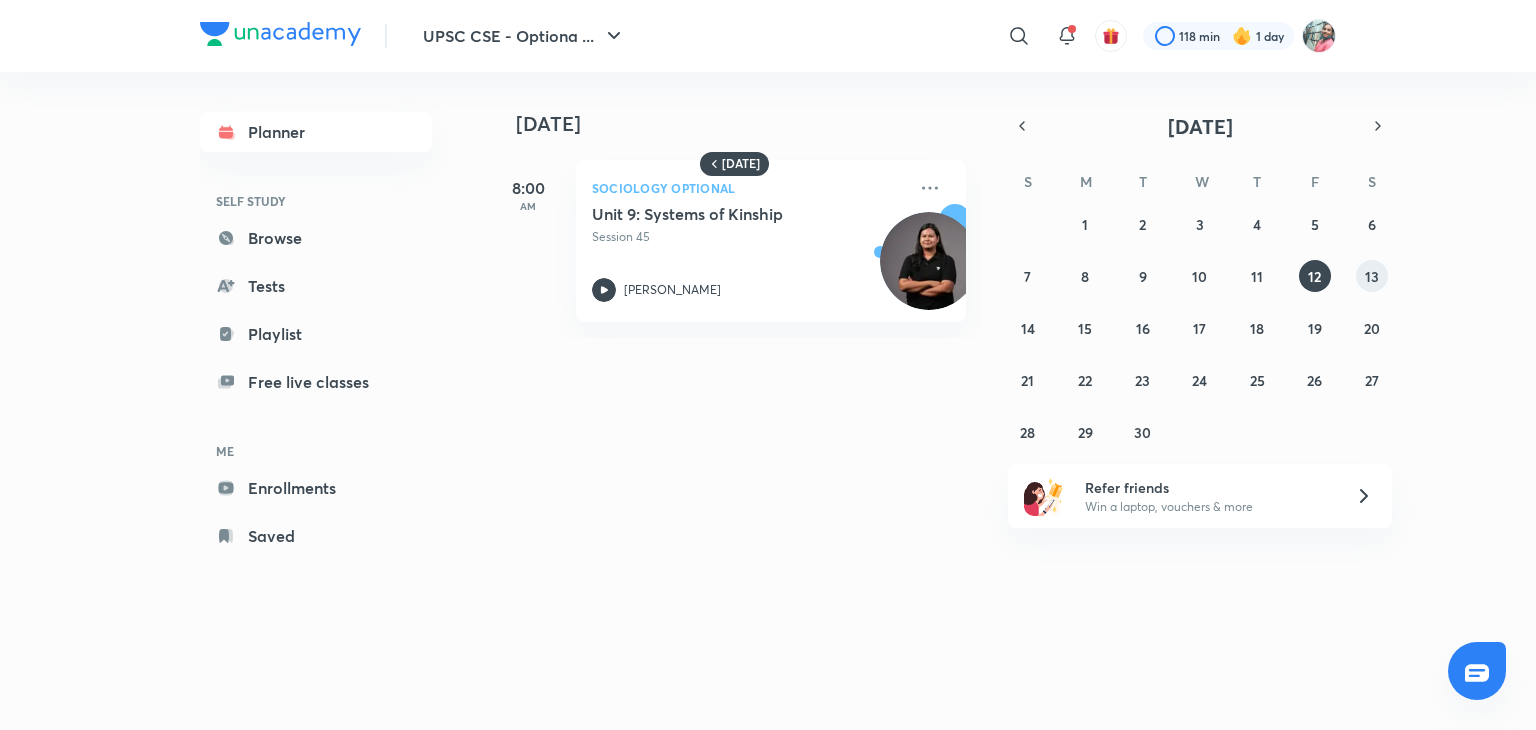 click on "13" at bounding box center [1372, 276] 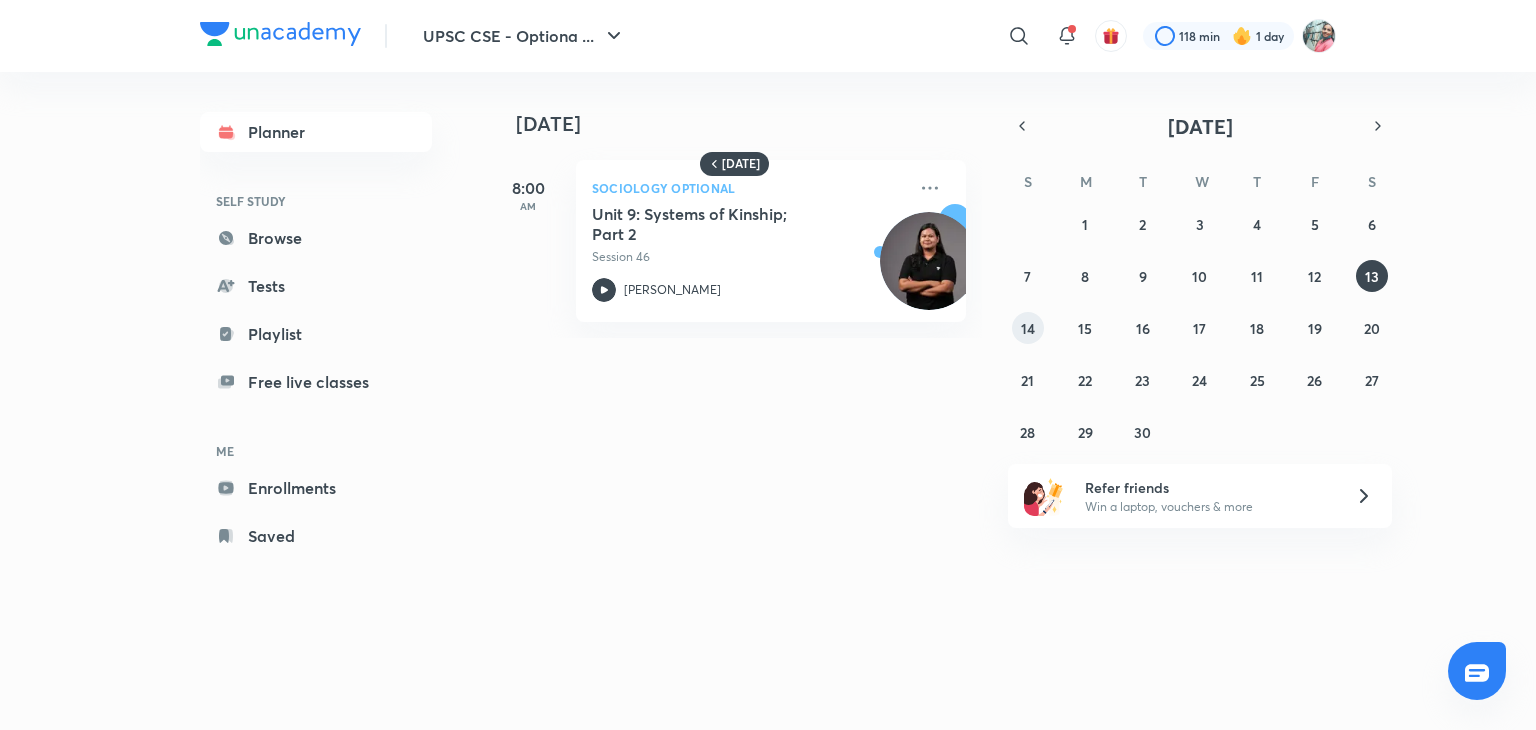 click on "14" at bounding box center [1028, 328] 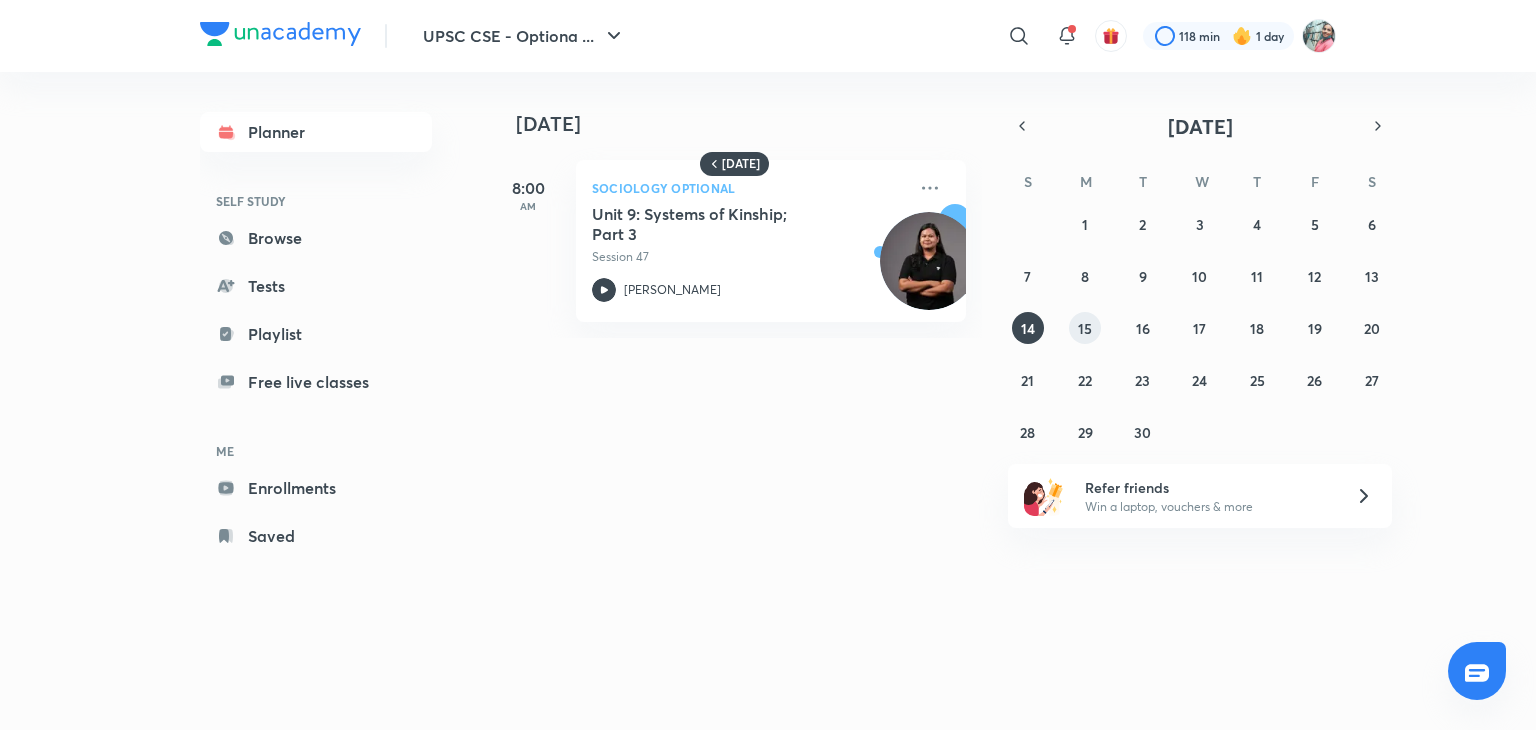 click on "15" at bounding box center (1085, 328) 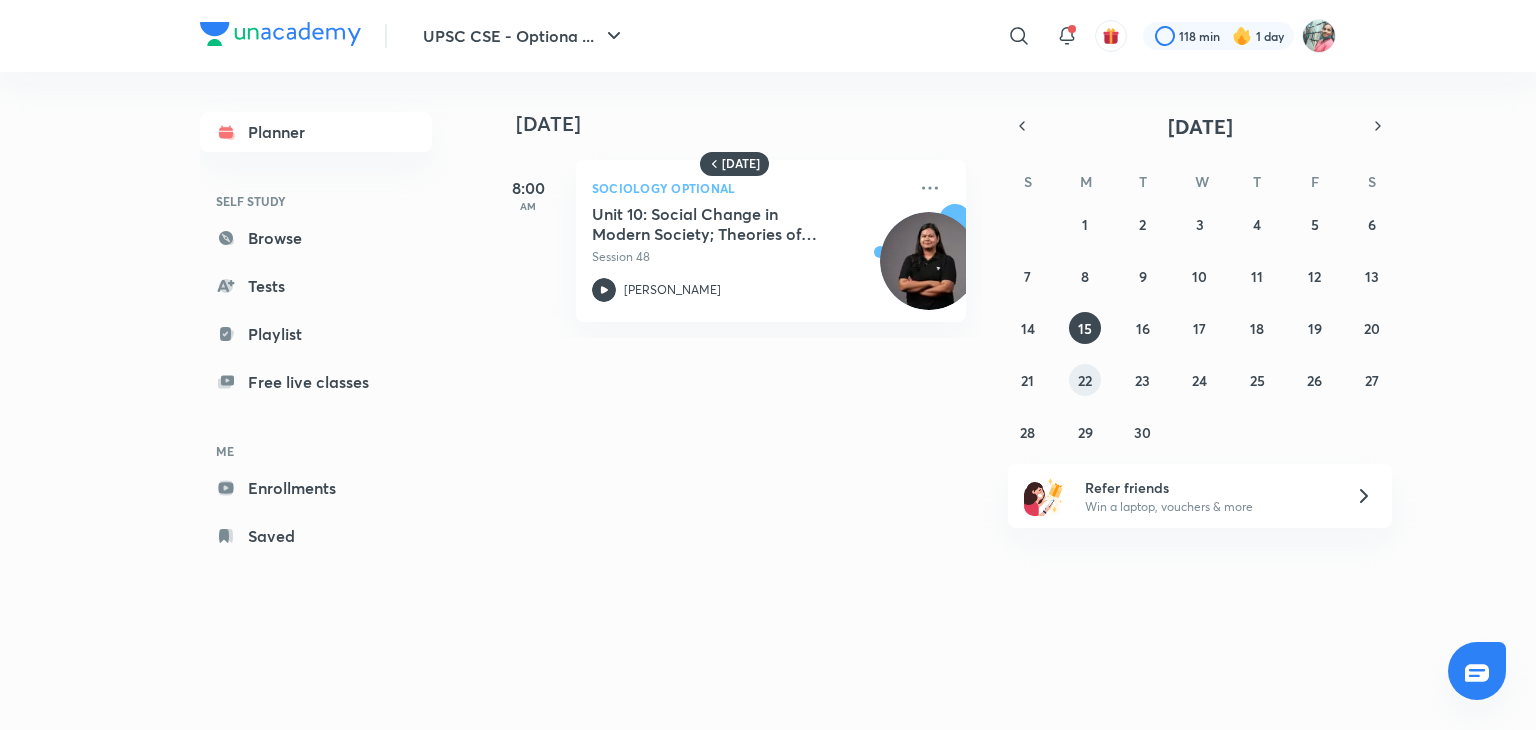 click on "22" at bounding box center [1085, 380] 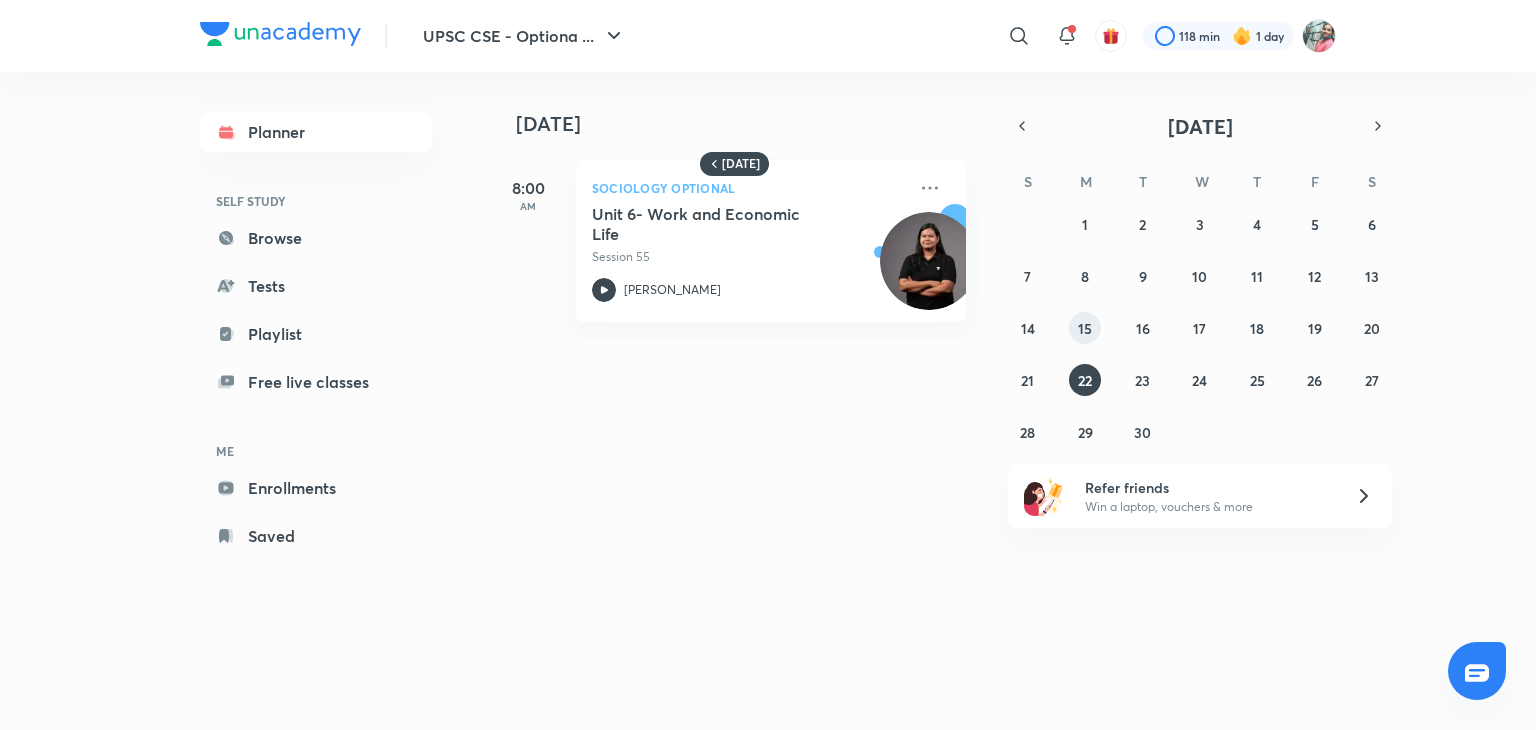click on "15" at bounding box center (1085, 328) 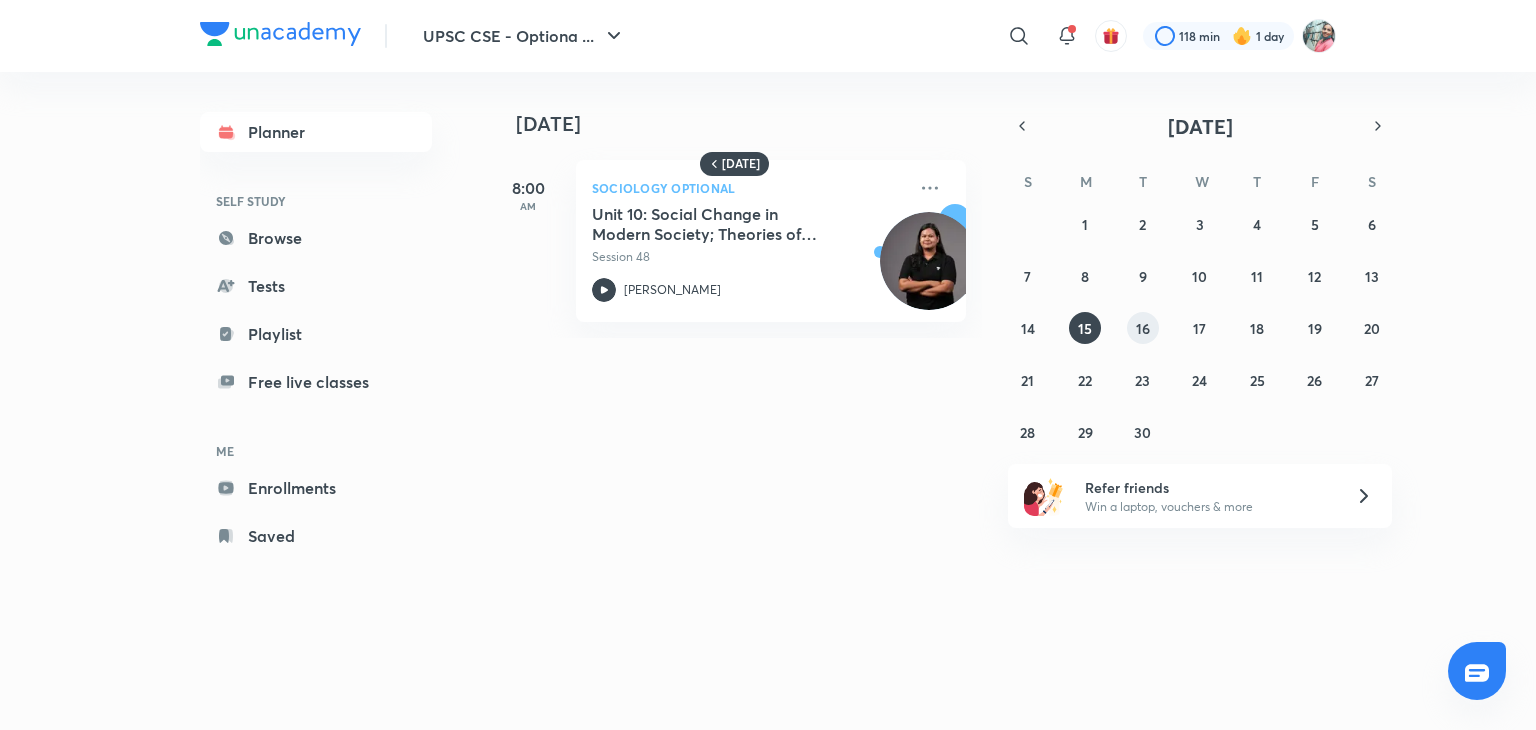 click on "16" at bounding box center [1143, 328] 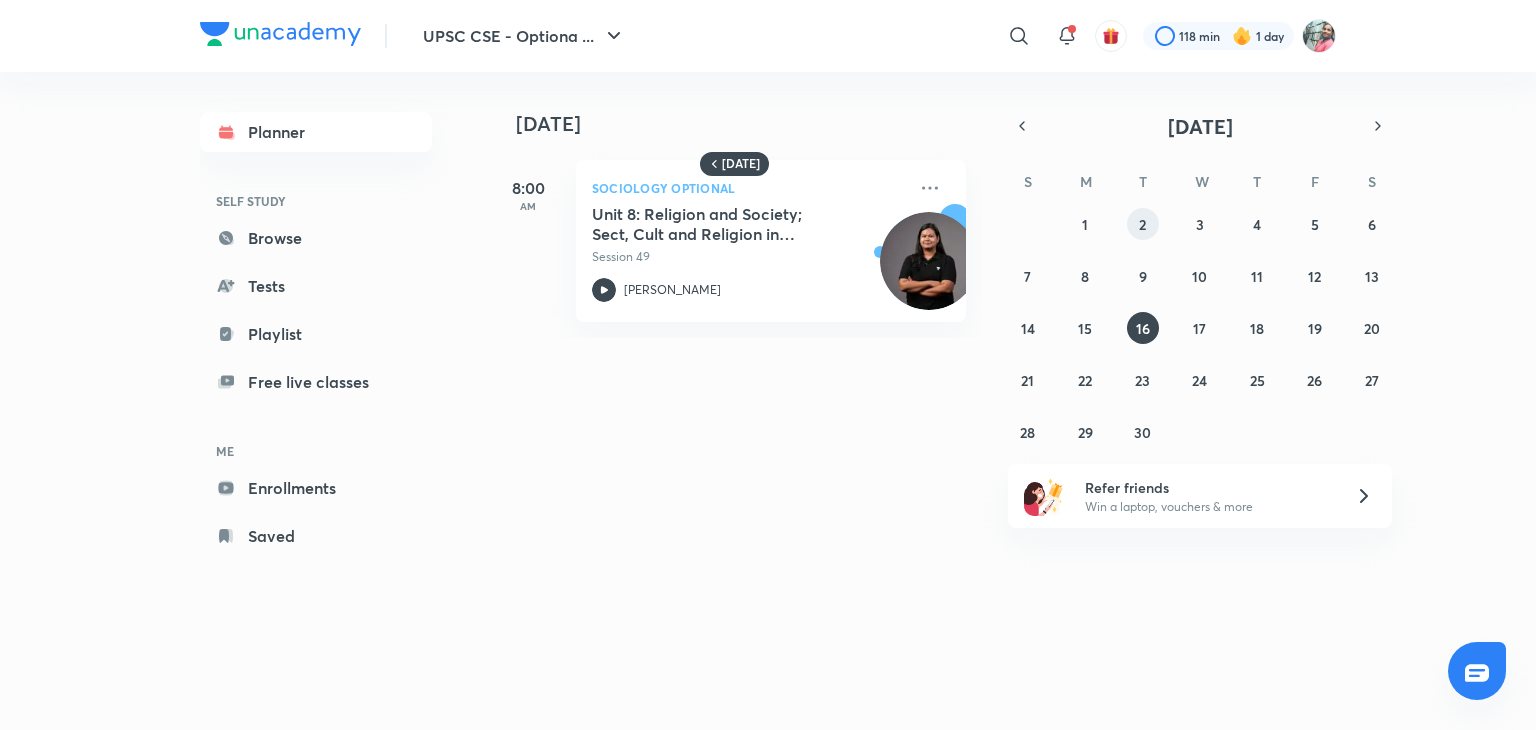 click on "2" at bounding box center [1142, 224] 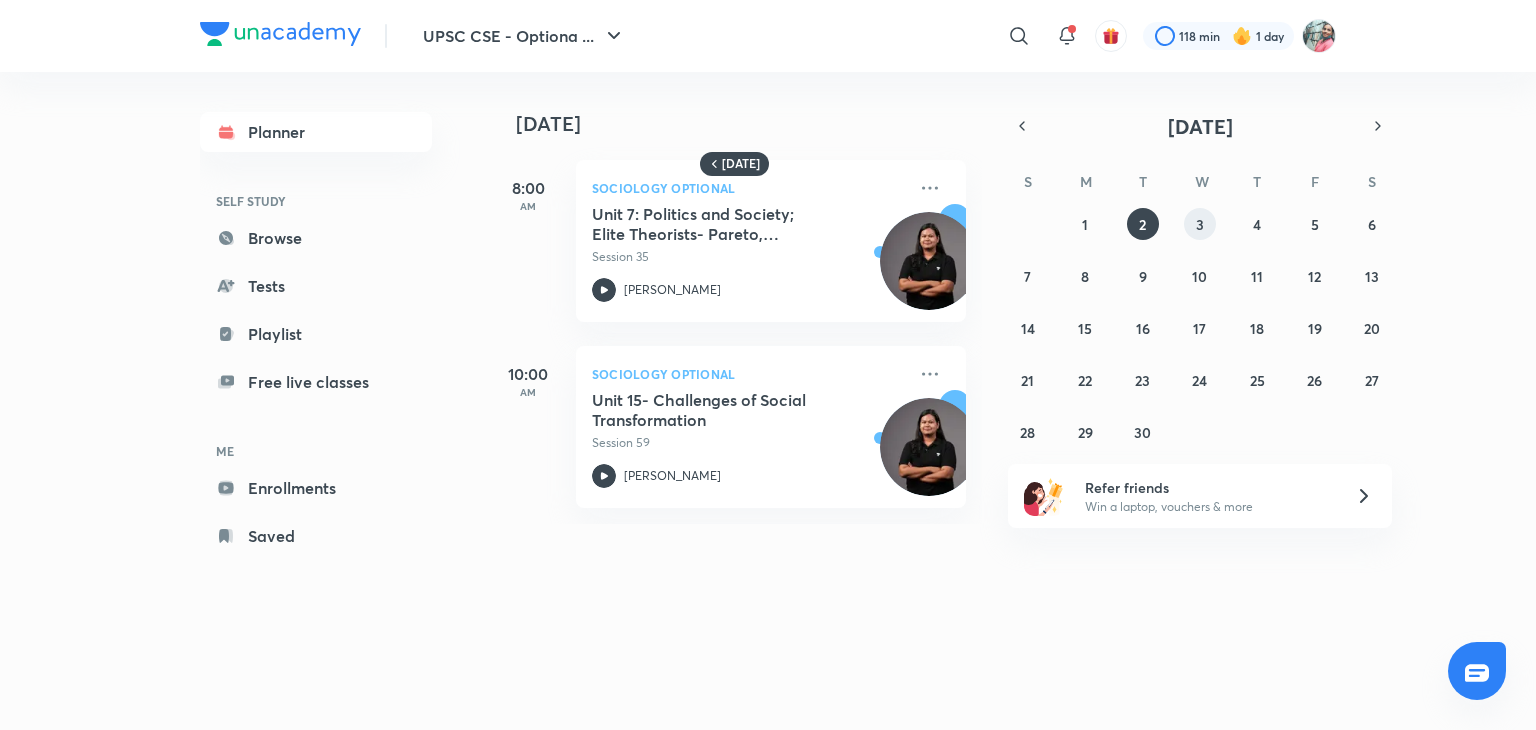 click on "3" at bounding box center [1200, 224] 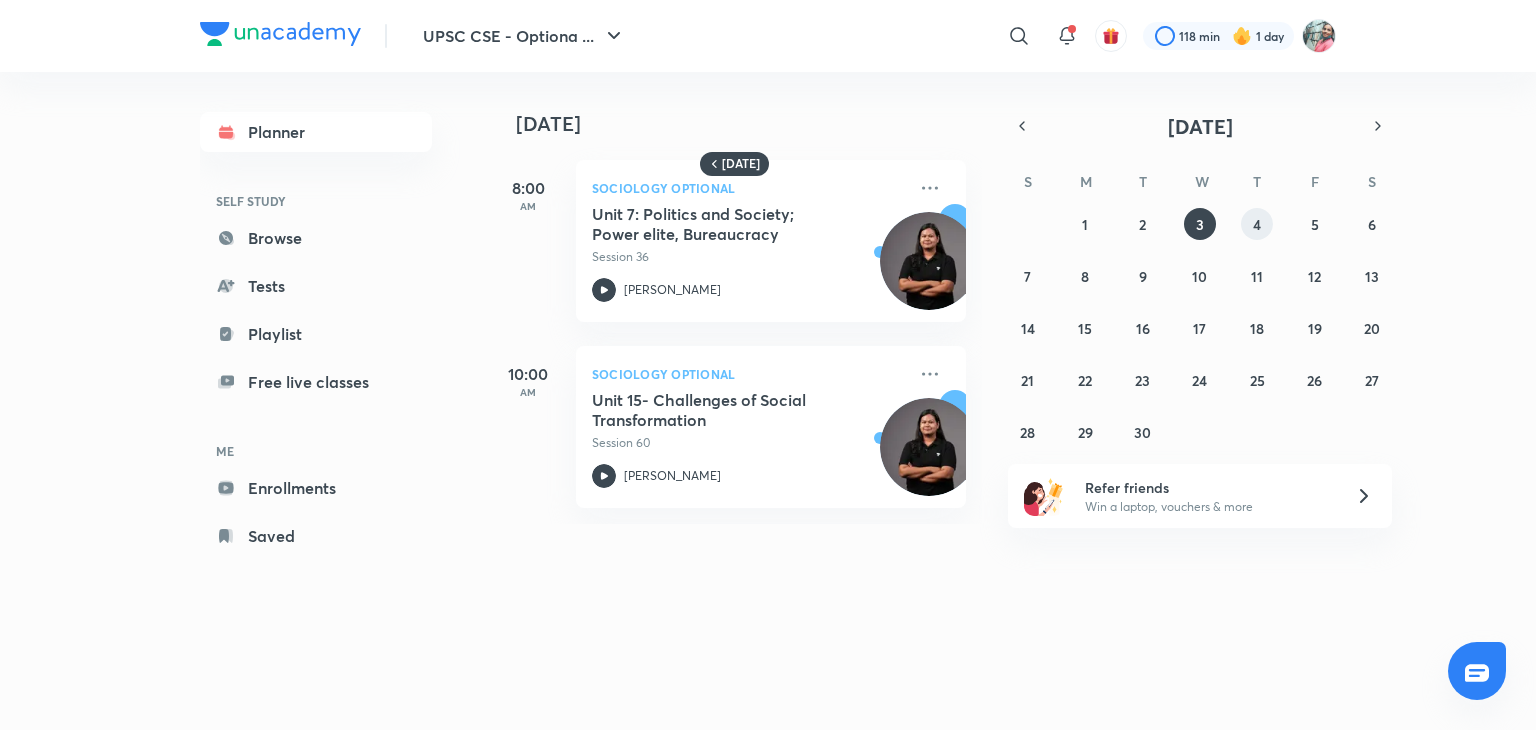 click on "4" at bounding box center [1257, 224] 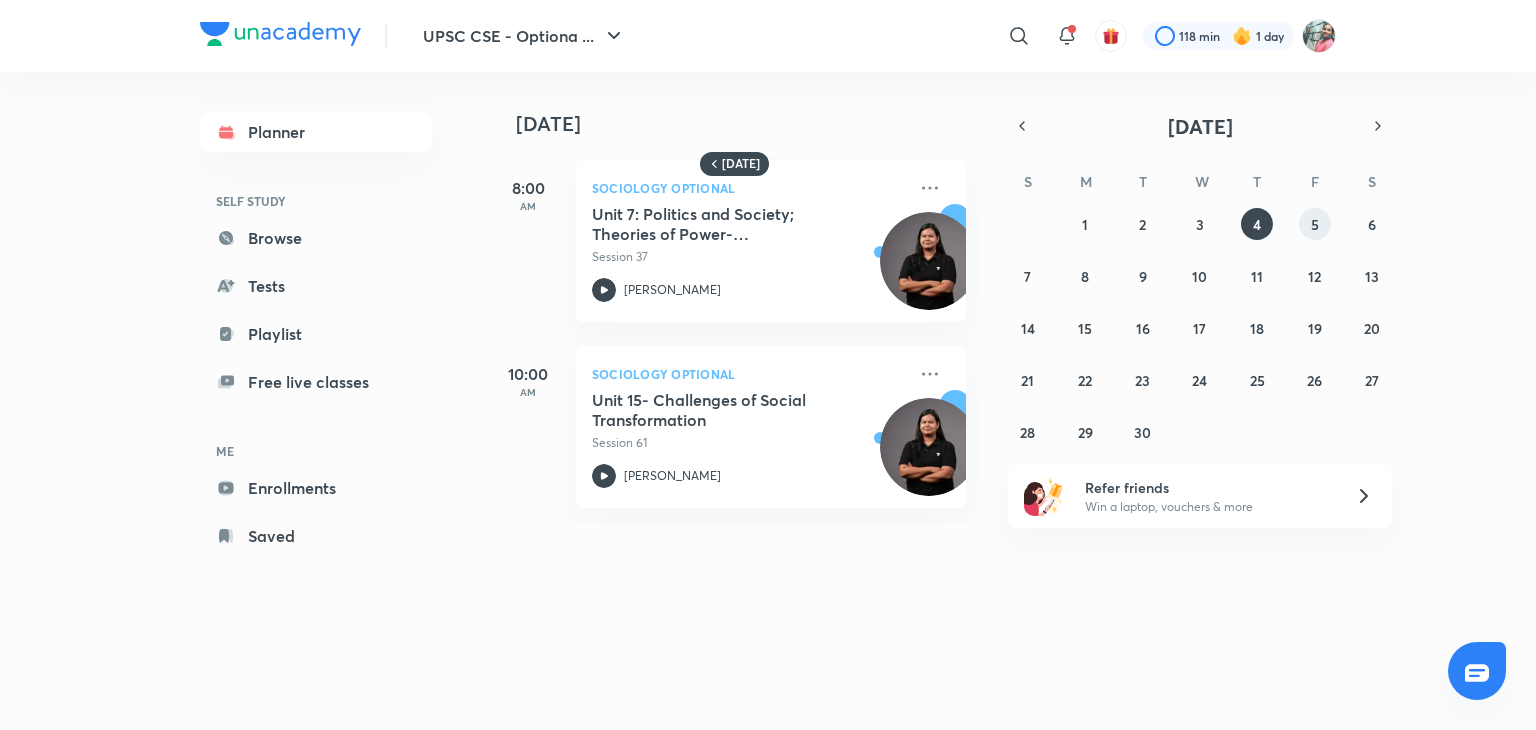 click on "5" at bounding box center [1315, 224] 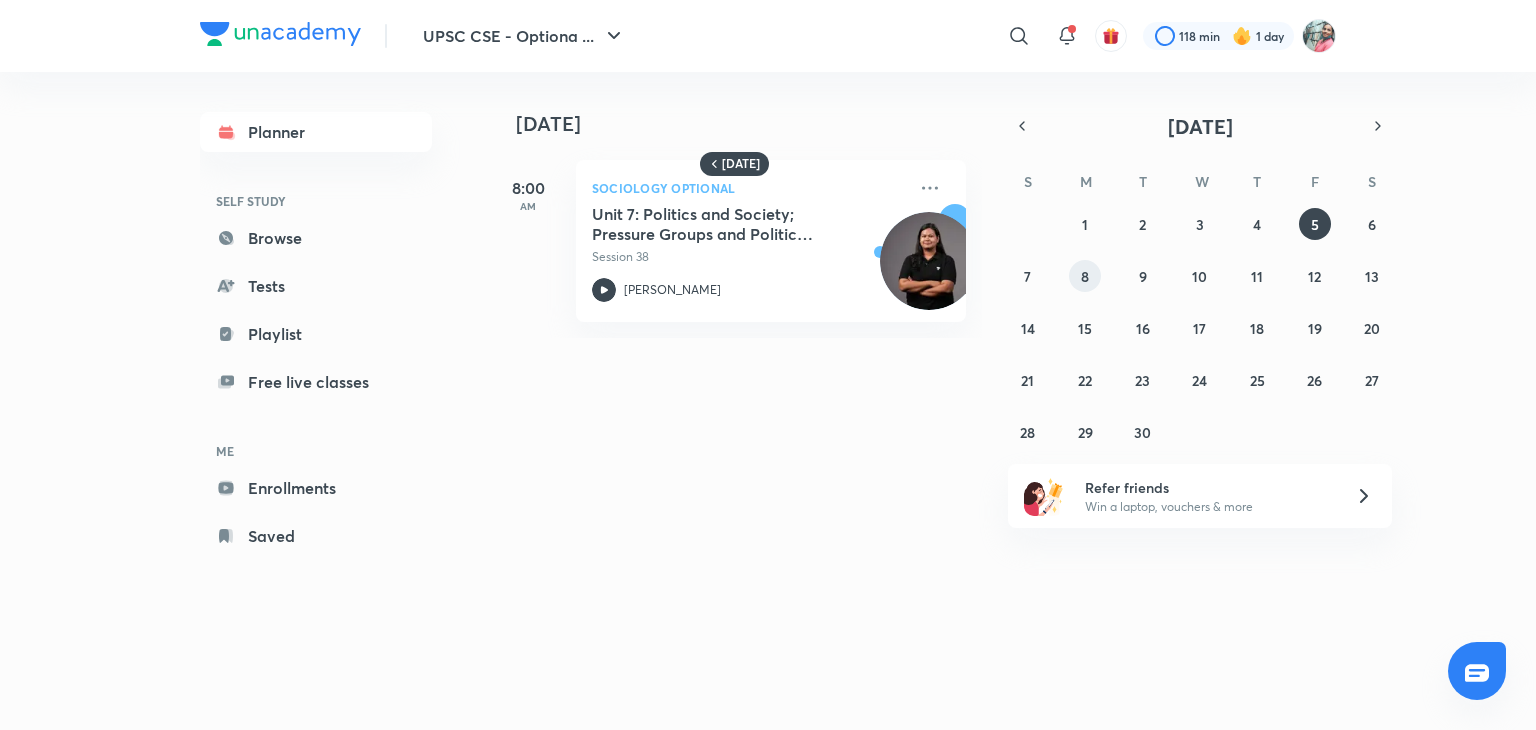 click on "8" at bounding box center (1085, 276) 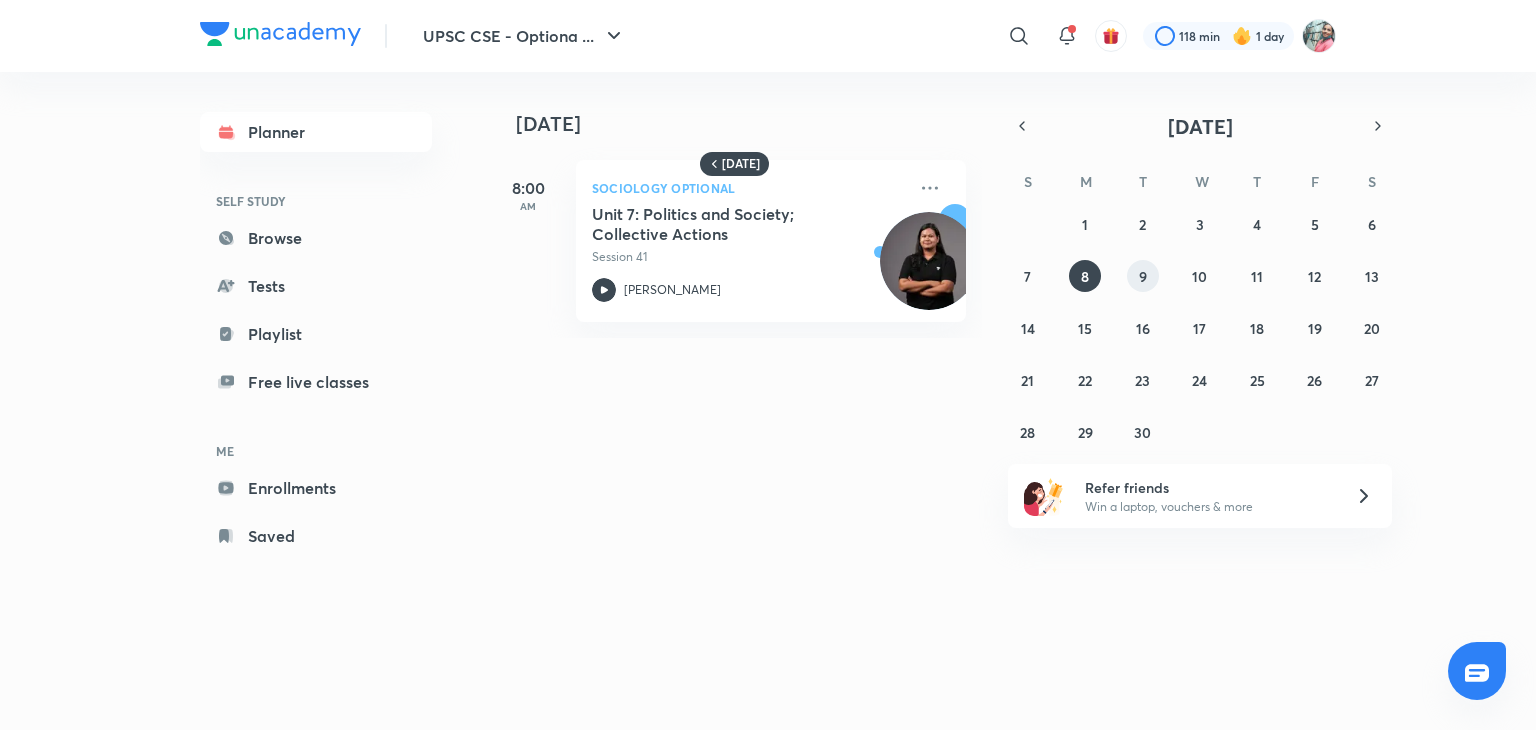 click on "9" at bounding box center [1143, 276] 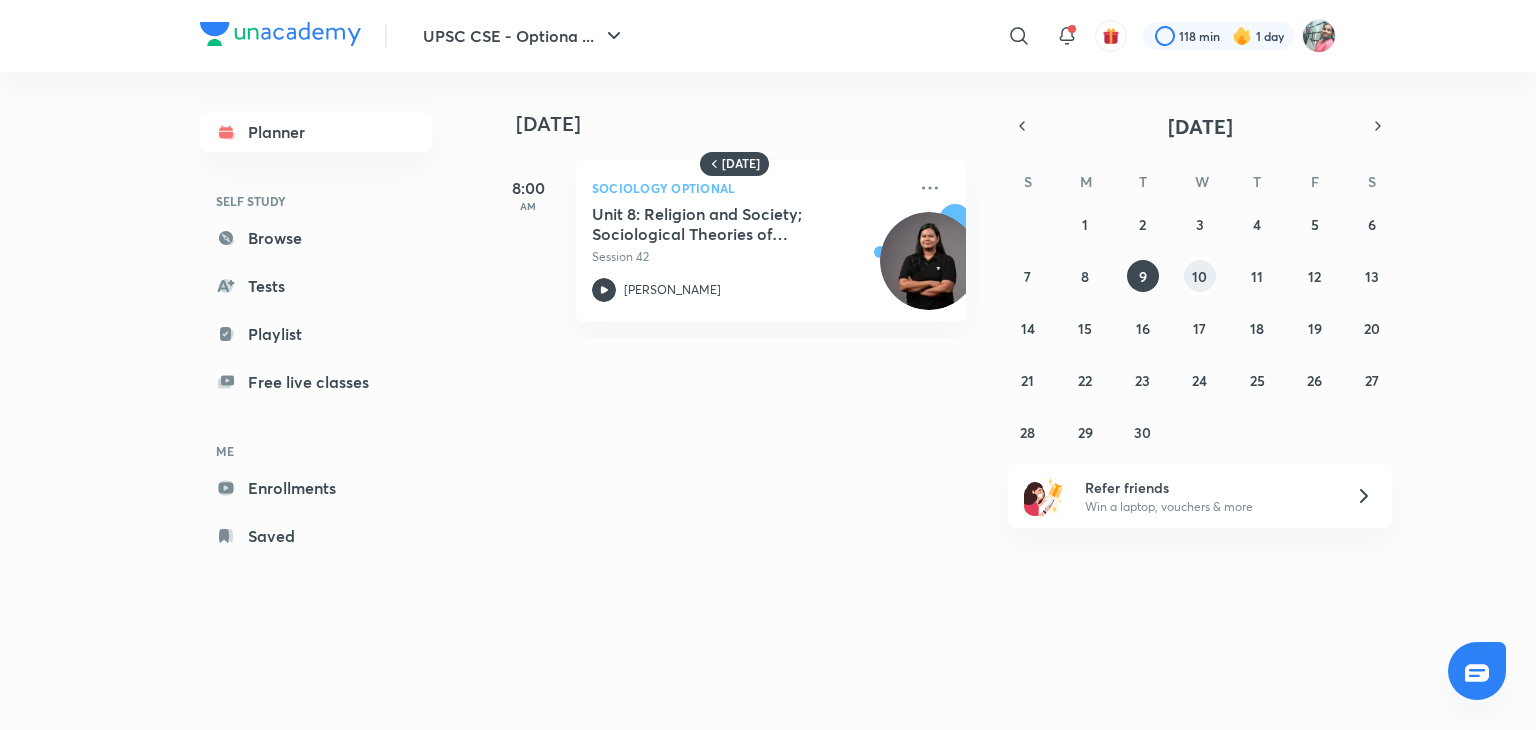 click on "10" at bounding box center (1199, 276) 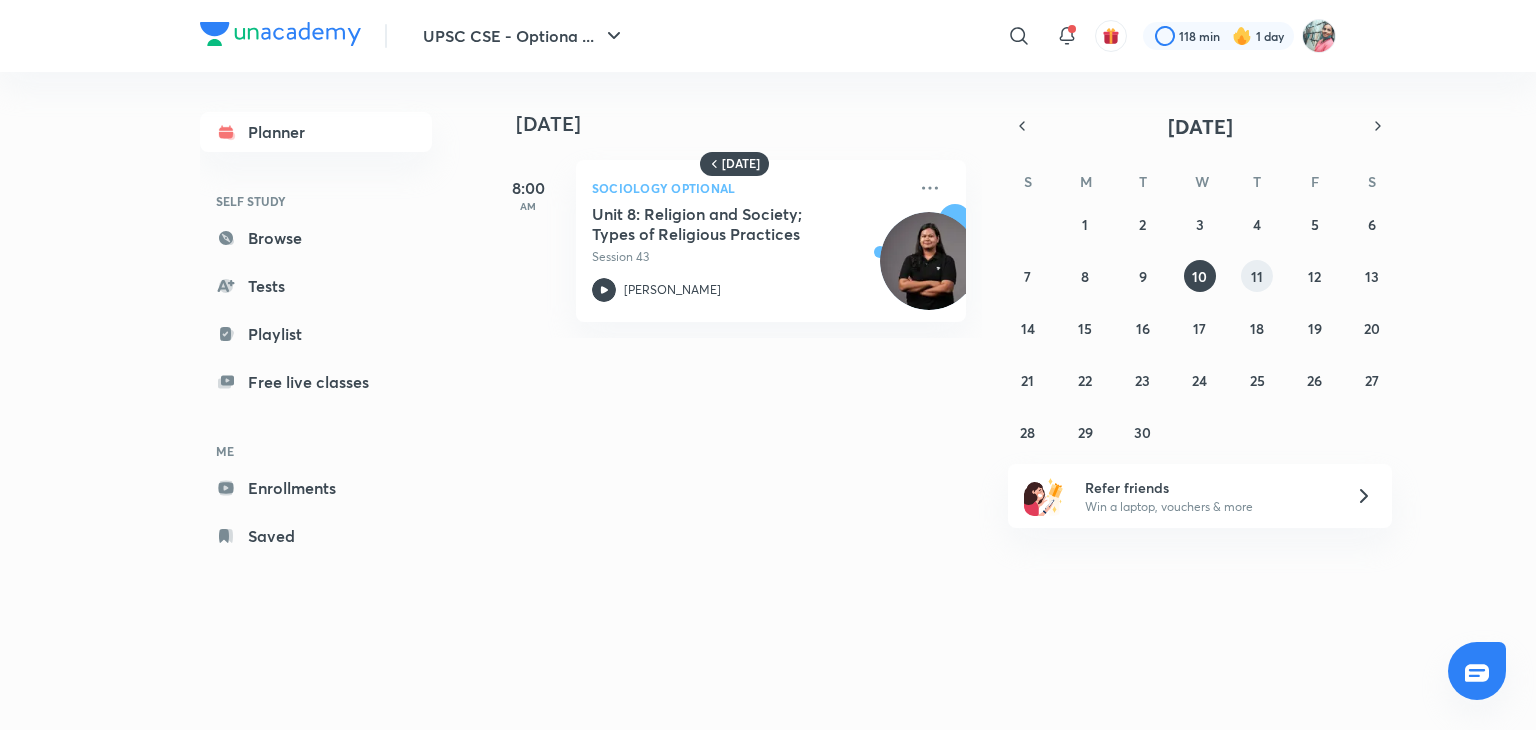 click on "11" at bounding box center [1257, 276] 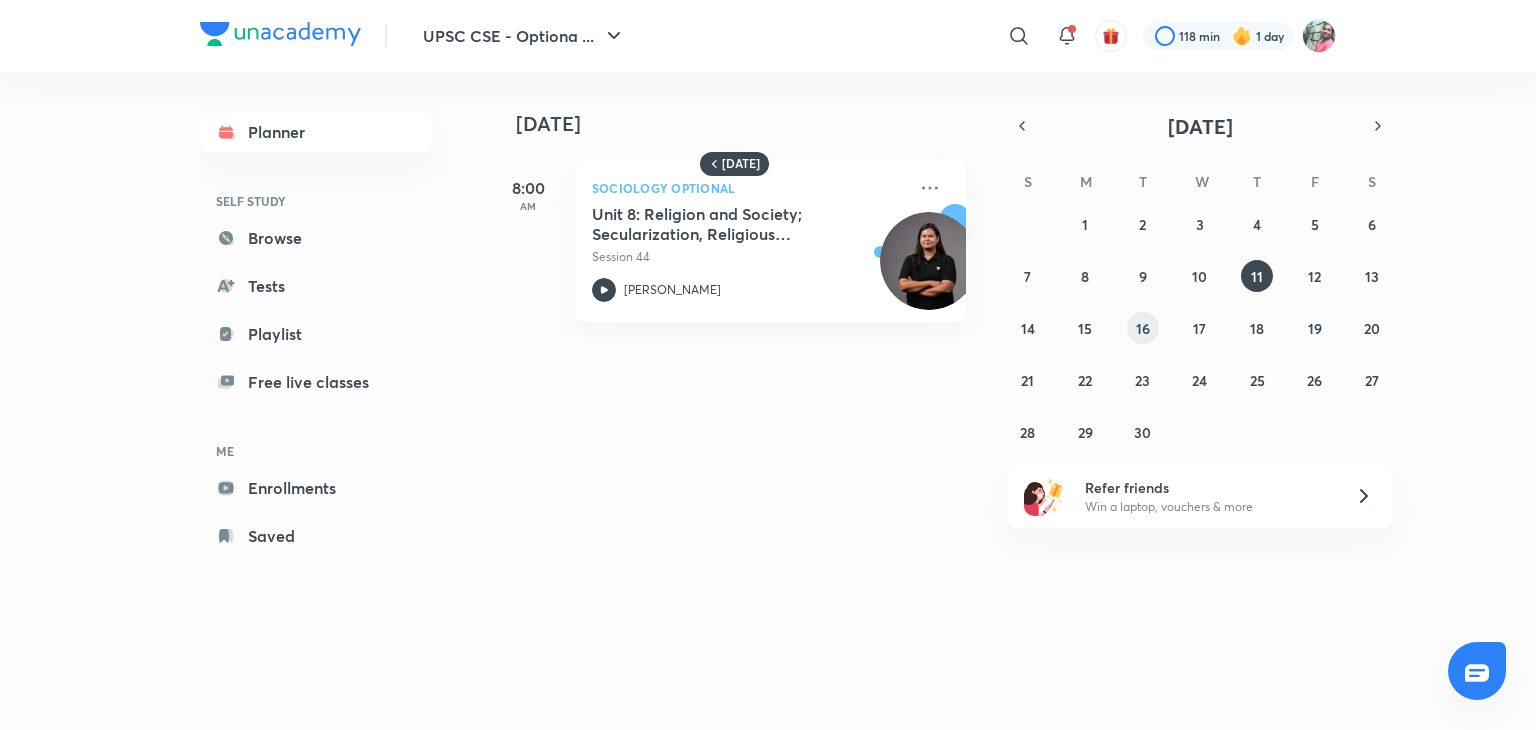 click on "16" at bounding box center (1143, 328) 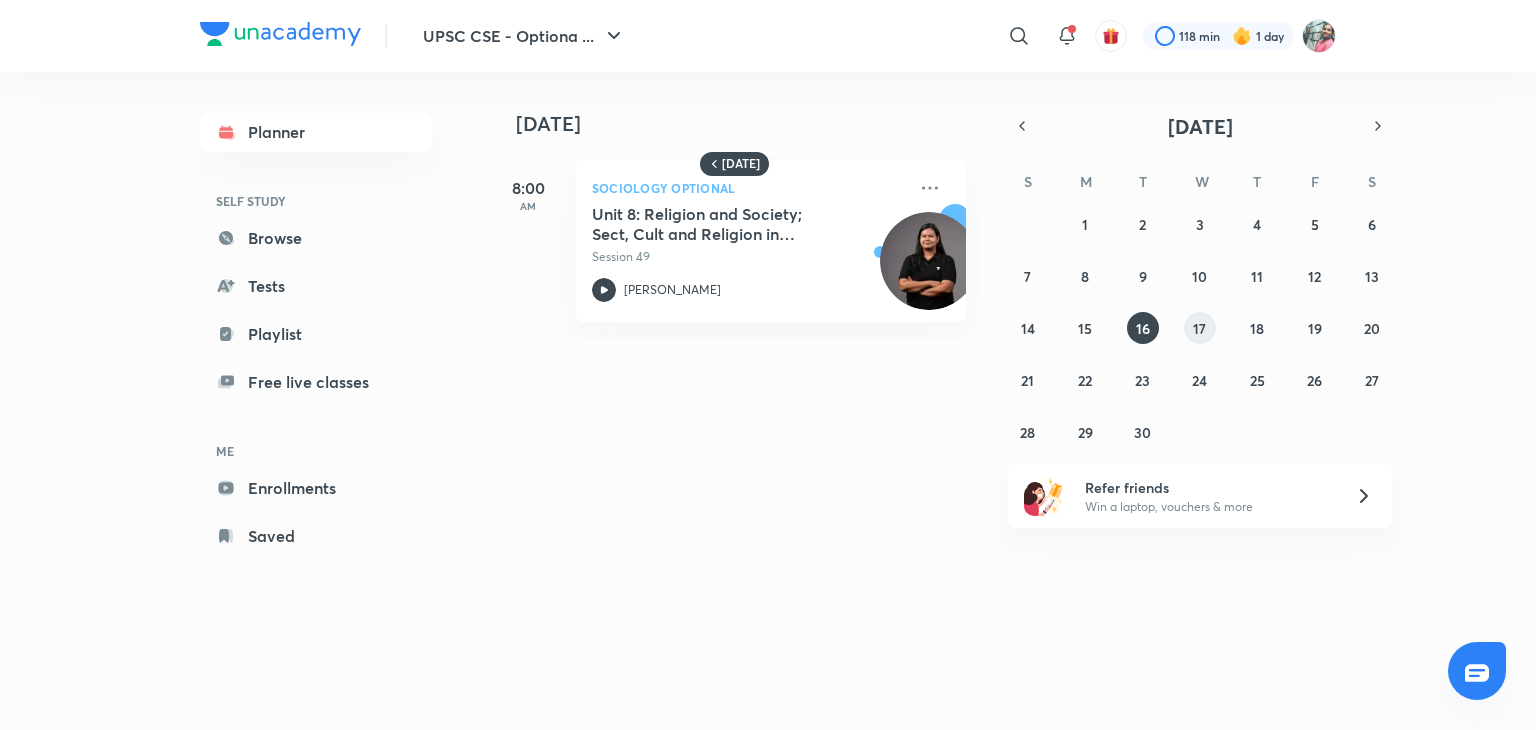 click on "17" at bounding box center [1200, 328] 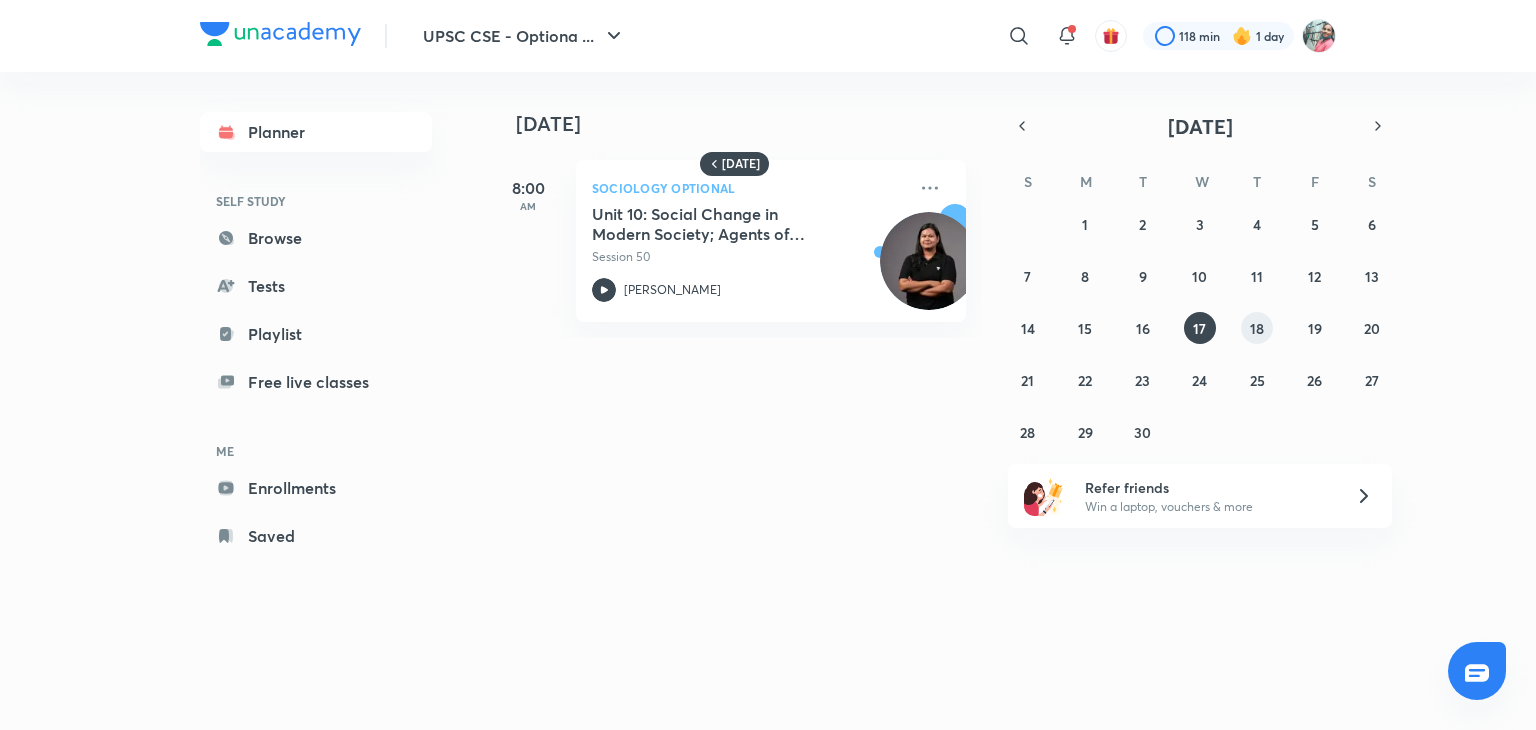 click on "18" at bounding box center (1257, 328) 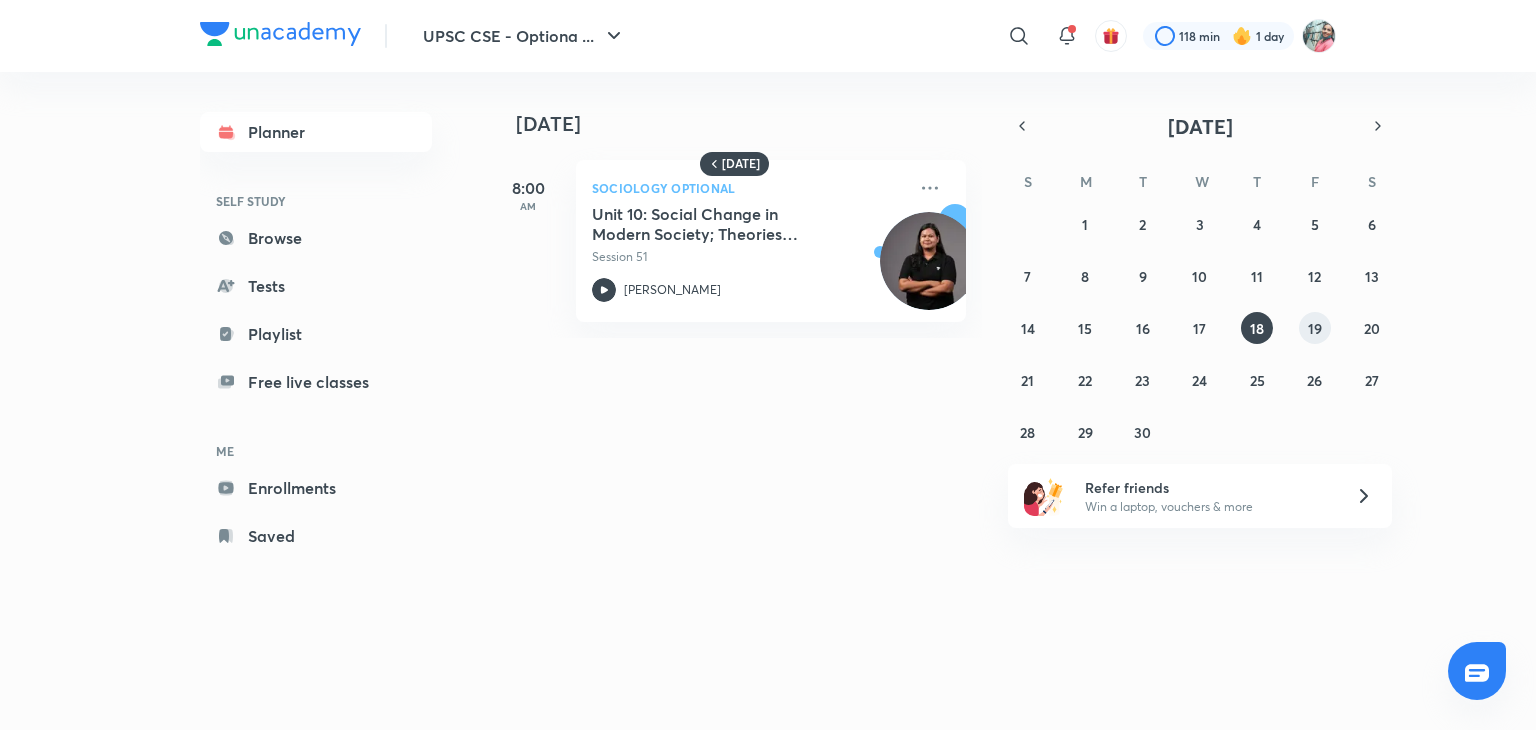 click on "19" at bounding box center (1315, 328) 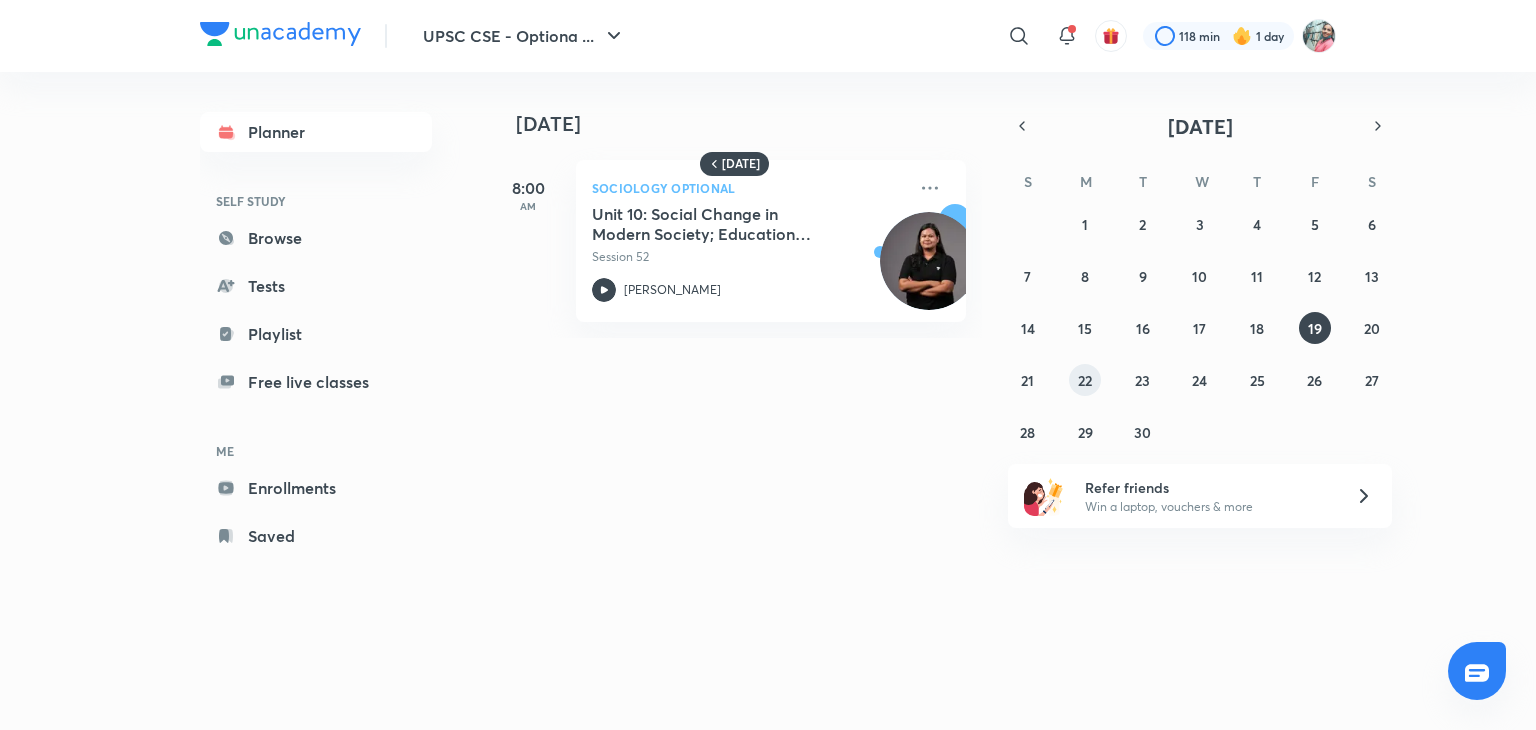 click on "22" at bounding box center [1085, 380] 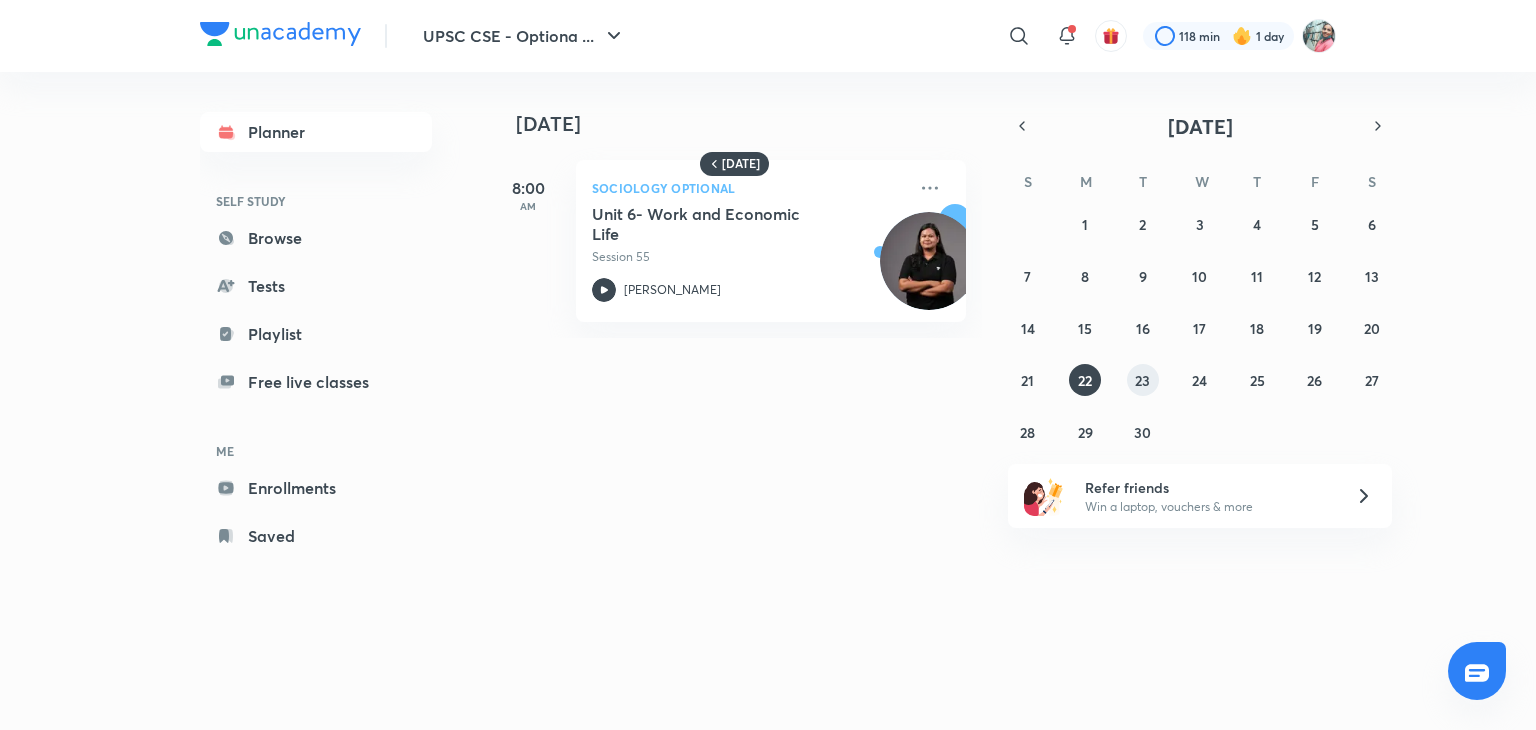 click on "23" at bounding box center [1142, 380] 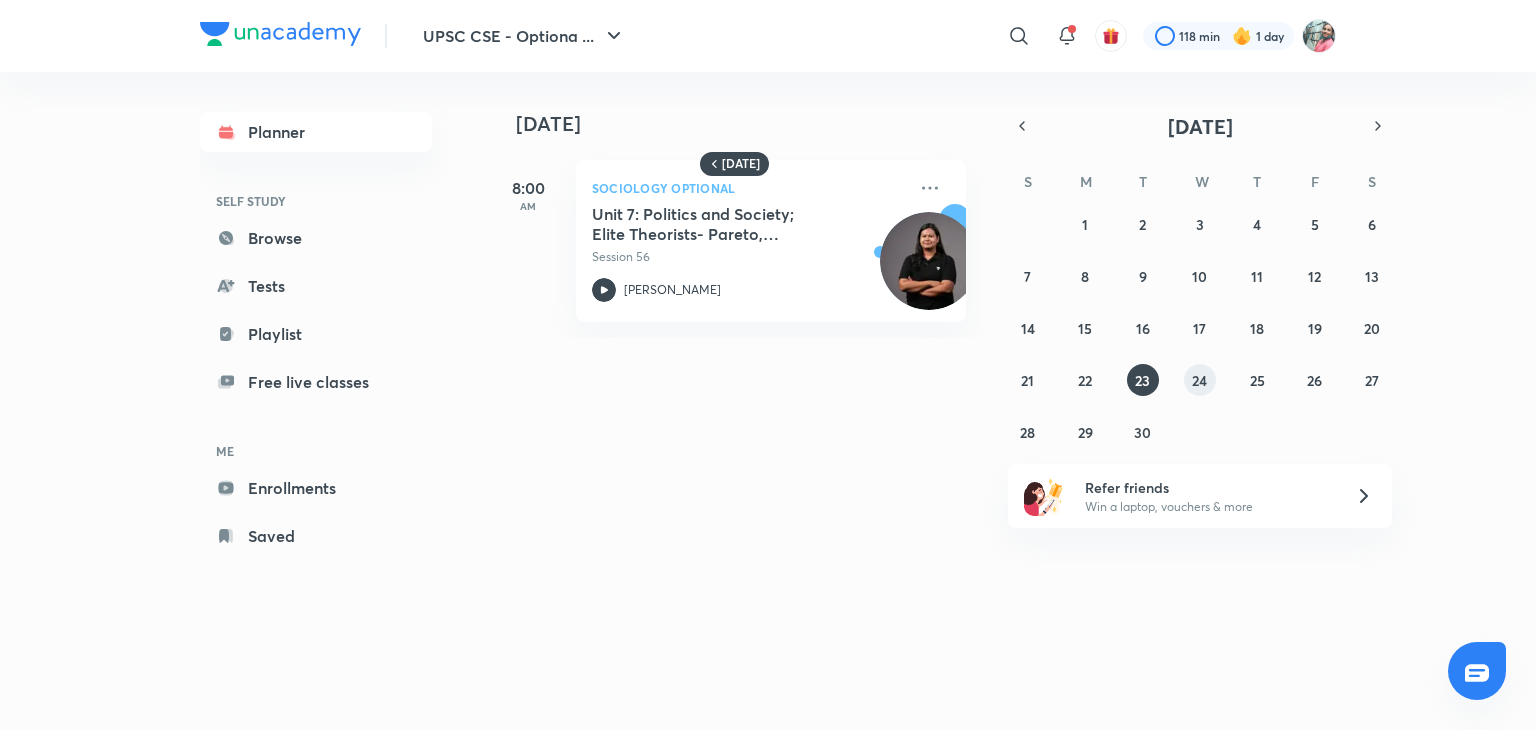 click on "24" at bounding box center (1200, 380) 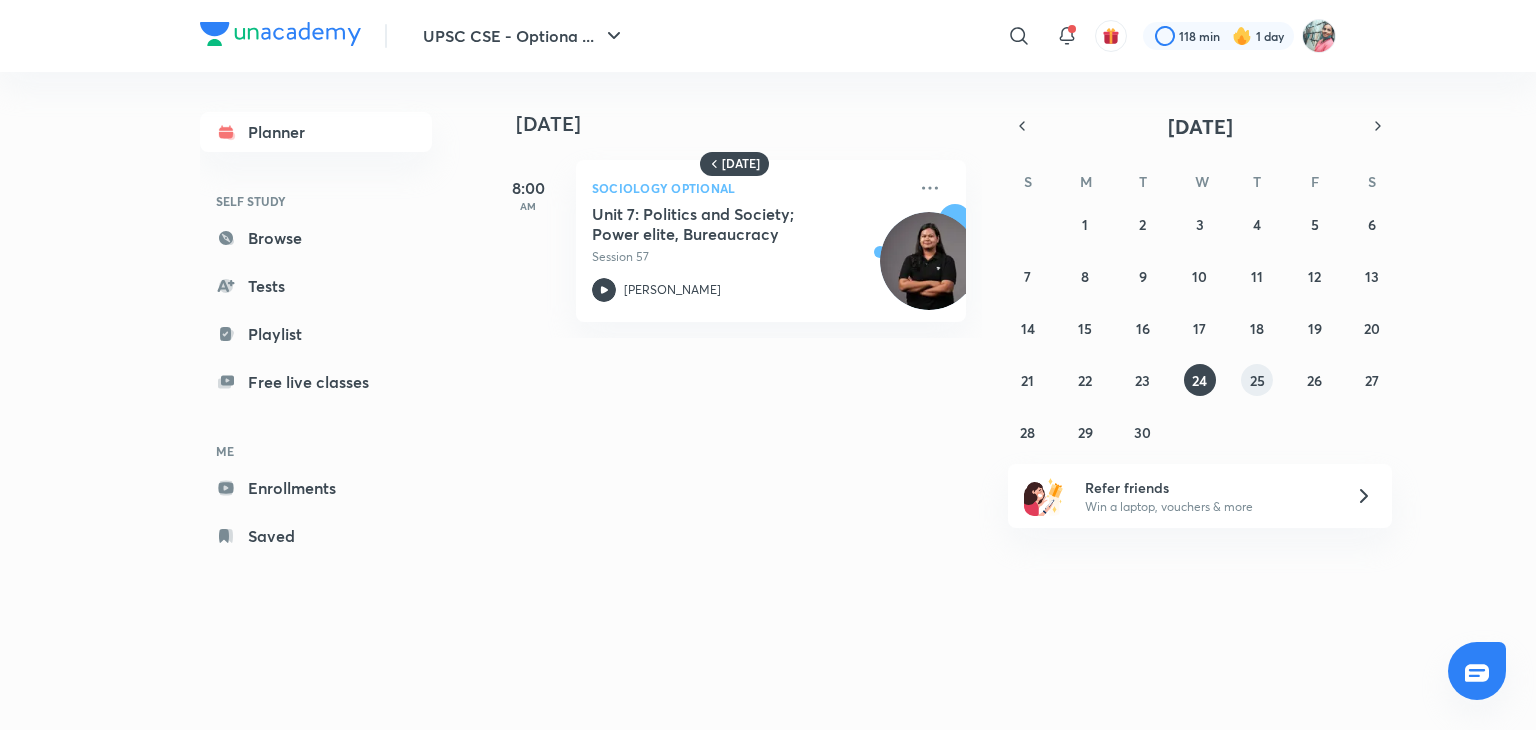 click on "25" at bounding box center [1257, 380] 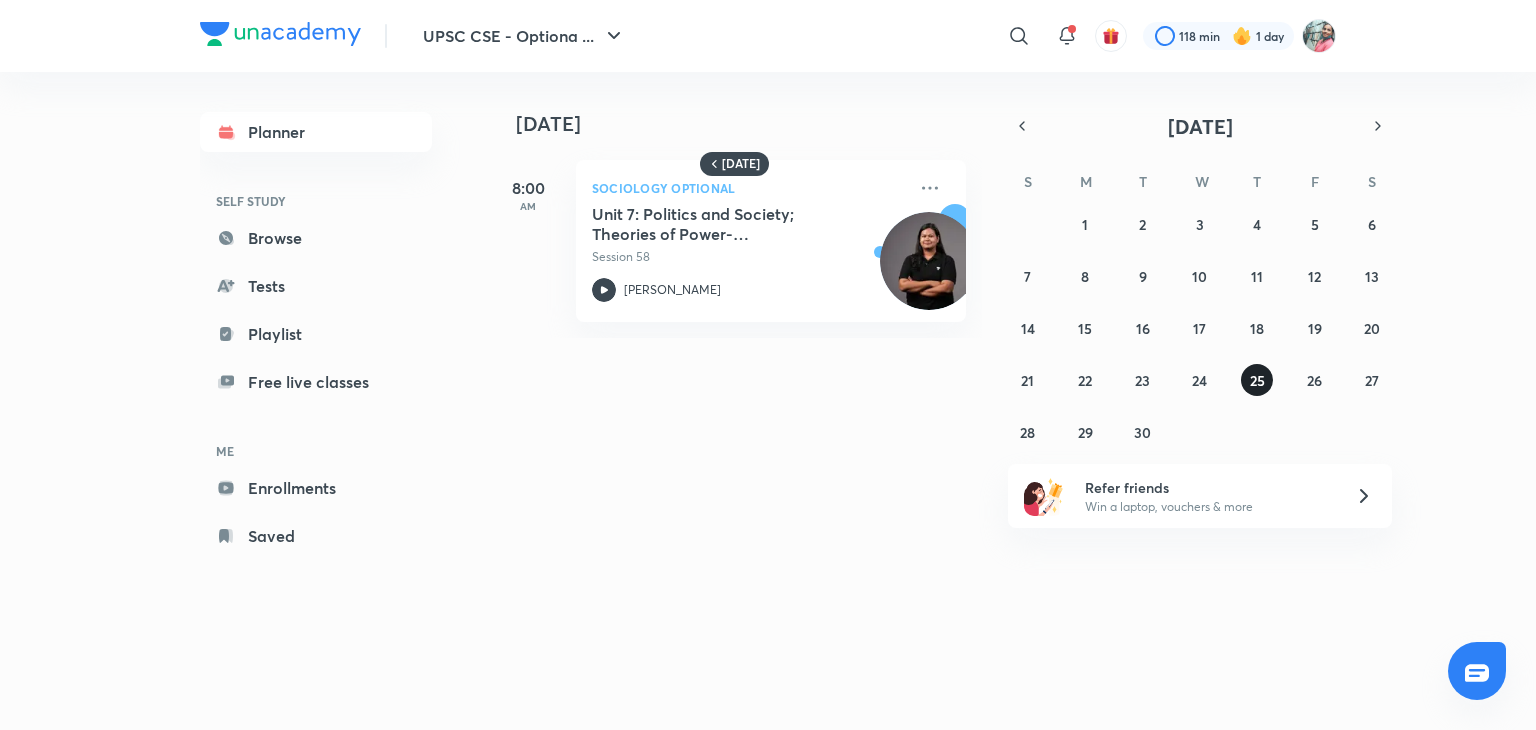 click on "25" at bounding box center [1257, 380] 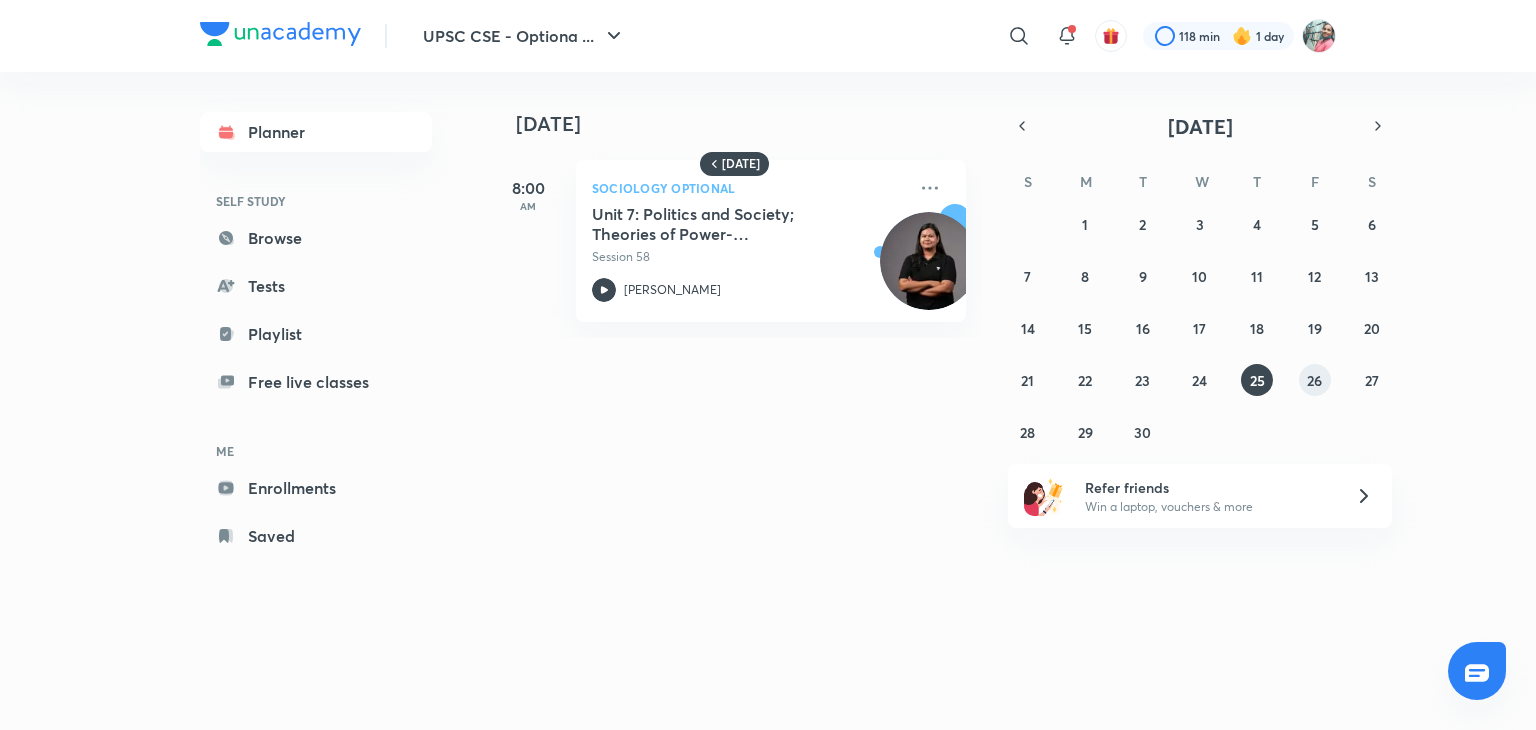 drag, startPoint x: 1244, startPoint y: 381, endPoint x: 1314, endPoint y: 385, distance: 70.11419 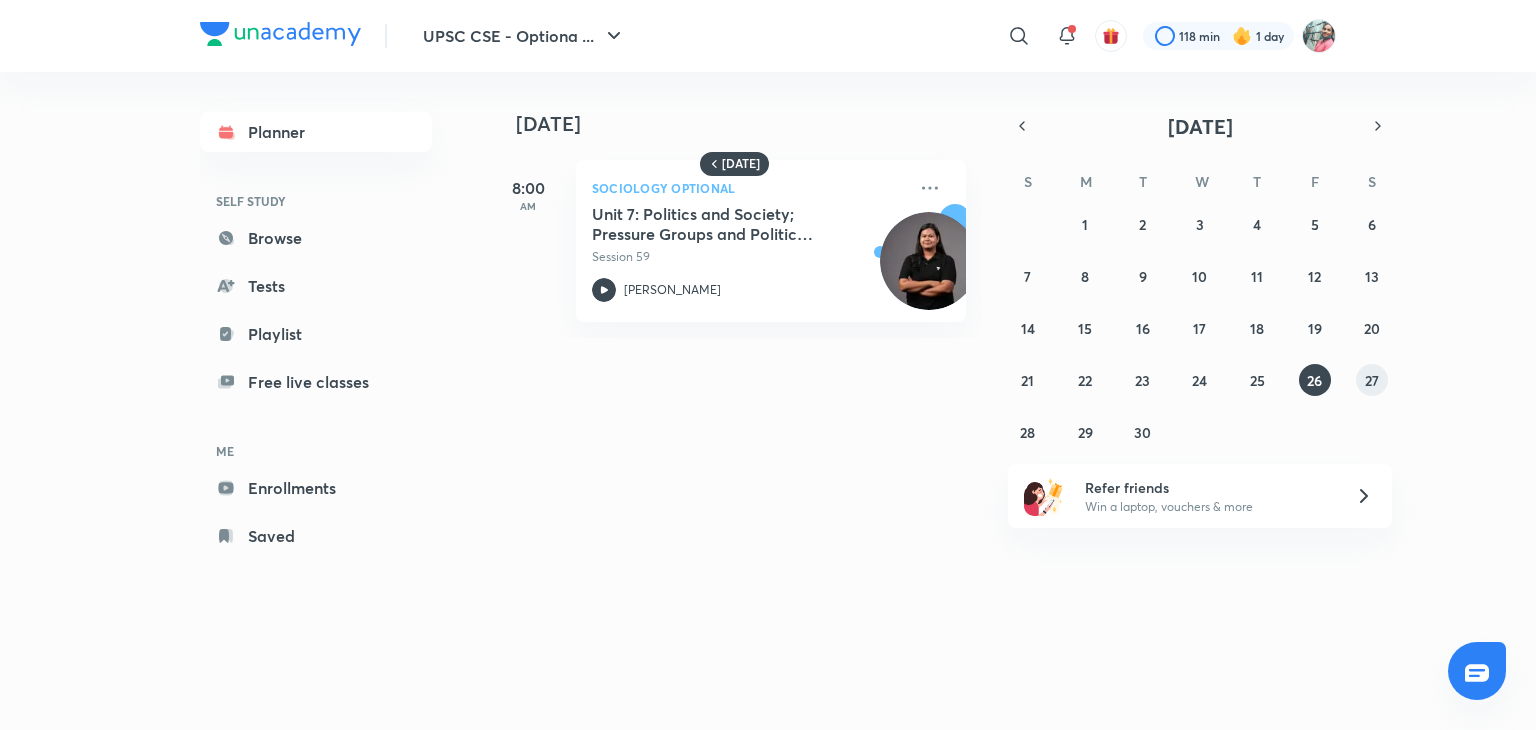 click on "27" at bounding box center (1372, 380) 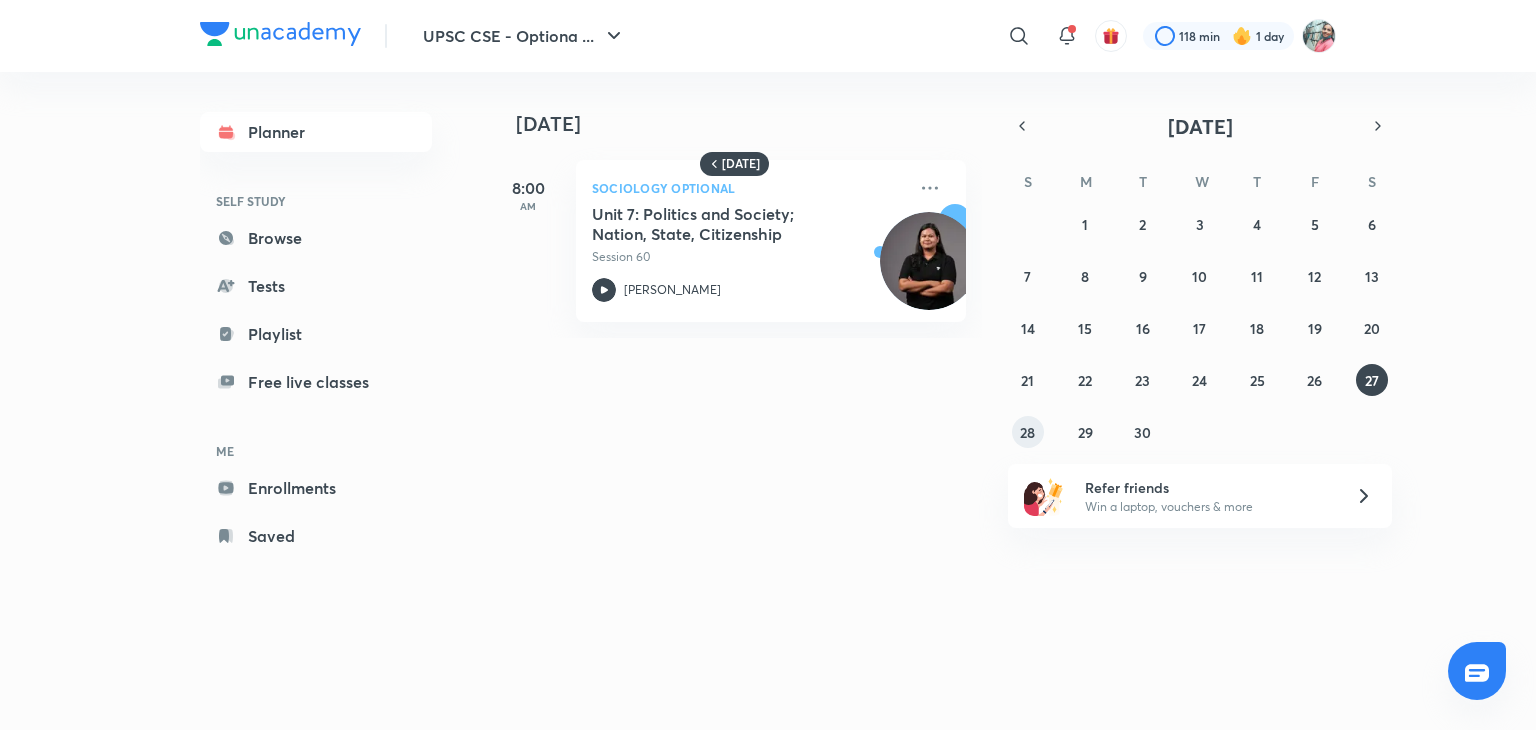 click on "28" at bounding box center [1028, 432] 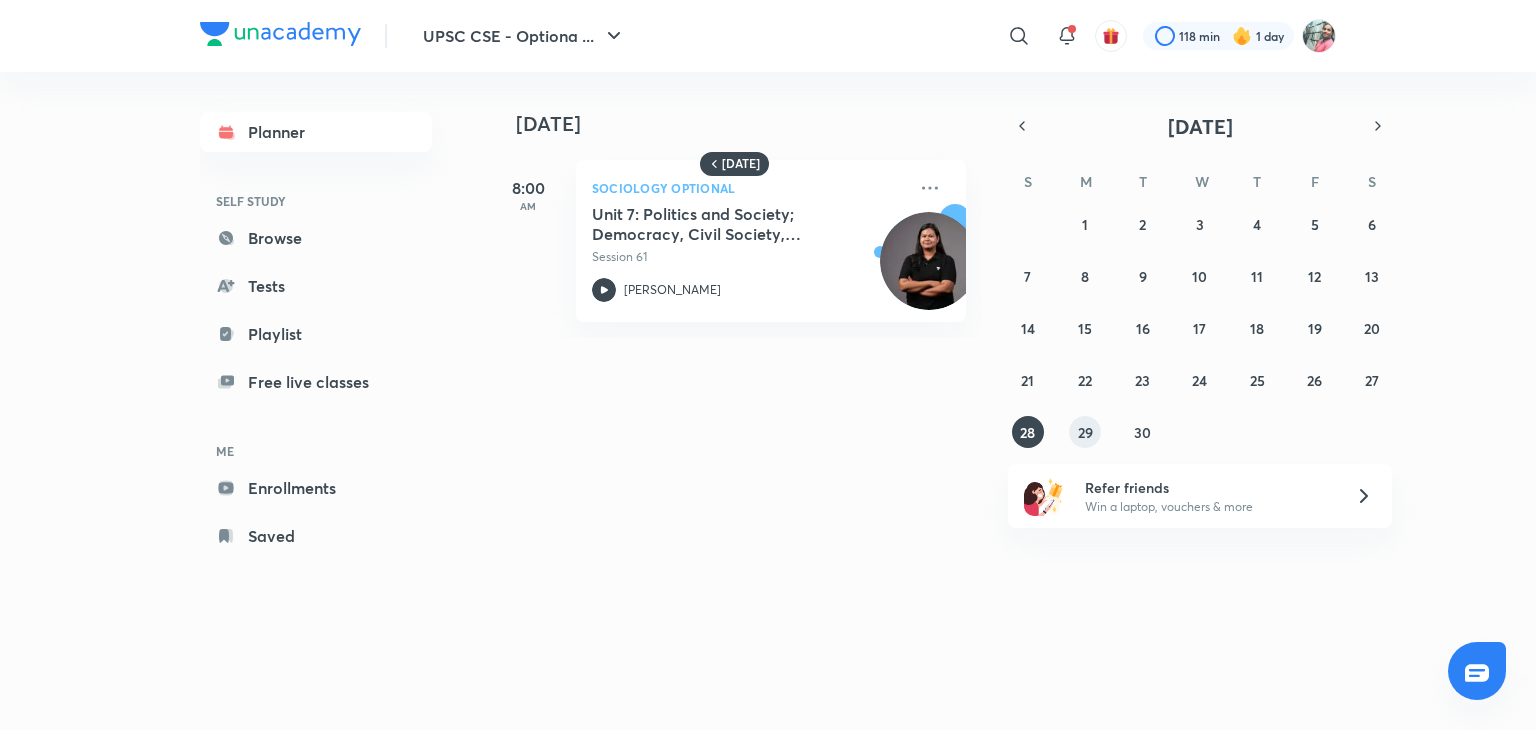 click on "29" at bounding box center [1085, 432] 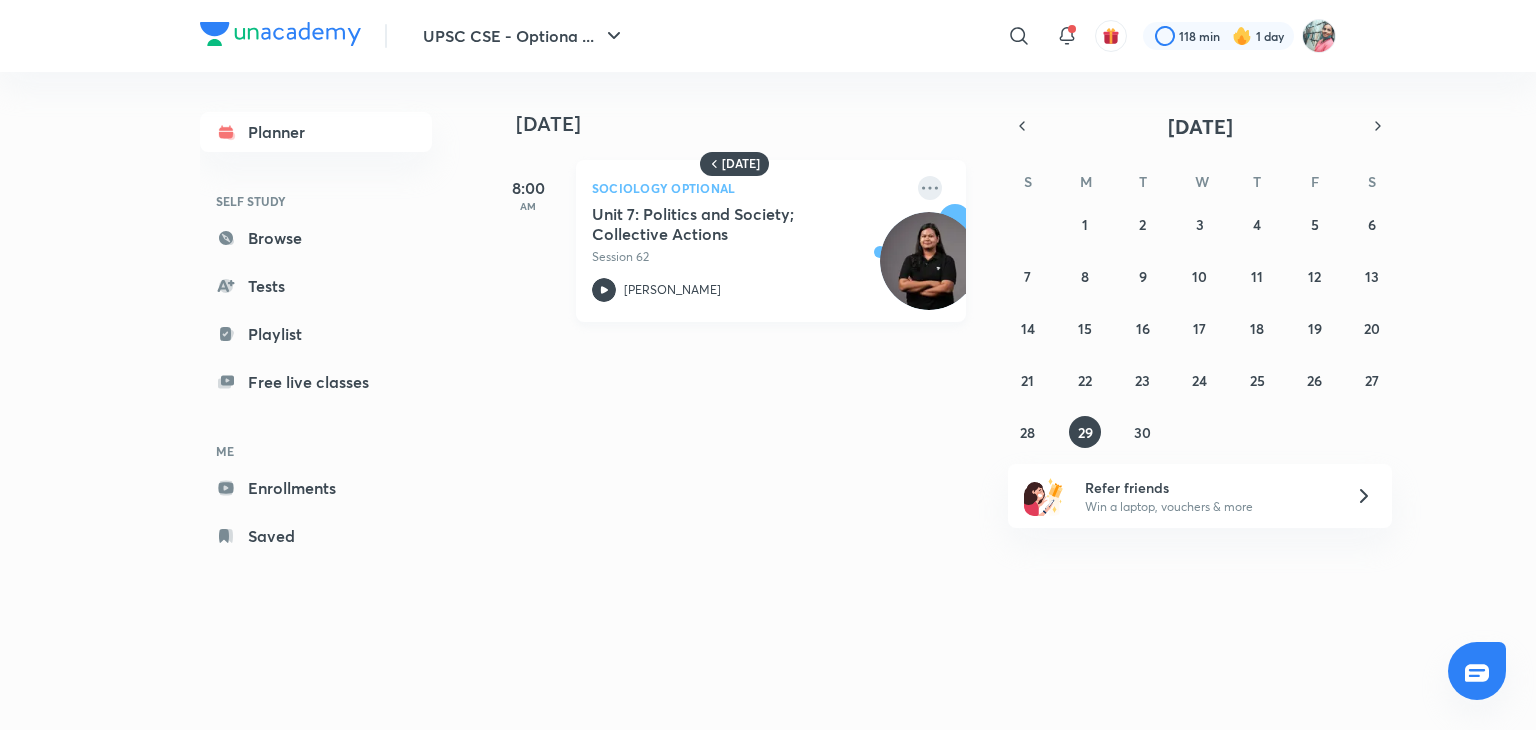 click 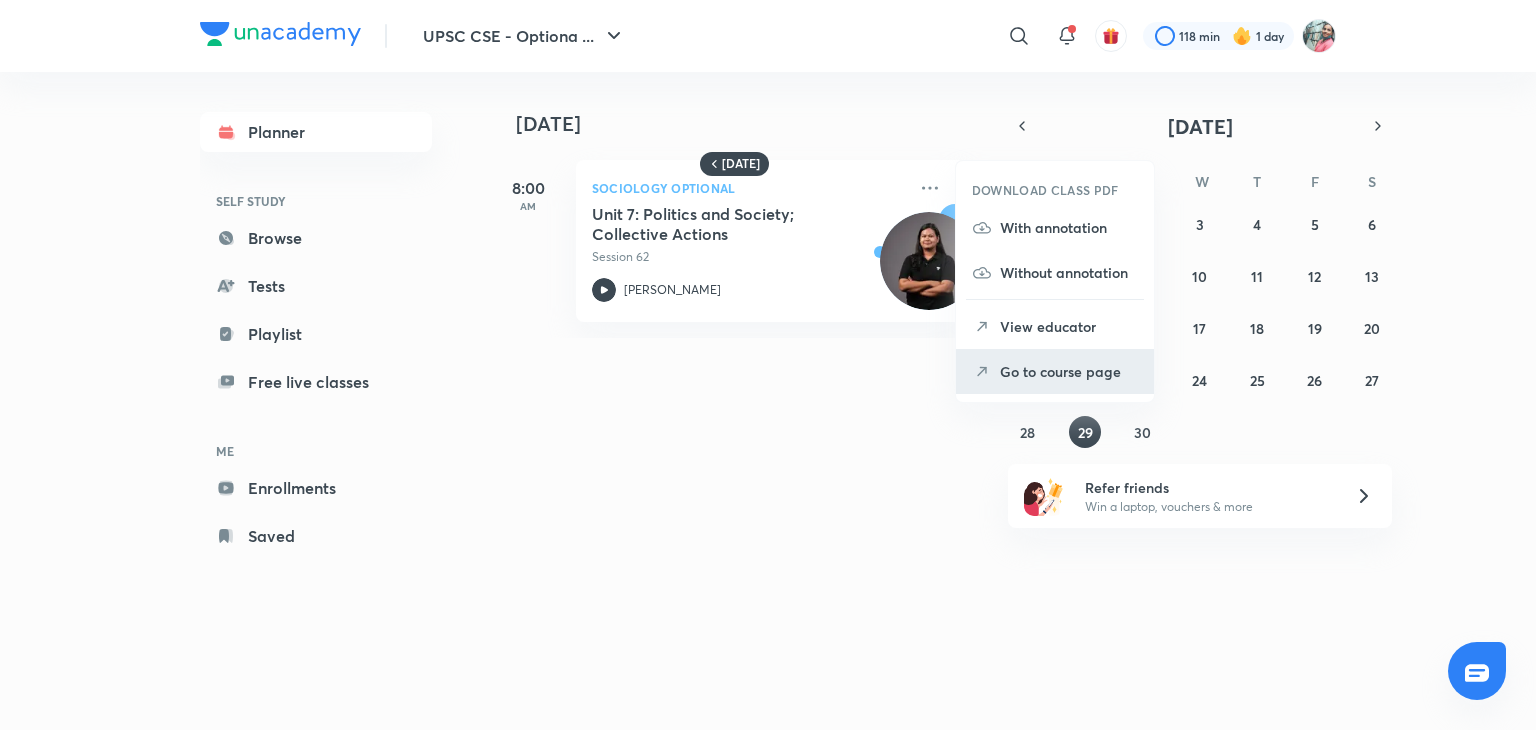click on "Go to course page" at bounding box center (1069, 371) 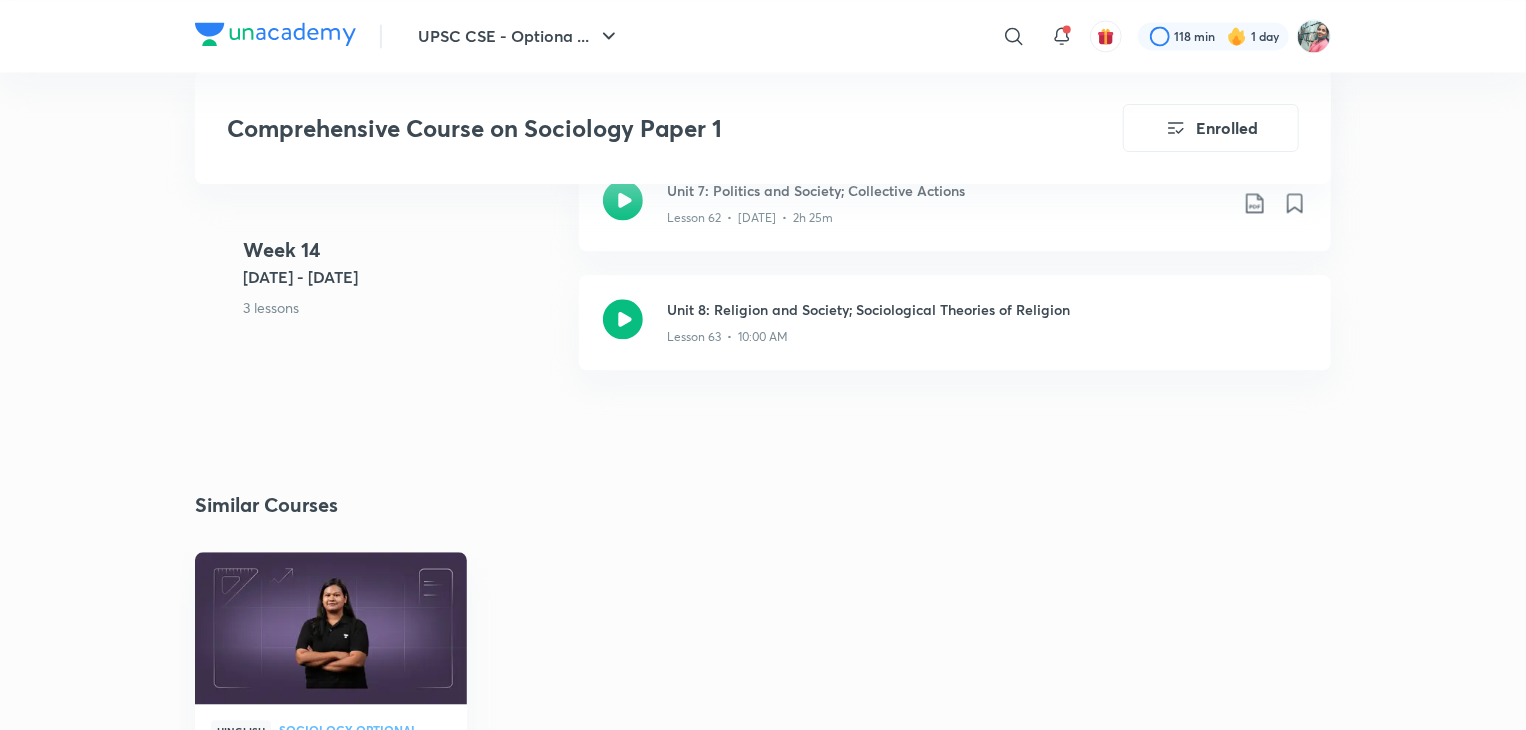 scroll, scrollTop: 9791, scrollLeft: 0, axis: vertical 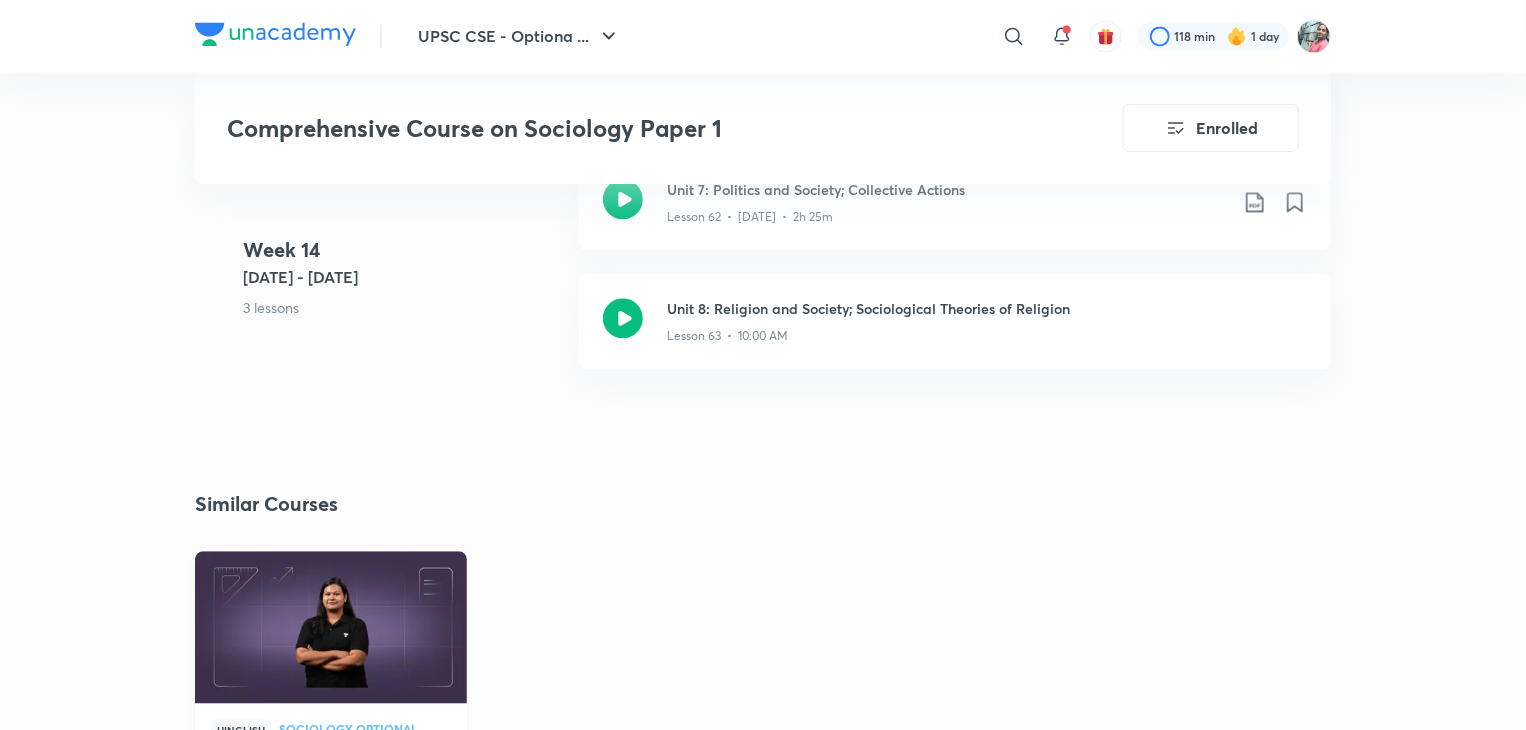 click on "Comprehensive Course on Sociology Optional Paper 2" at bounding box center [331, 772] 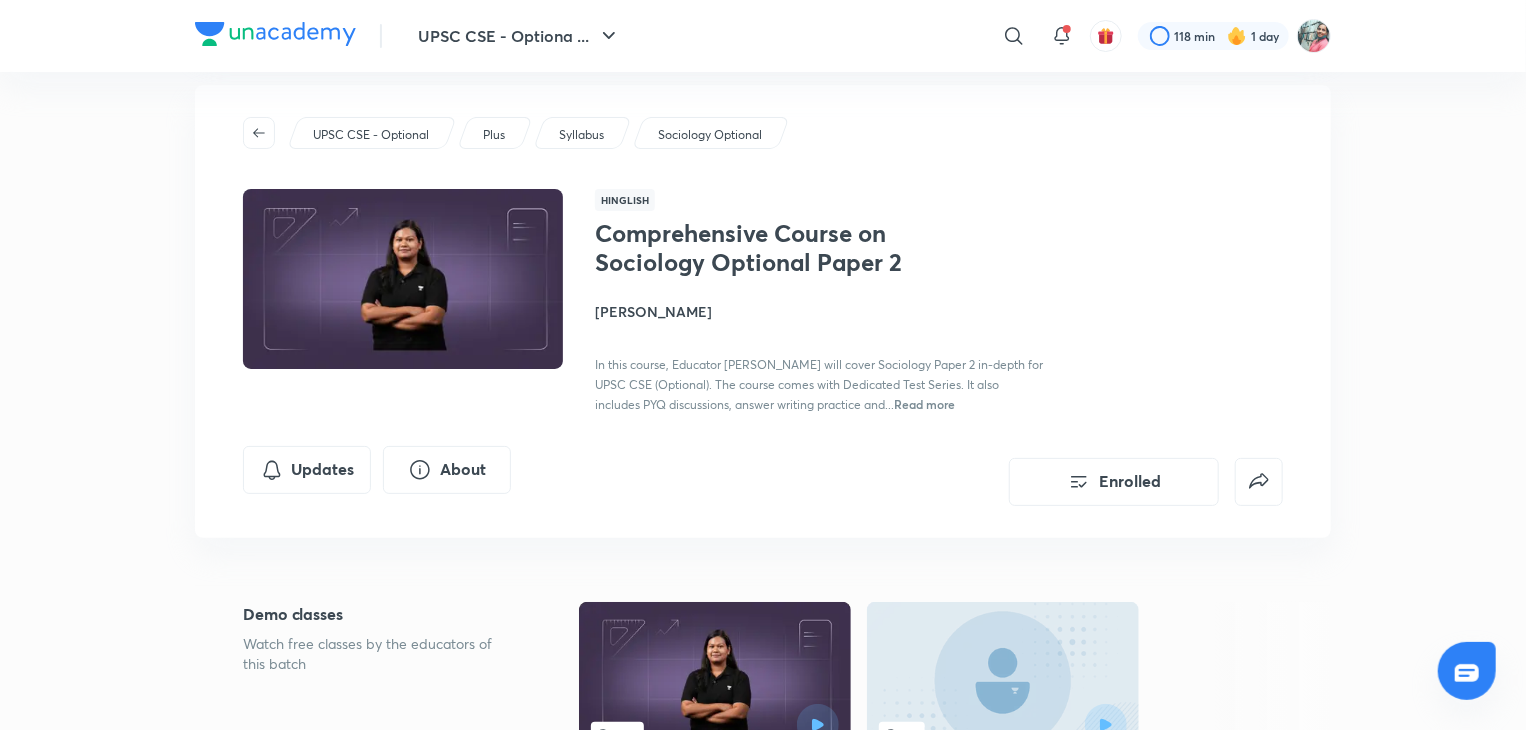 scroll, scrollTop: 0, scrollLeft: 0, axis: both 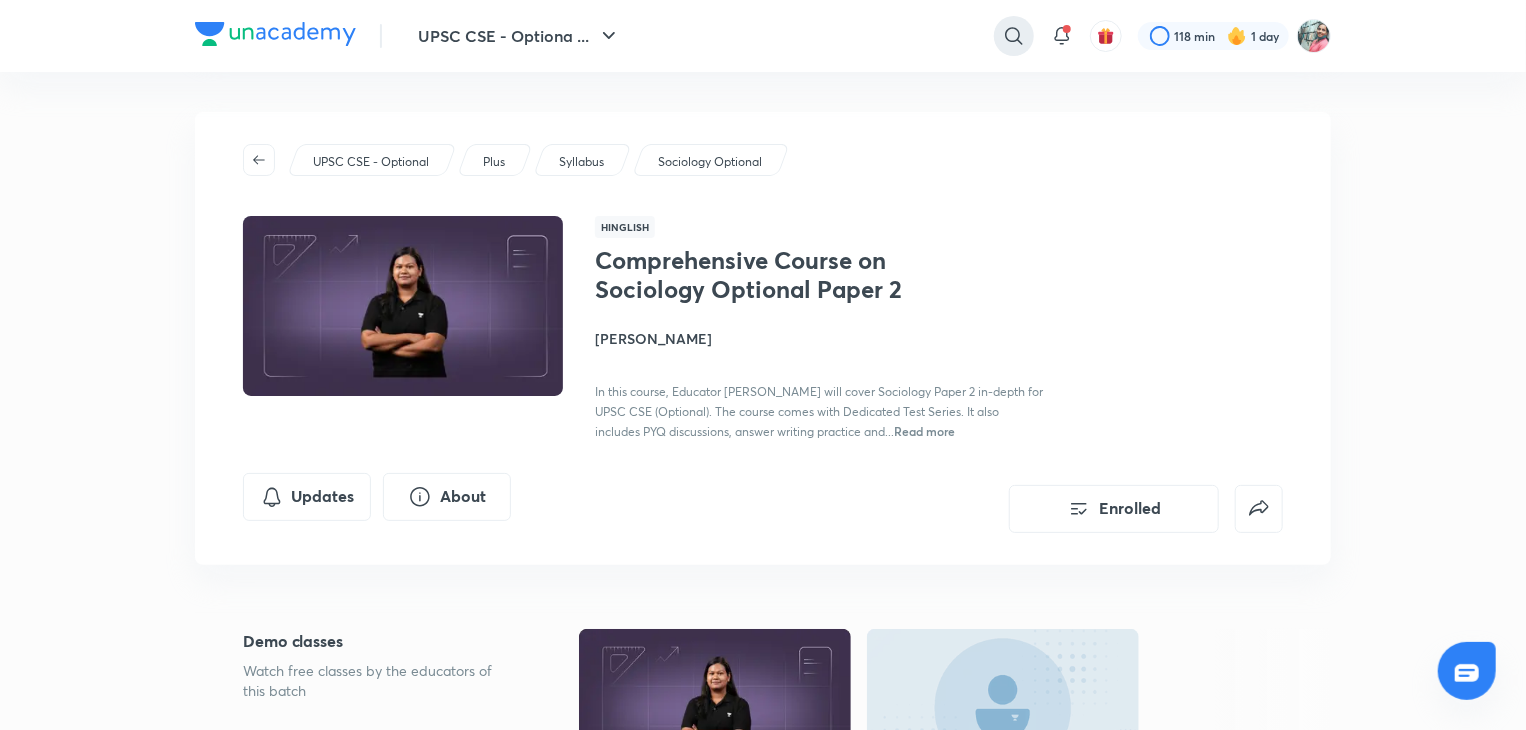 click 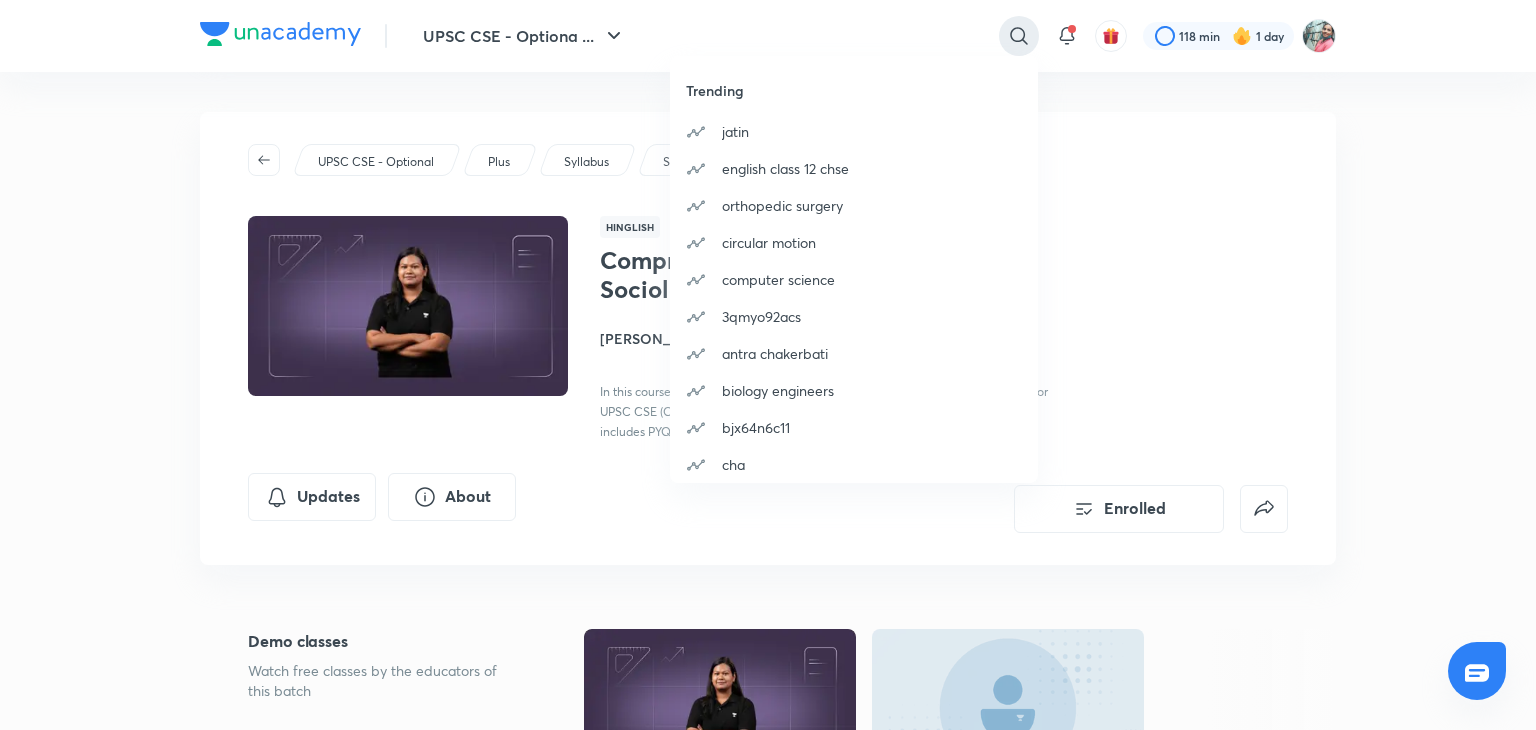 click on "Trending jatin english class 12 chse orthopedic surgery circular motion computer science 3qmyo92acs antra chakerbati biology engineers bjx64n6c11 cha" at bounding box center (768, 365) 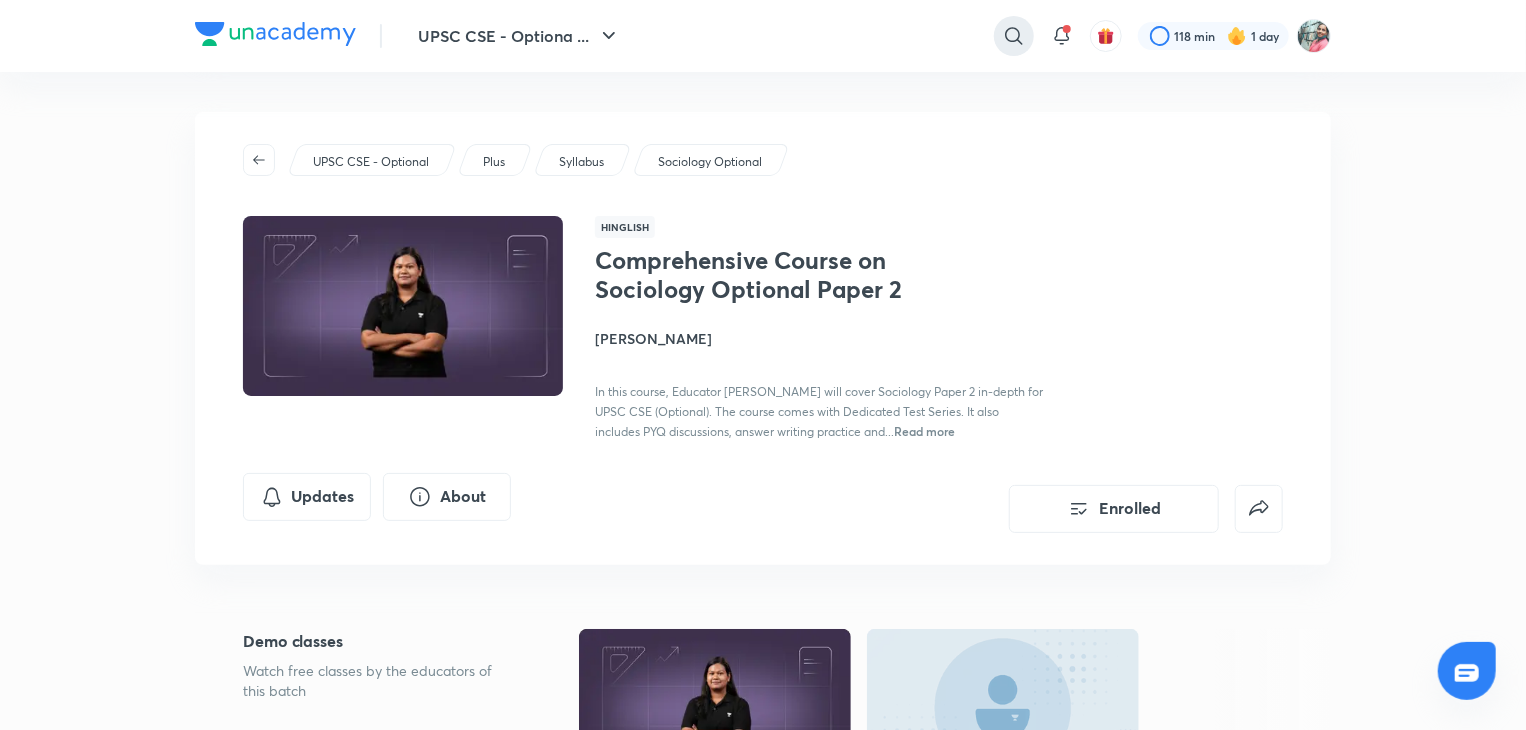 click 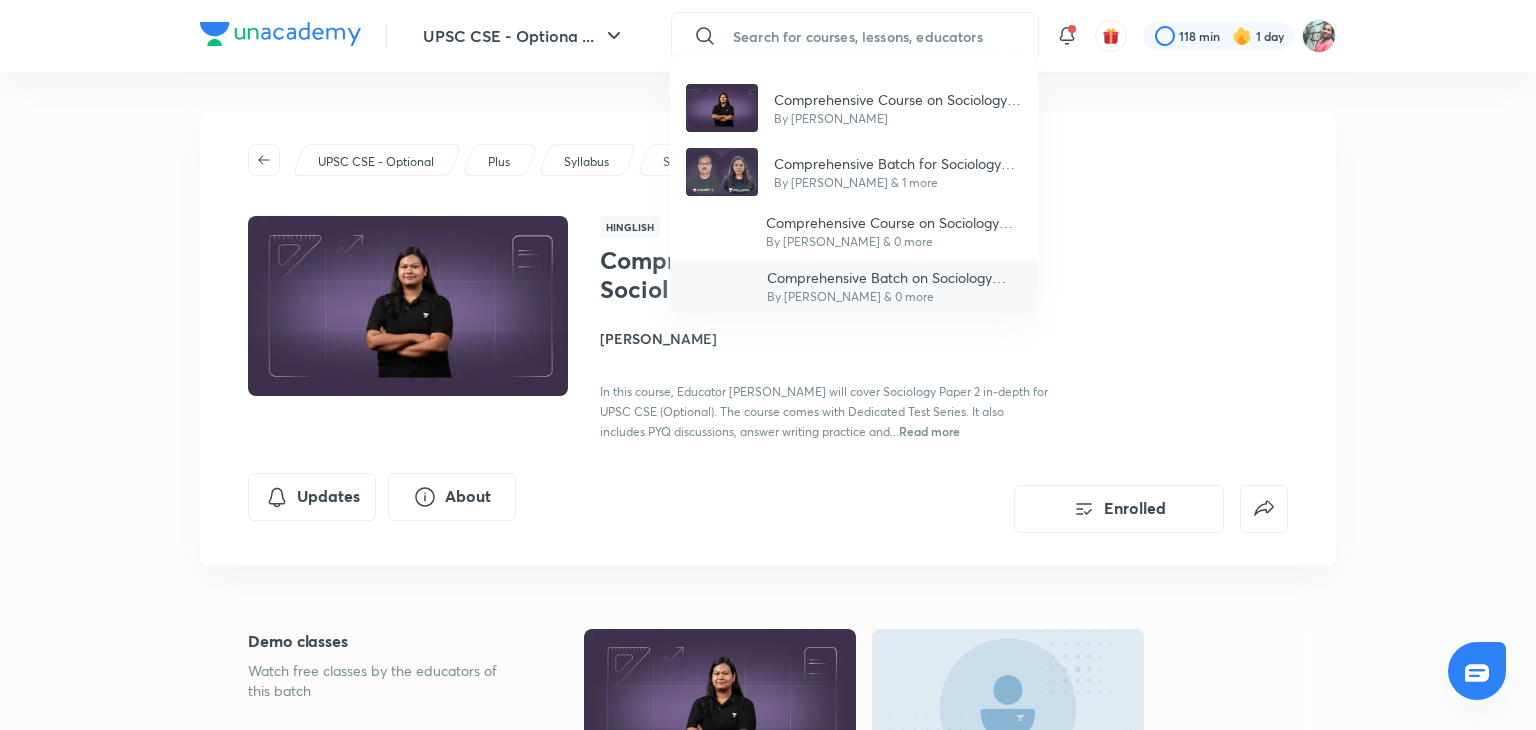 click on "By Aman Sharma & 0 more" at bounding box center (894, 297) 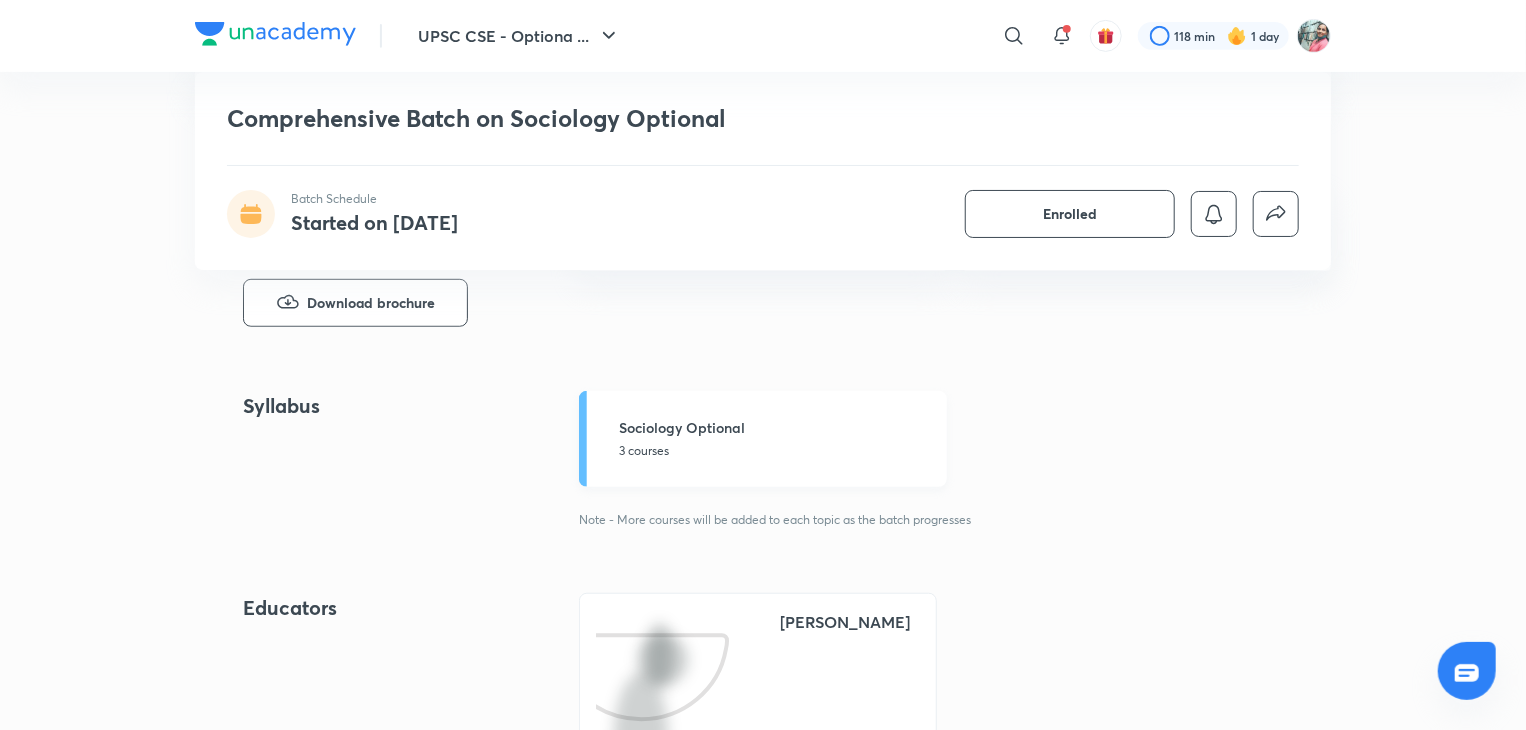 scroll, scrollTop: 452, scrollLeft: 0, axis: vertical 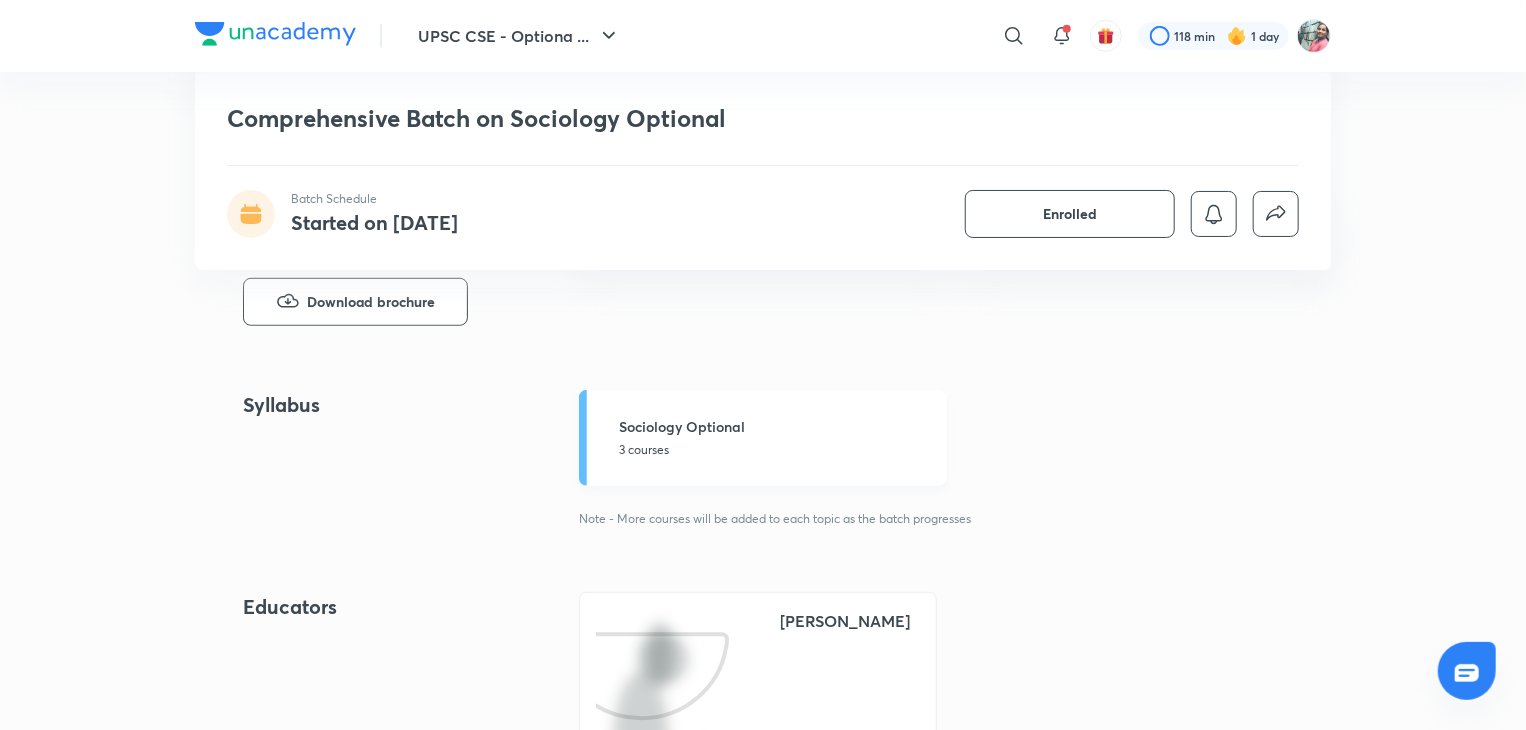 click on "3 courses" at bounding box center (777, 450) 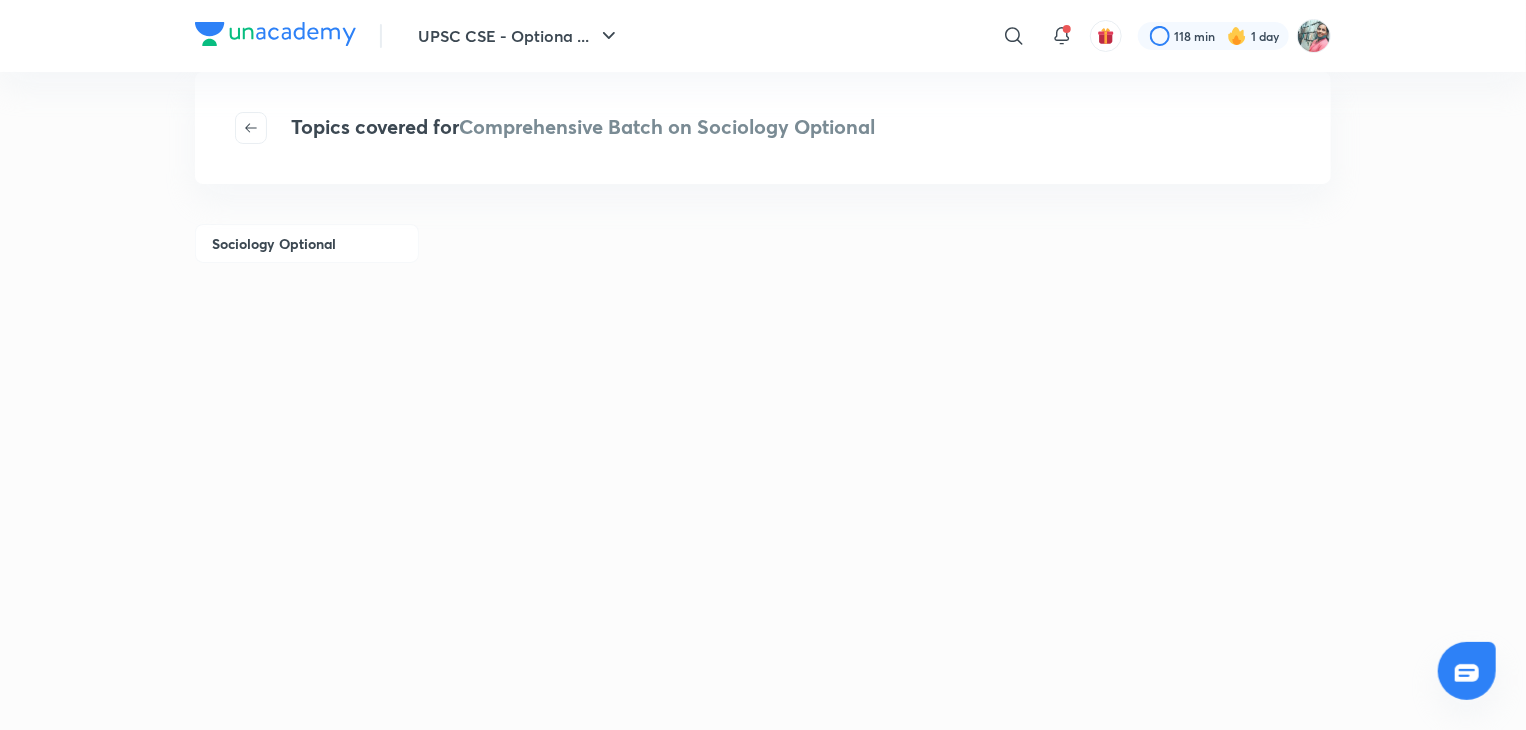scroll, scrollTop: 143, scrollLeft: 0, axis: vertical 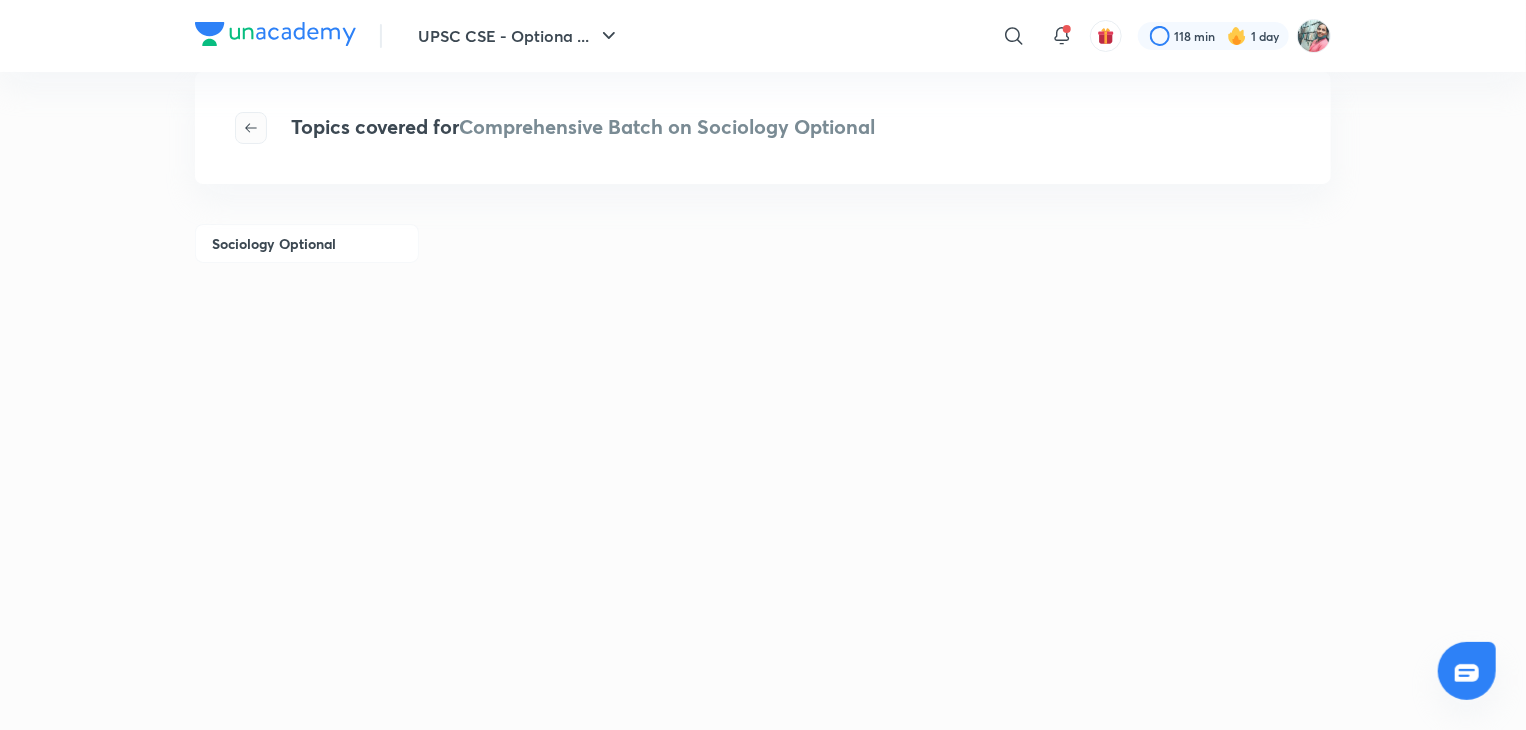 click 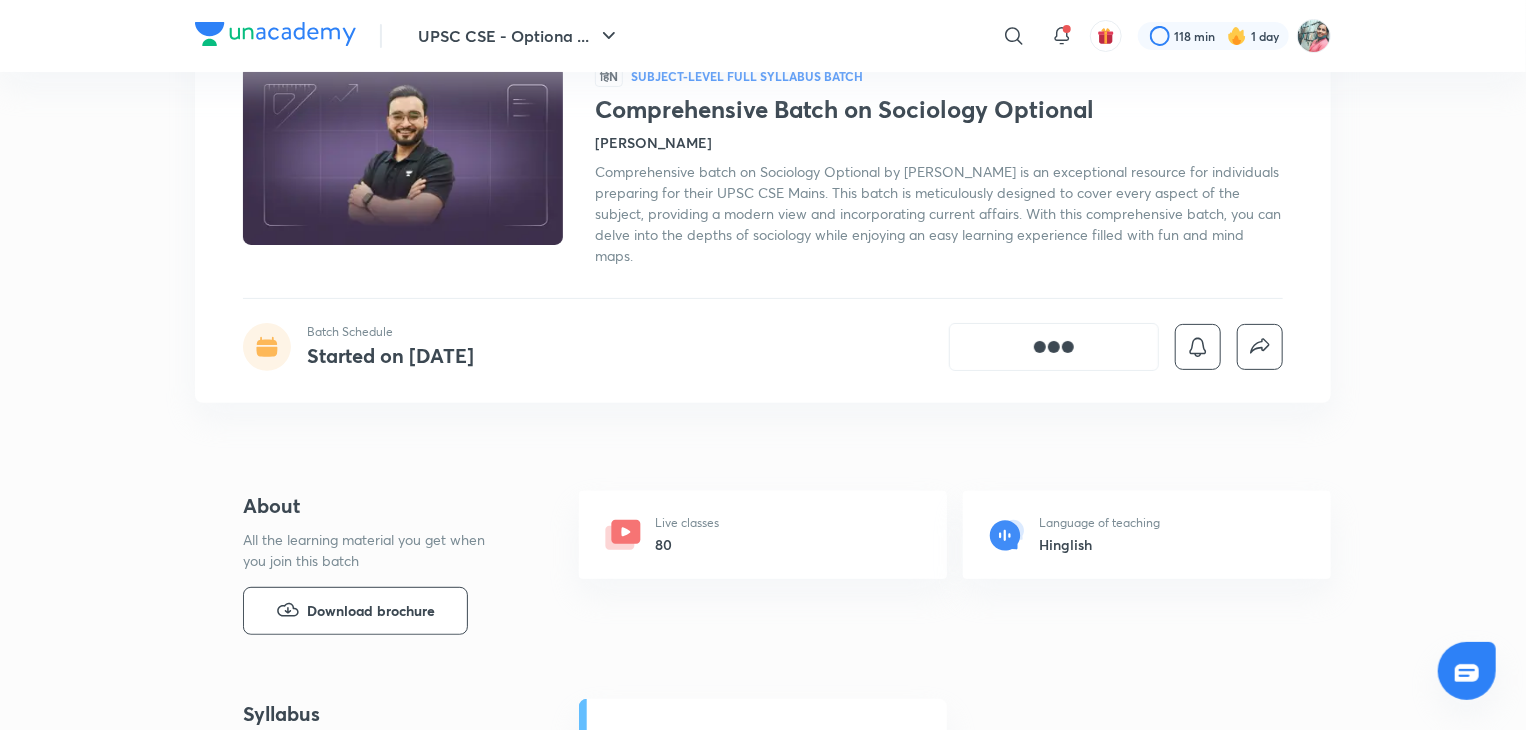 scroll, scrollTop: 0, scrollLeft: 0, axis: both 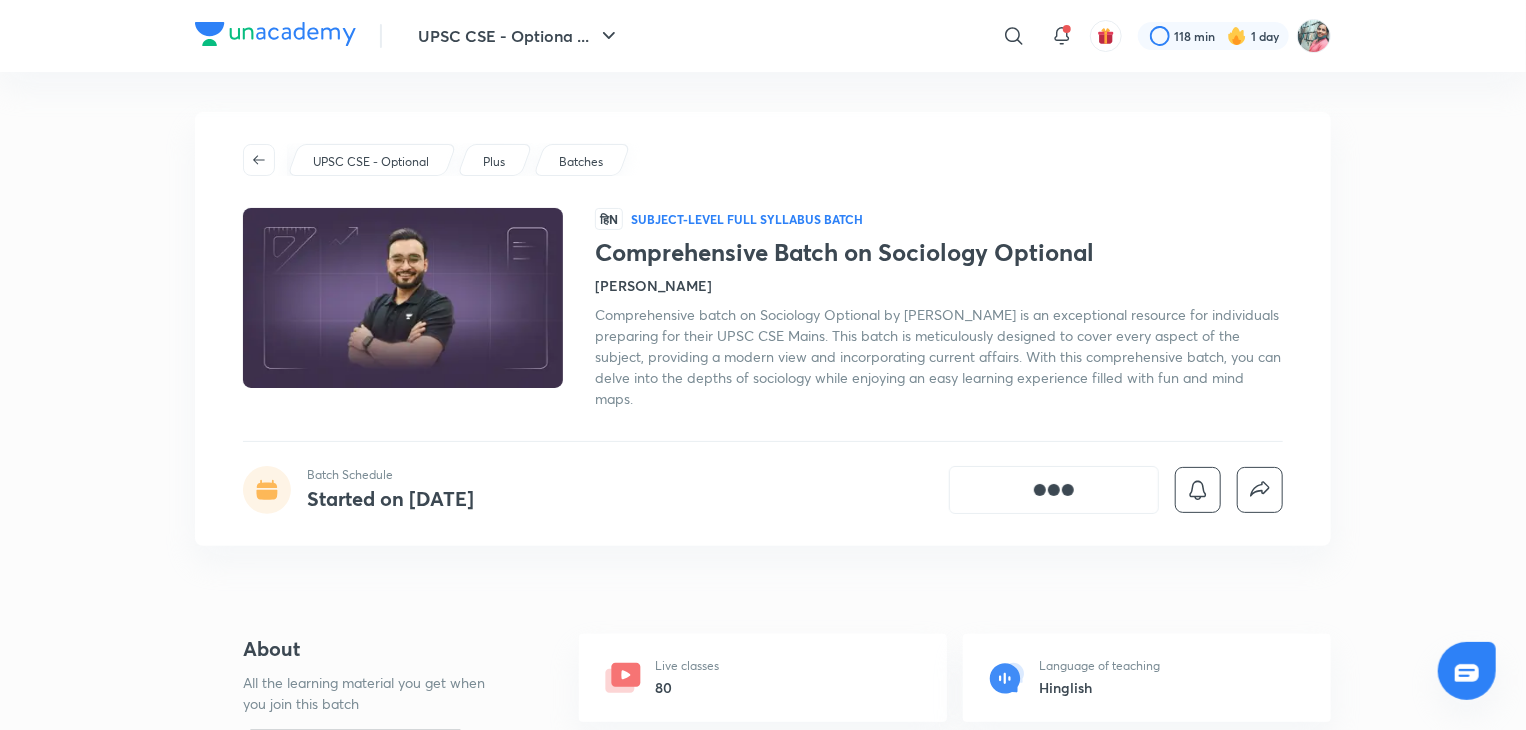 click on "Comprehensive Batch on Sociology Optional Batch Schedule Started on Jun 24" at bounding box center (763, 27) 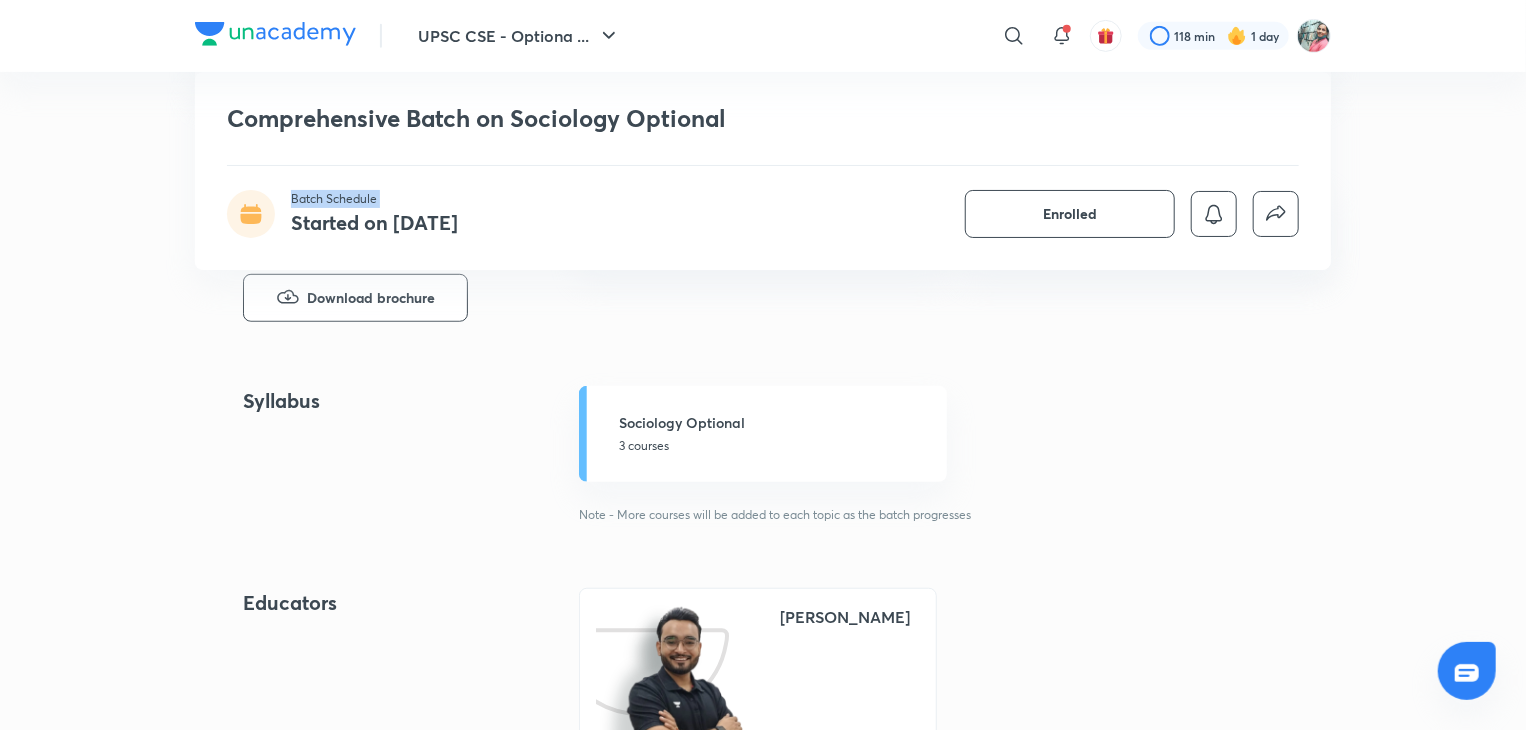 scroll, scrollTop: 472, scrollLeft: 0, axis: vertical 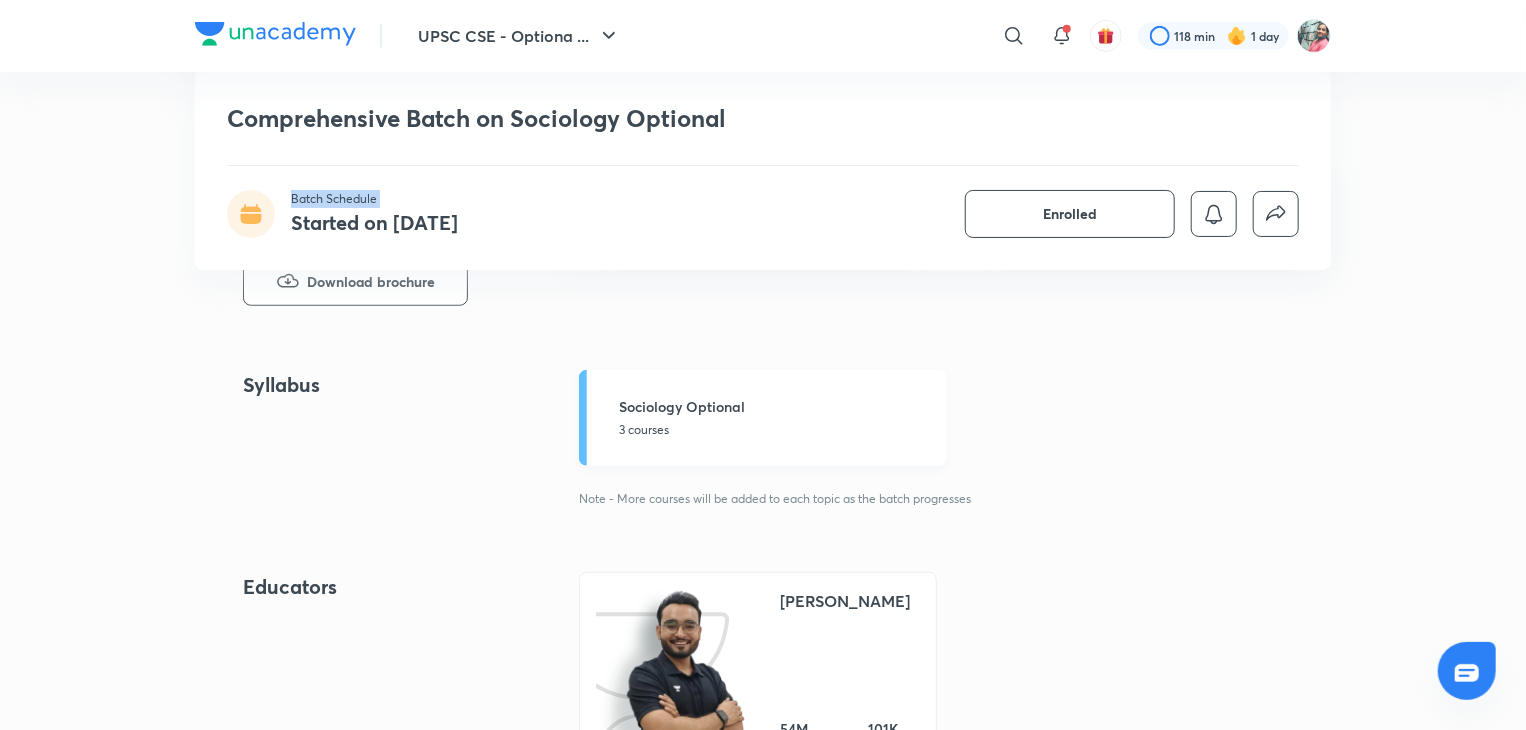 click on "Sociology Optional" at bounding box center (777, 406) 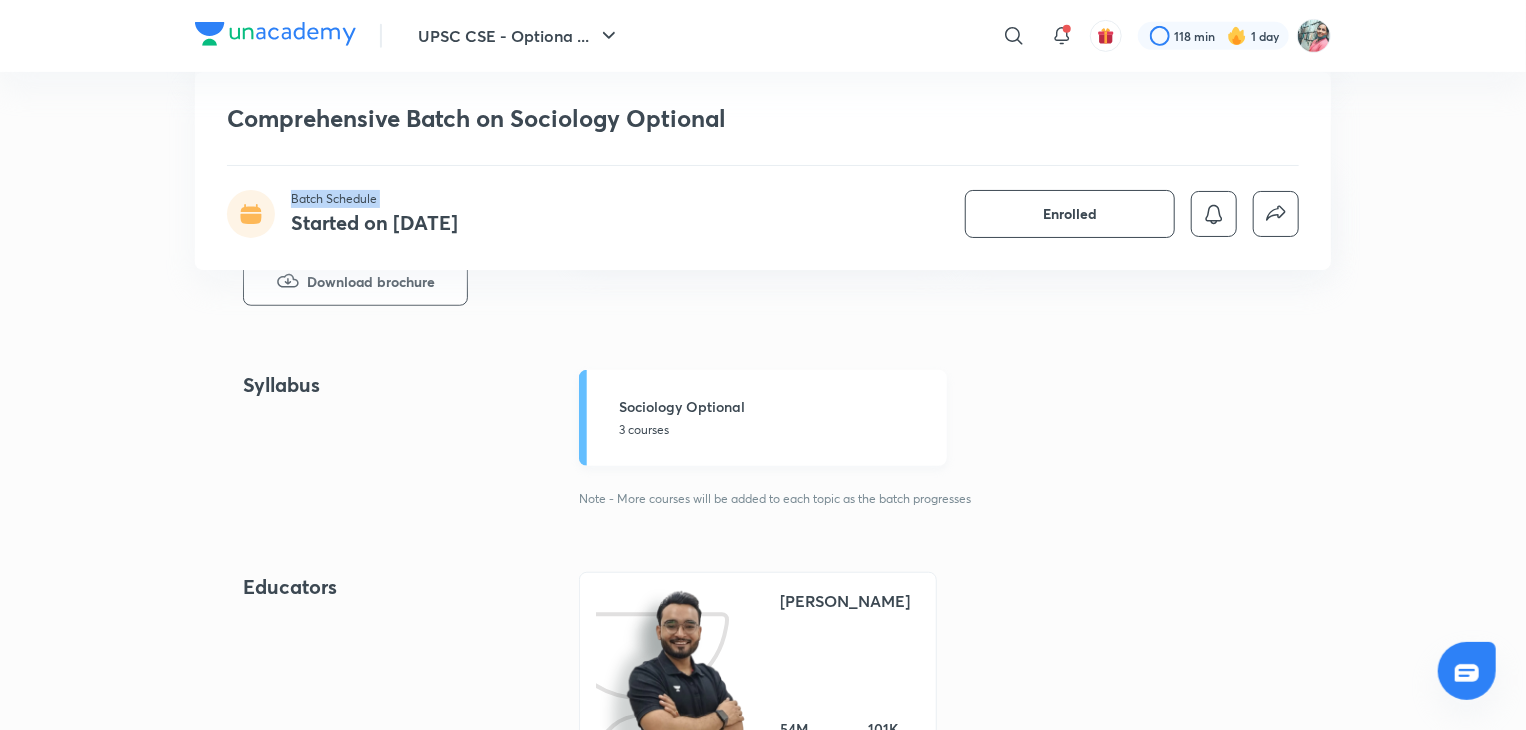scroll, scrollTop: 0, scrollLeft: 0, axis: both 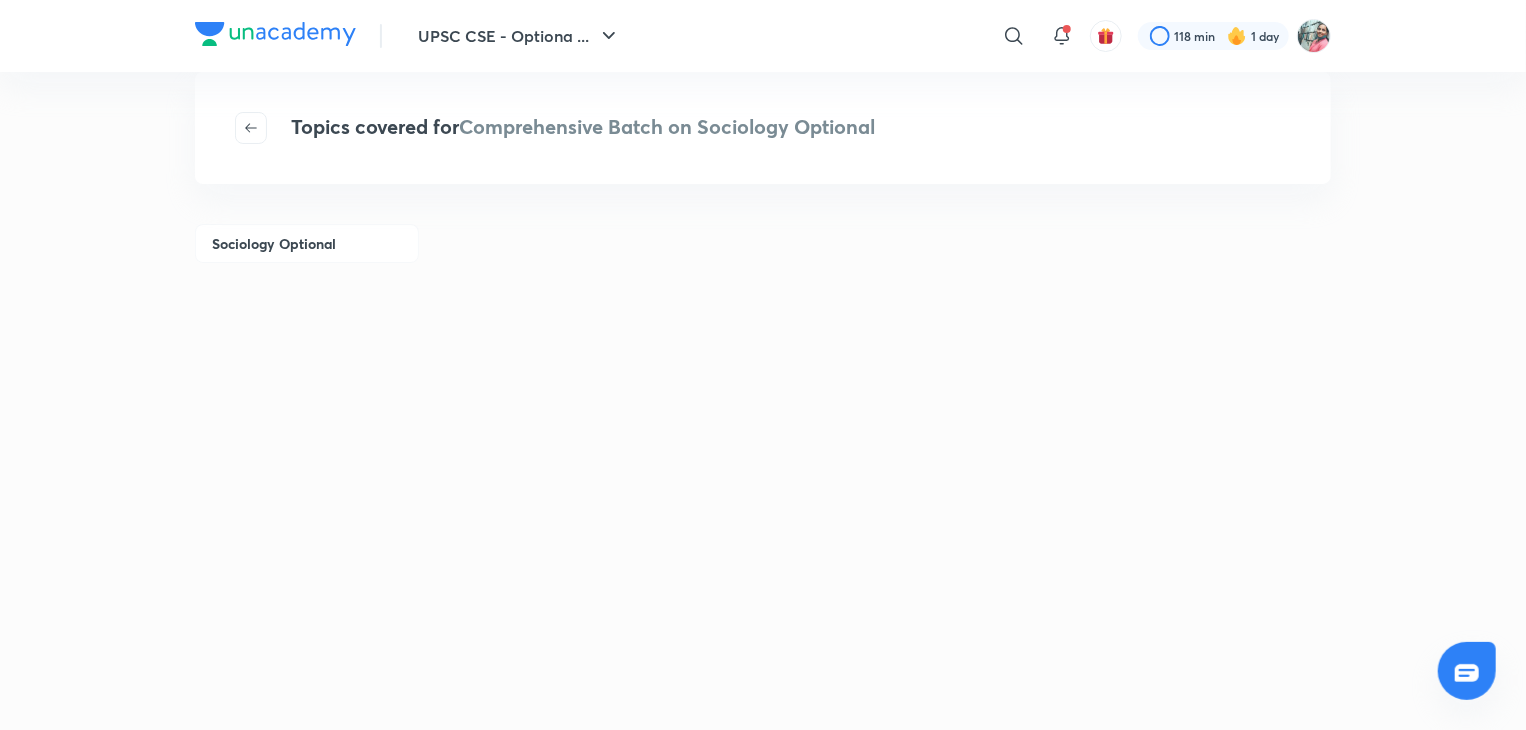 click on "Sociology Optional" at bounding box center [307, 243] 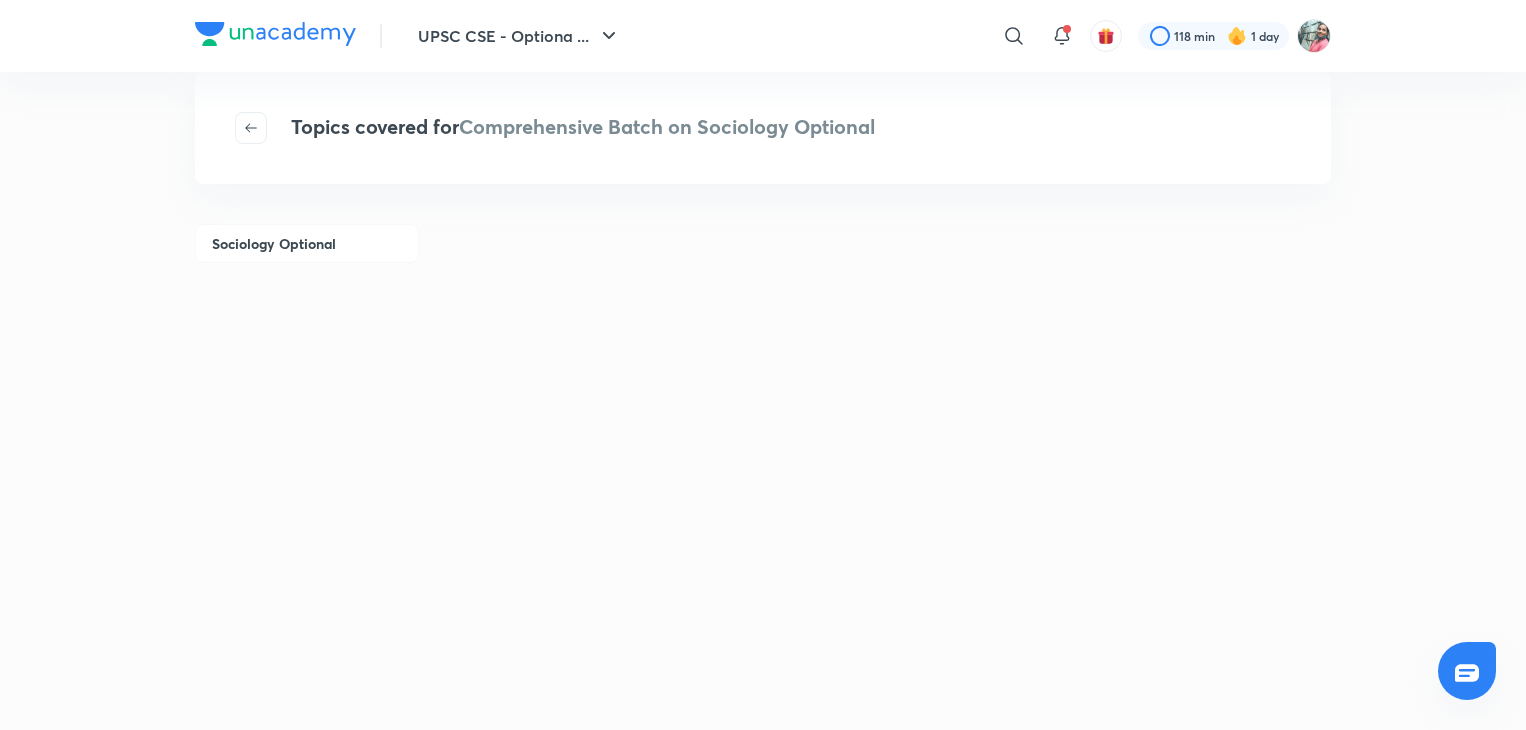 scroll, scrollTop: 0, scrollLeft: 0, axis: both 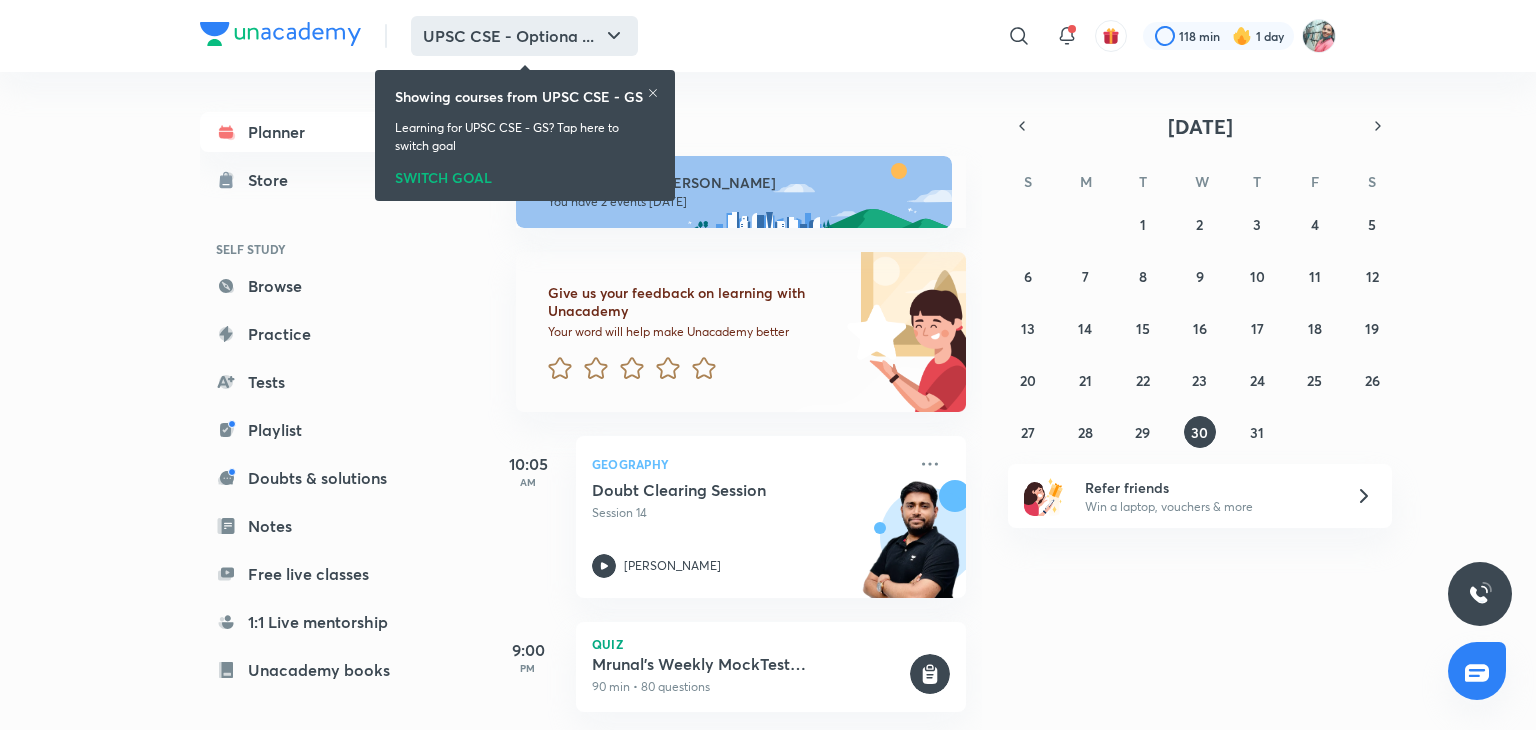 click on "UPSC CSE - Optiona ..." at bounding box center (524, 36) 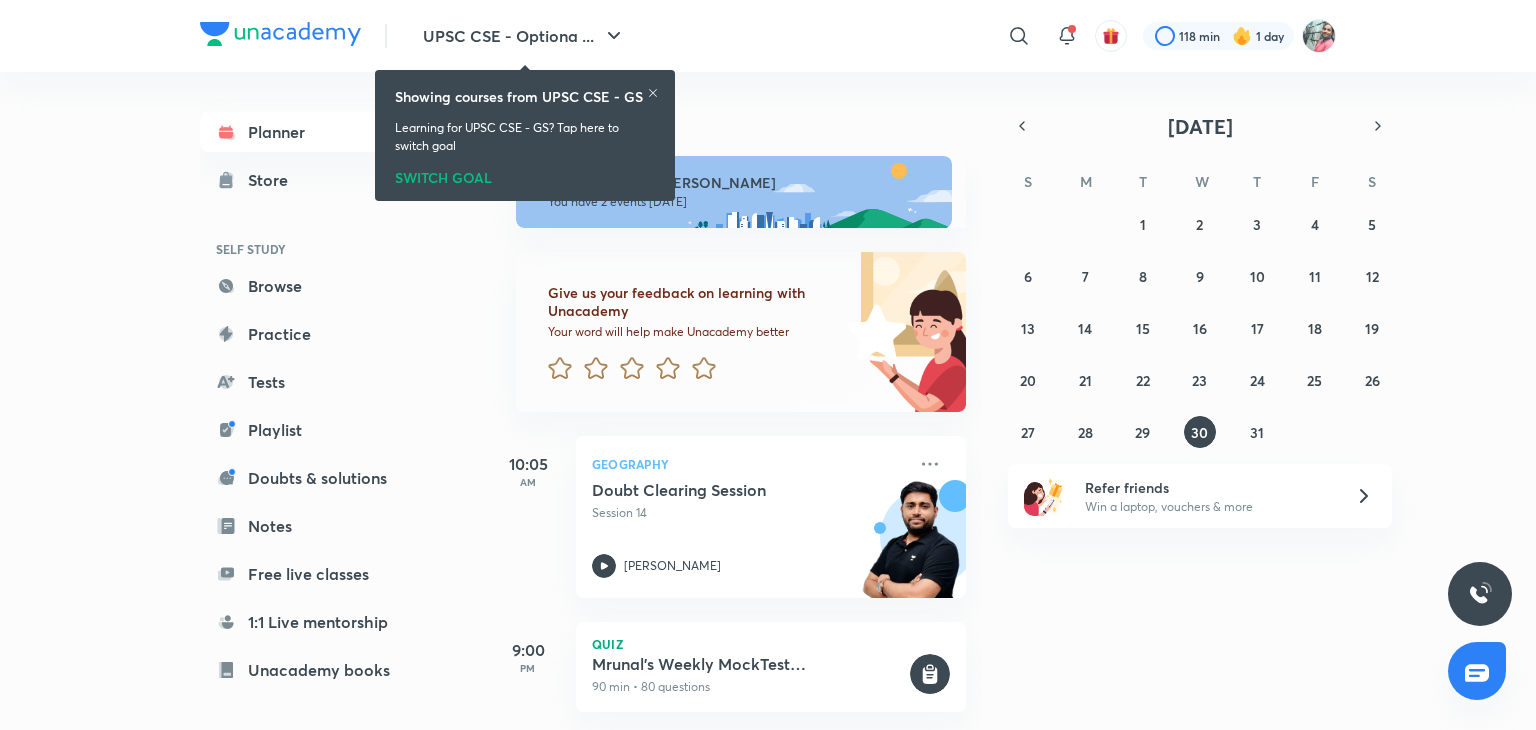 drag, startPoint x: 604, startPoint y: 26, endPoint x: 652, endPoint y: 88, distance: 78.40918 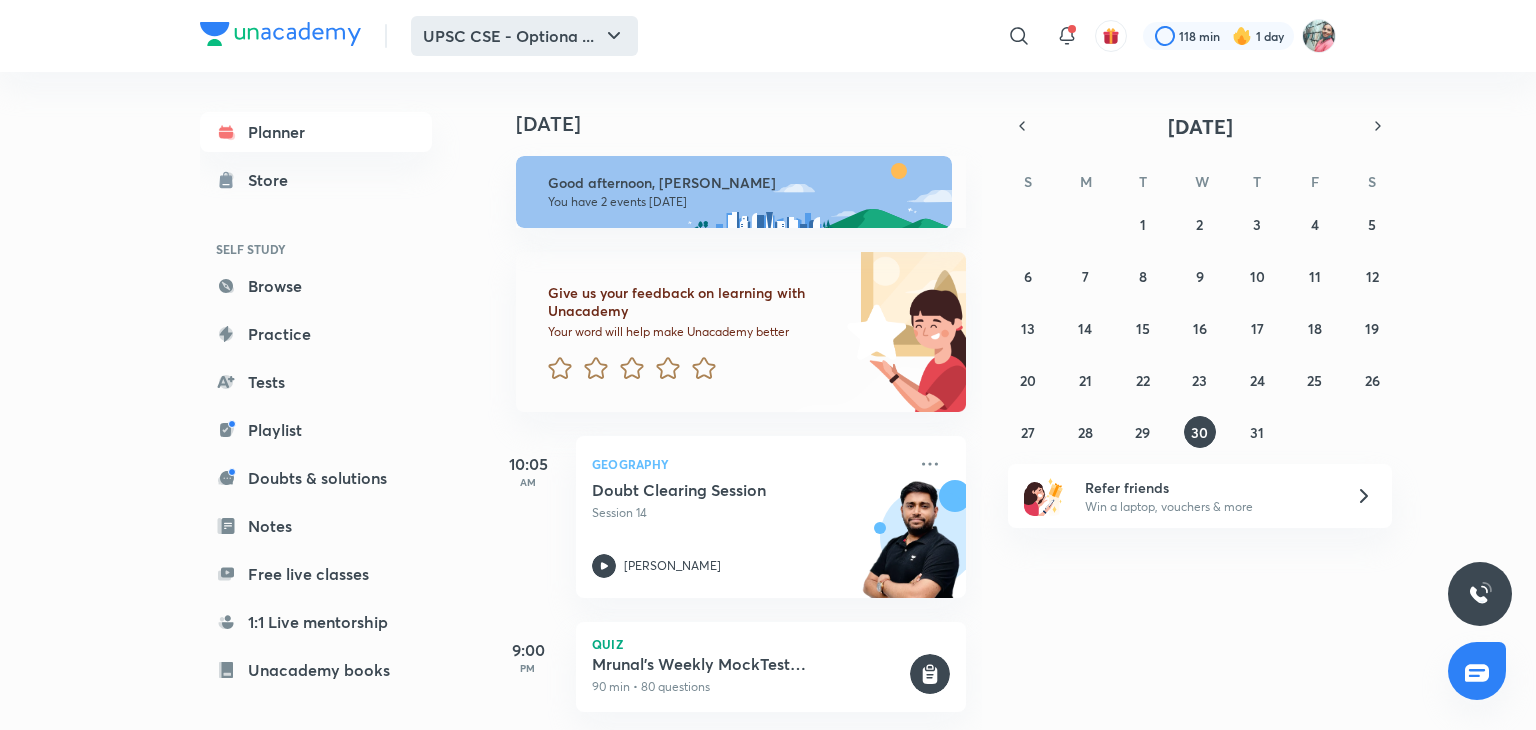 click on "UPSC CSE - Optiona ..." at bounding box center (524, 36) 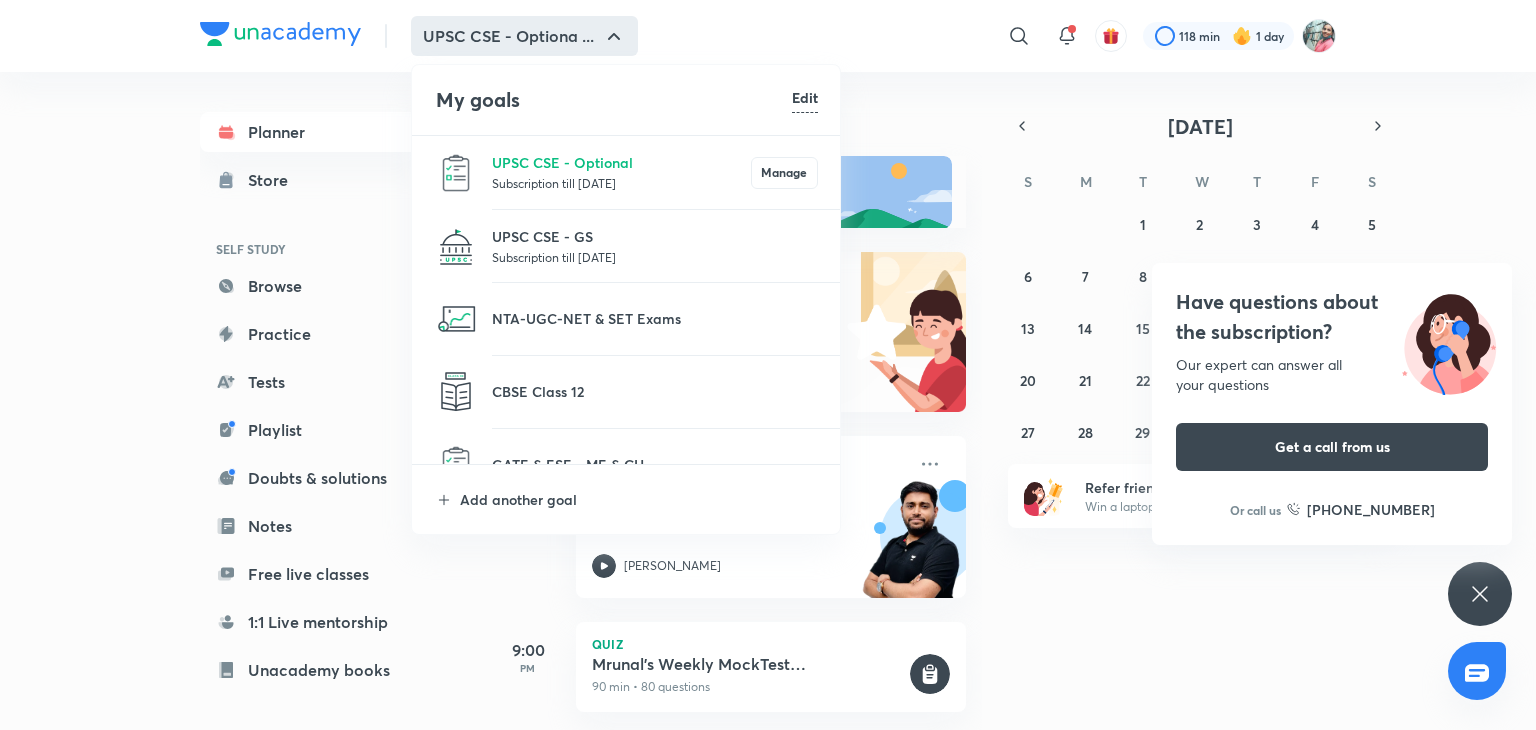 click at bounding box center [768, 365] 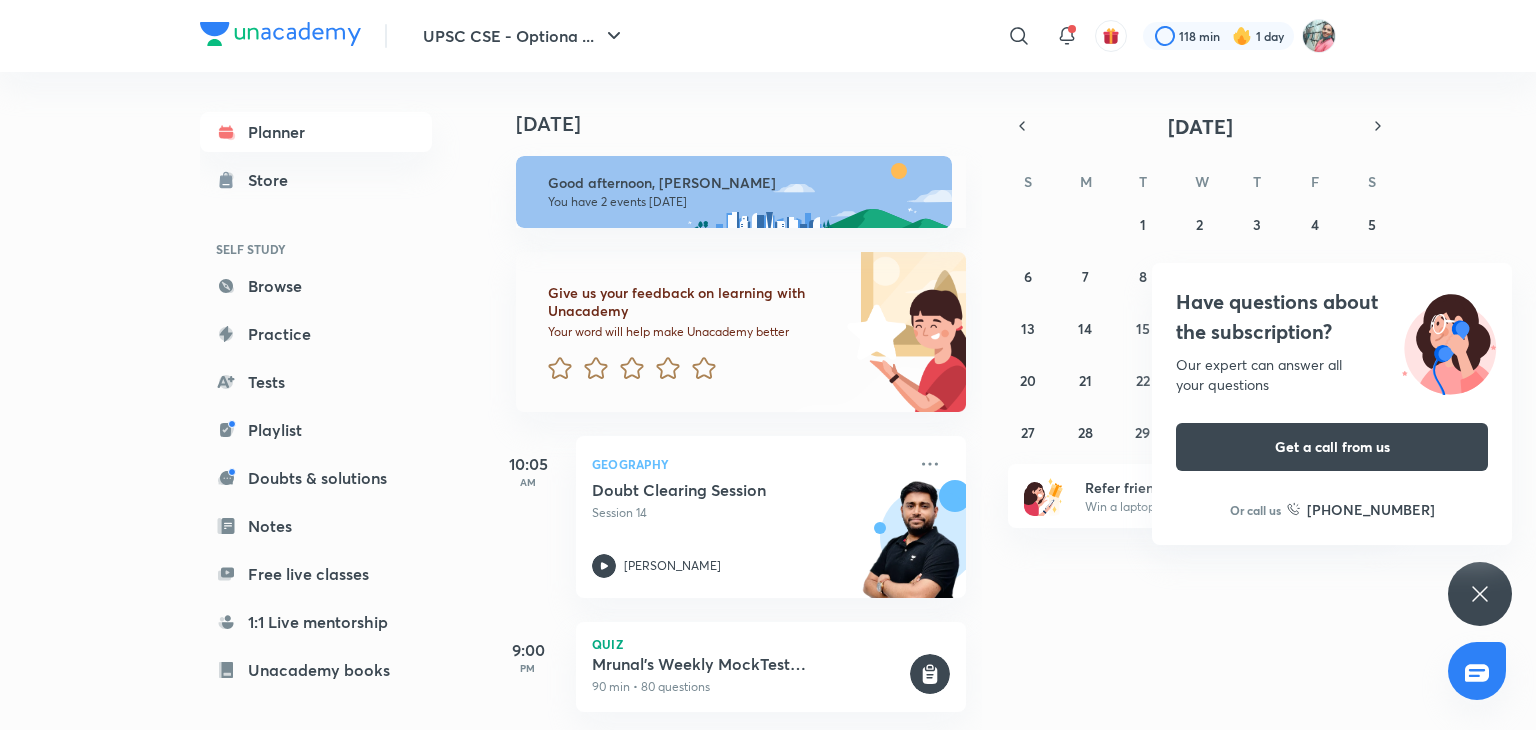 click on "Have questions about the subscription? Our expert can answer all your questions Get a call from us Or call us [PHONE_NUMBER]" at bounding box center (1480, 594) 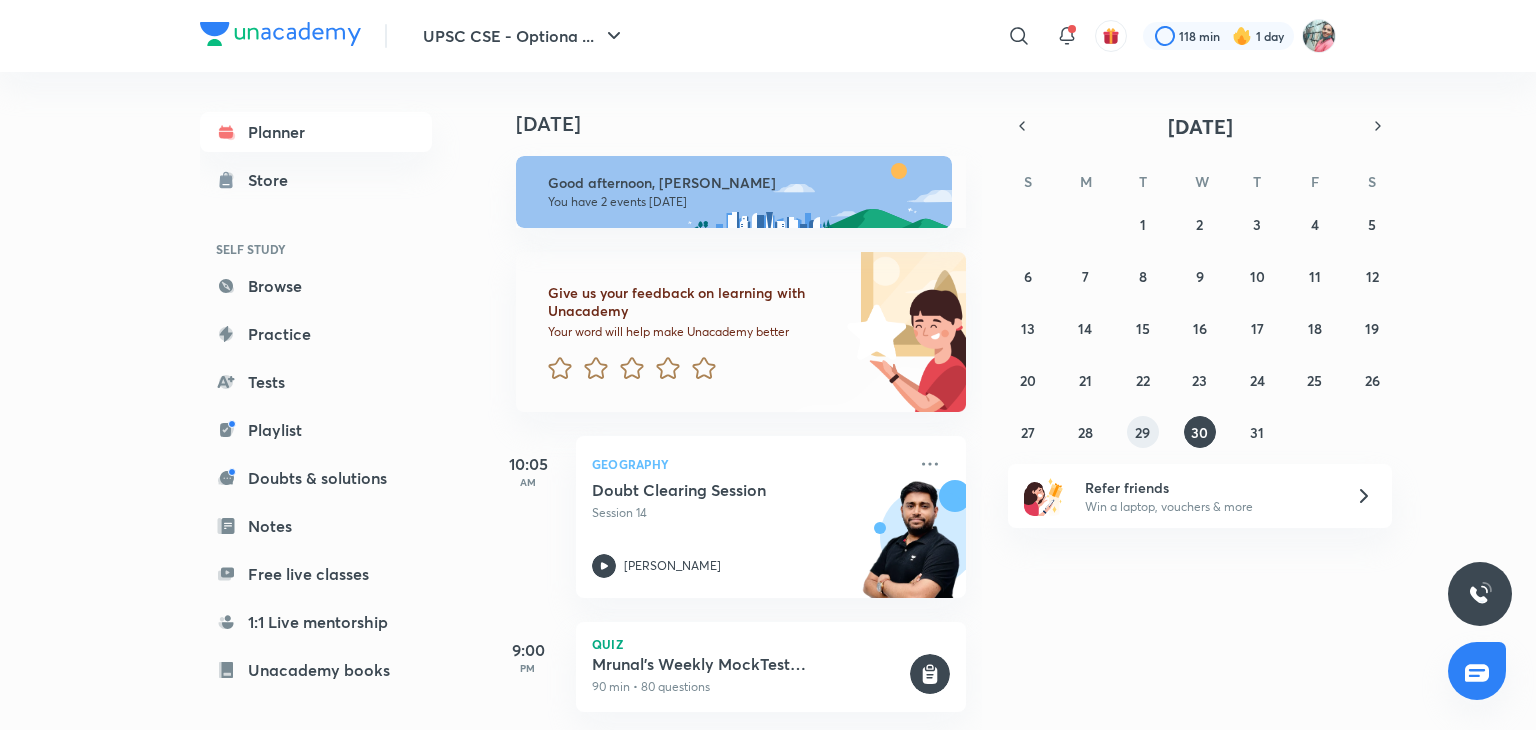 click on "29" at bounding box center (1143, 432) 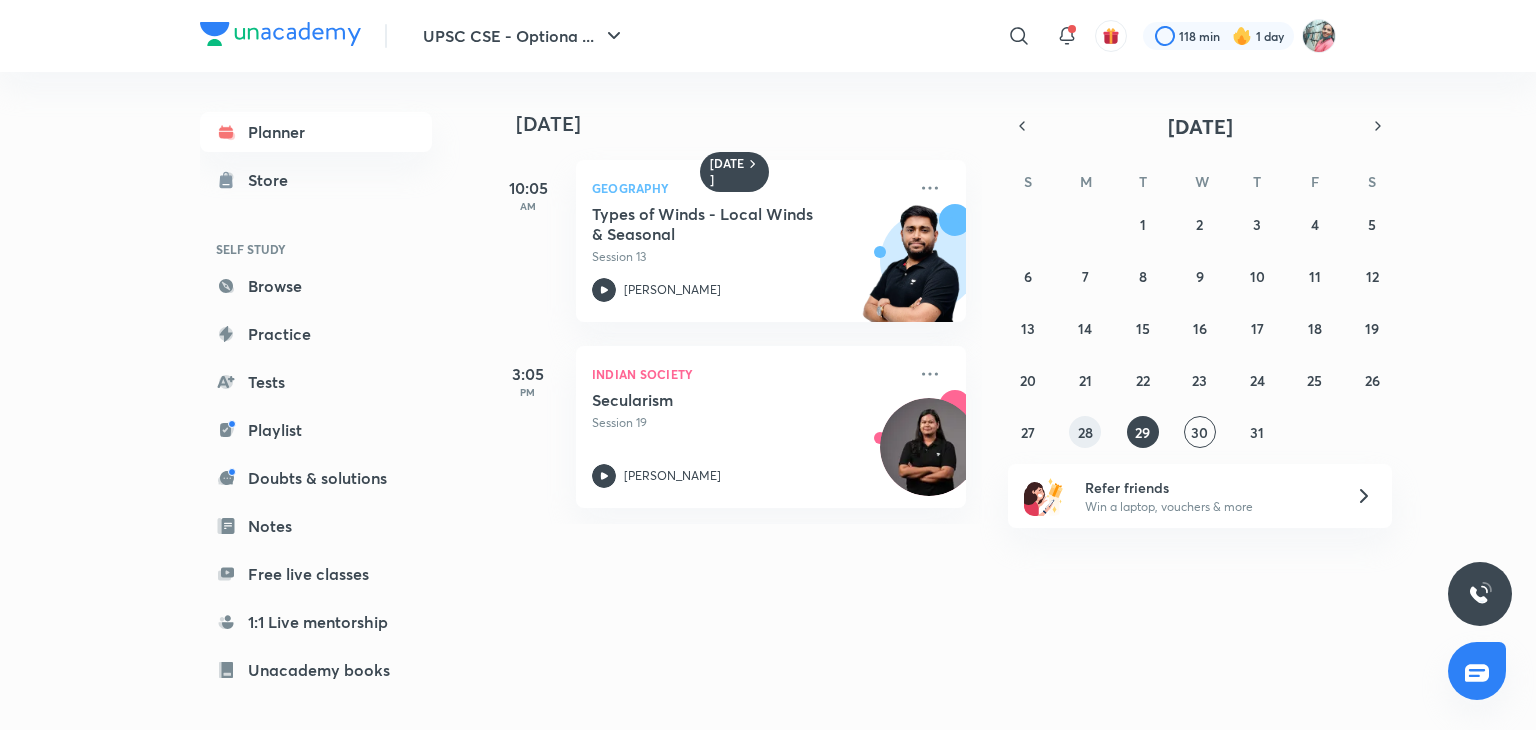 click on "28" at bounding box center (1085, 432) 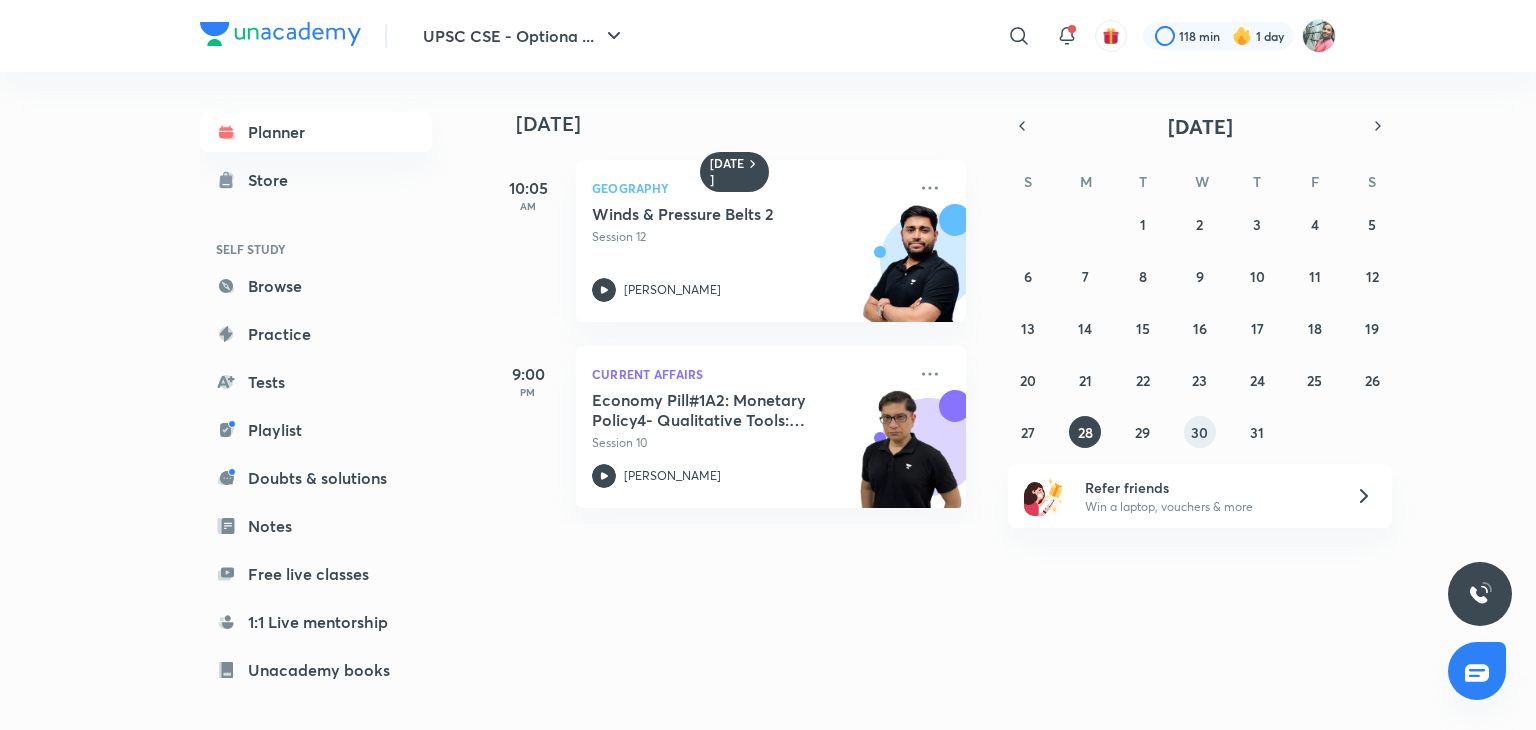 click on "30" at bounding box center [1199, 432] 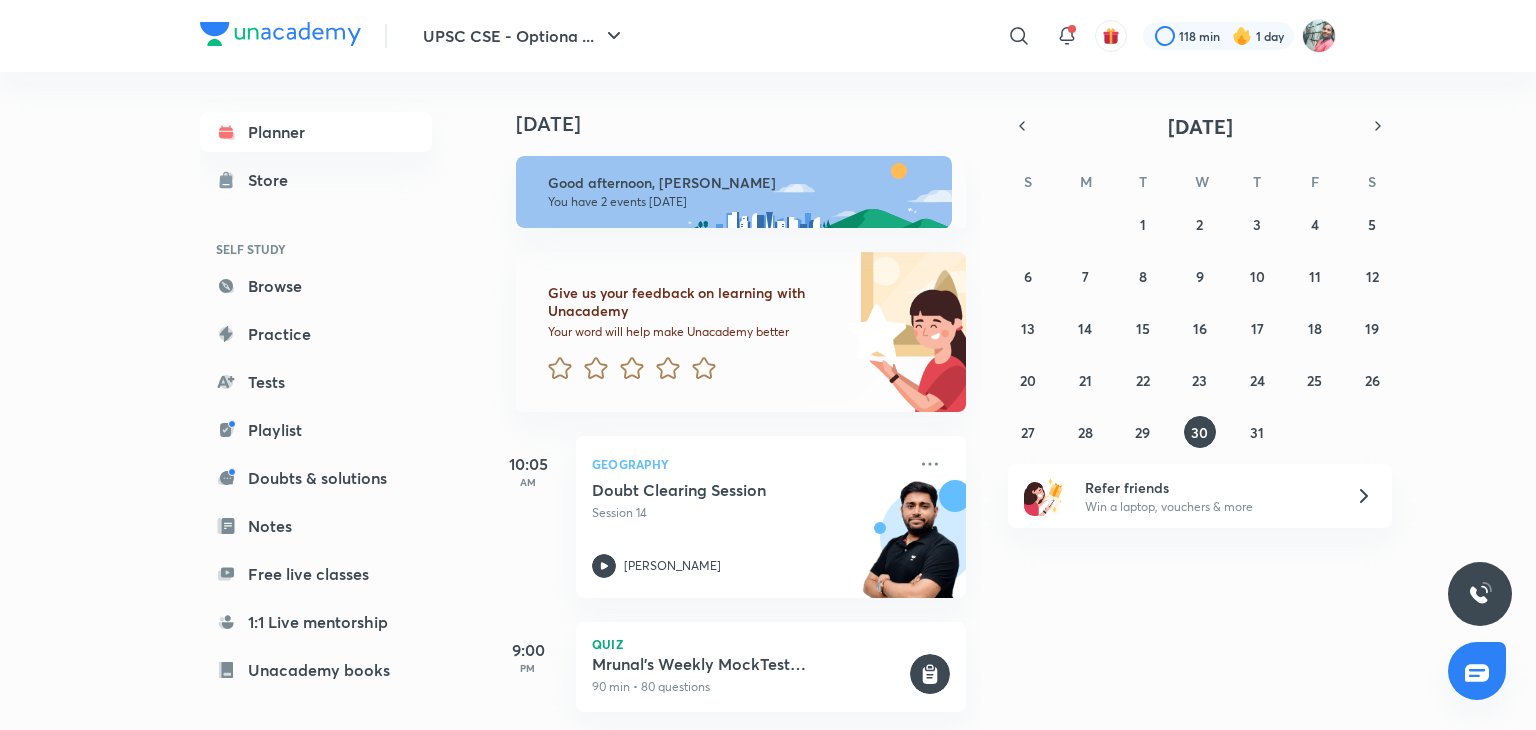 scroll, scrollTop: 32, scrollLeft: 0, axis: vertical 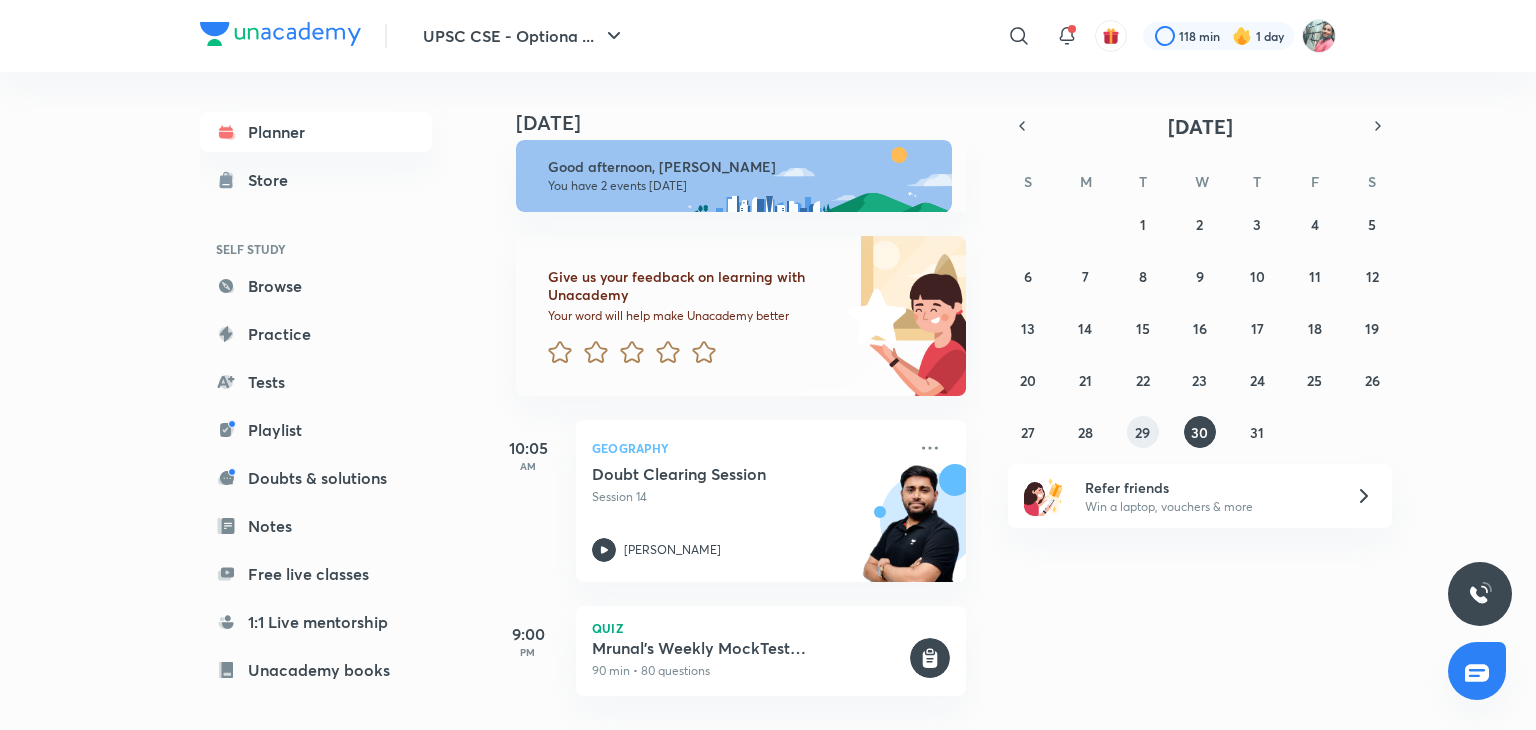 click on "29" at bounding box center [1142, 432] 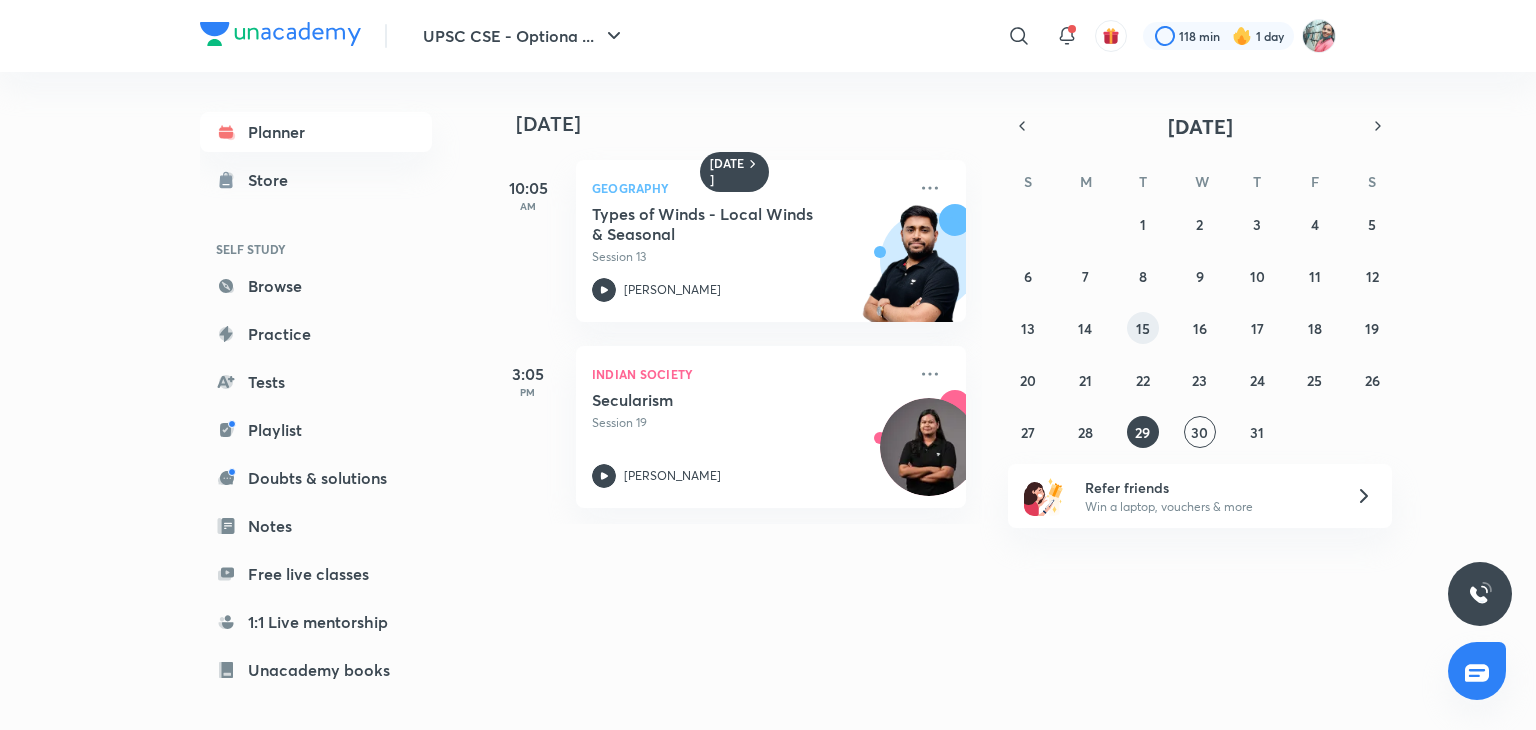 click on "15" at bounding box center [1143, 328] 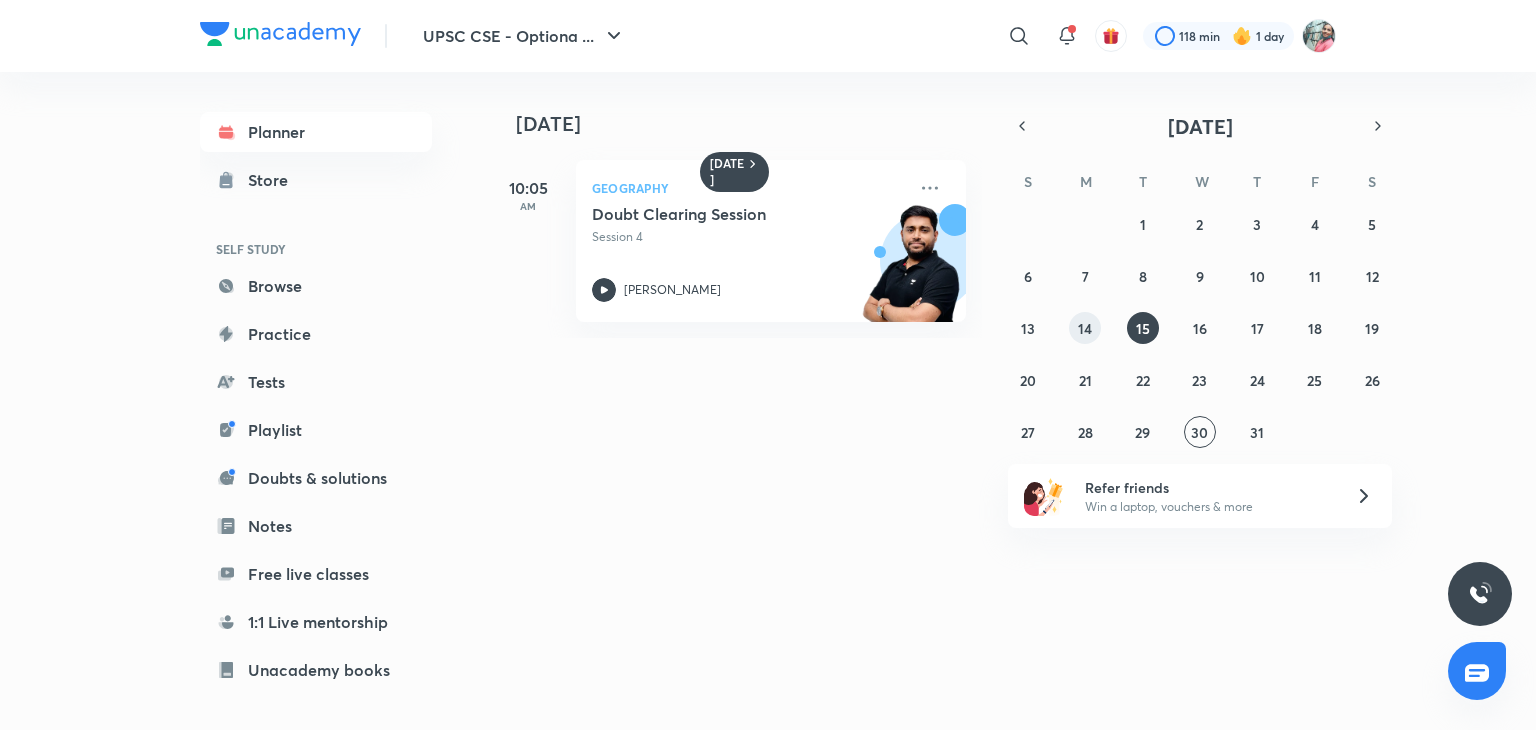 click on "14" at bounding box center (1085, 328) 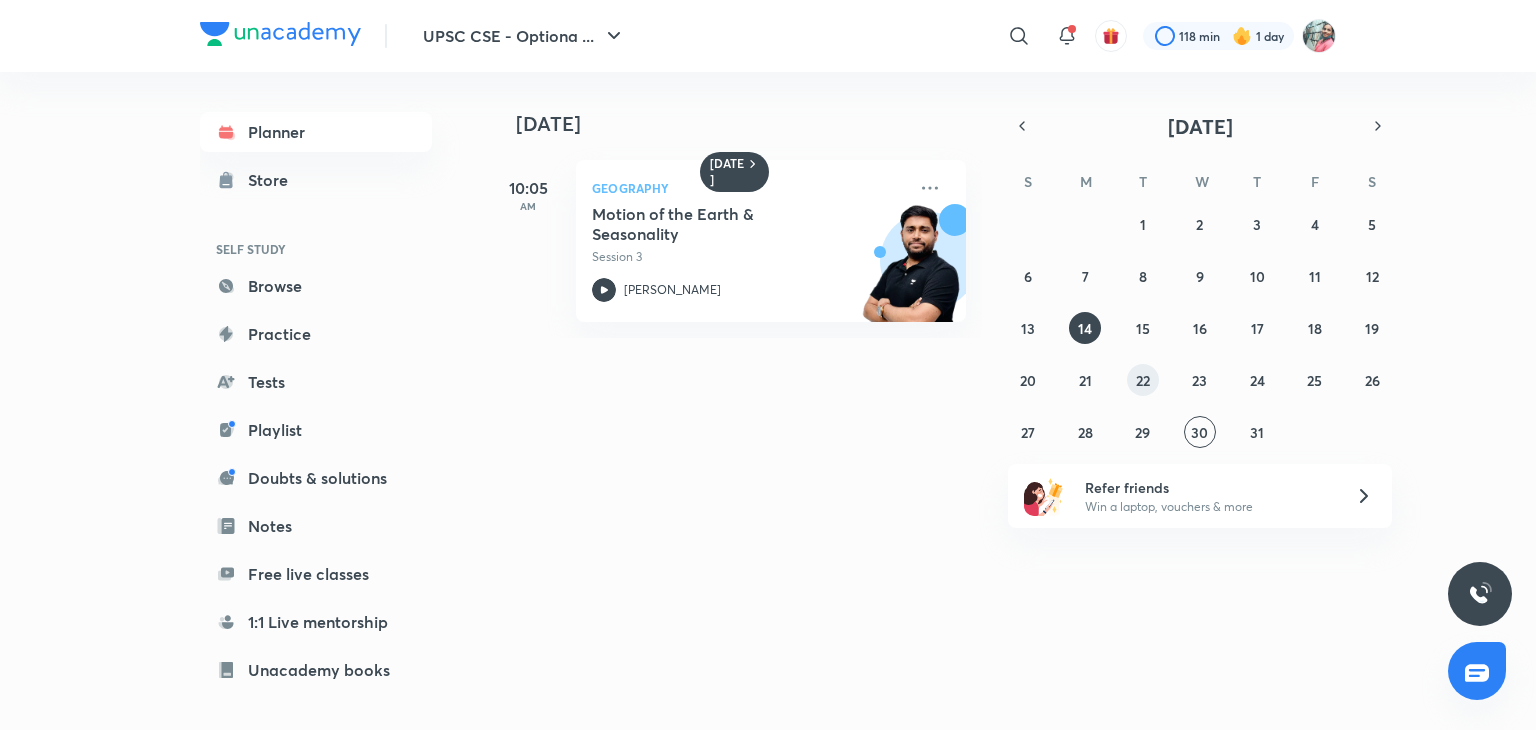 click on "22" at bounding box center [1143, 380] 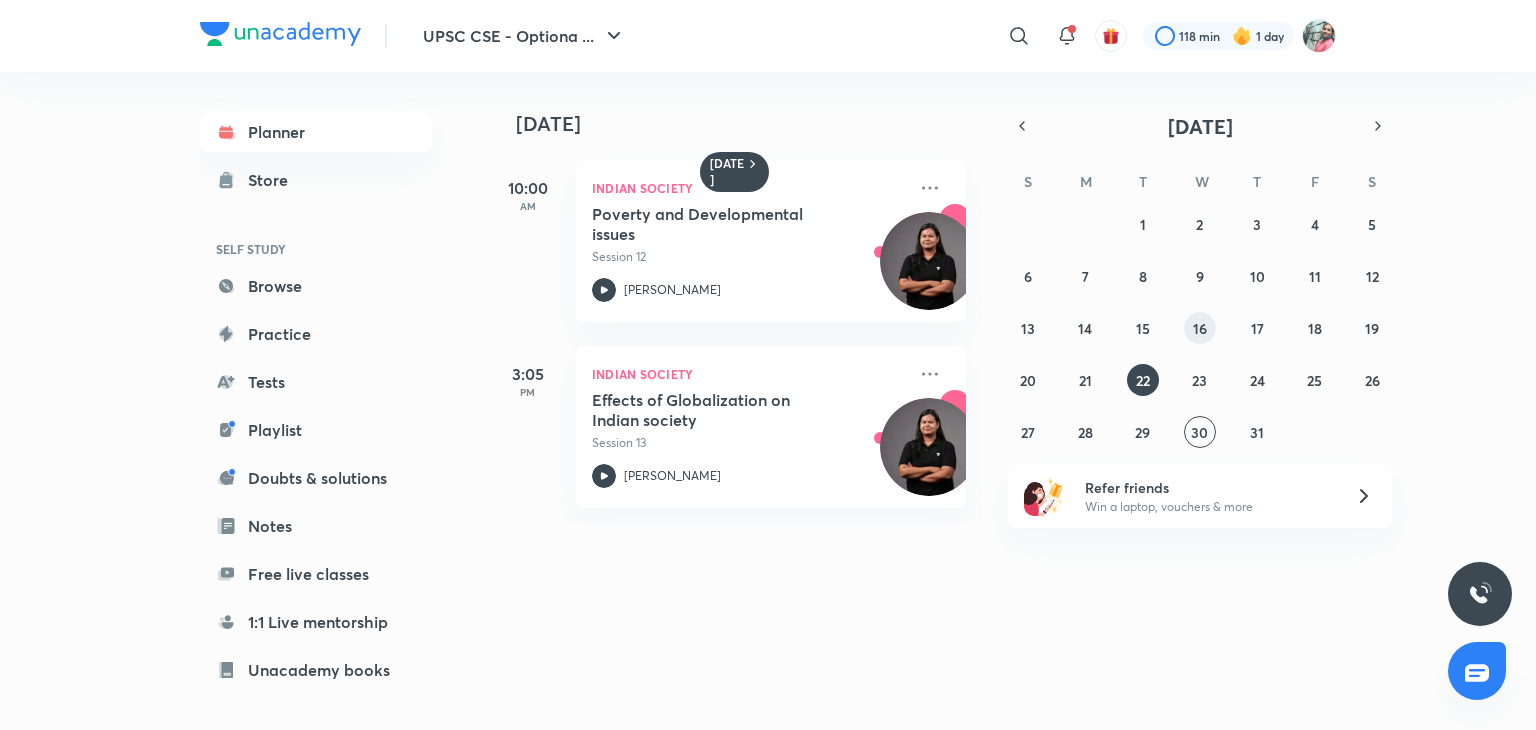 click on "16" at bounding box center [1200, 328] 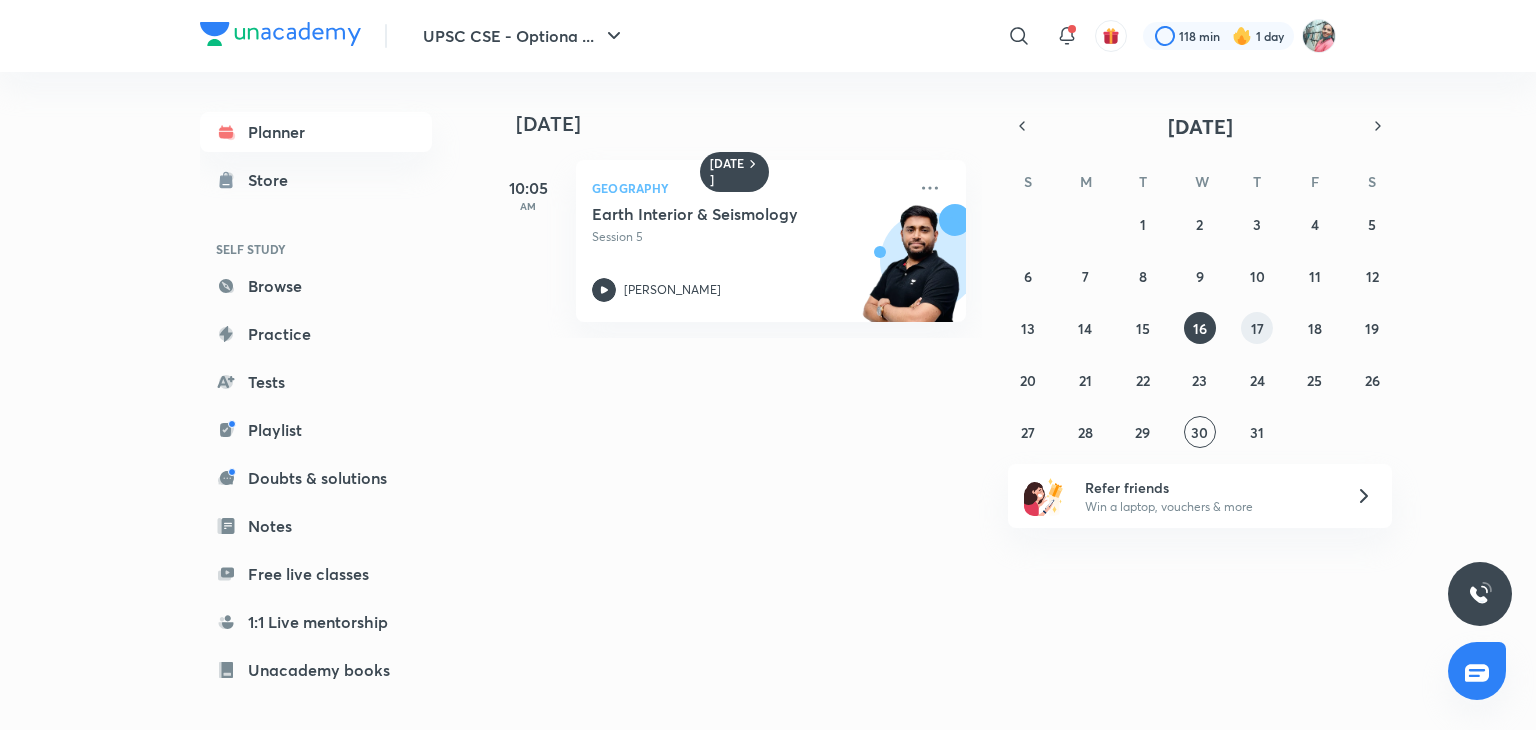 click on "17" at bounding box center [1257, 328] 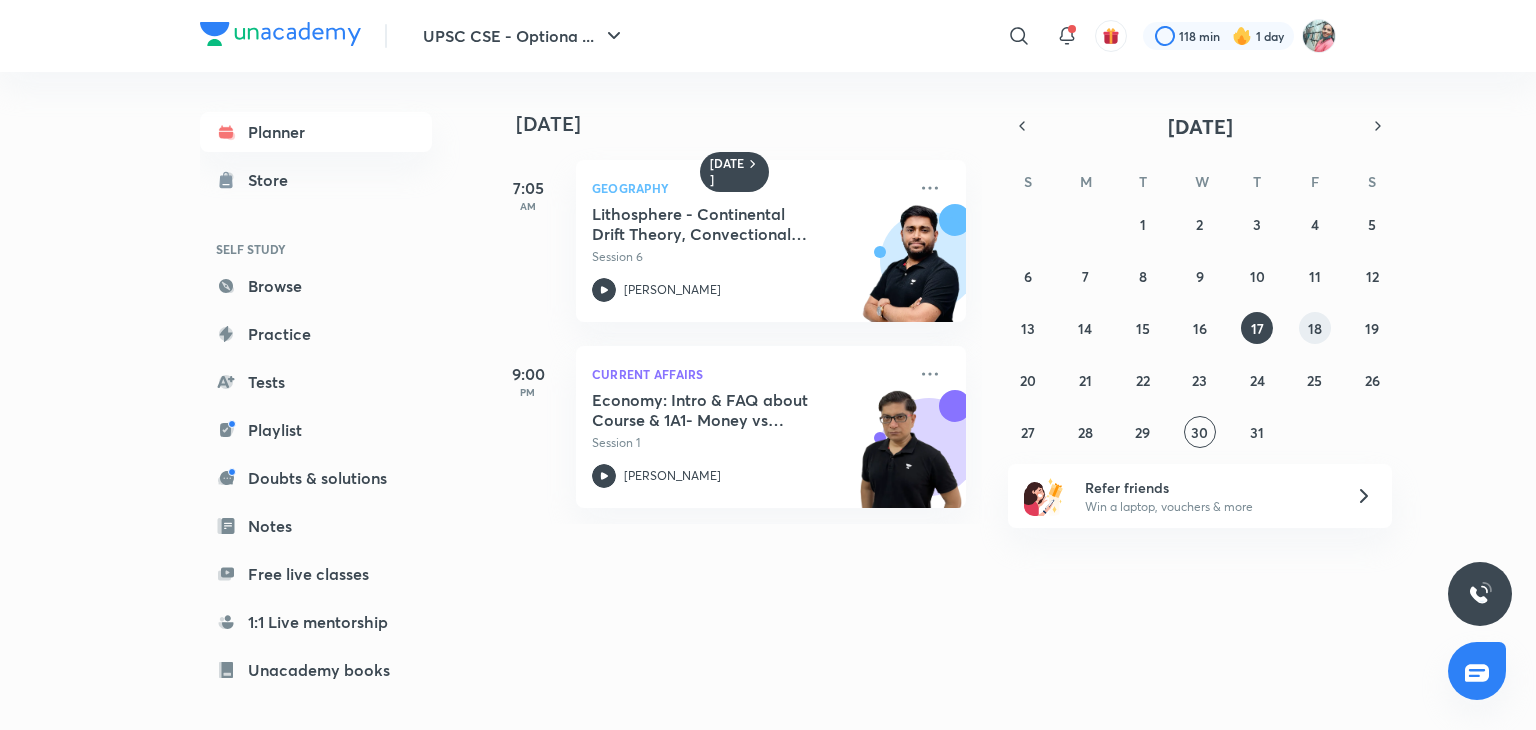 drag, startPoint x: 1249, startPoint y: 323, endPoint x: 1314, endPoint y: 330, distance: 65.37584 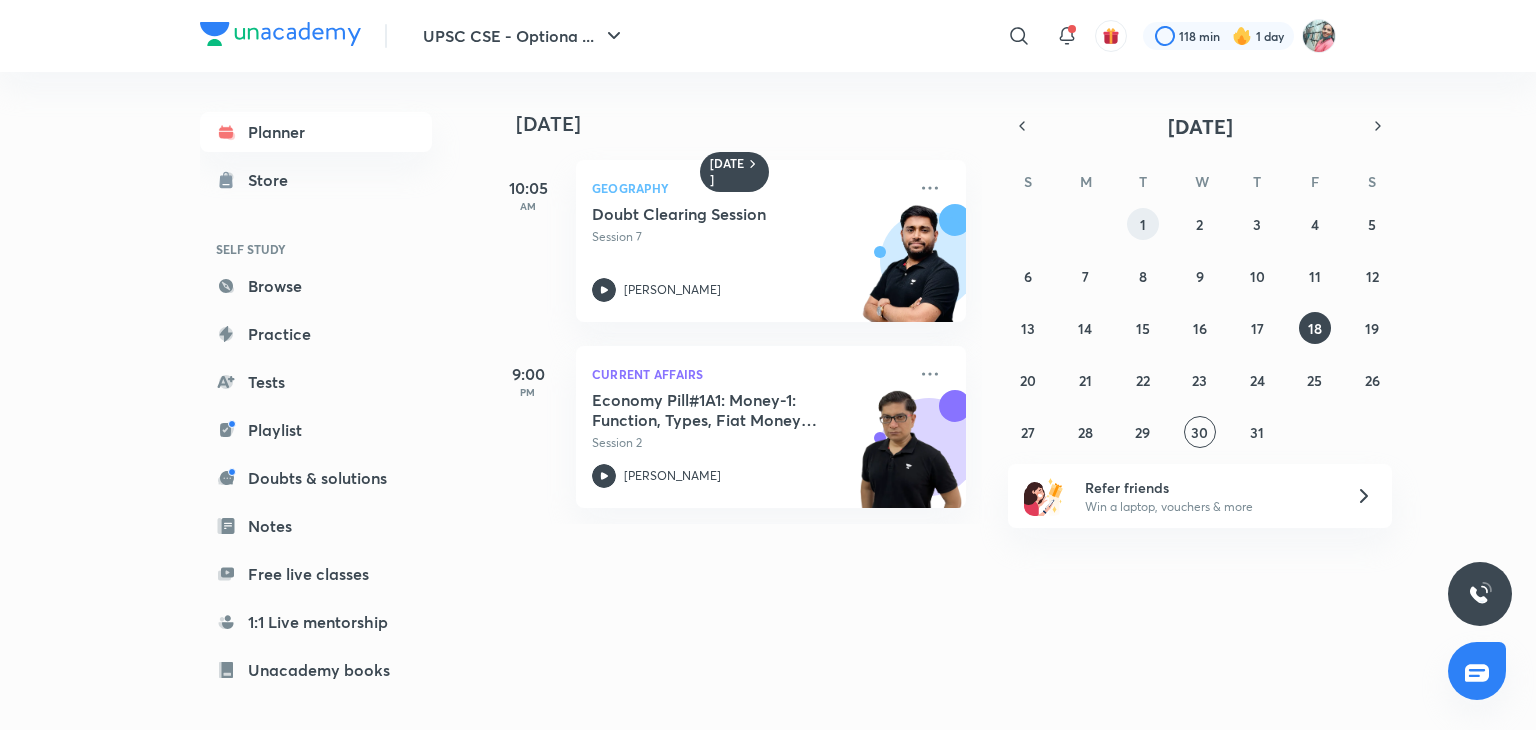 click on "1" at bounding box center [1143, 224] 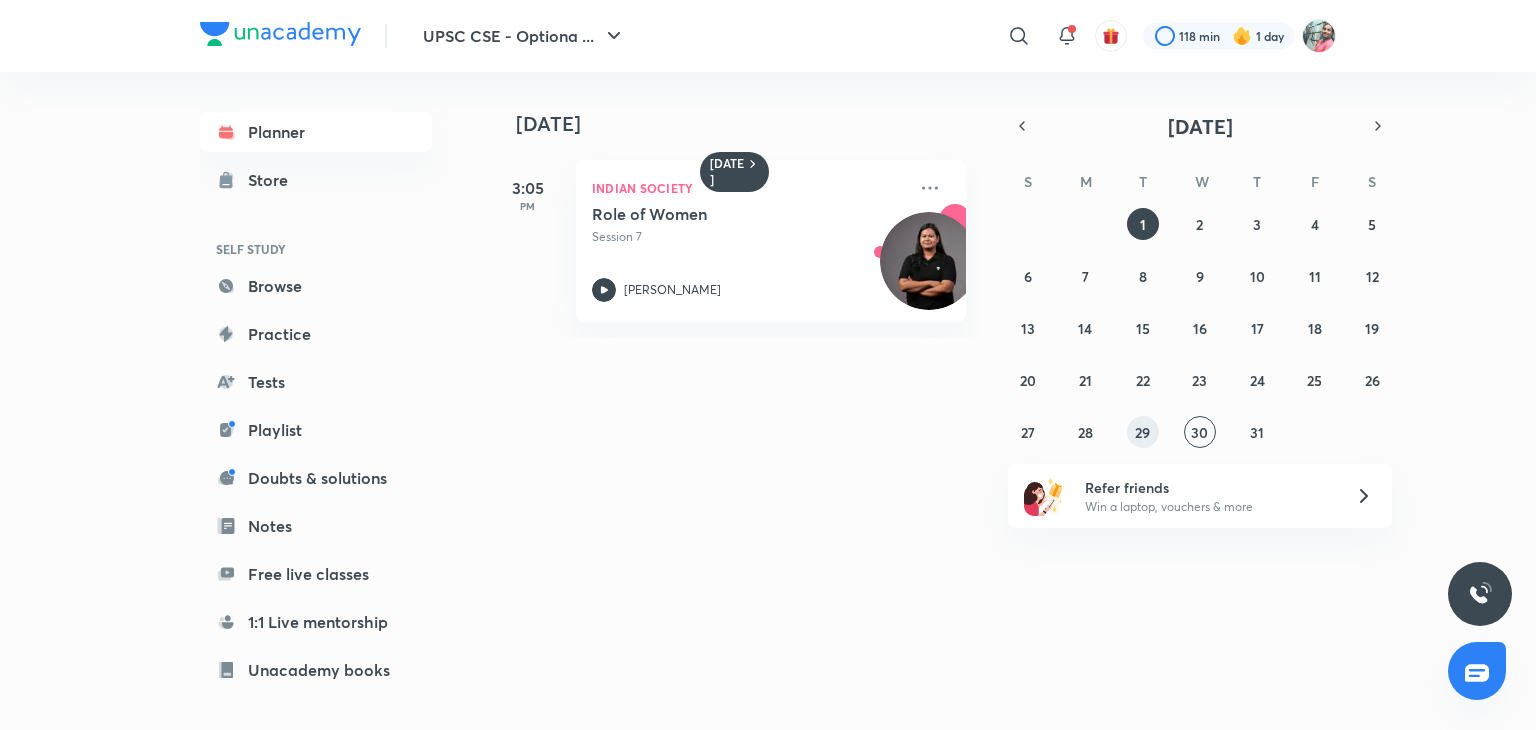 click on "29" at bounding box center (1142, 432) 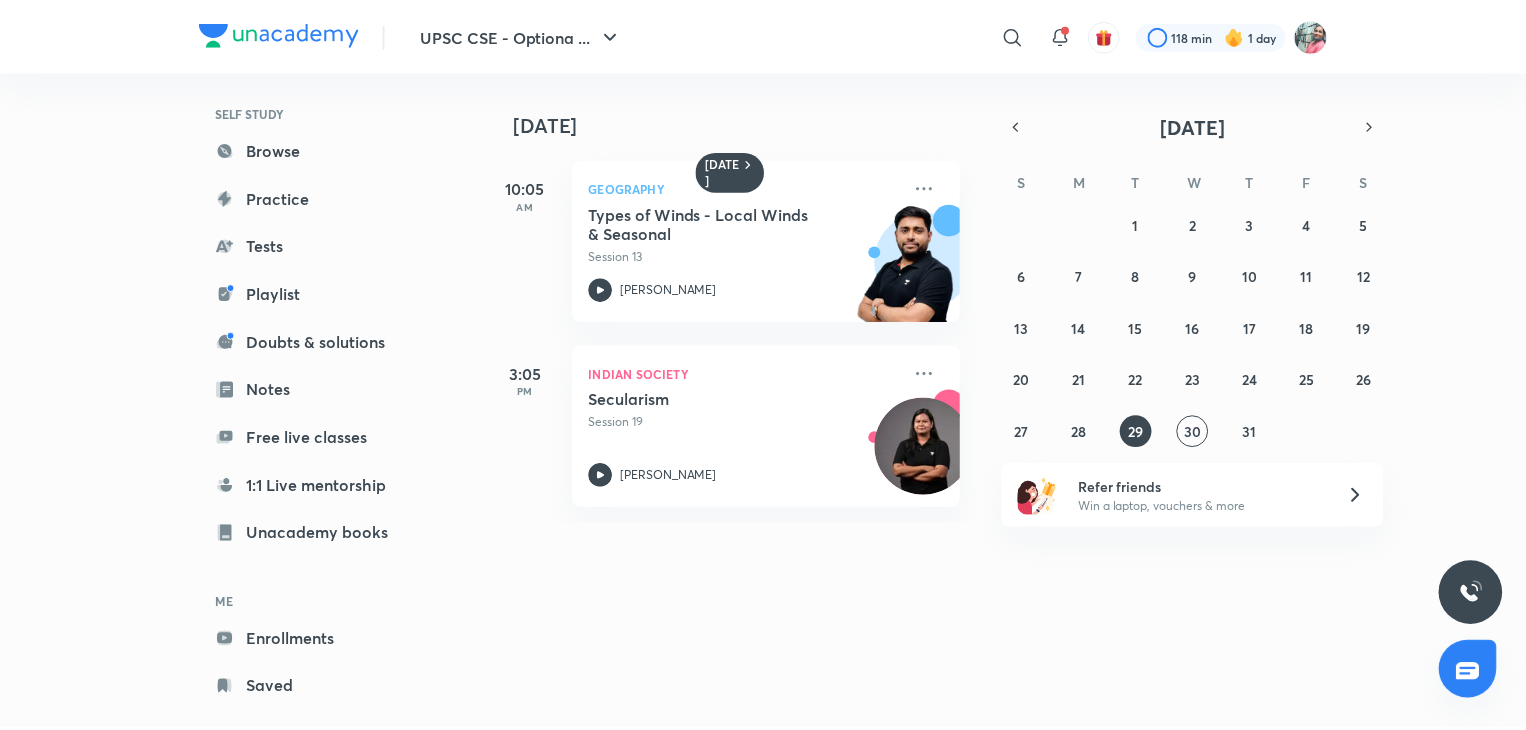 scroll, scrollTop: 170, scrollLeft: 0, axis: vertical 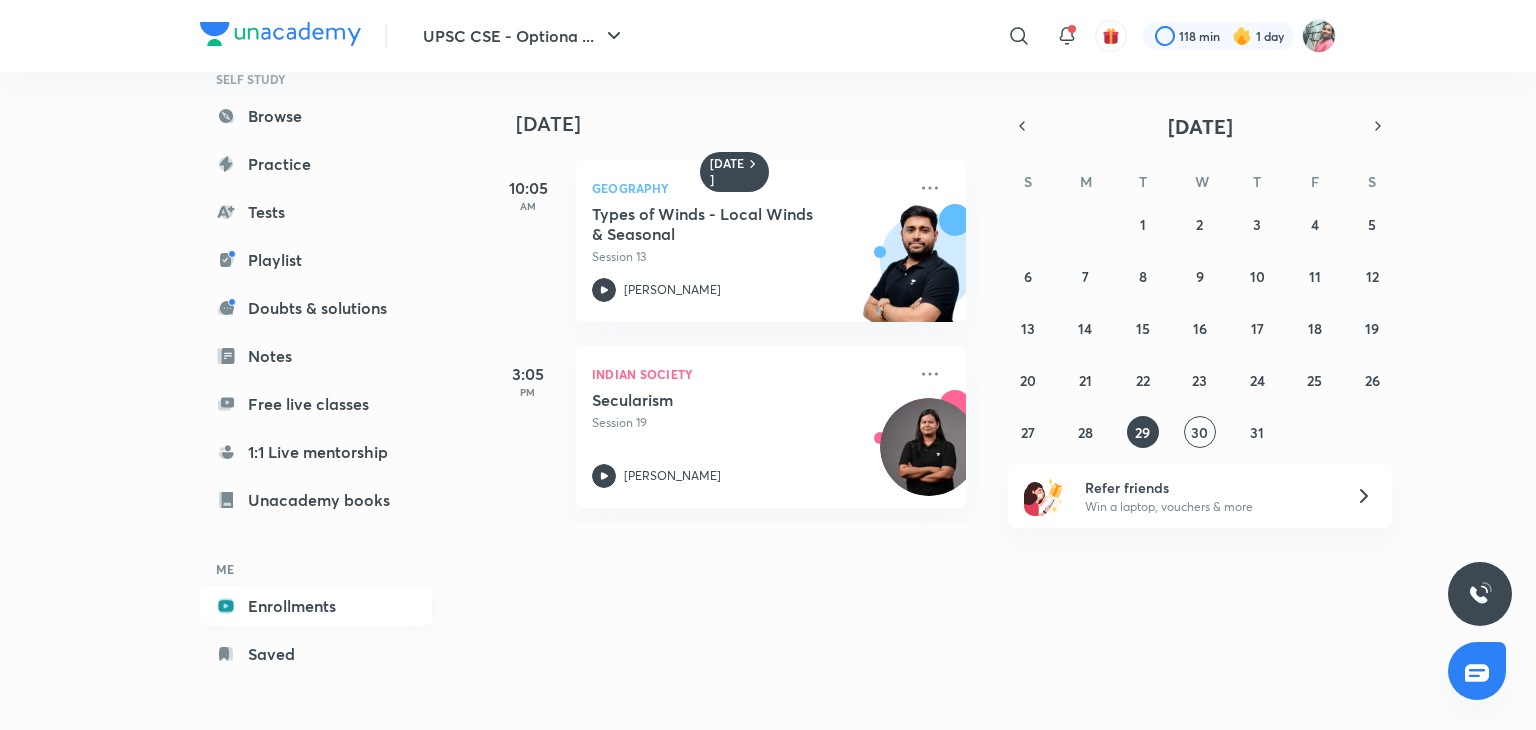 click on "Enrollments" at bounding box center (316, 606) 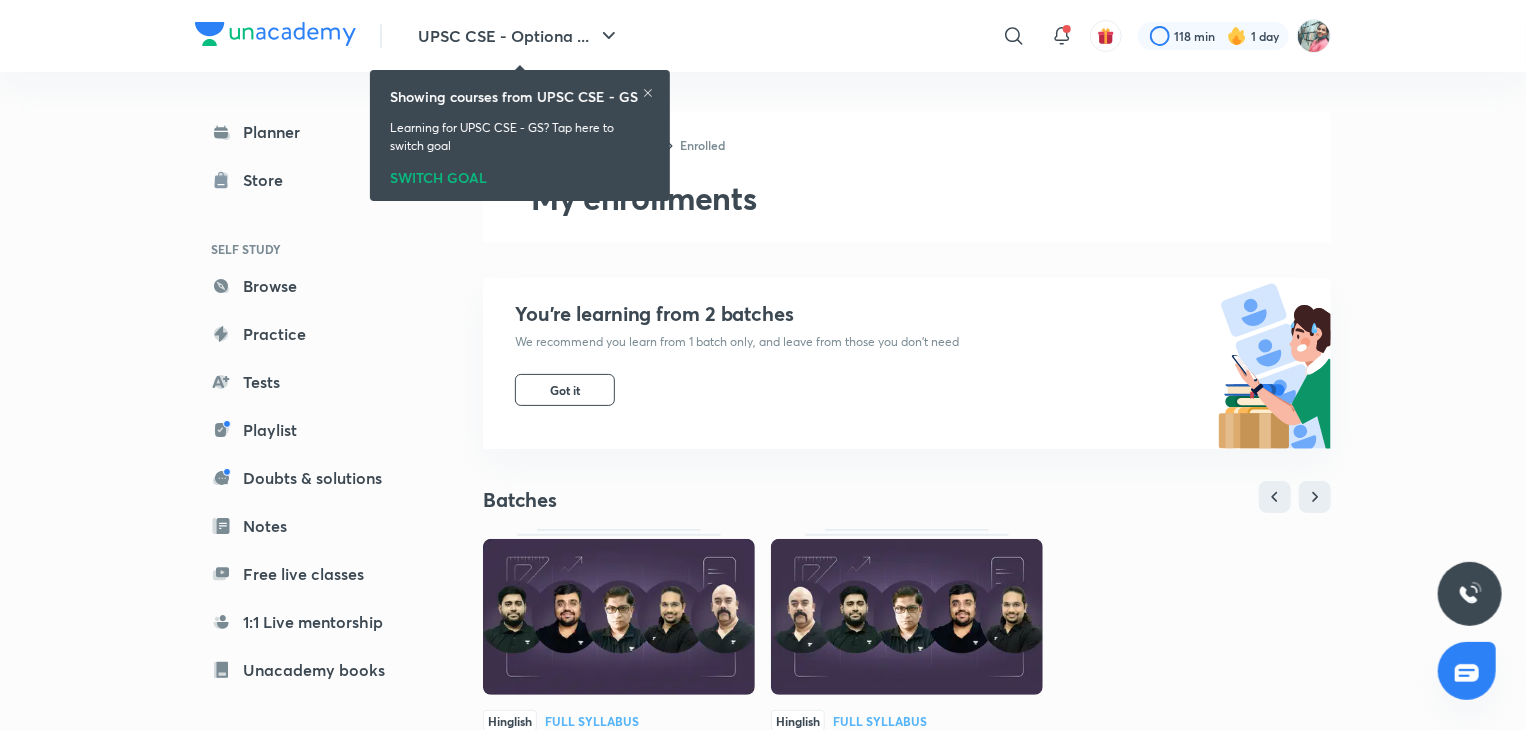 scroll, scrollTop: 170, scrollLeft: 0, axis: vertical 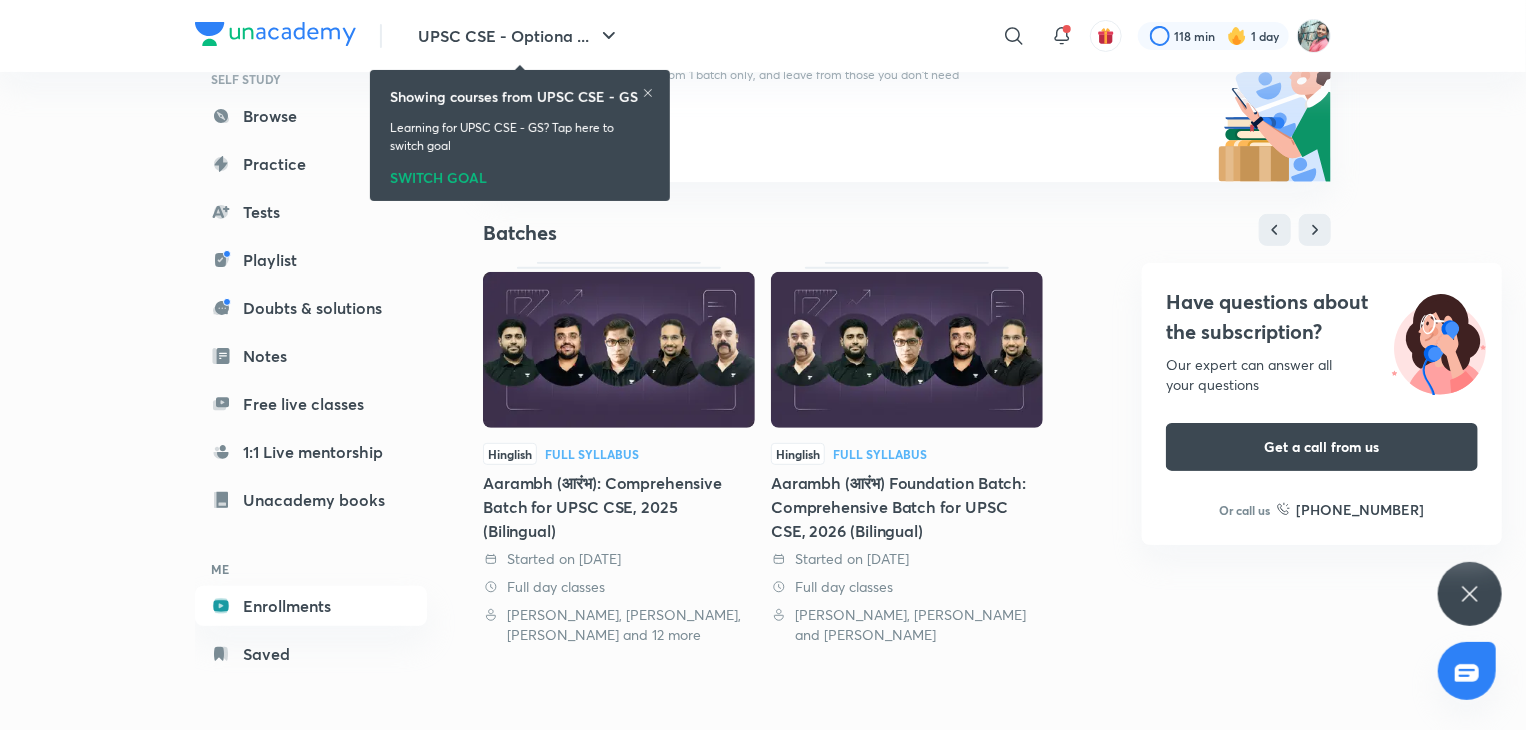 click 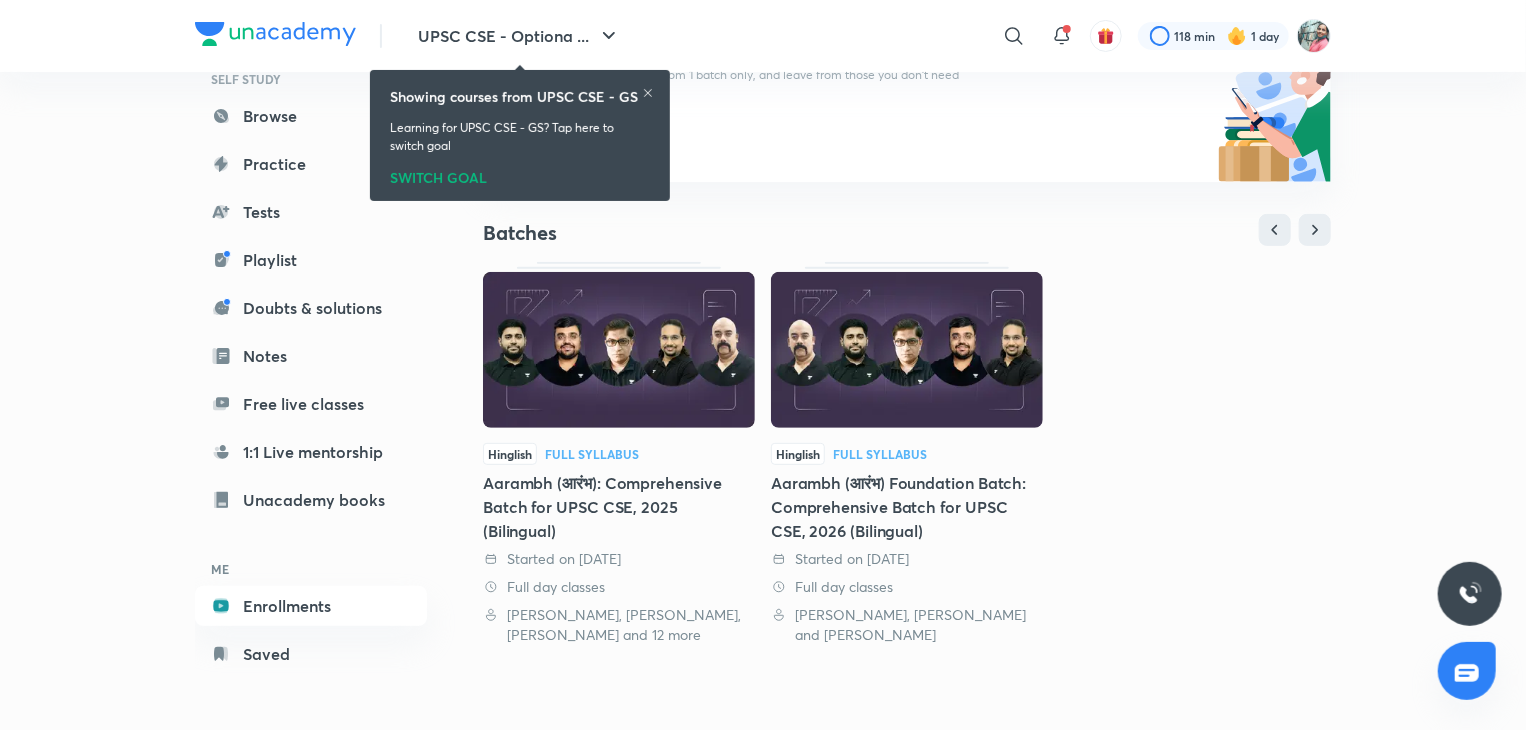click on "Aarambh (आरंभ): Comprehensive Batch for UPSC CSE, 2025 (Bilingual)" at bounding box center (619, 507) 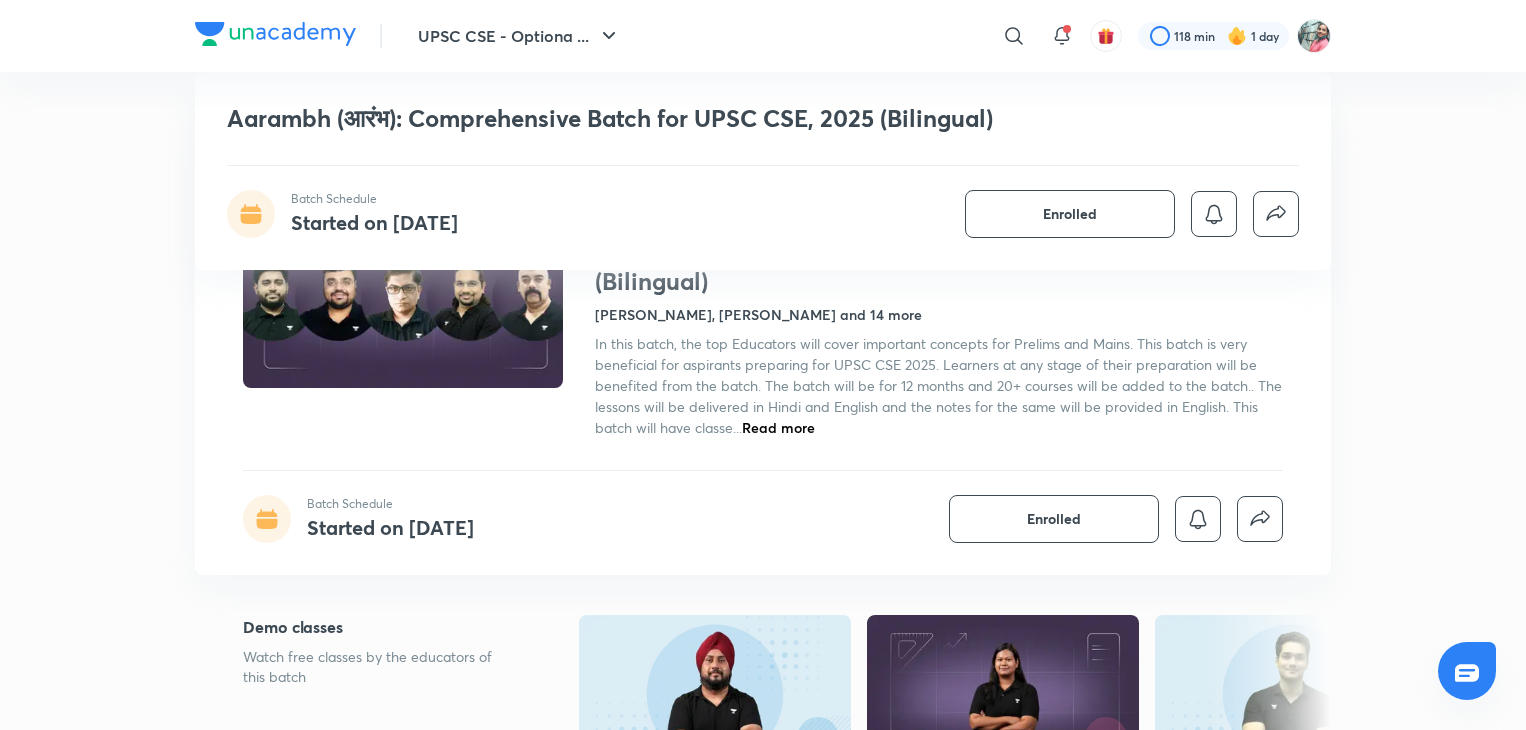 scroll, scrollTop: 306, scrollLeft: 0, axis: vertical 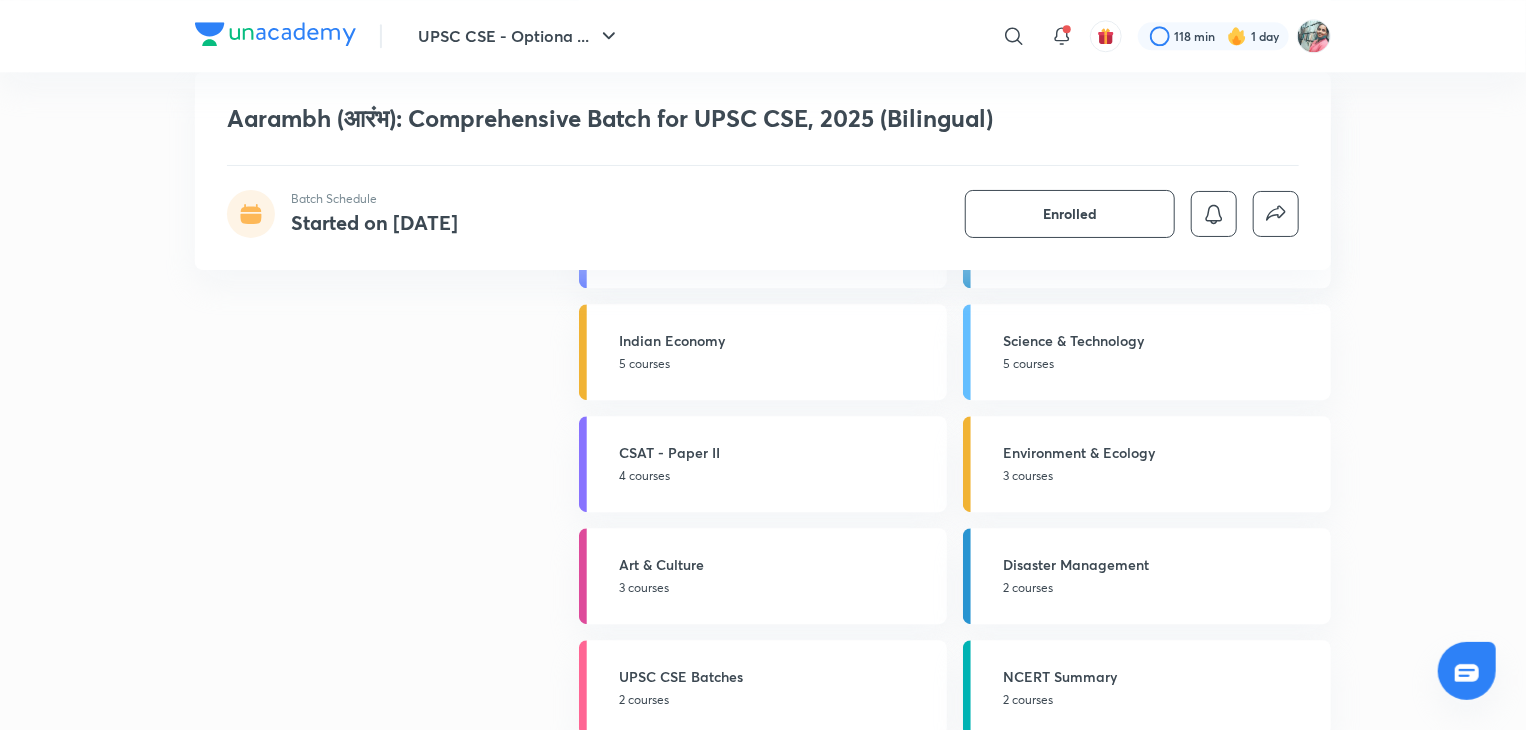 click on "4 courses" at bounding box center [777, 476] 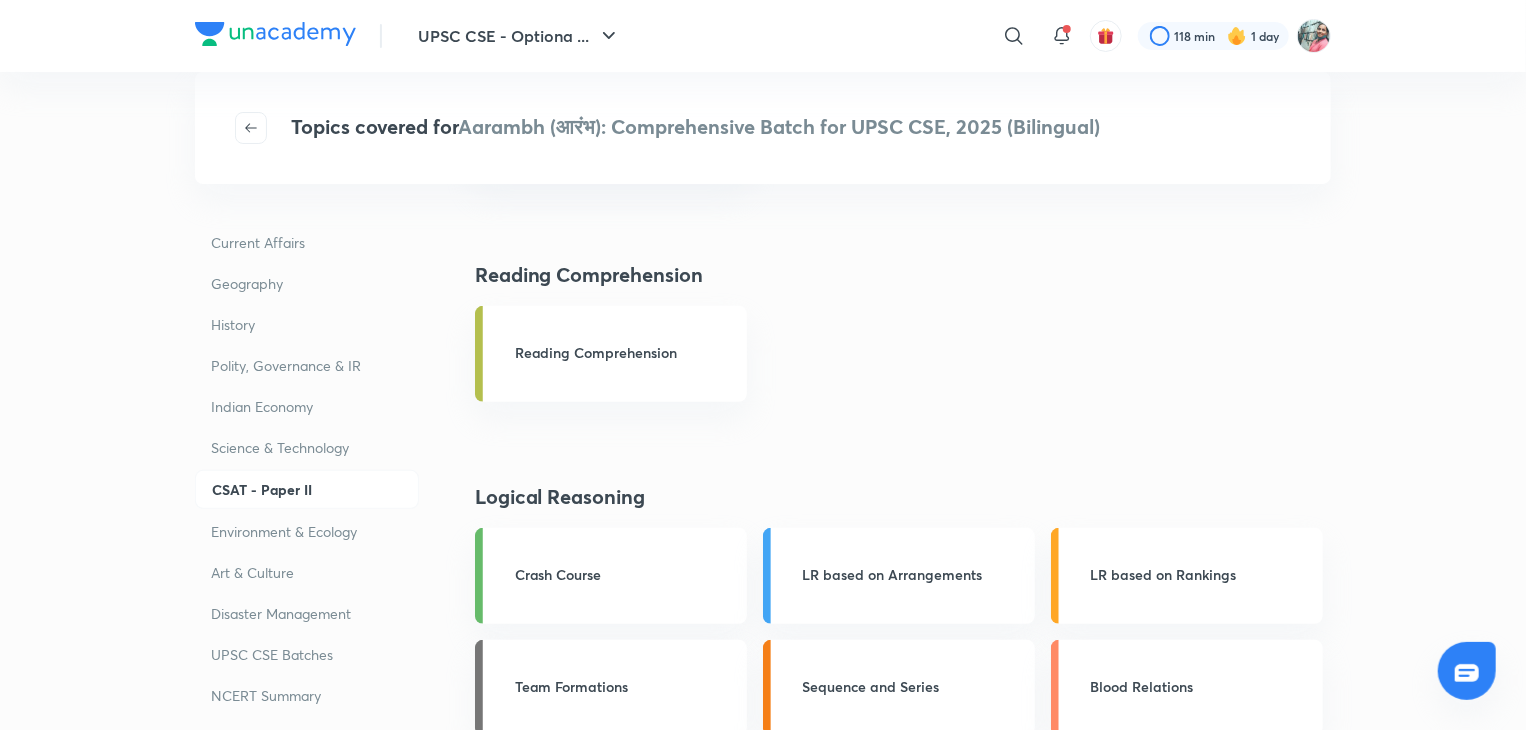 scroll, scrollTop: 0, scrollLeft: 0, axis: both 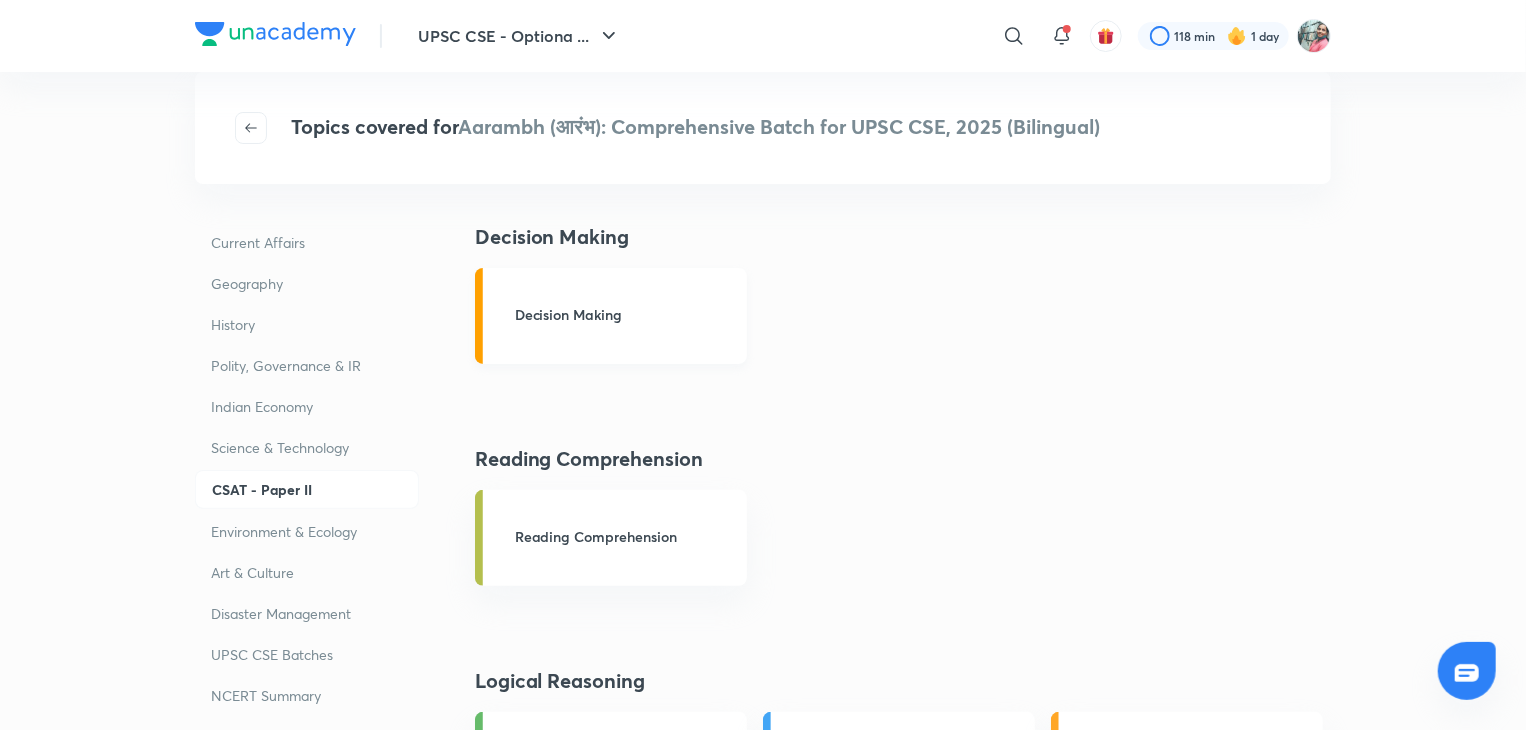 click on "Decision Making" at bounding box center (625, 314) 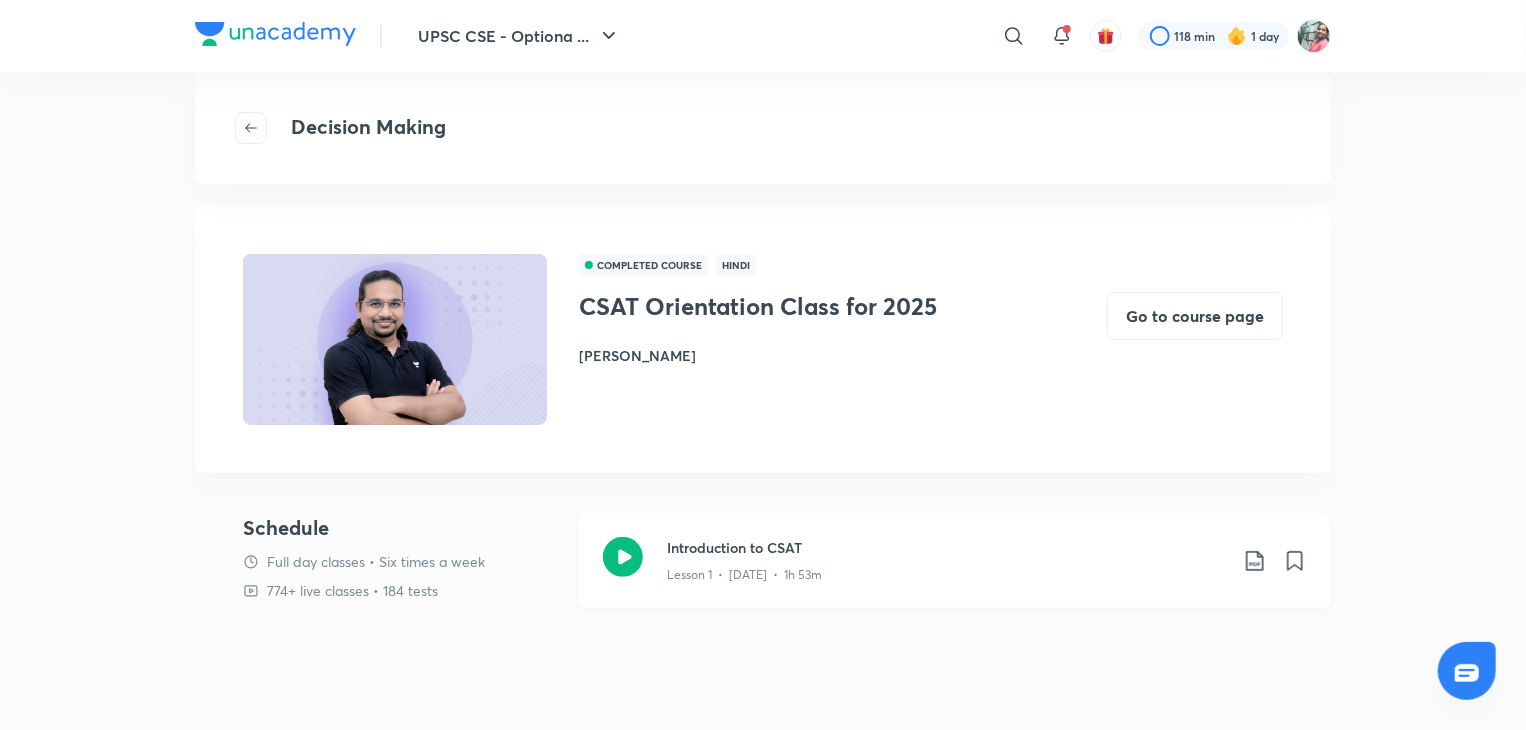 scroll, scrollTop: 0, scrollLeft: 0, axis: both 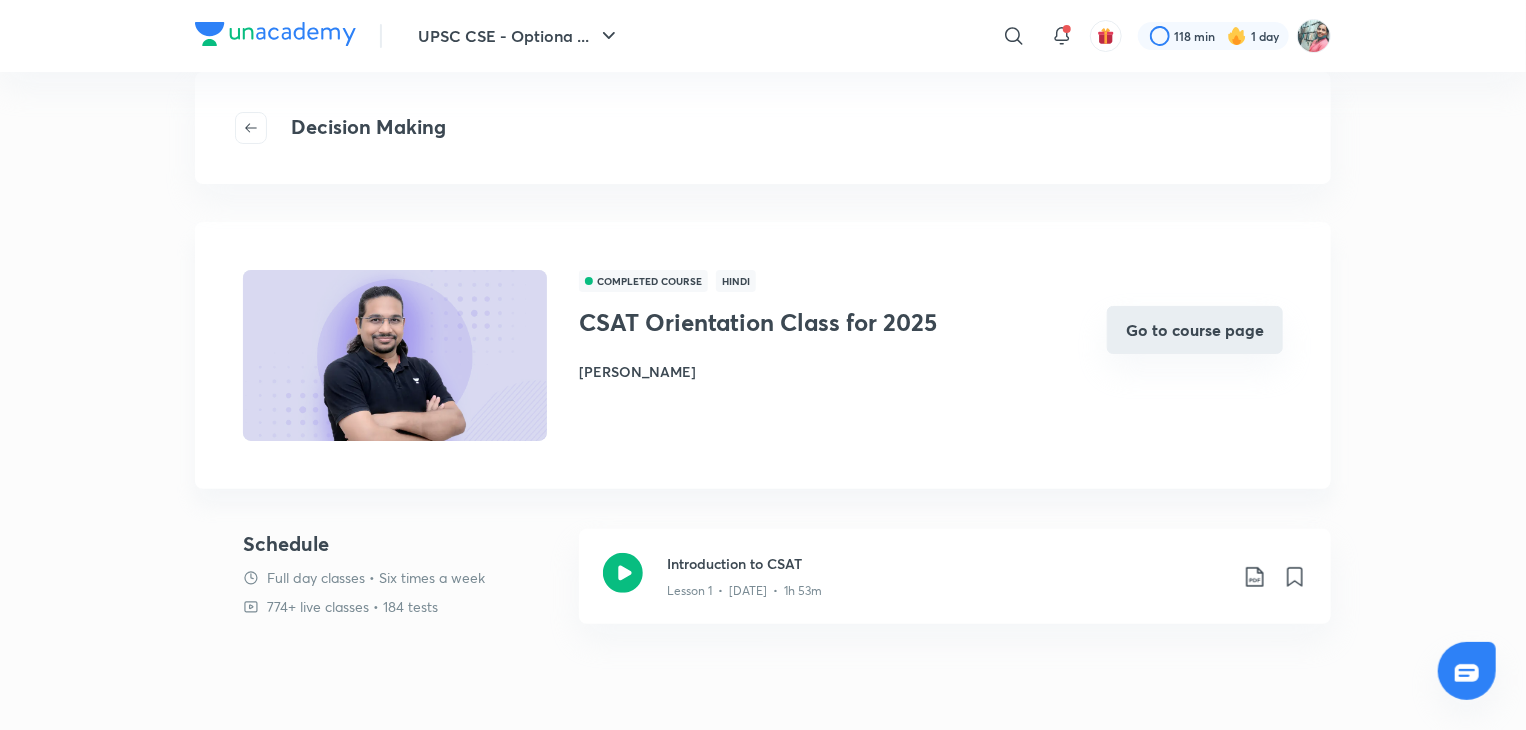 click on "Go to course page" at bounding box center [1195, 330] 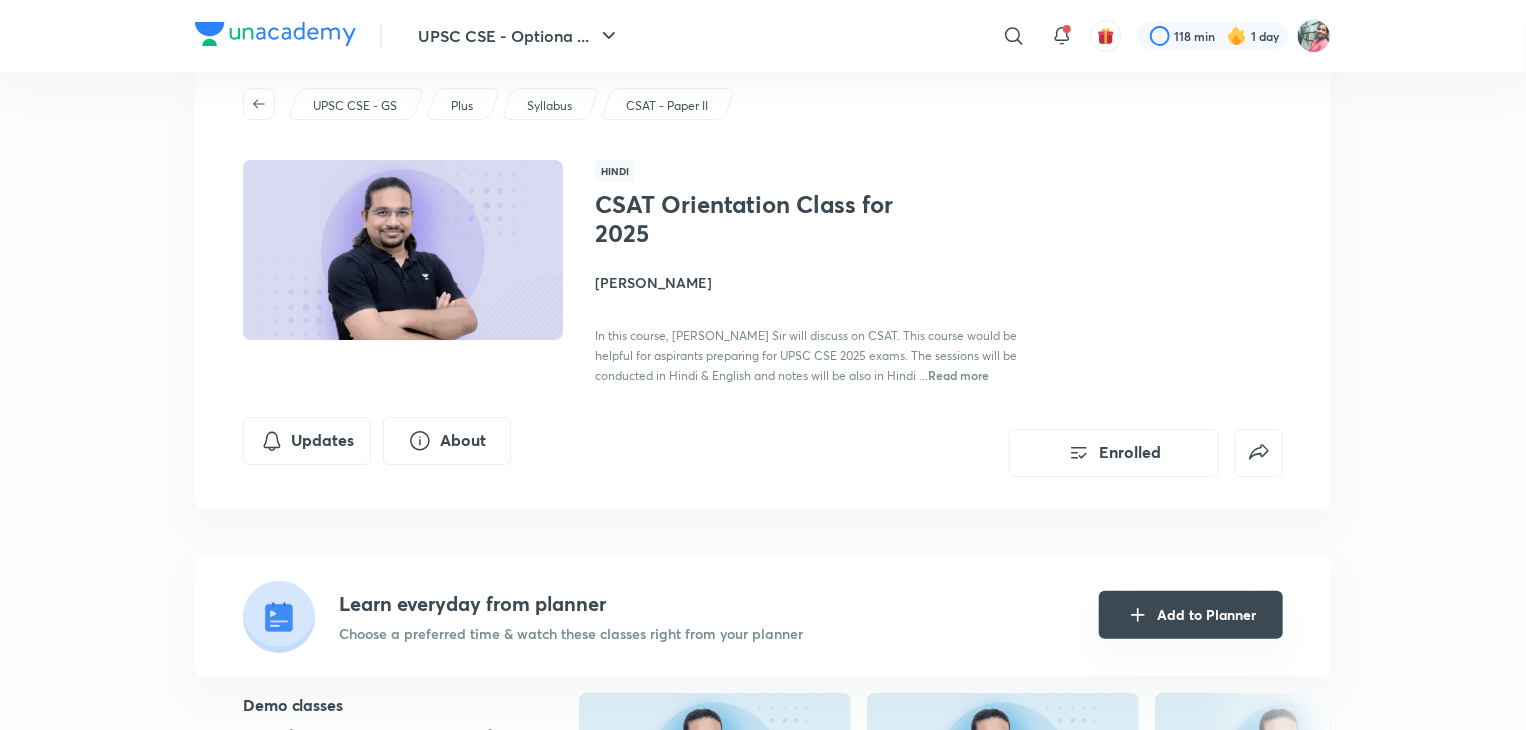 scroll, scrollTop: 0, scrollLeft: 0, axis: both 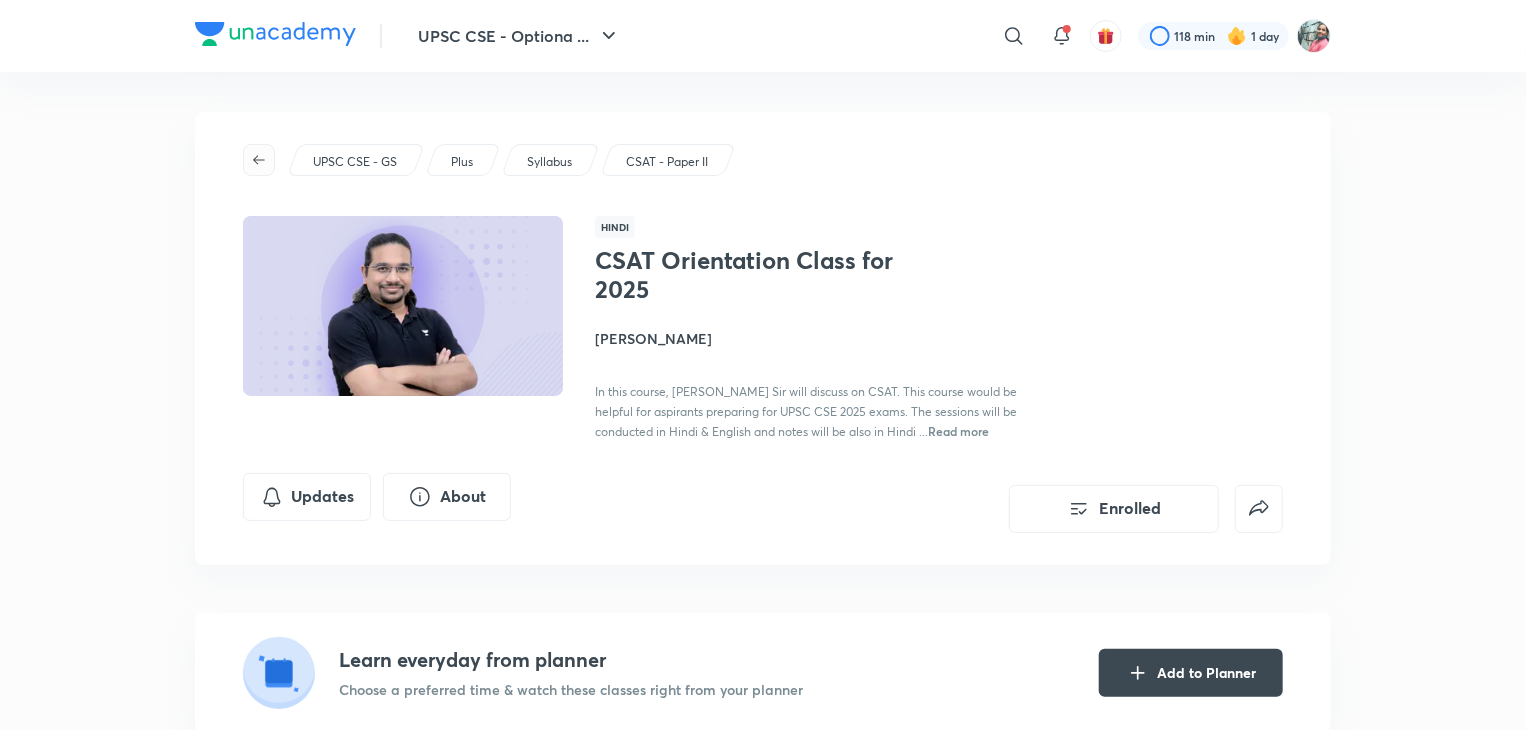 click 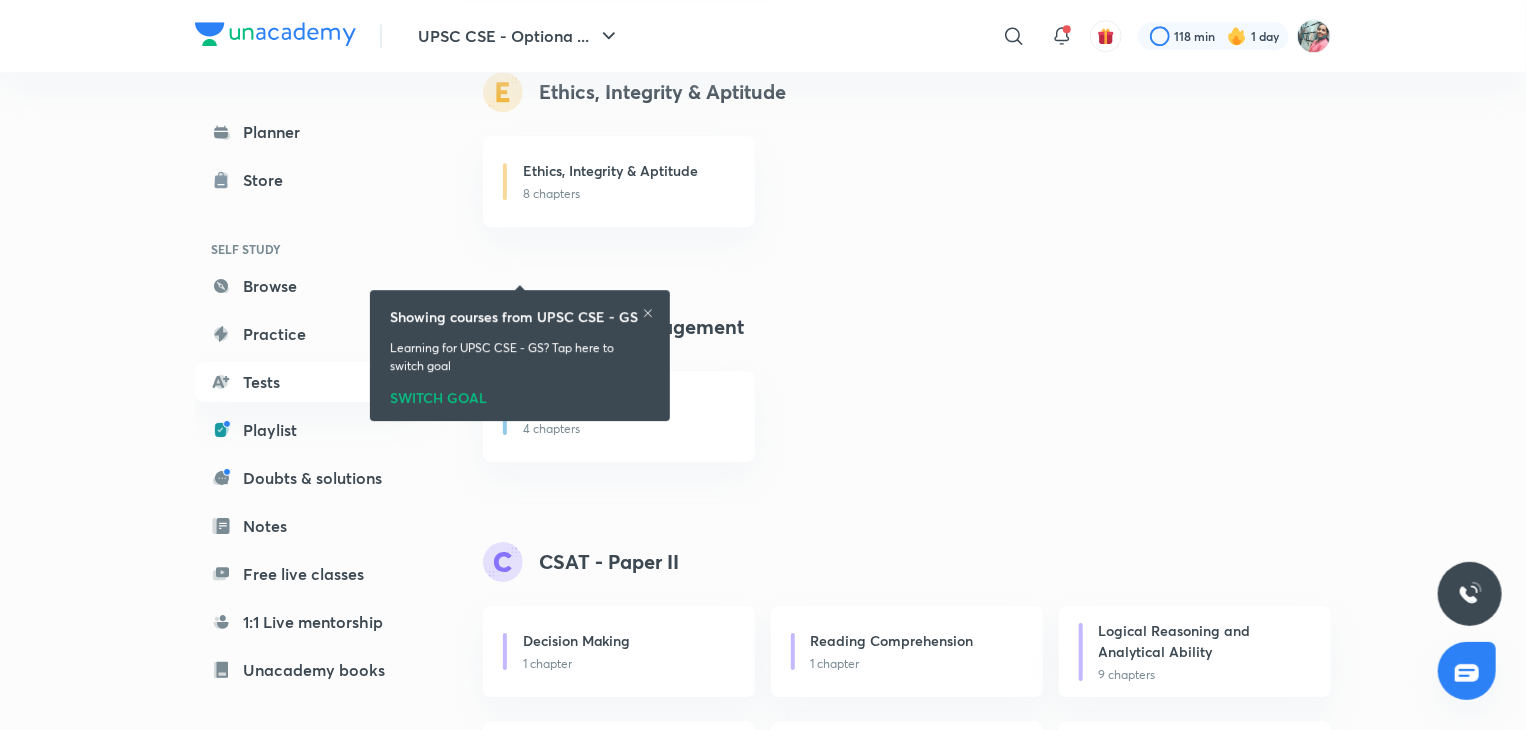scroll, scrollTop: 3184, scrollLeft: 0, axis: vertical 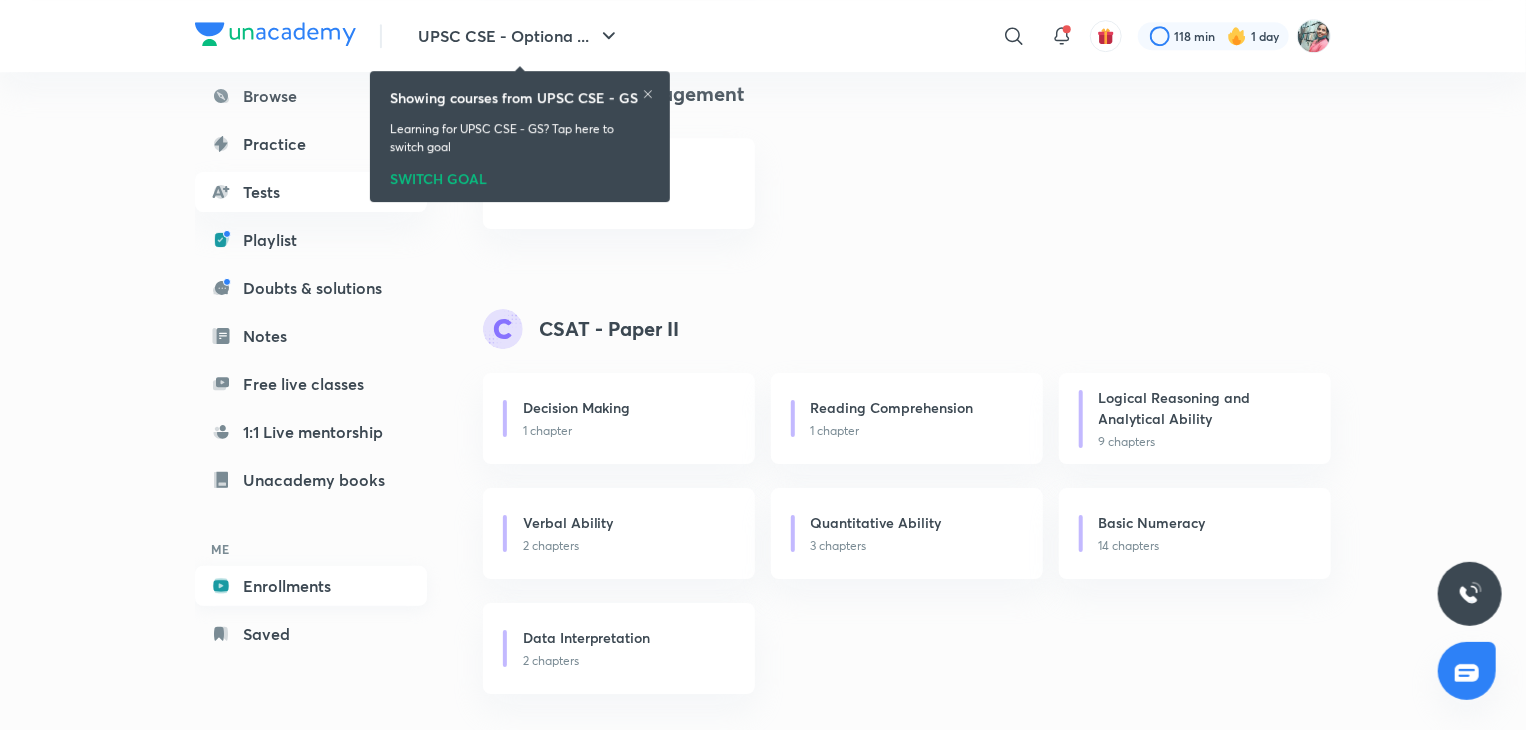 click on "Enrollments" at bounding box center (311, 586) 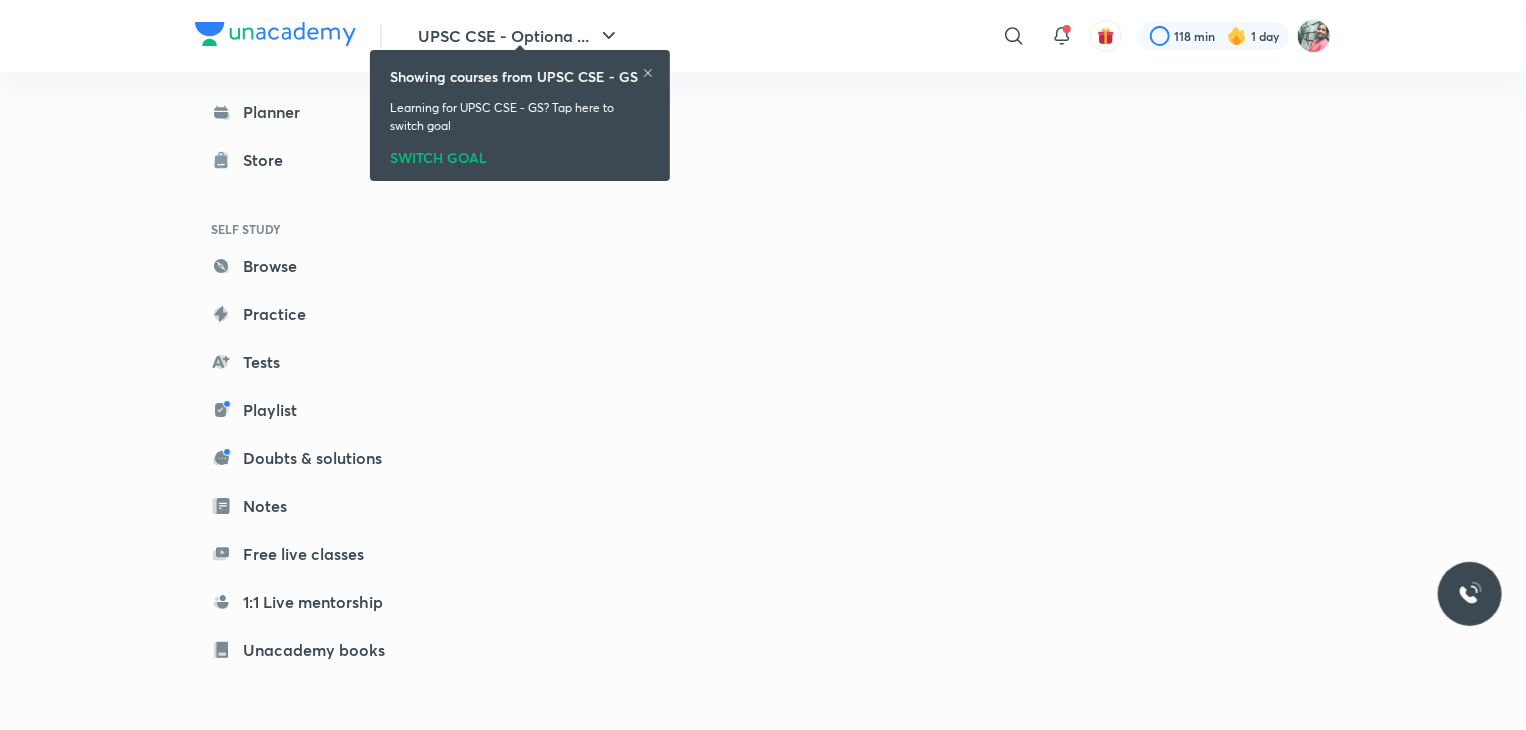scroll, scrollTop: 0, scrollLeft: 0, axis: both 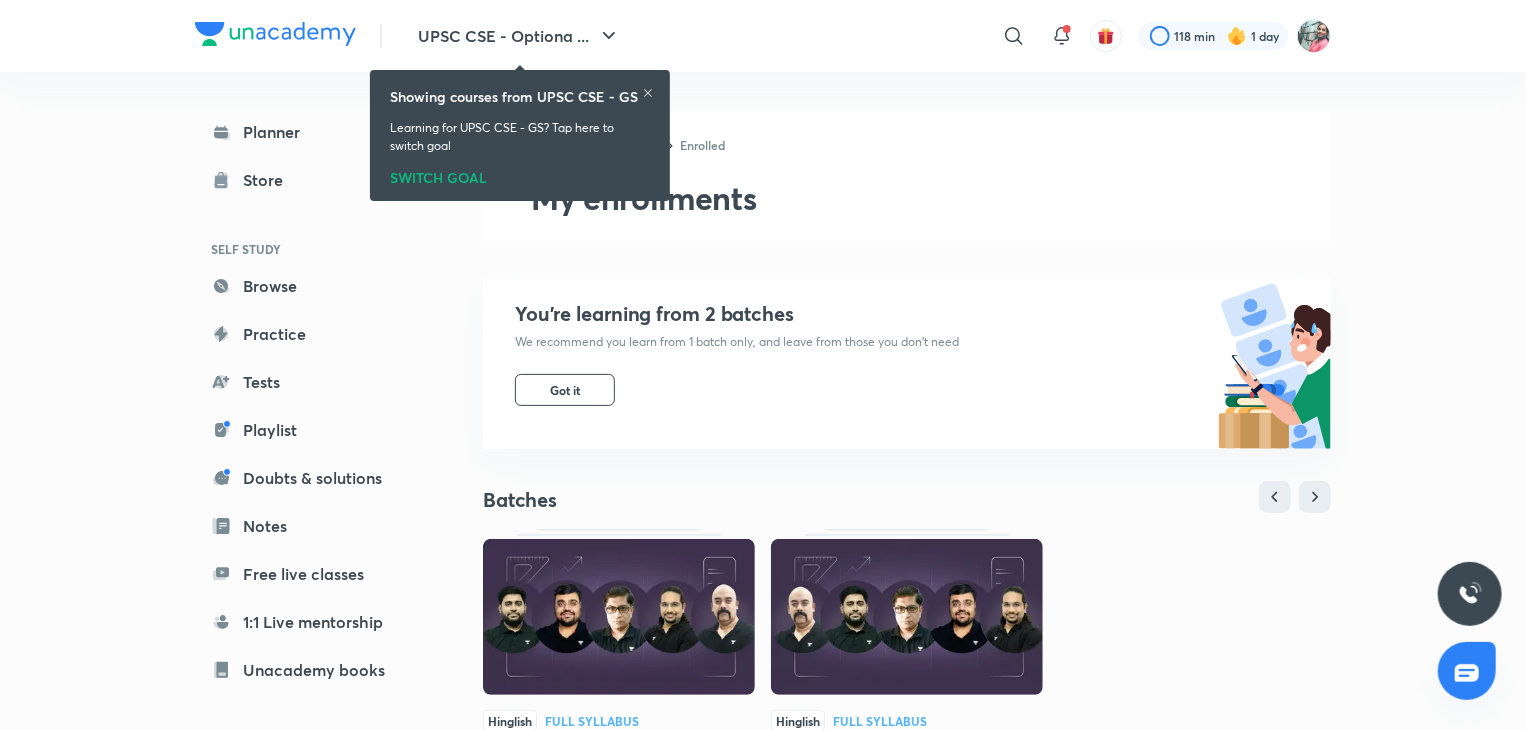 click on "SWITCH GOAL" at bounding box center (520, 174) 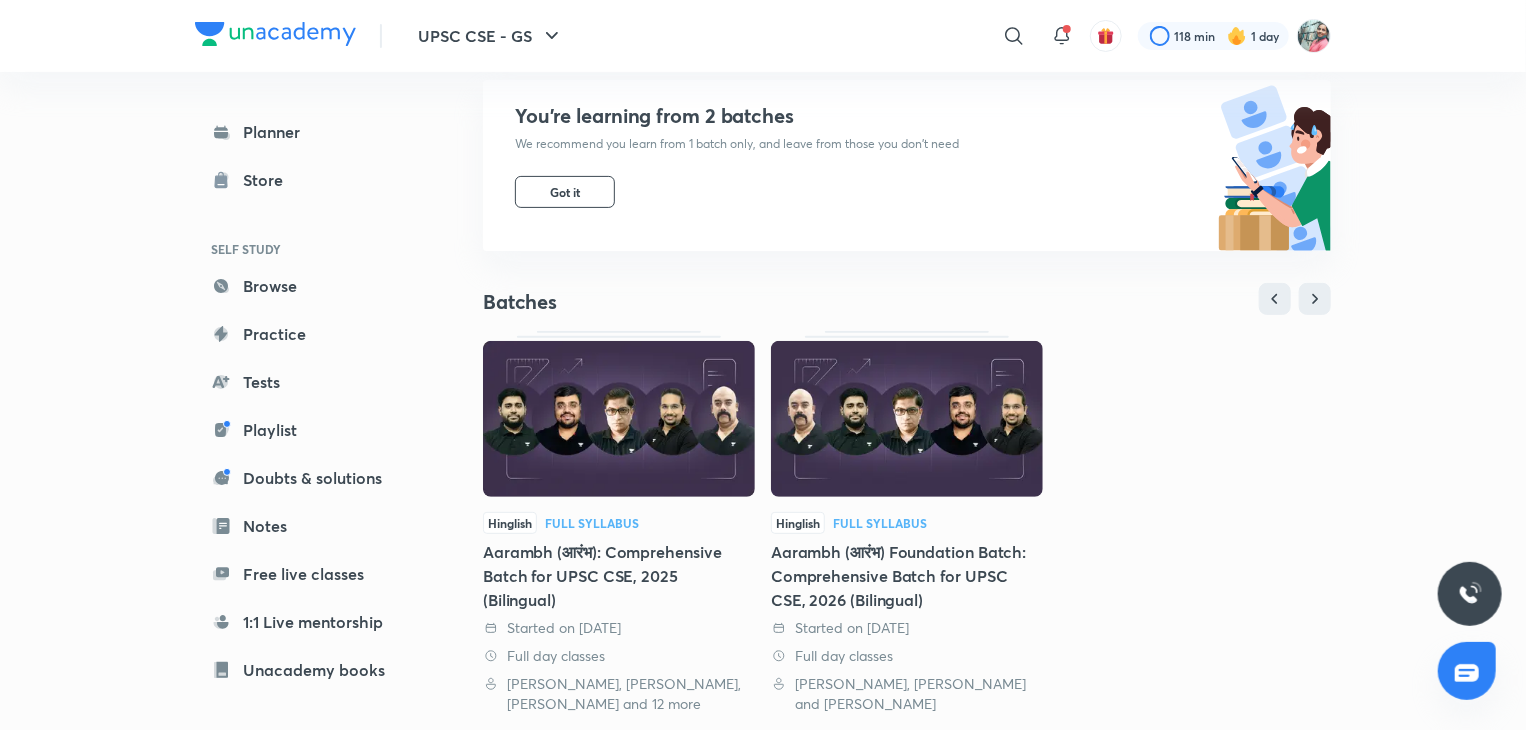 scroll, scrollTop: 223, scrollLeft: 0, axis: vertical 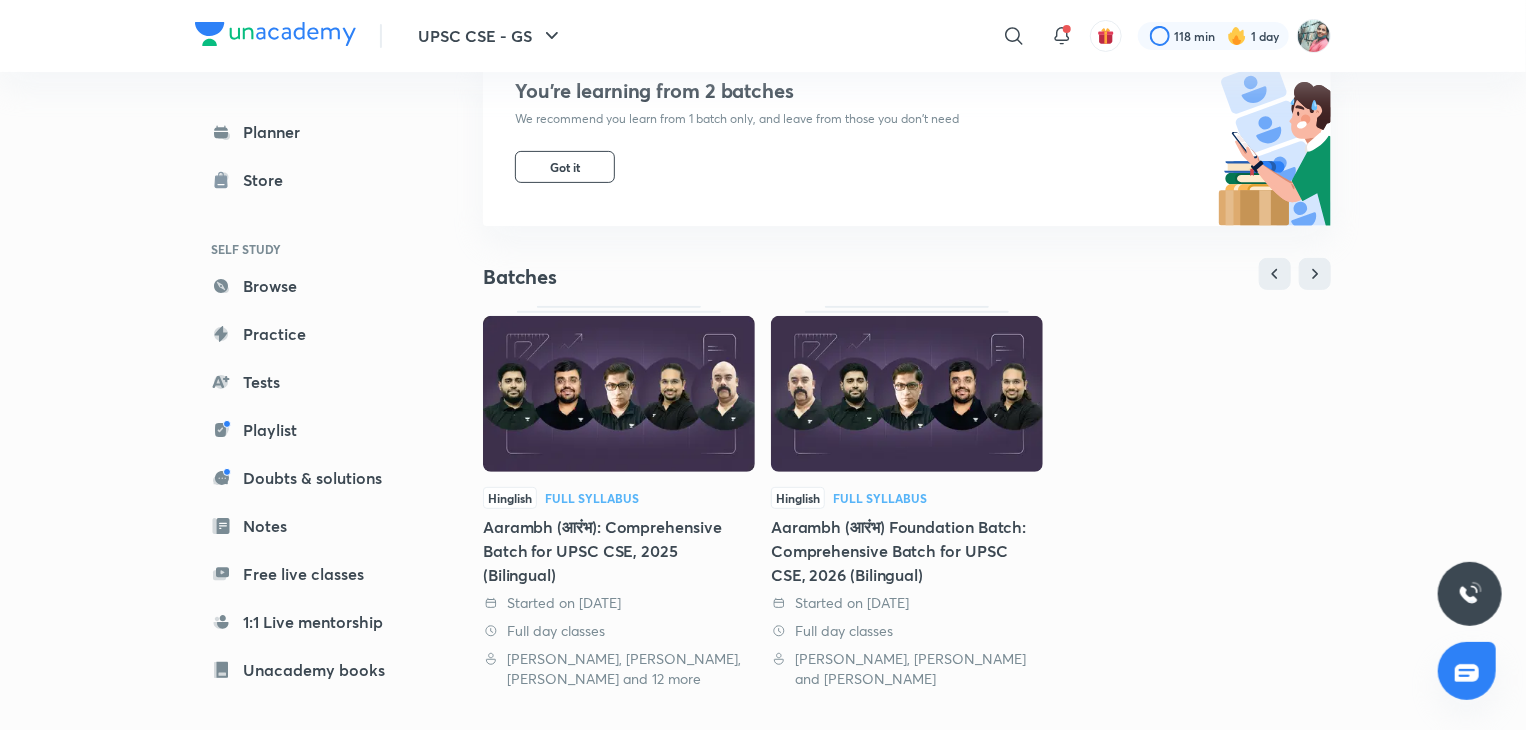 click on "Aarambh (आरंभ): Comprehensive Batch for UPSC CSE, 2025 (Bilingual)" at bounding box center (619, 551) 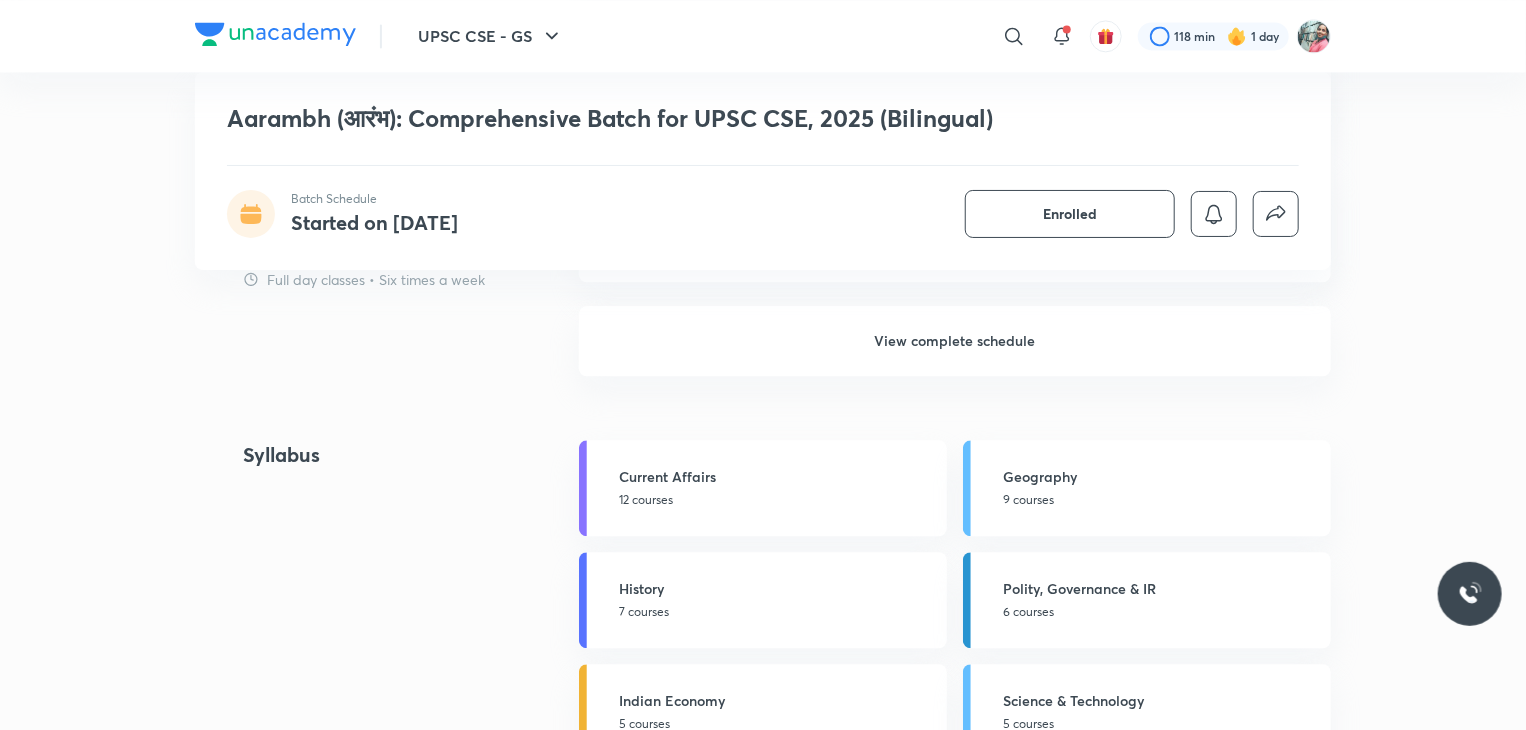 scroll, scrollTop: 1938, scrollLeft: 0, axis: vertical 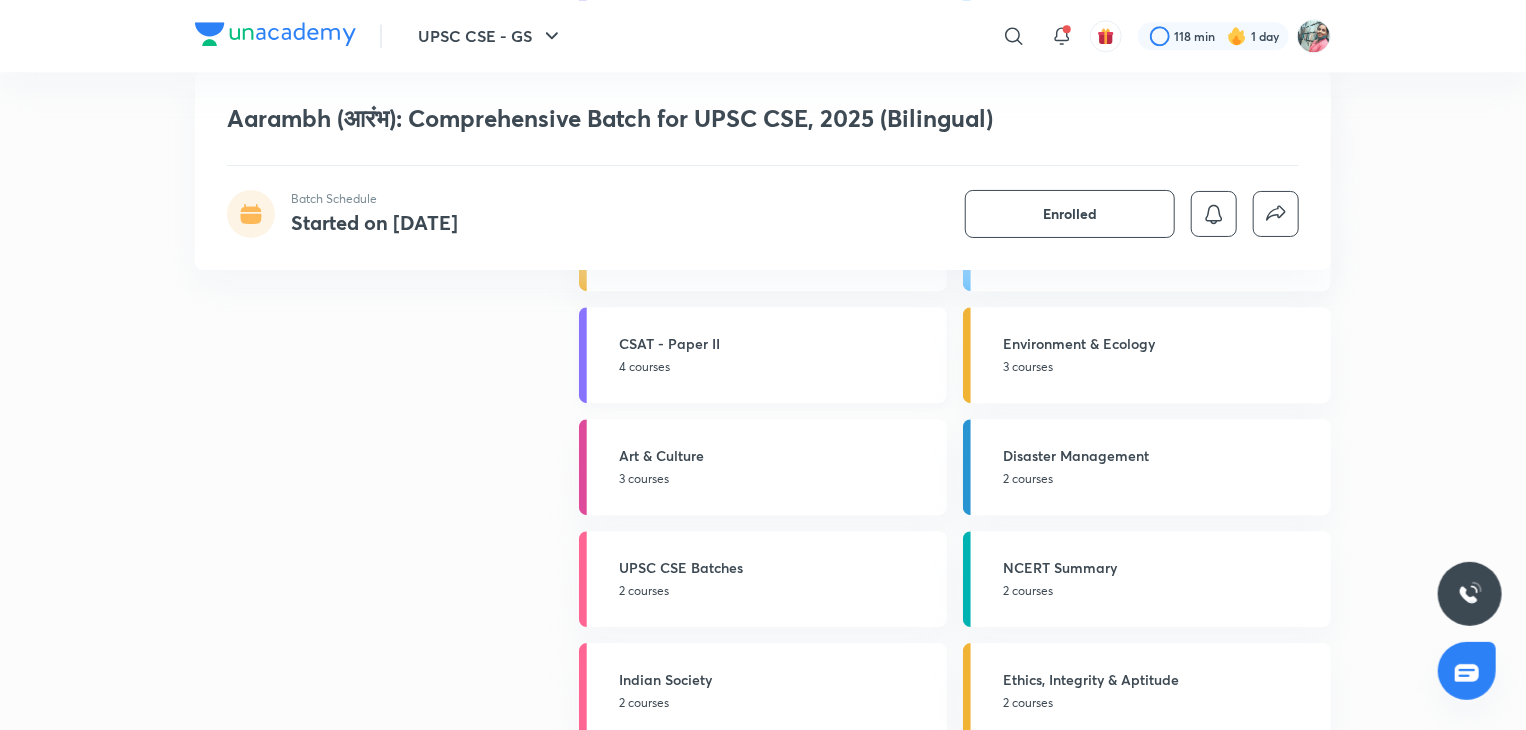 click on "CSAT - Paper II 4 courses" at bounding box center [763, 355] 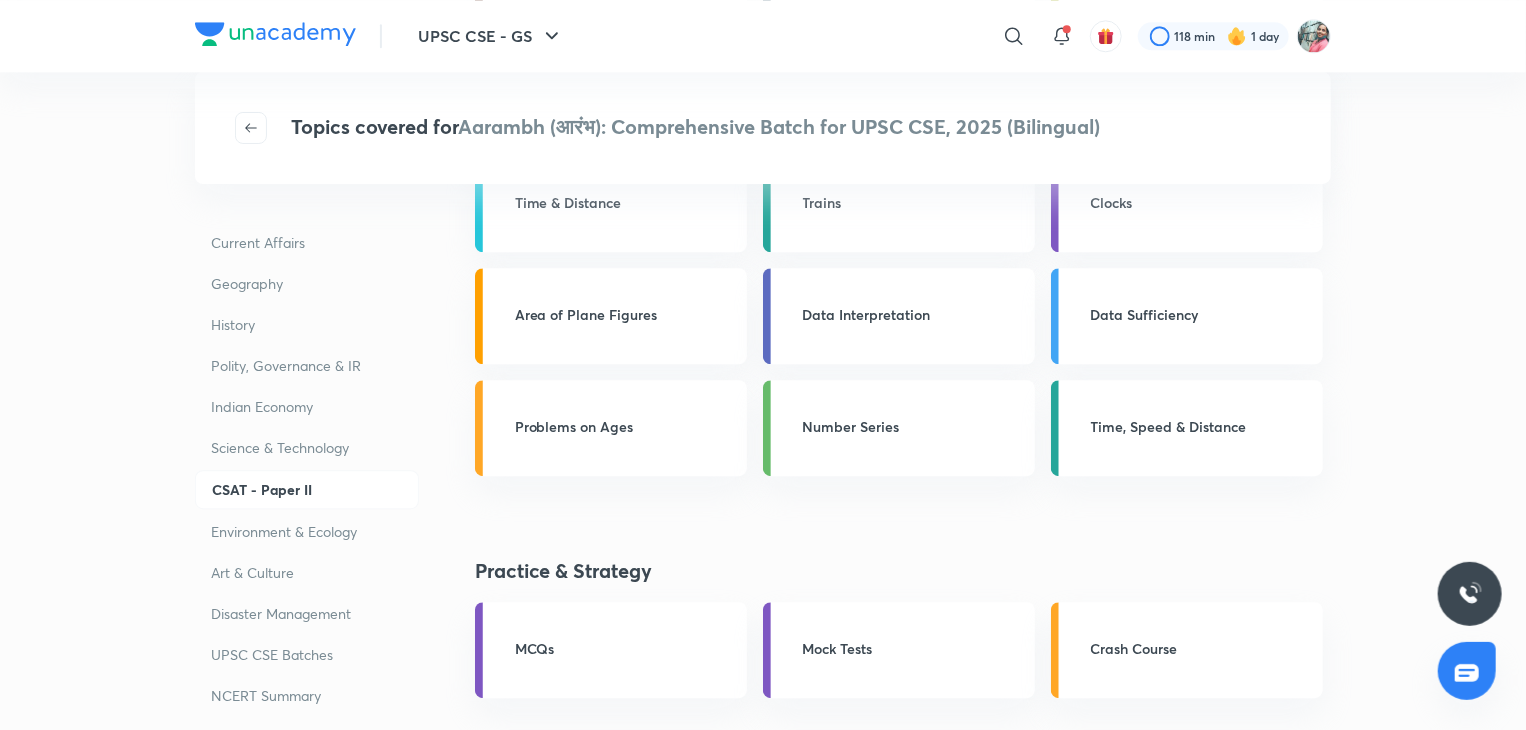scroll, scrollTop: 2567, scrollLeft: 0, axis: vertical 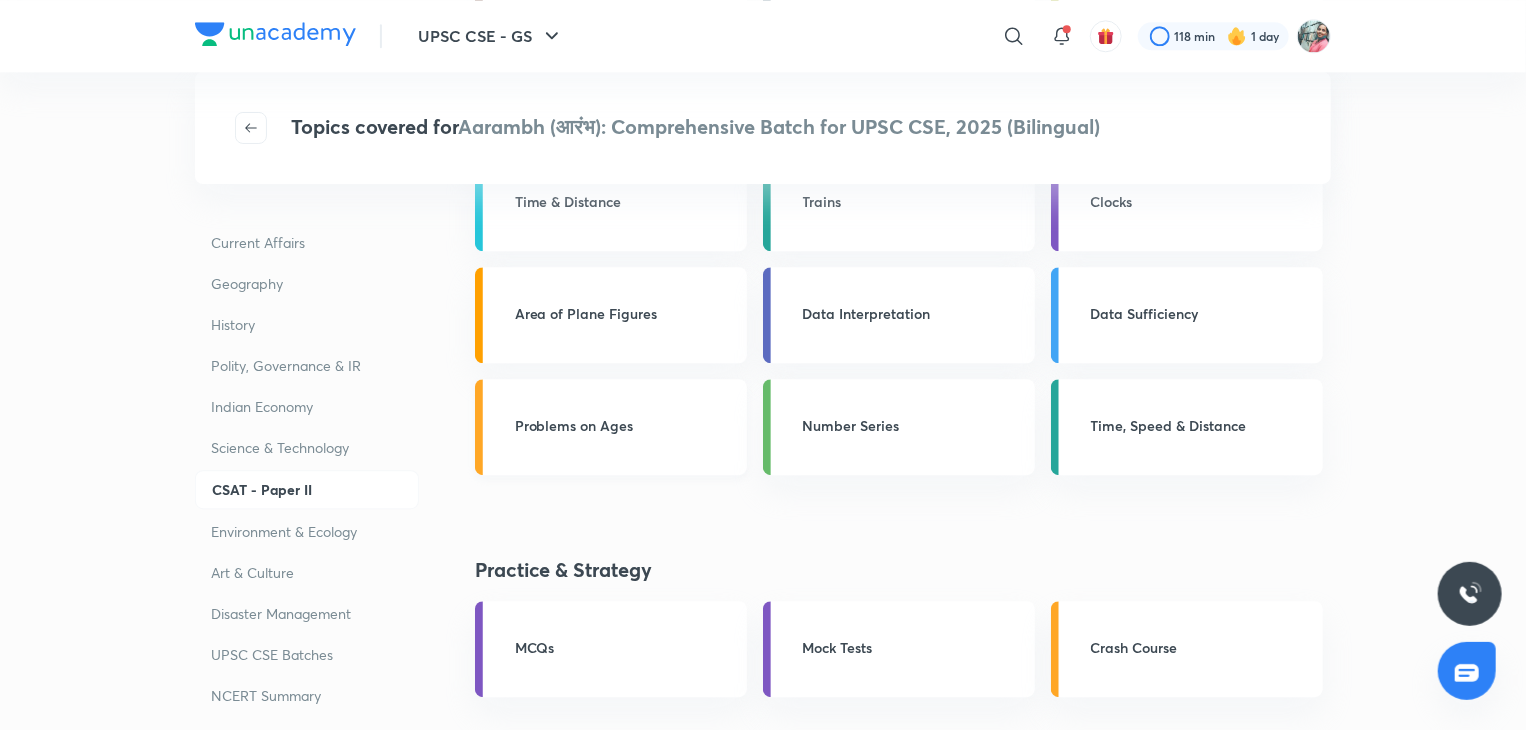 click on "Problems on Ages" at bounding box center [611, 427] 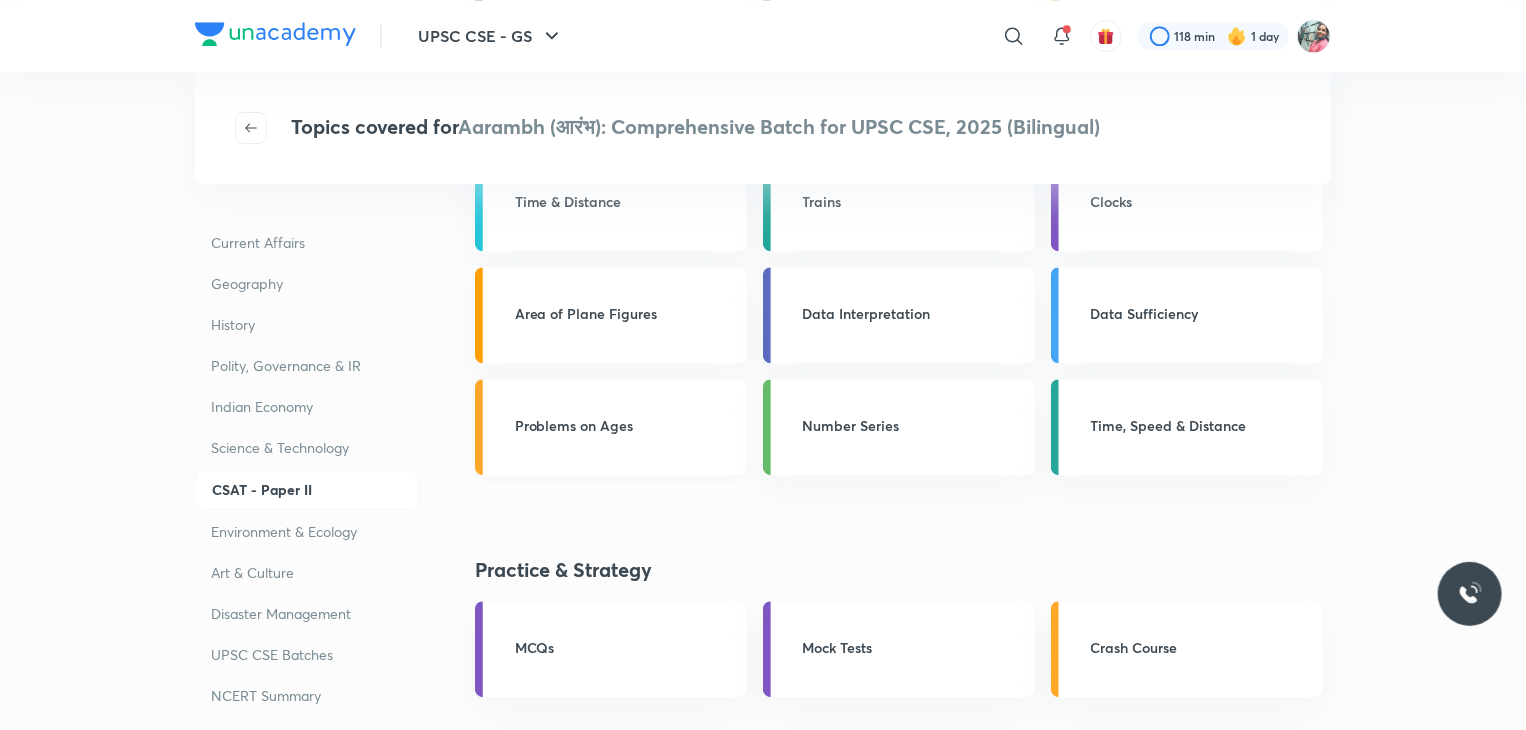 scroll, scrollTop: 0, scrollLeft: 0, axis: both 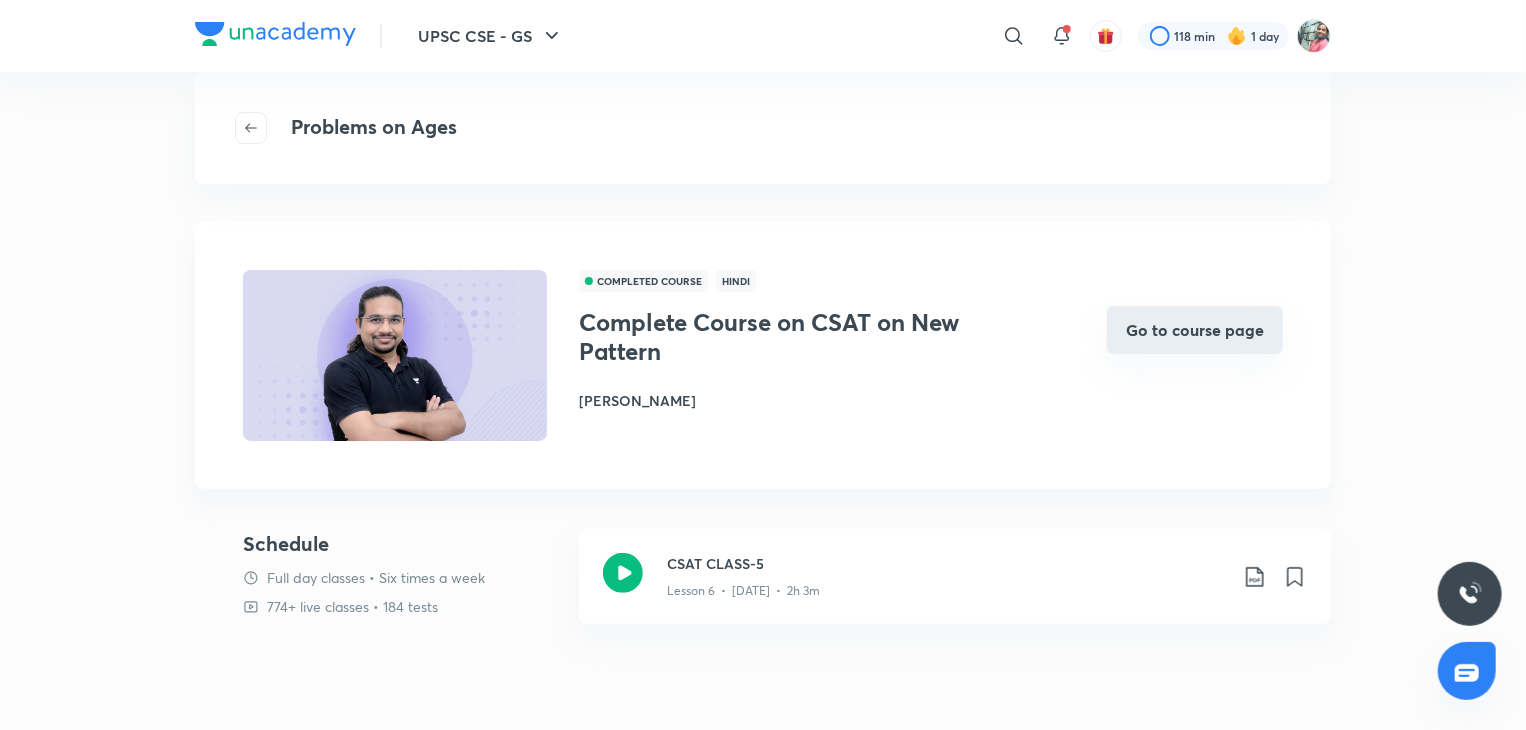 click on "Go to course page" at bounding box center (1195, 330) 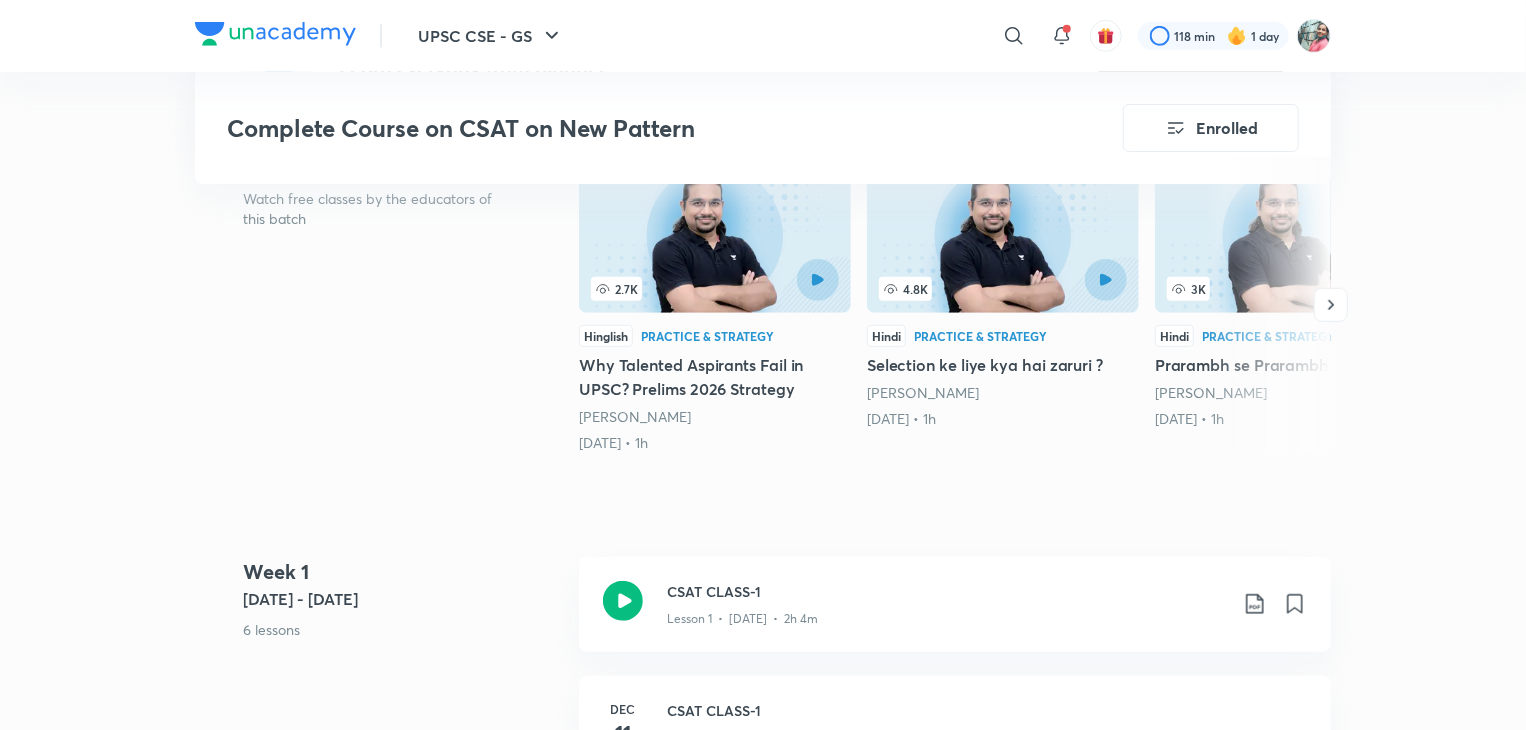scroll, scrollTop: 0, scrollLeft: 0, axis: both 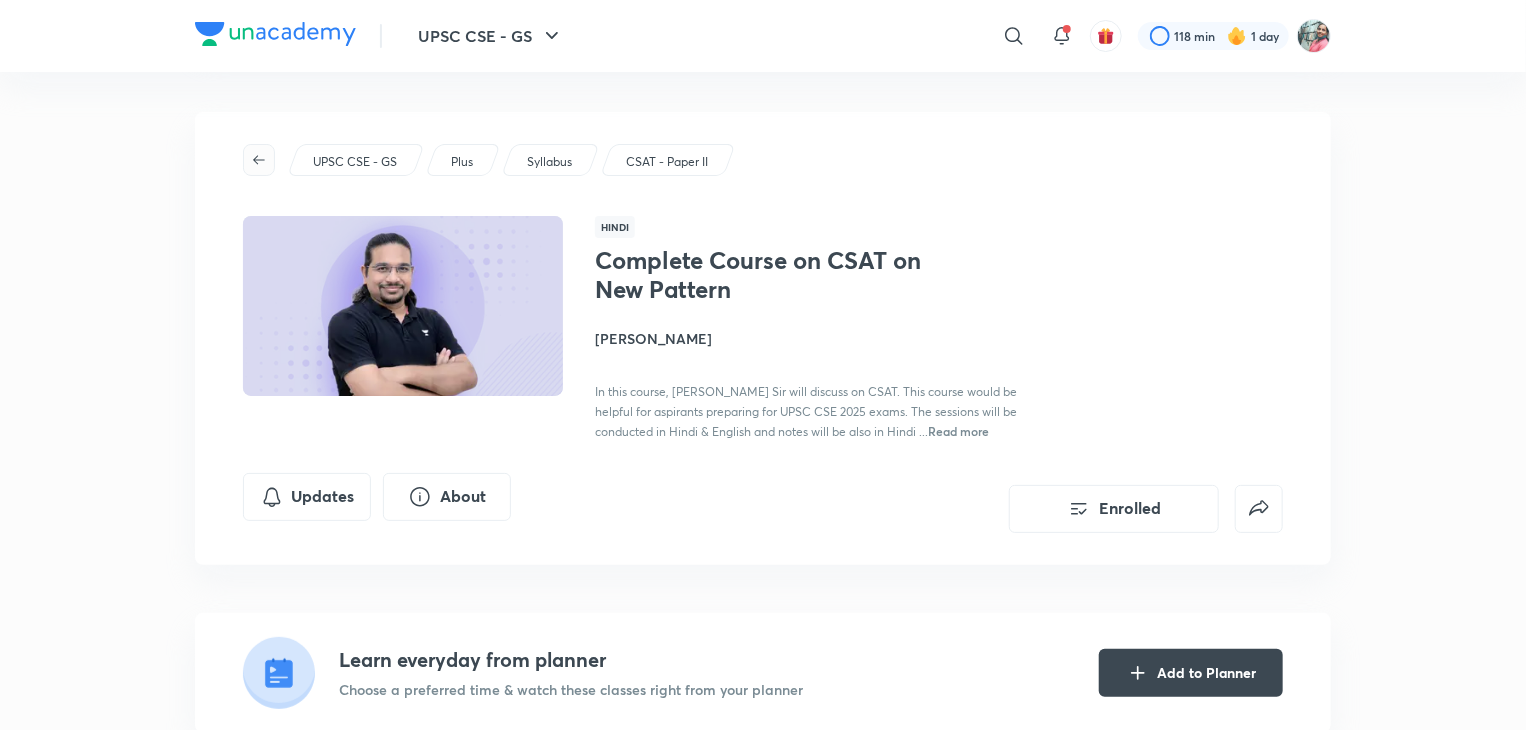 click 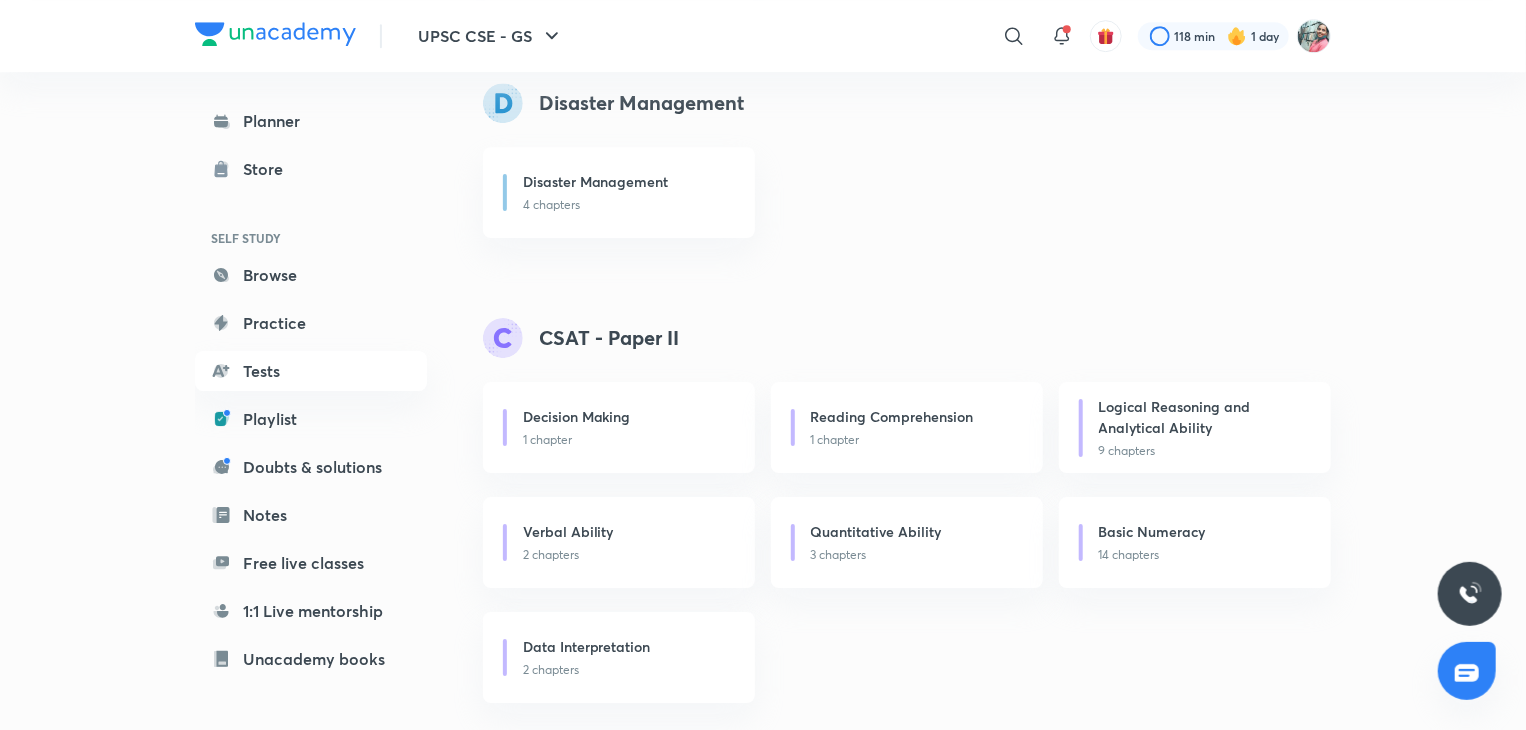 scroll, scrollTop: 3184, scrollLeft: 0, axis: vertical 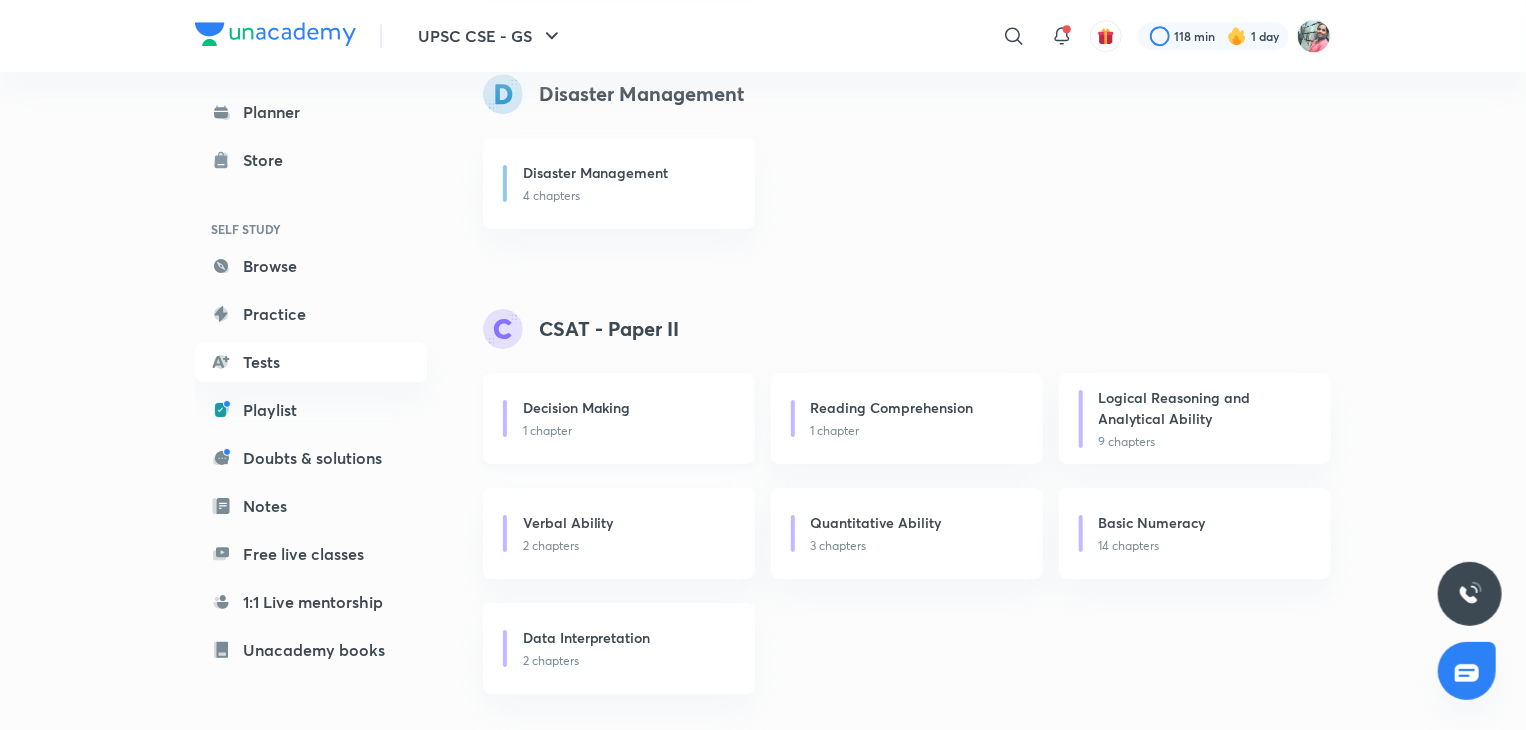 click on "1 chapter" at bounding box center [627, 431] 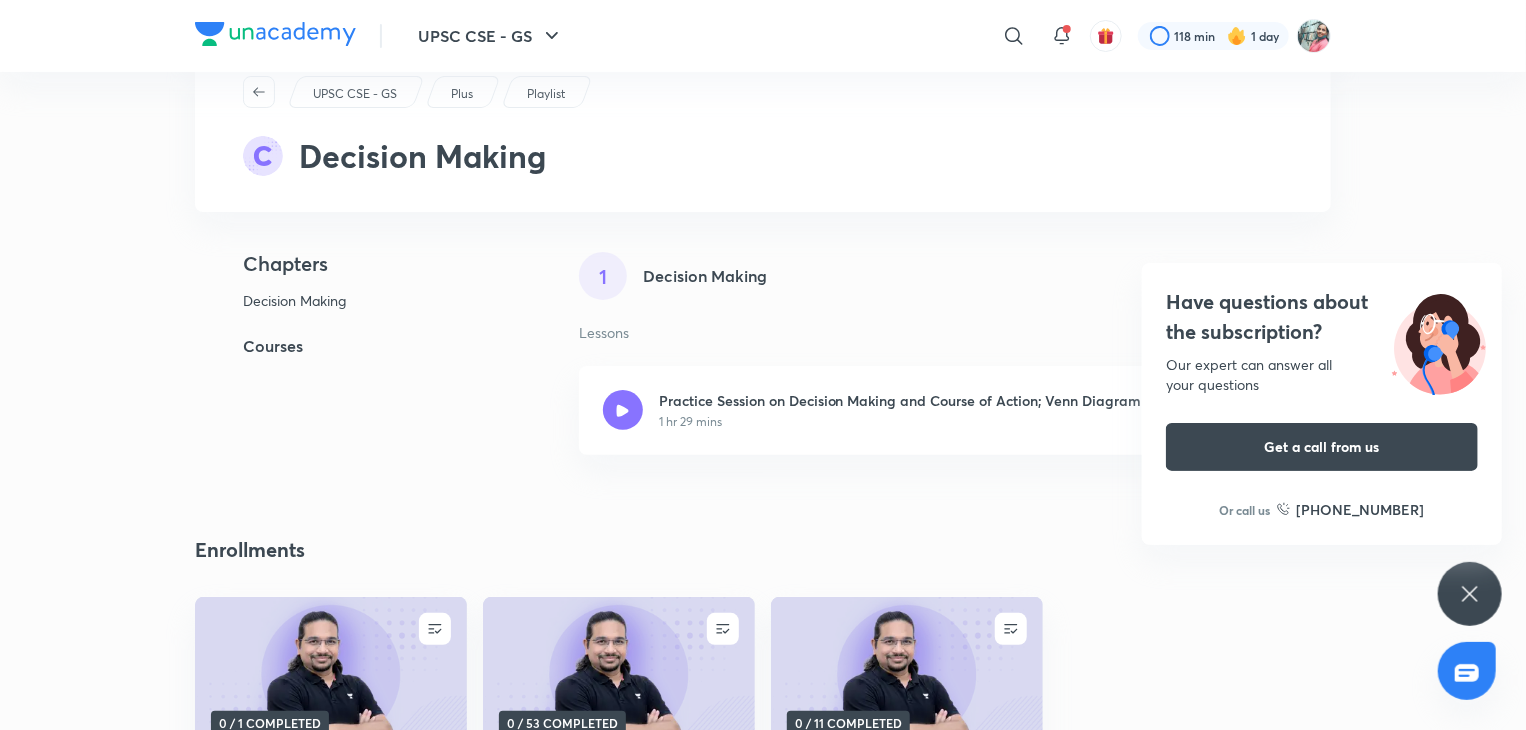 scroll, scrollTop: 68, scrollLeft: 0, axis: vertical 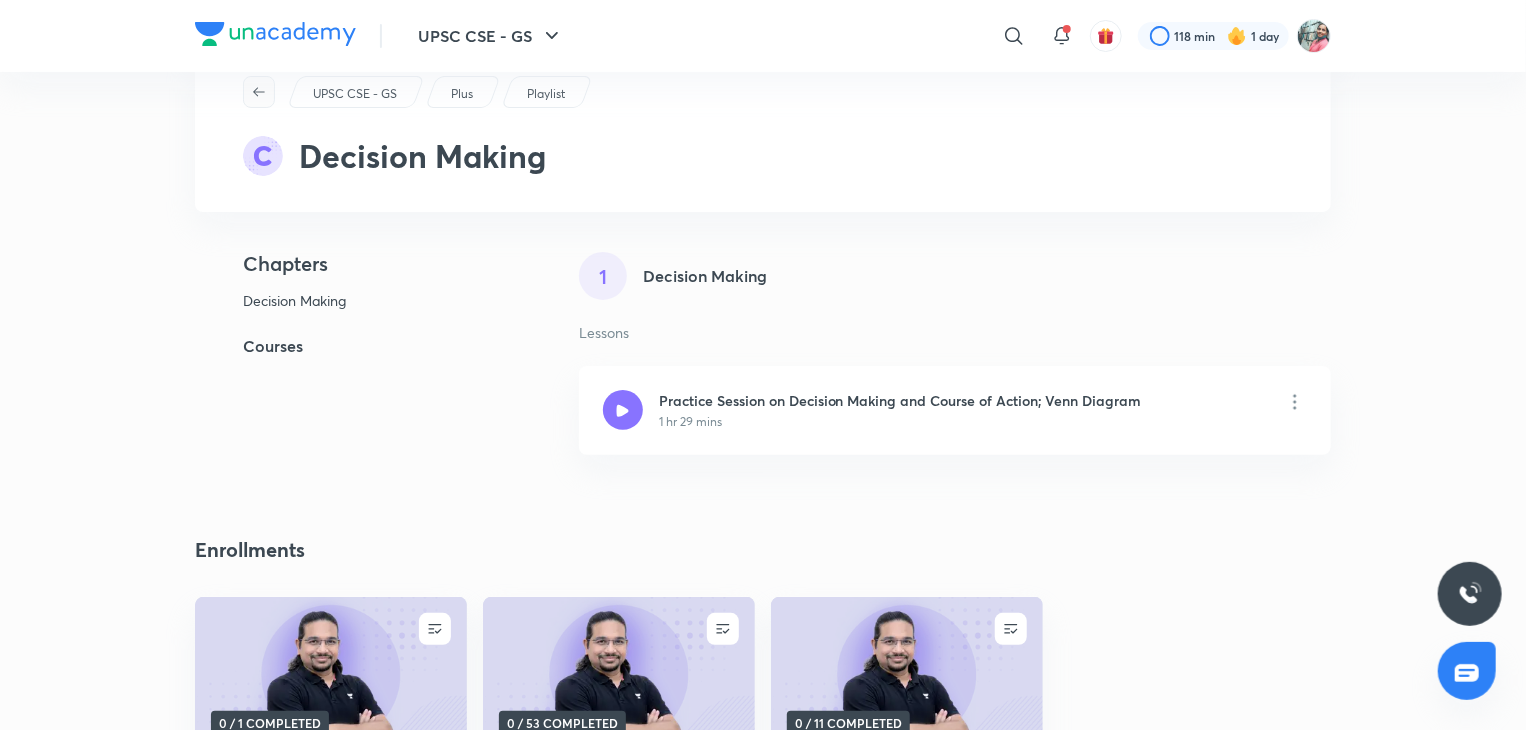 click 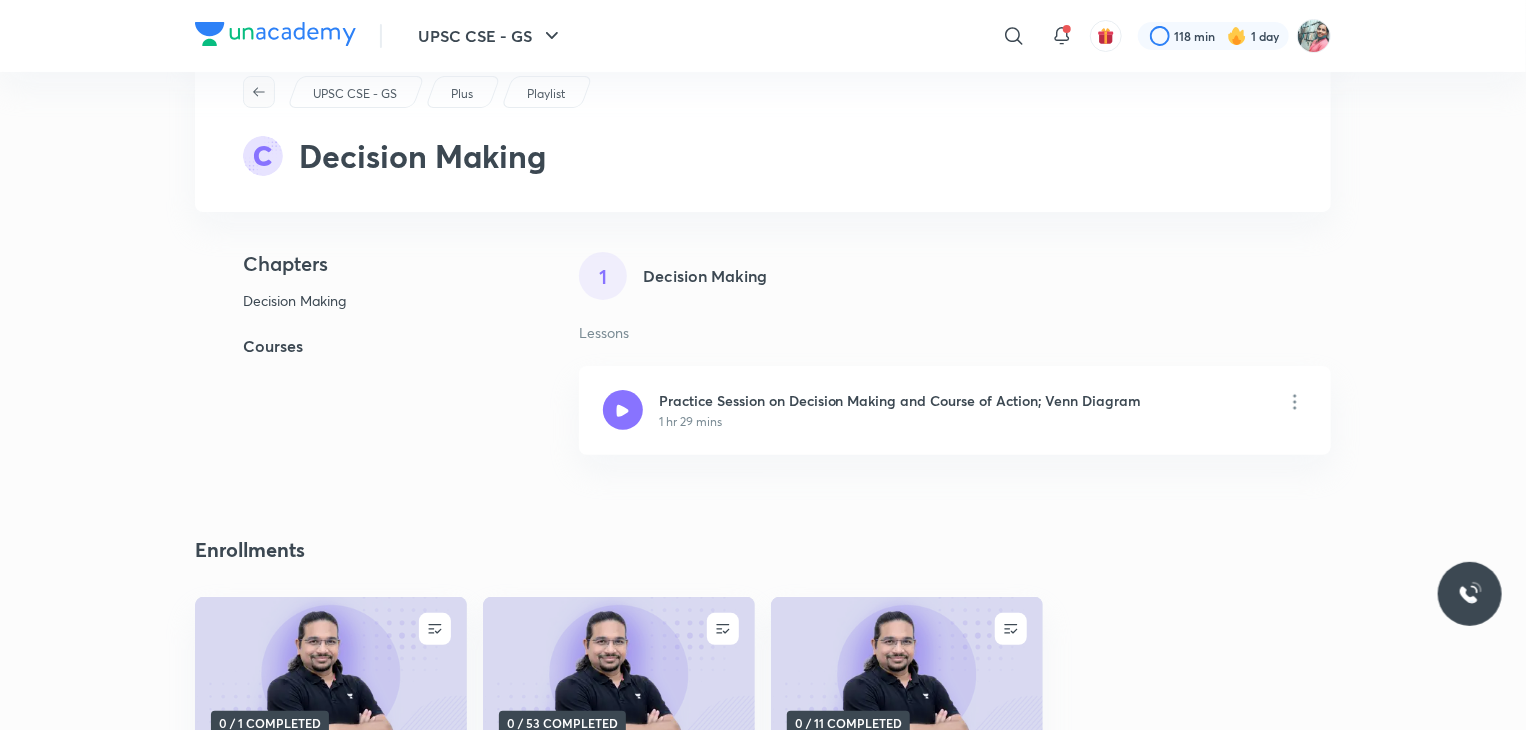 scroll, scrollTop: 0, scrollLeft: 0, axis: both 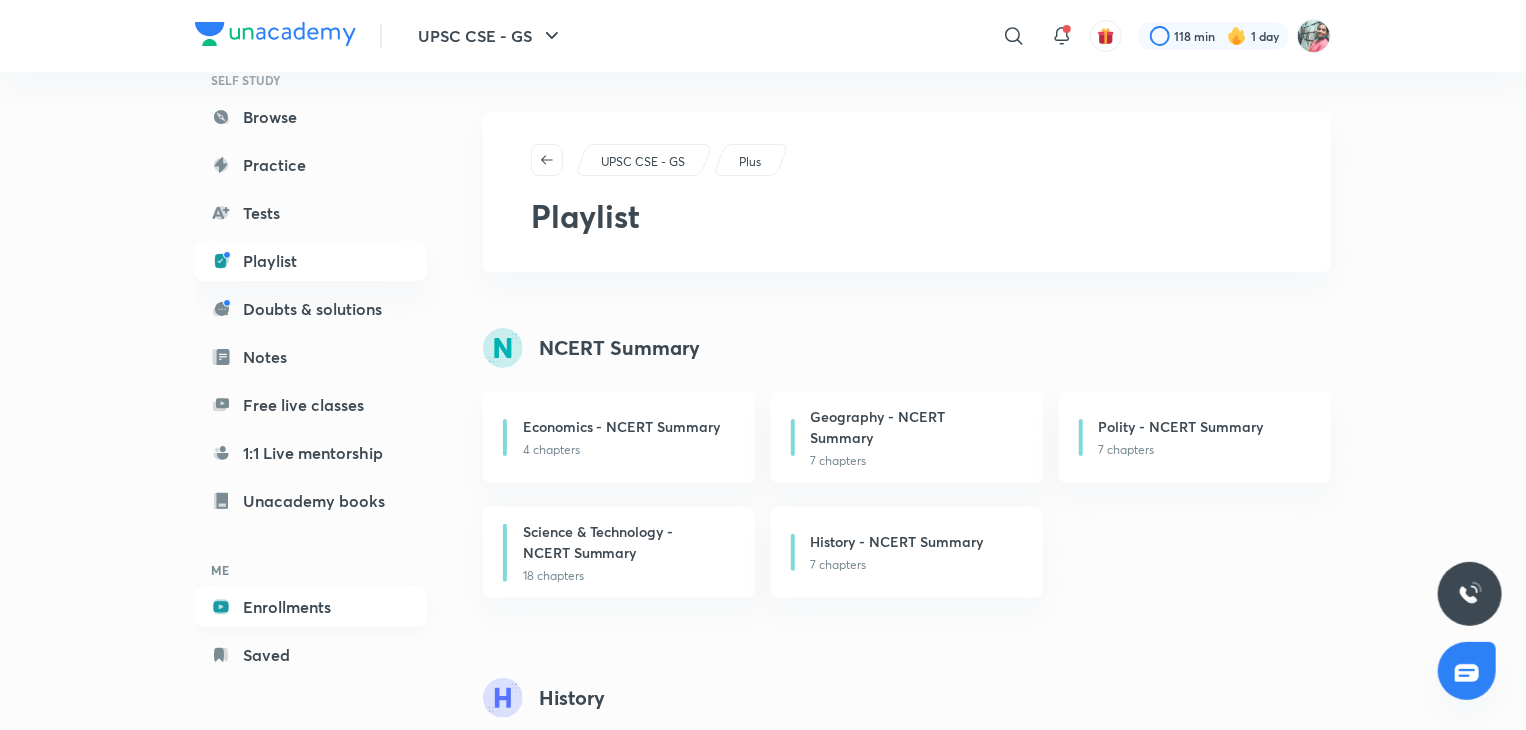 click on "Enrollments" at bounding box center (311, 607) 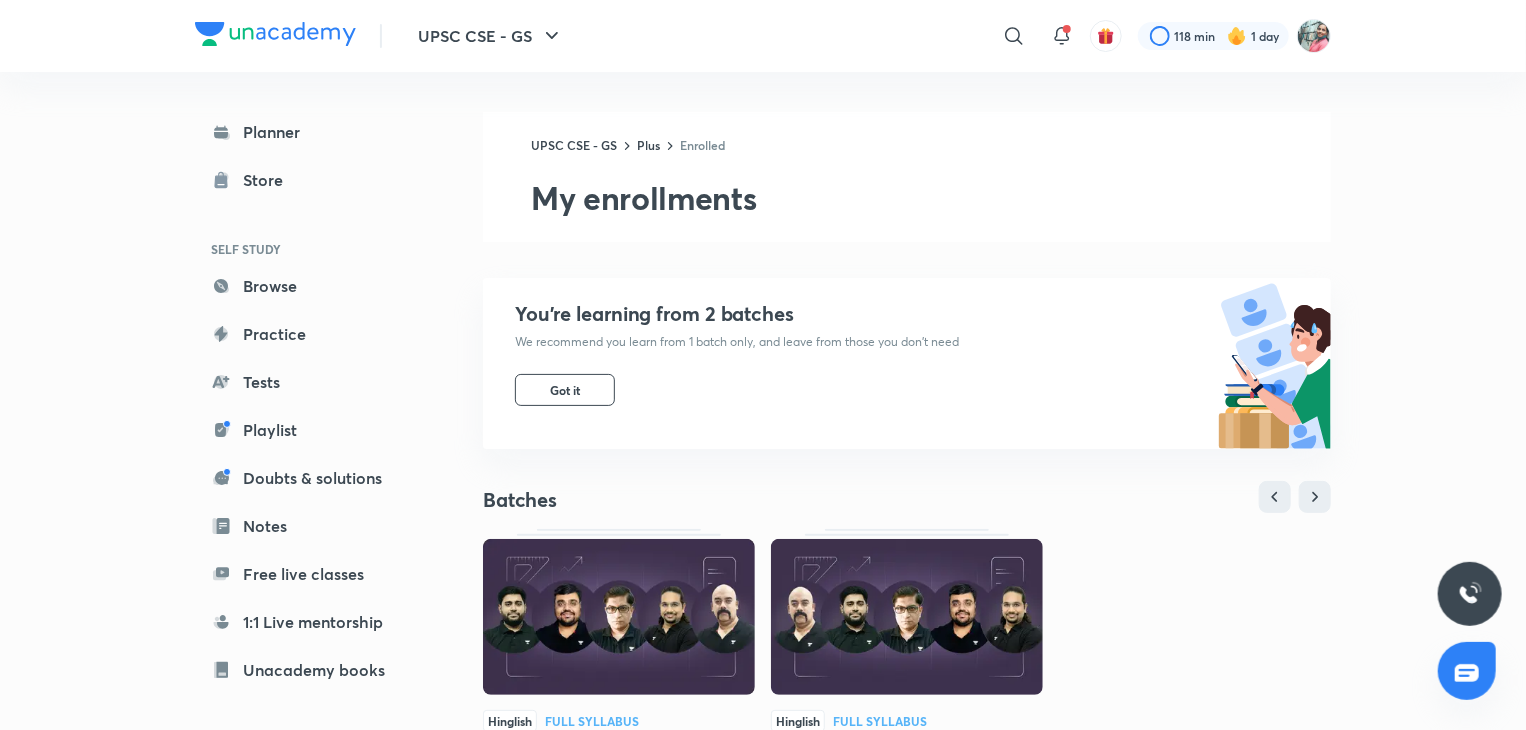 click at bounding box center [619, 617] 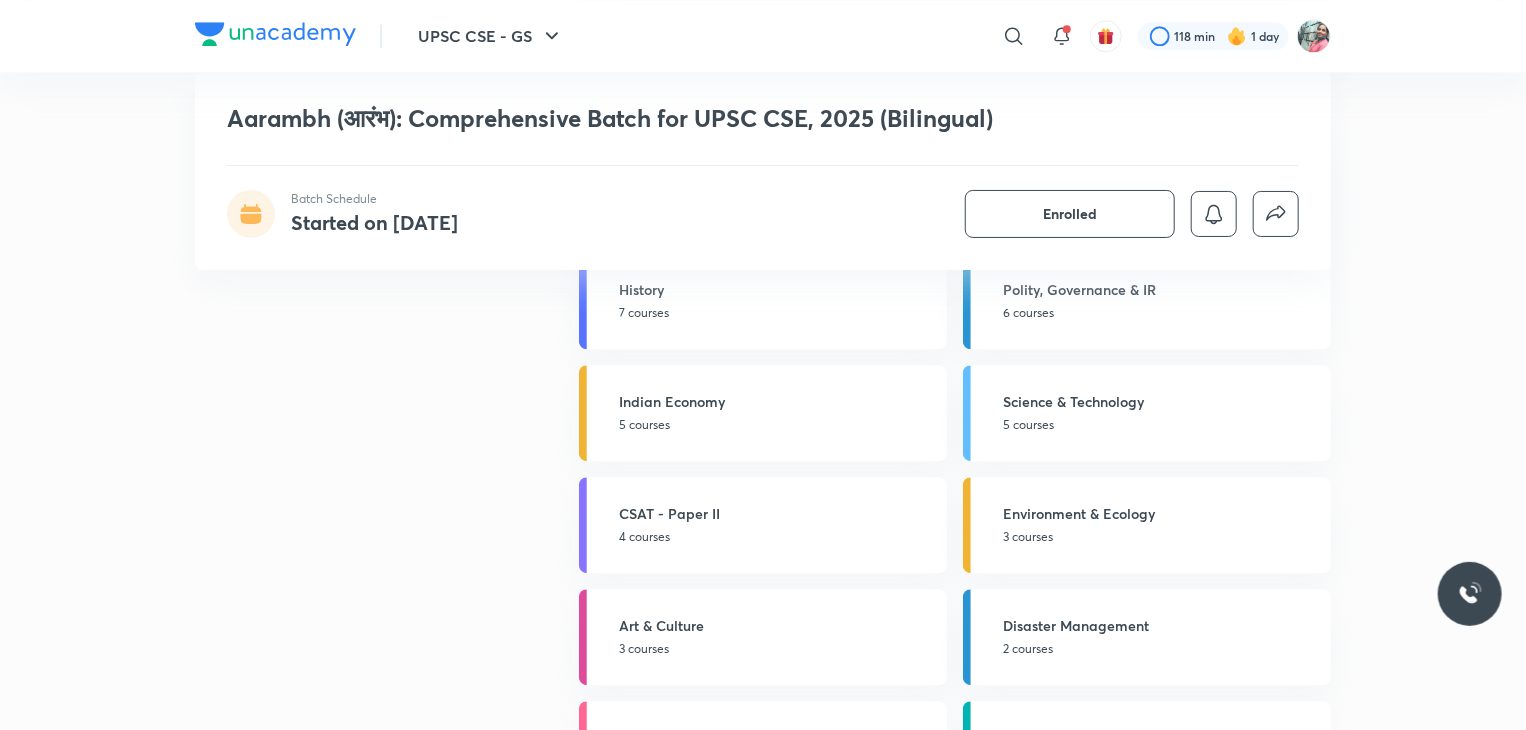 scroll, scrollTop: 0, scrollLeft: 0, axis: both 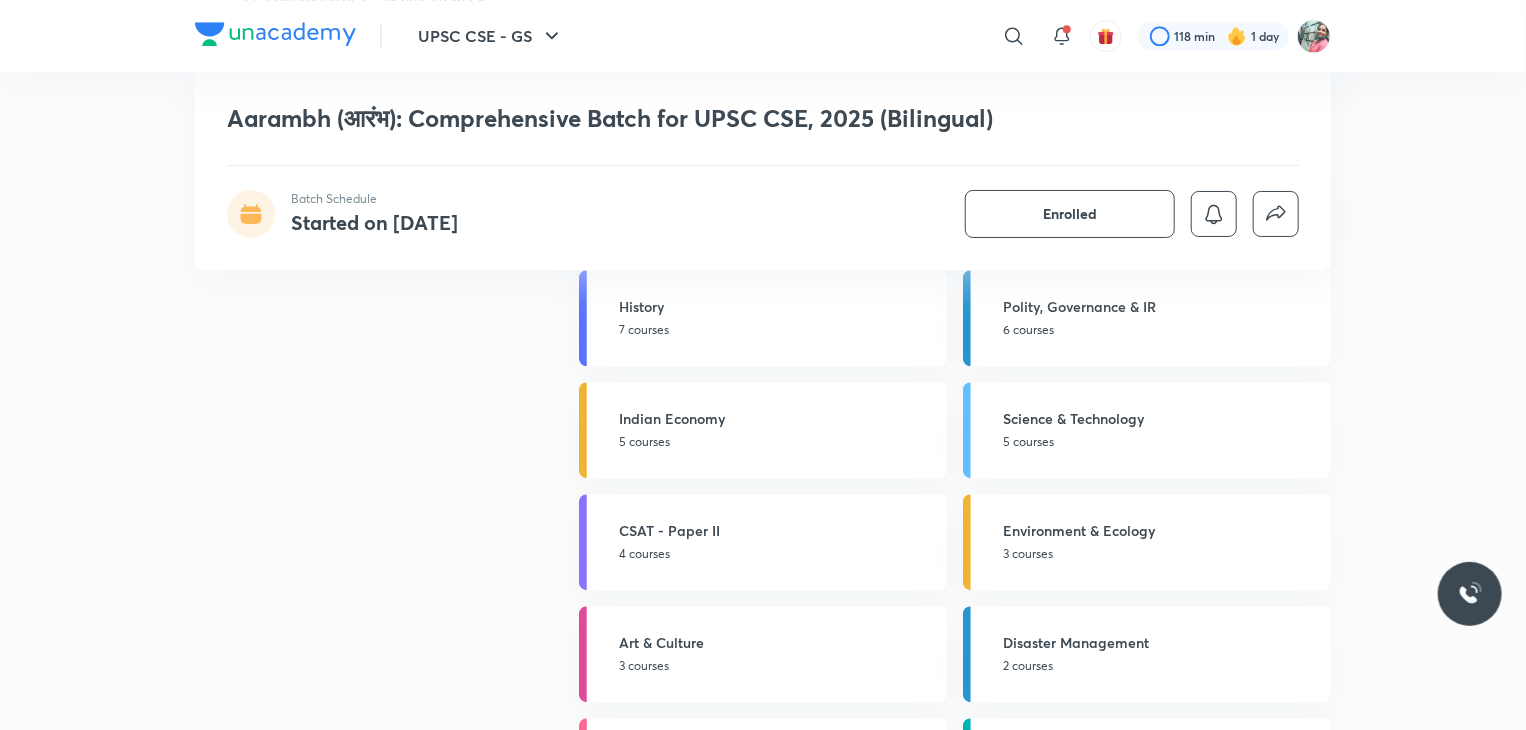 click on "4 courses" at bounding box center [777, 554] 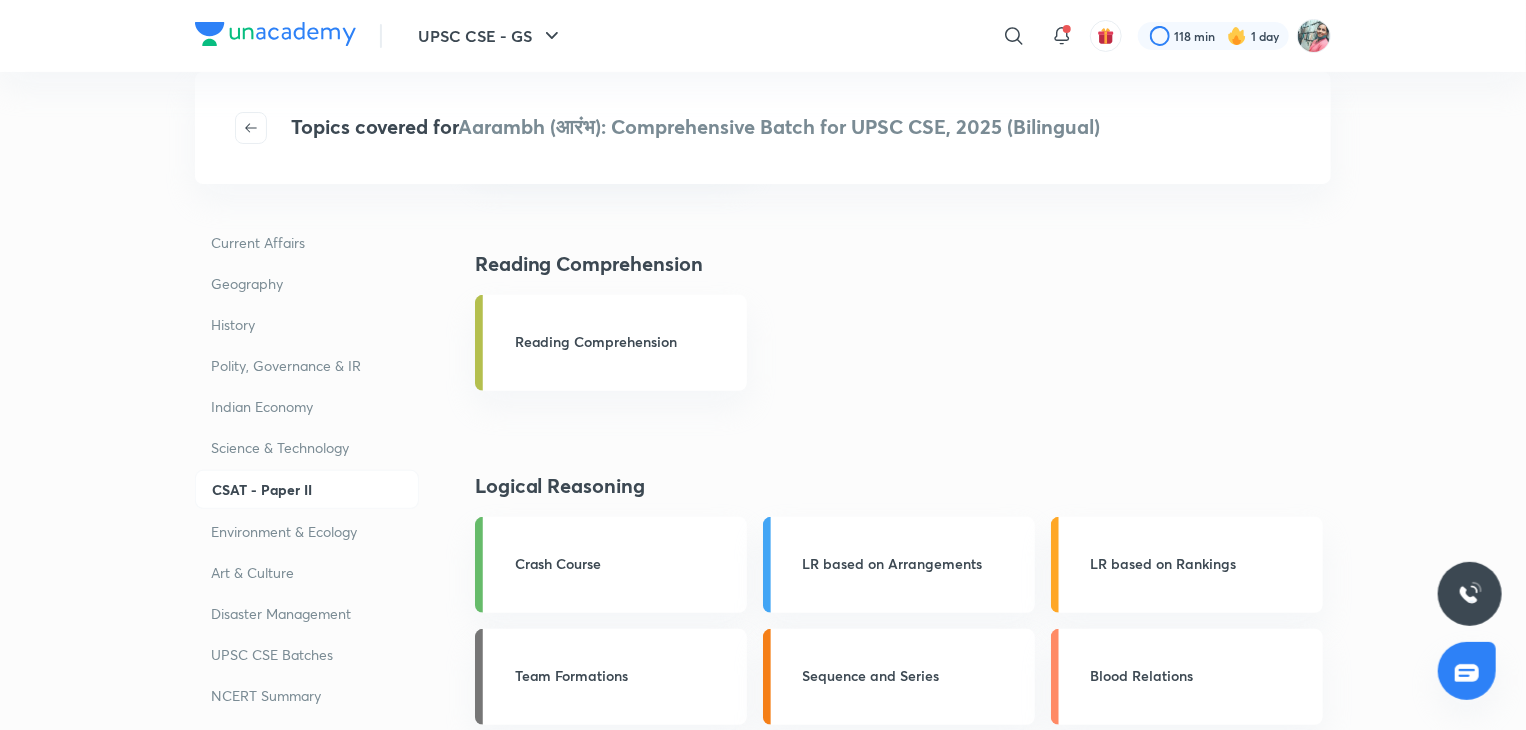 scroll, scrollTop: 0, scrollLeft: 0, axis: both 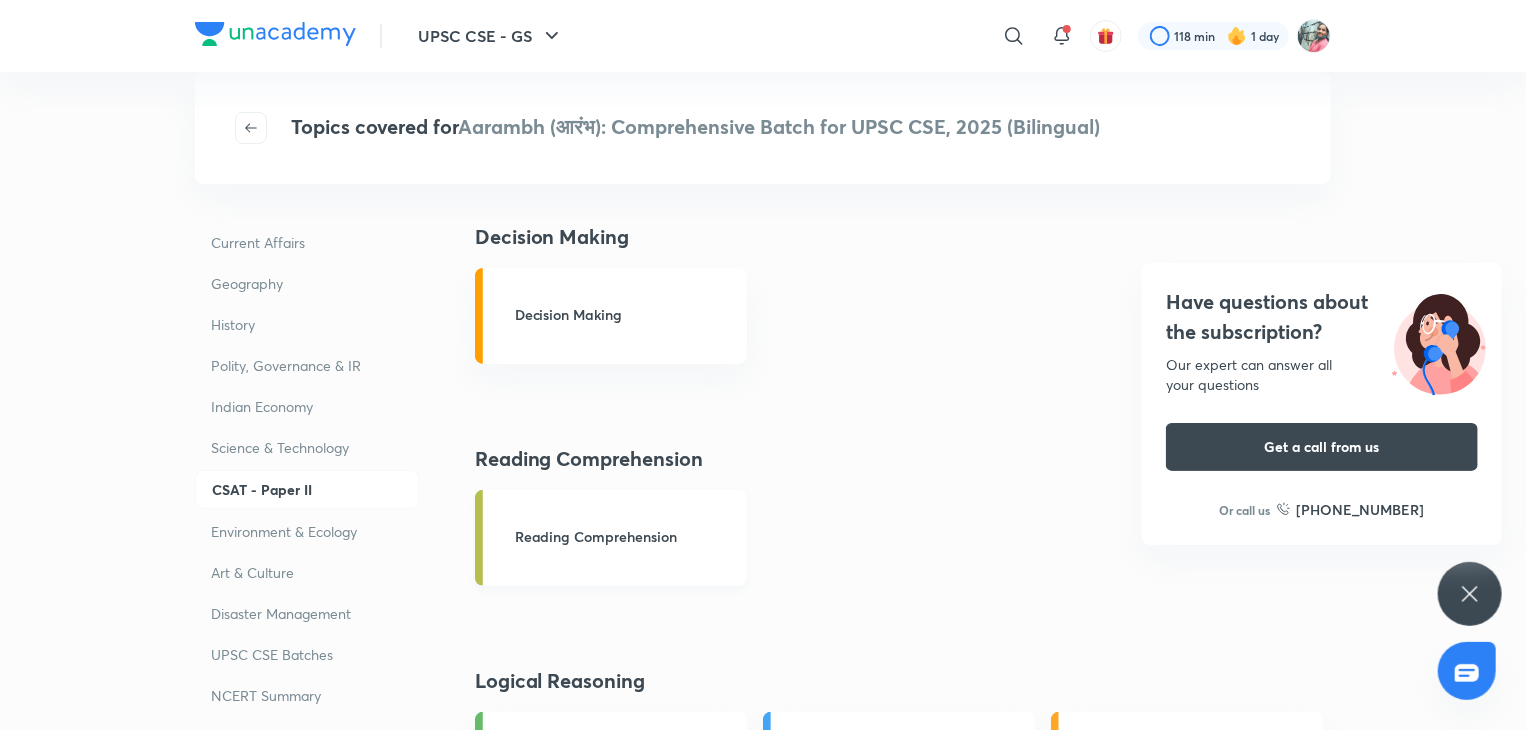 click on "Reading Comprehension" at bounding box center (625, 536) 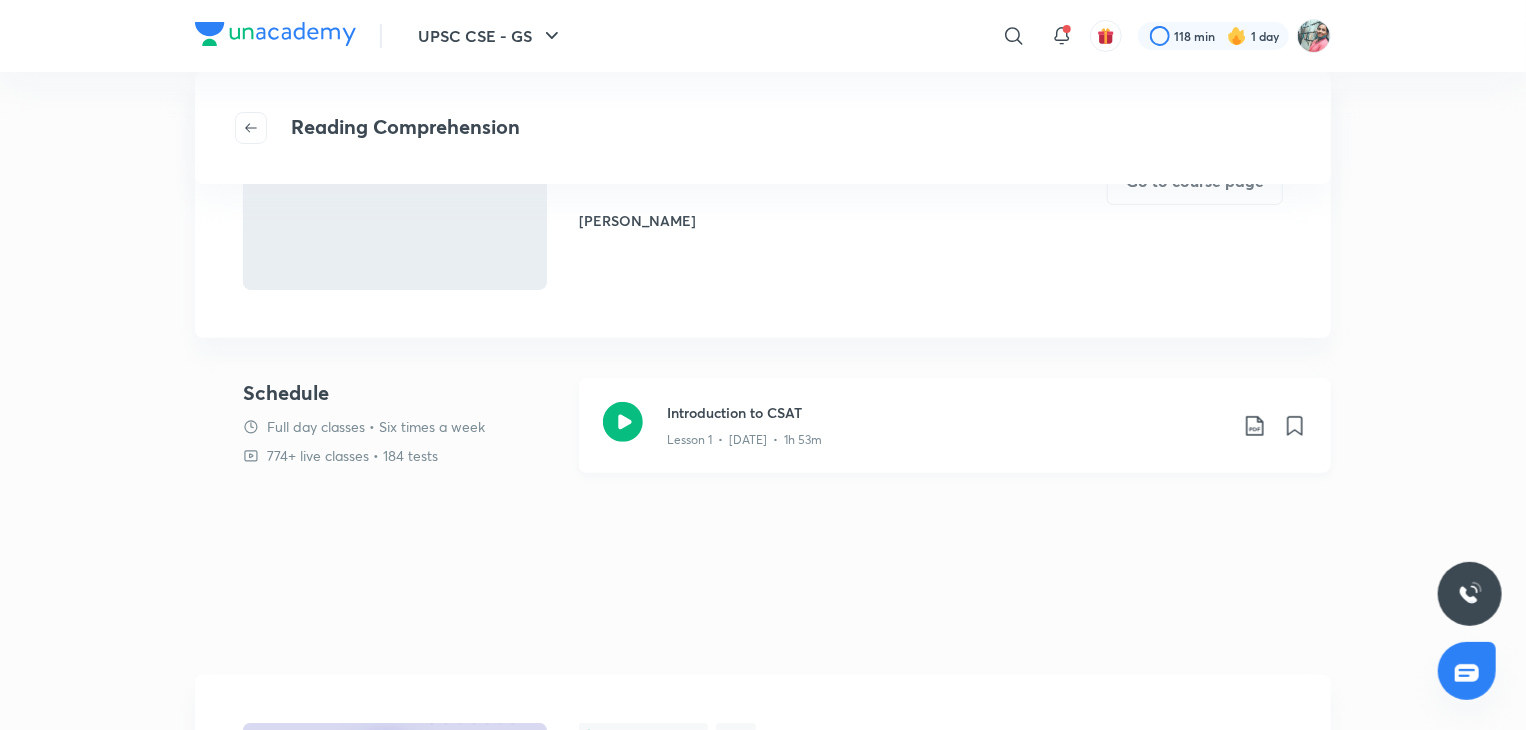 scroll, scrollTop: 0, scrollLeft: 0, axis: both 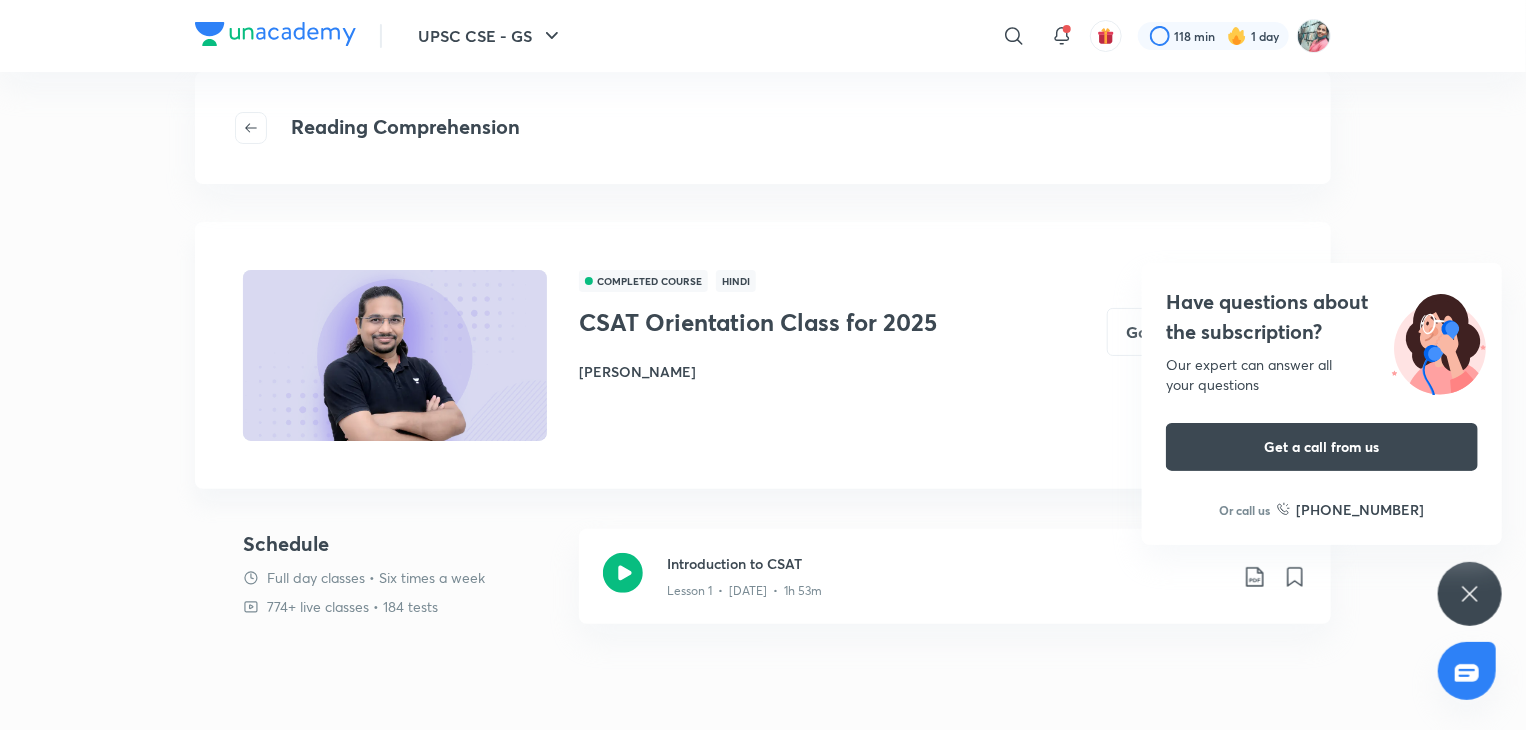 click on "Have questions about the subscription? Our expert can answer all your questions Get a call from us Or call us [PHONE_NUMBER]" at bounding box center [1470, 594] 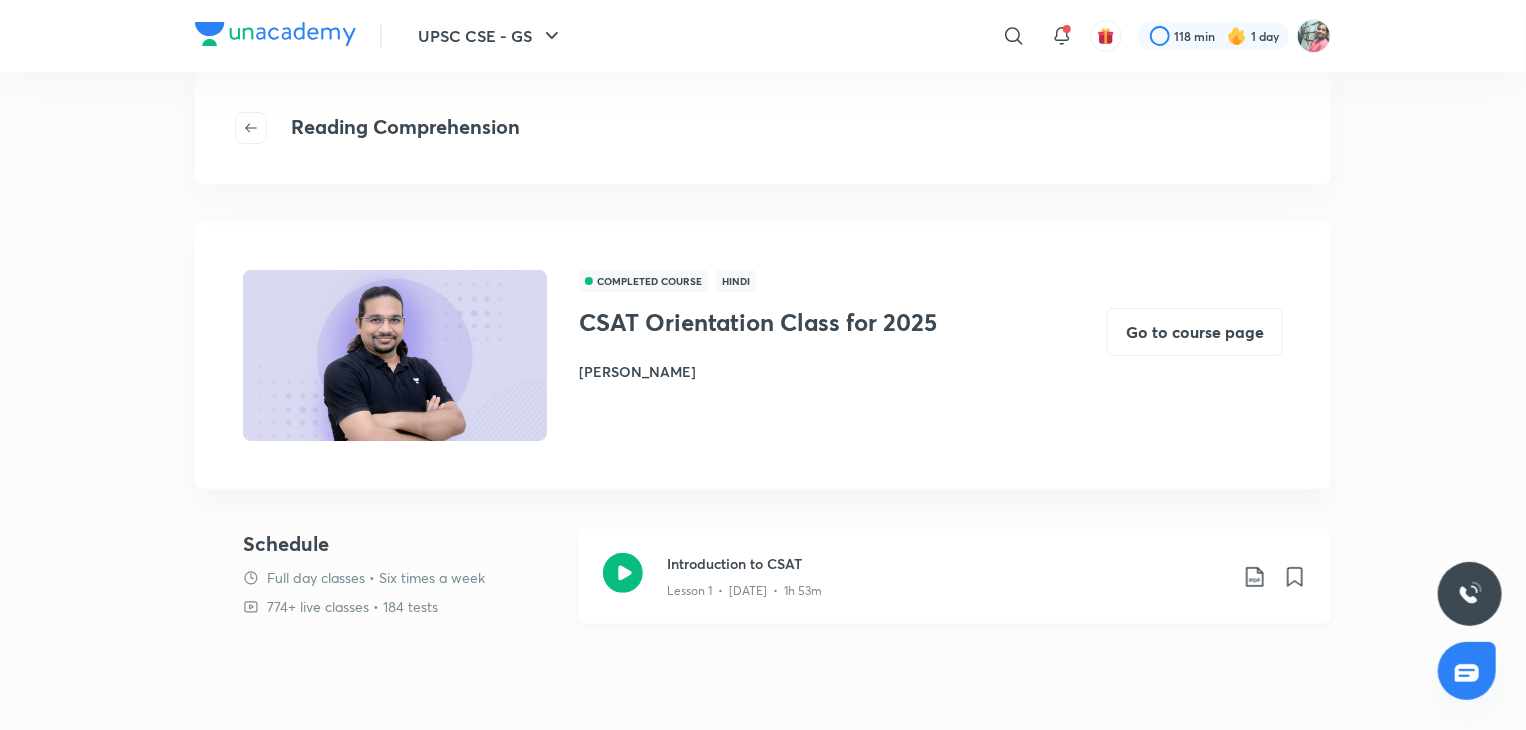 click on "Lesson 1  •  [DATE]  •  1h 53m" at bounding box center (947, 587) 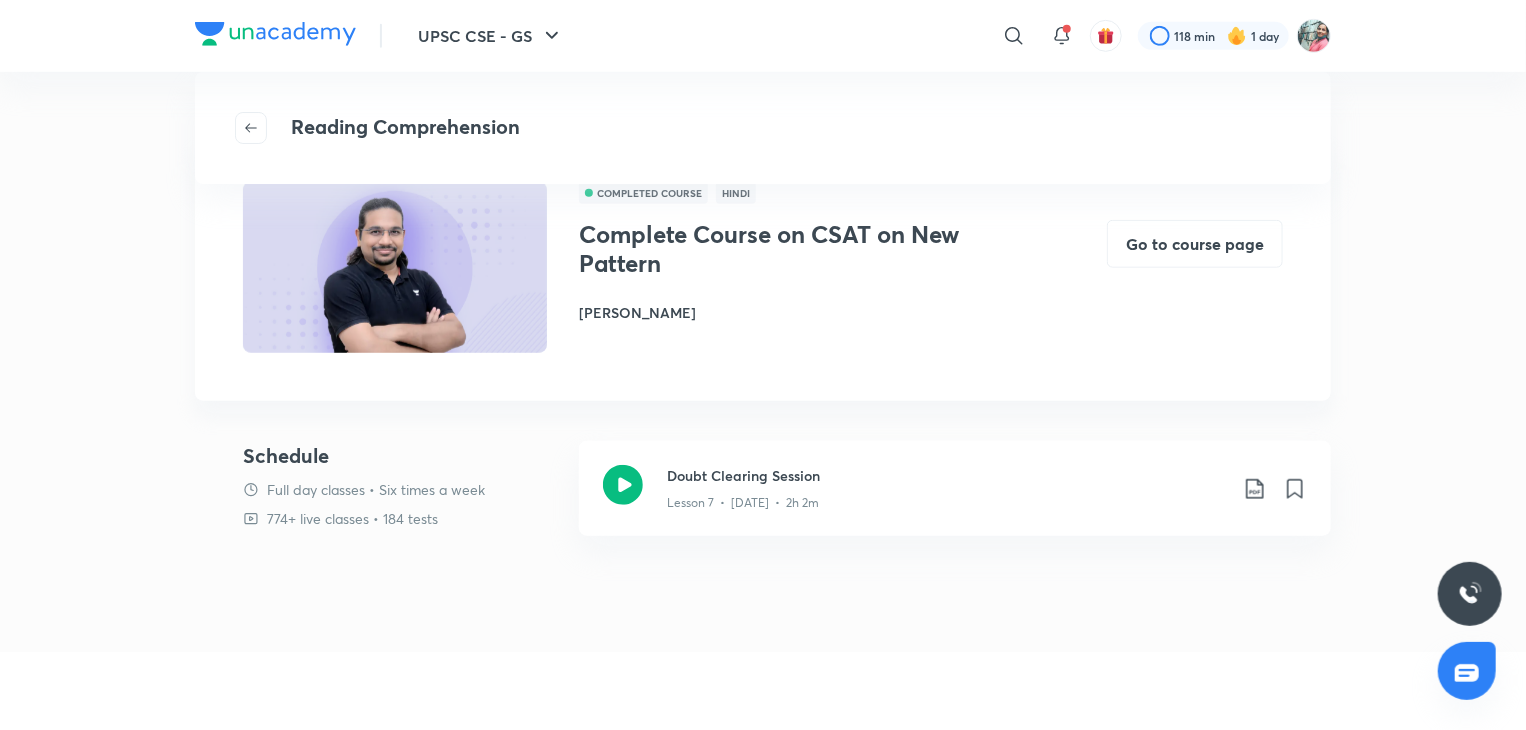 scroll, scrollTop: 691, scrollLeft: 0, axis: vertical 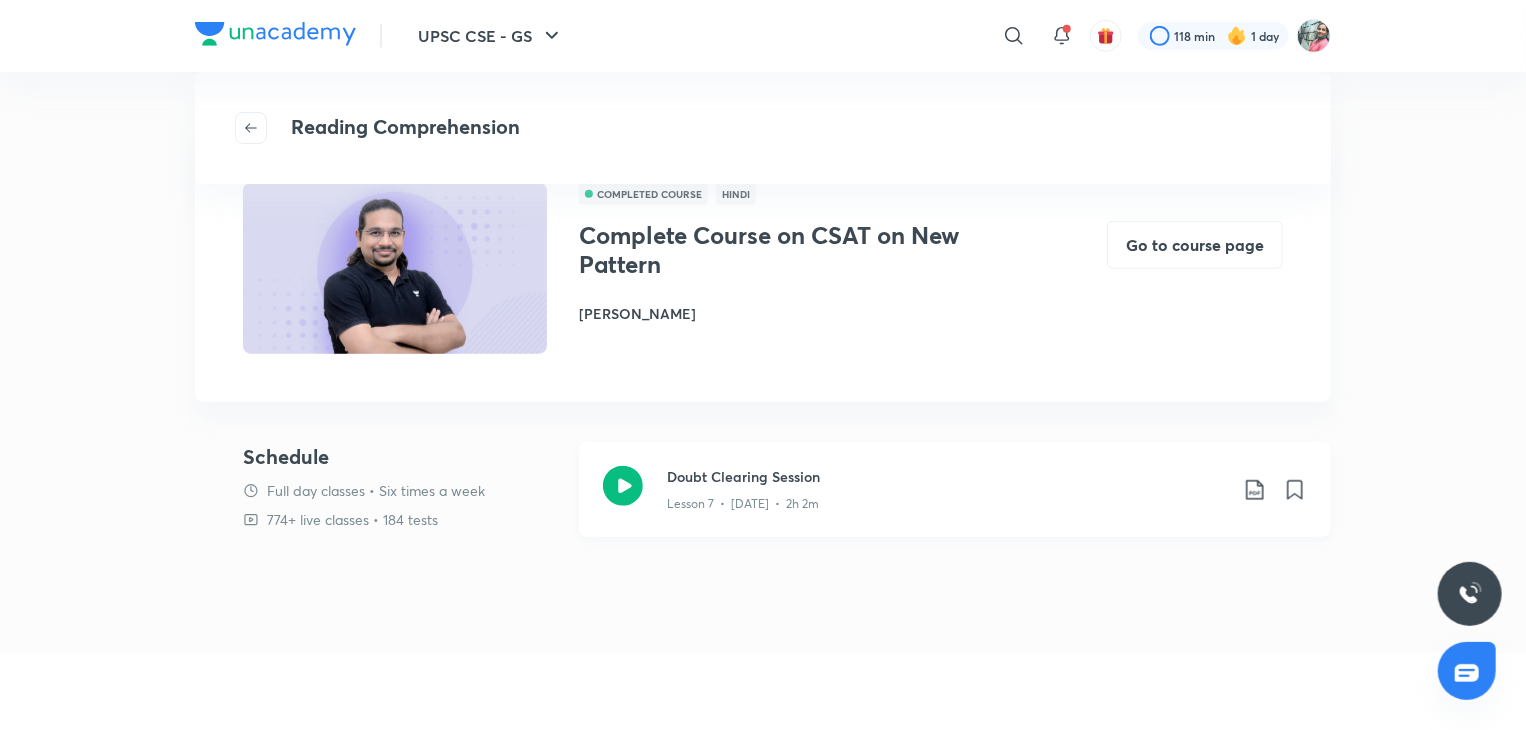 click on "Lesson 7  •  [DATE]  •  2h 2m" at bounding box center (743, 504) 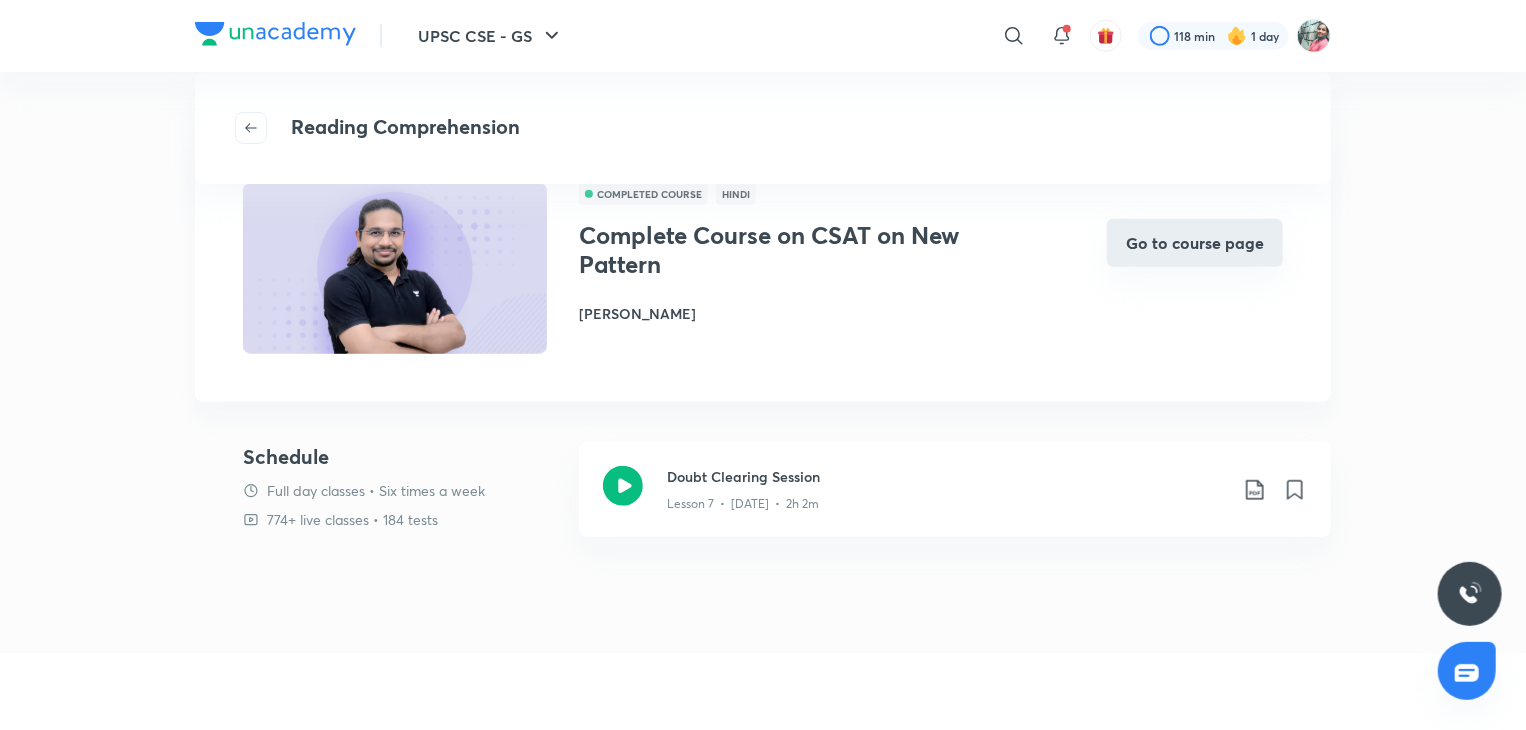 click on "Go to course page" at bounding box center (1195, 243) 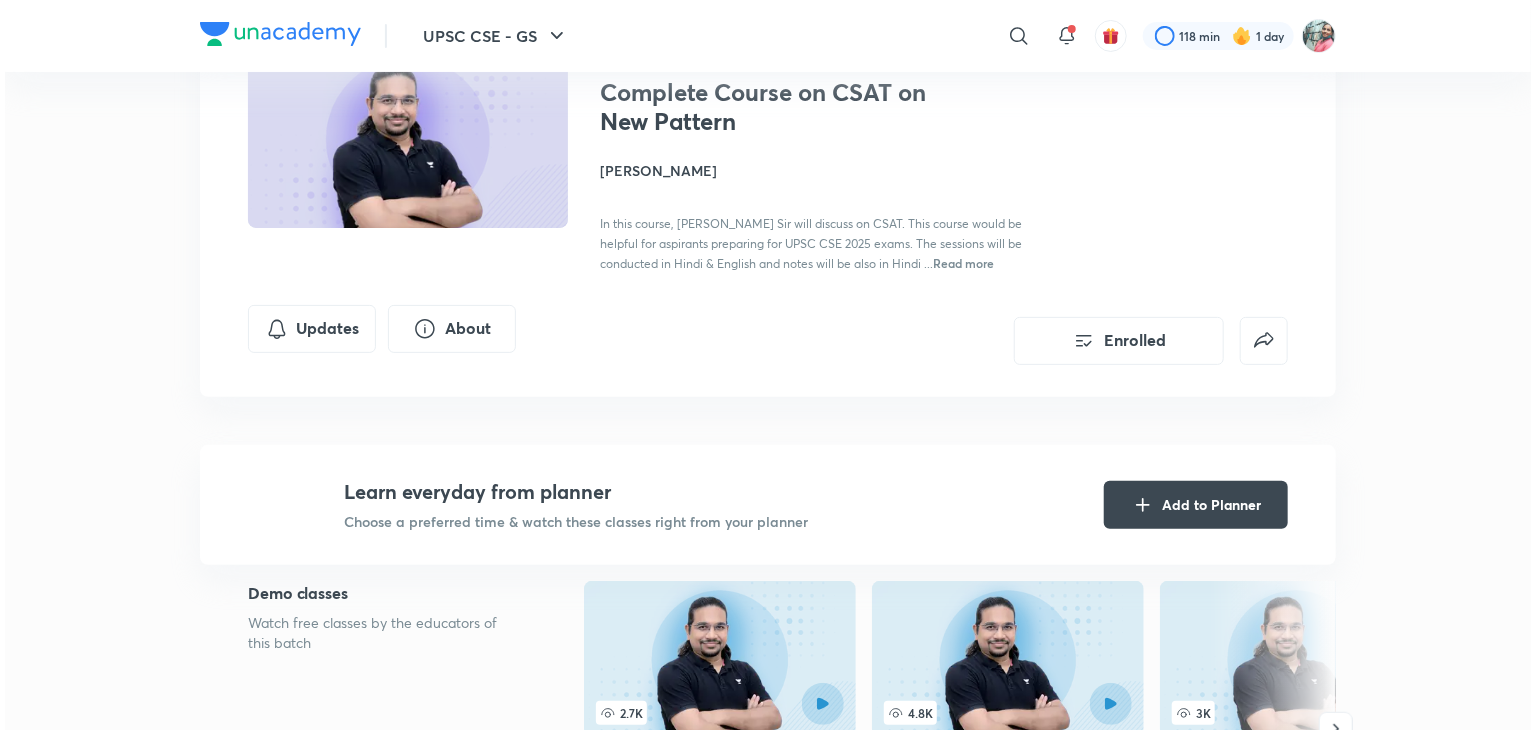 scroll, scrollTop: 170, scrollLeft: 0, axis: vertical 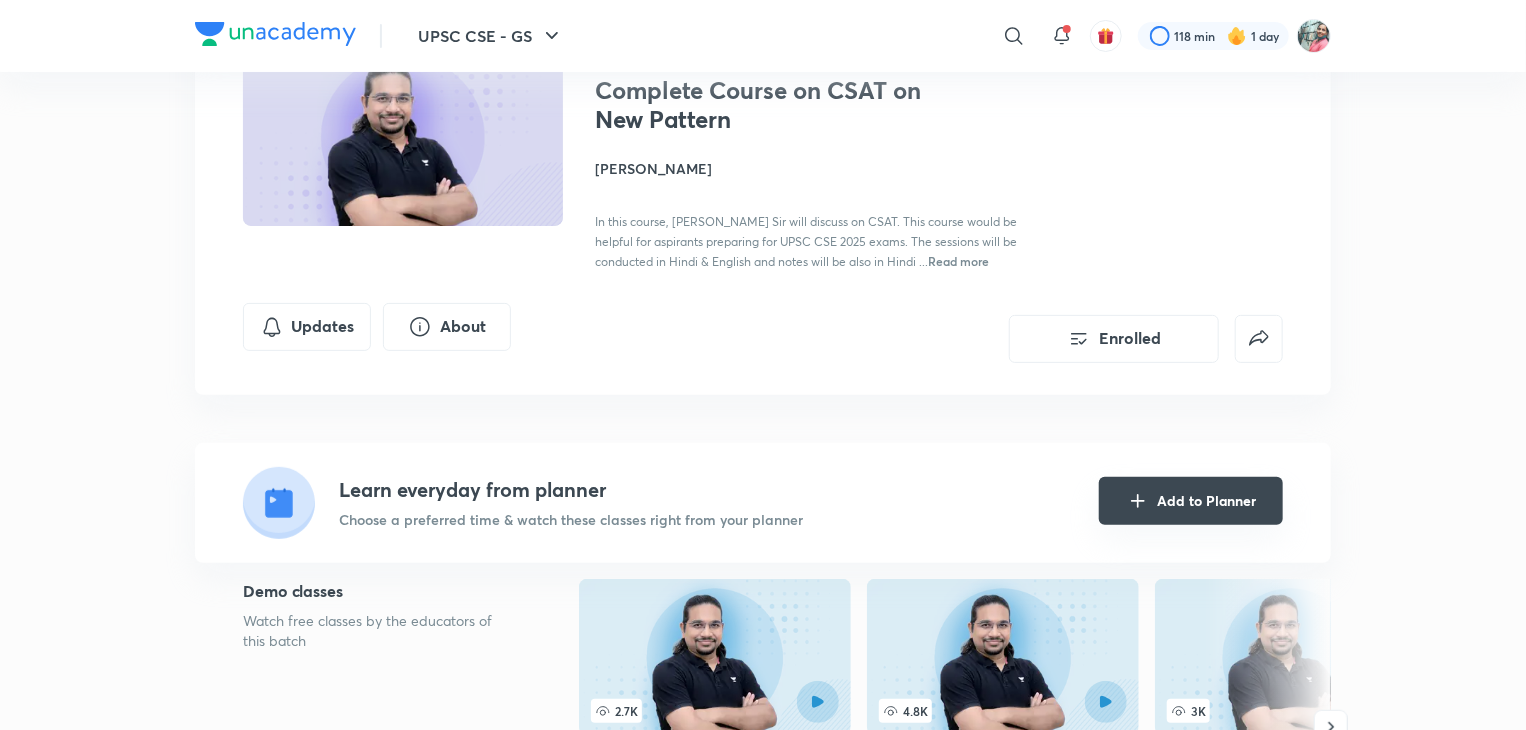 click on "Add to Planner" at bounding box center (1191, 501) 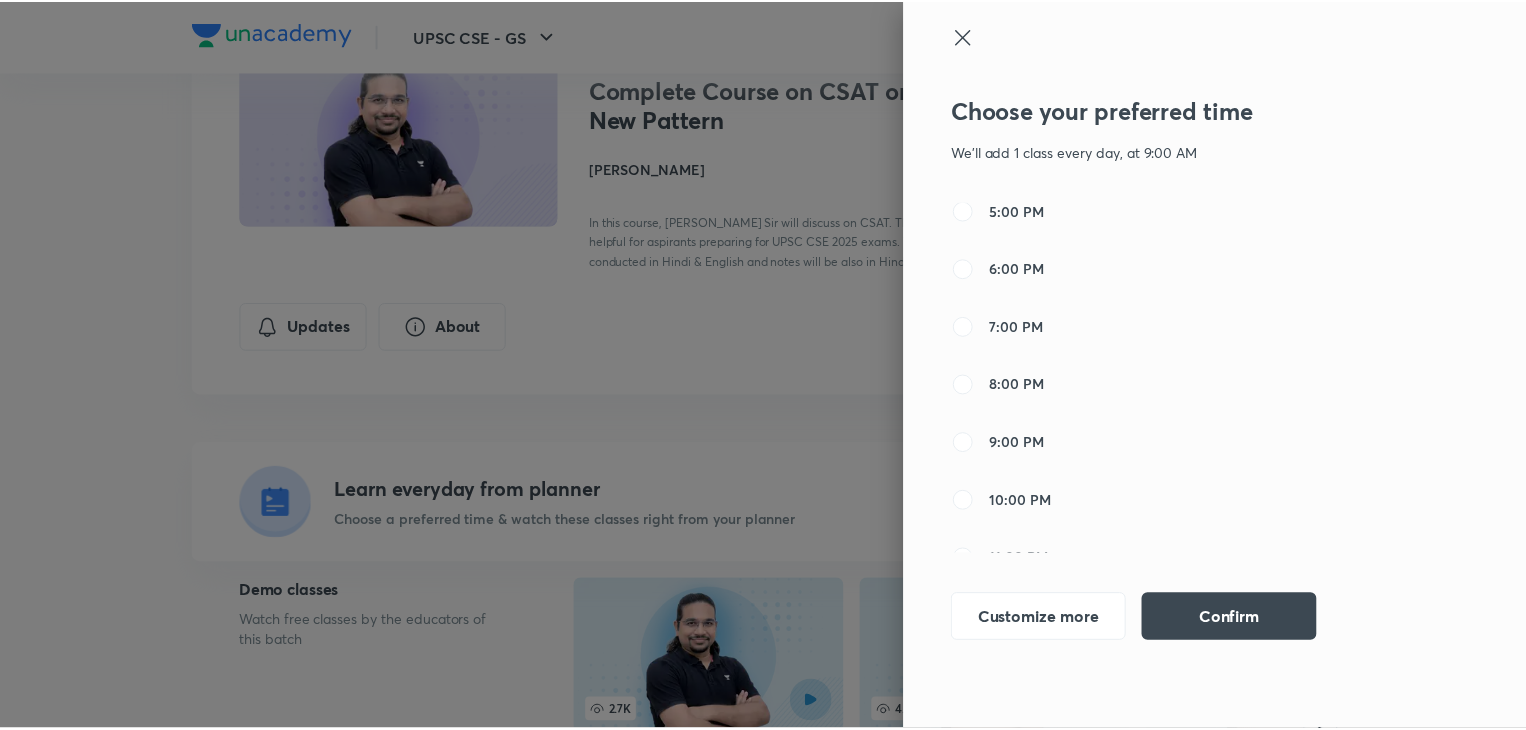 scroll, scrollTop: 644, scrollLeft: 0, axis: vertical 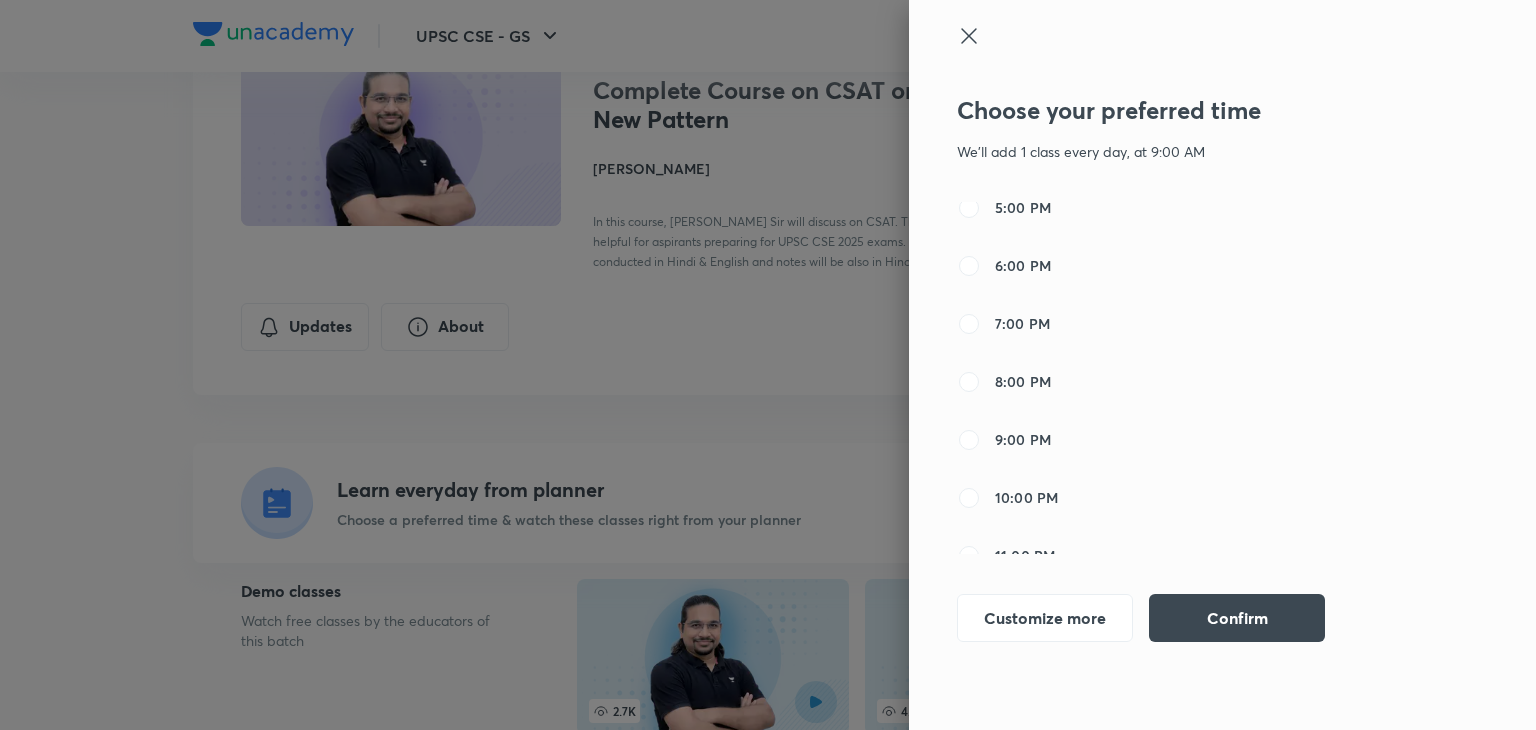 click on "6:00 PM" at bounding box center [1023, 265] 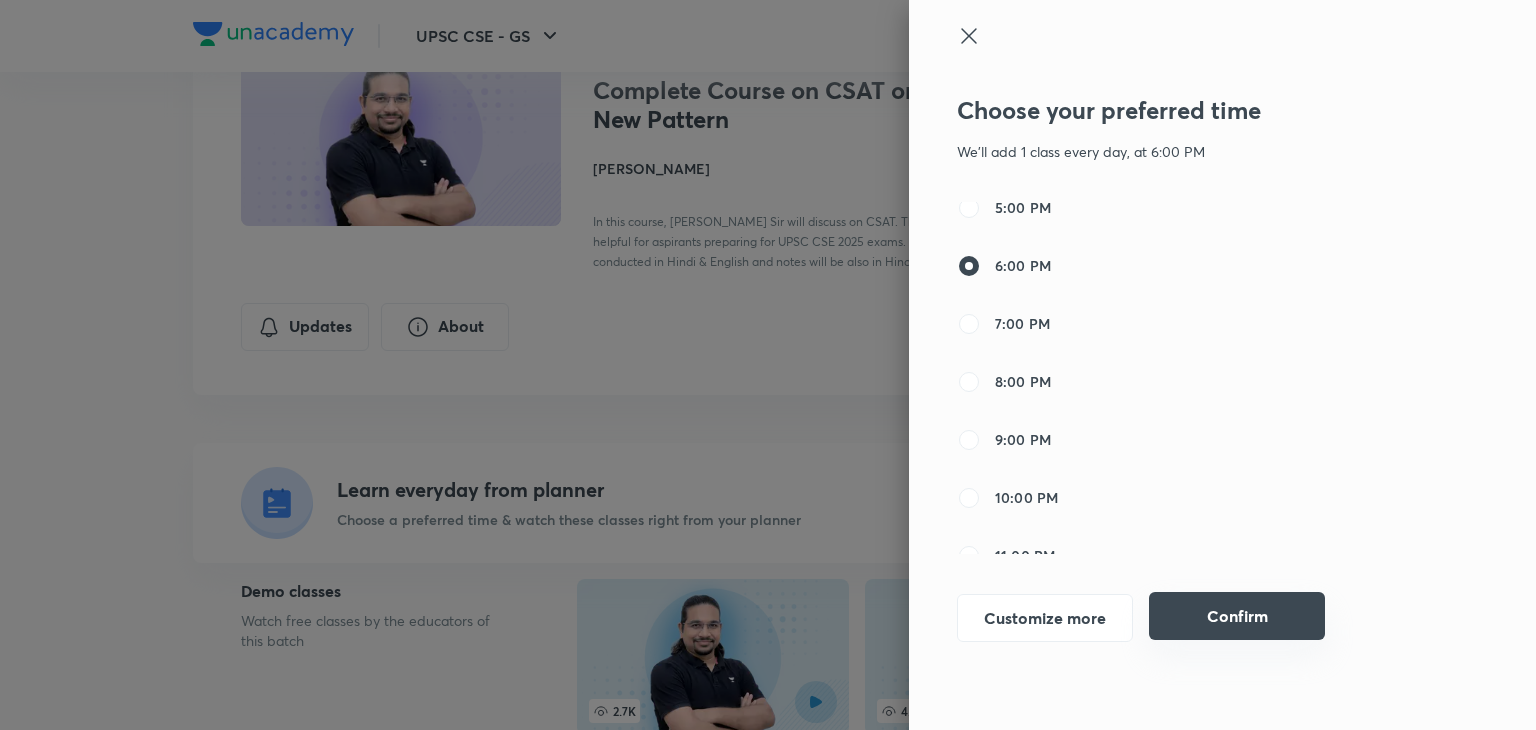 click on "Confirm" at bounding box center (1237, 616) 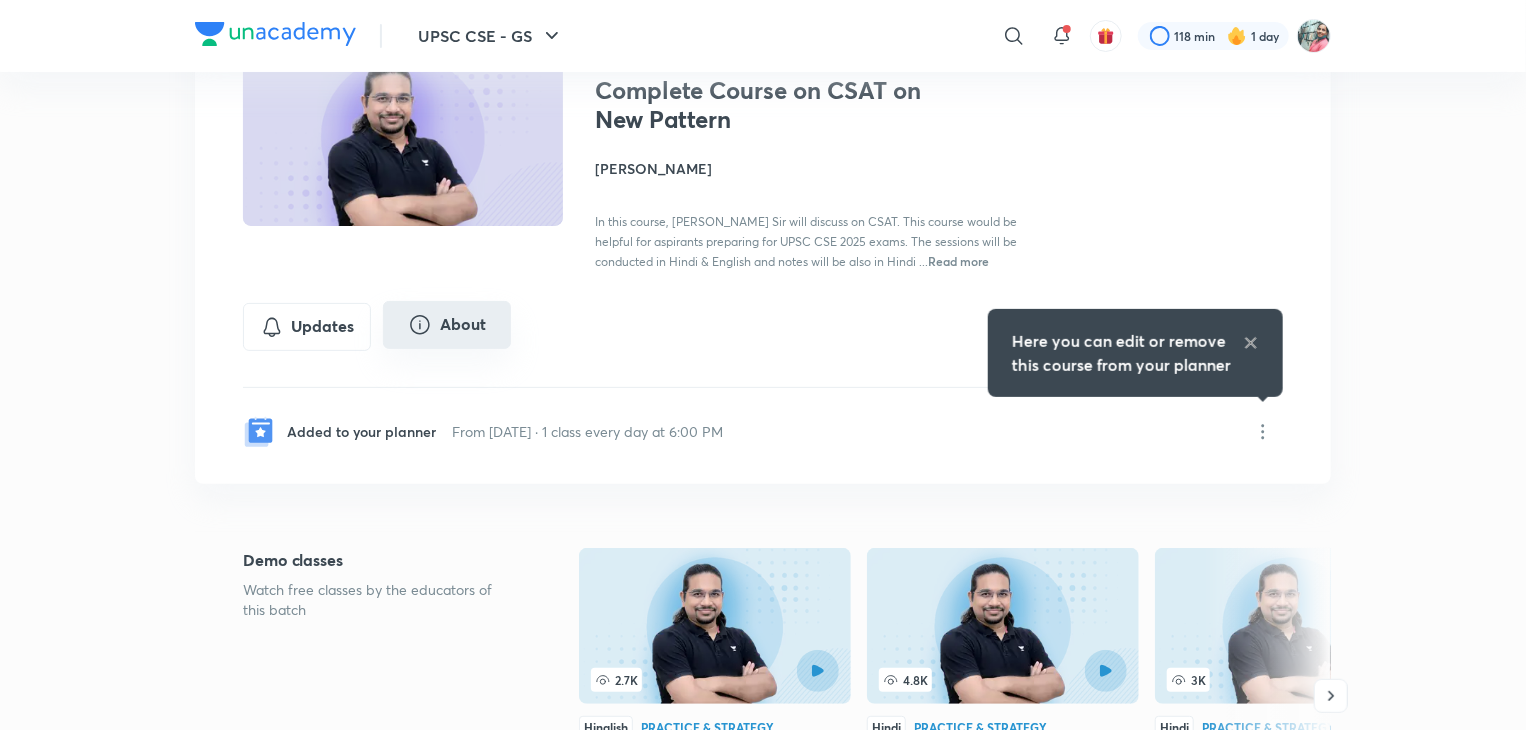 scroll, scrollTop: 0, scrollLeft: 0, axis: both 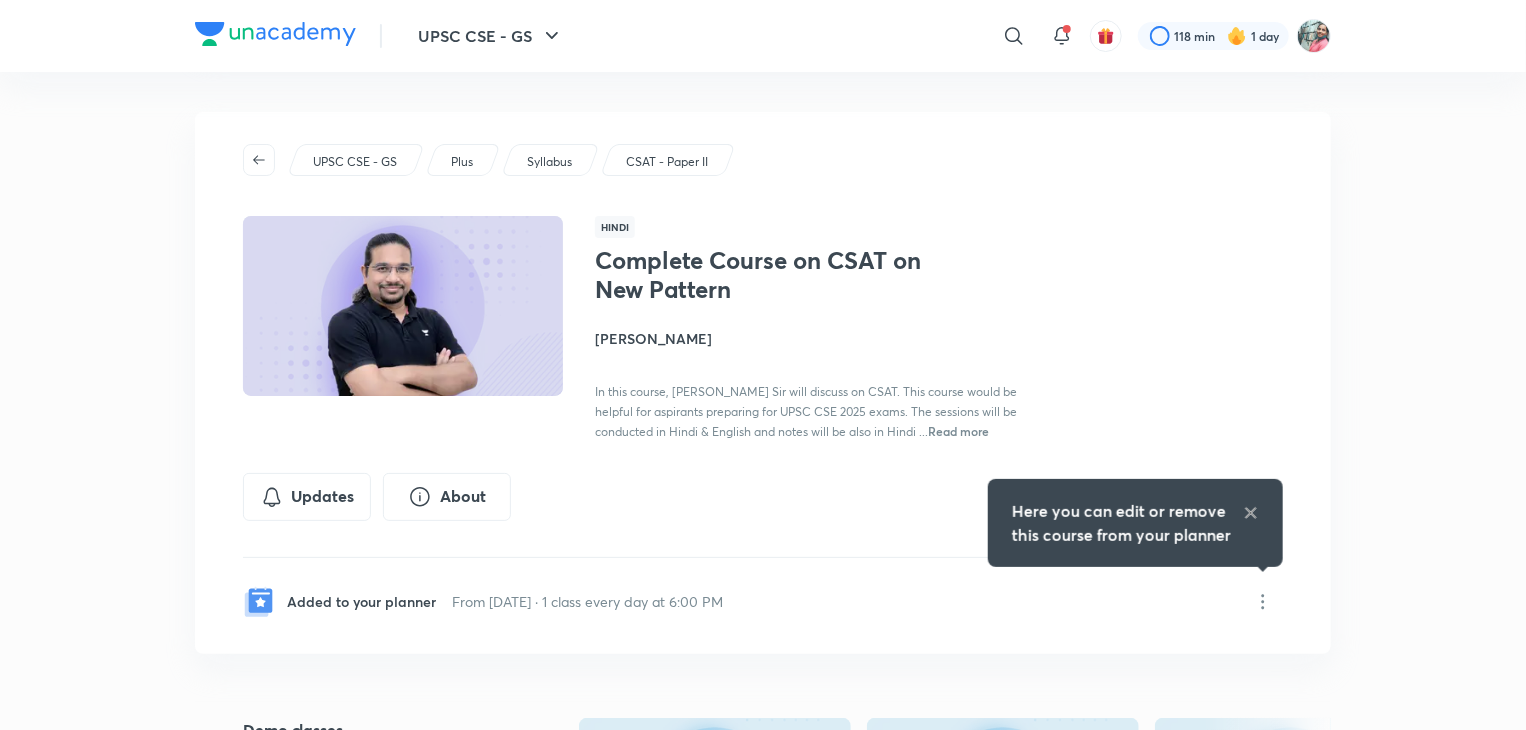 click 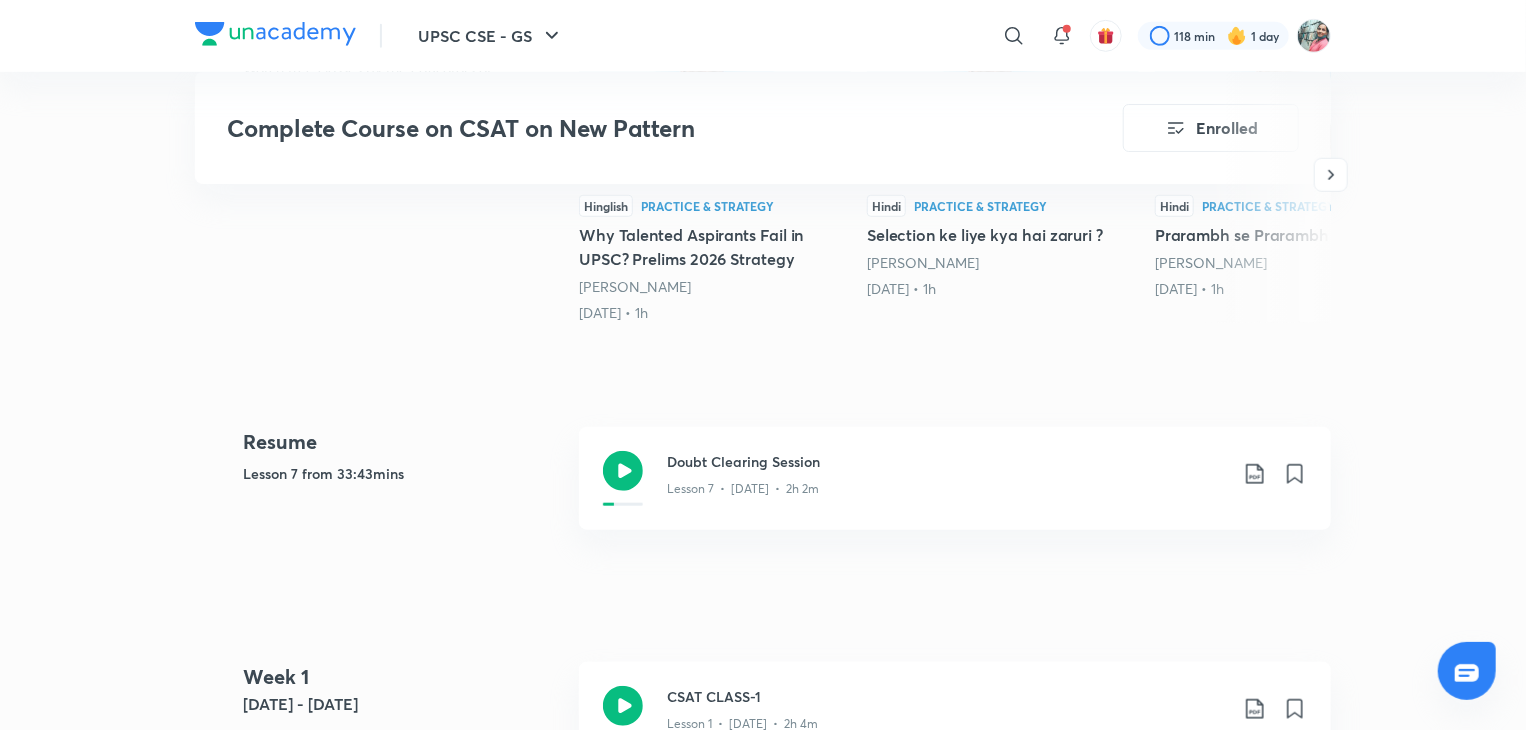 scroll, scrollTop: 0, scrollLeft: 0, axis: both 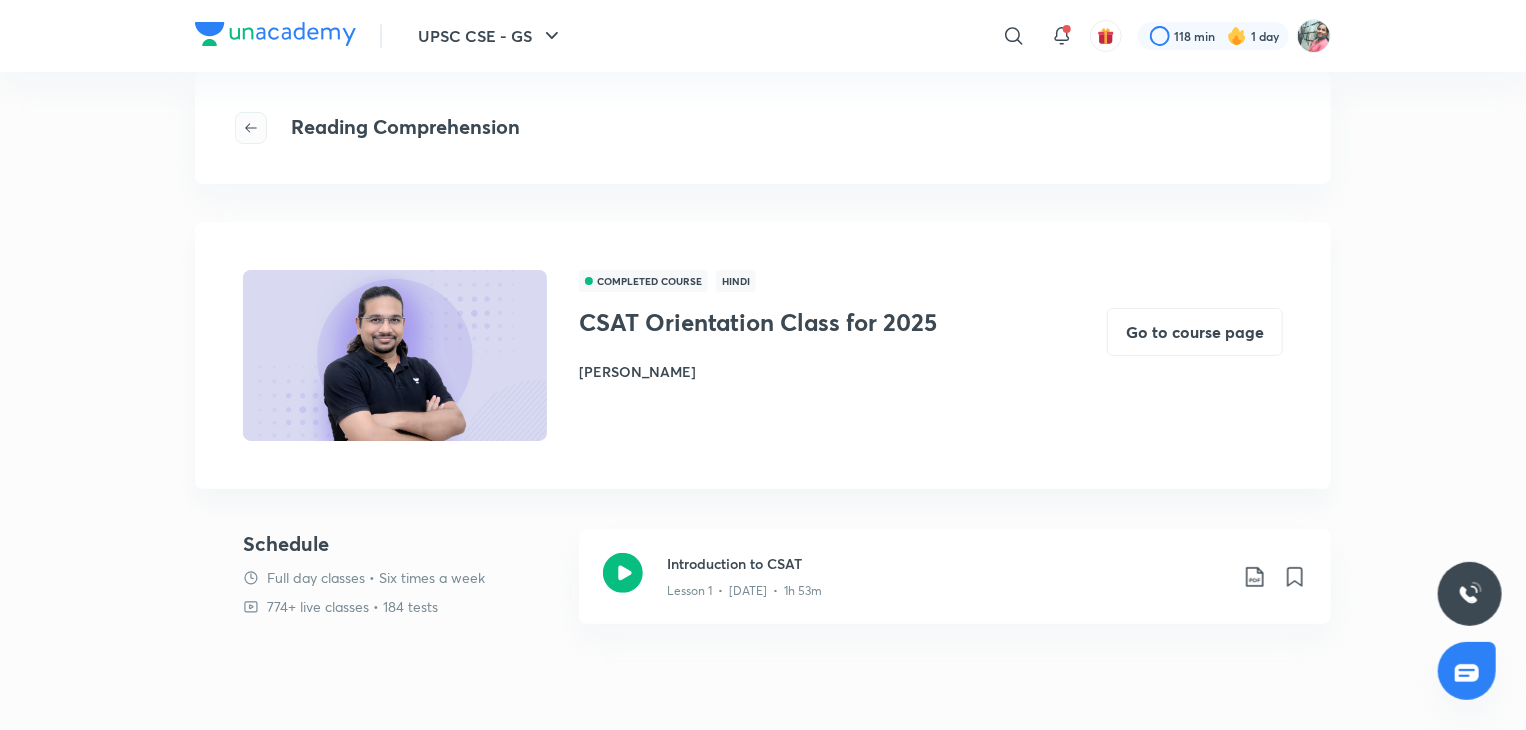 click 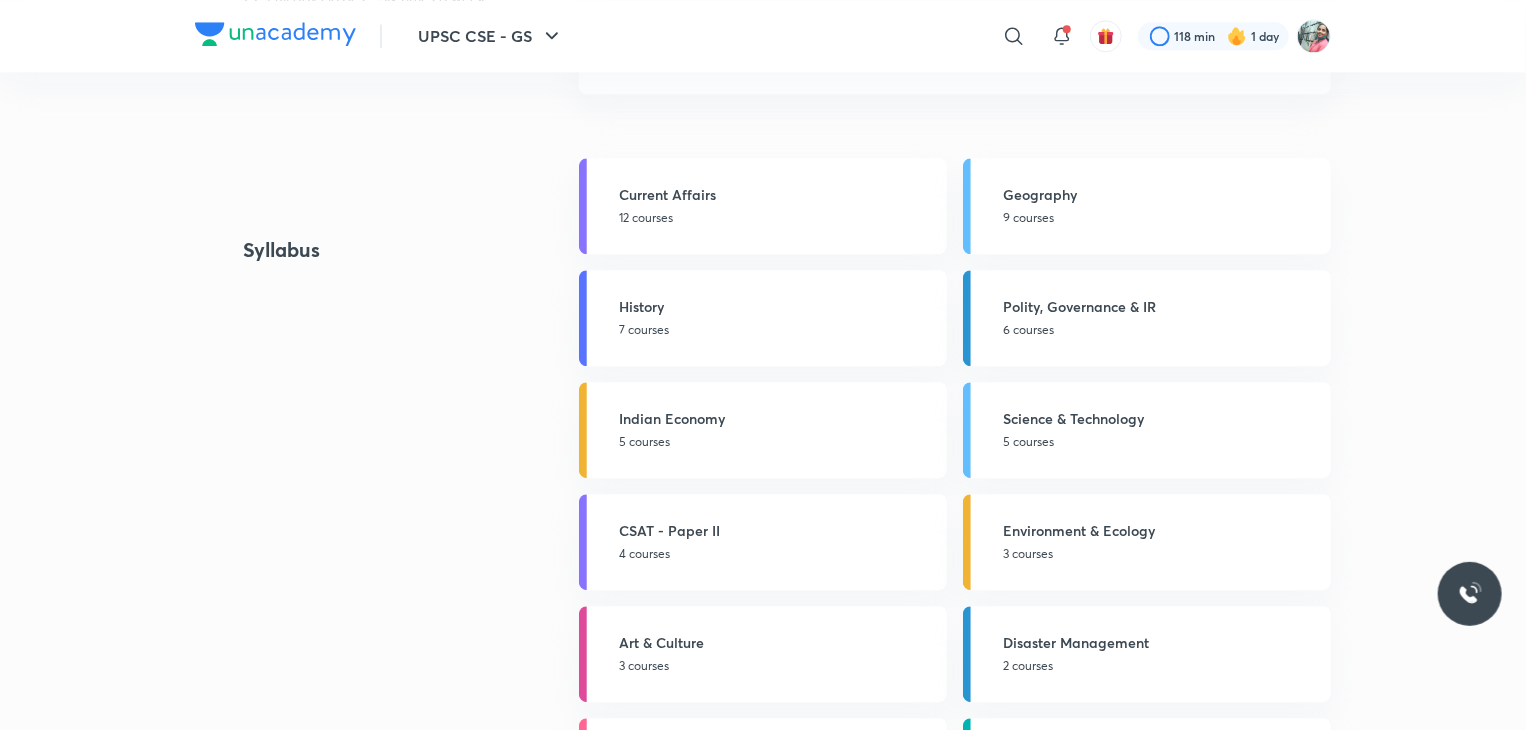 scroll, scrollTop: 0, scrollLeft: 0, axis: both 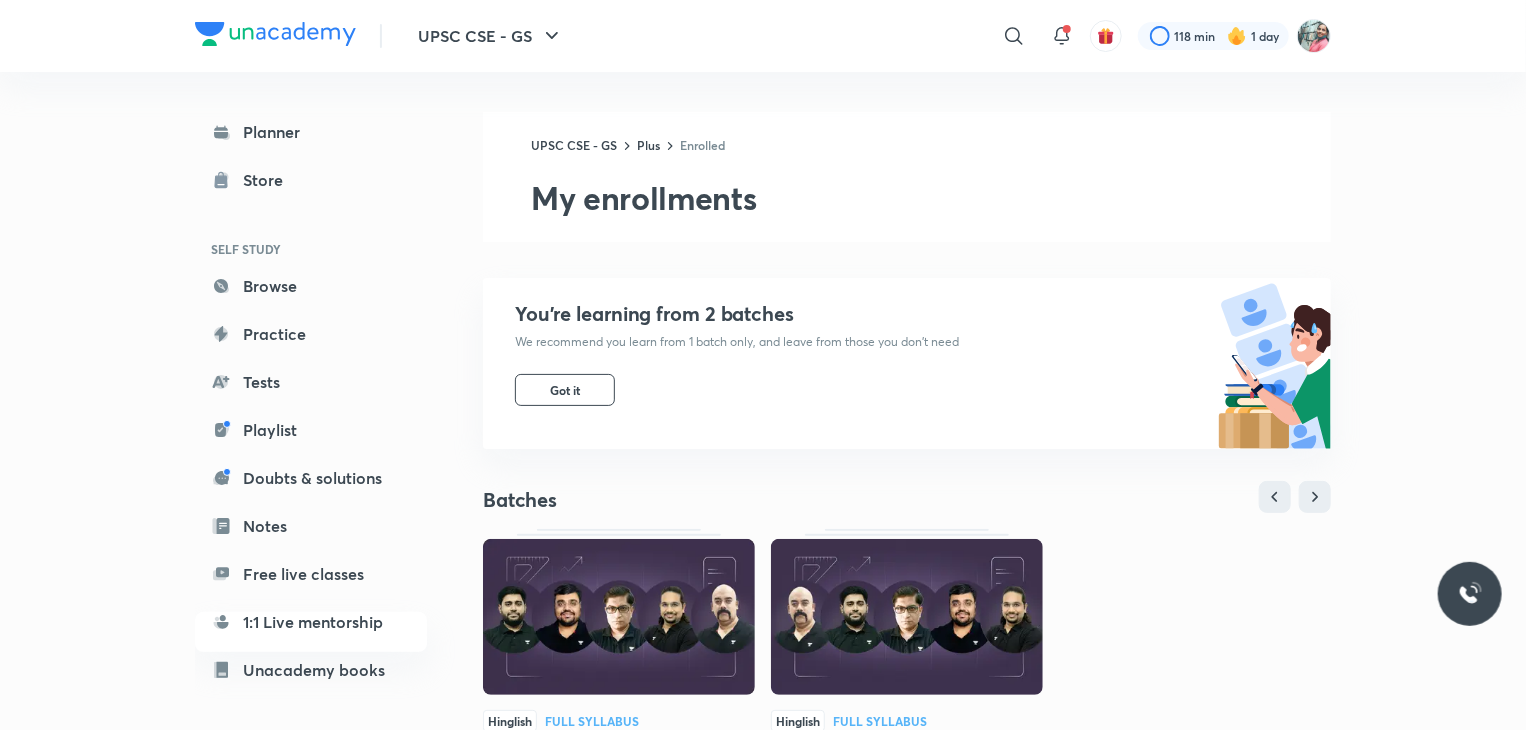 click on "Planner" at bounding box center (311, 132) 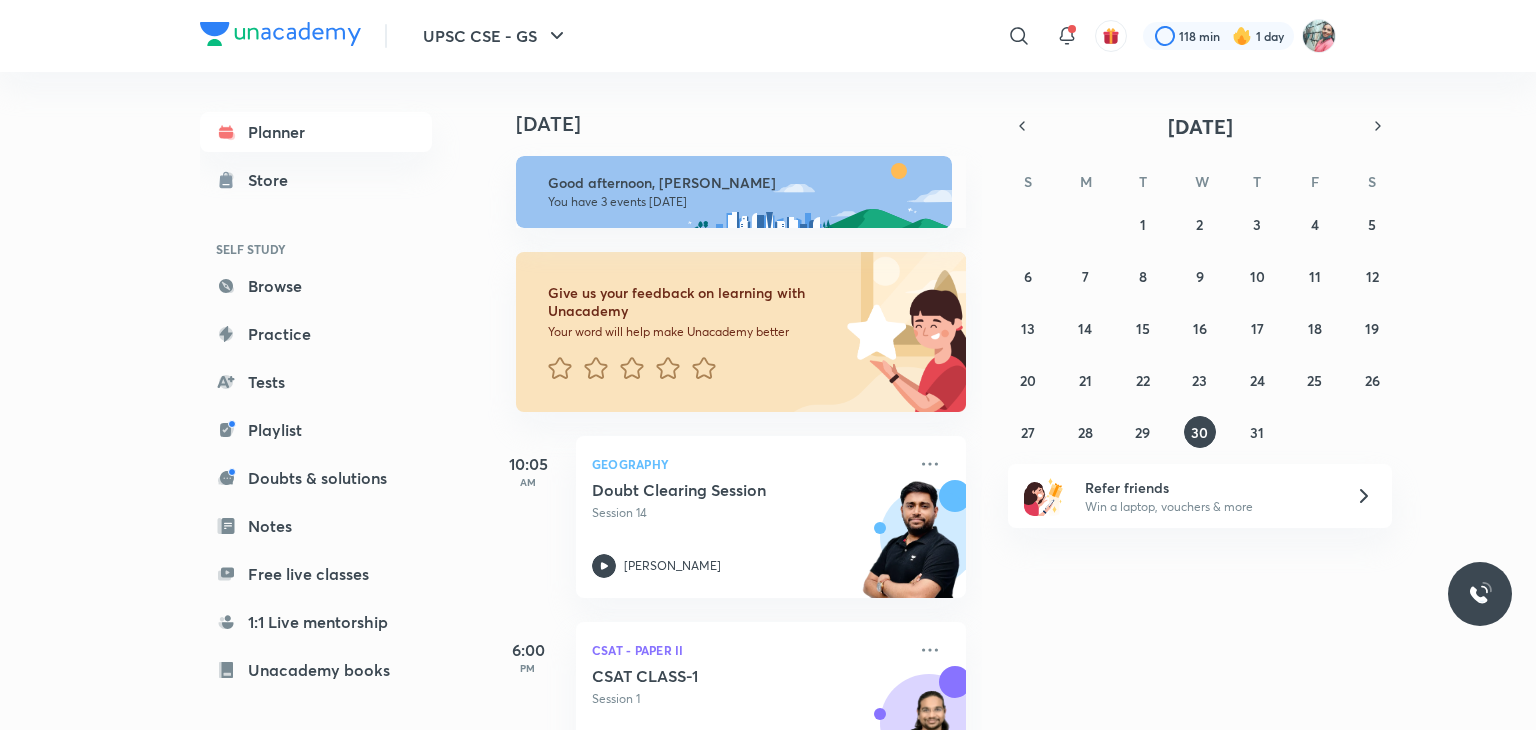 scroll, scrollTop: 0, scrollLeft: 0, axis: both 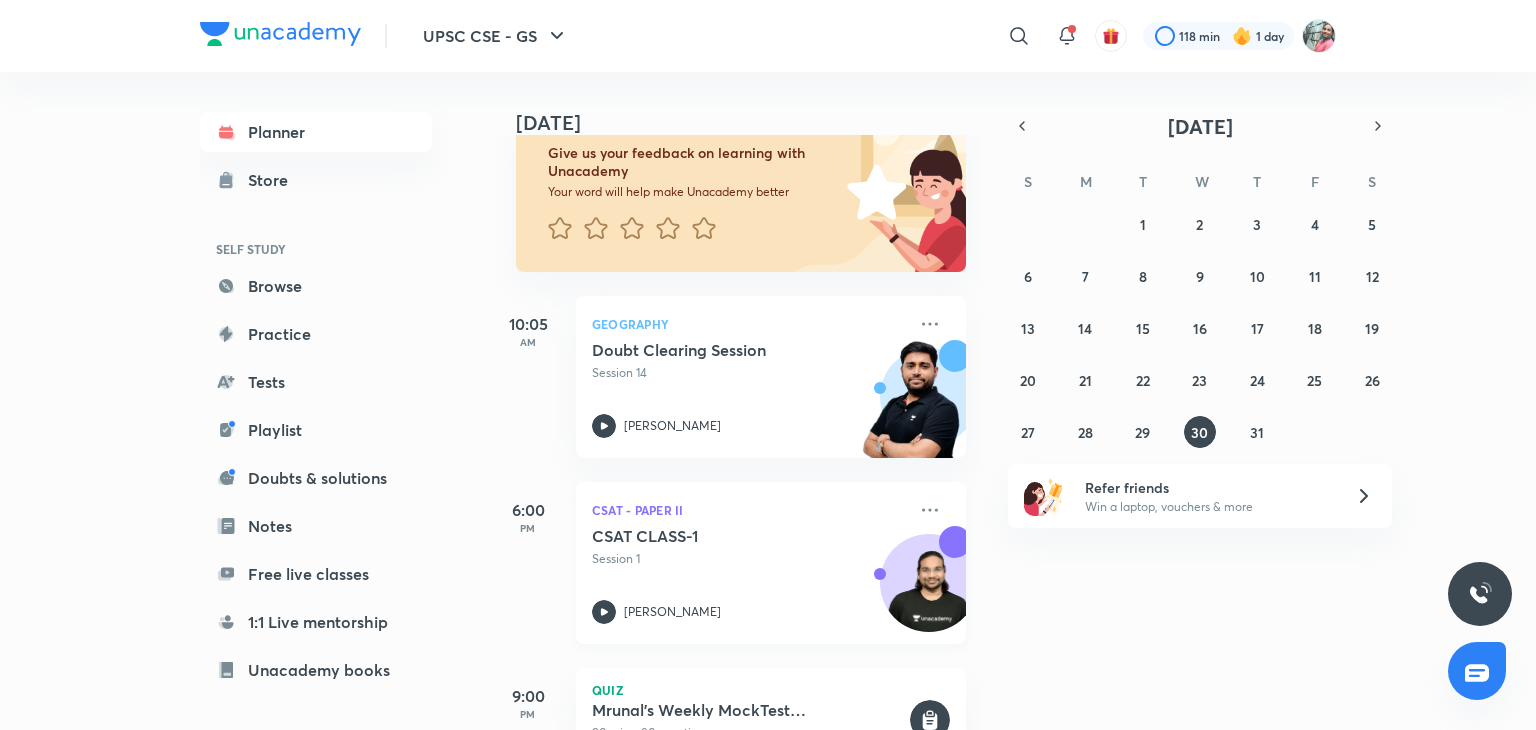 click on "CSAT CLASS-1" at bounding box center [716, 536] 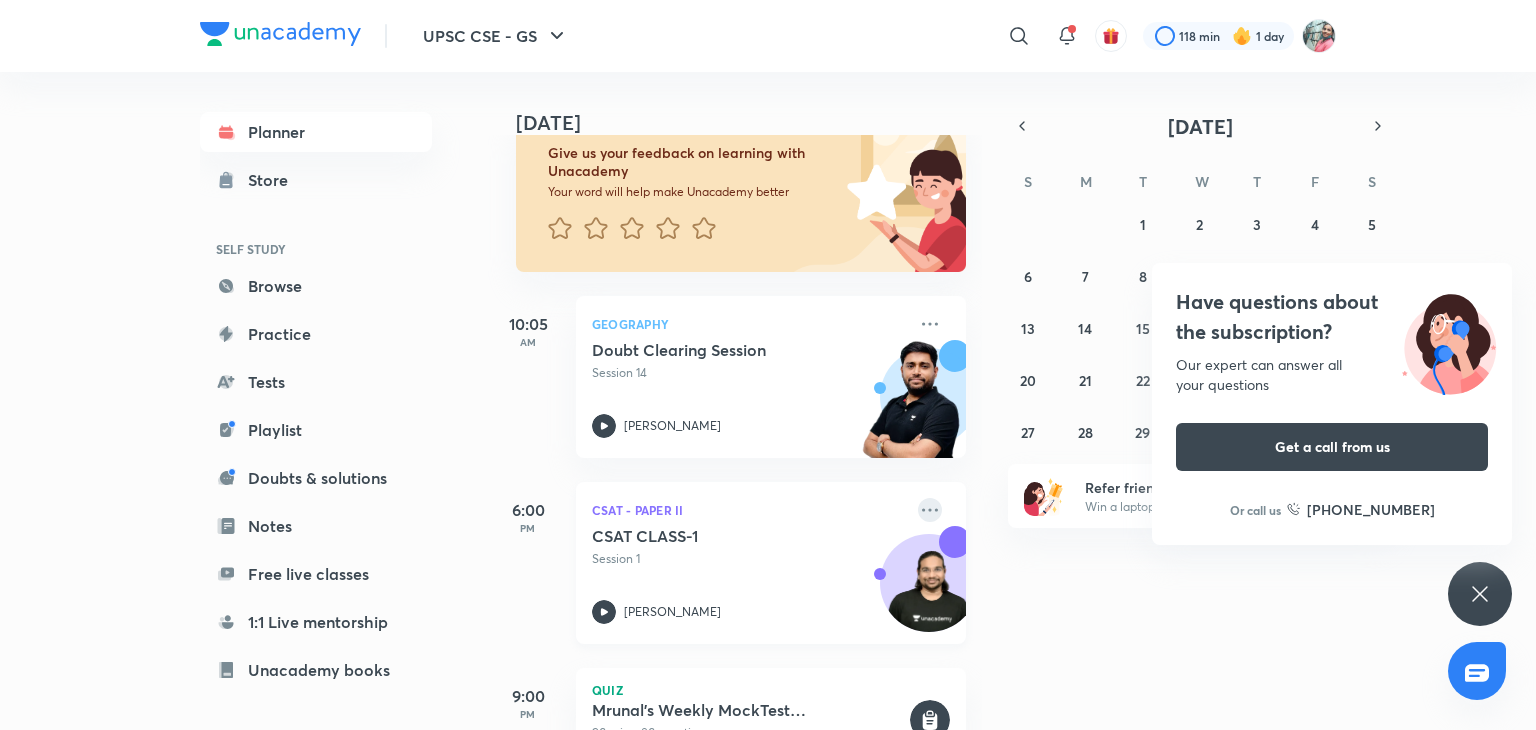 click 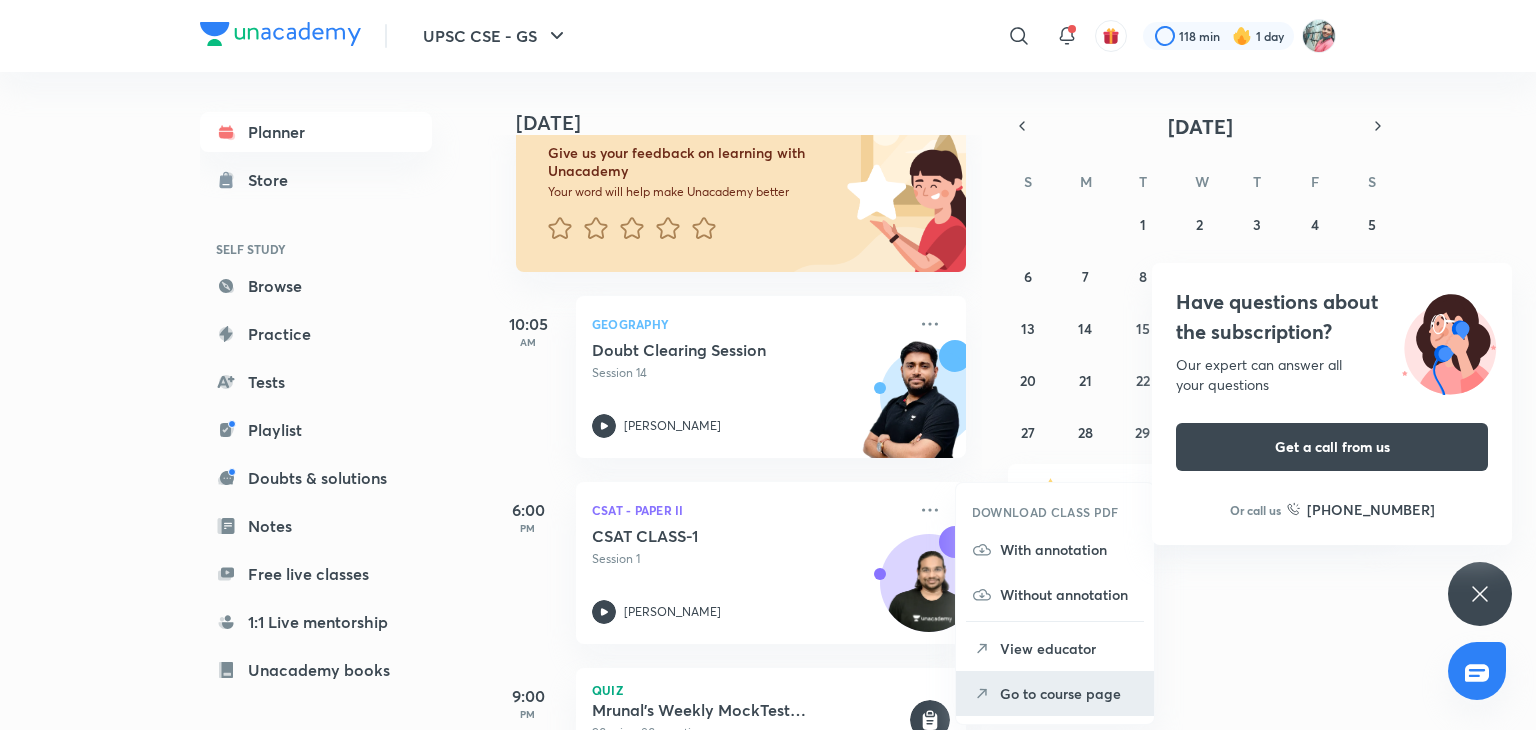 click on "Go to course page" at bounding box center [1069, 693] 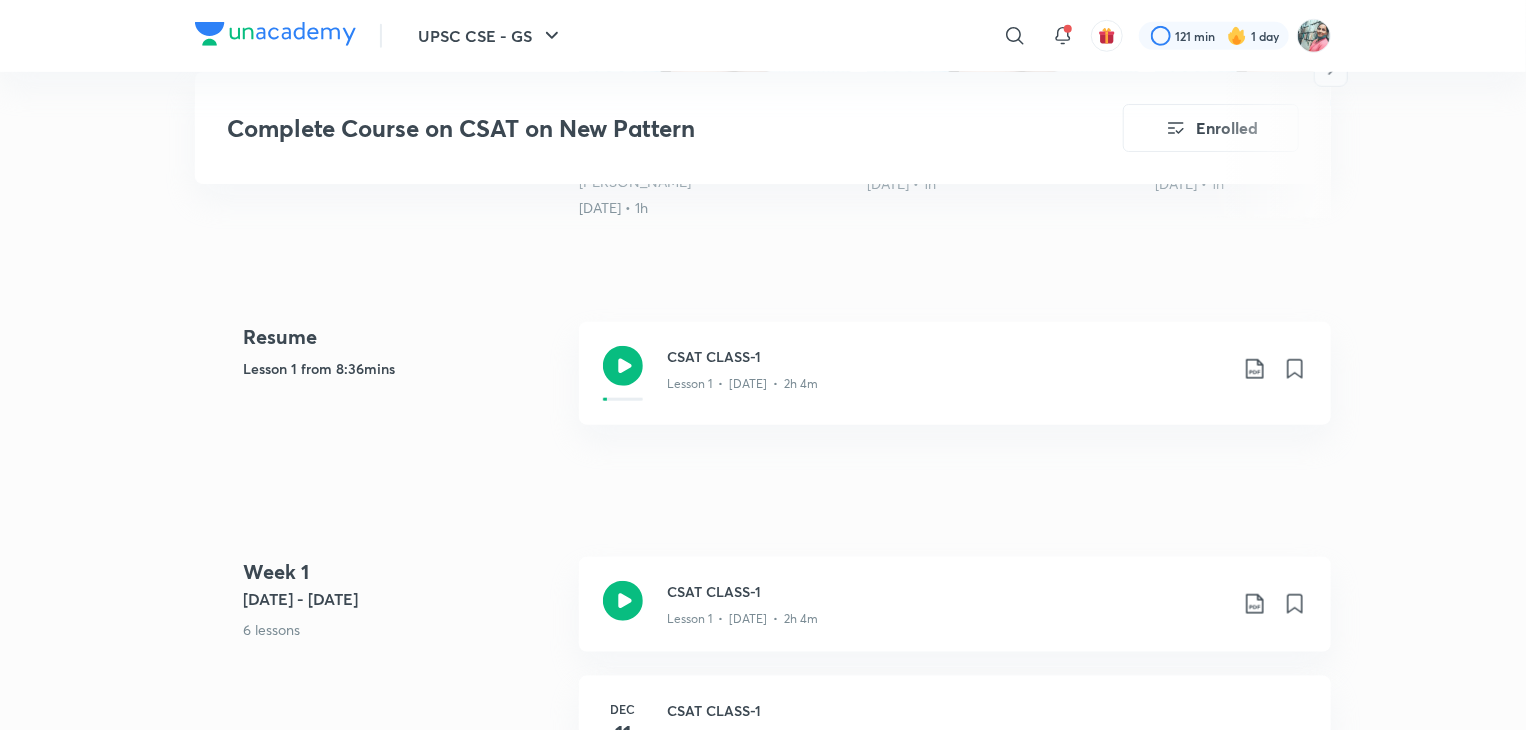 scroll, scrollTop: 0, scrollLeft: 0, axis: both 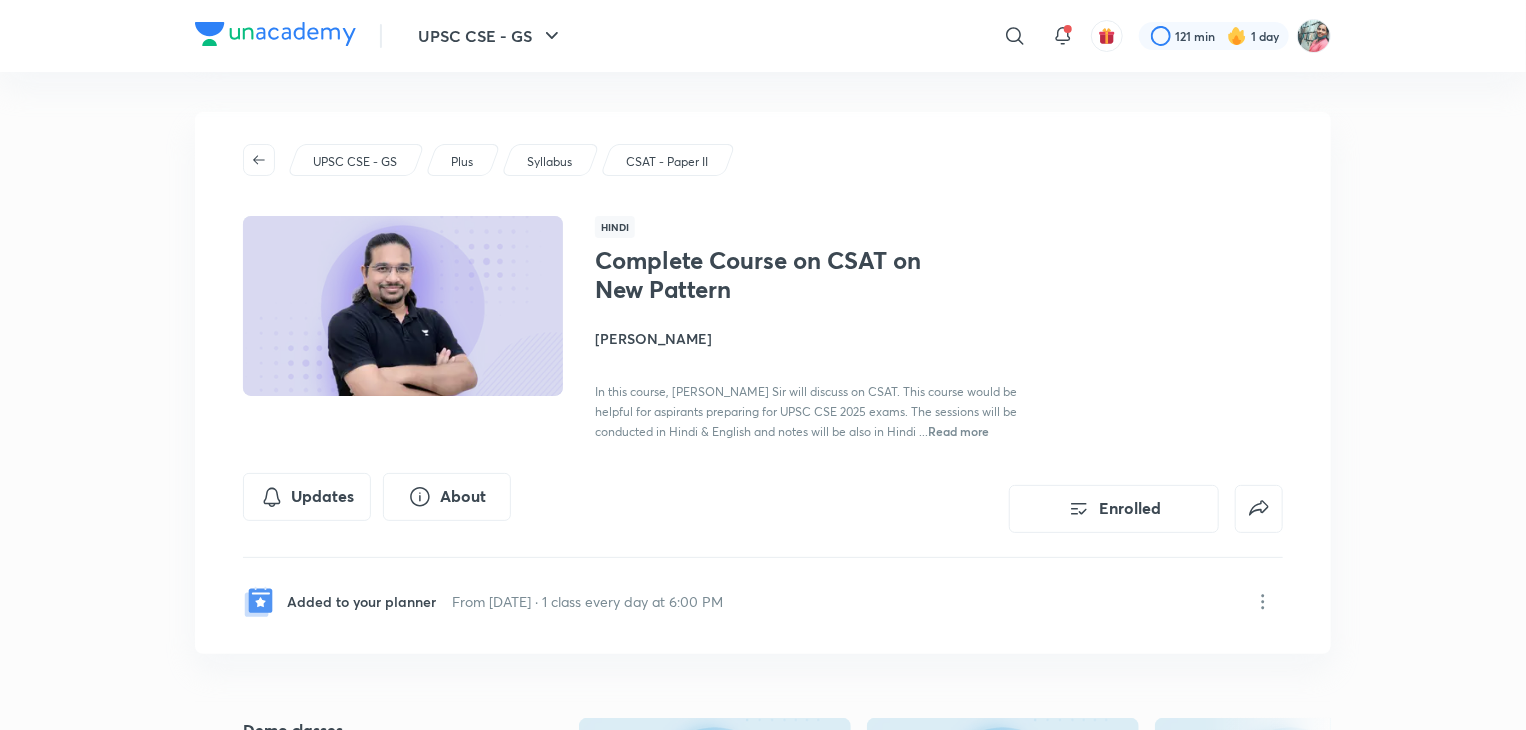 click on "Complete Course on CSAT on New Pattern" at bounding box center [758, 275] 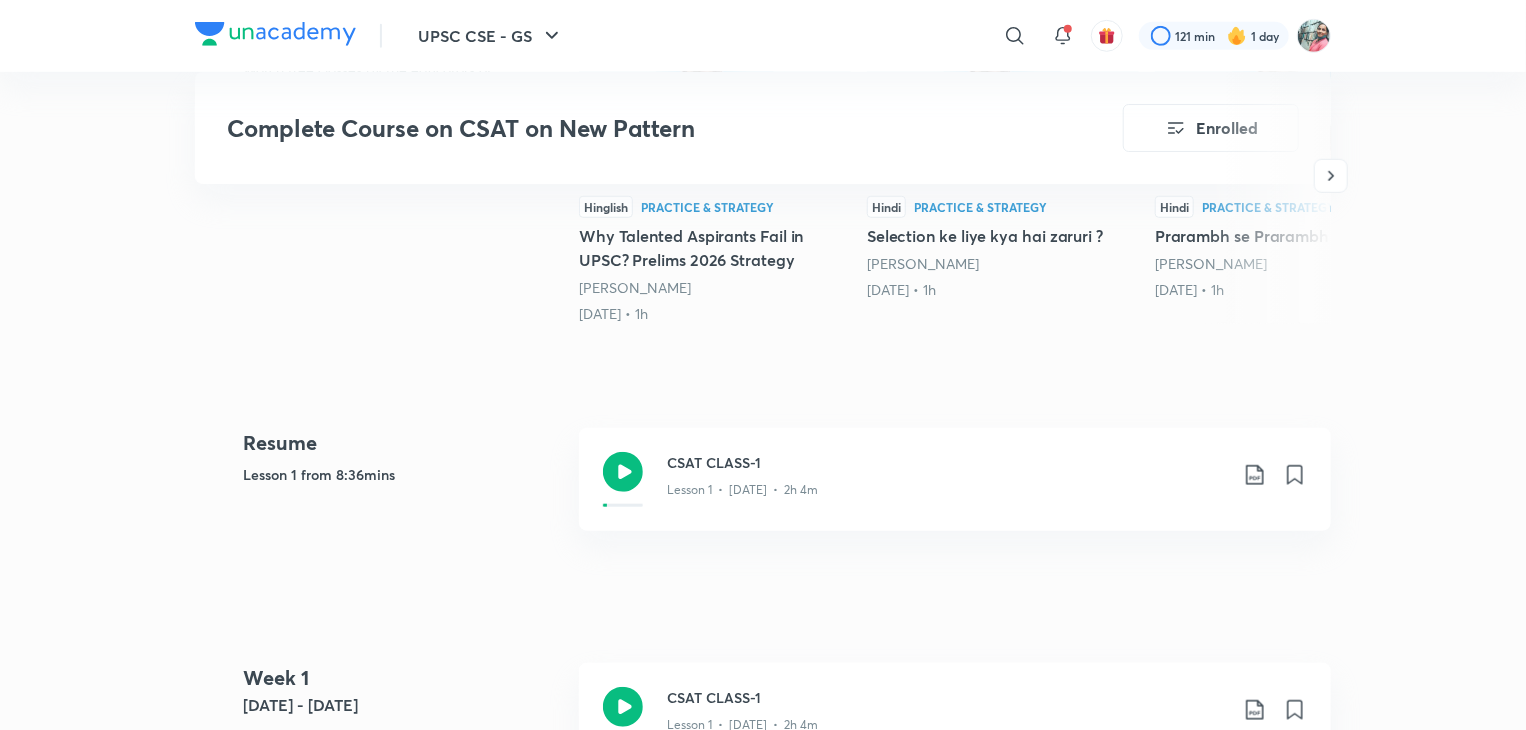 scroll, scrollTop: 694, scrollLeft: 0, axis: vertical 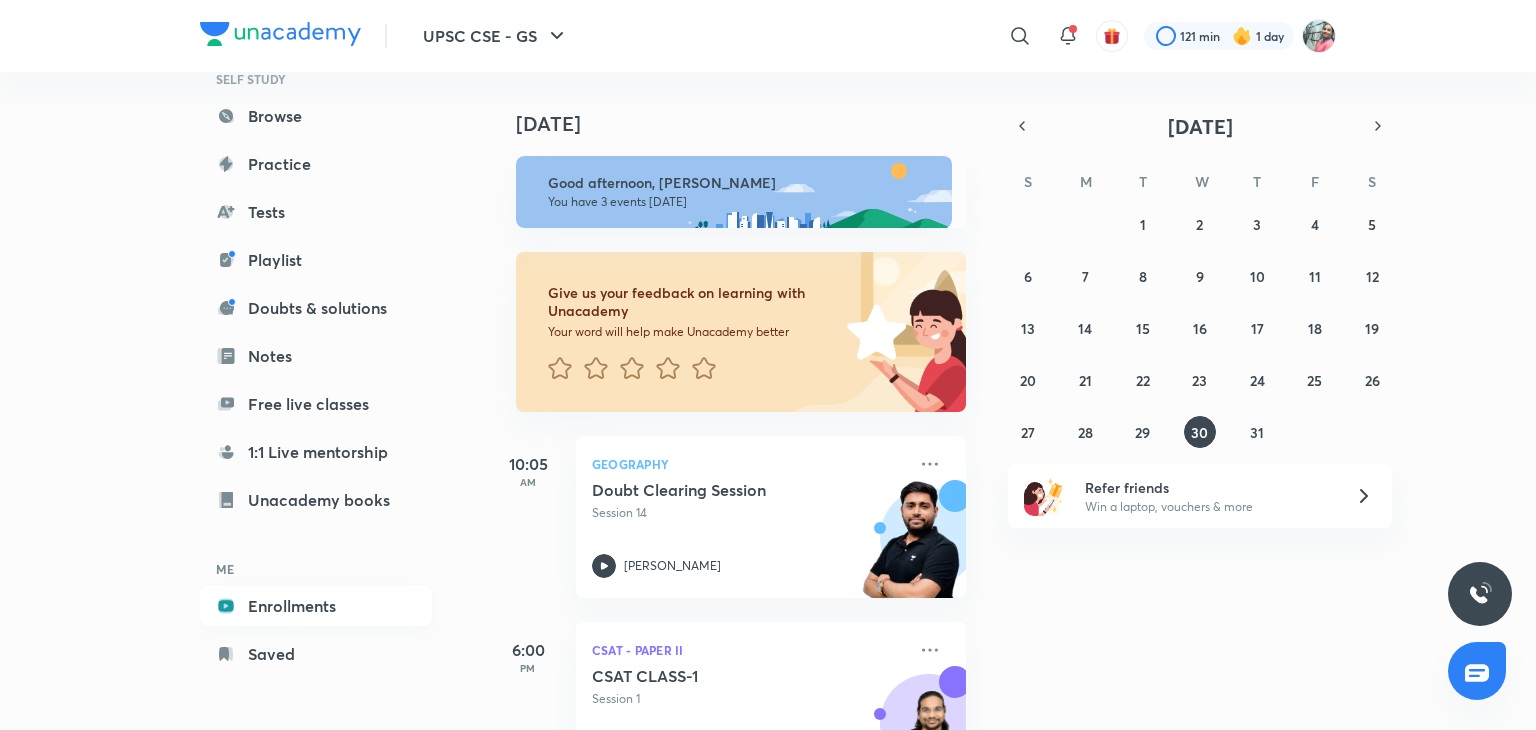 click on "Enrollments" at bounding box center [316, 606] 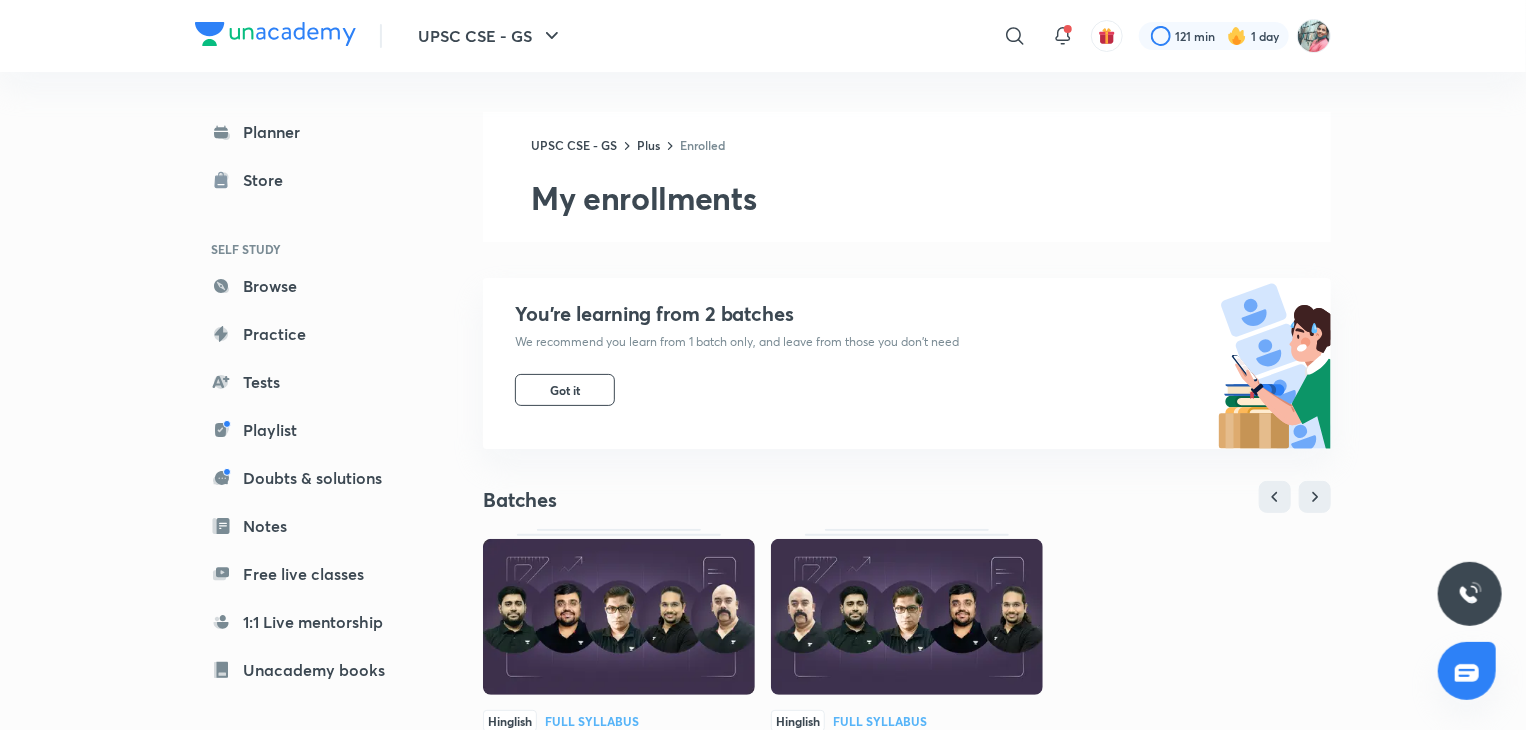 click at bounding box center [619, 617] 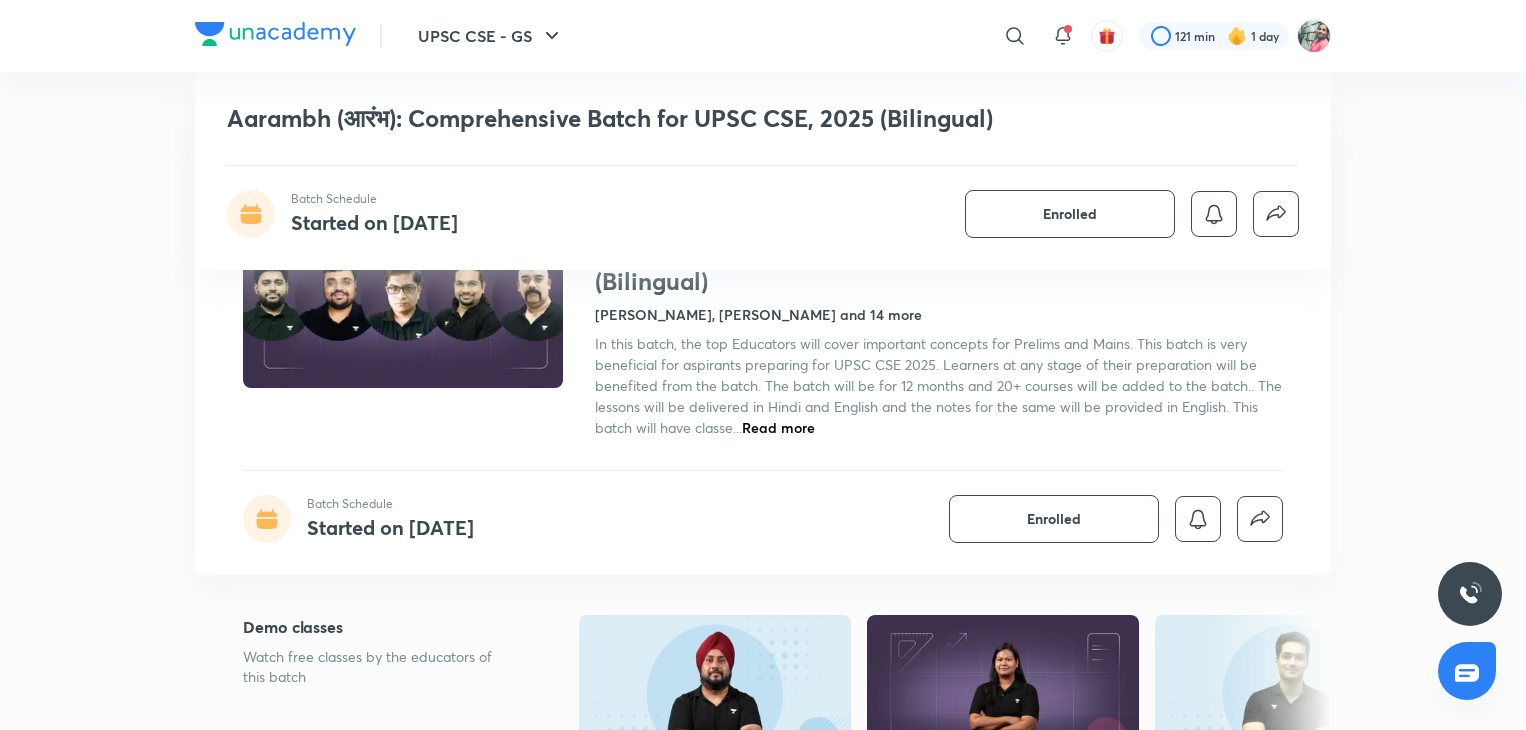 scroll, scrollTop: 2704, scrollLeft: 0, axis: vertical 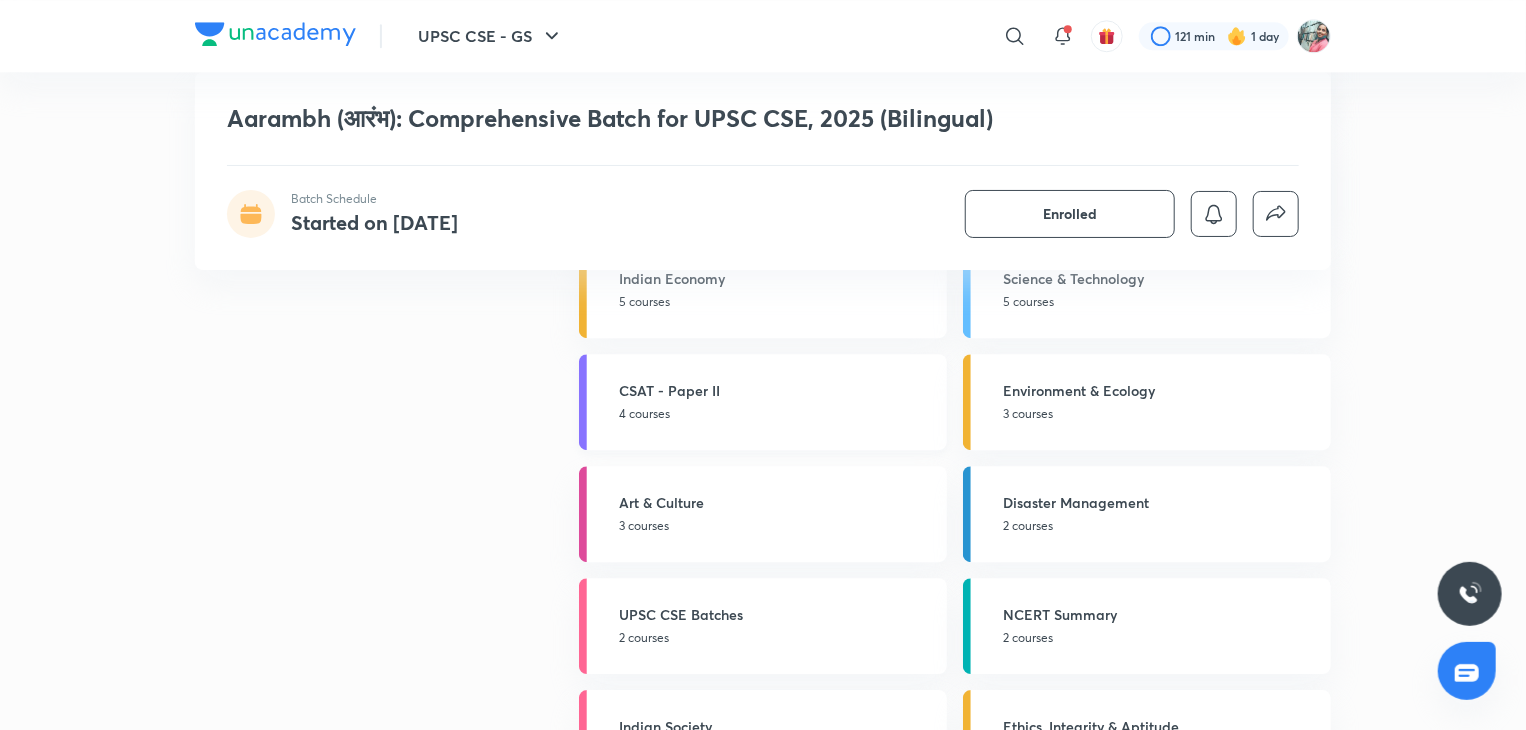 click on "CSAT - Paper II 4 courses" at bounding box center (763, 402) 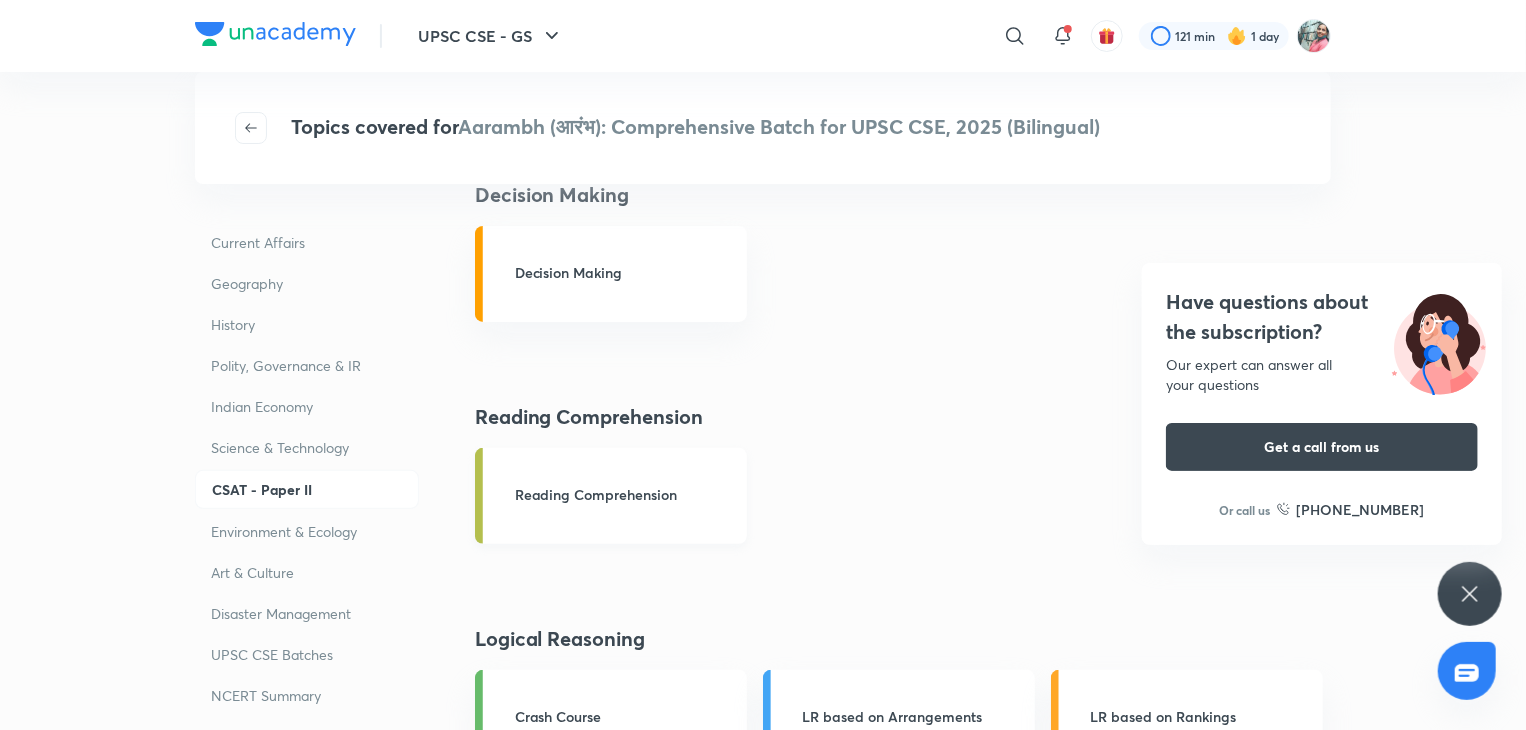 scroll, scrollTop: 0, scrollLeft: 0, axis: both 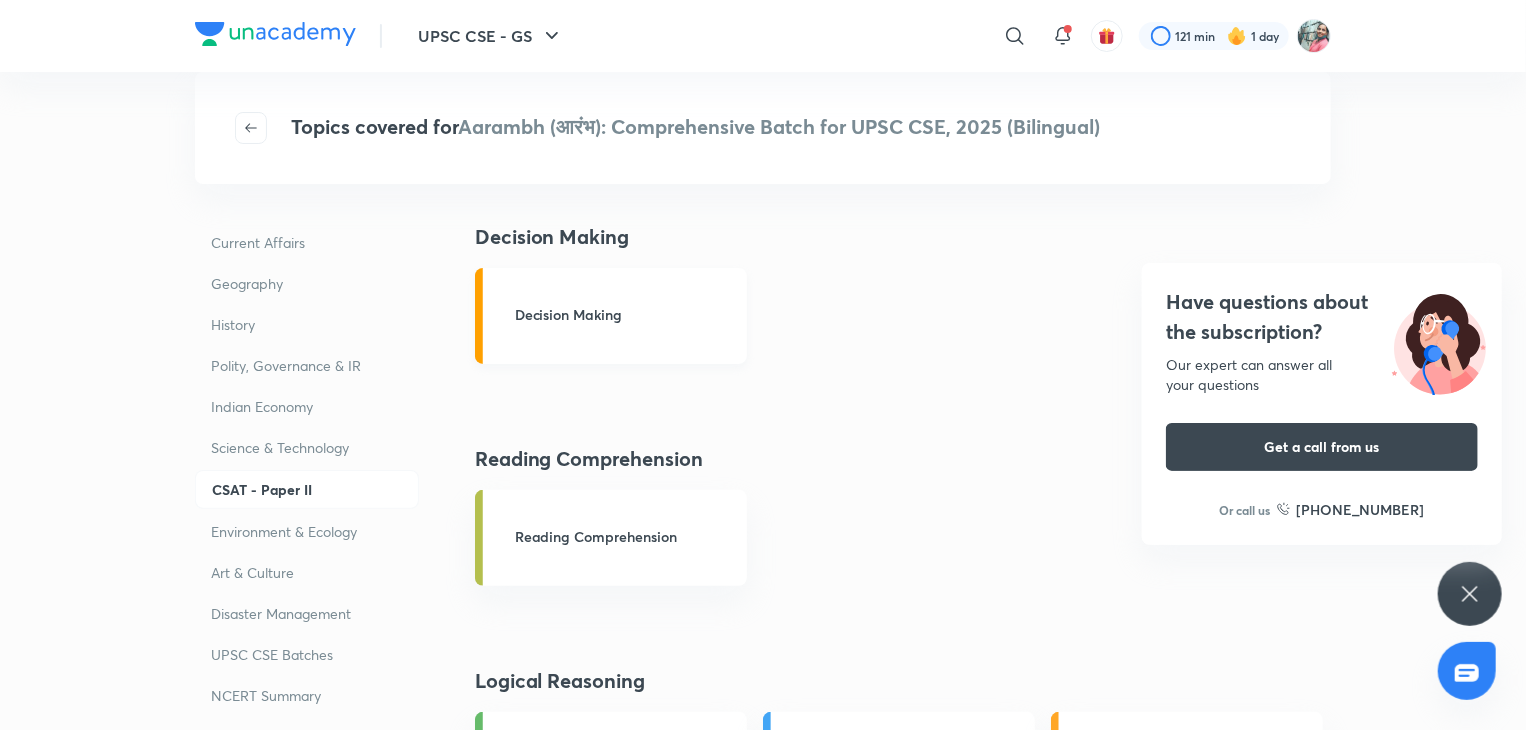 click on "Decision Making" at bounding box center (625, 314) 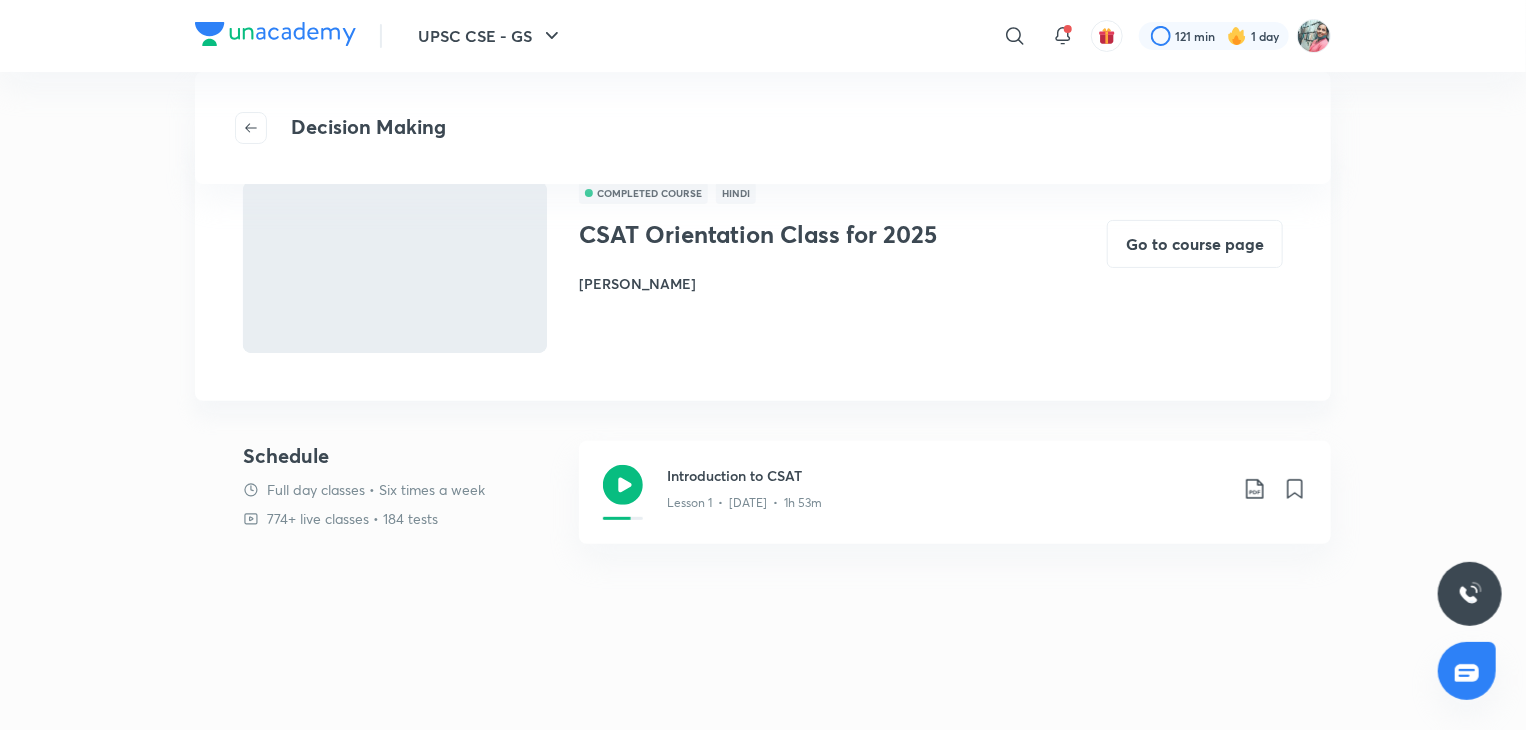 scroll, scrollTop: 0, scrollLeft: 0, axis: both 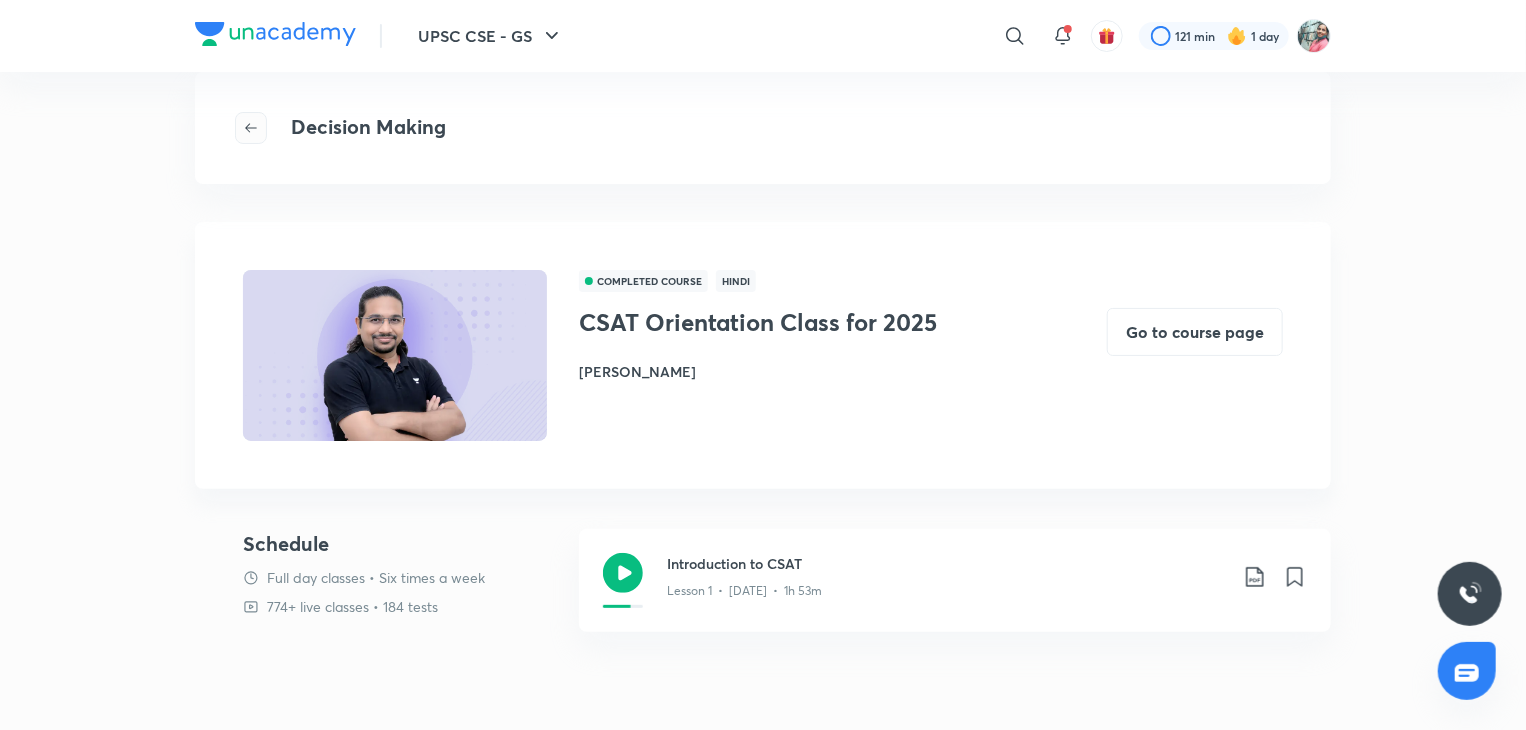 click 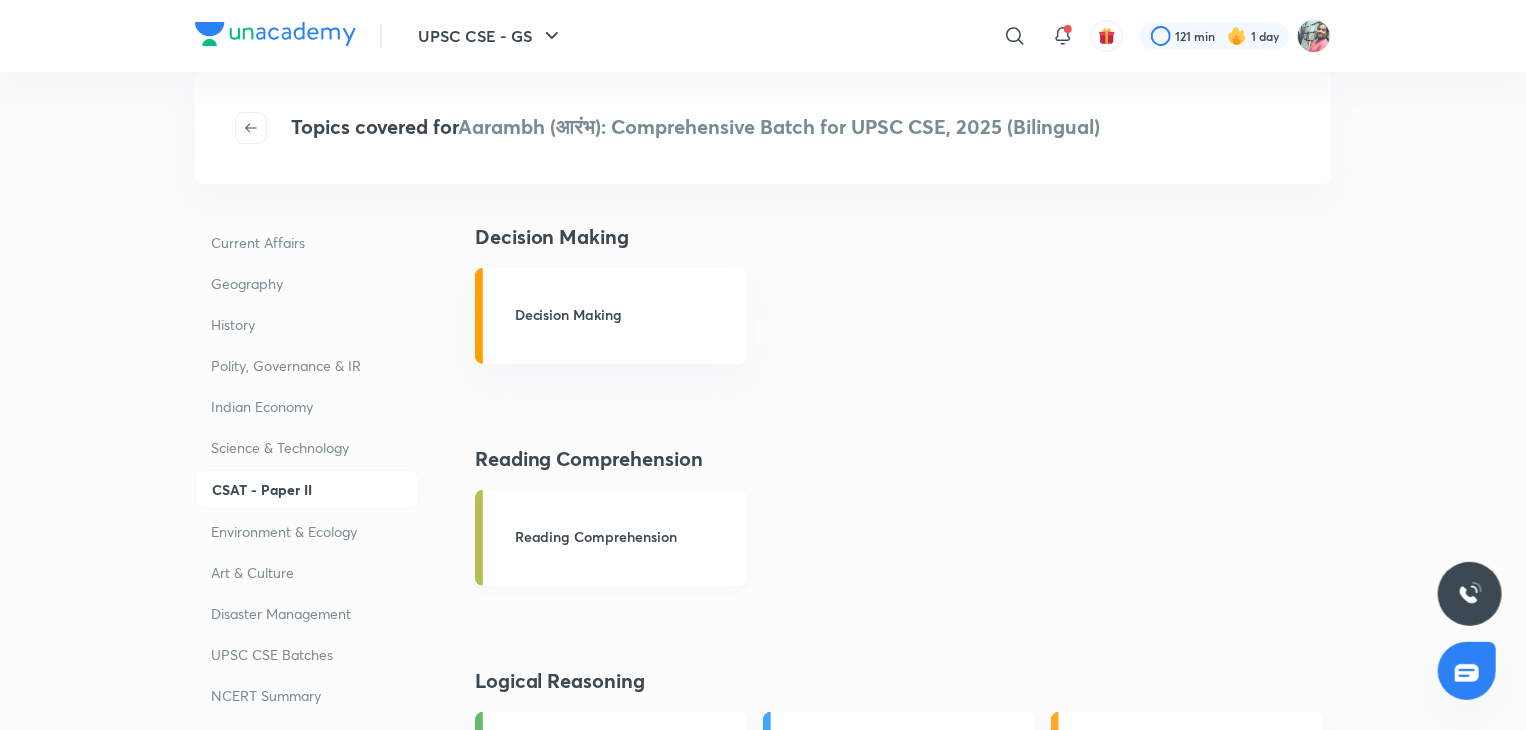 click on "Reading Comprehension" at bounding box center (625, 538) 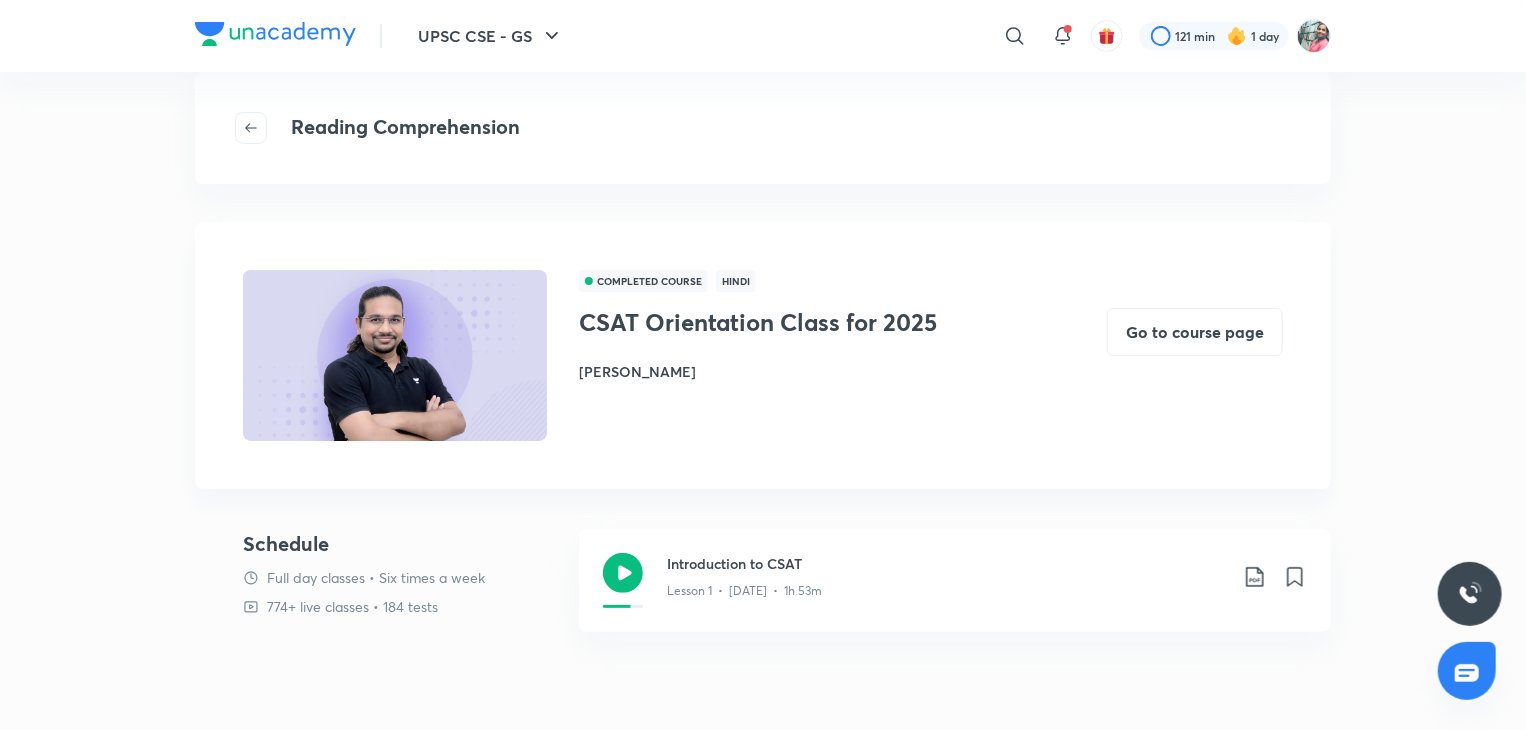scroll, scrollTop: 3, scrollLeft: 0, axis: vertical 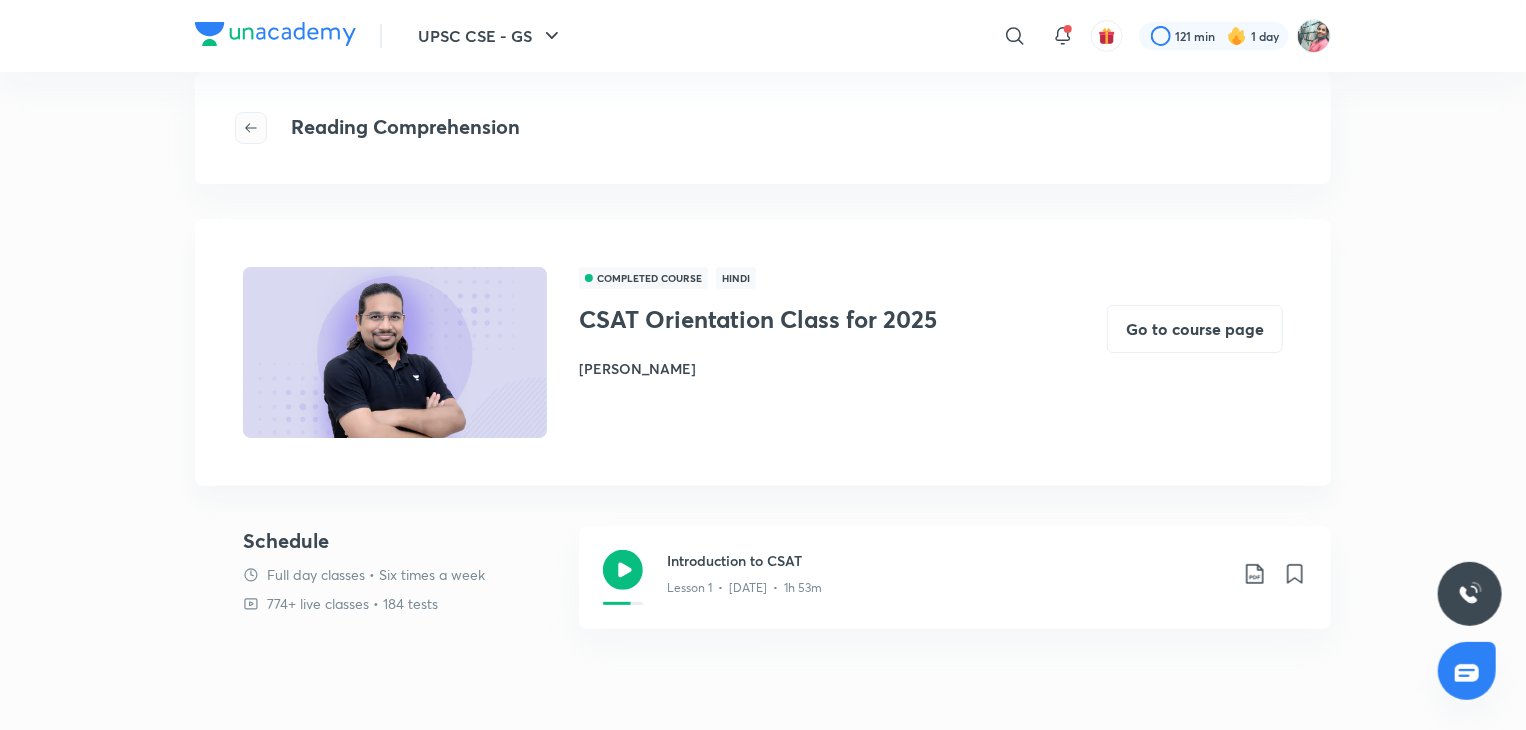 click 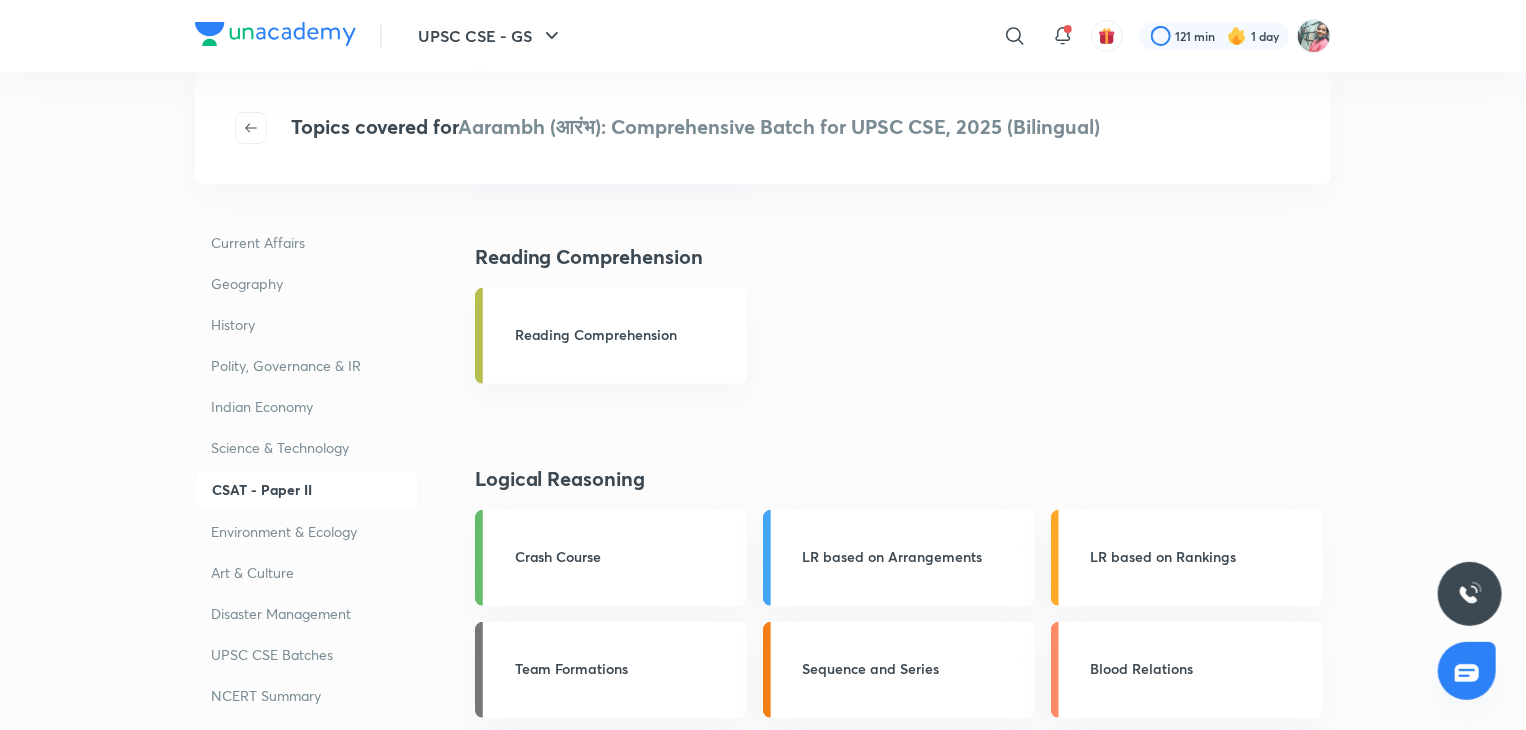 scroll, scrollTop: 204, scrollLeft: 0, axis: vertical 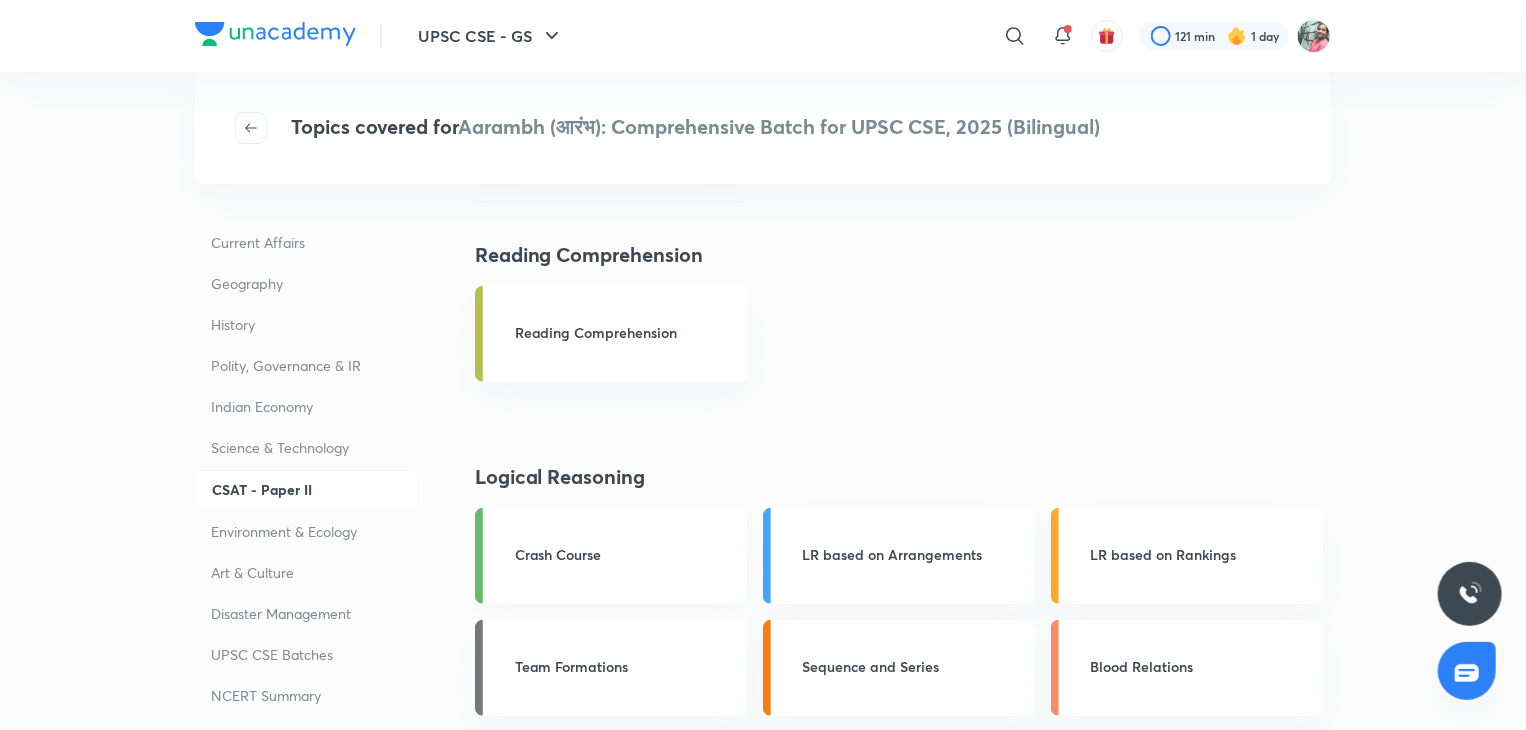 click on "Crash Course" at bounding box center [625, 554] 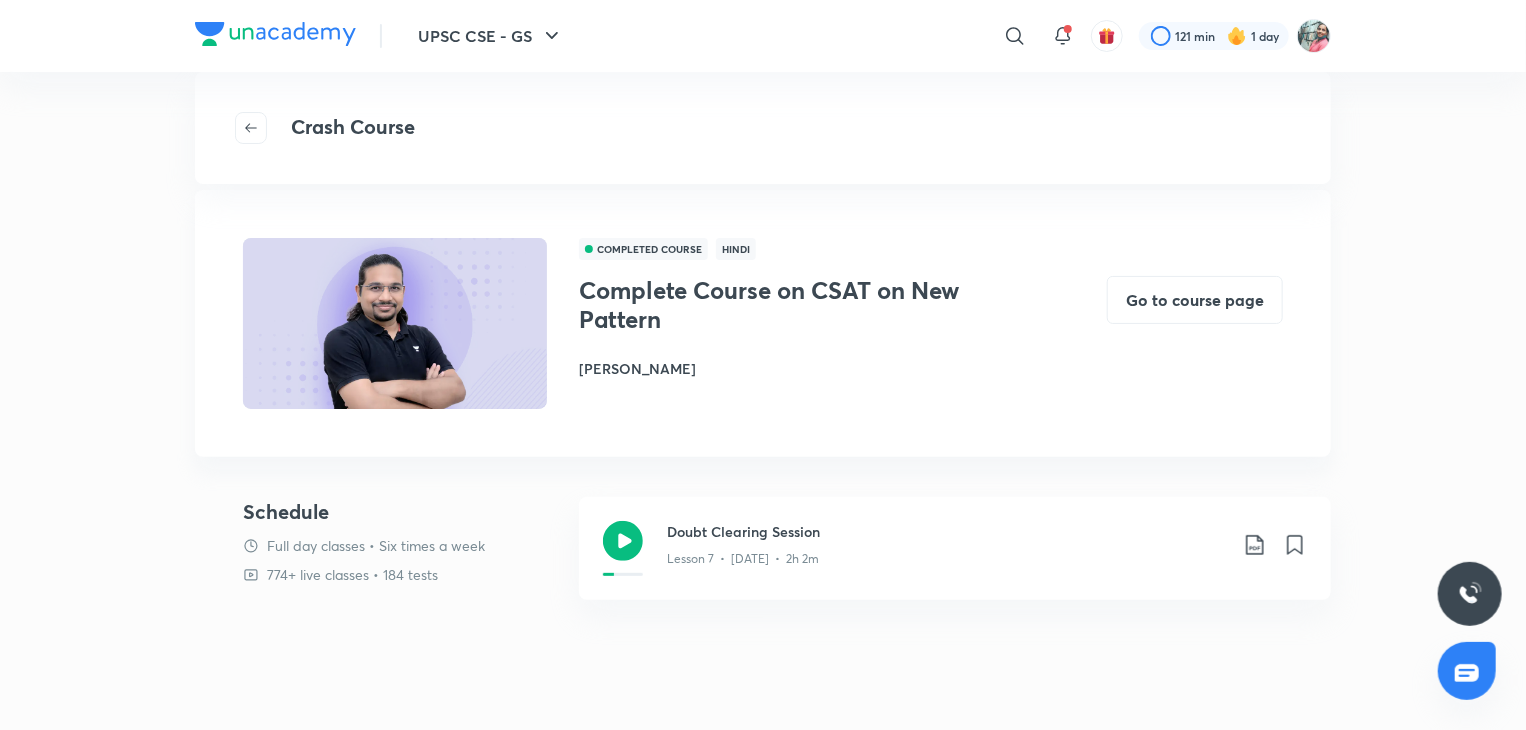 scroll, scrollTop: 0, scrollLeft: 0, axis: both 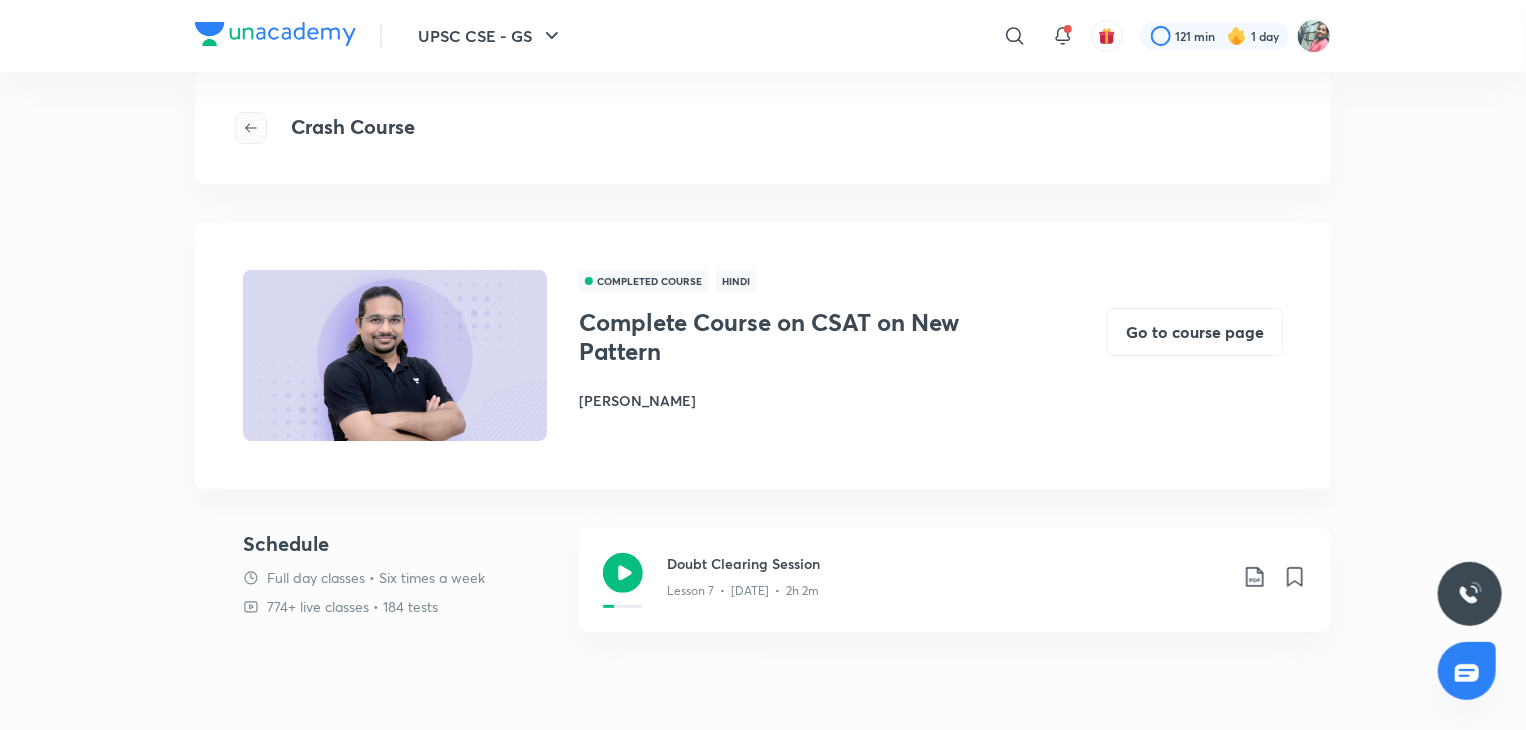 click 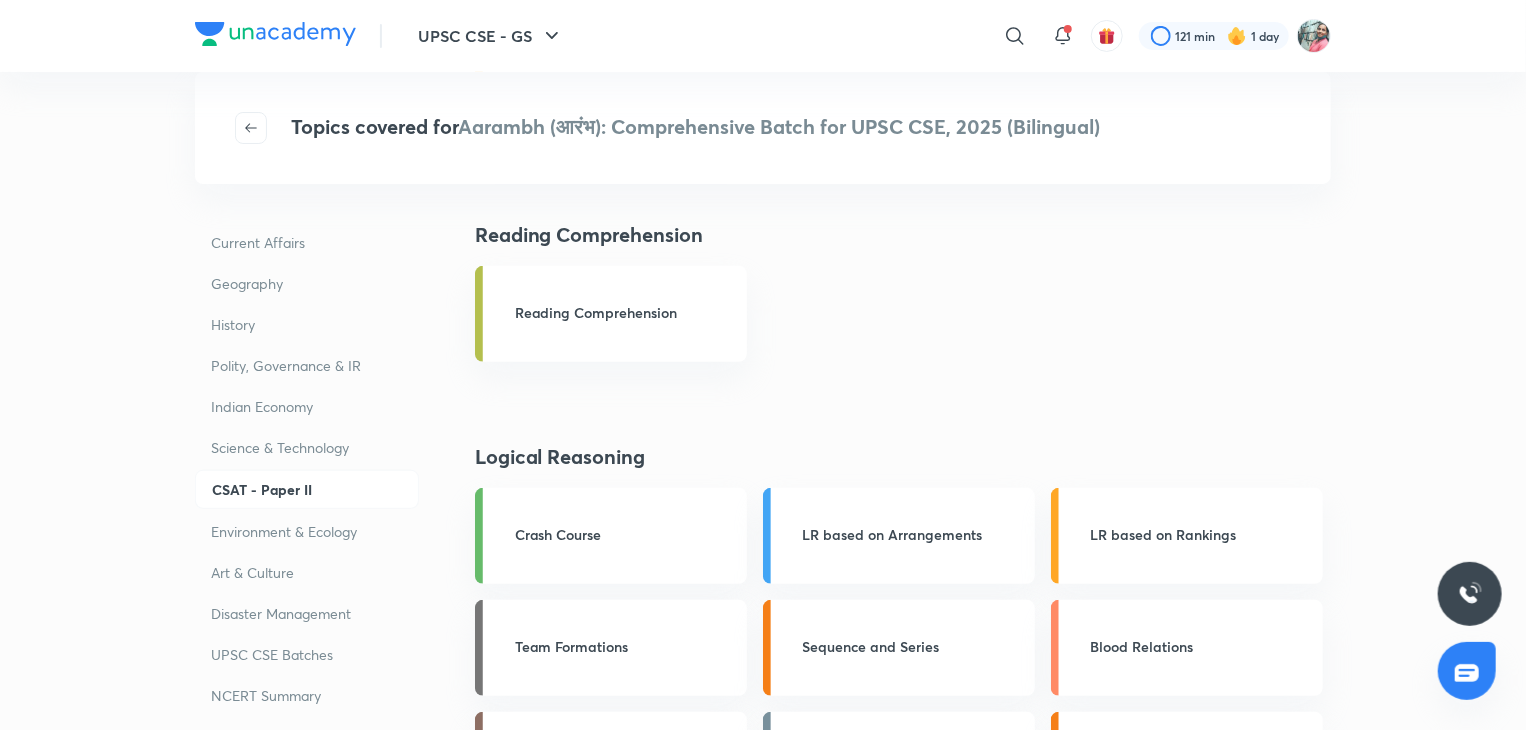 scroll, scrollTop: 243, scrollLeft: 0, axis: vertical 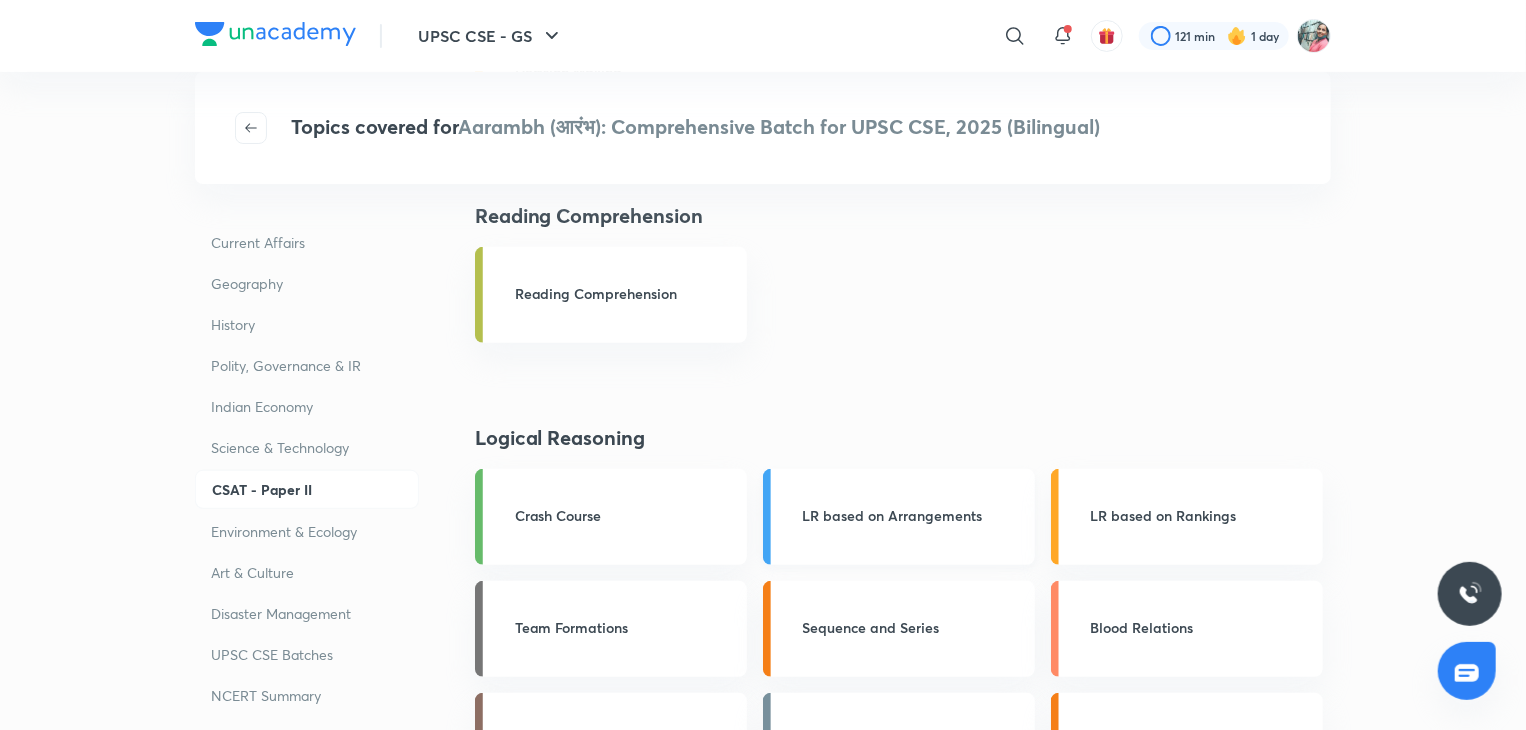 click on "LR based on Arrangements" at bounding box center [913, 515] 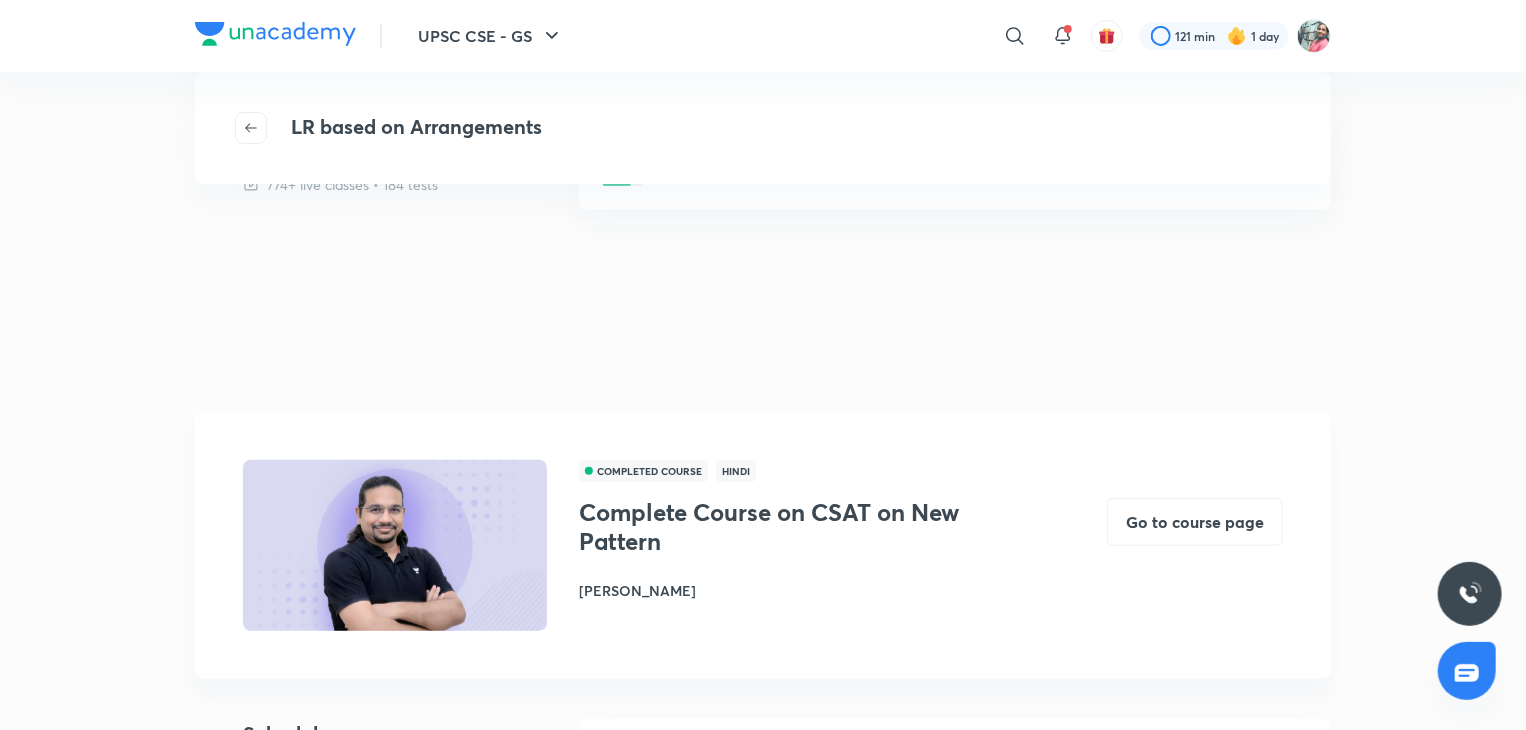 scroll, scrollTop: 492, scrollLeft: 0, axis: vertical 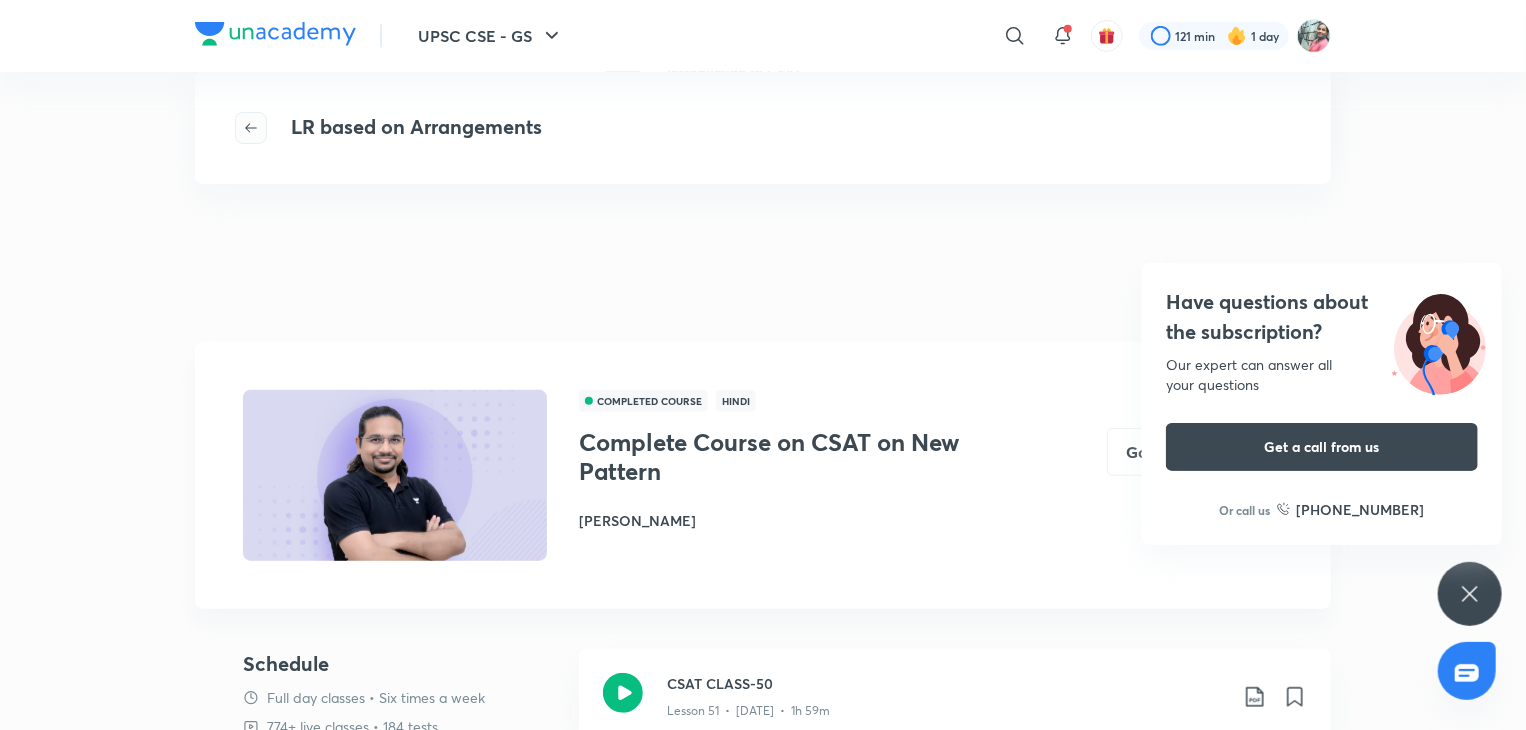 click 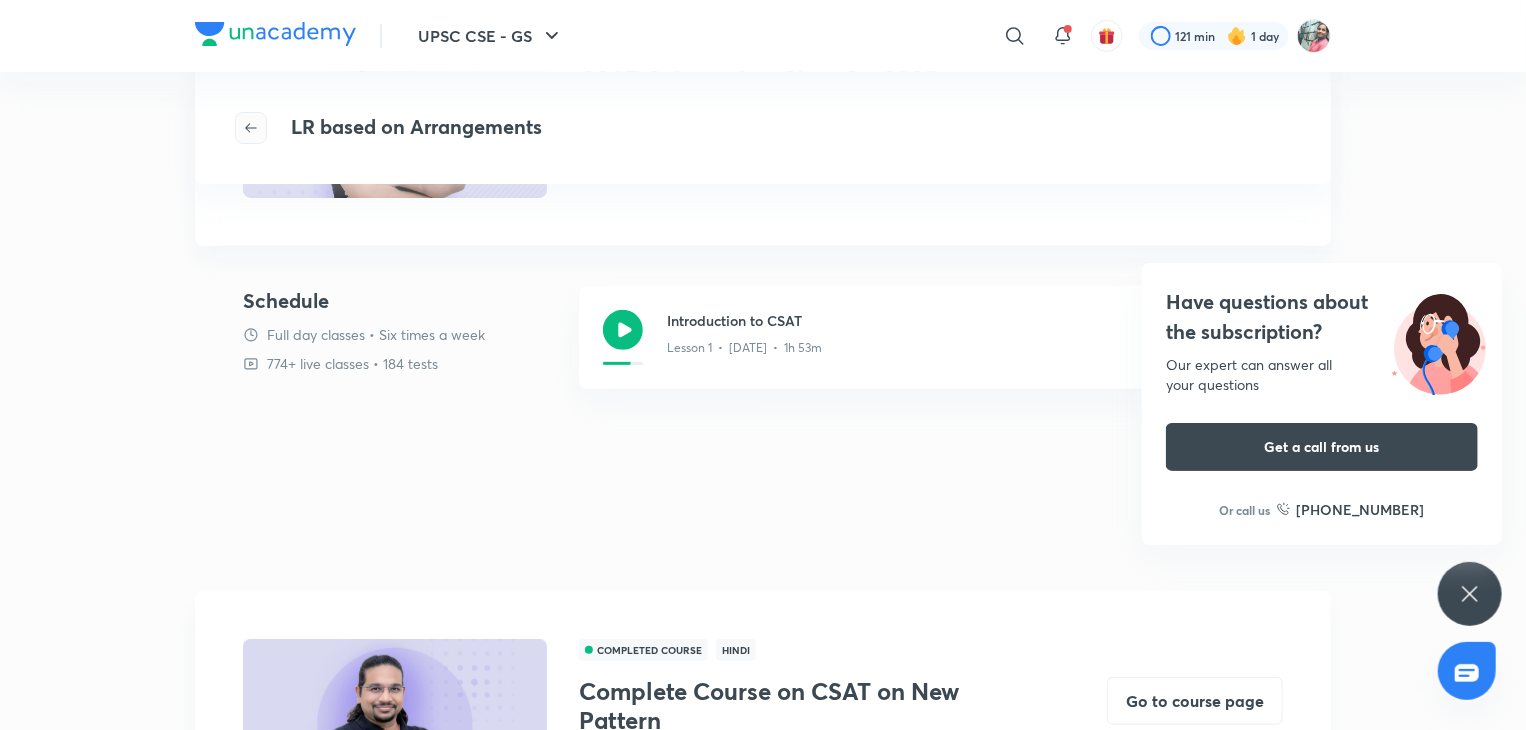 scroll, scrollTop: 0, scrollLeft: 0, axis: both 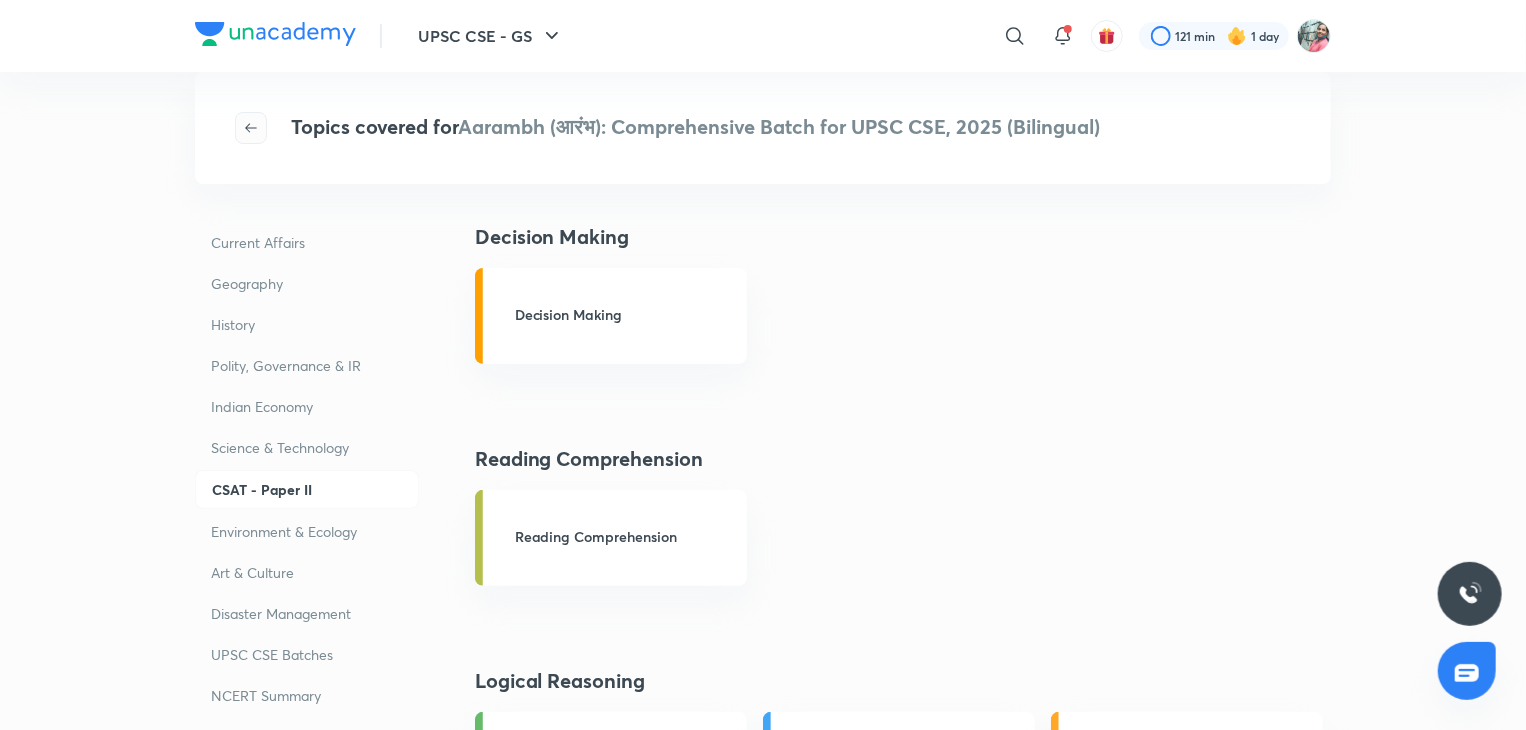 click 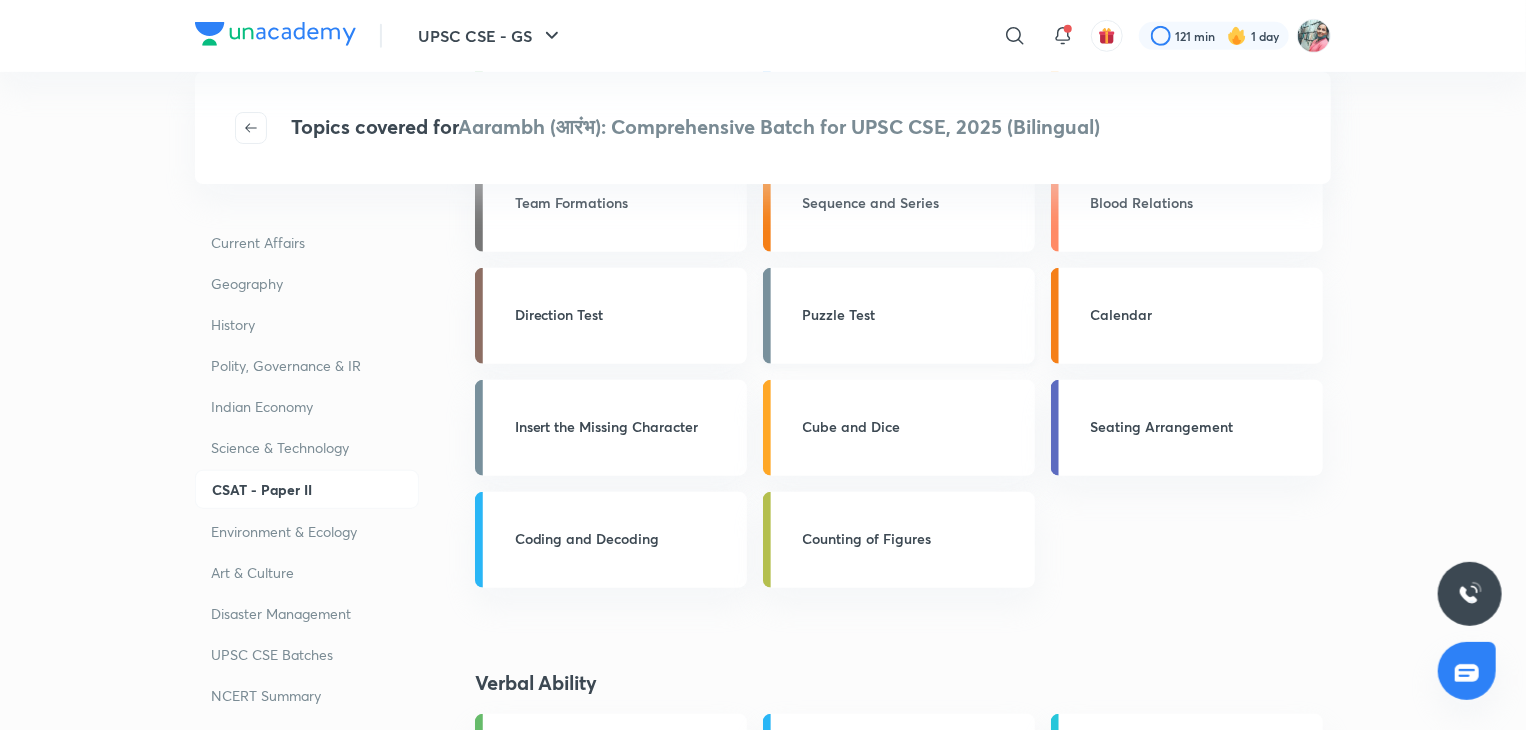 scroll, scrollTop: 662, scrollLeft: 0, axis: vertical 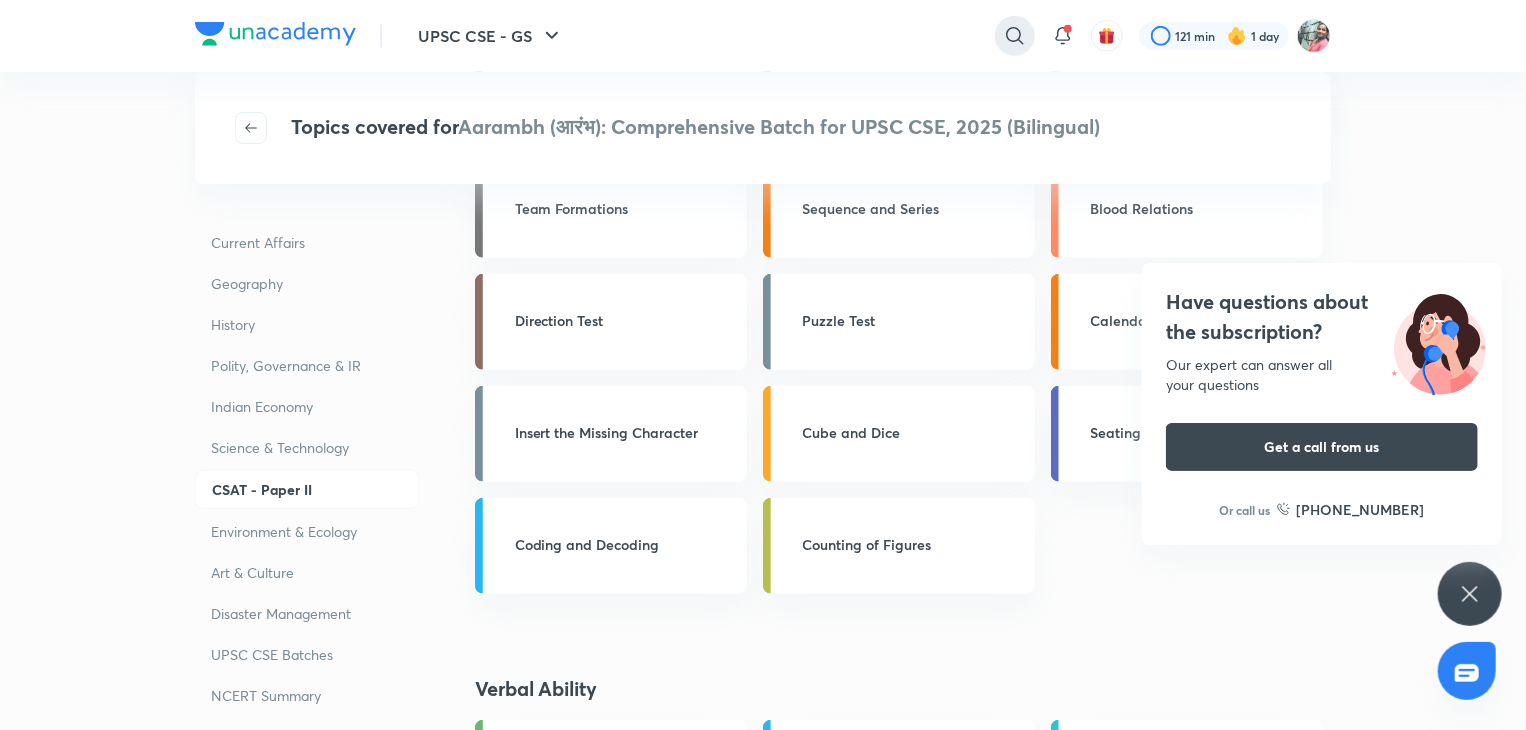 click 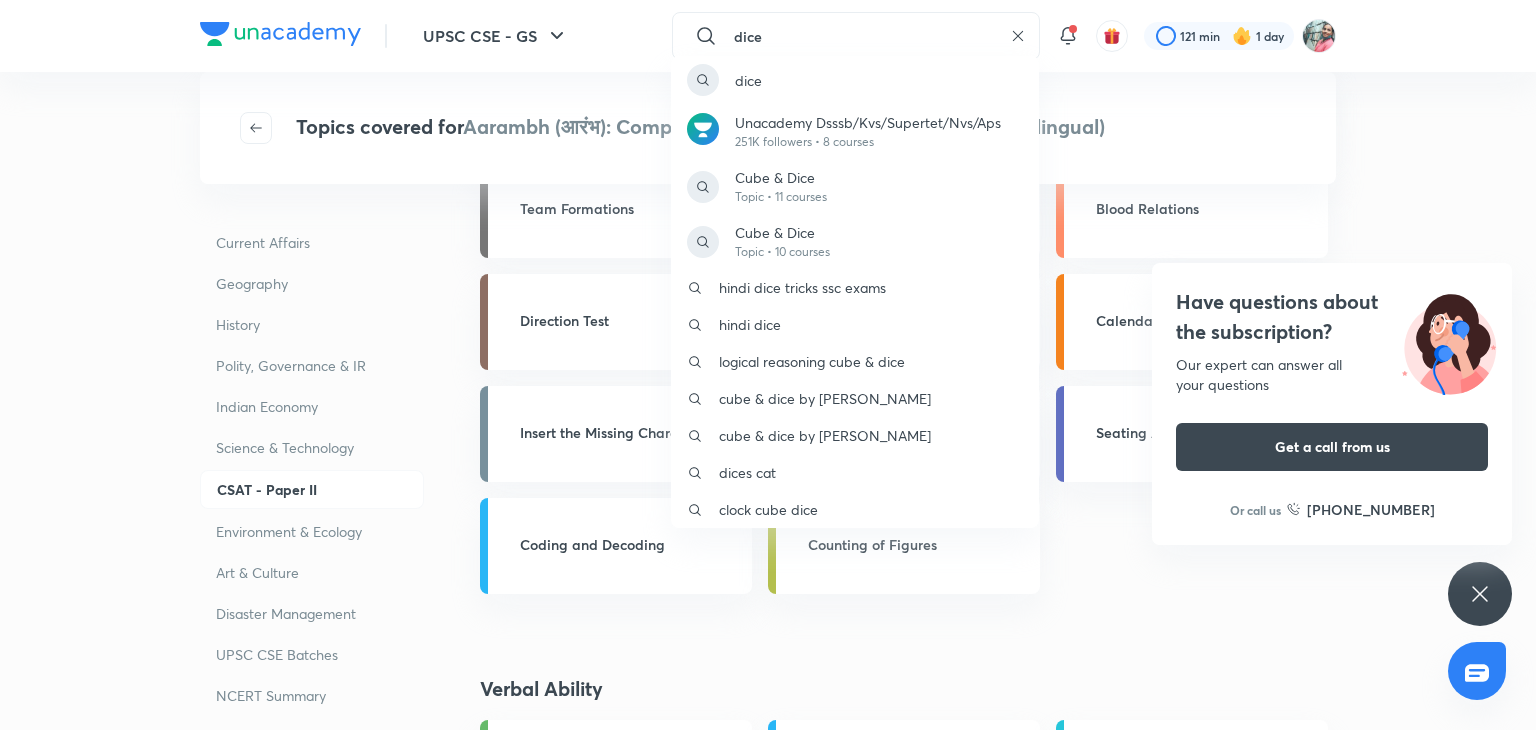 type on "dice" 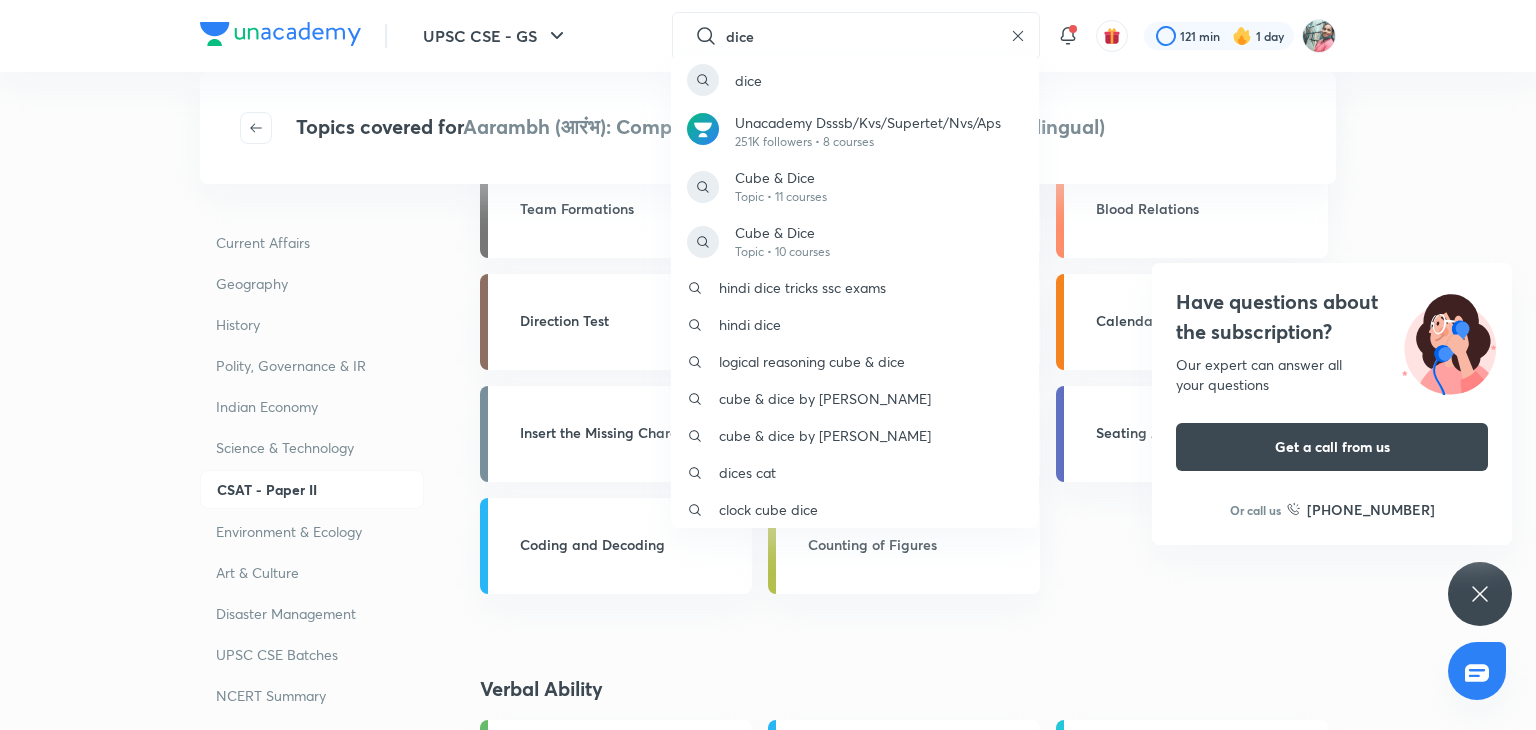 click on "dice Unacademy Dsssb/Kvs/Supertet/Nvs/Aps 251K followers • 8 courses Cube & Dice Topic • 11 courses Cube & Dice Topic • 10 courses hindi dice tricks ssc exams hindi dice logical reasoning cube & dice cube & dice by riya agarwal cube & dice by manoj mahajan dices cat clock cube dice" at bounding box center [768, 365] 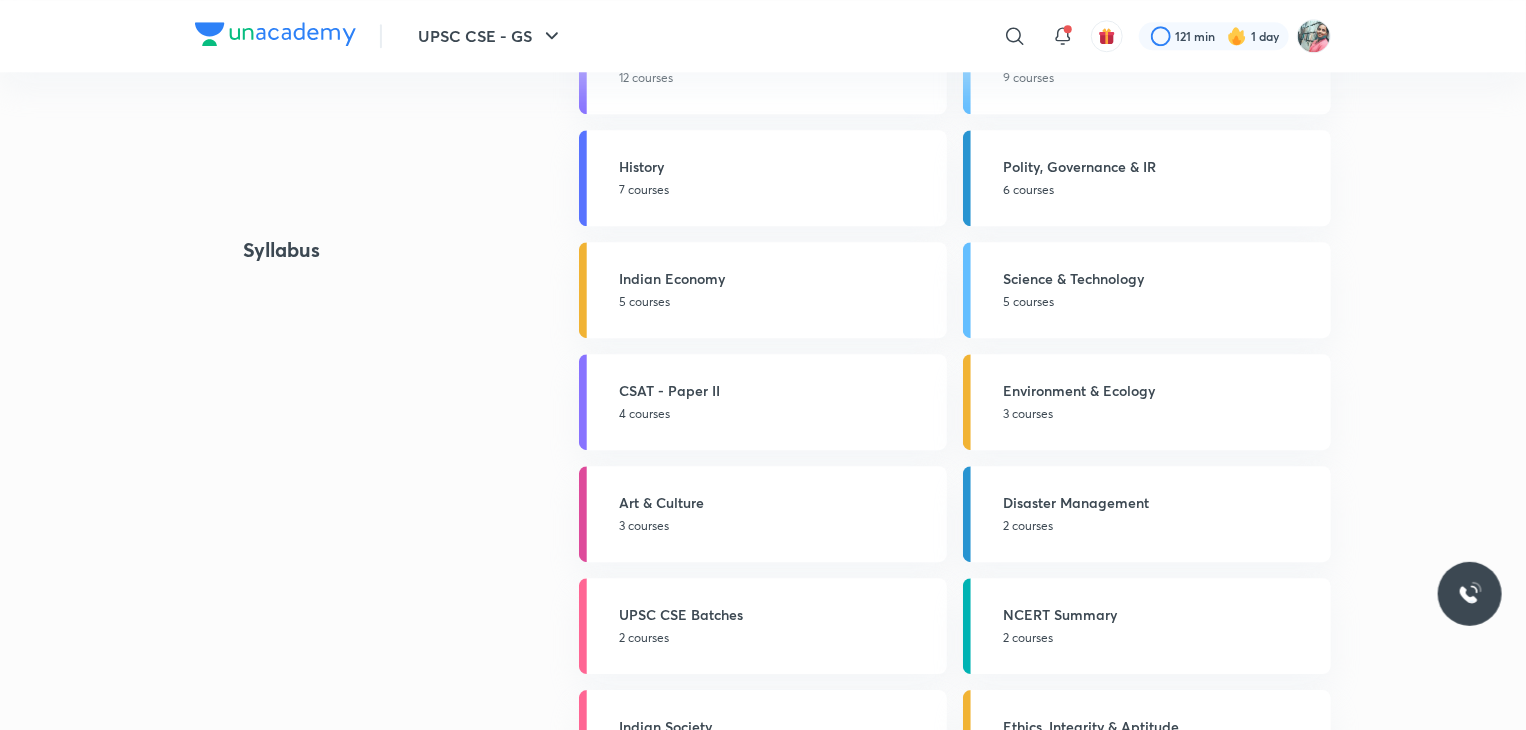 scroll, scrollTop: 0, scrollLeft: 0, axis: both 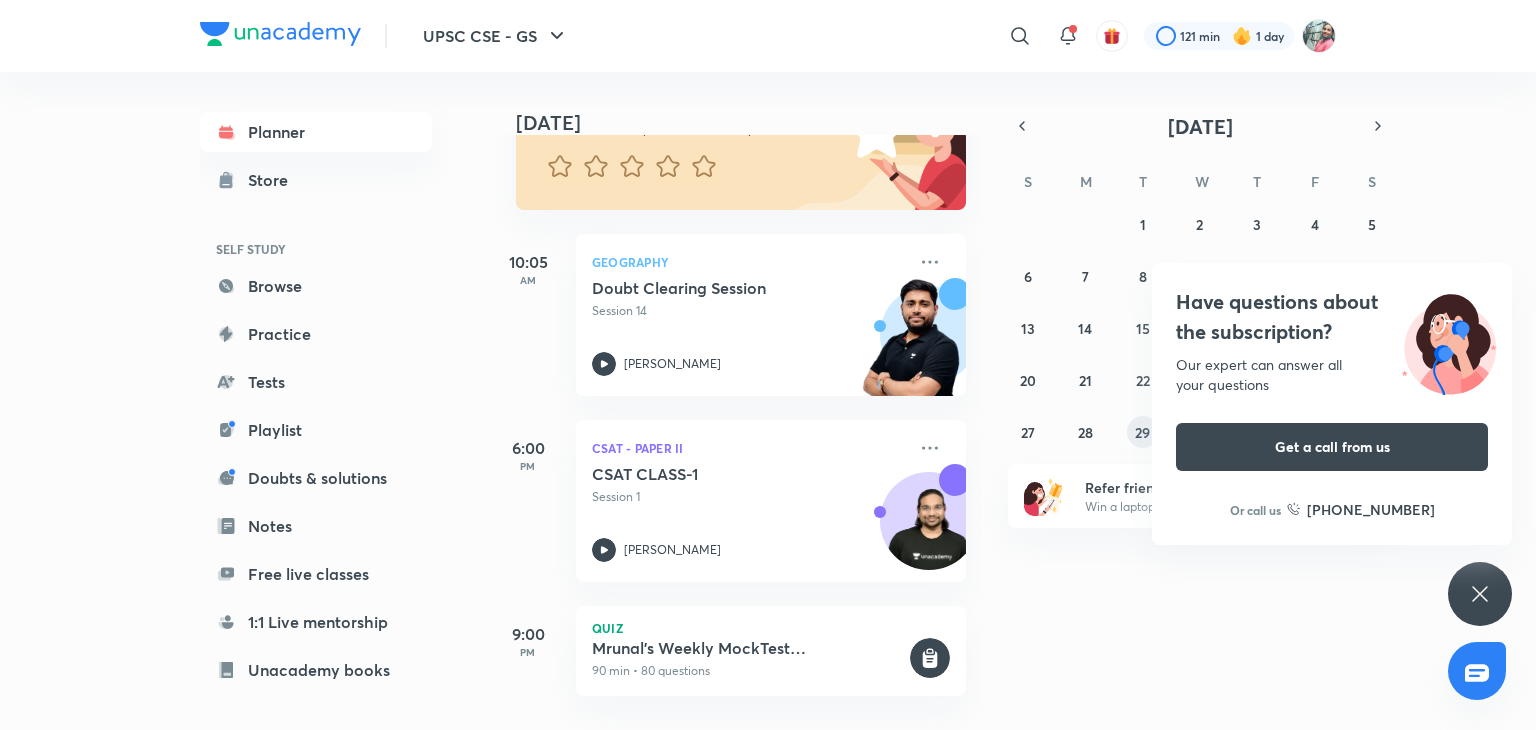 click on "29" at bounding box center (1142, 432) 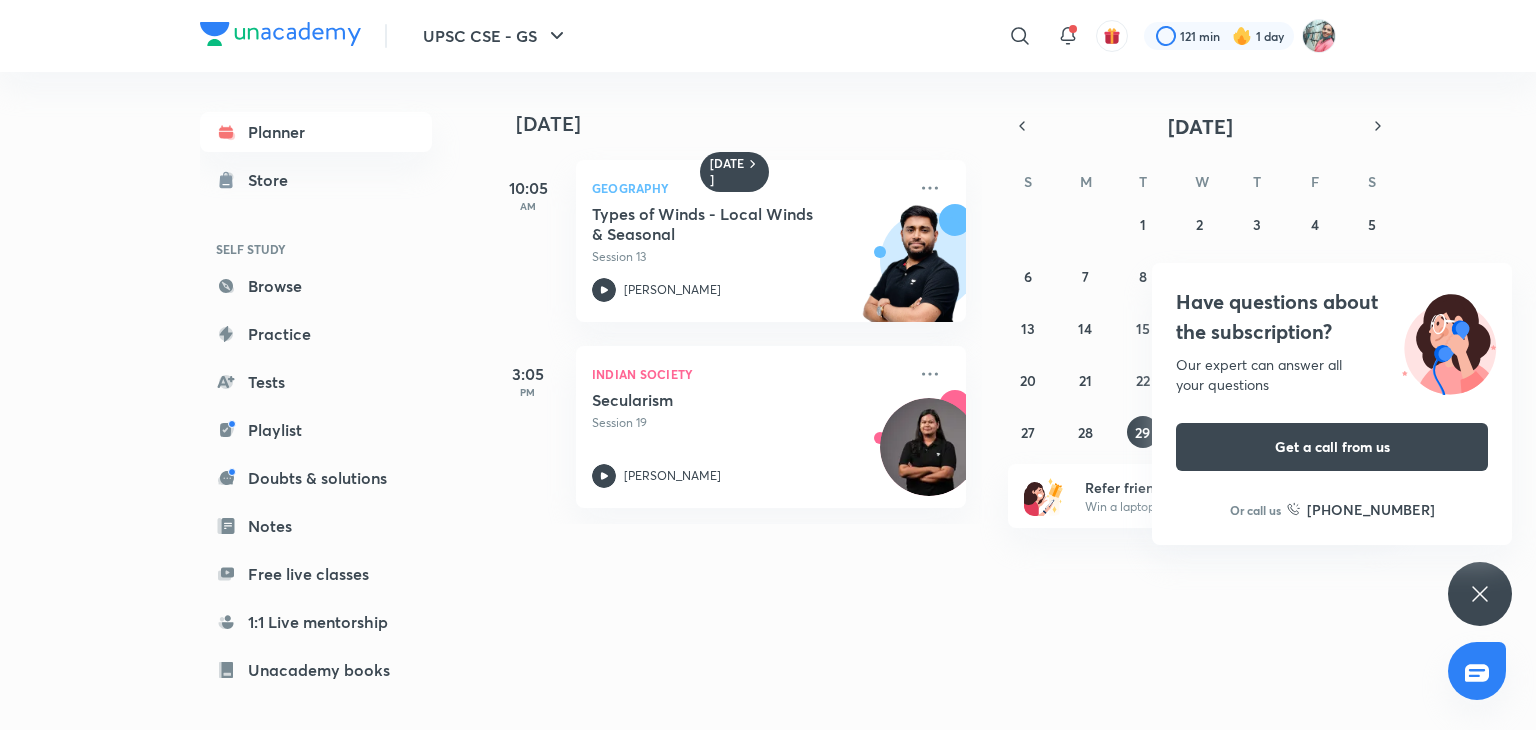 click 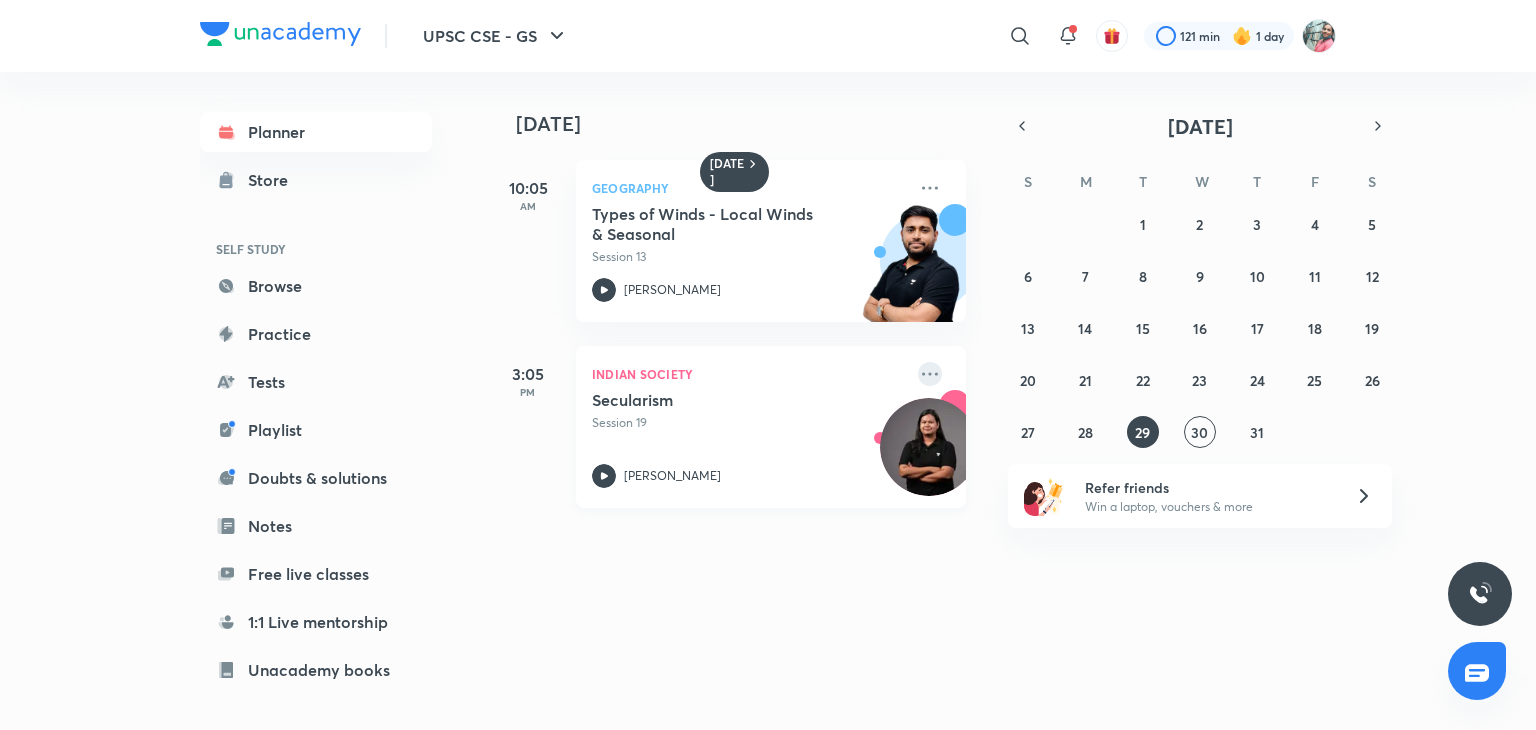click 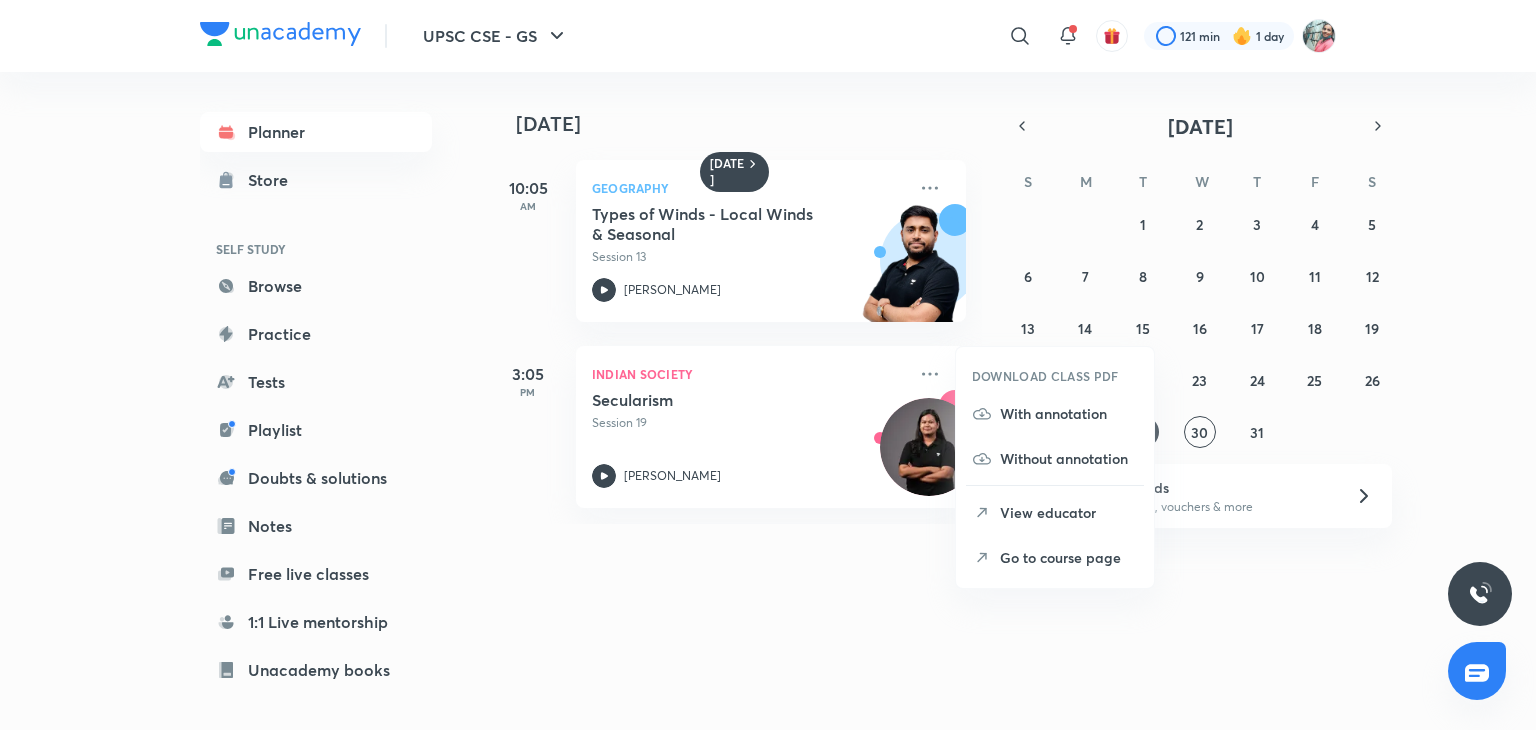click on "Go to course page" at bounding box center (1055, 557) 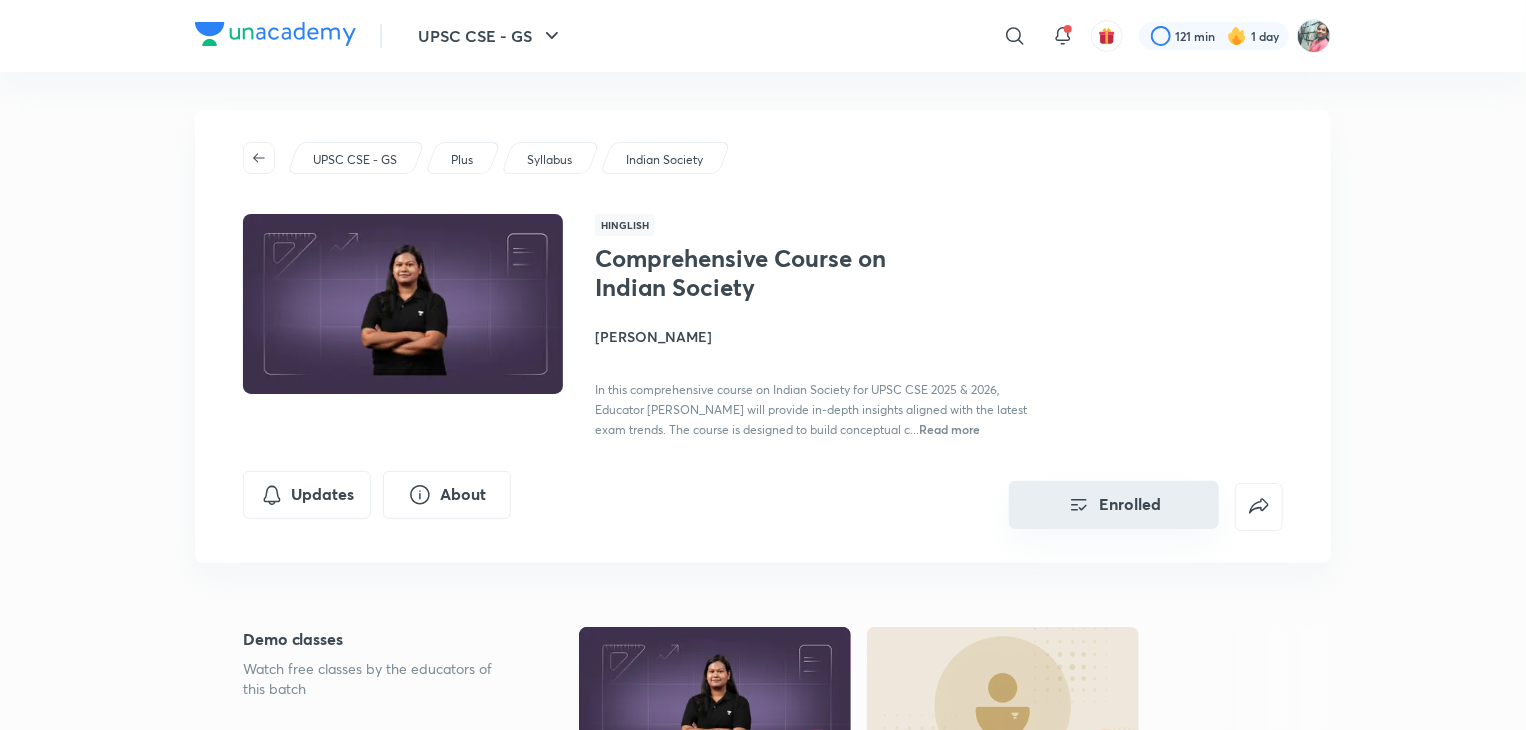 scroll, scrollTop: 0, scrollLeft: 0, axis: both 